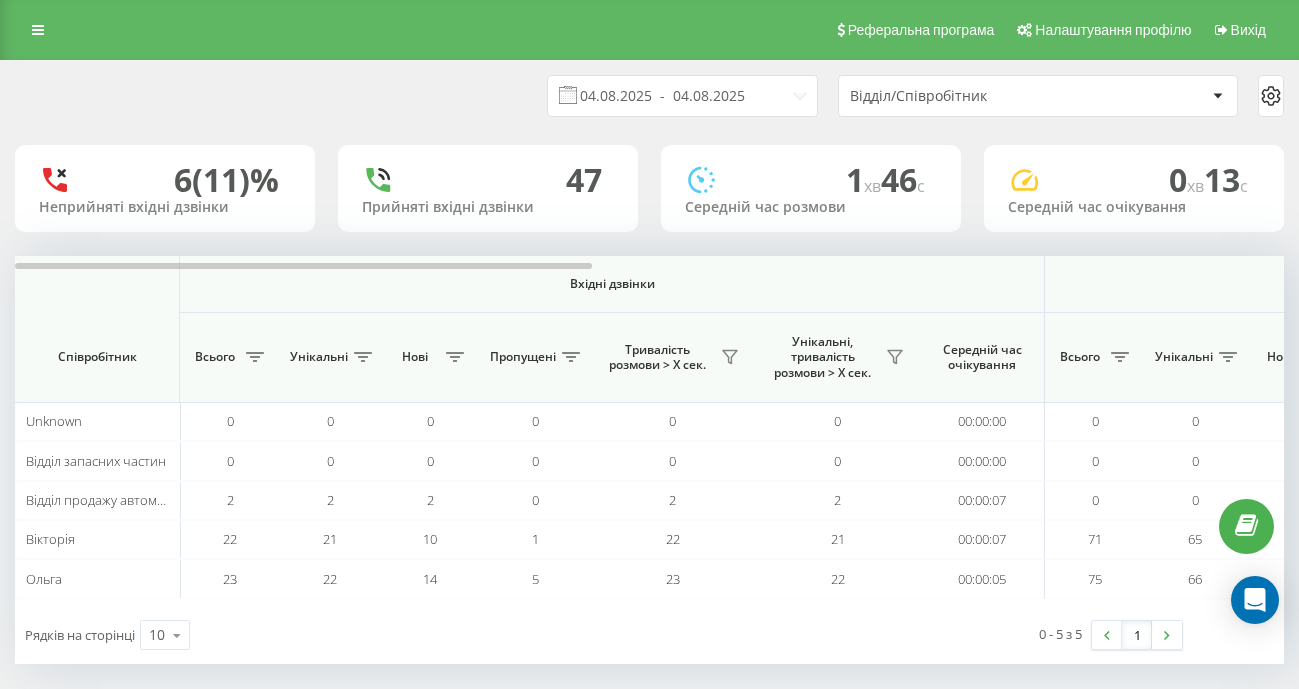 scroll, scrollTop: 0, scrollLeft: 0, axis: both 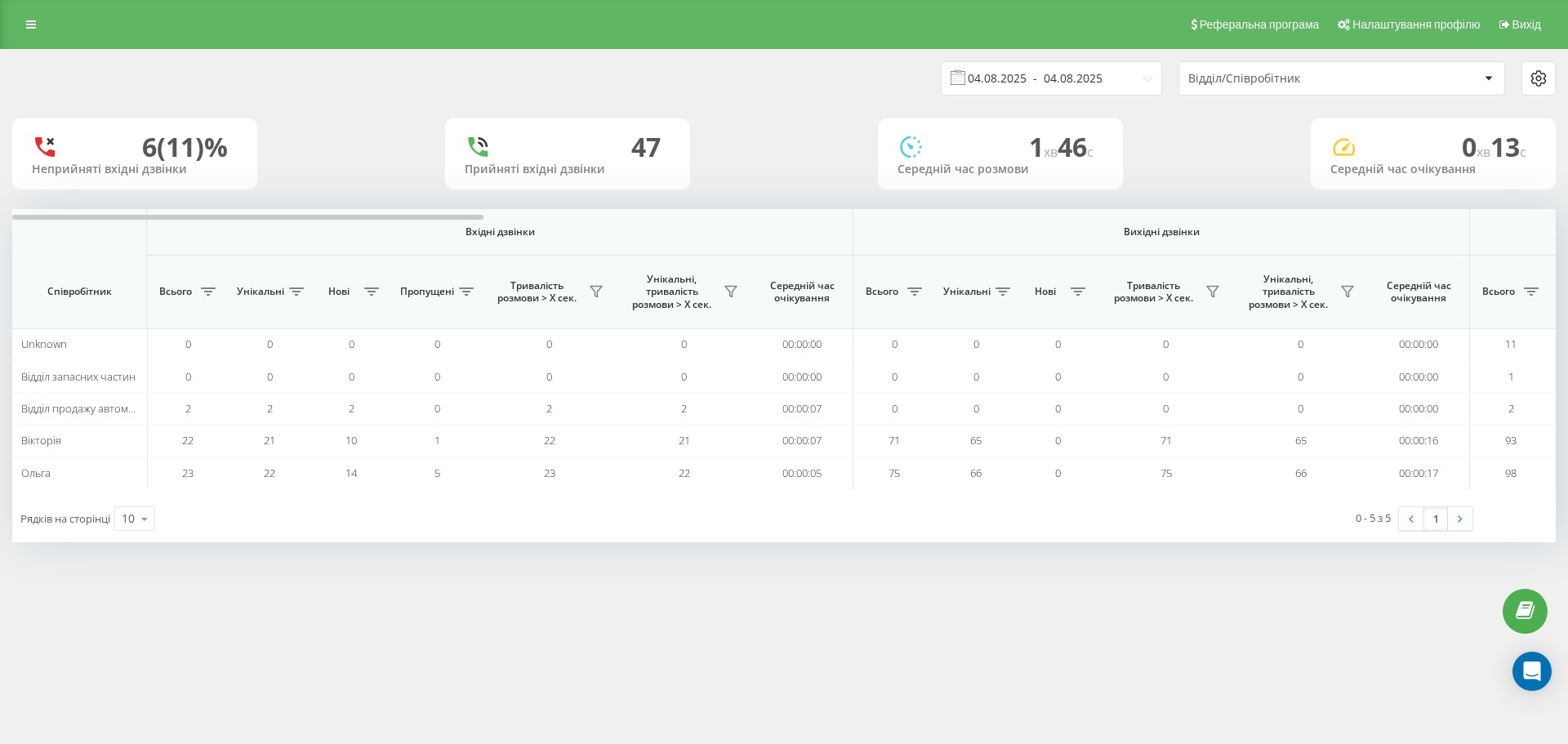 click on "04.08.2025  -  04.08.2025" at bounding box center (1051, 78) 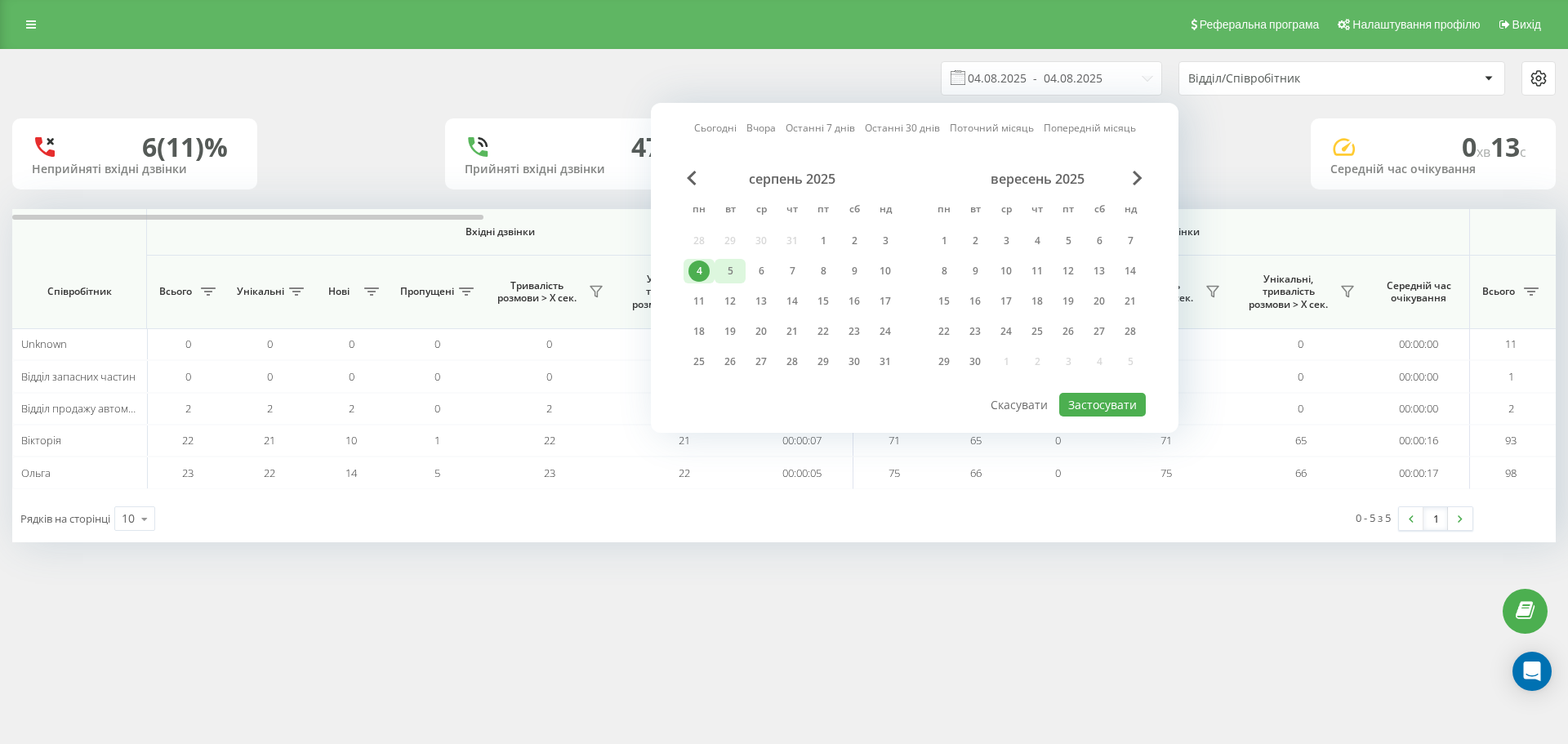 click on "5" at bounding box center (730, 271) 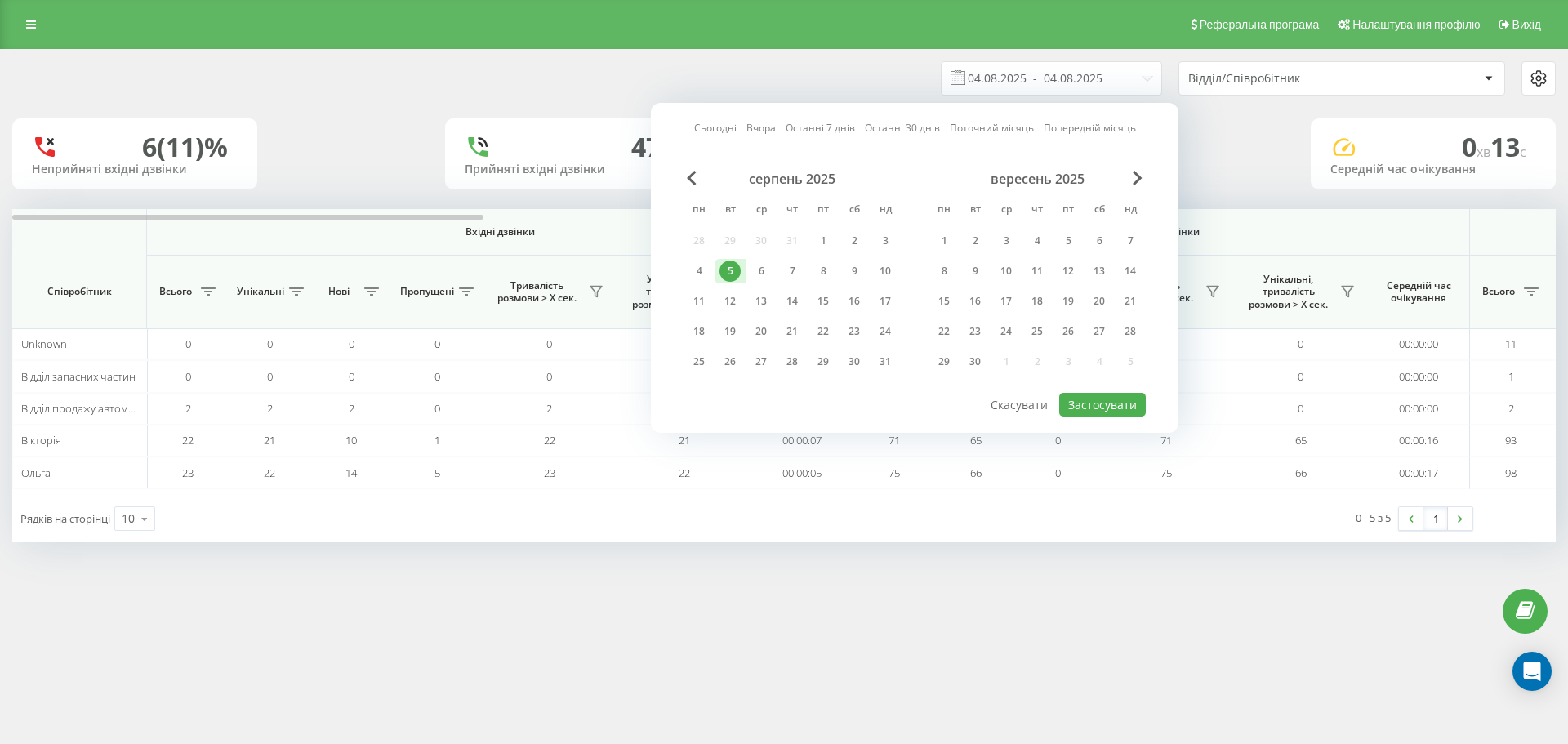 click on "серпень 2025 пн вт ср чт пт сб нд 28 29 30 31 1 2 3 4 5 6 7 8 9 10 11 12 13 14 15 16 17 18 19 20 21 22 23 24 25 26 27 28 29 30 31 вересень 2025 пн вт ср чт пт сб нд 1 2 3 4 5 6 7 8 9 10 11 12 13 14 15 16 17 18 19 20 21 22 23 24 25 26 27 28 29 30 1 2 3 4 5" at bounding box center (915, 281) 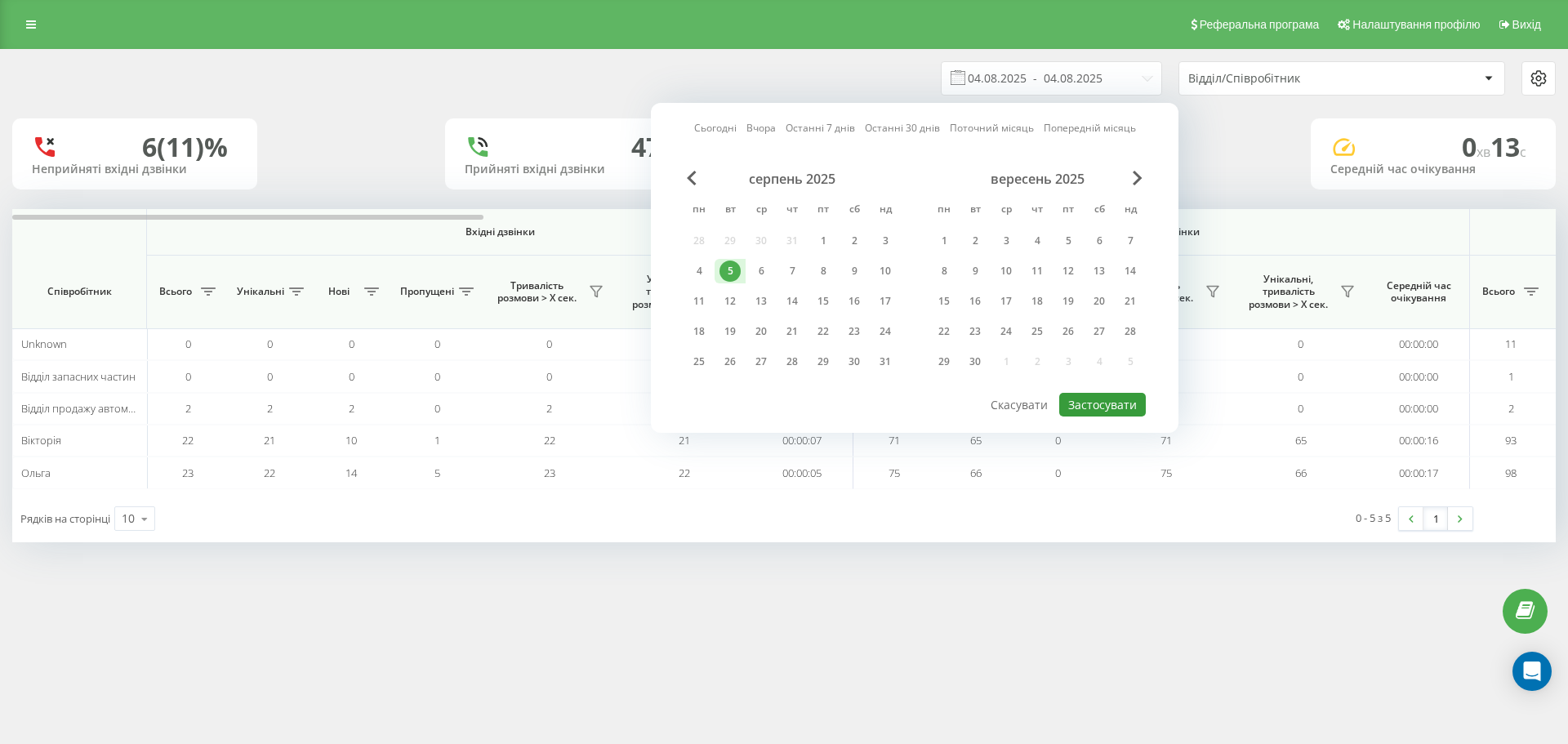 click on "Застосувати" at bounding box center [1102, 404] 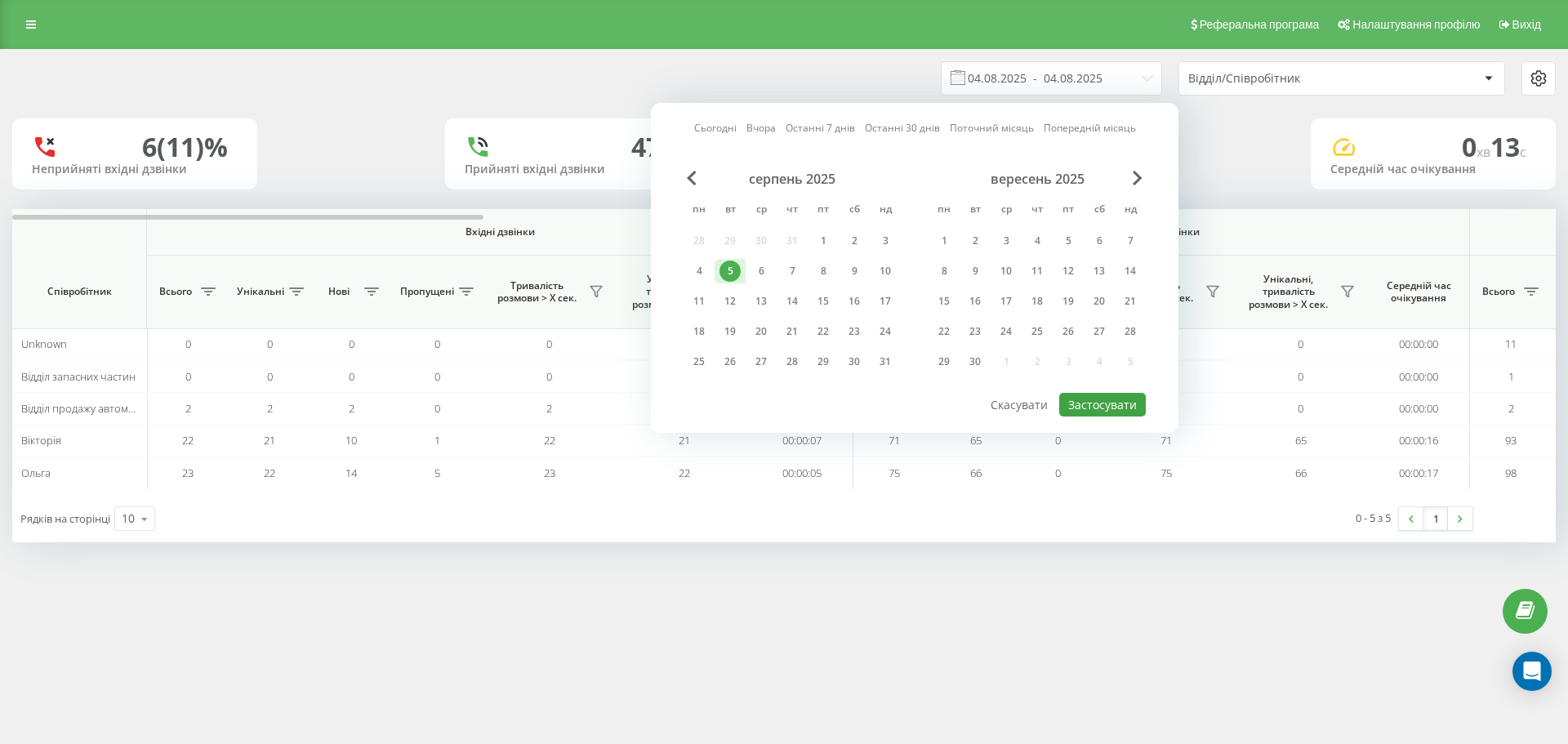 type on "05.08.2025  -  05.08.2025" 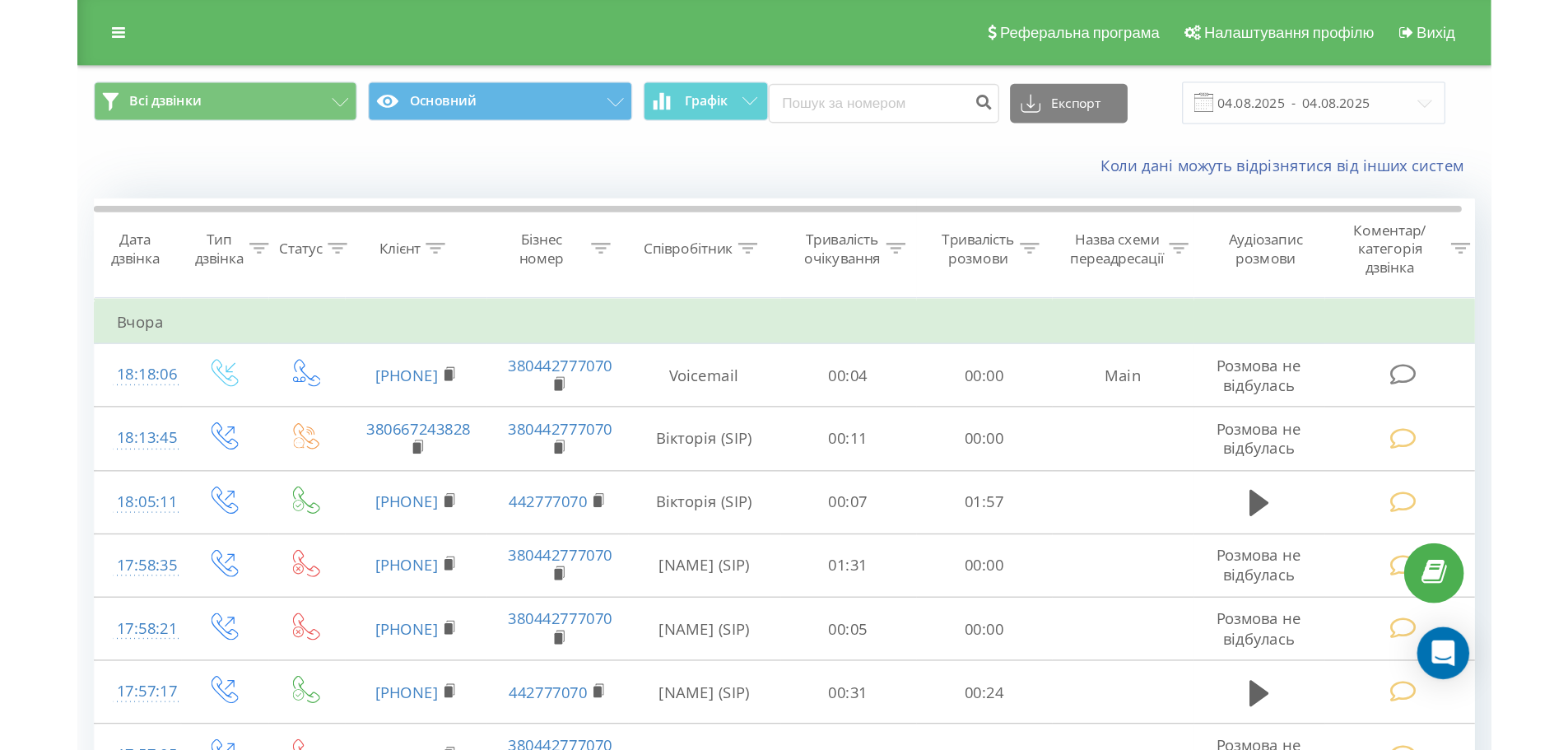 scroll, scrollTop: 0, scrollLeft: 0, axis: both 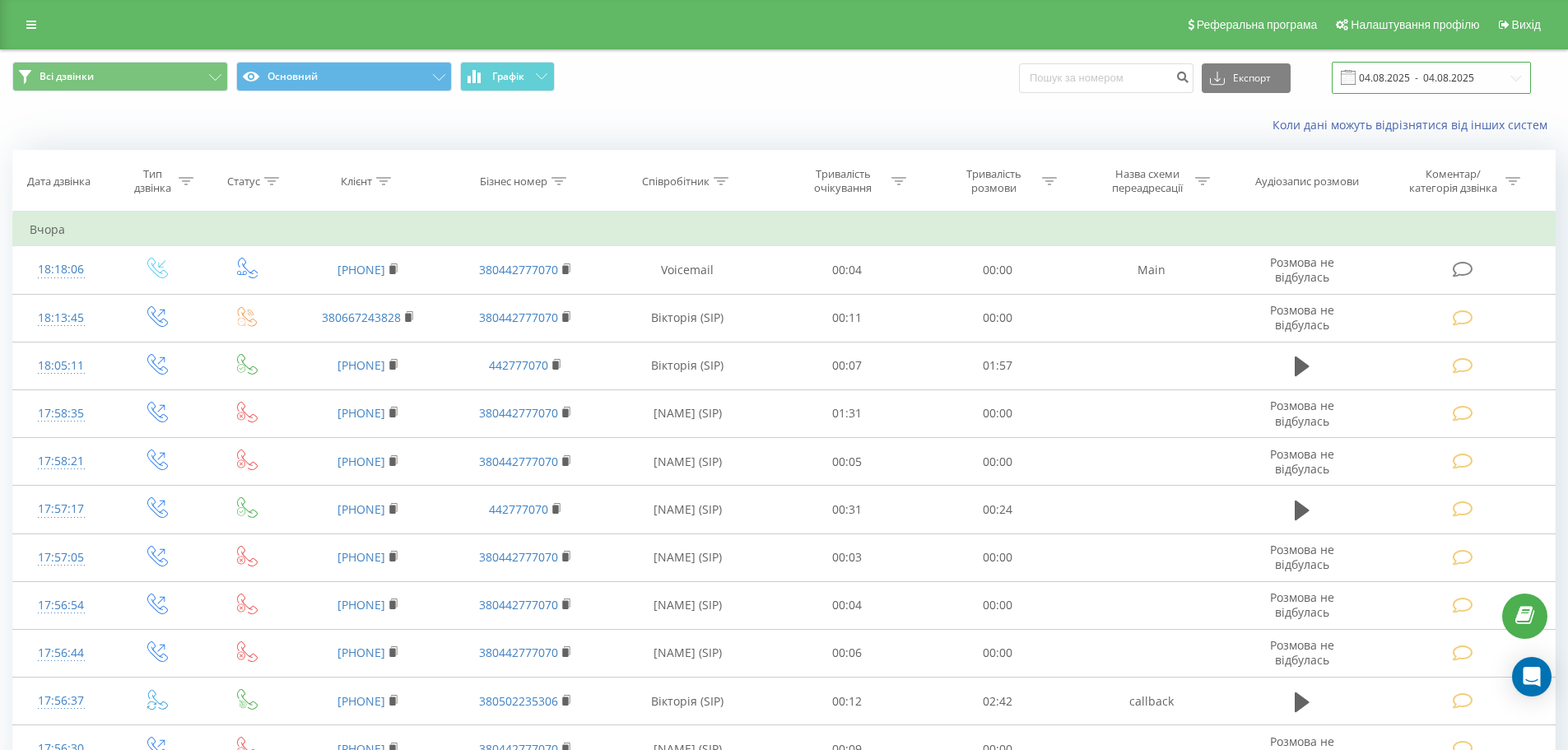 click on "04.08.2025  -  04.08.2025" at bounding box center (1431, 77) 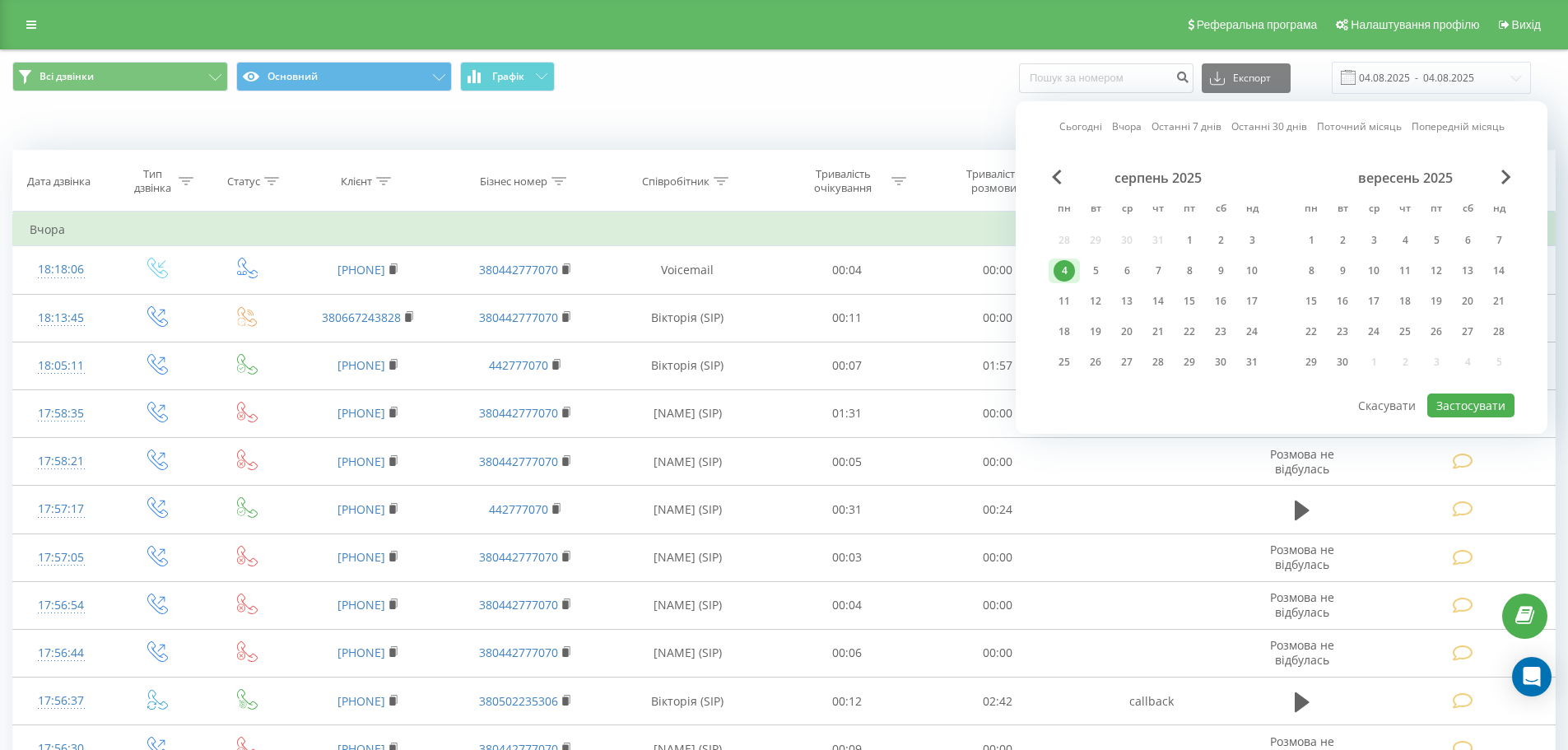 click on "4" at bounding box center [1064, 271] 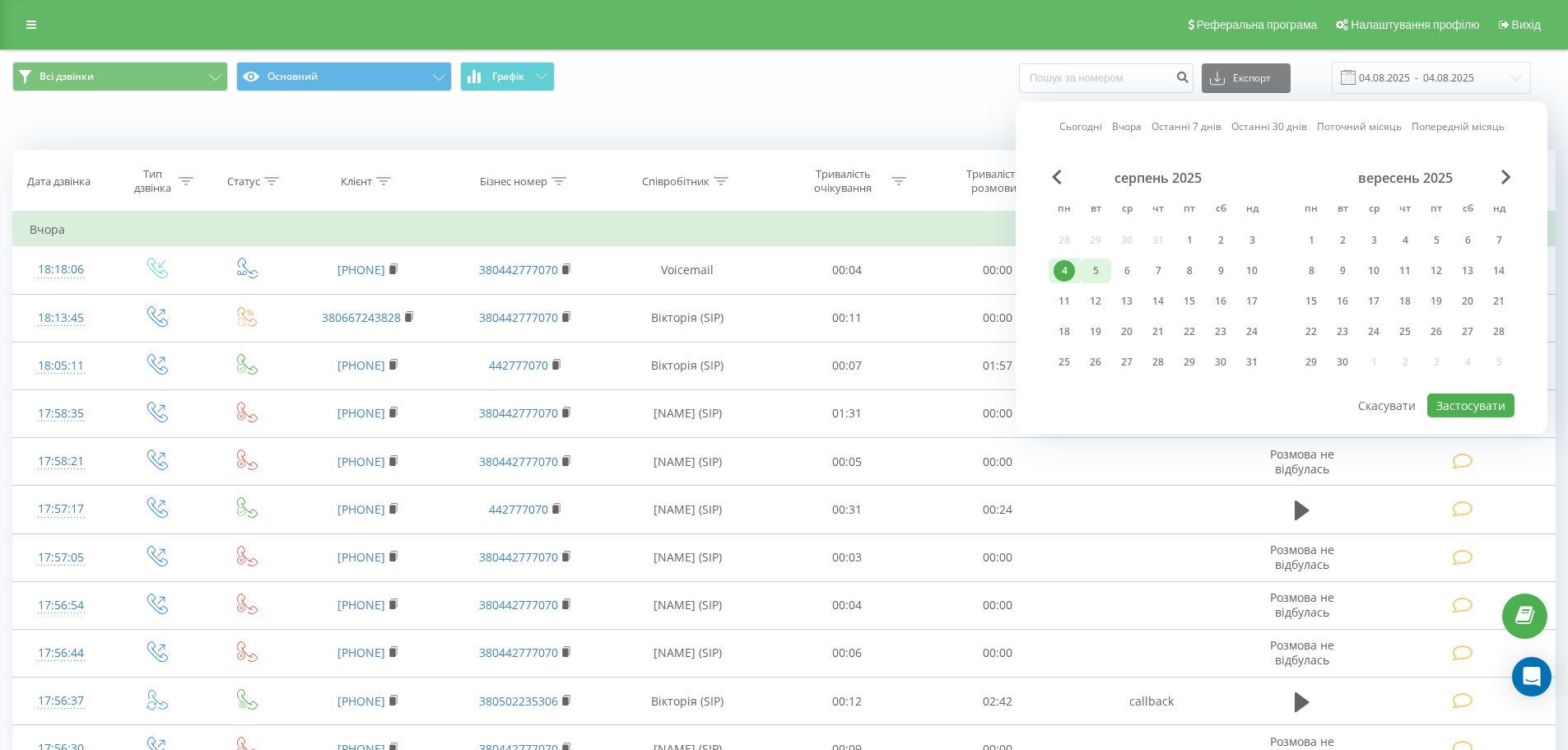 click on "5" at bounding box center [1096, 271] 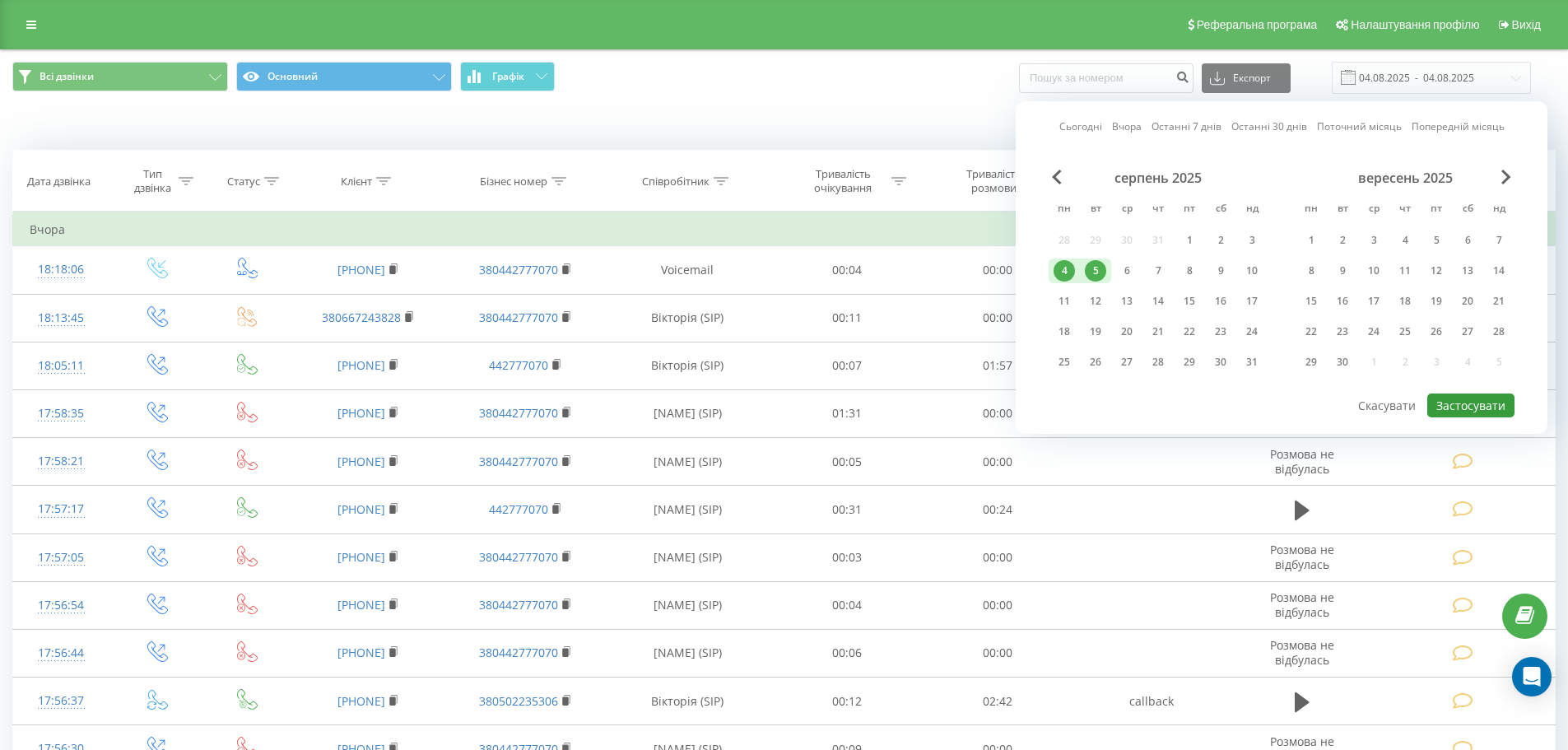 click on "Застосувати" at bounding box center (1471, 405) 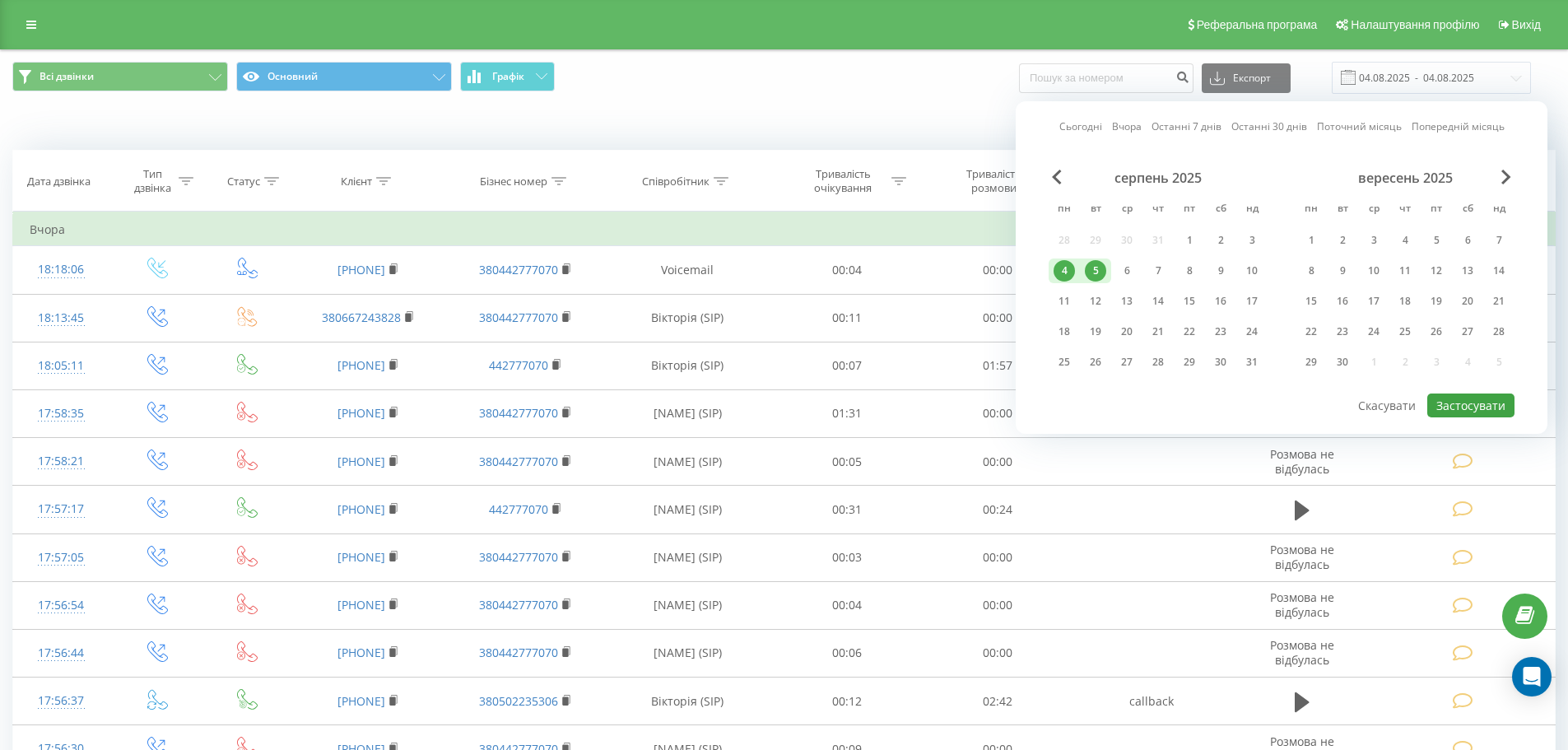 type on "04.08.2025  -  05.08.2025" 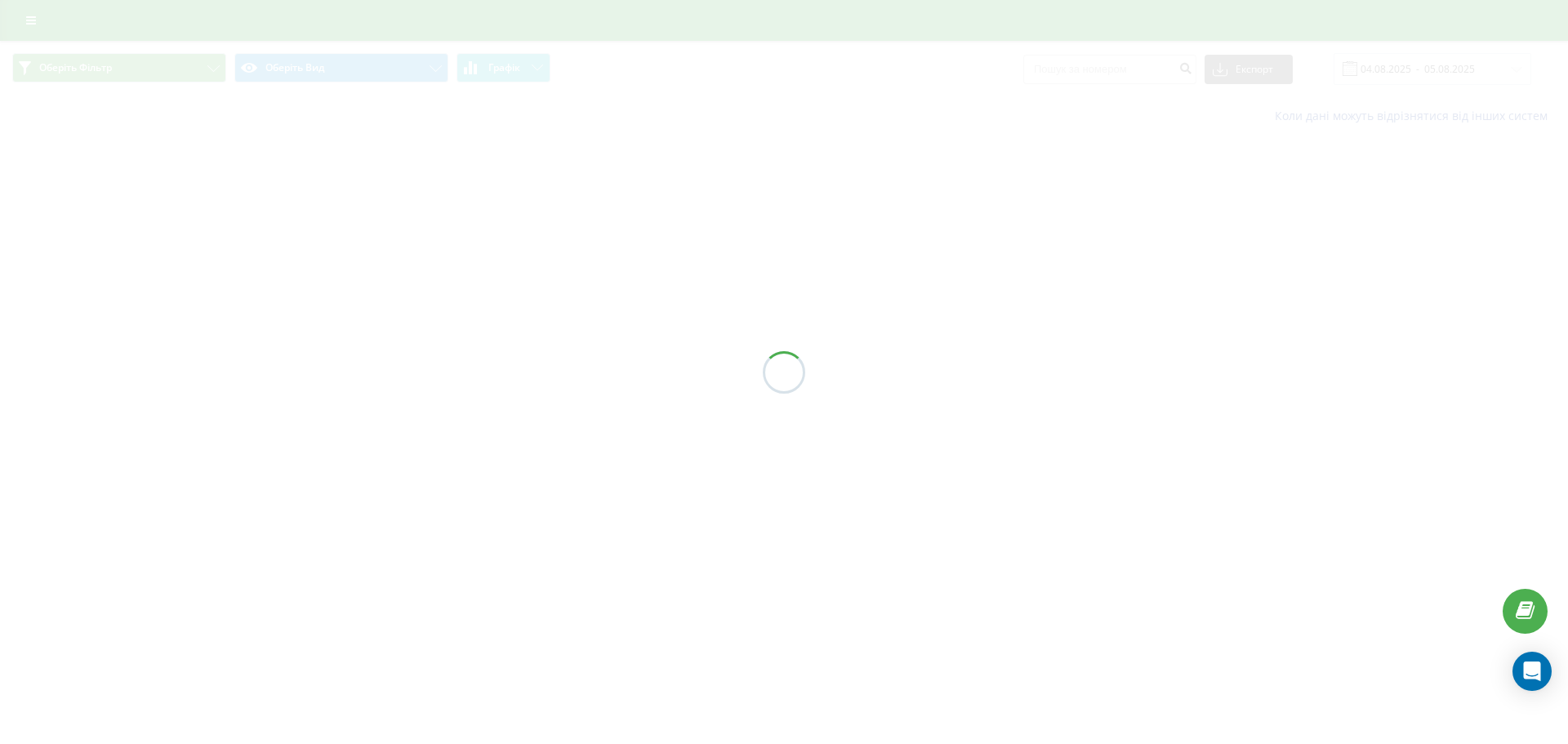 scroll, scrollTop: 0, scrollLeft: 0, axis: both 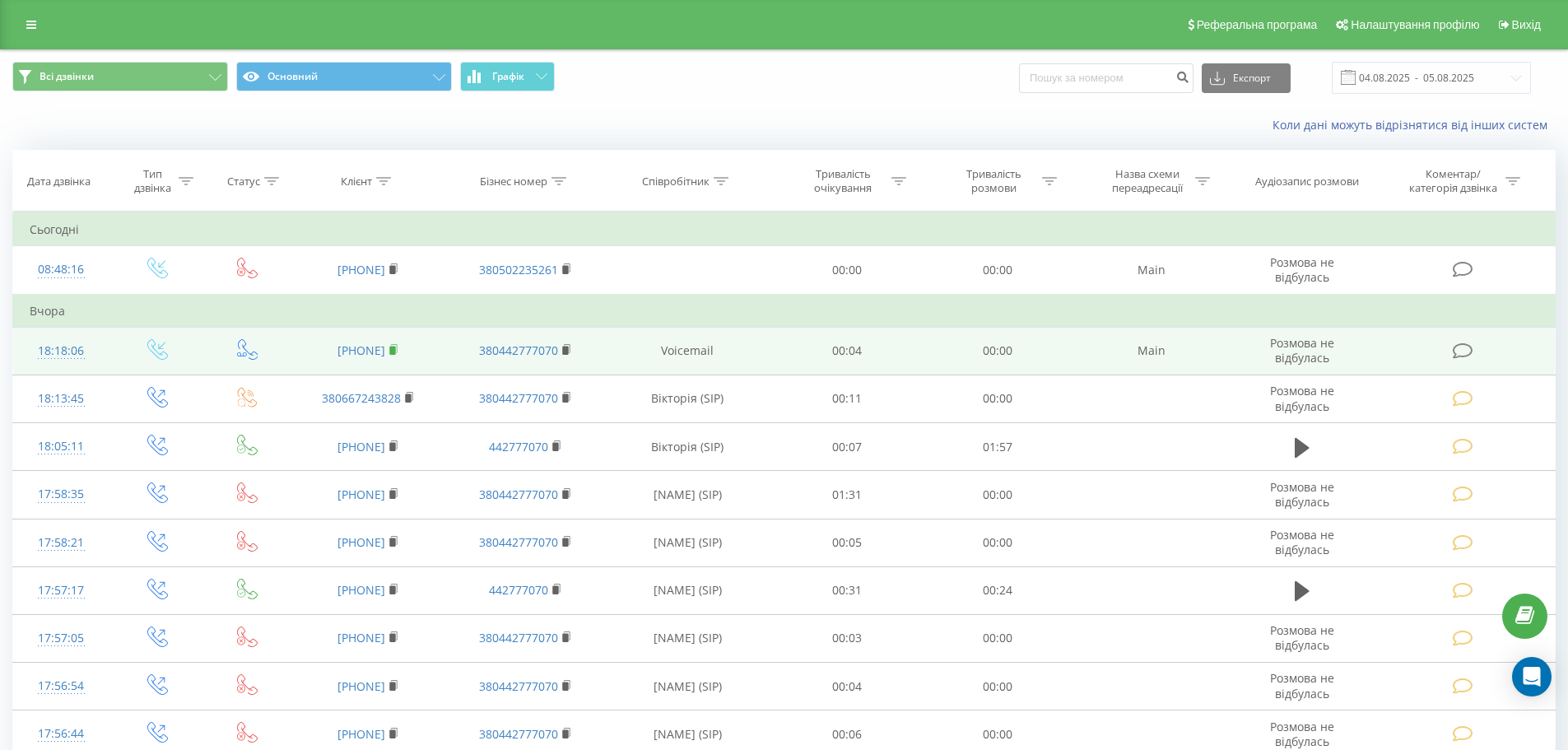 drag, startPoint x: 303, startPoint y: 346, endPoint x: 409, endPoint y: 352, distance: 106.16968 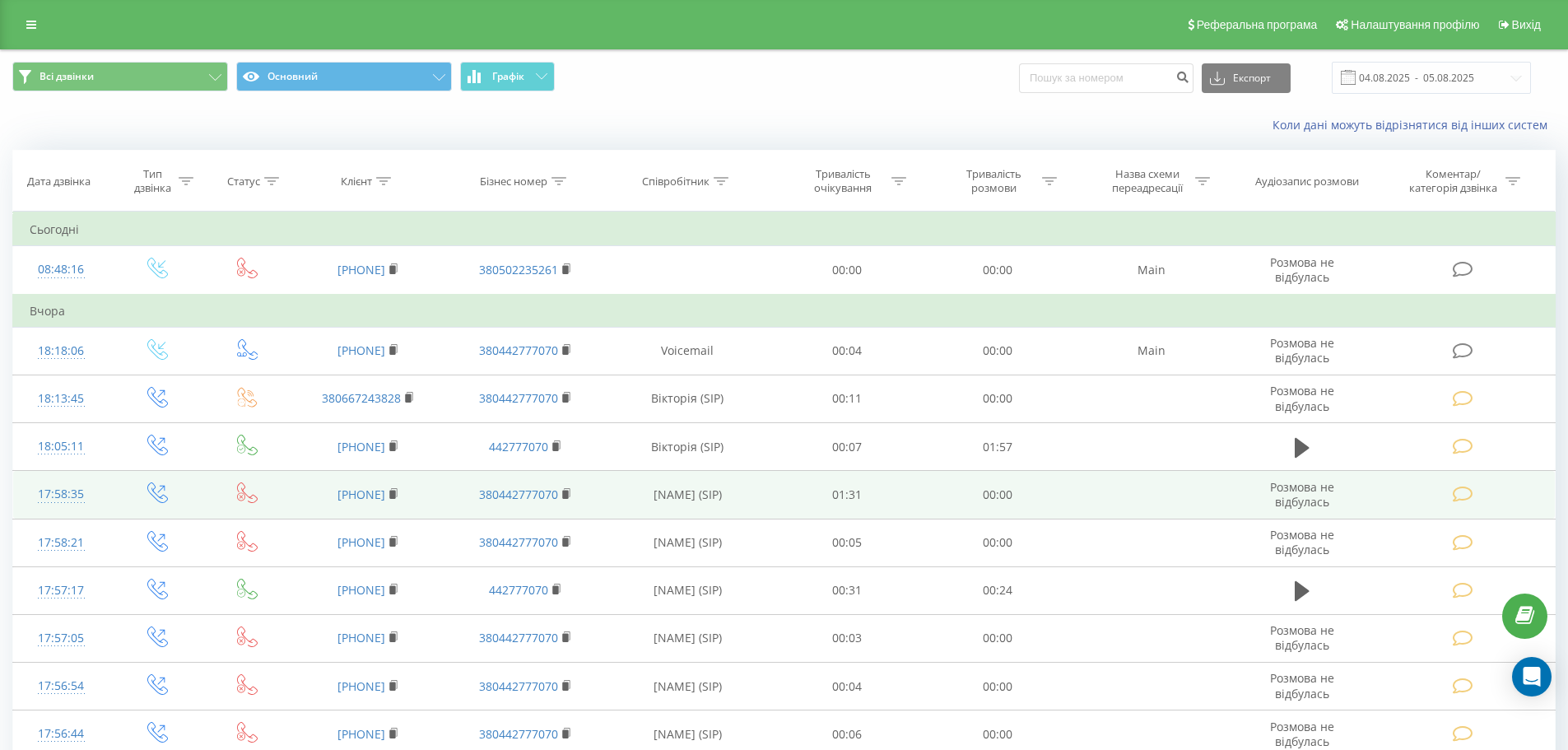 copy on "[PHONE]" 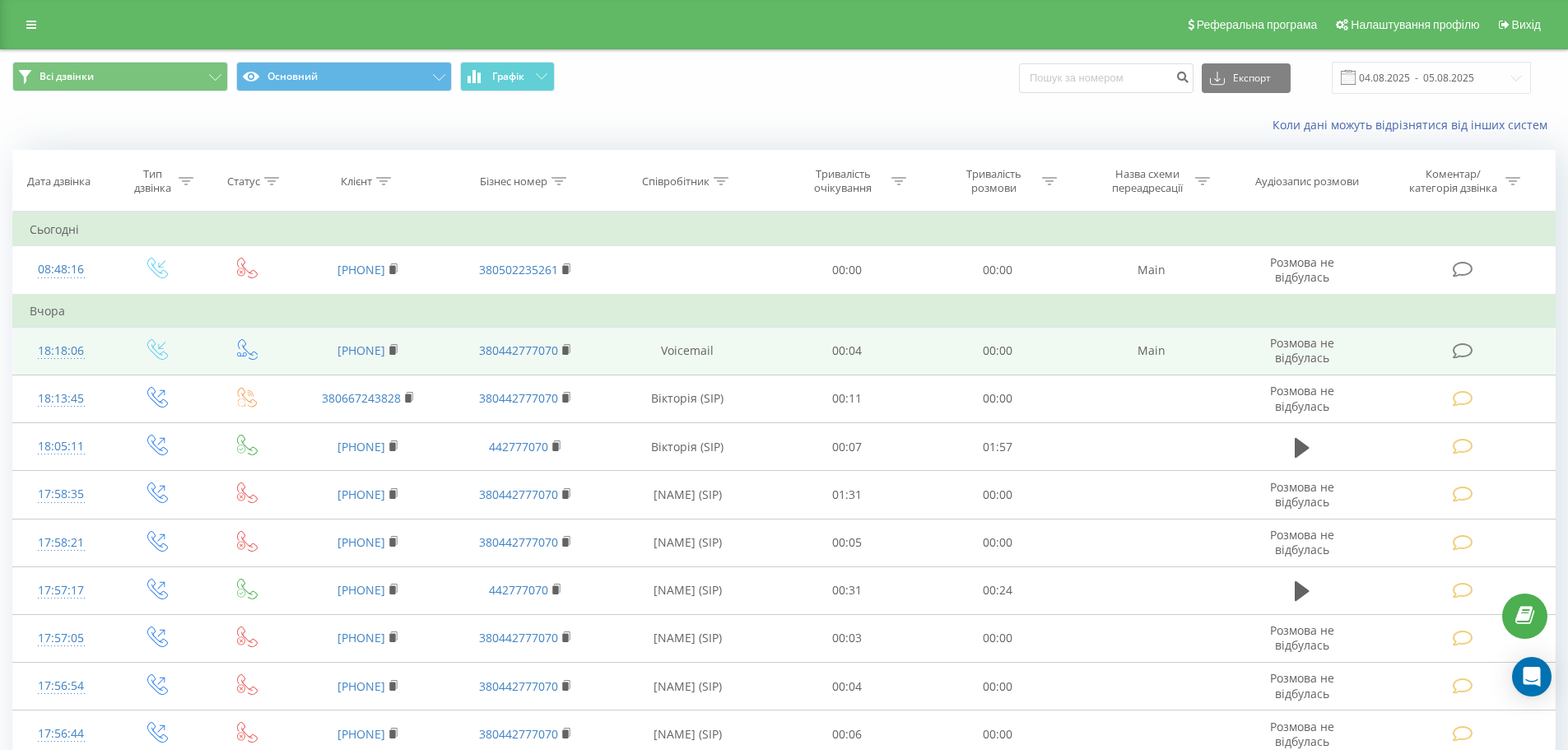 click at bounding box center [1464, 351] 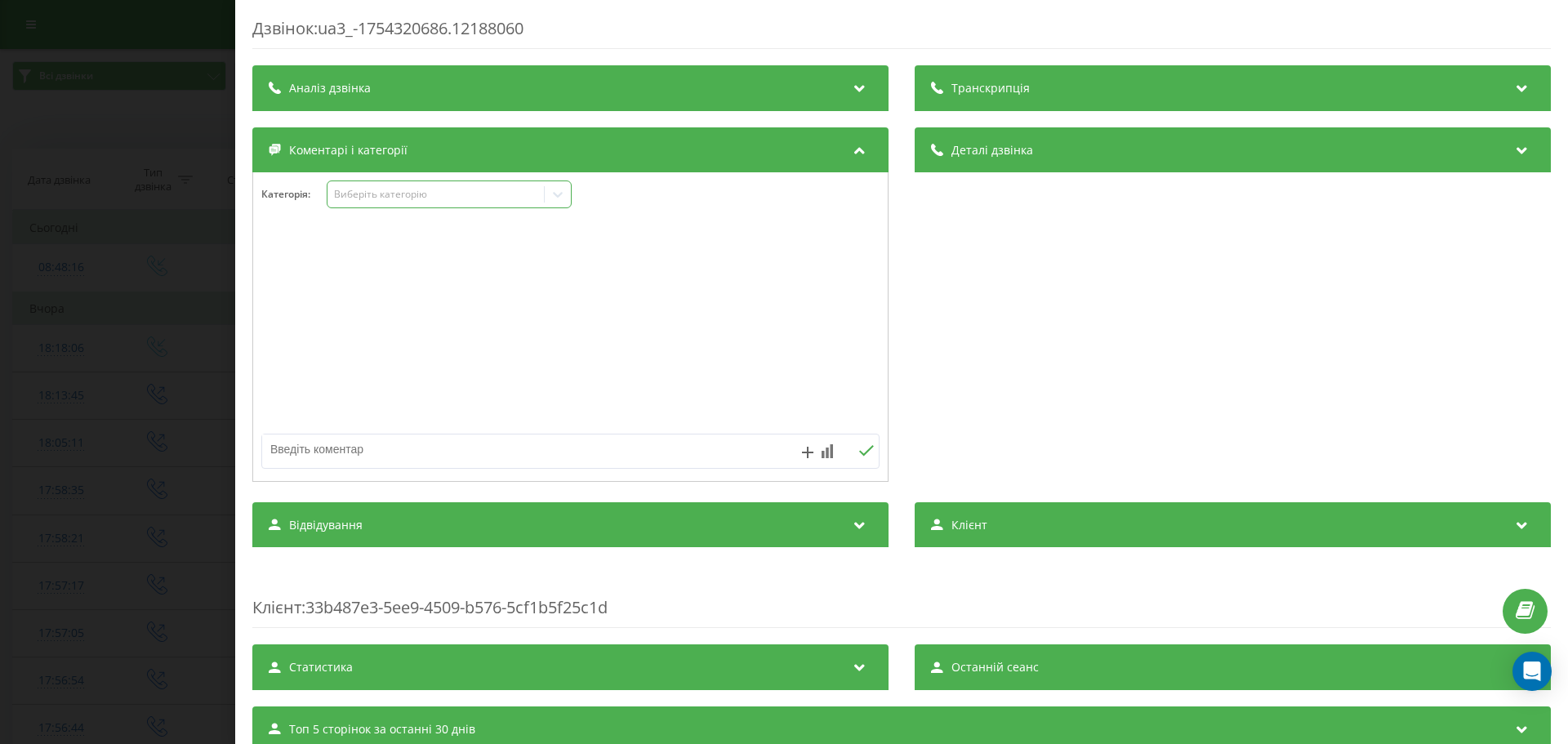 click on "Виберіть категорію" at bounding box center [436, 194] 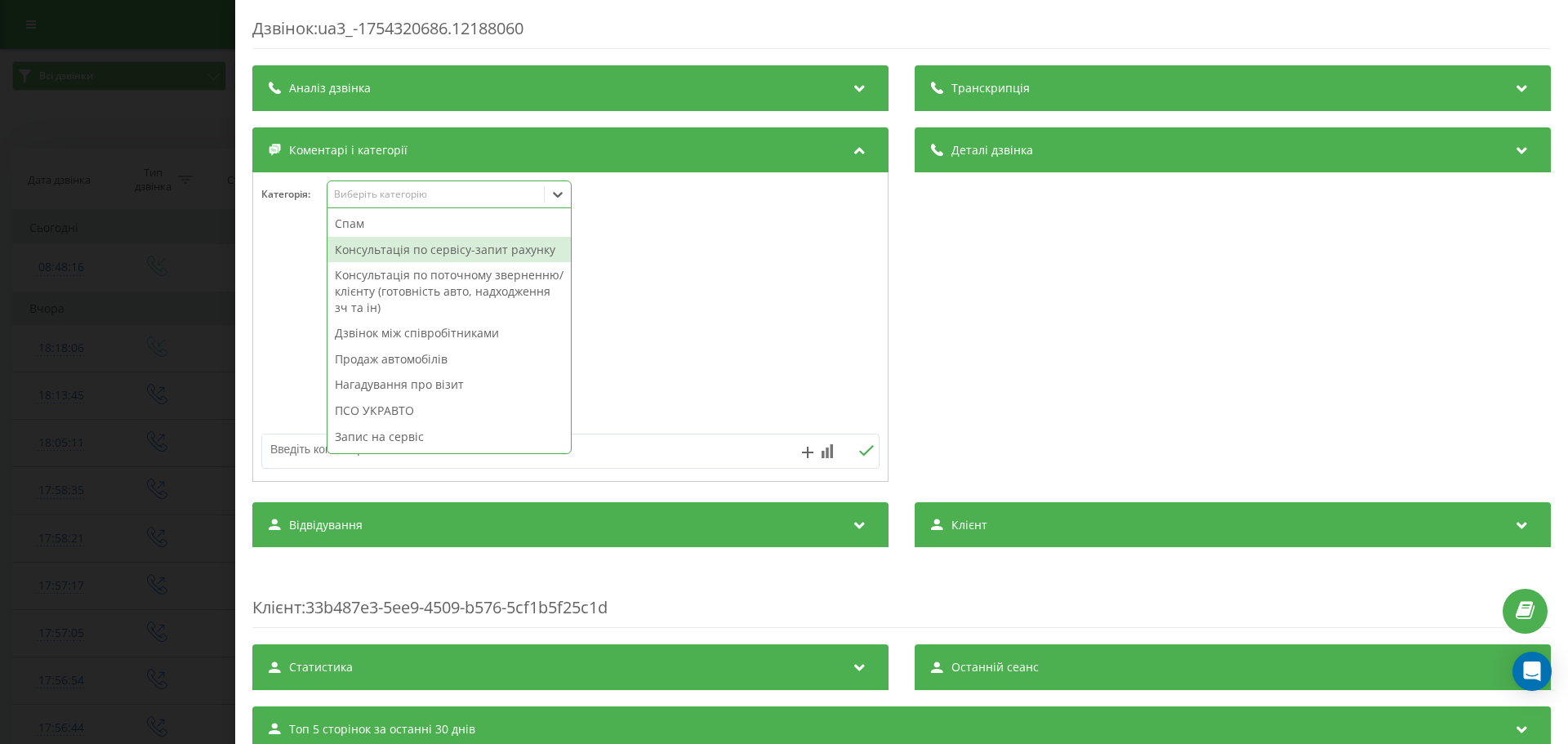 click on "Консультація по сервісу-запит рахунку" at bounding box center [449, 250] 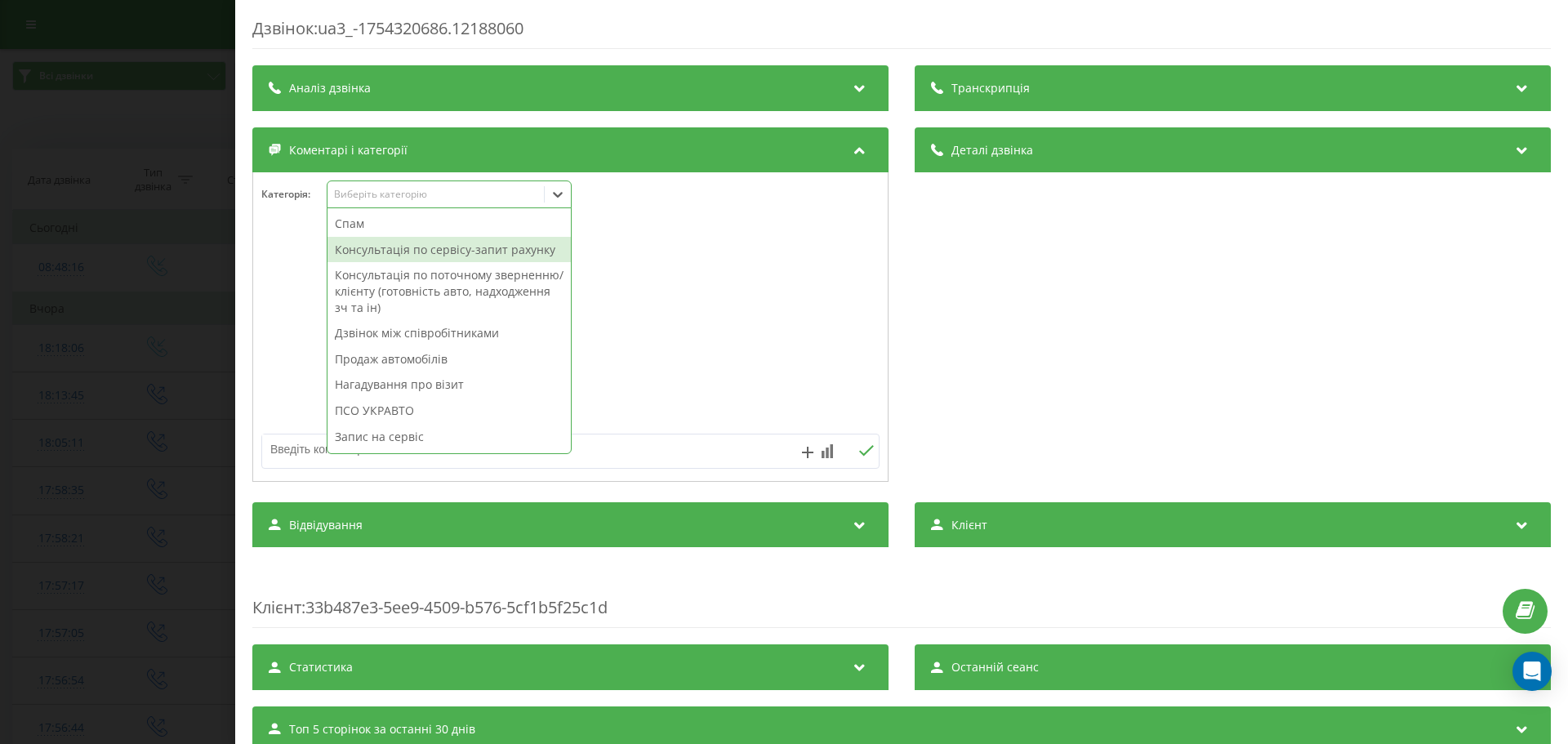 click on "Консультація по сервісу-запит рахунку" at bounding box center (449, 250) 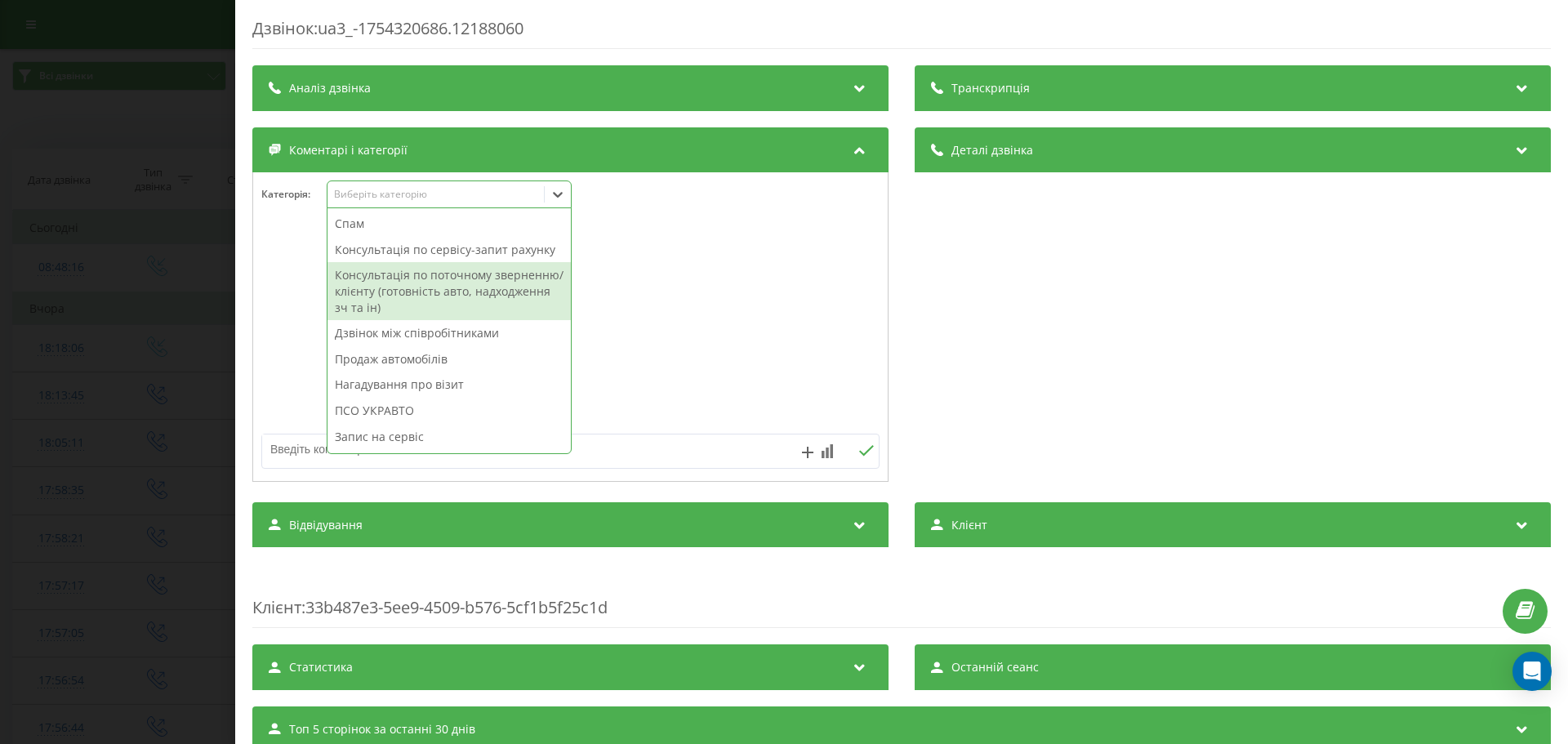 click at bounding box center [509, 449] 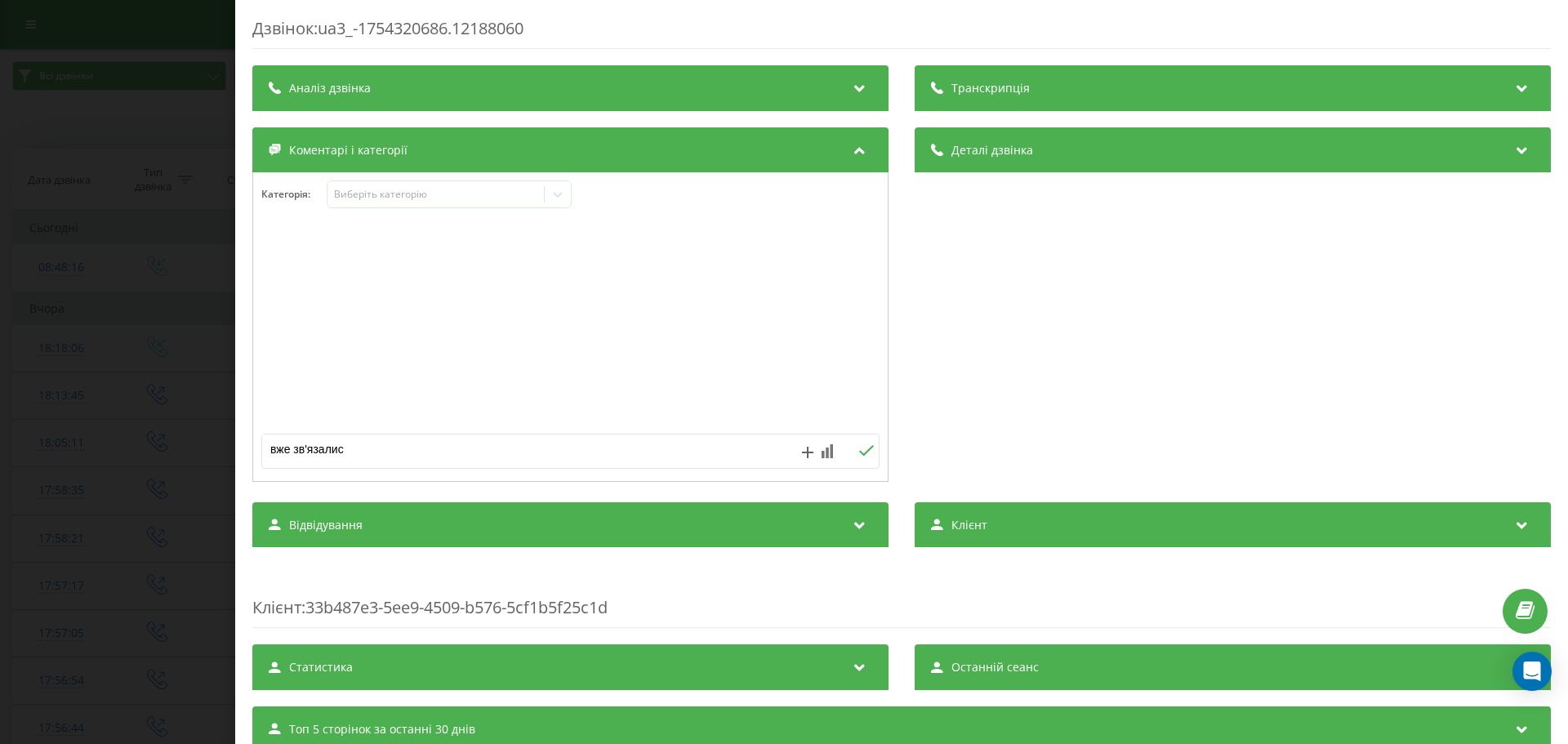 type on "вже зв'язались" 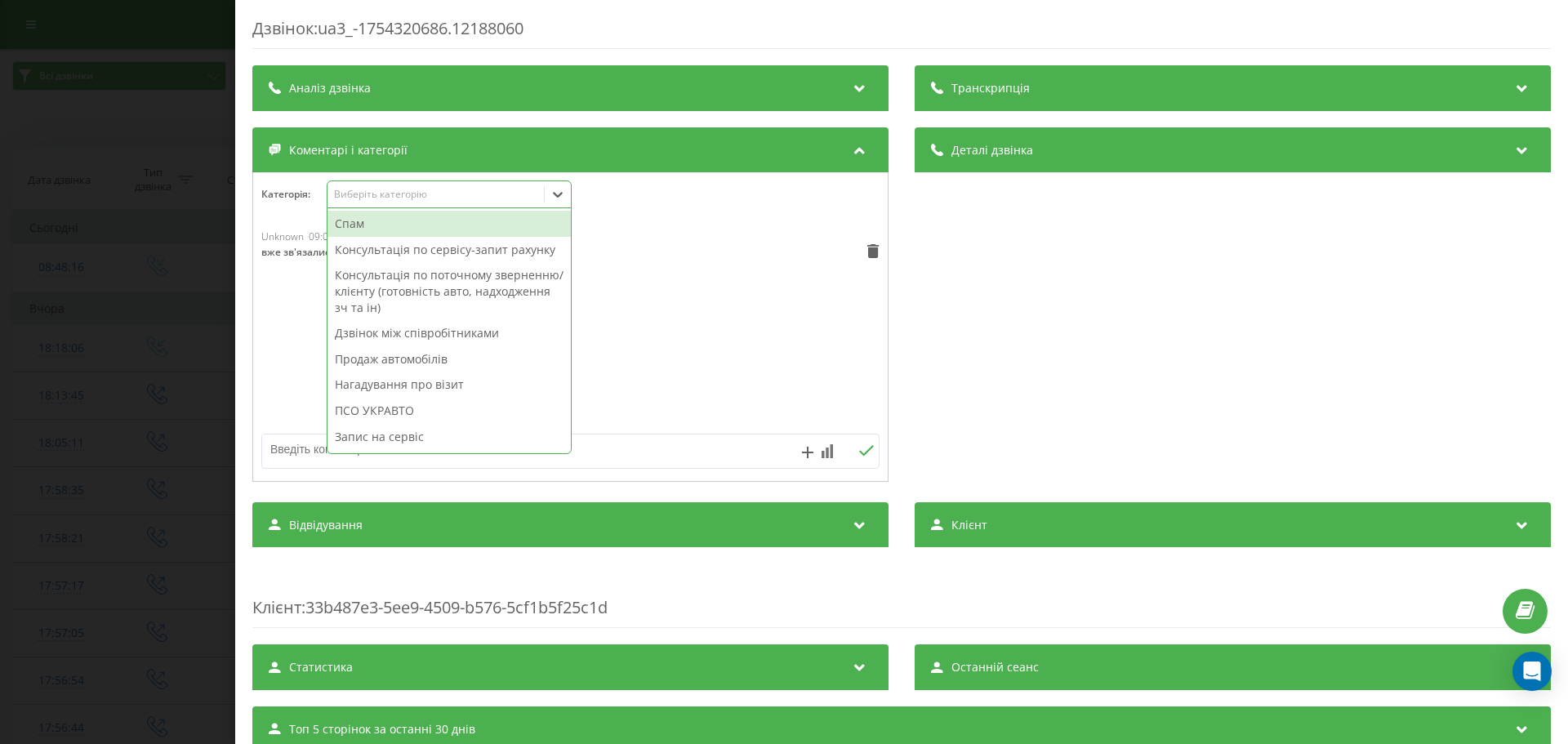 click on "Виберіть категорію" at bounding box center (436, 194) 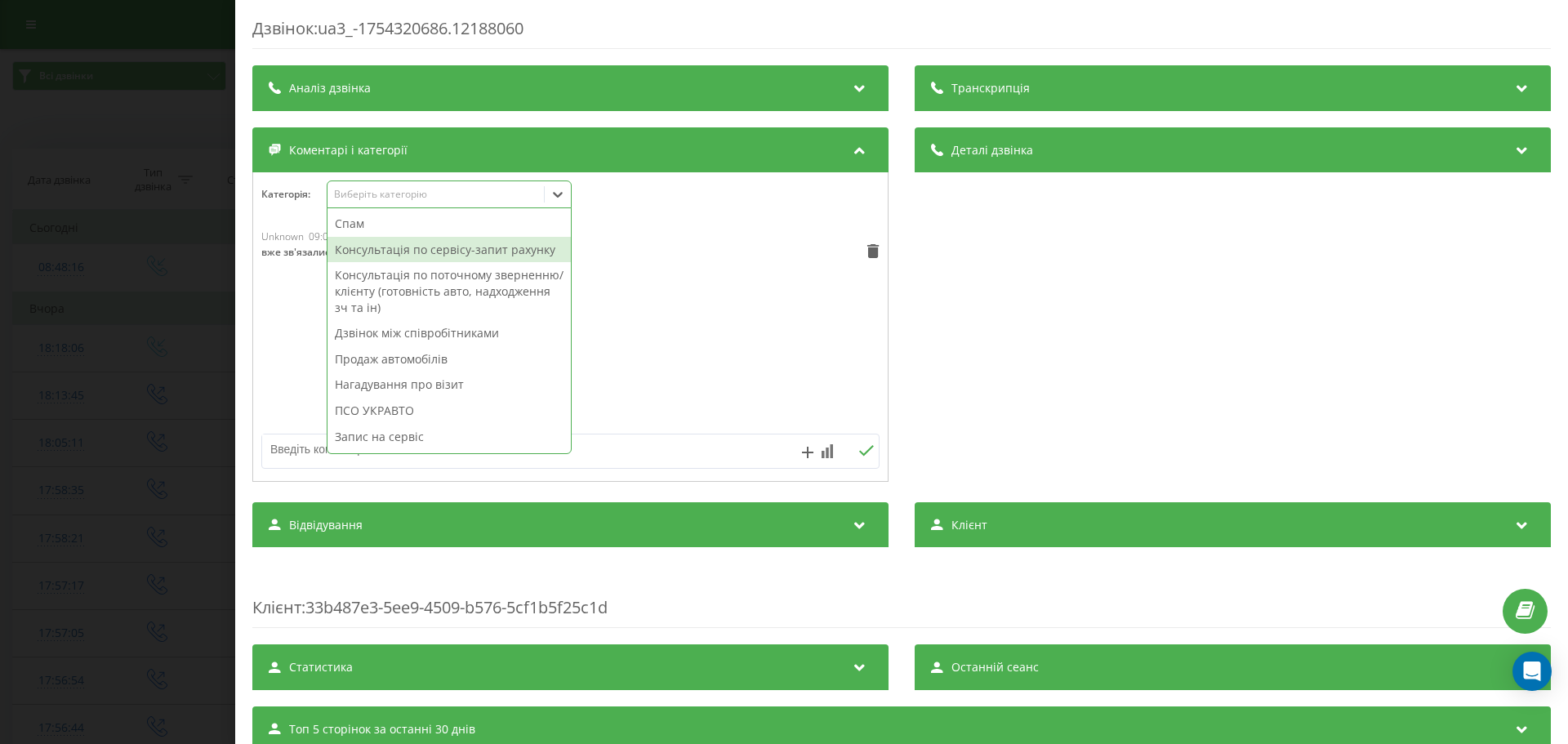 click on "Консультація по сервісу-запит рахунку" at bounding box center [449, 250] 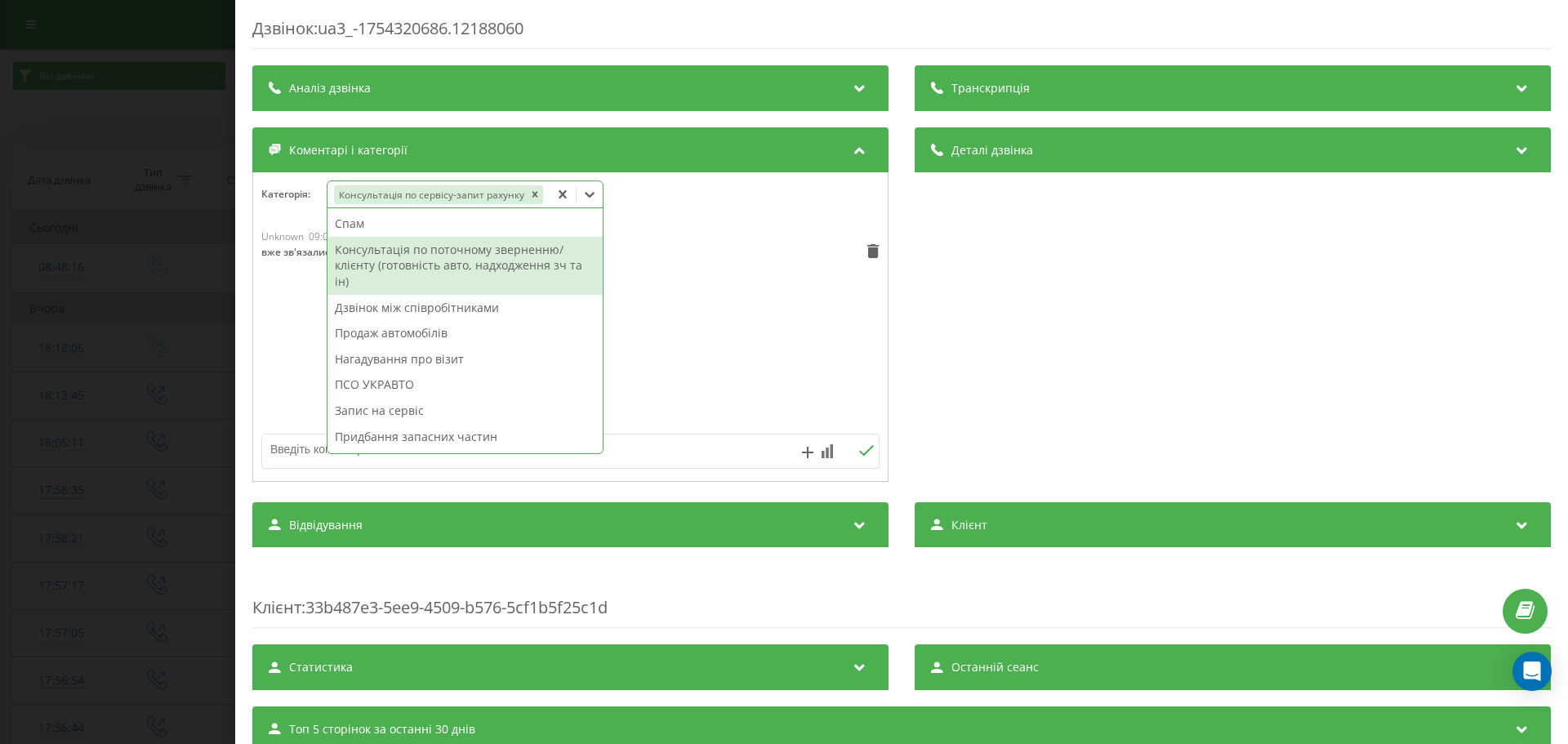 click on "Unknown 09:02, 5 Серпня 2025   вже зв'язались" at bounding box center [570, 327] 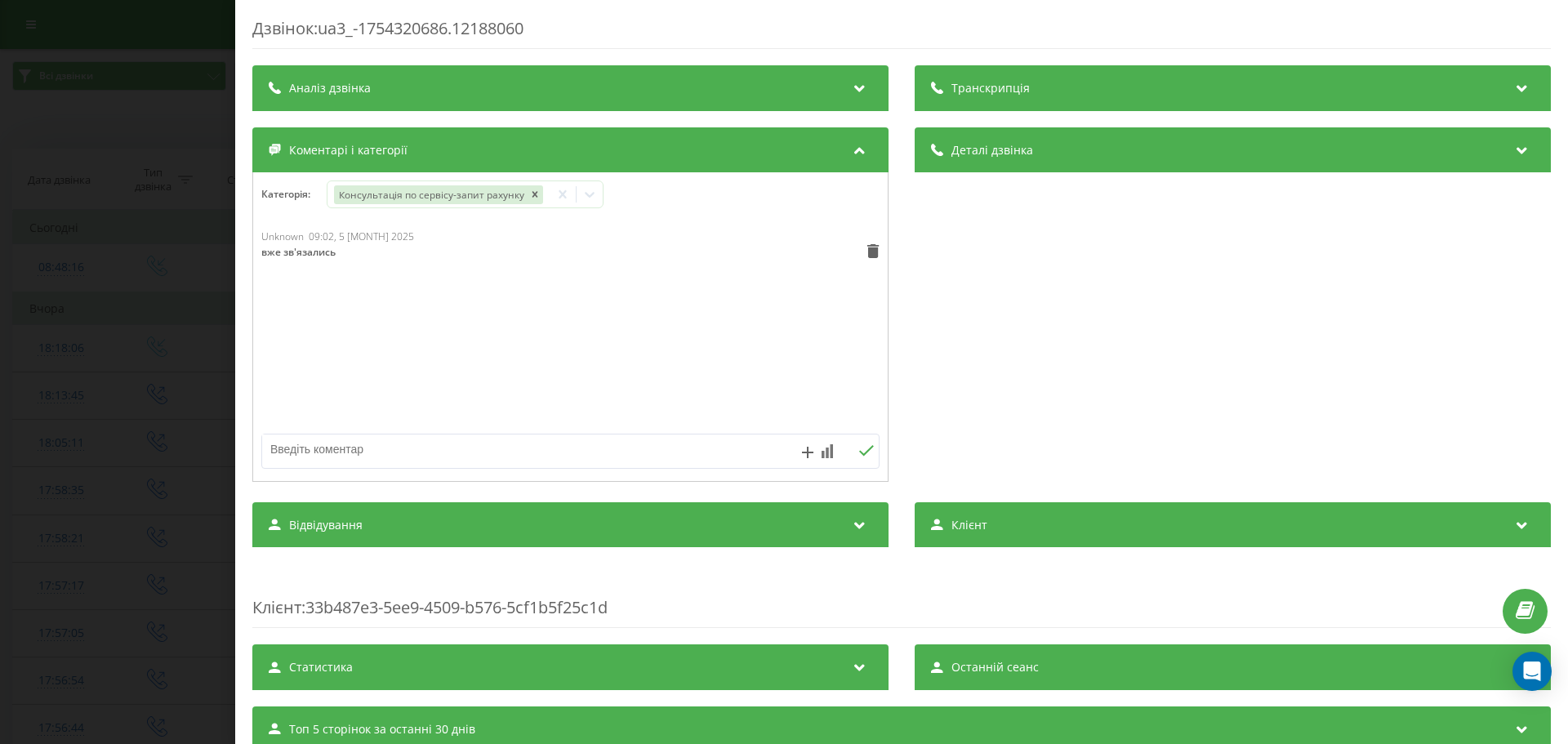 click on "Дзвінок :  ua3_-1754320686.12188060 Транскрипція Для AI-аналізу майбутніх дзвінків  налаштуйте та активуйте профіль на сторінці . Якщо профіль вже є і дзвінок відповідає його умовам, оновіть сторінку через 10 хвилин - AI аналізує поточний дзвінок. Аналіз дзвінка Для AI-аналізу майбутніх дзвінків  налаштуйте та активуйте профіль на сторінці . Якщо профіль вже є і дзвінок відповідає його умовам, оновіть сторінку через 10 хвилин - AI аналізує поточний дзвінок. Деталі дзвінка Загальне Дата дзвінка 2025-08-04 18:18:06 Тип дзвінка Вхідний Статус дзвінка Голосова пошта Хто дзвонив 380638773348" at bounding box center [784, 372] 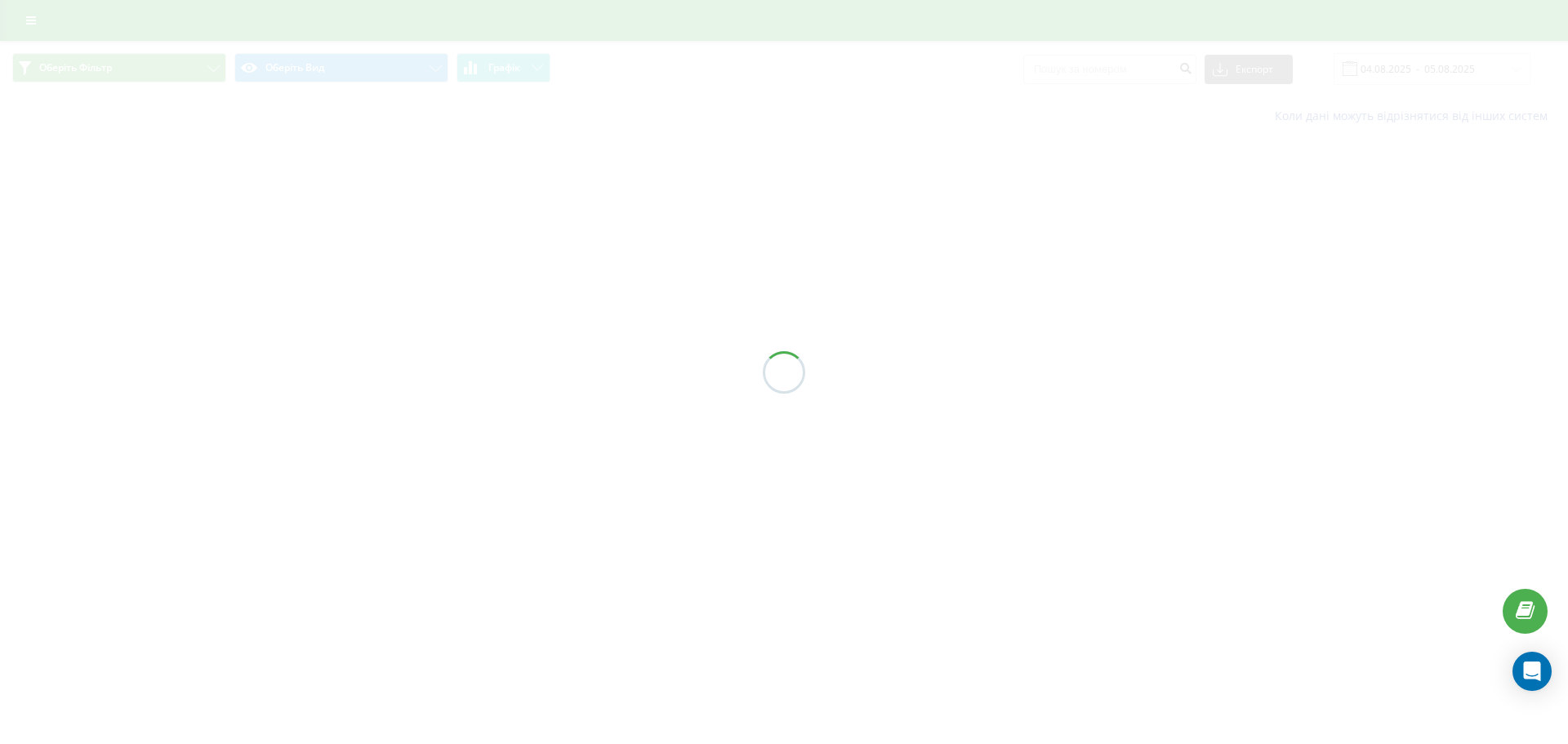 scroll, scrollTop: 0, scrollLeft: 0, axis: both 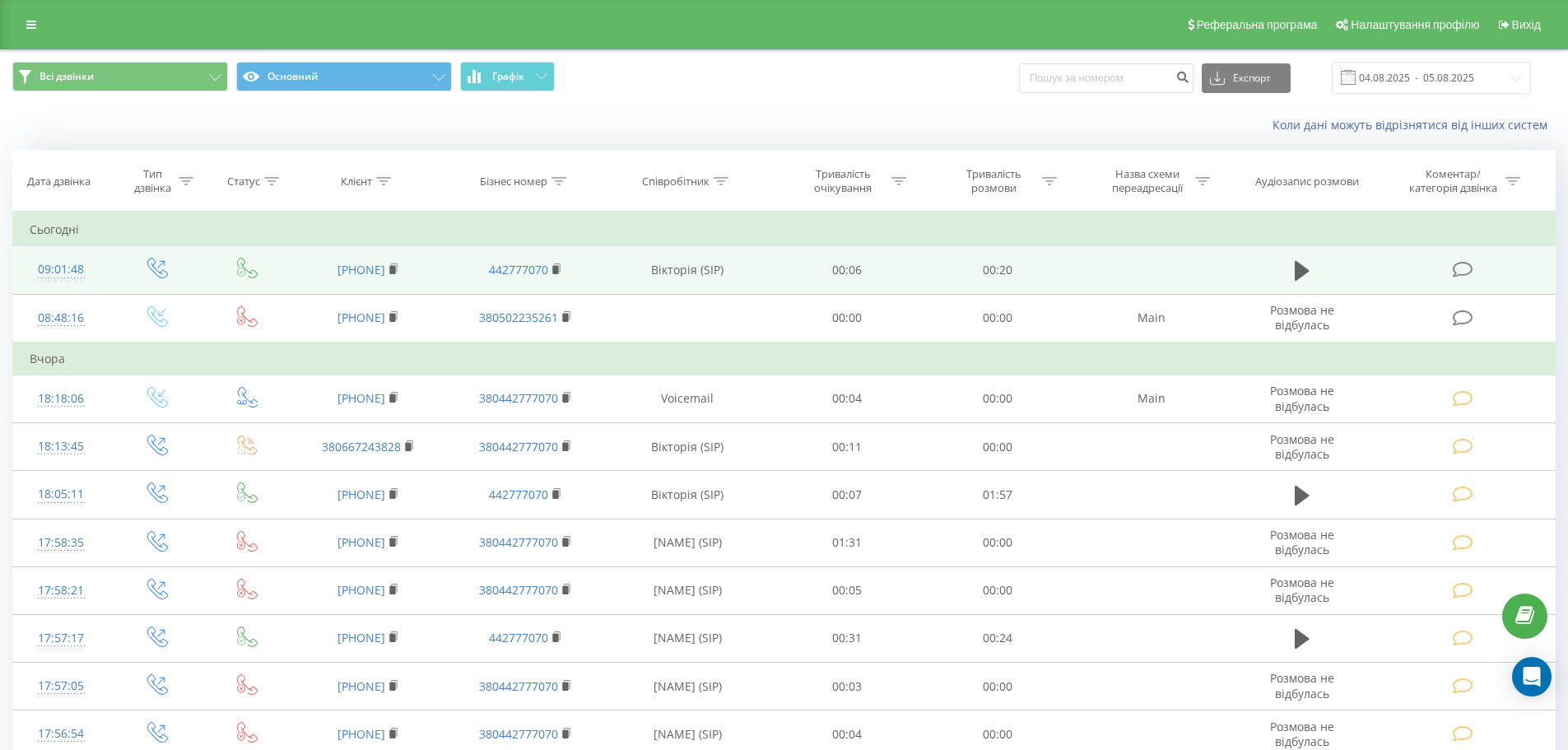 click at bounding box center [1463, 269] 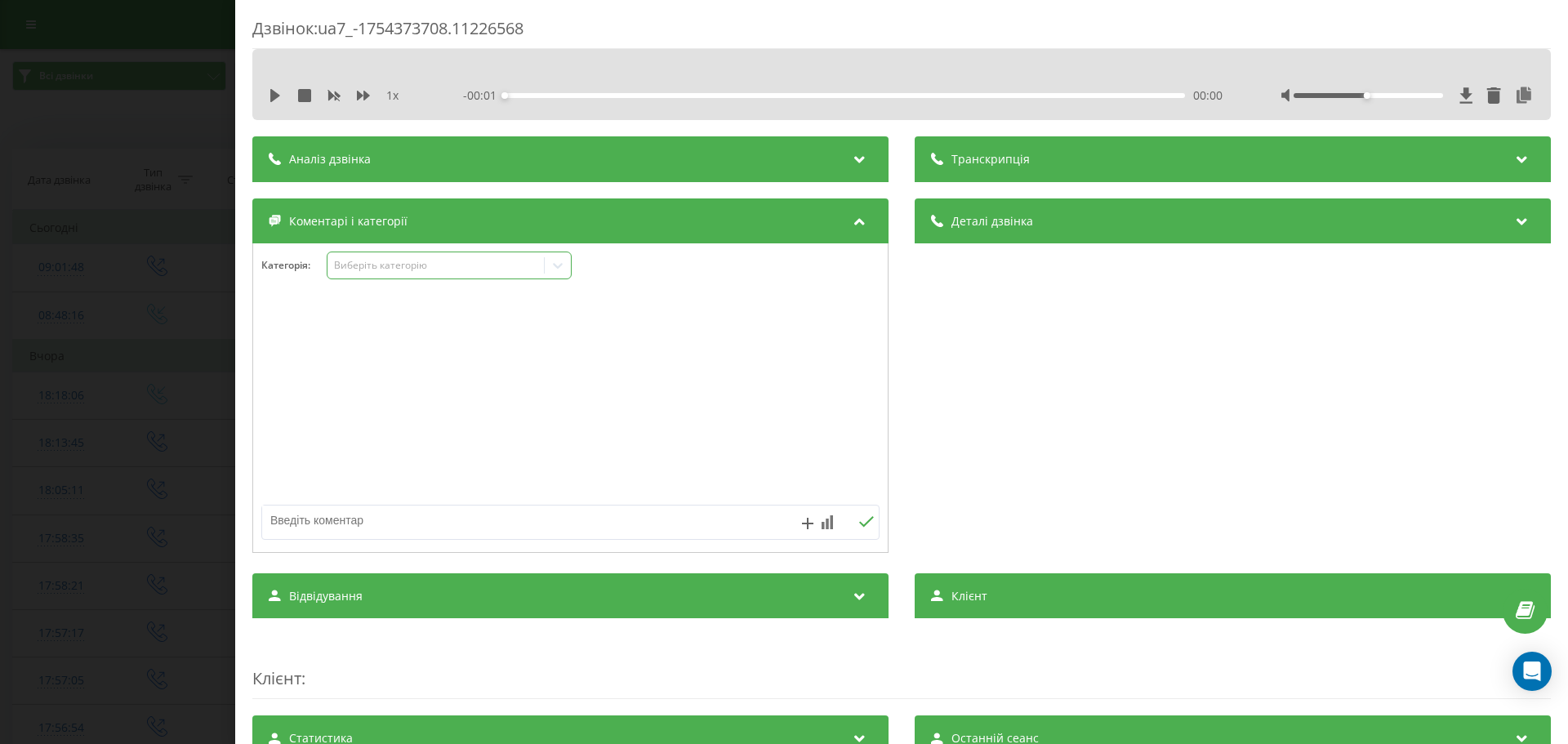 click on "Виберіть категорію" at bounding box center [435, 265] 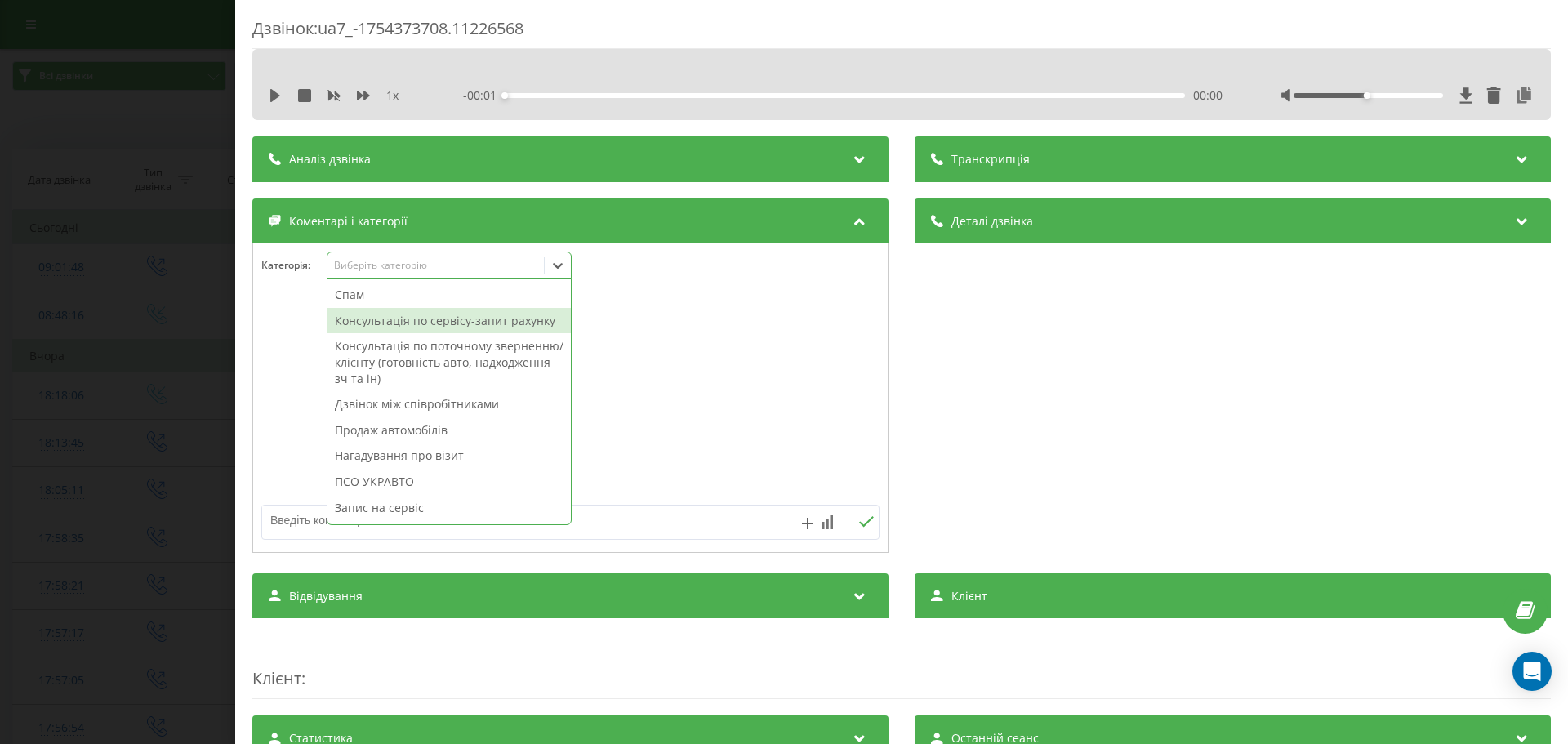 click on "Консультація по сервісу-запит рахунку" at bounding box center [449, 321] 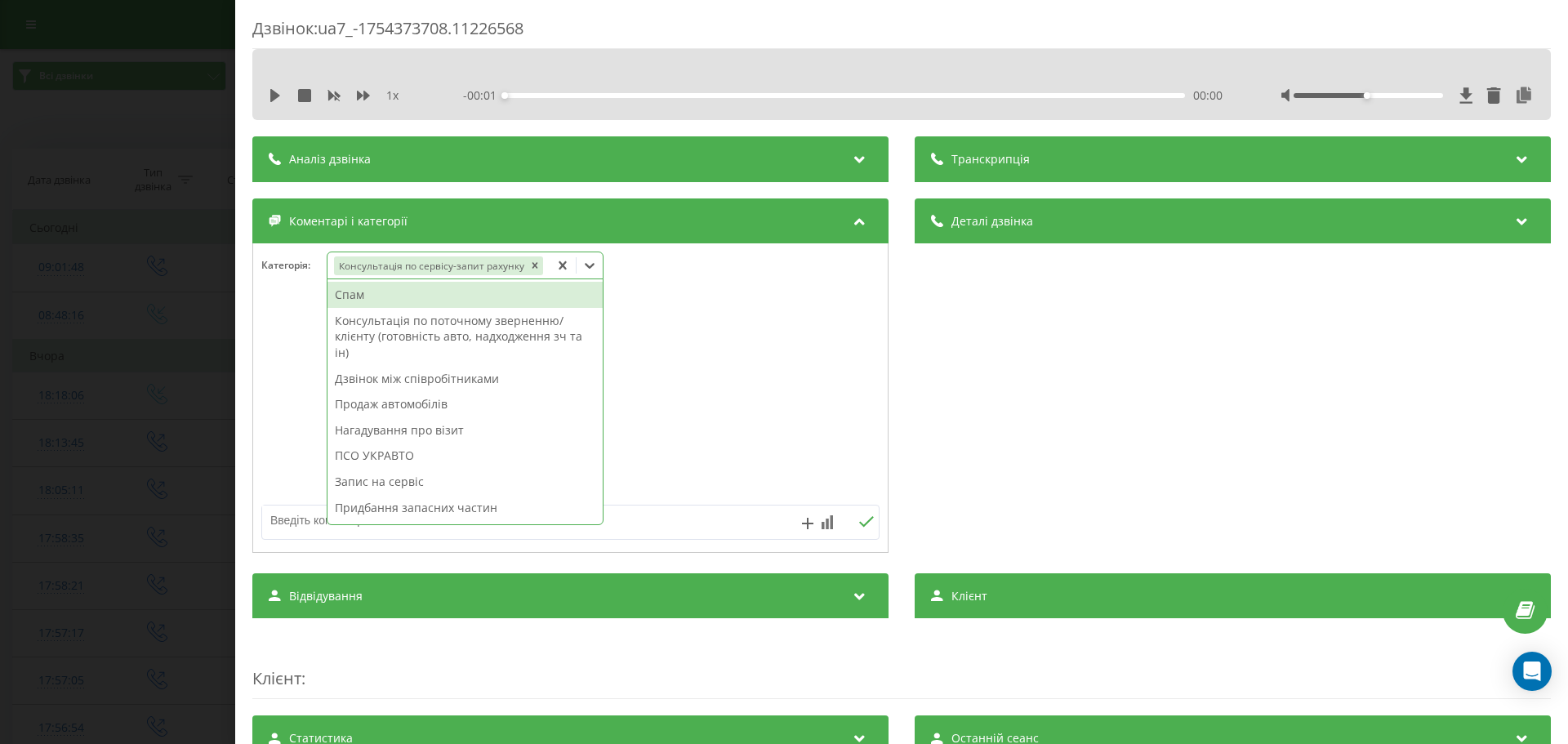 click at bounding box center [509, 520] 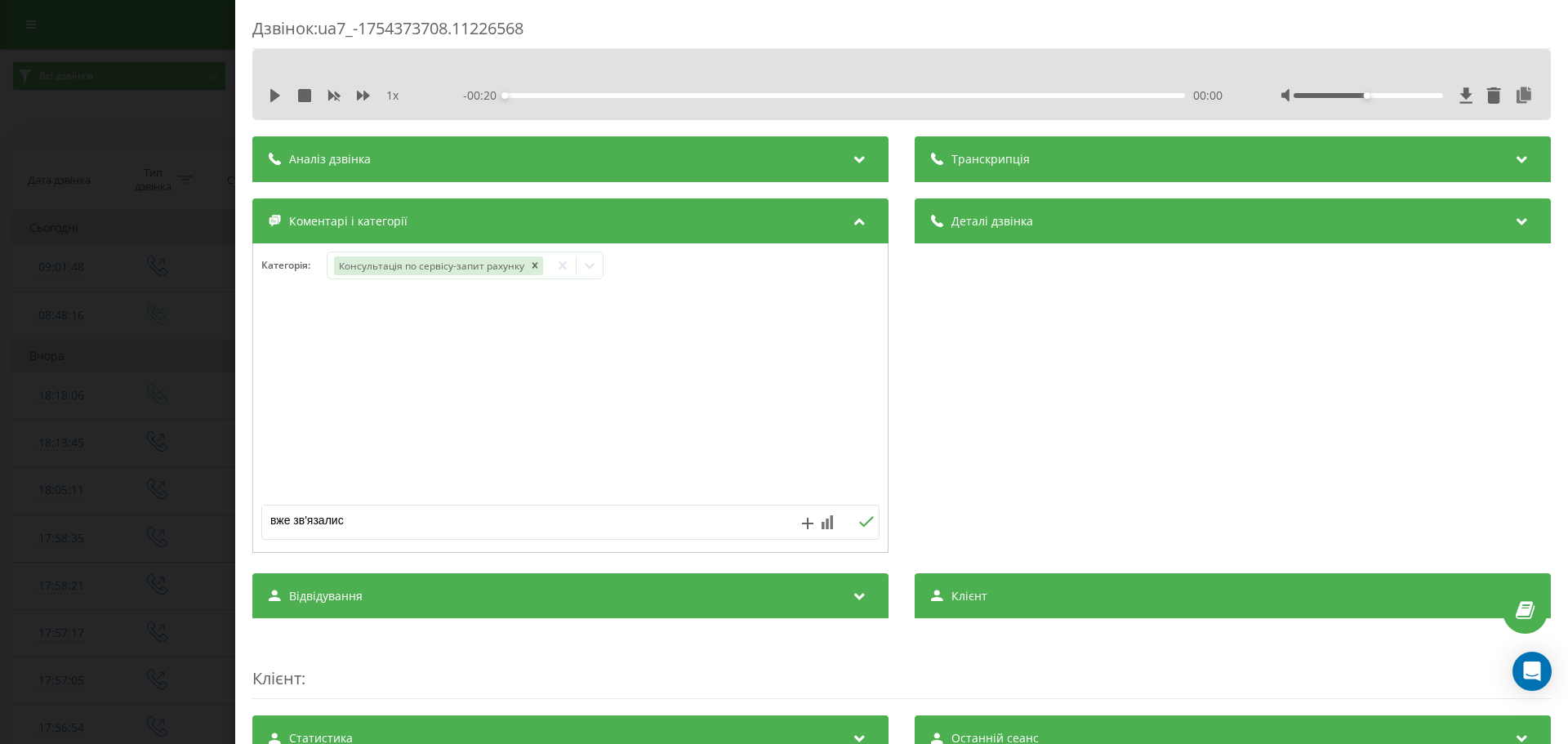 type on "вже зв'язались" 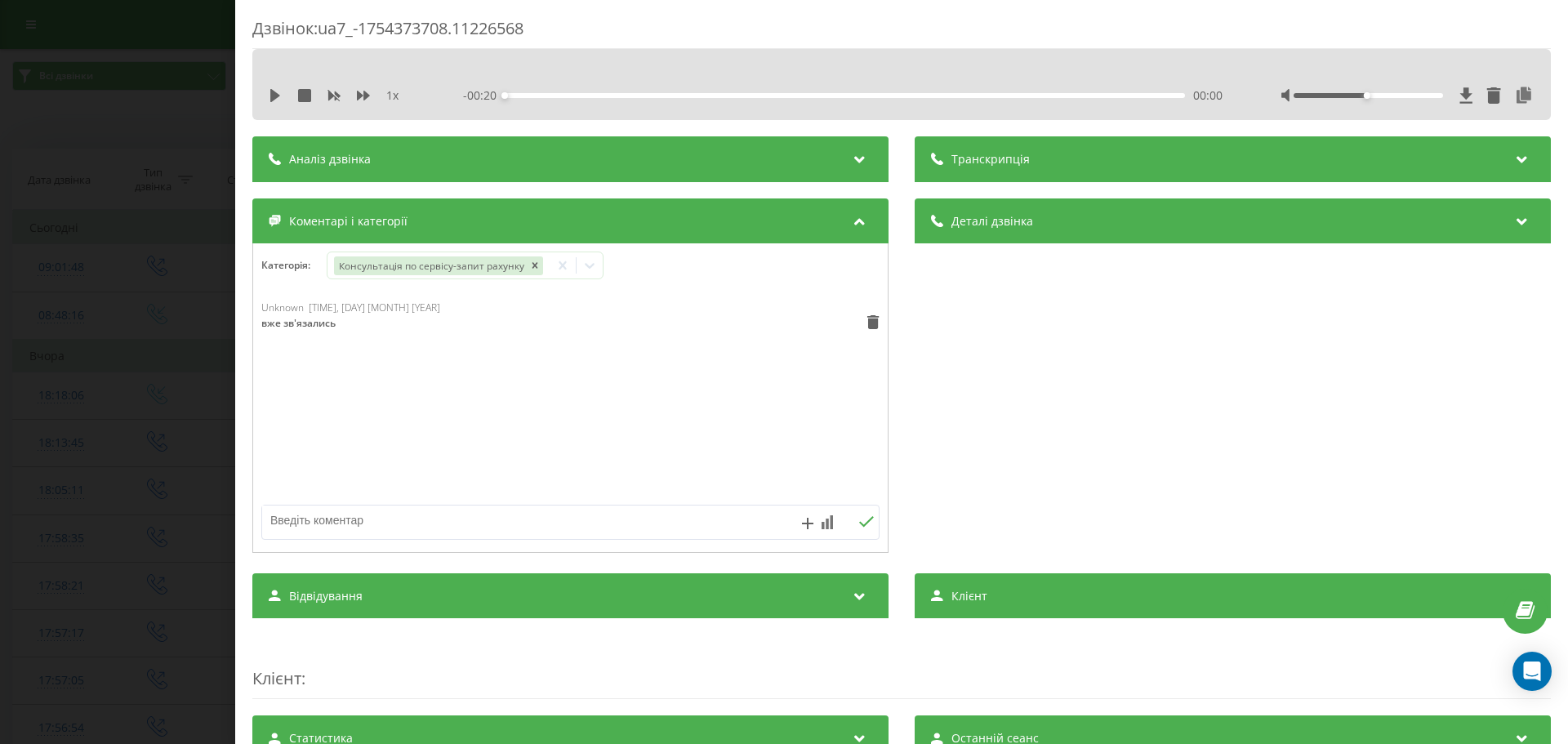 click on "Дзвінок :  ua7_-1754373708.11226568   1 x  - 00:20 00:00   00:00   Транскрипція Для AI-аналізу майбутніх дзвінків  налаштуйте та активуйте профіль на сторінці . Якщо профіль вже є і дзвінок відповідає його умовам, оновіть сторінку через 10 хвилин - AI аналізує поточний дзвінок. Аналіз дзвінка Для AI-аналізу майбутніх дзвінків  налаштуйте та активуйте профіль на сторінці . Якщо профіль вже є і дзвінок відповідає його умовам, оновіть сторінку через 10 хвилин - AI аналізує поточний дзвінок. Деталі дзвінка Загальне Дата дзвінка 2025-08-05 09:01:48 Тип дзвінка Вихідний Статус дзвінка Успішний 442777070 :" at bounding box center (784, 372) 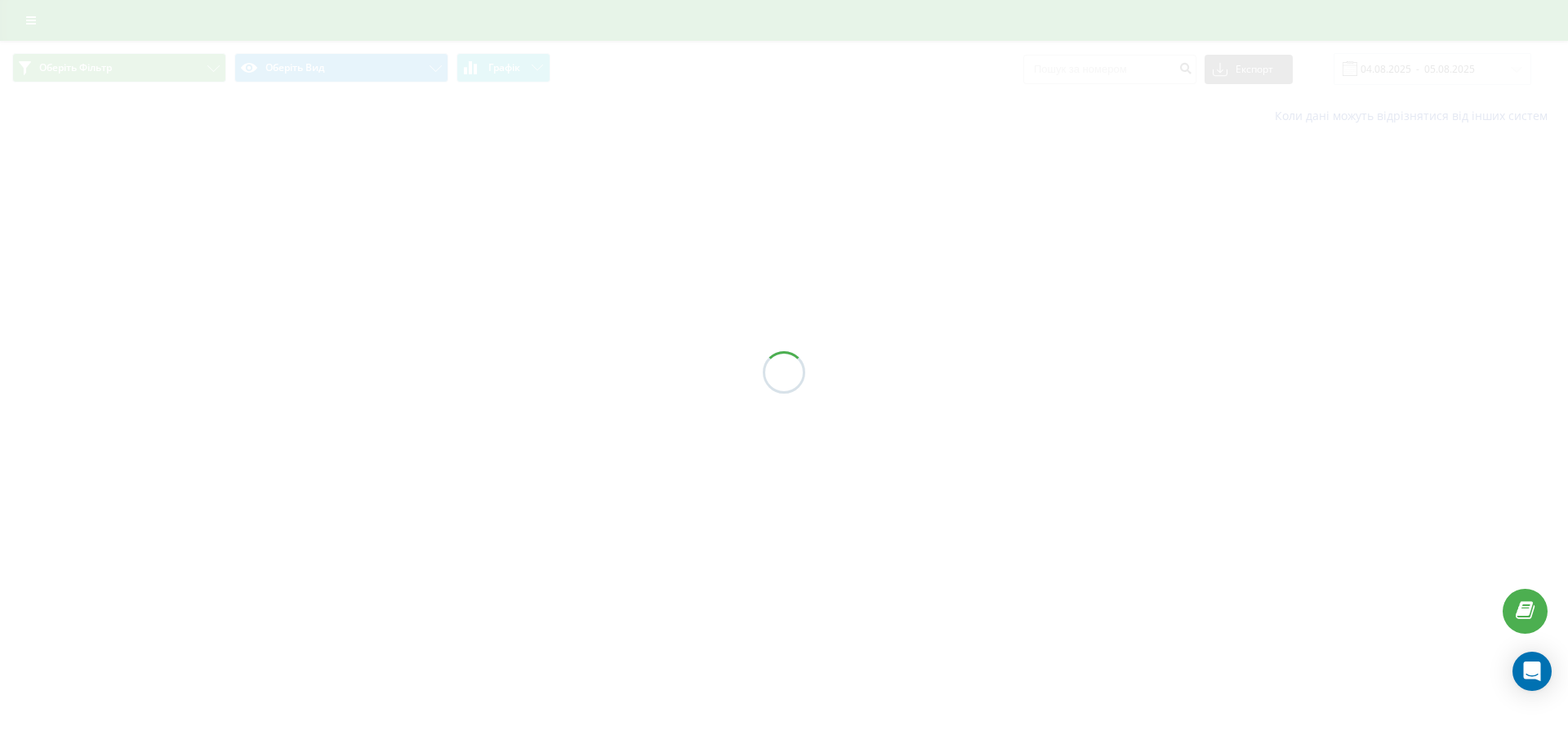 scroll, scrollTop: 0, scrollLeft: 0, axis: both 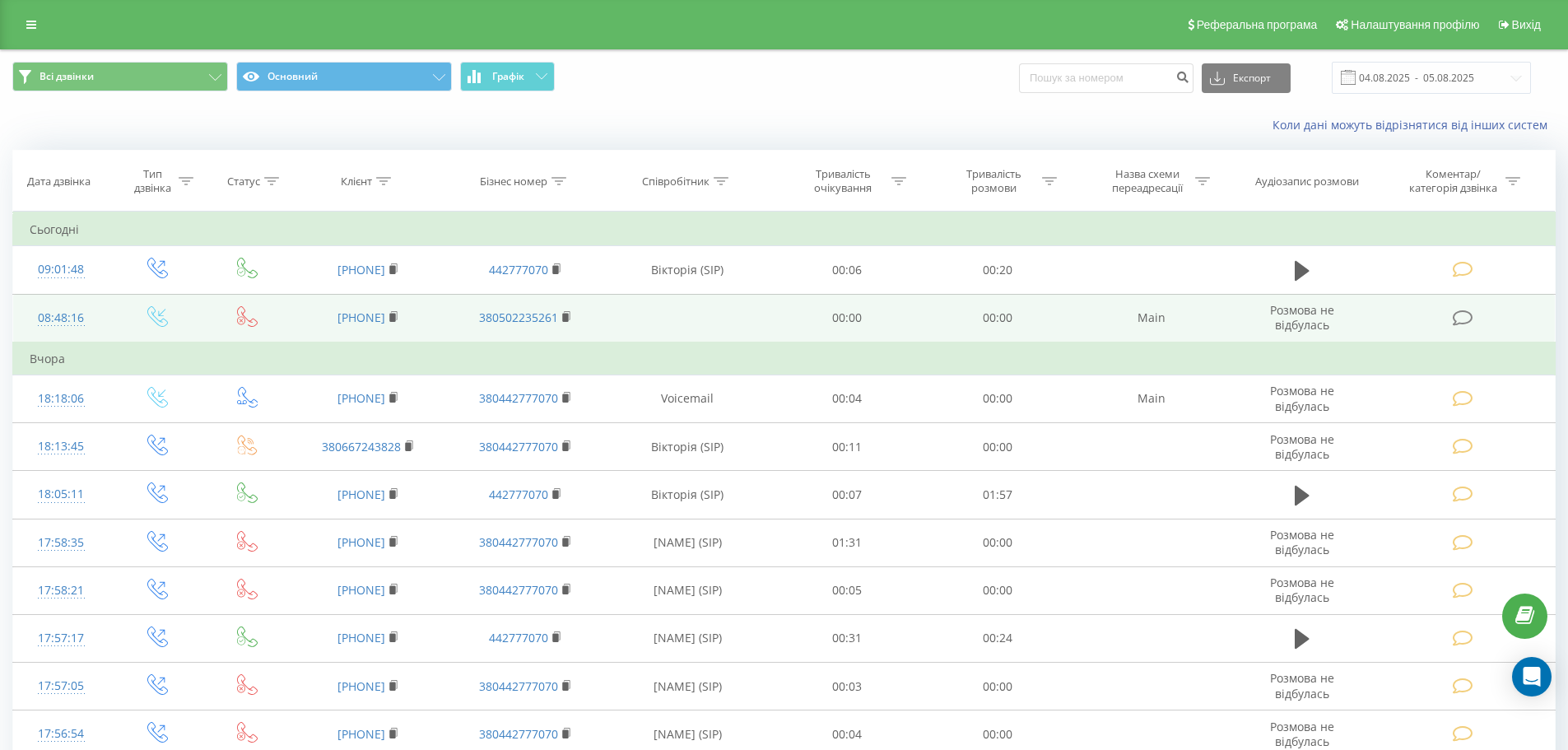 drag, startPoint x: 304, startPoint y: 324, endPoint x: 424, endPoint y: 323, distance: 120.00417 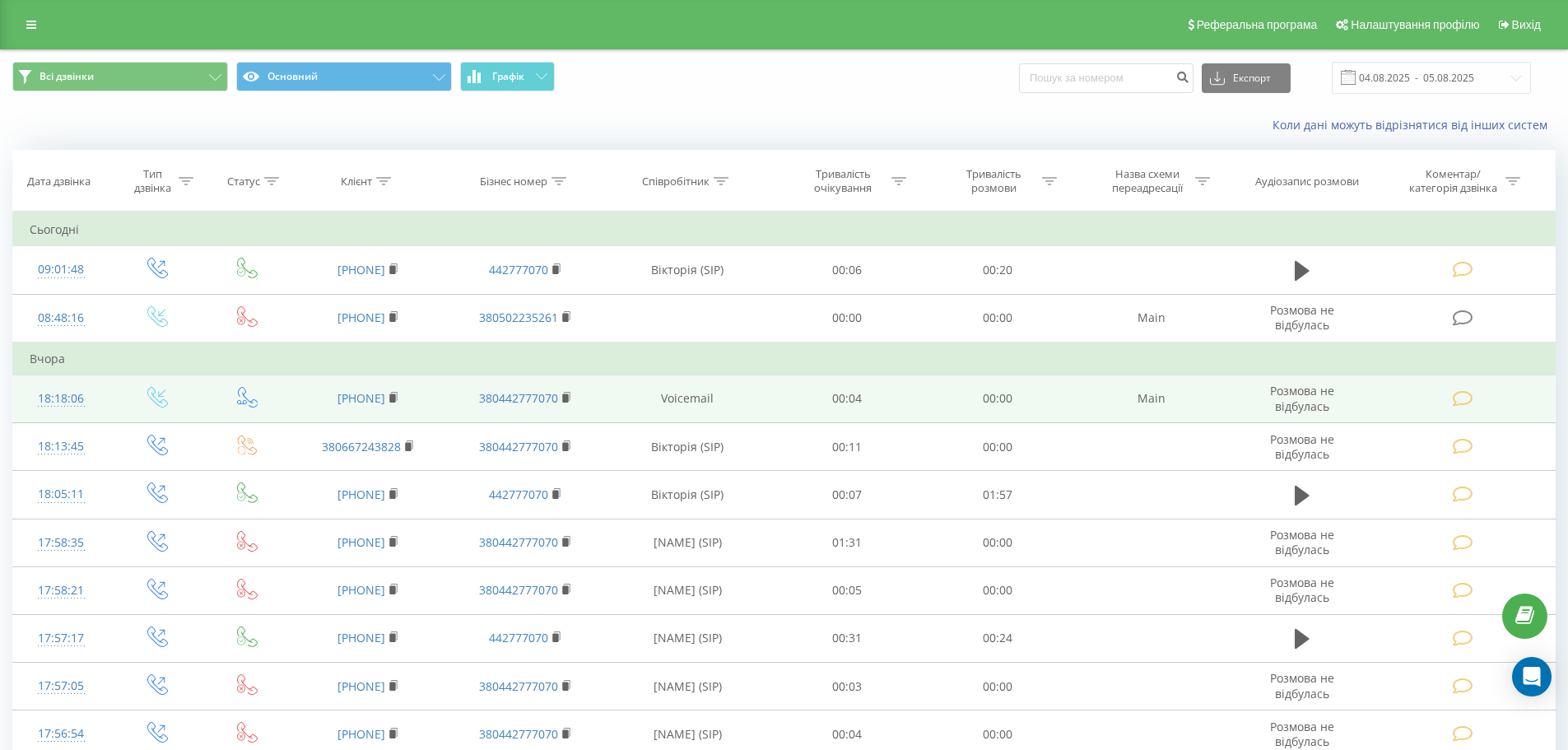 copy on "[PHONE]" 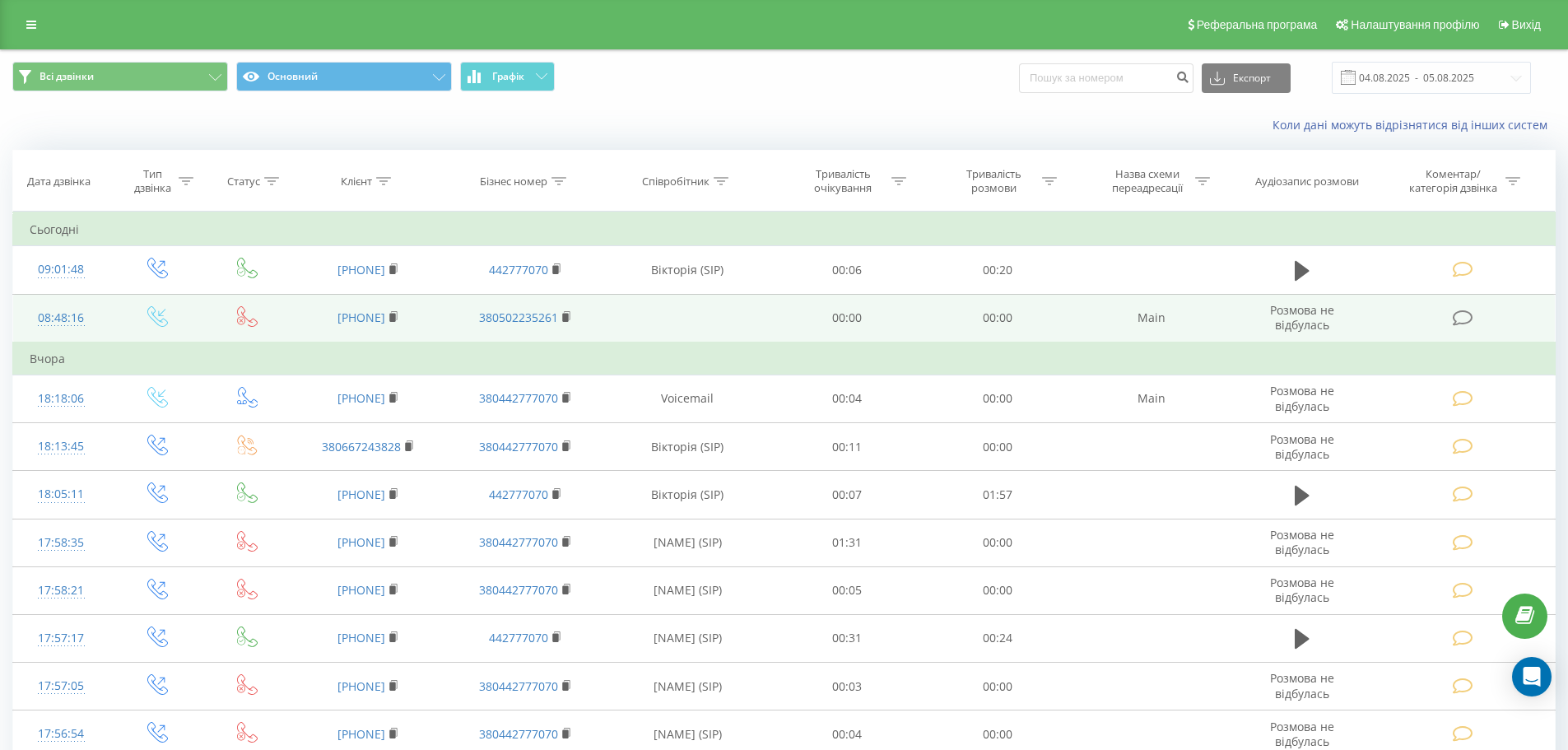 click at bounding box center (1464, 318) 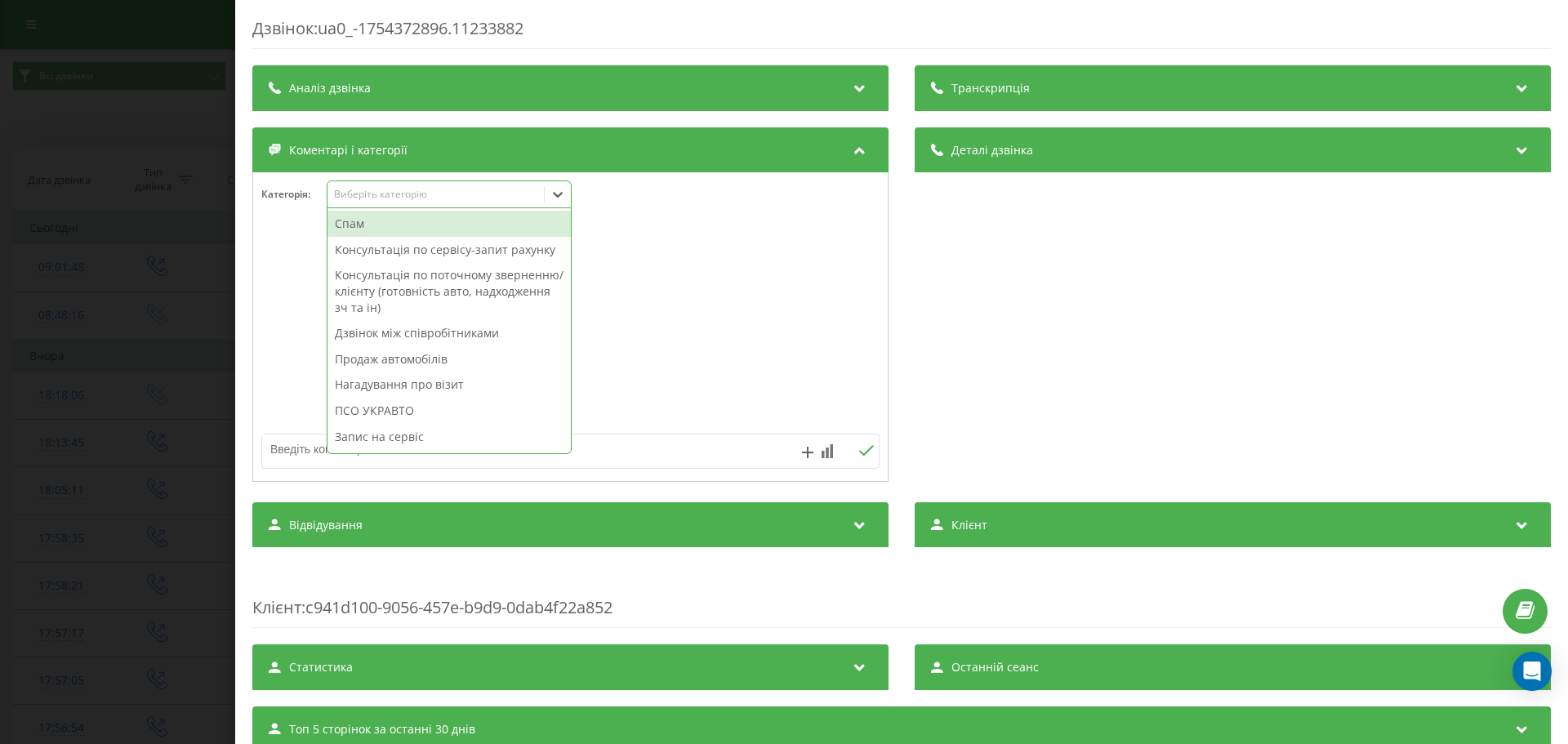 click on "Виберіть категорію" at bounding box center (449, 194) 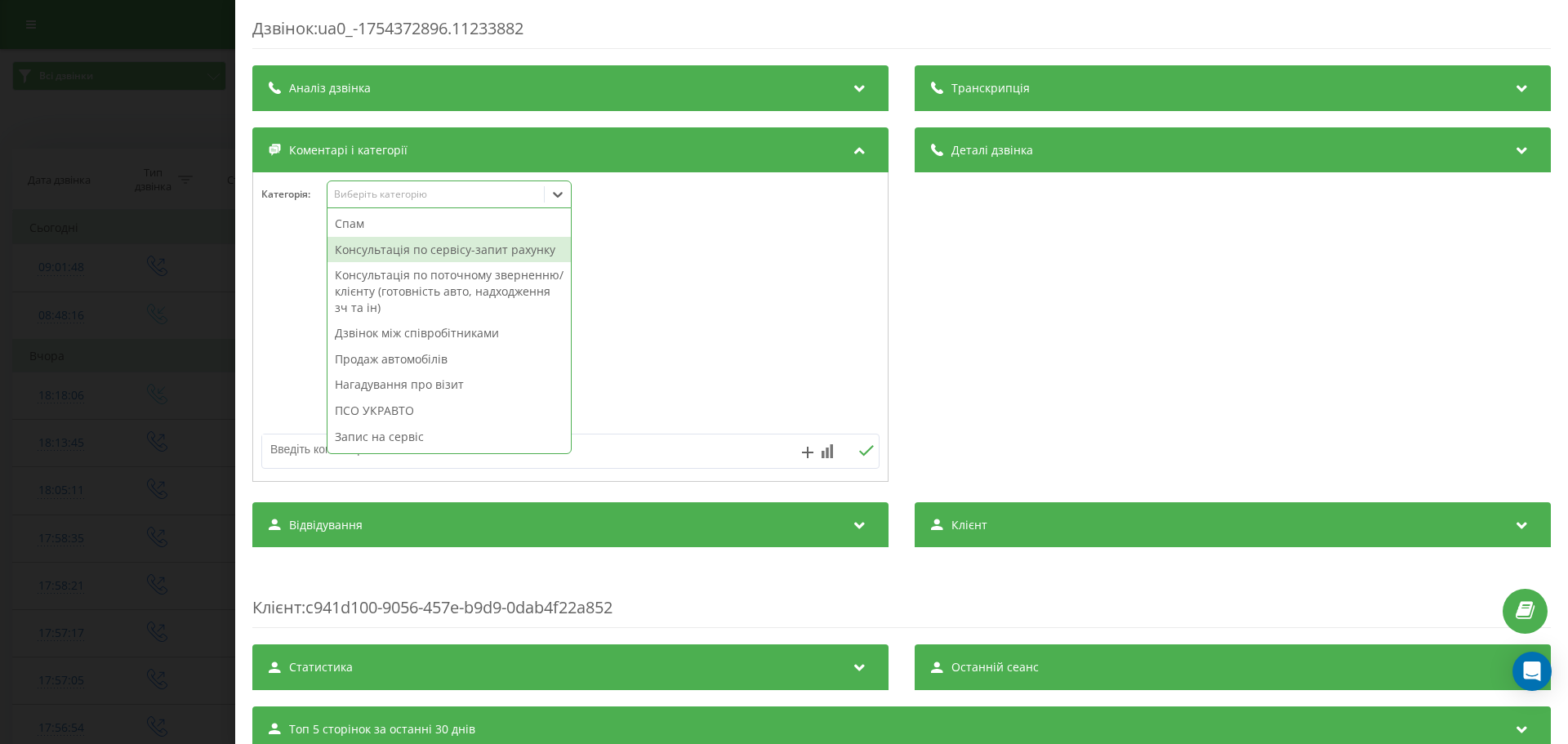 click on "Консультація по сервісу-запит рахунку" at bounding box center [449, 250] 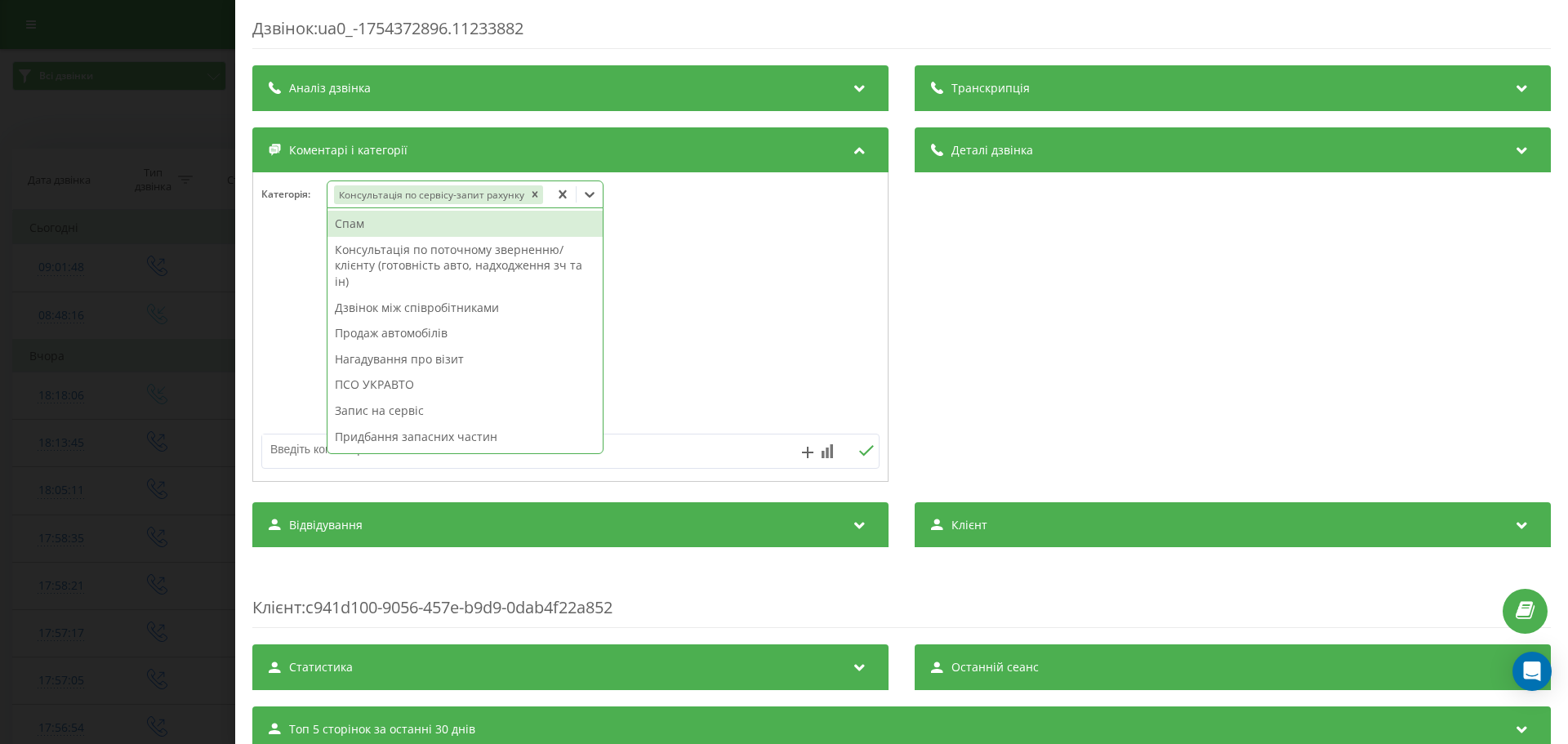 click at bounding box center [509, 449] 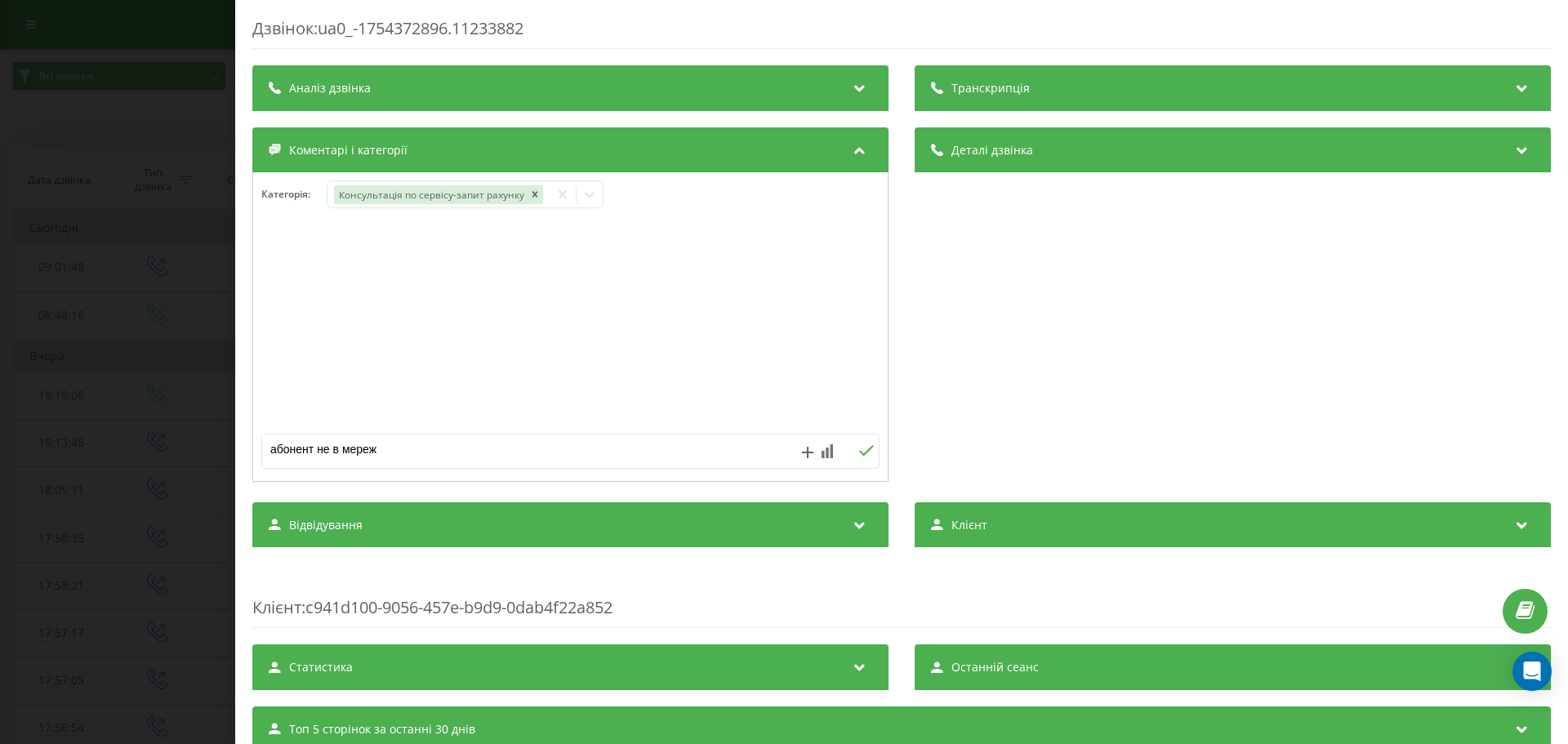 type on "абонент не в мережі" 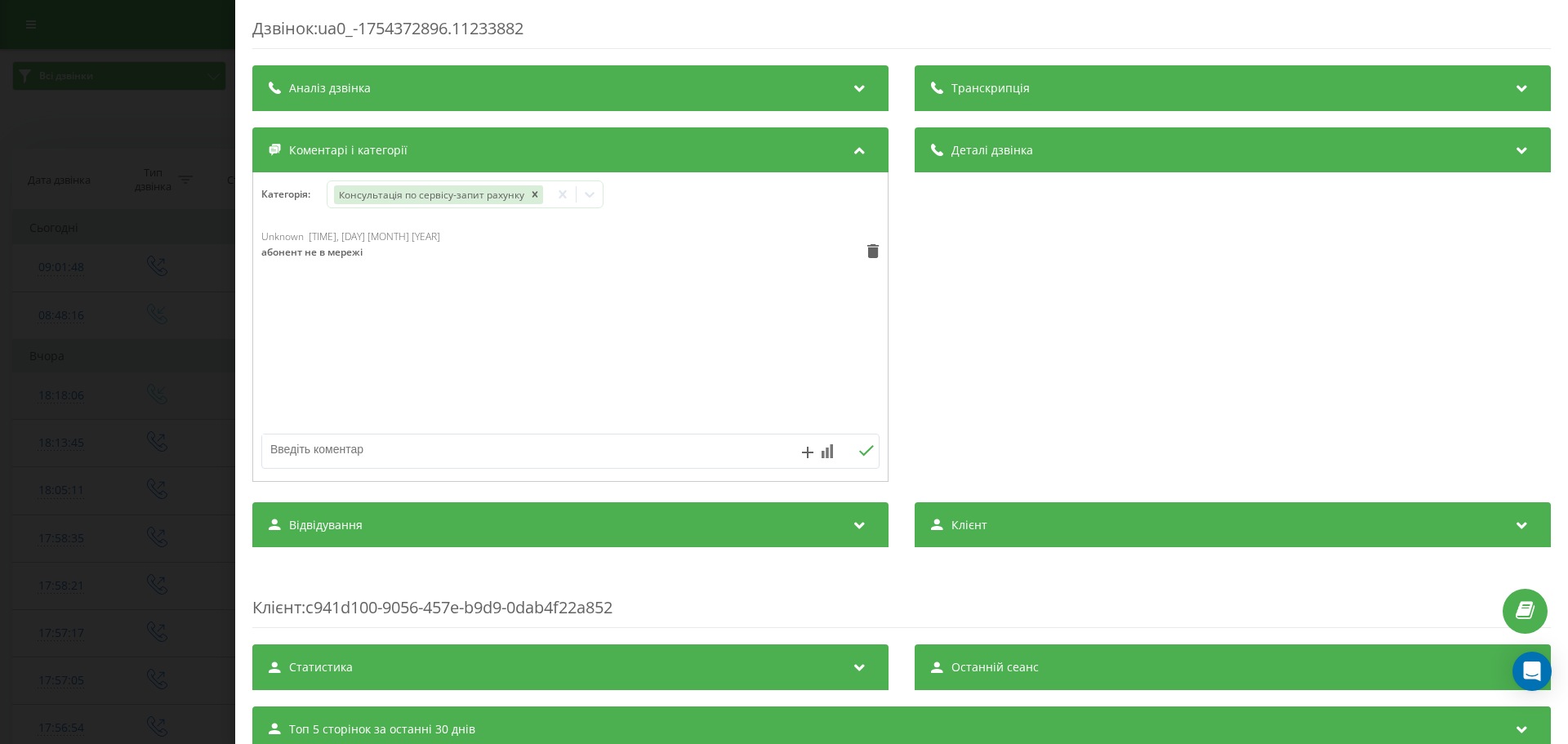 click on "Дзвінок :  ua0_-1754372896.11233882 Транскрипція Для AI-аналізу майбутніх дзвінків  налаштуйте та активуйте профіль на сторінці . Якщо профіль вже є і дзвінок відповідає його умовам, оновіть сторінку через 10 хвилин - AI аналізує поточний дзвінок. Аналіз дзвінка Для AI-аналізу майбутніх дзвінків  налаштуйте та активуйте профіль на сторінці . Якщо профіль вже є і дзвінок відповідає його умовам, оновіть сторінку через 10 хвилин - AI аналізує поточний дзвінок. Деталі дзвінка Загальне Дата дзвінка 2025-08-05 08:48:16 Тип дзвінка Вхідний Статус дзвінка Немає відповіді Хто дзвонив - / :" at bounding box center (784, 372) 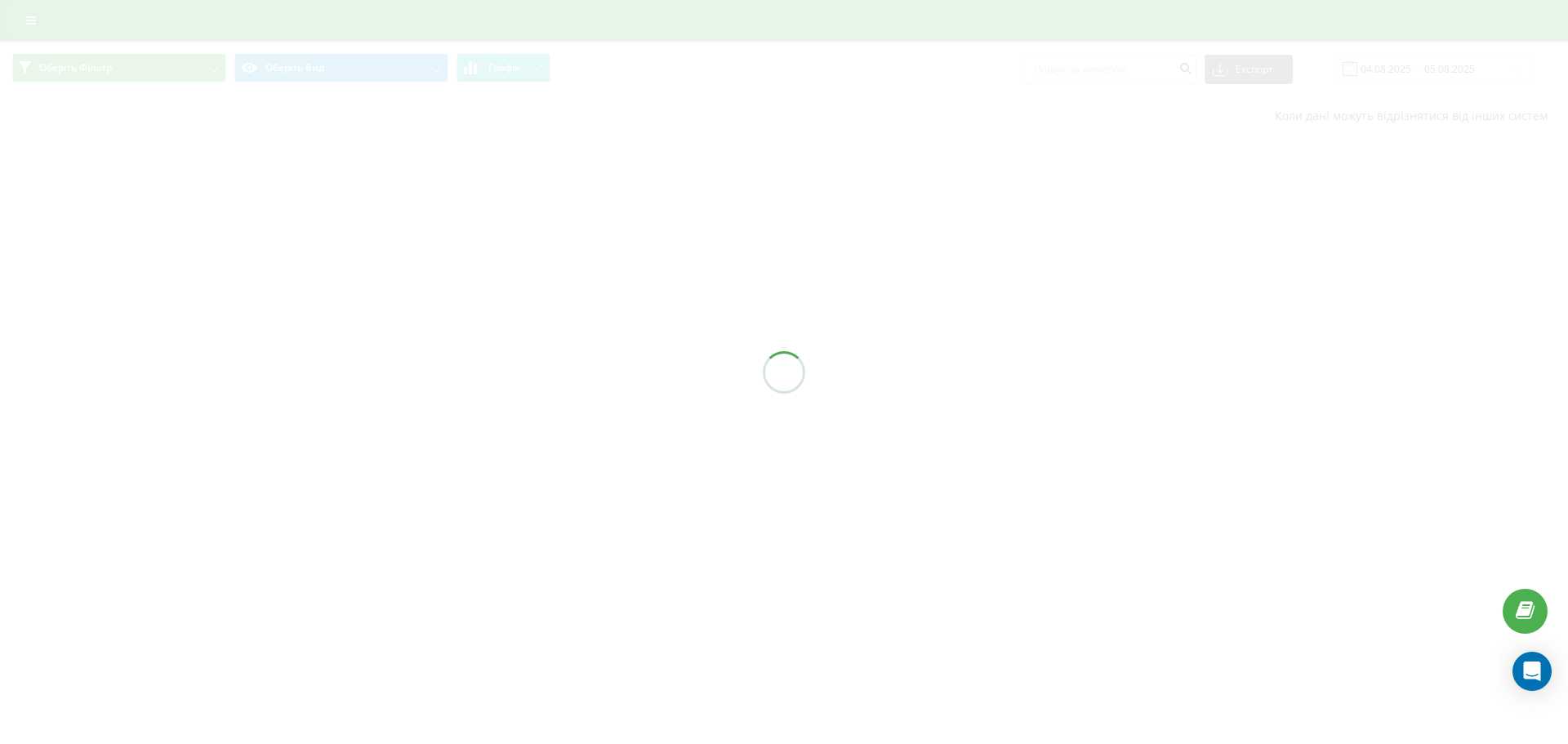 scroll, scrollTop: 0, scrollLeft: 0, axis: both 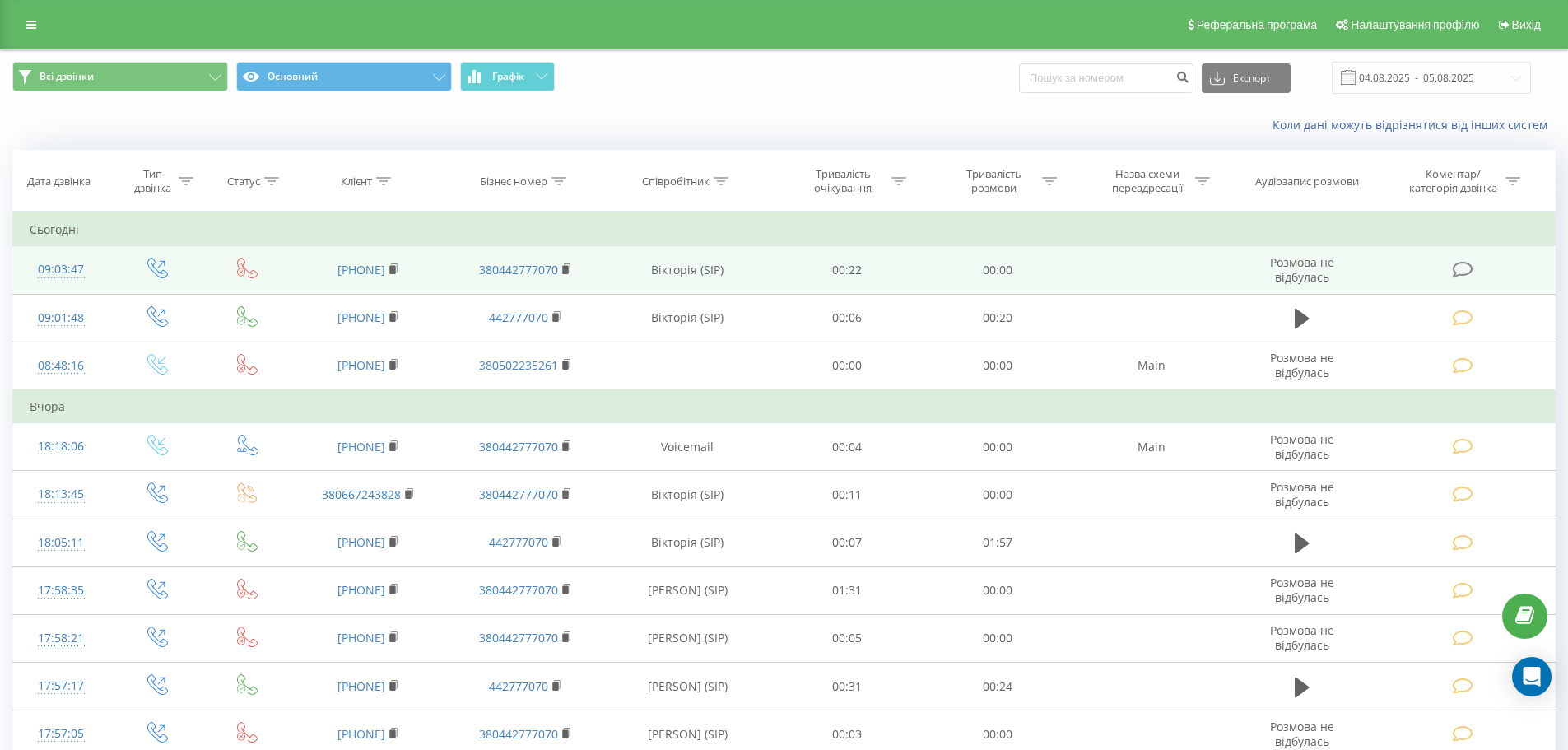 click at bounding box center [1464, 270] 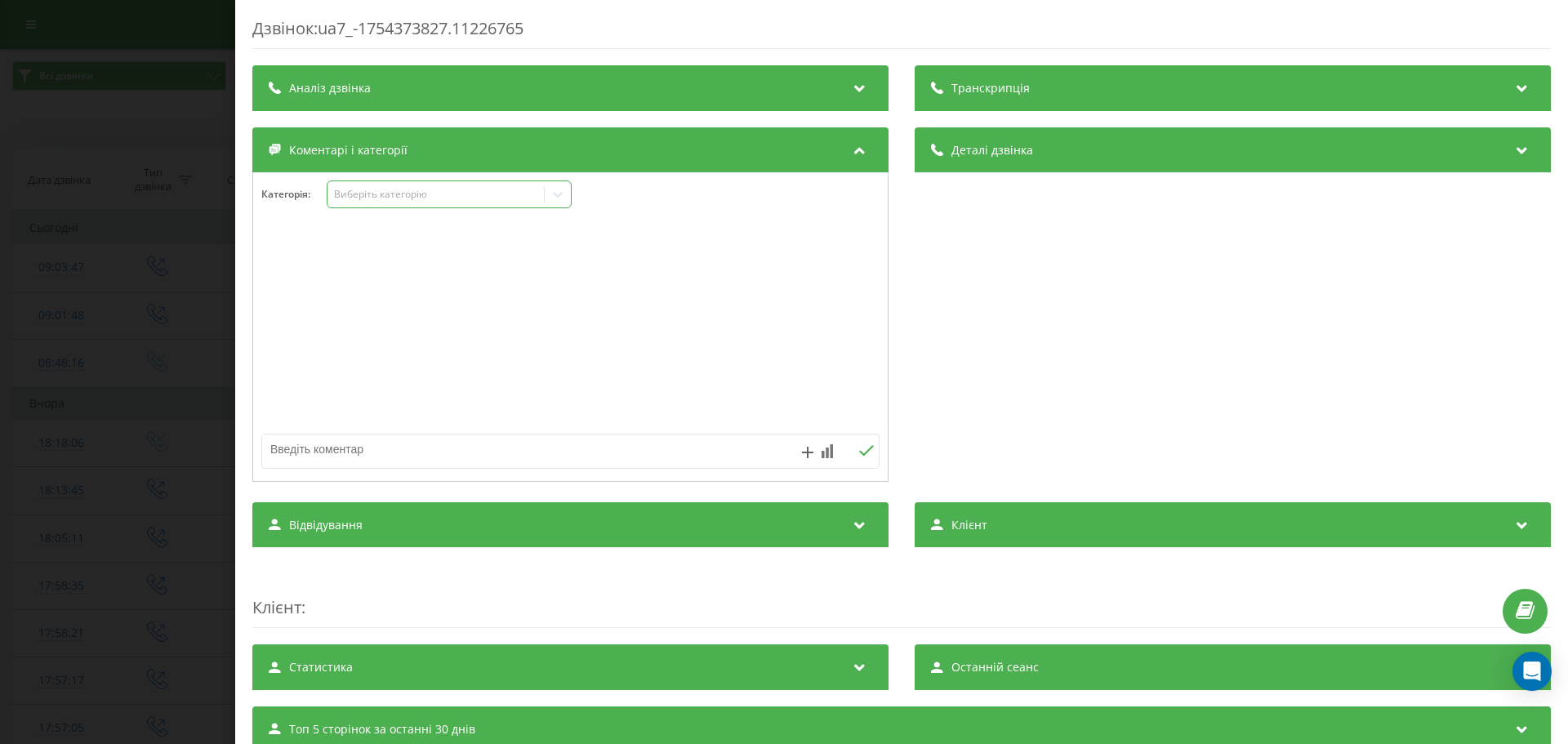 click on "Виберіть категорію" at bounding box center (435, 194) 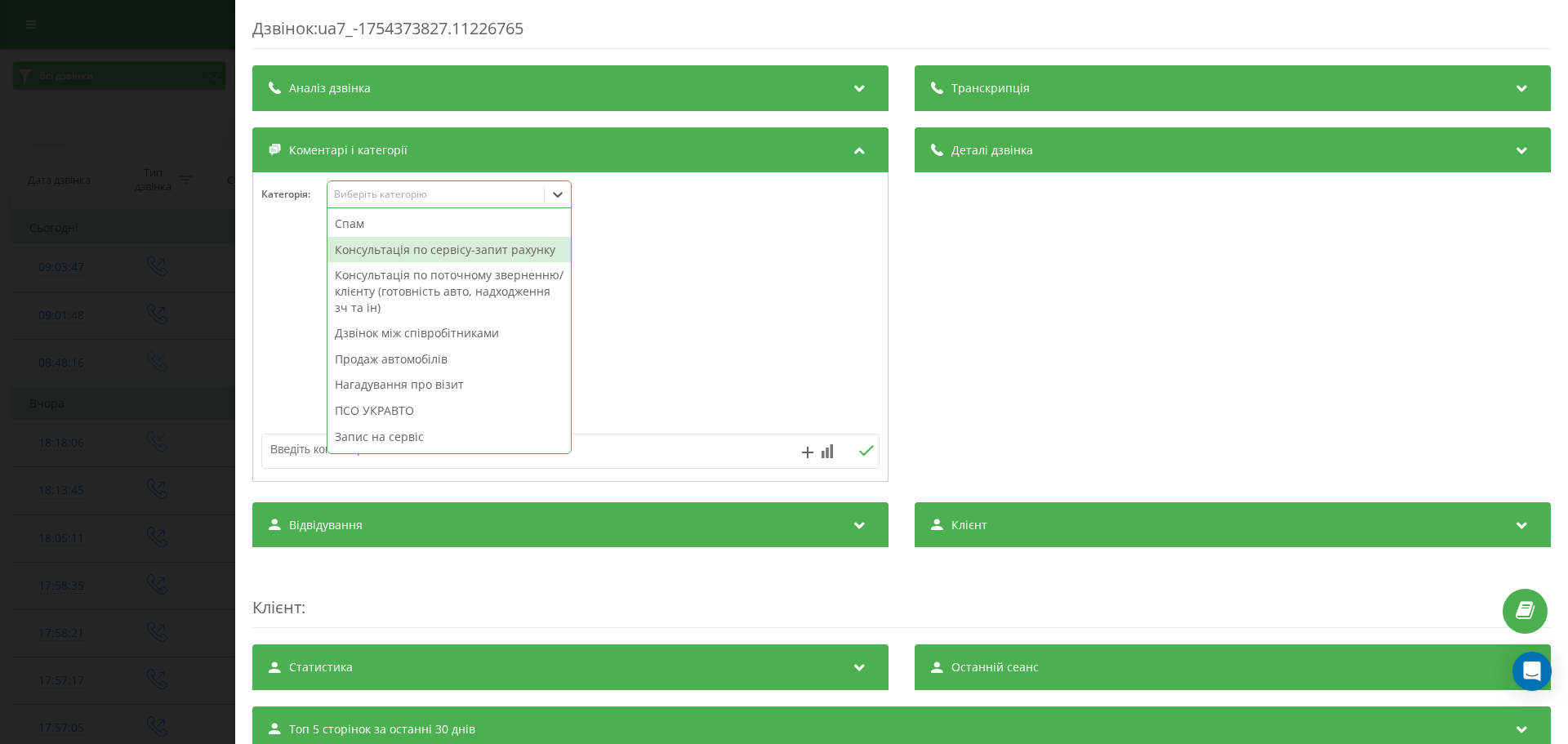 click on "Консультація по сервісу-запит рахунку" at bounding box center [449, 250] 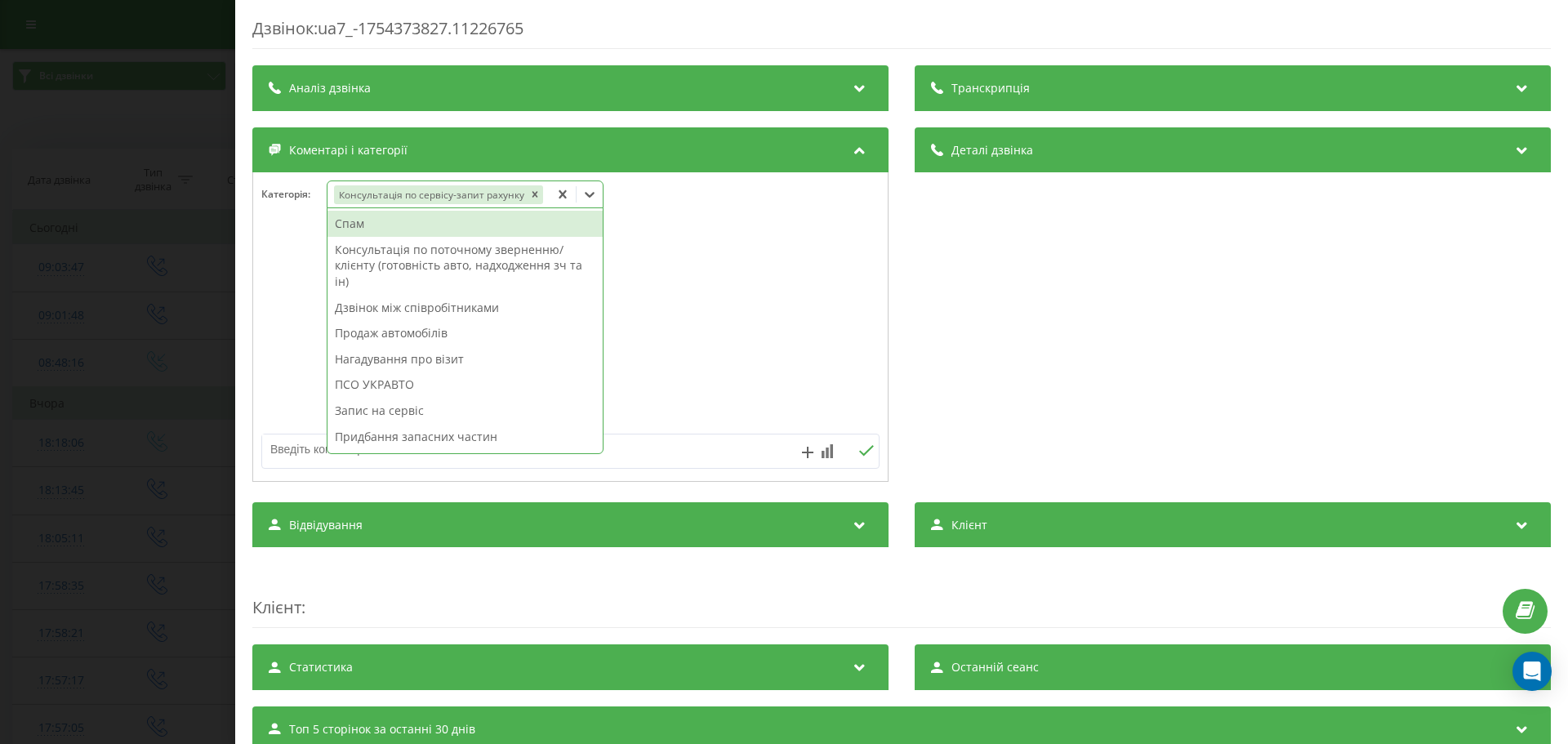 click at bounding box center [509, 451] 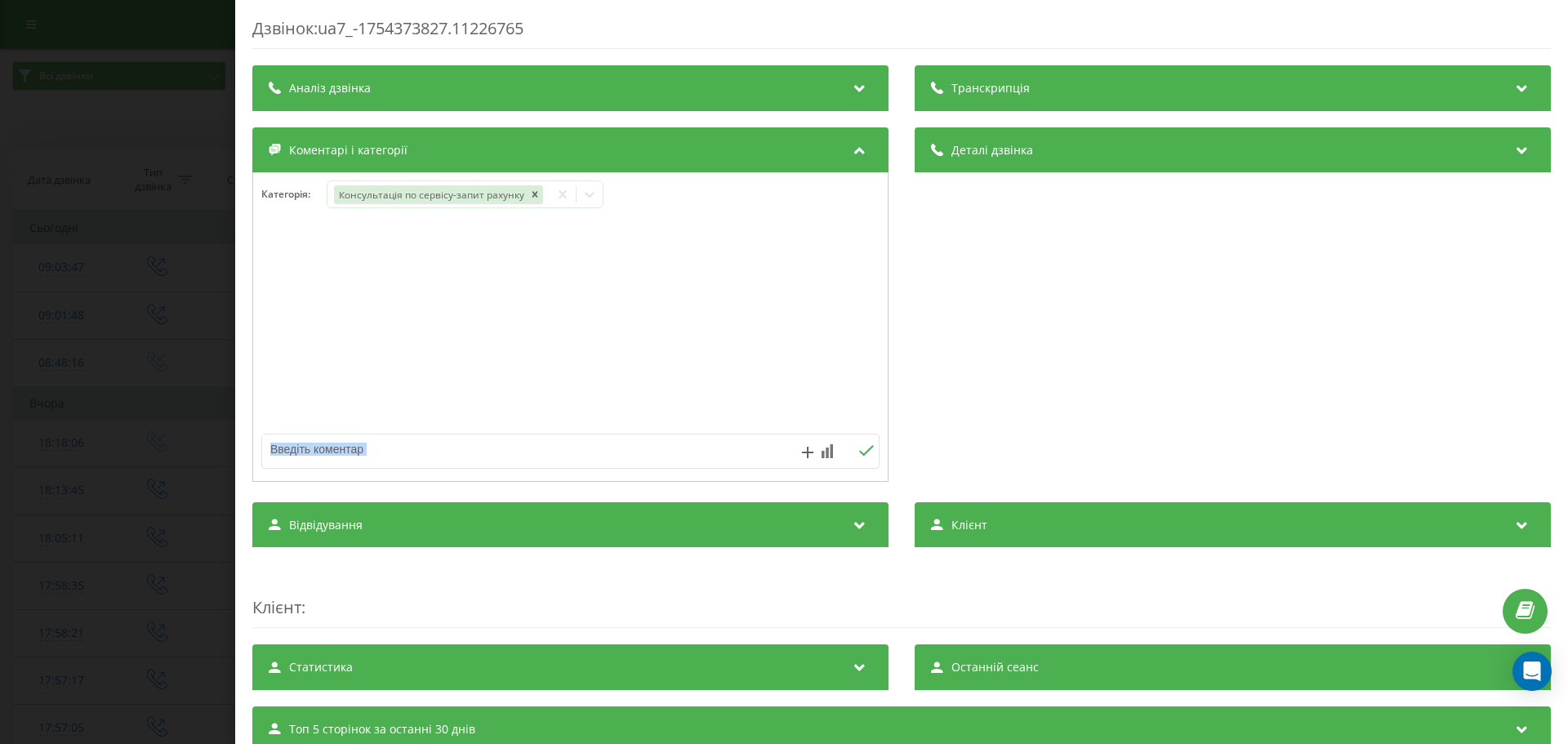 click at bounding box center [509, 451] 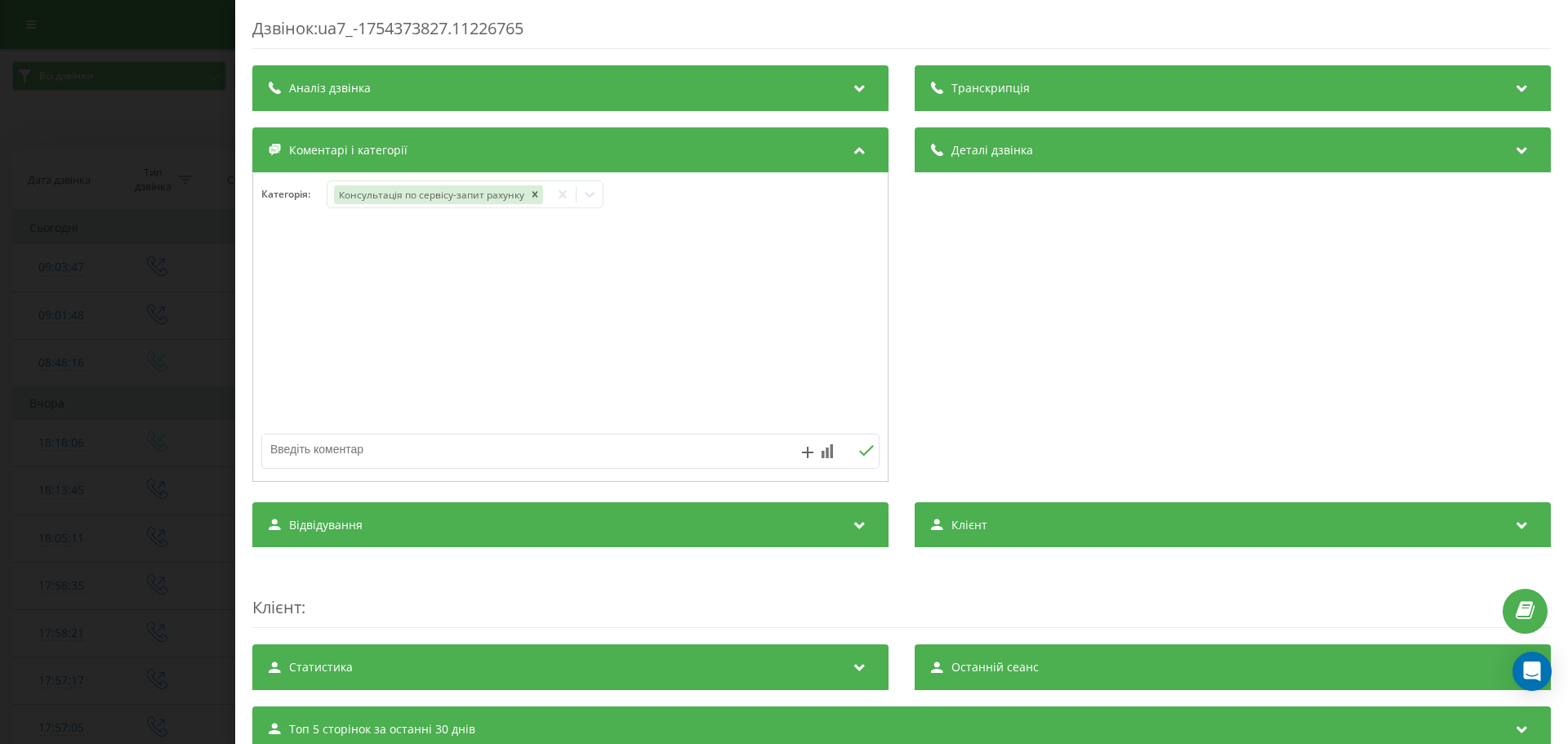 click at bounding box center (509, 449) 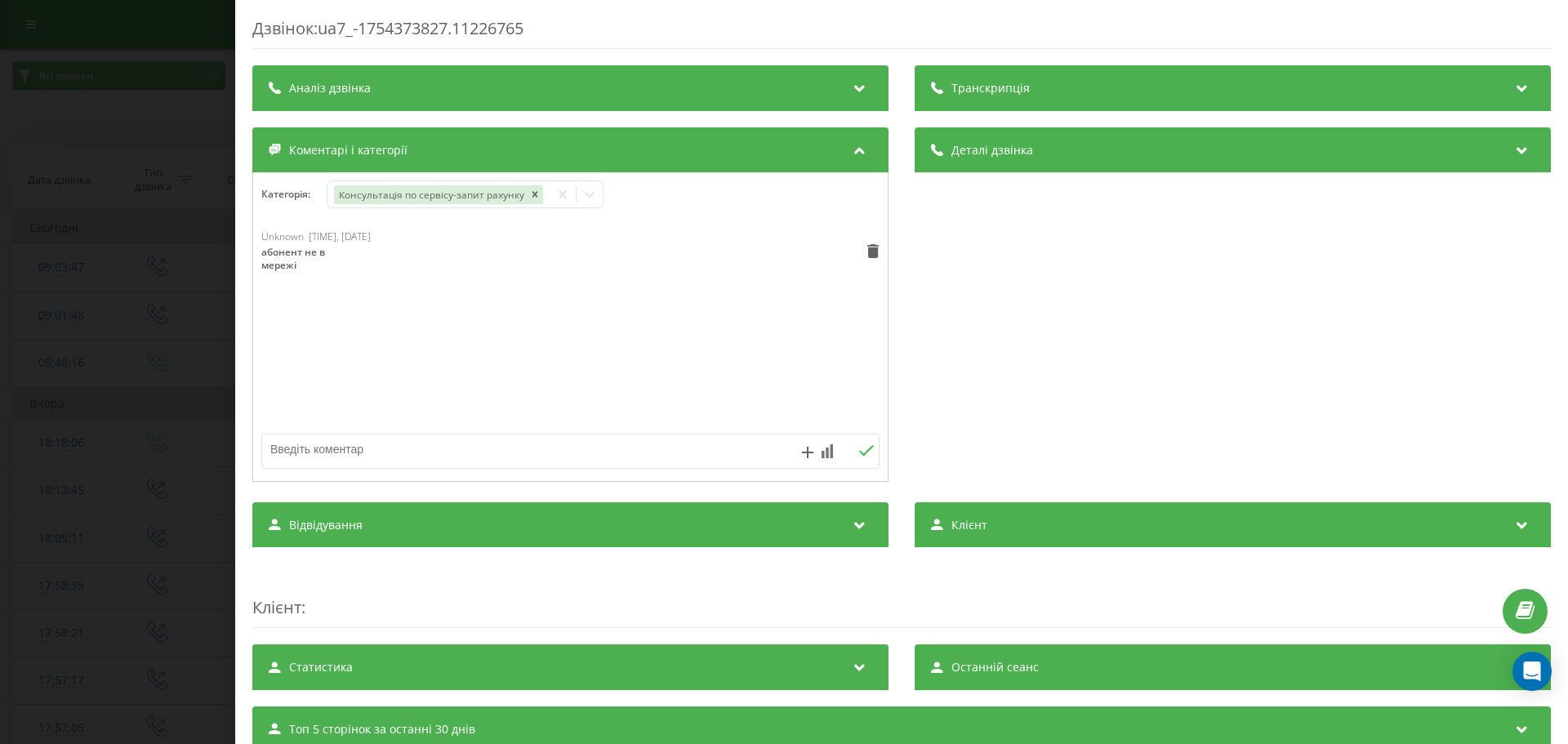 click on "Дзвінок :  ua7_-1754373827.11226765 Транскрипція Для AI-аналізу майбутніх дзвінків  налаштуйте та активуйте профіль на сторінці . Якщо профіль вже є і дзвінок відповідає його умовам, оновіть сторінку через 10 хвилин - AI аналізує поточний дзвінок. Аналіз дзвінка Для AI-аналізу майбутніх дзвінків  налаштуйте та активуйте профіль на сторінці . Якщо профіль вже є і дзвінок відповідає його умовам, оновіть сторінку через 10 хвилин - AI аналізує поточний дзвінок. Деталі дзвінка Загальне Дата дзвінка 2025-08-05 09:03:47 Тип дзвінка Вихідний Статус дзвінка Немає відповіді Хто дзвонив - n/a :" at bounding box center [784, 372] 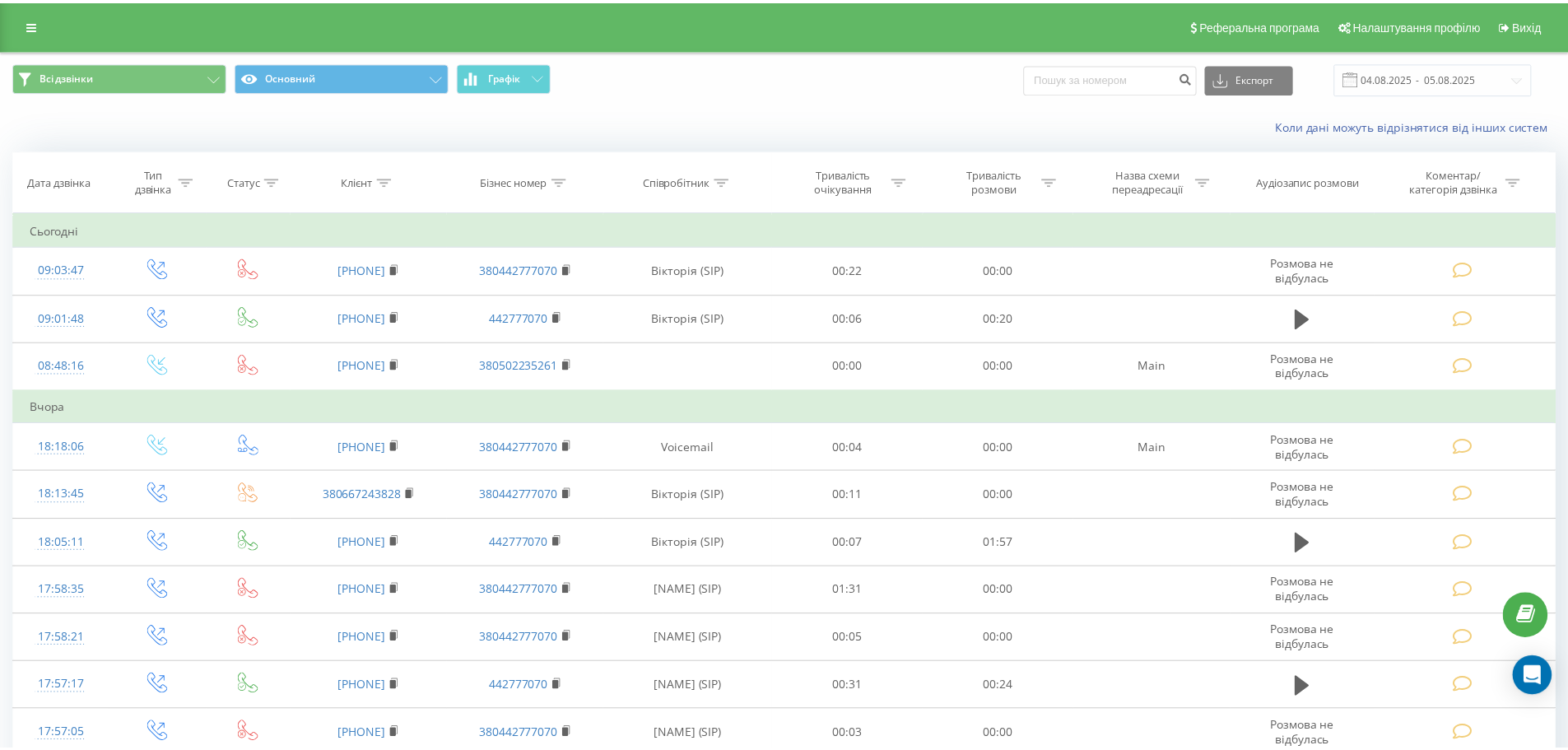 scroll, scrollTop: 0, scrollLeft: 0, axis: both 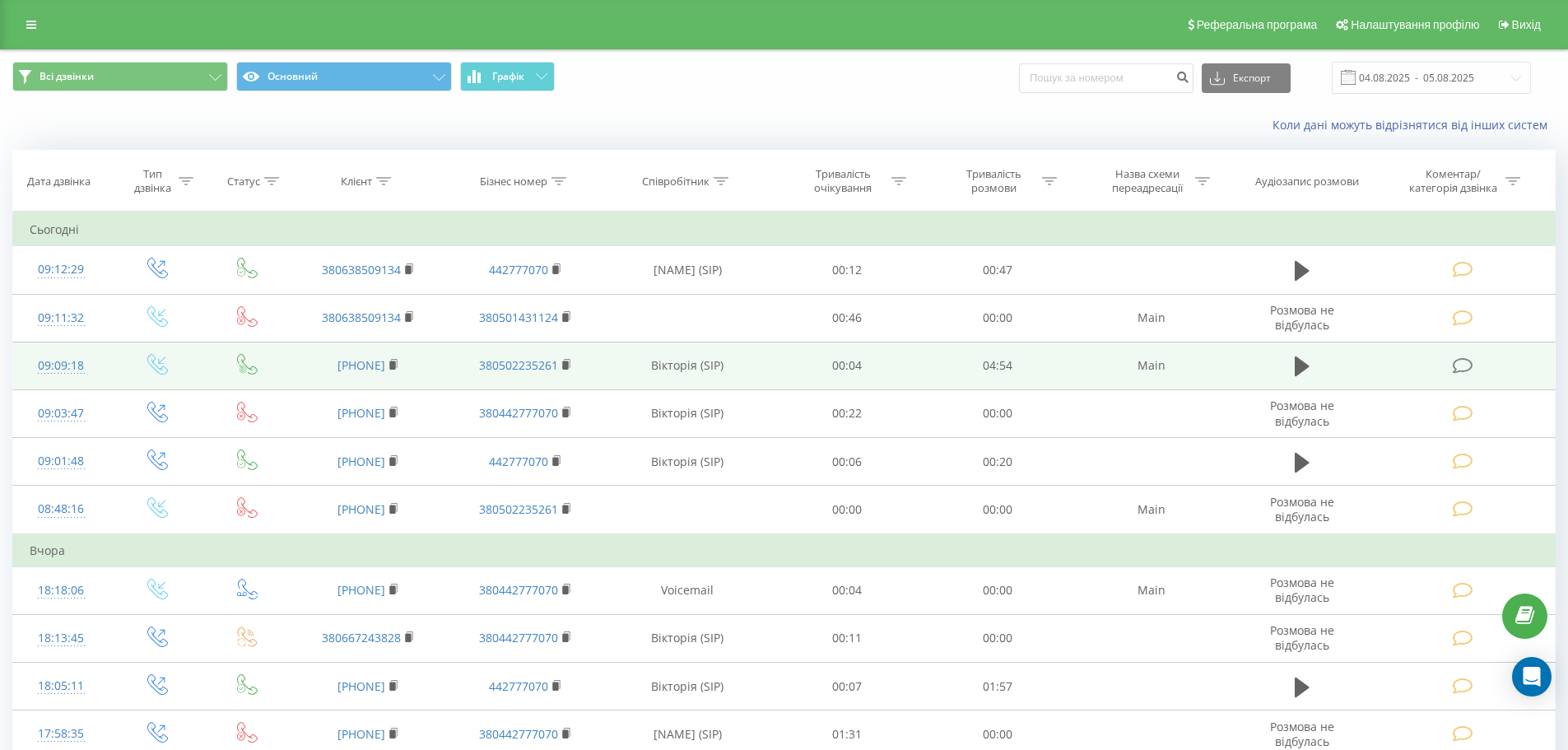 click at bounding box center (1464, 364) 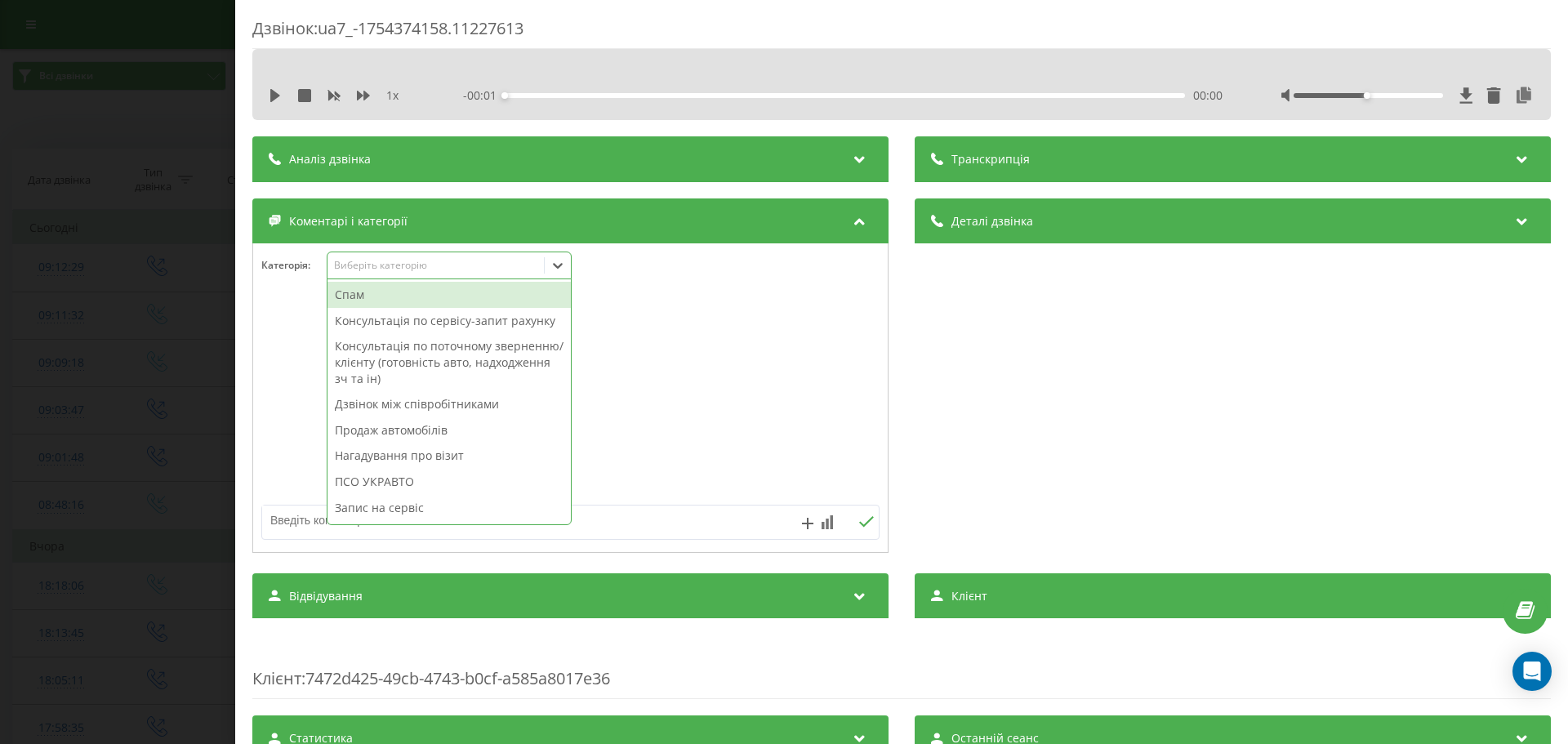 click on "Виберіть категорію" at bounding box center (436, 265) 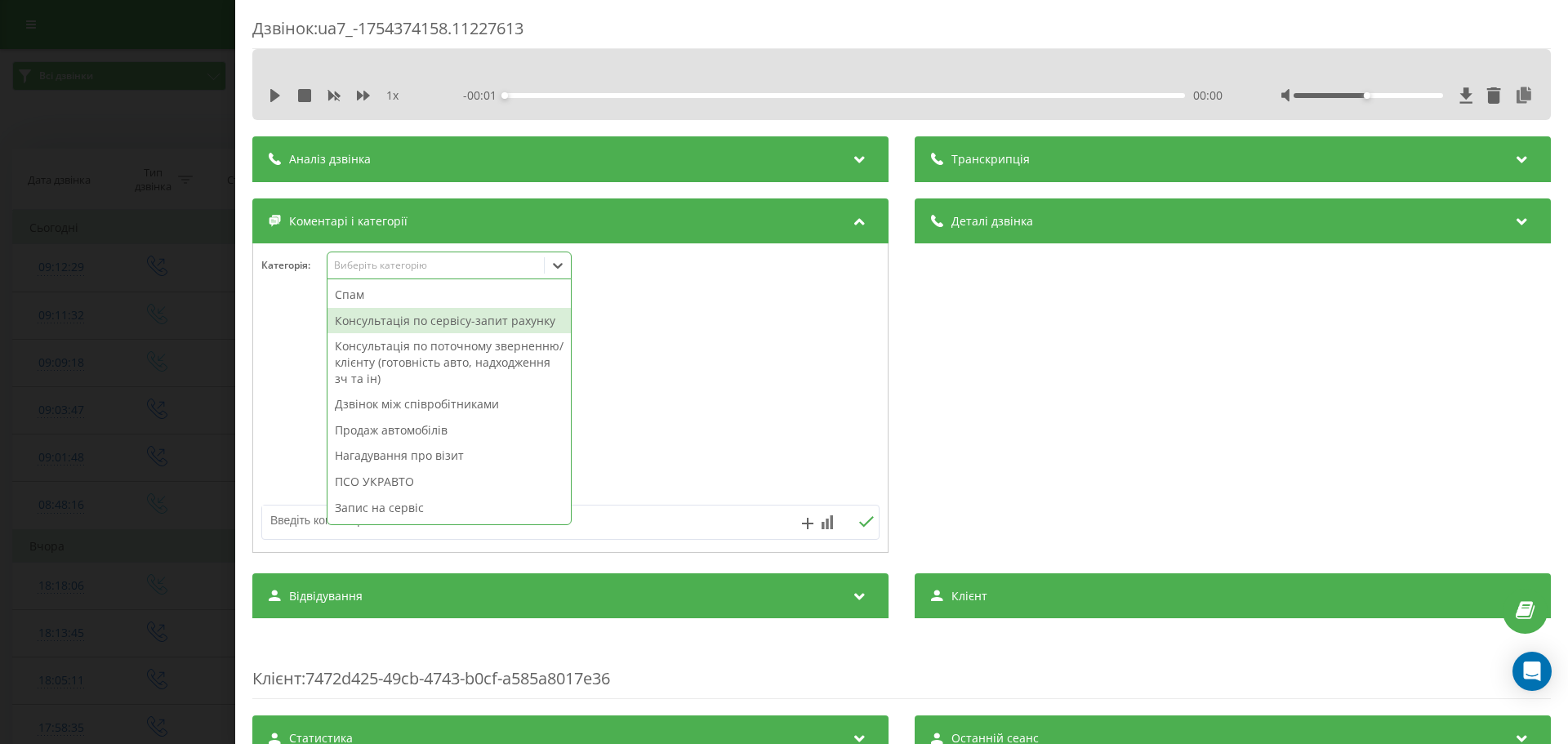 click on "Консультація по сервісу-запит рахунку" at bounding box center [449, 321] 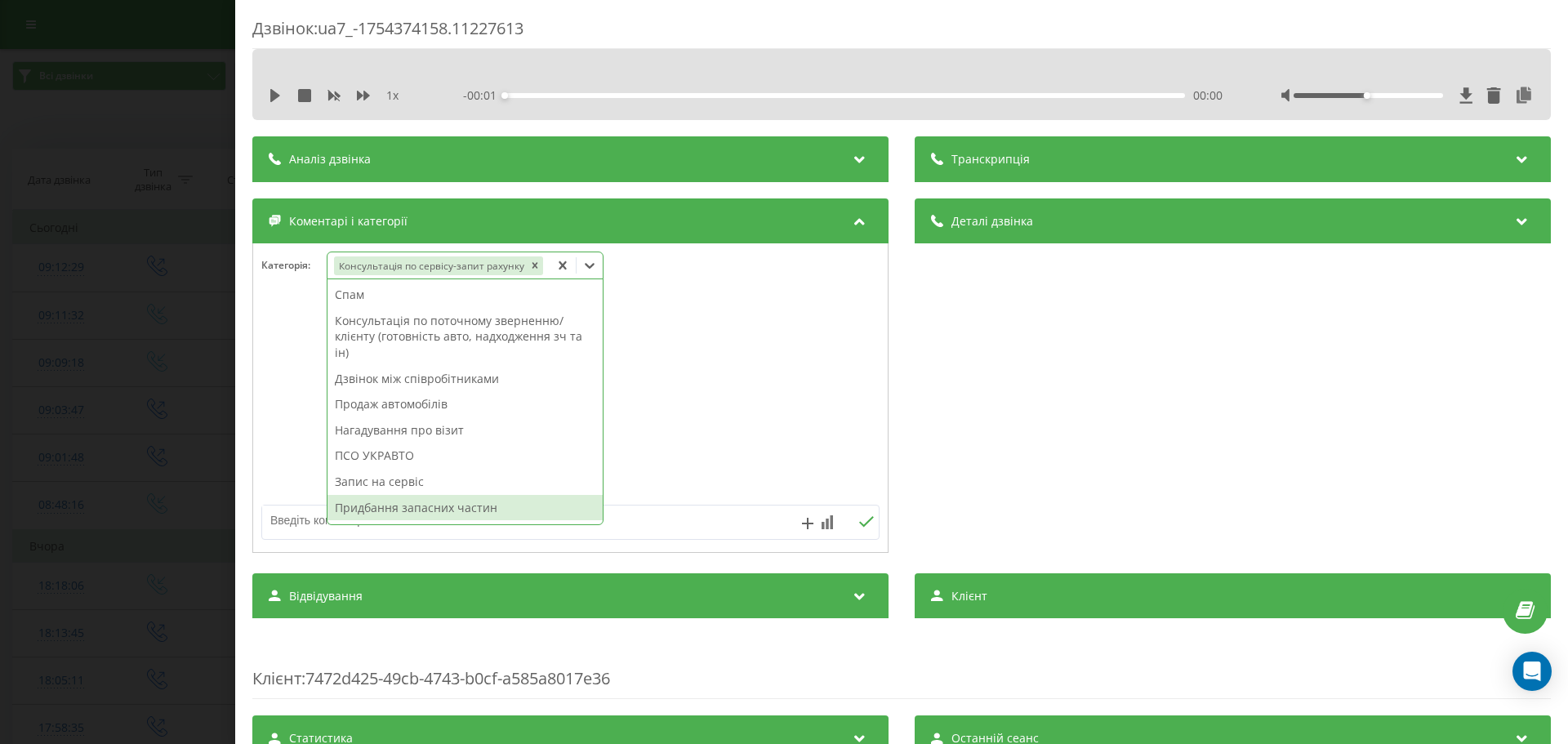 click on "Придбання запасних частин" at bounding box center [465, 508] 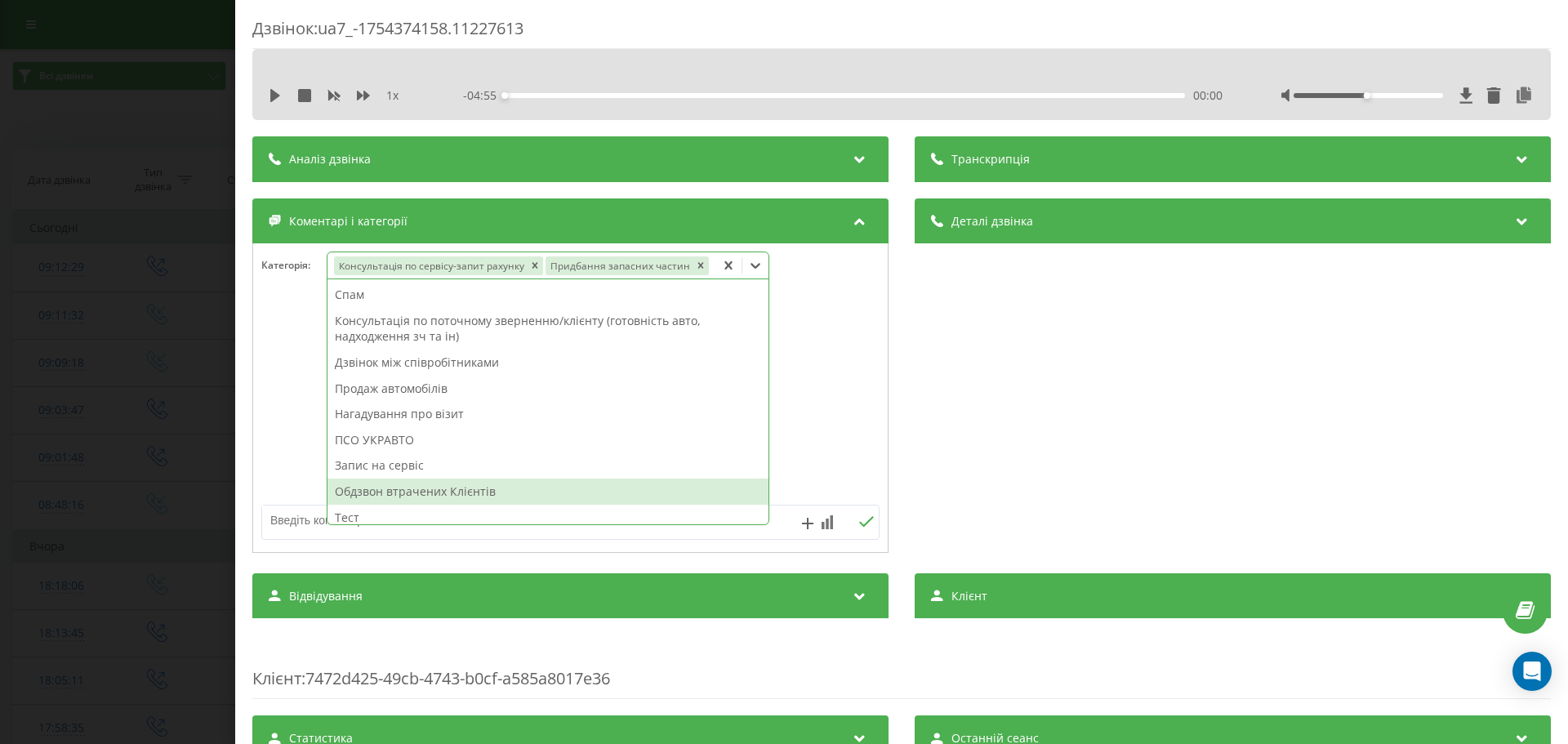 click on "Обдзвон втрачених Клієнтів" at bounding box center (548, 492) 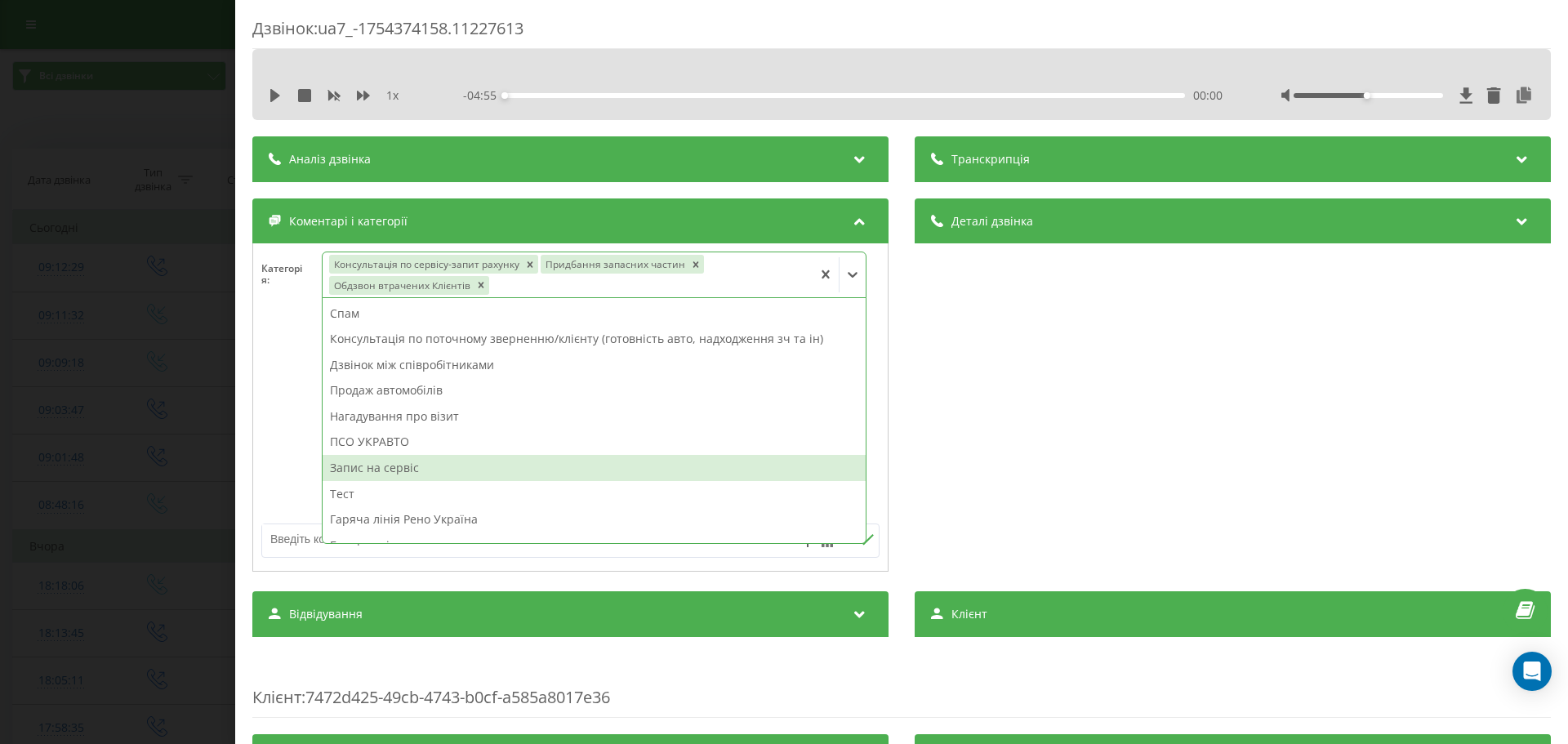 click on "Запис на сервіс" at bounding box center (594, 468) 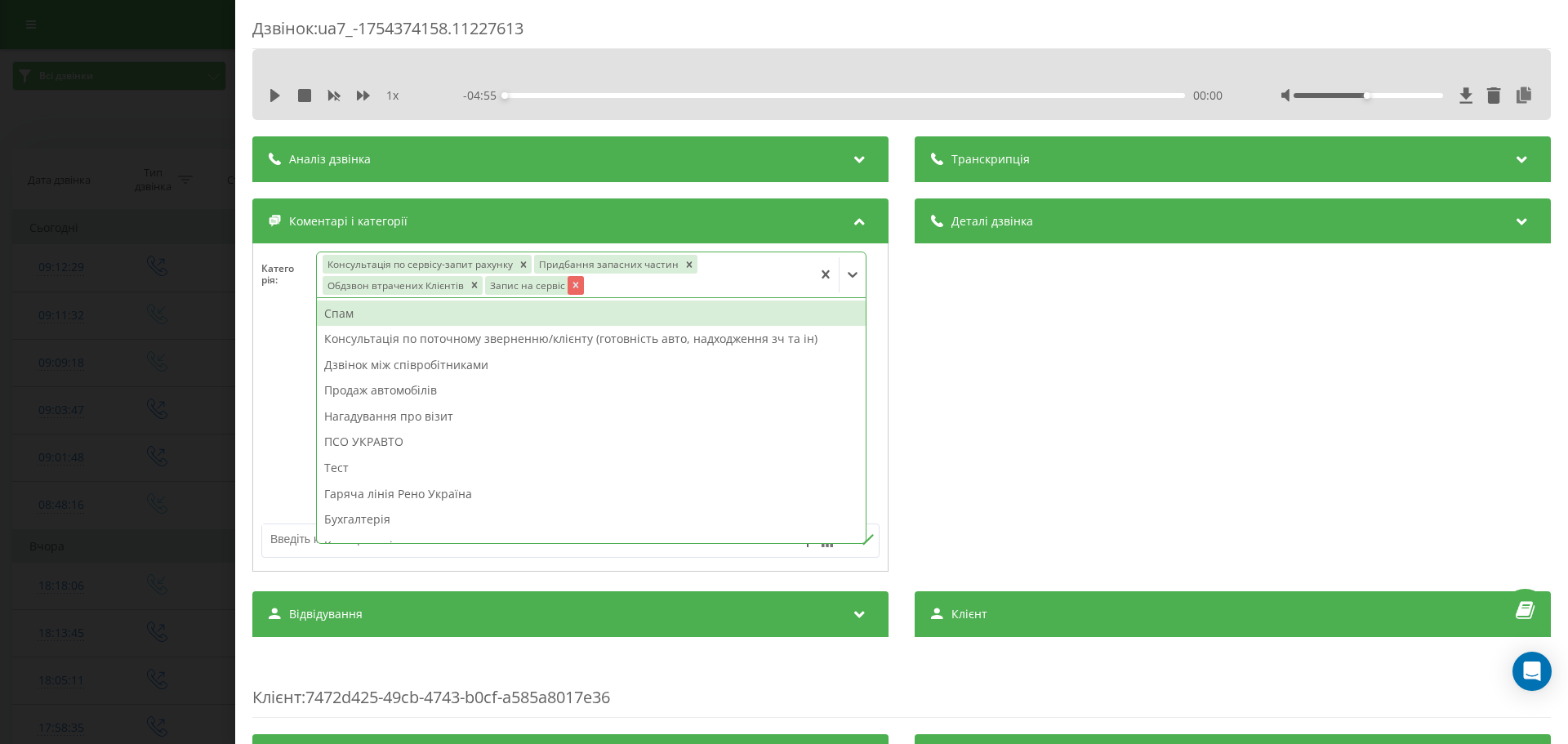 click 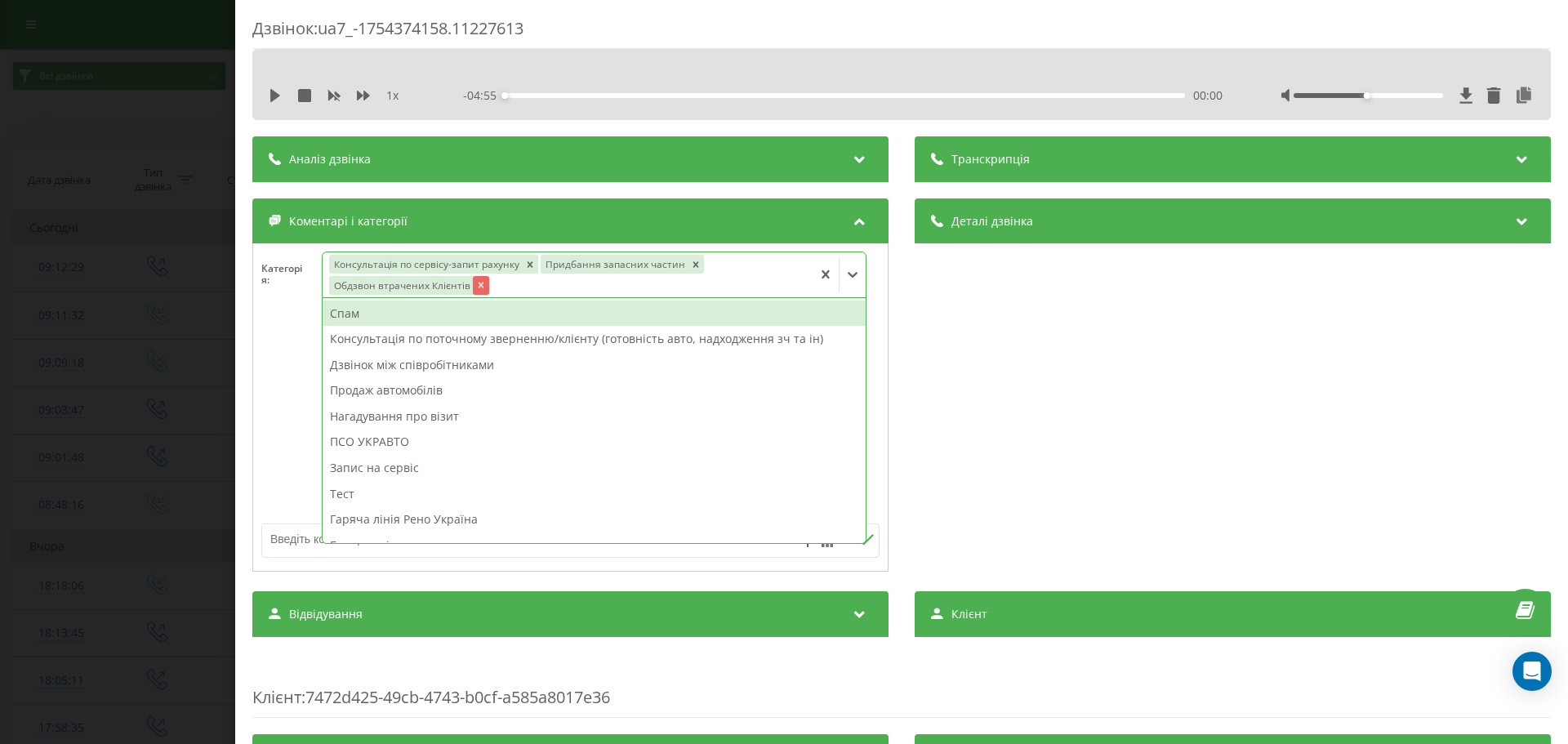 click 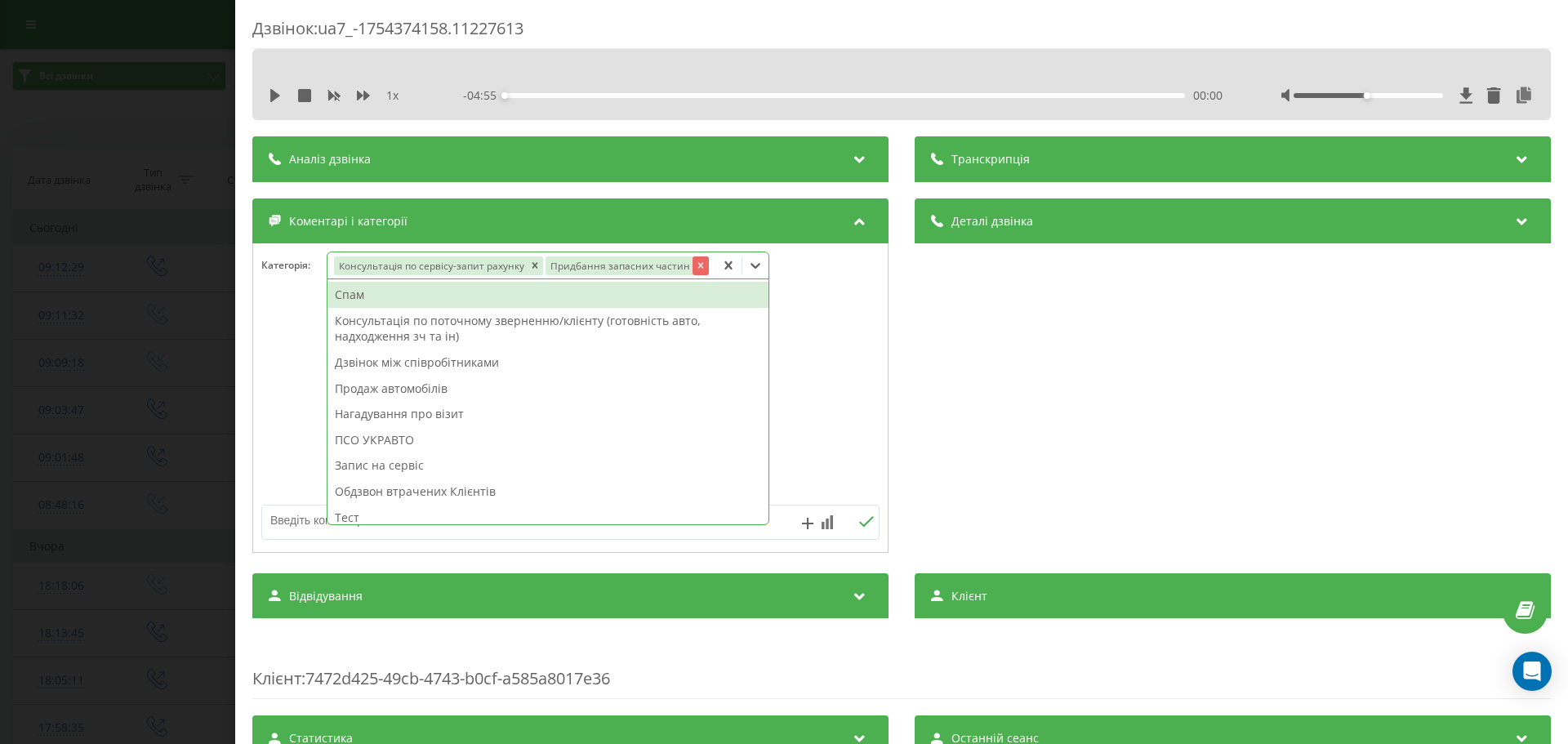 click 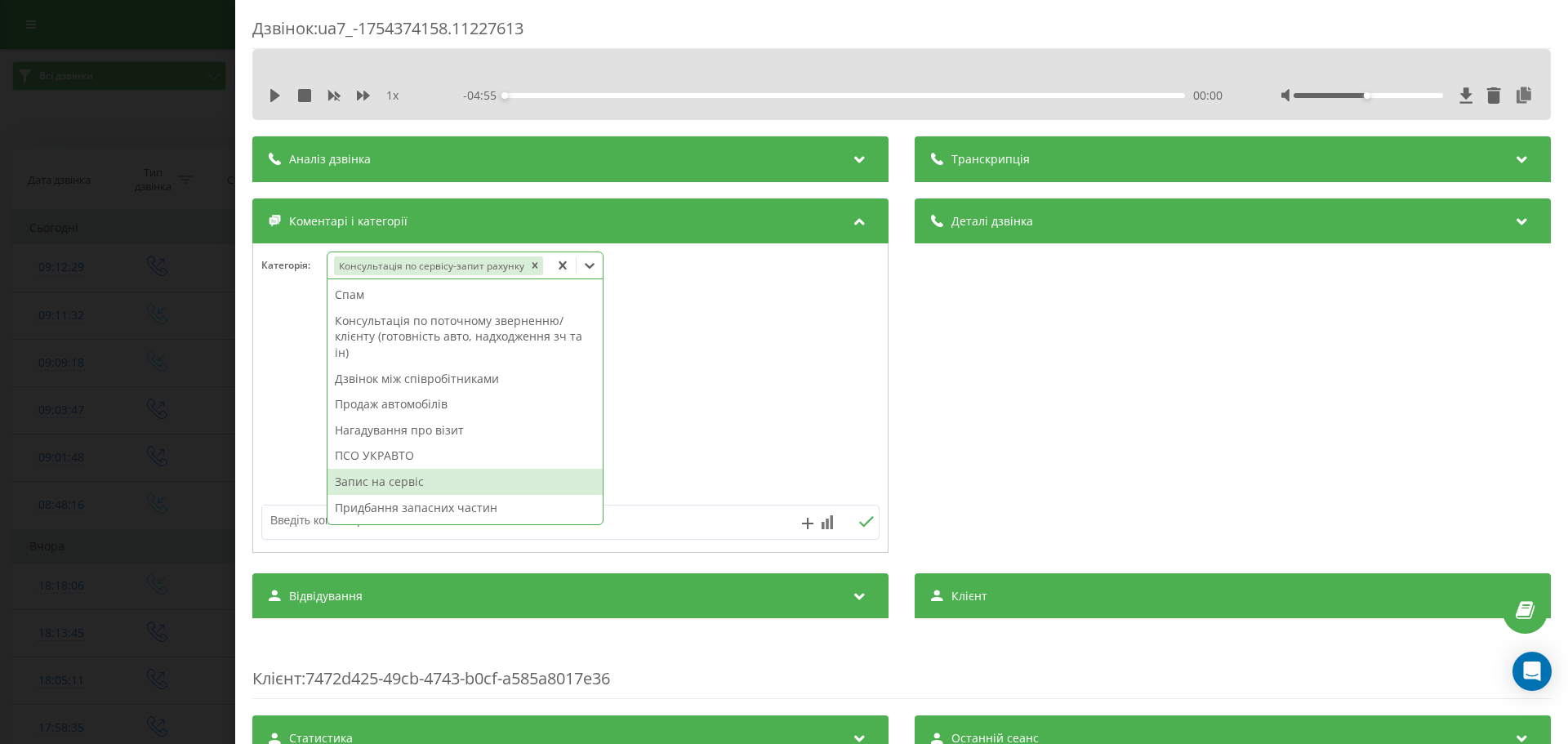 click on "Запис на сервіс" at bounding box center (465, 482) 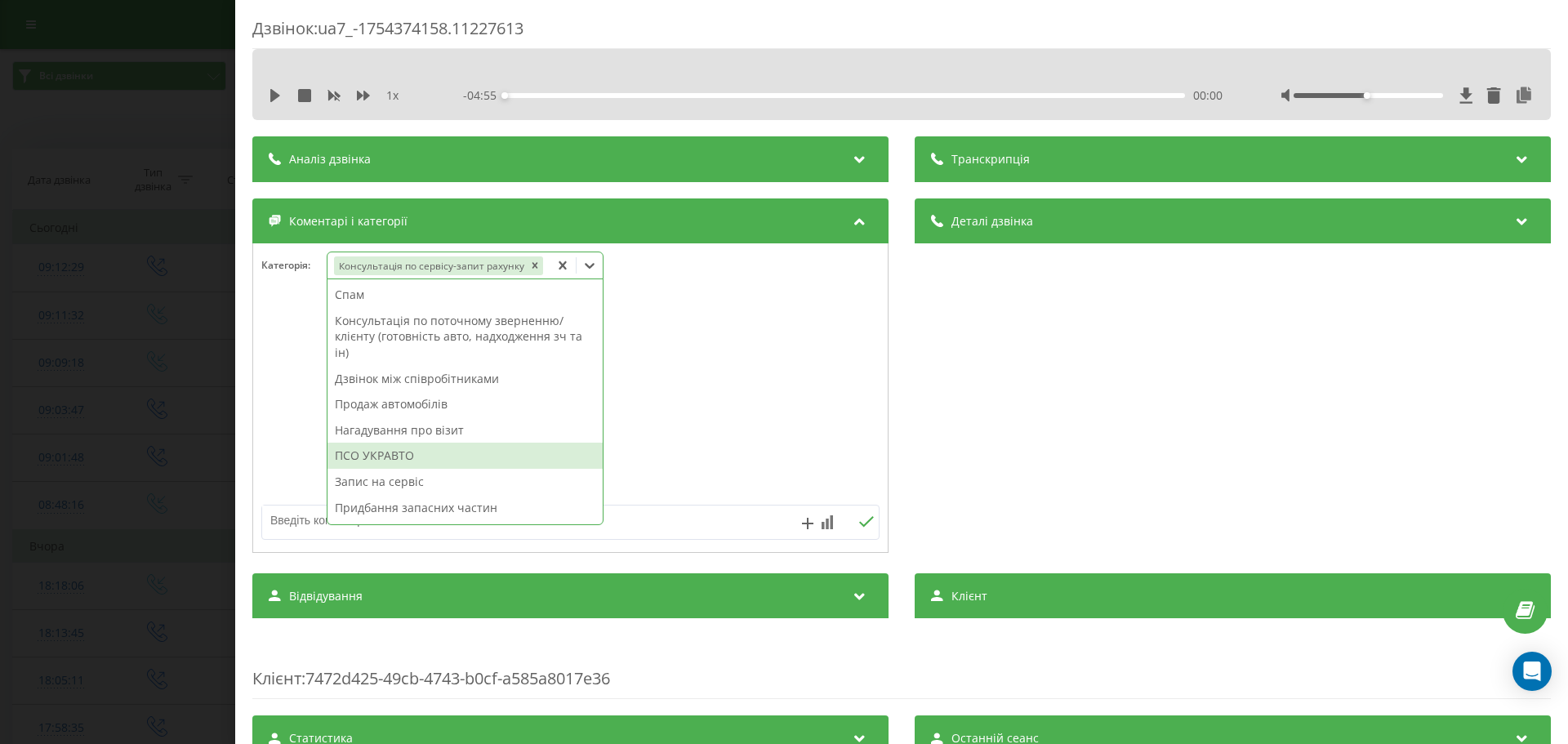 click at bounding box center (570, 399) 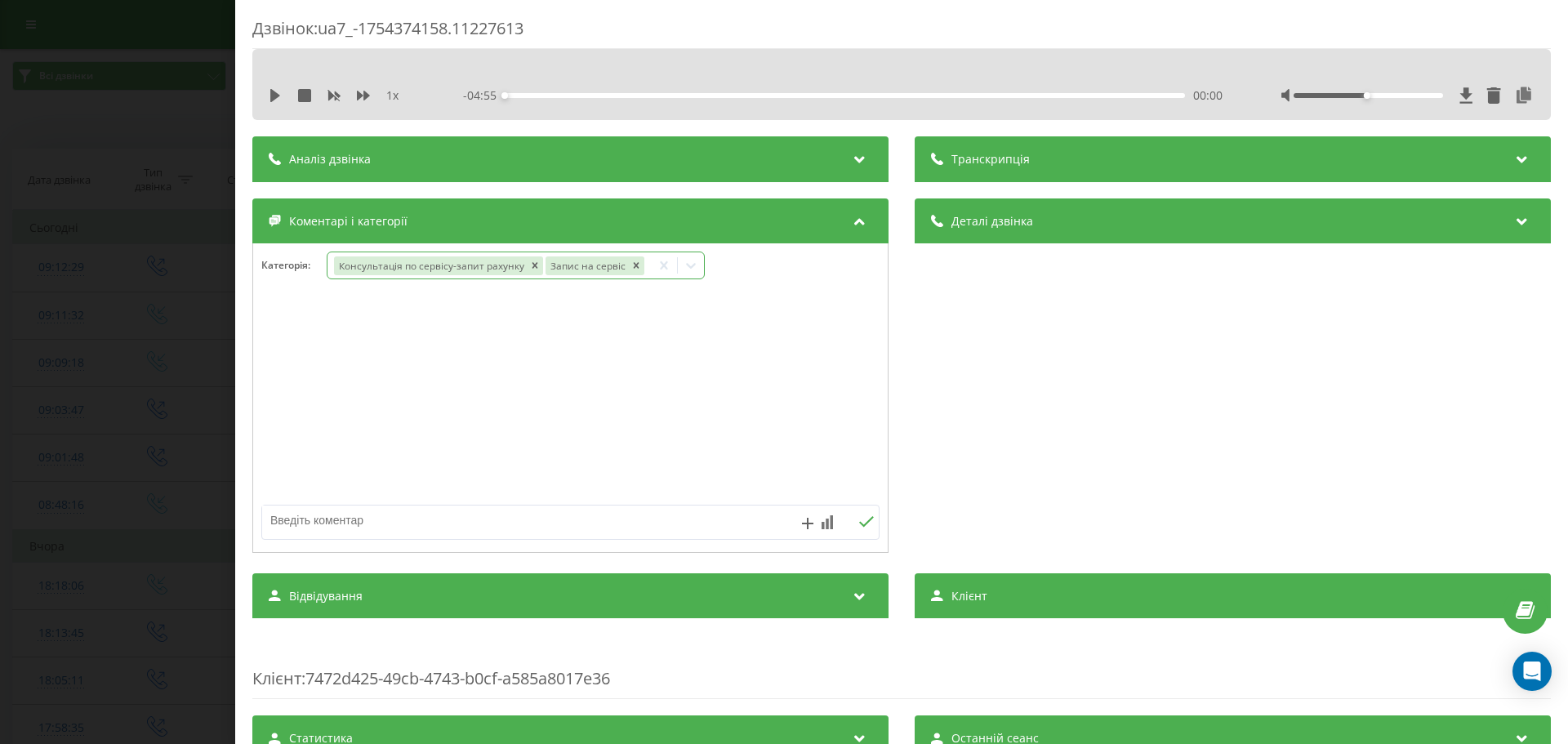 click at bounding box center (509, 520) 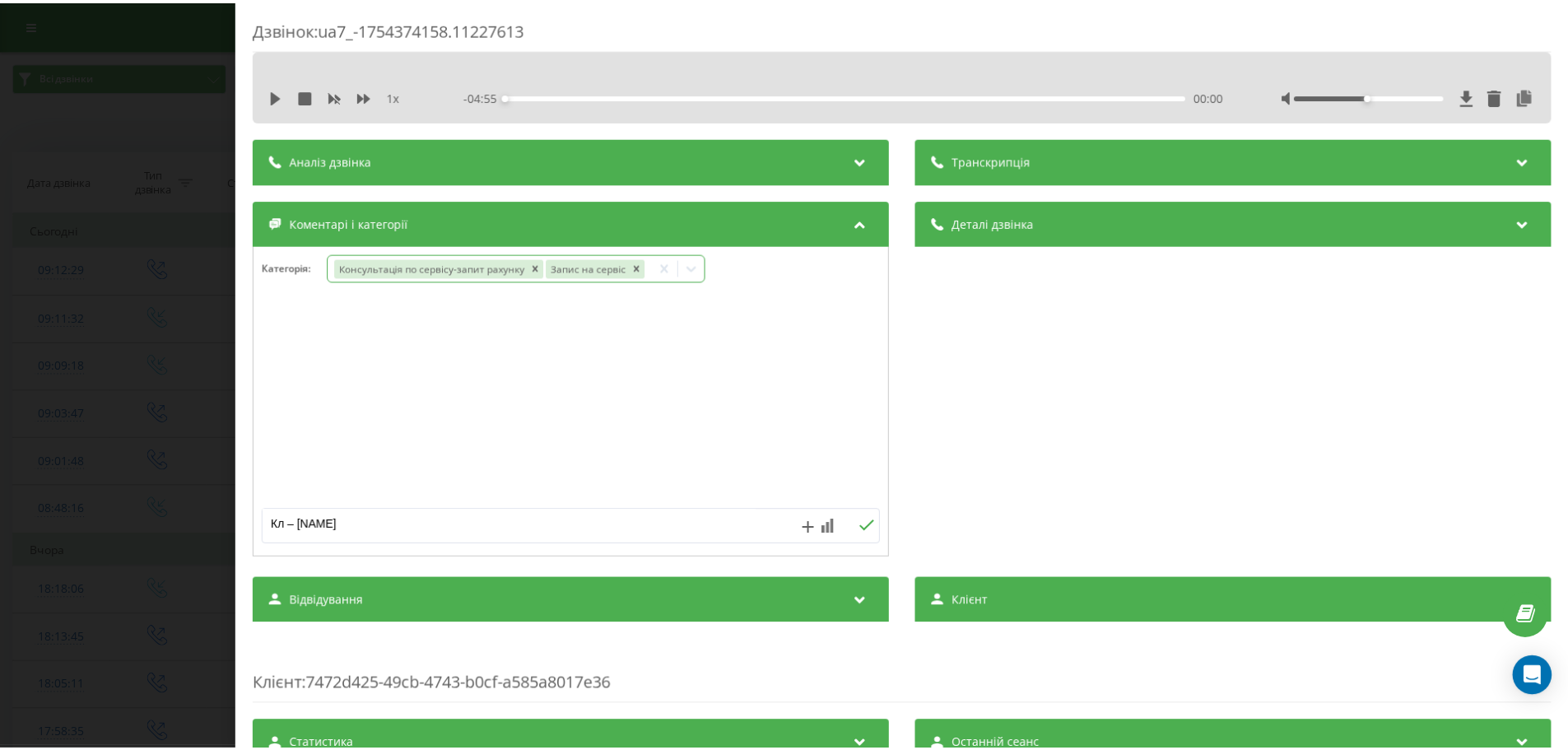 scroll, scrollTop: 125, scrollLeft: 0, axis: vertical 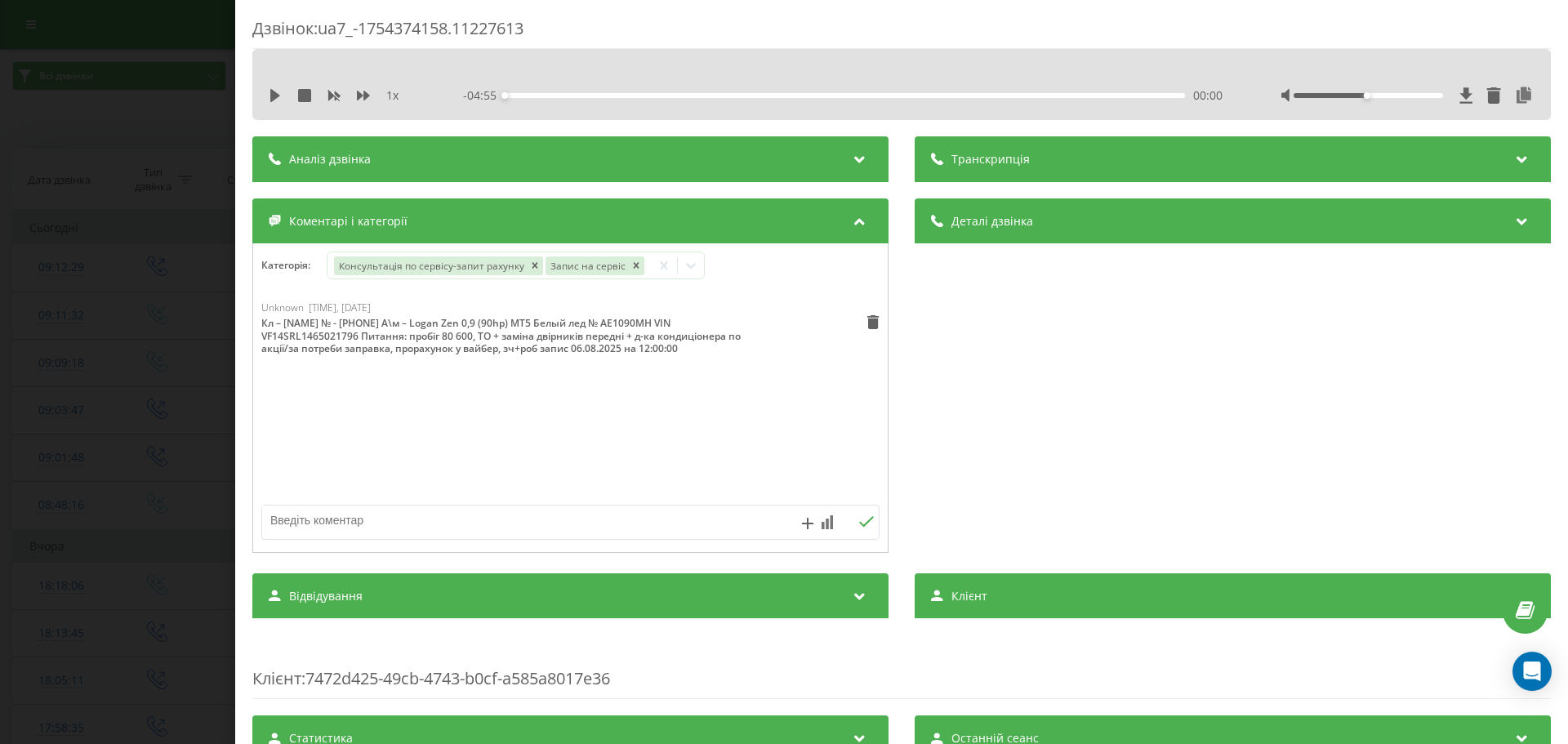 click on "Дзвінок :  ua7_-1754374158.11227613   1 x  - 04:55 00:00   00:00   Транскрипція Для AI-аналізу майбутніх дзвінків  налаштуйте та активуйте профіль на сторінці . Якщо профіль вже є і дзвінок відповідає його умовам, оновіть сторінку через 10 хвилин - AI аналізує поточний дзвінок. Аналіз дзвінка Для AI-аналізу майбутніх дзвінків  налаштуйте та активуйте профіль на сторінці . Якщо профіль вже є і дзвінок відповідає його умовам, оновіть сторінку через 10 хвилин - AI аналізує поточний дзвінок. Деталі дзвінка Загальне Дата дзвінка 2025-08-05 09:09:18 Тип дзвінка Вхідний Статус дзвінка Цільовий 380633145665 :" at bounding box center (784, 372) 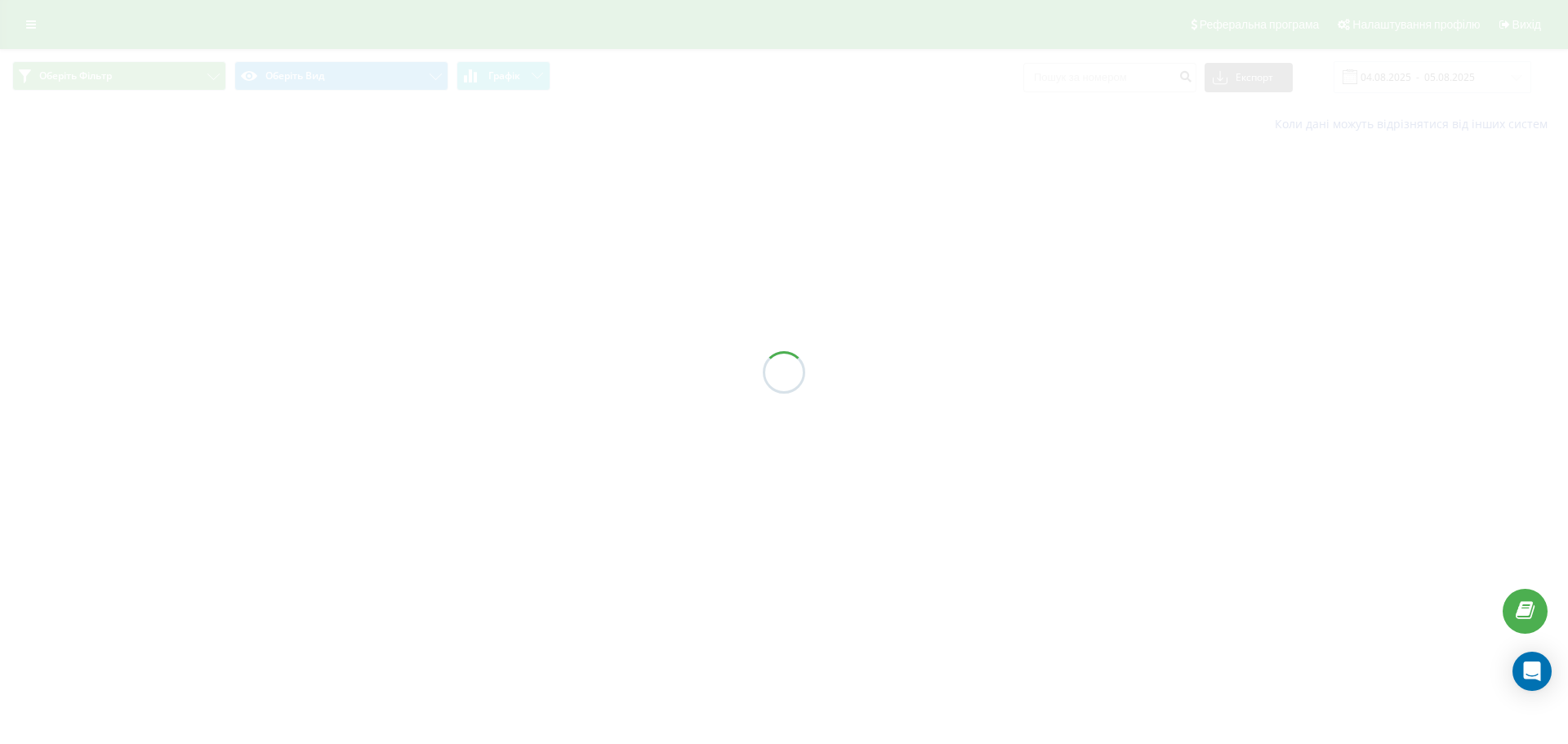 scroll, scrollTop: 0, scrollLeft: 0, axis: both 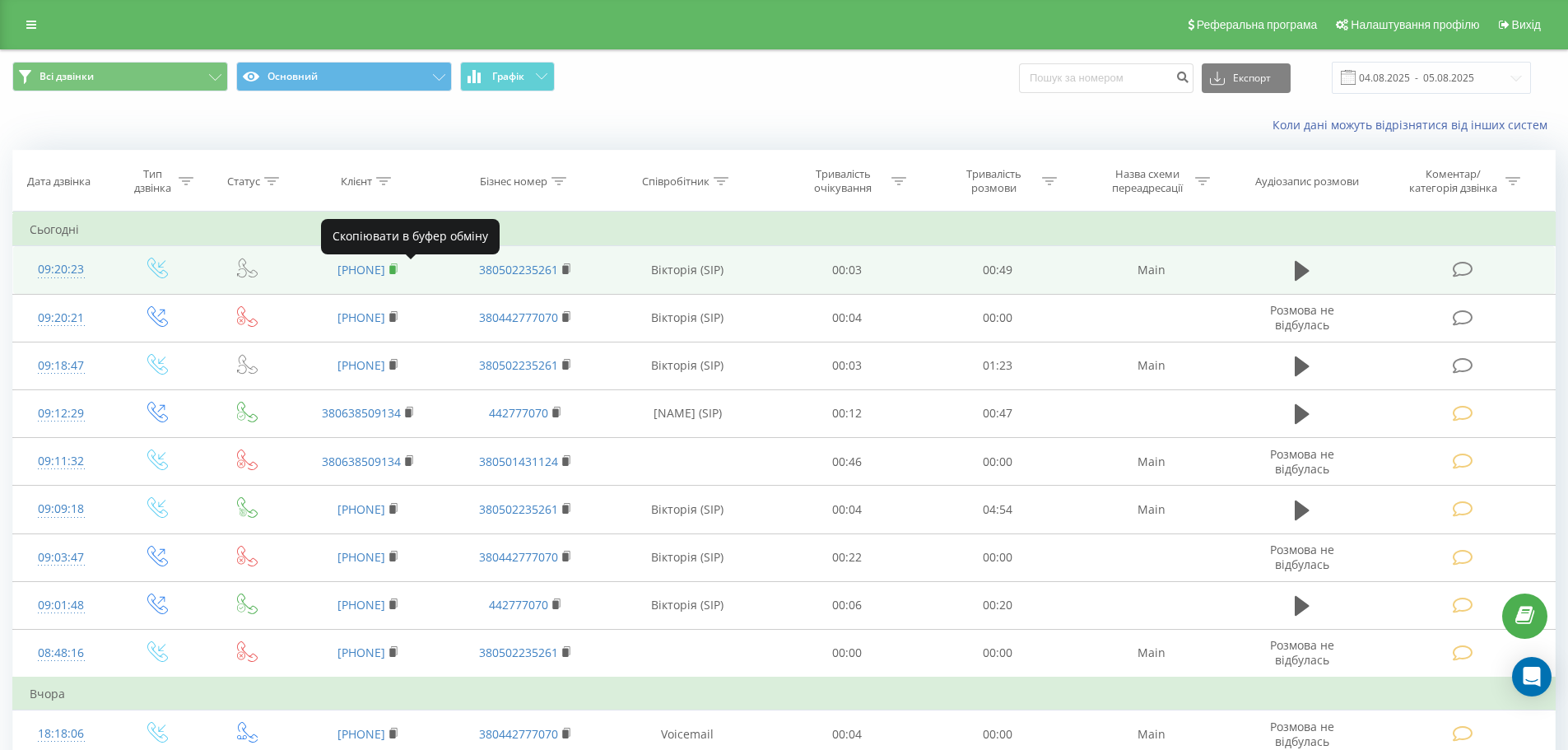 click 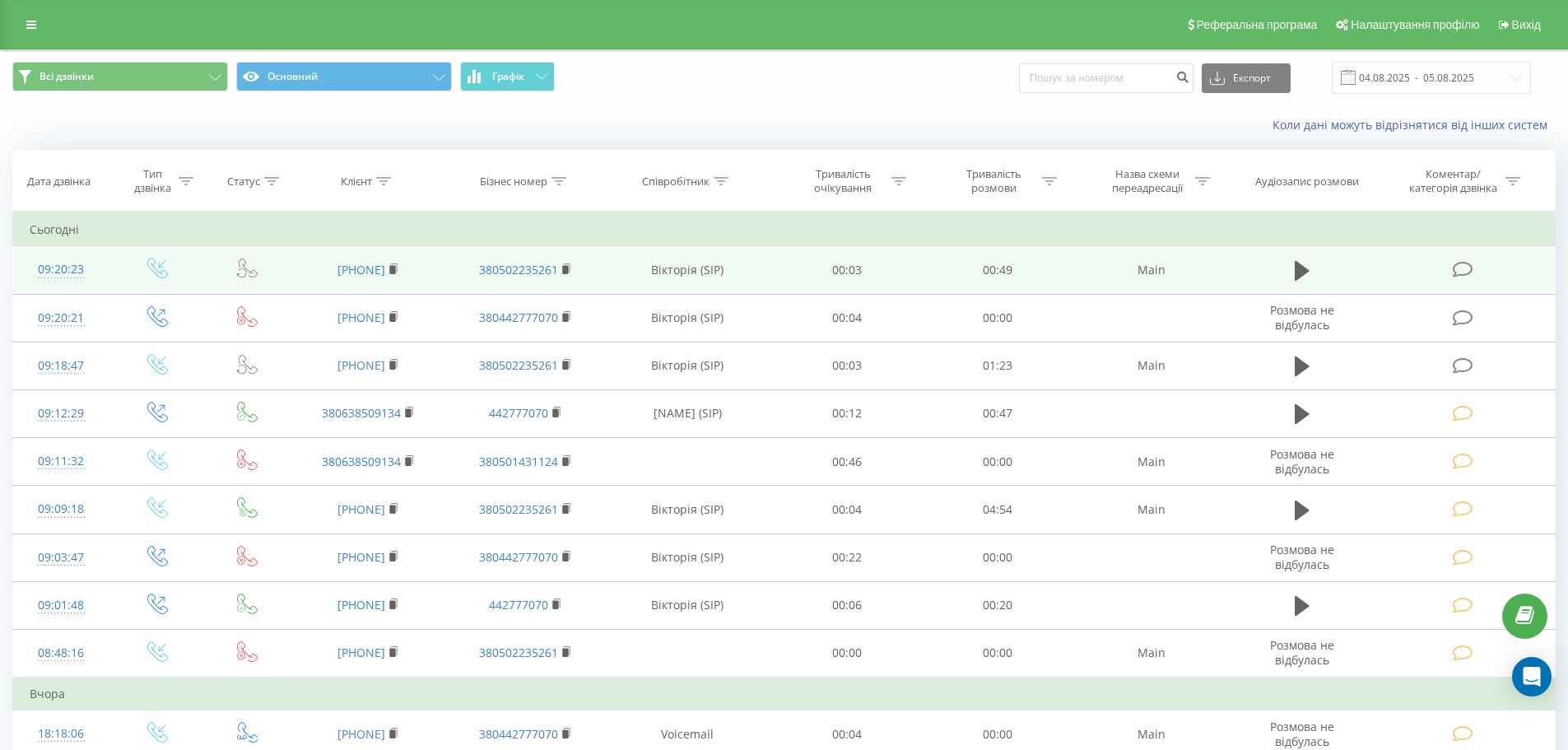 click at bounding box center [1463, 269] 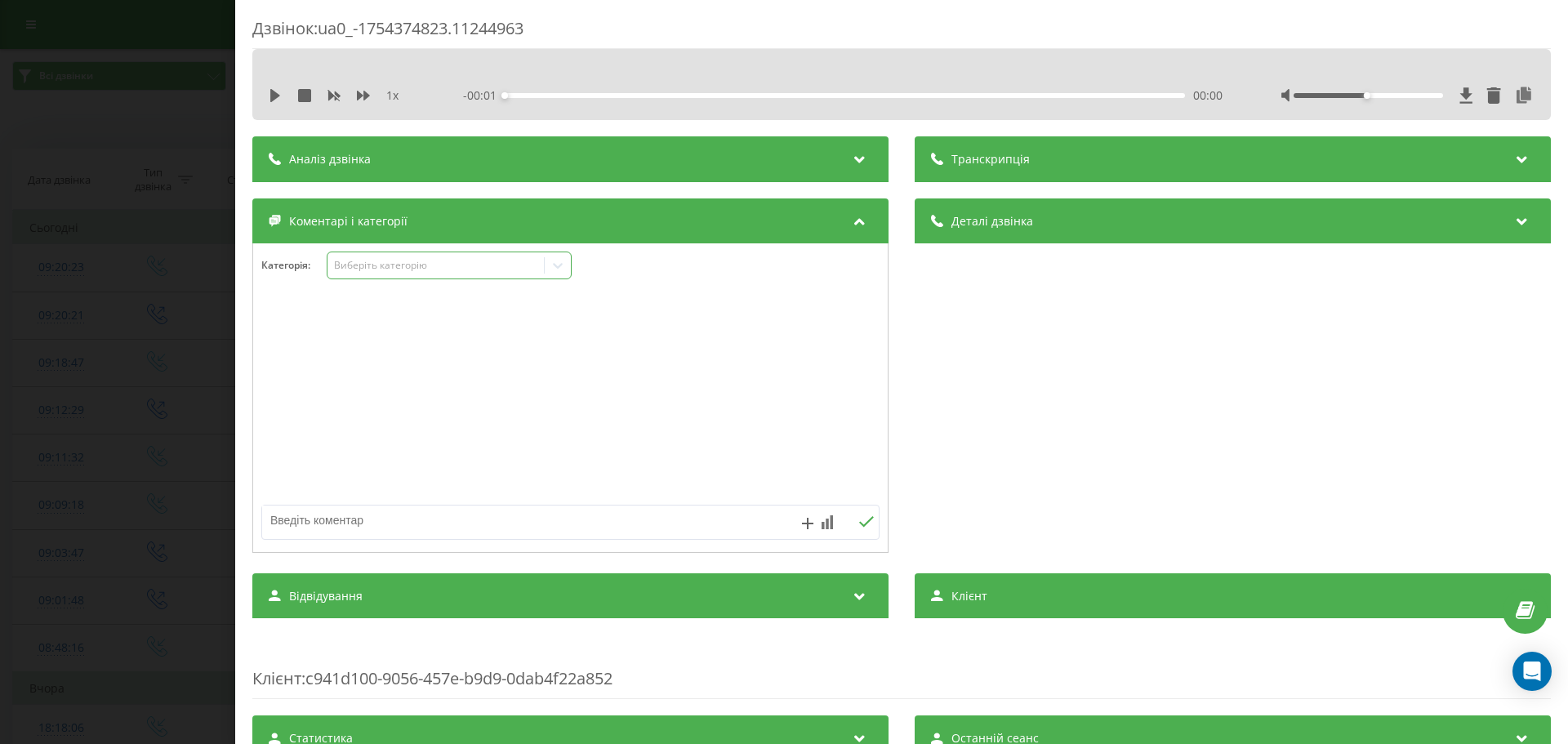 drag, startPoint x: 367, startPoint y: 265, endPoint x: 372, endPoint y: 276, distance: 12.083046 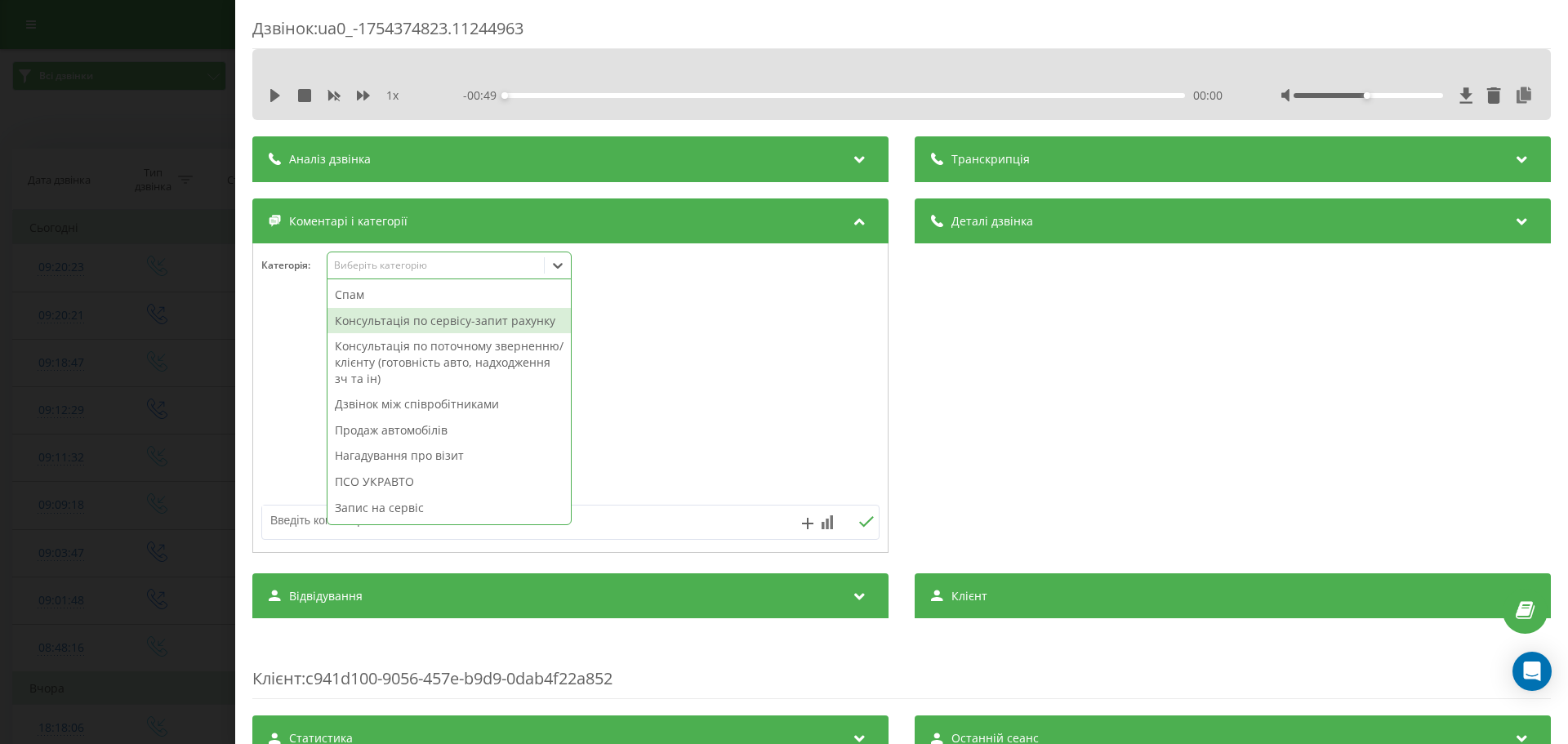 click on "Консультація по сервісу-запит рахунку" at bounding box center (449, 321) 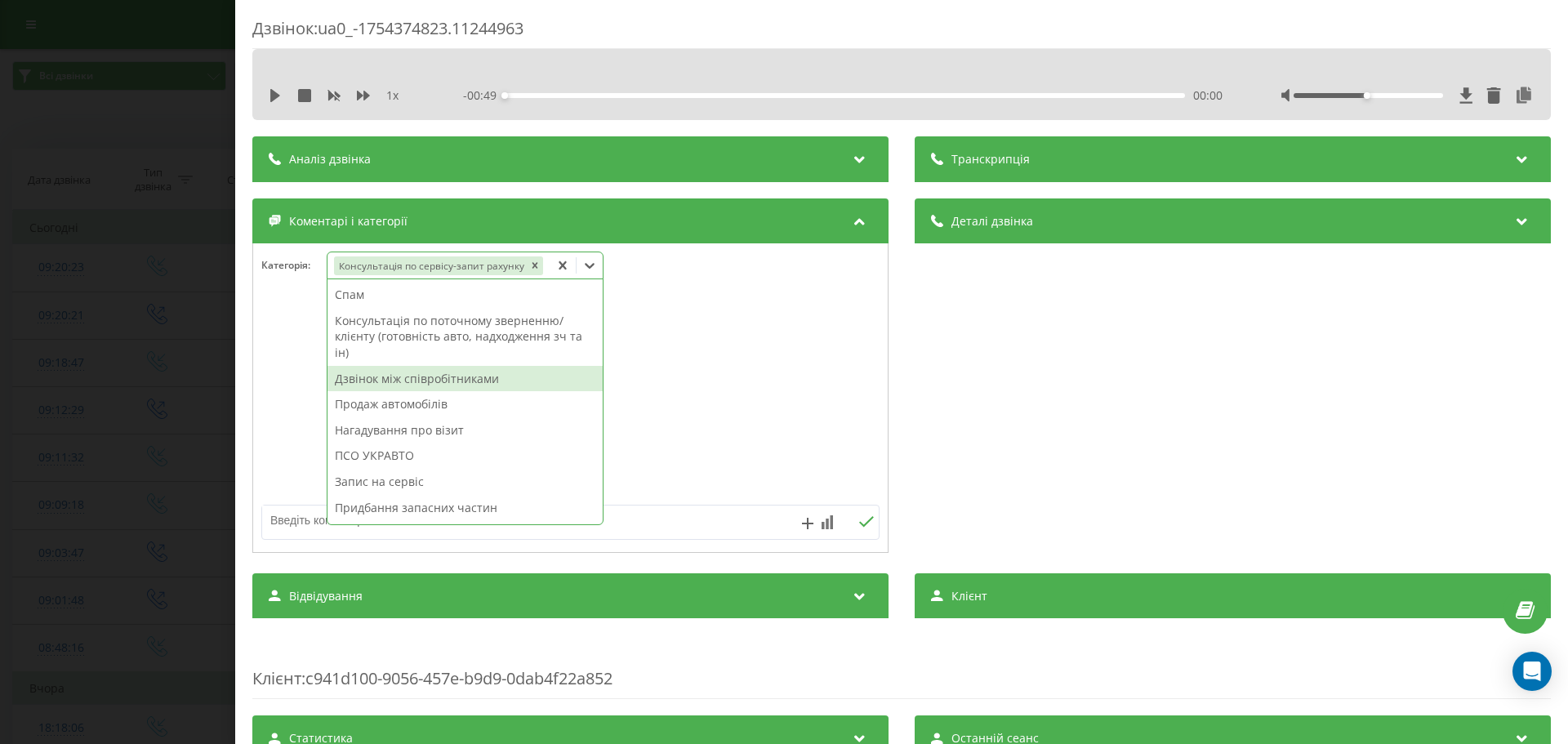 click at bounding box center [509, 520] 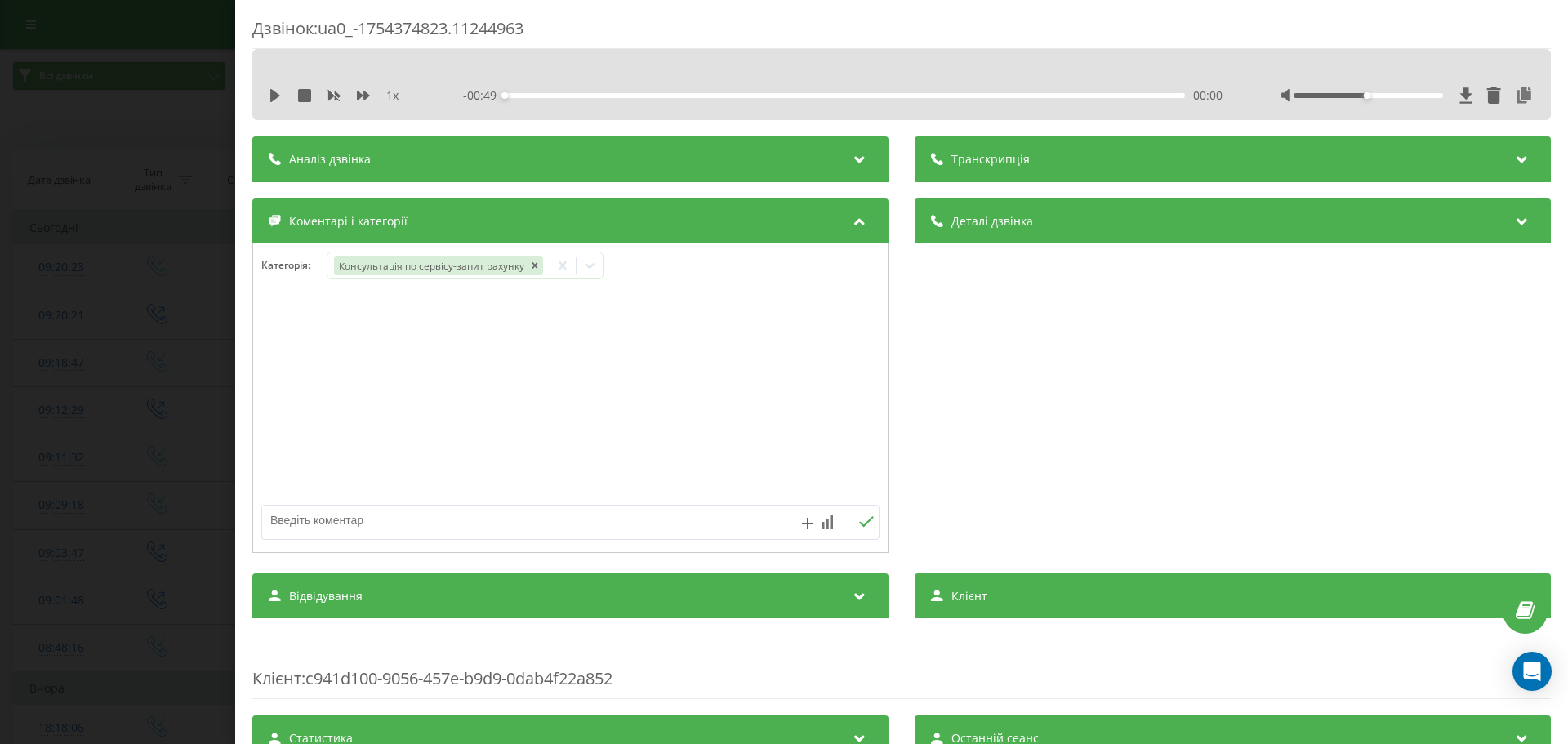 paste on "Кл – Таранов Микола Вікторович
№ -380989055945
А\м – Megane № АА0877ЕІ VIN VF1KZ140647825345
Питання: пробіг 260-270 тис, вартість заміни шатунних вкладишів + задньої лівої пружини, вартість зч+роб+наявність" 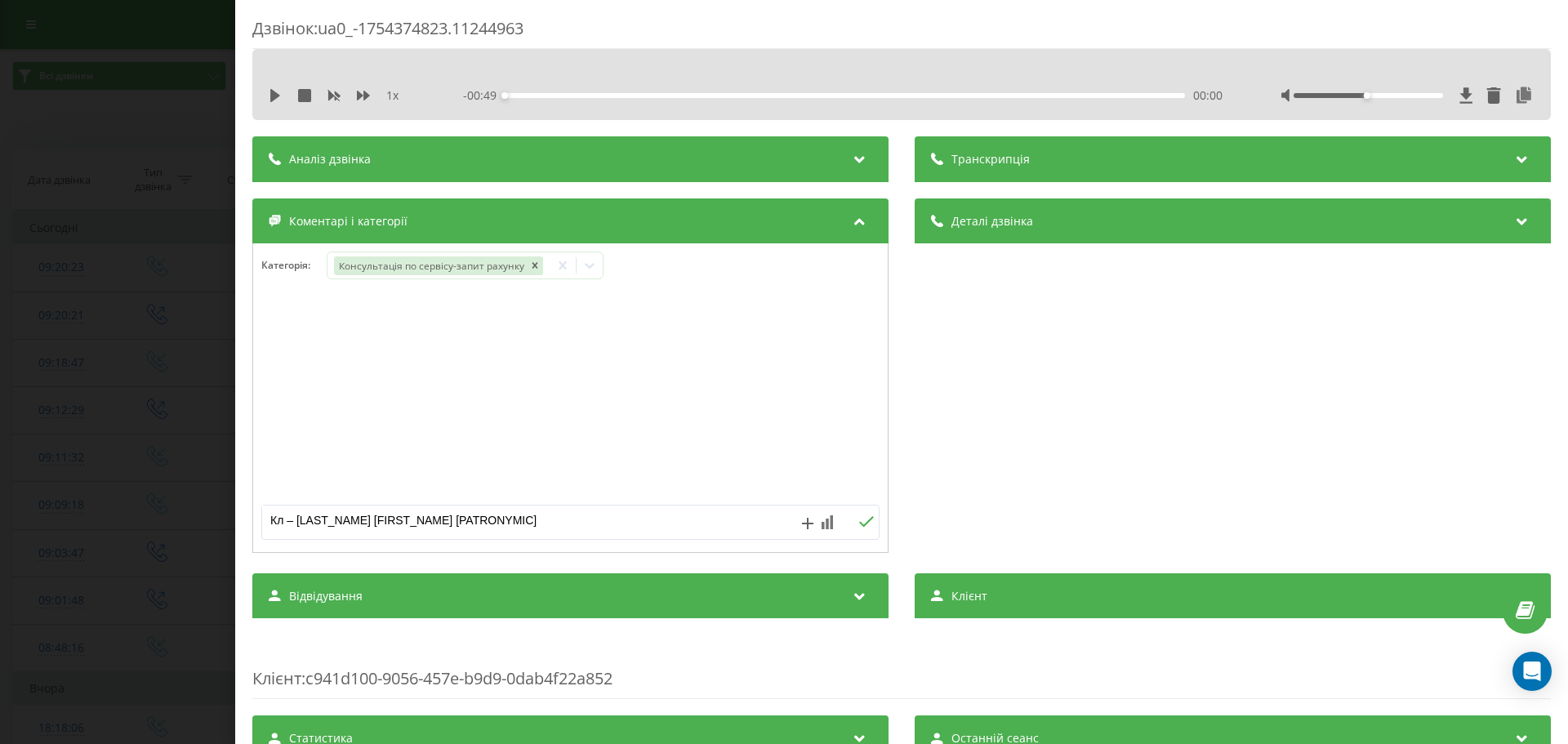 scroll, scrollTop: 84, scrollLeft: 0, axis: vertical 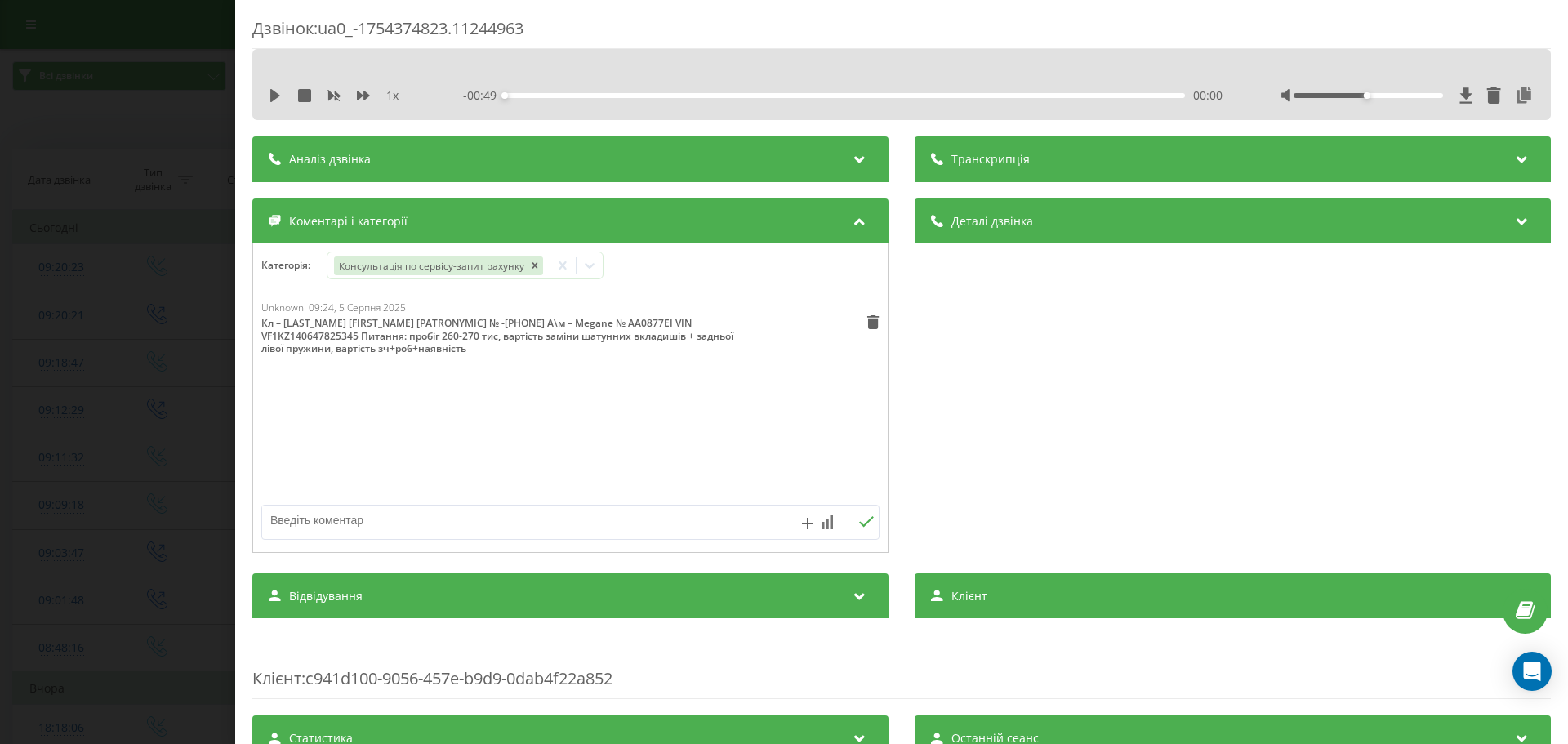 click on "Дзвінок :  ua0_-1754374823.11244963   1 x  - 00:49 00:00   00:00   Транскрипція Для AI-аналізу майбутніх дзвінків  налаштуйте та активуйте профіль на сторінці . Якщо профіль вже є і дзвінок відповідає його умовам, оновіть сторінку через 10 хвилин - AI аналізує поточний дзвінок. Аналіз дзвінка Для AI-аналізу майбутніх дзвінків  налаштуйте та активуйте профіль на сторінці . Якщо профіль вже є і дзвінок відповідає його умовам, оновіть сторінку через 10 хвилин - AI аналізує поточний дзвінок. Деталі дзвінка Загальне Дата дзвінка 2025-08-05 09:20:23 Тип дзвінка Вхідний Статус дзвінка Повторний 380989055945" at bounding box center (784, 372) 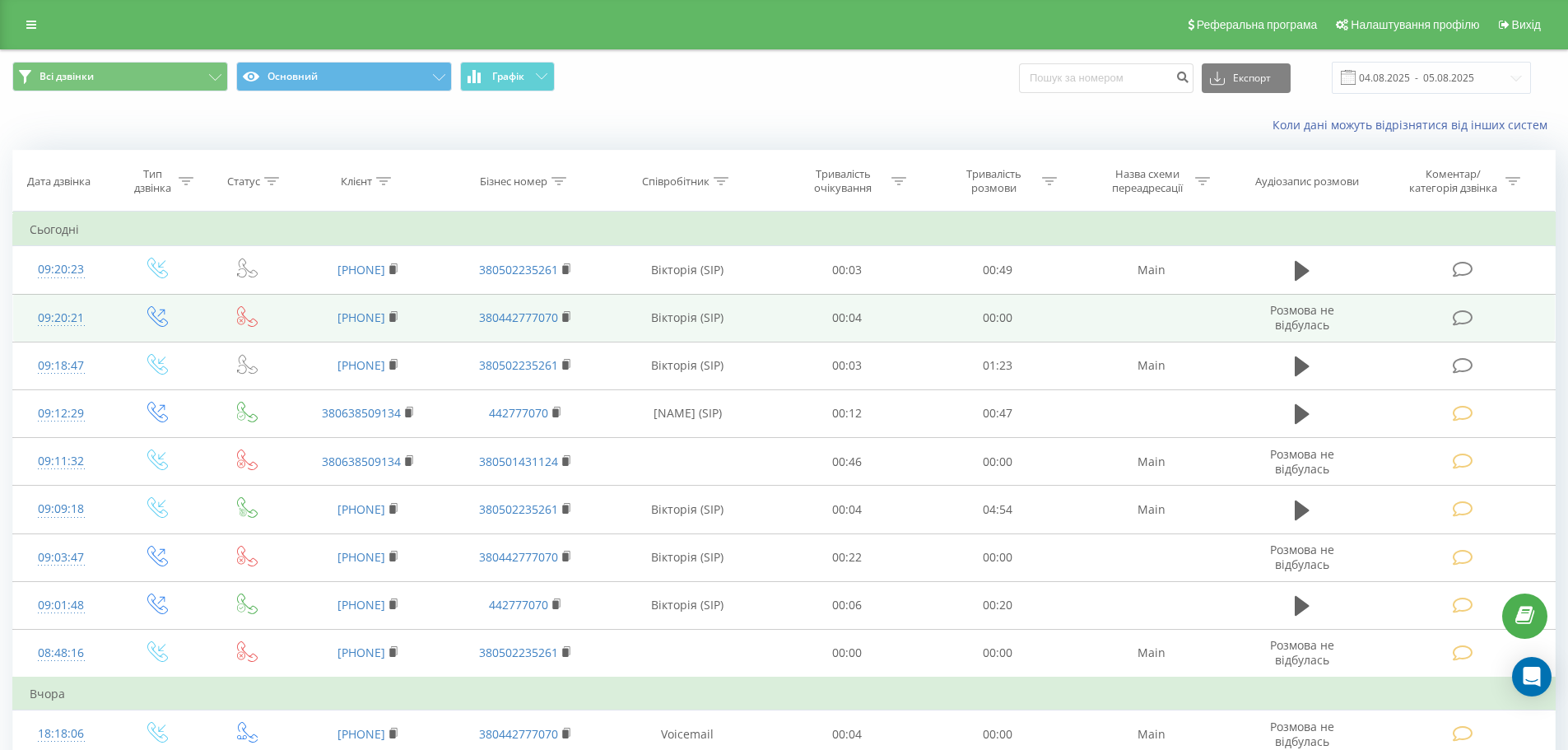 click at bounding box center (1464, 318) 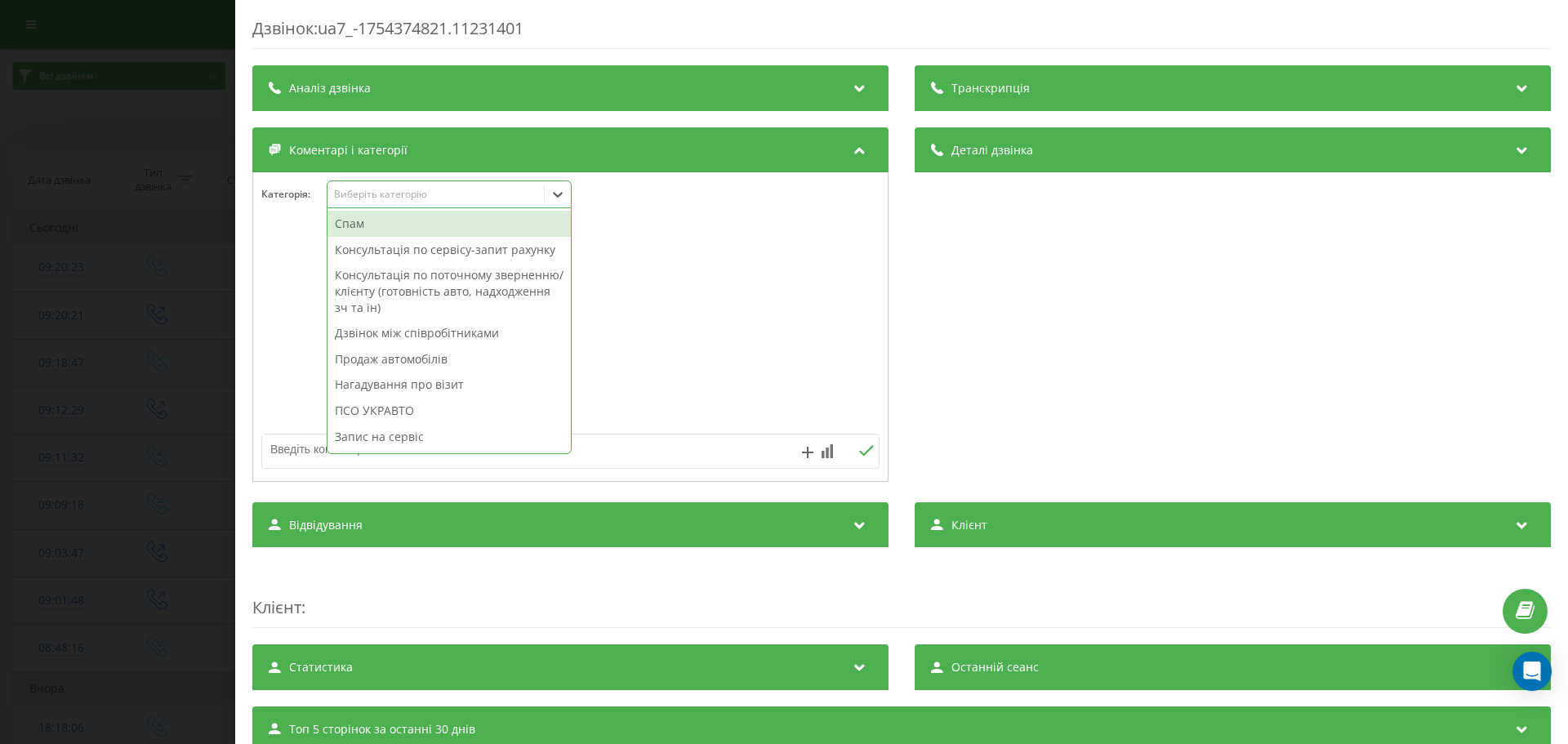 click on "Виберіть категорію" at bounding box center [436, 194] 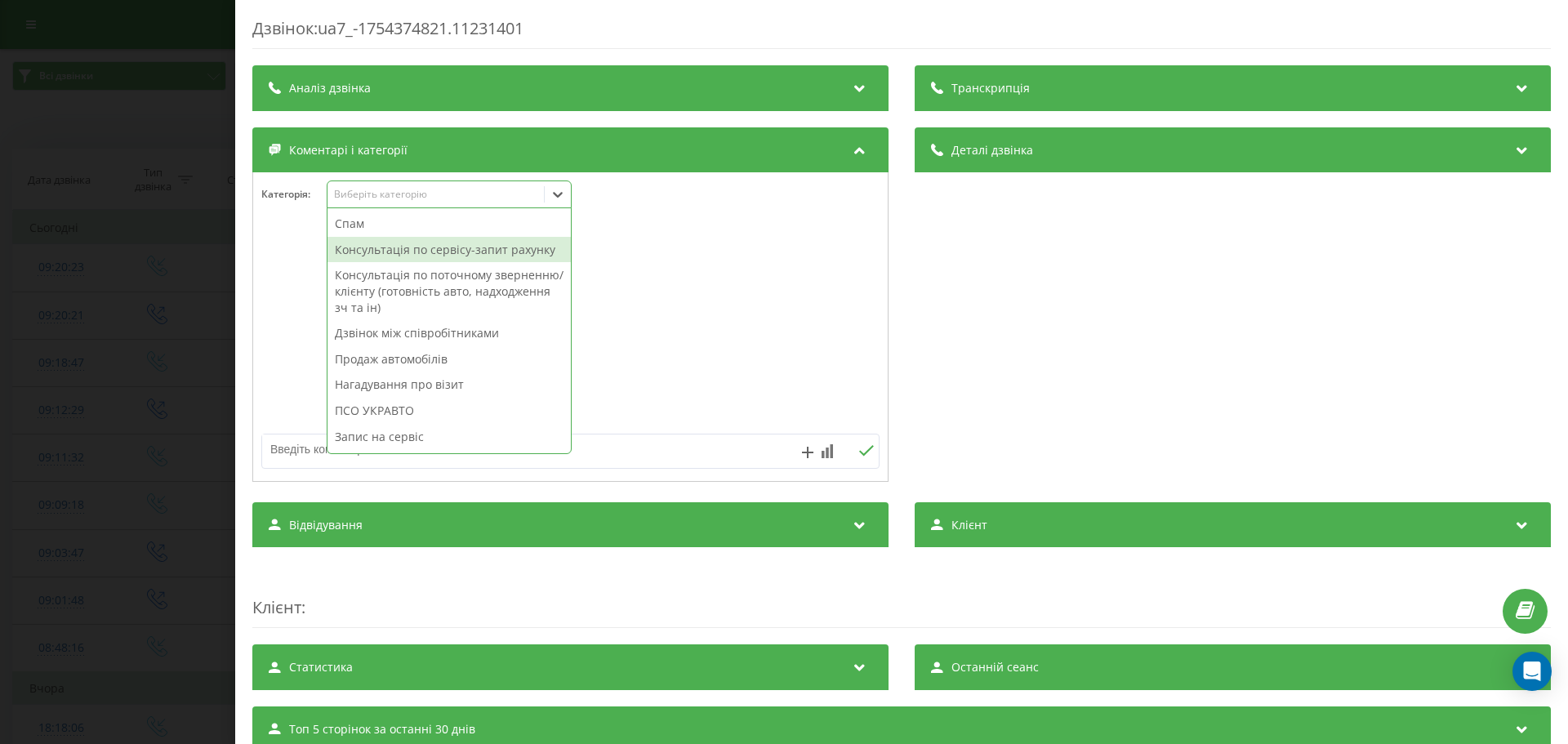 click on "Консультація по сервісу-запит рахунку" at bounding box center [449, 250] 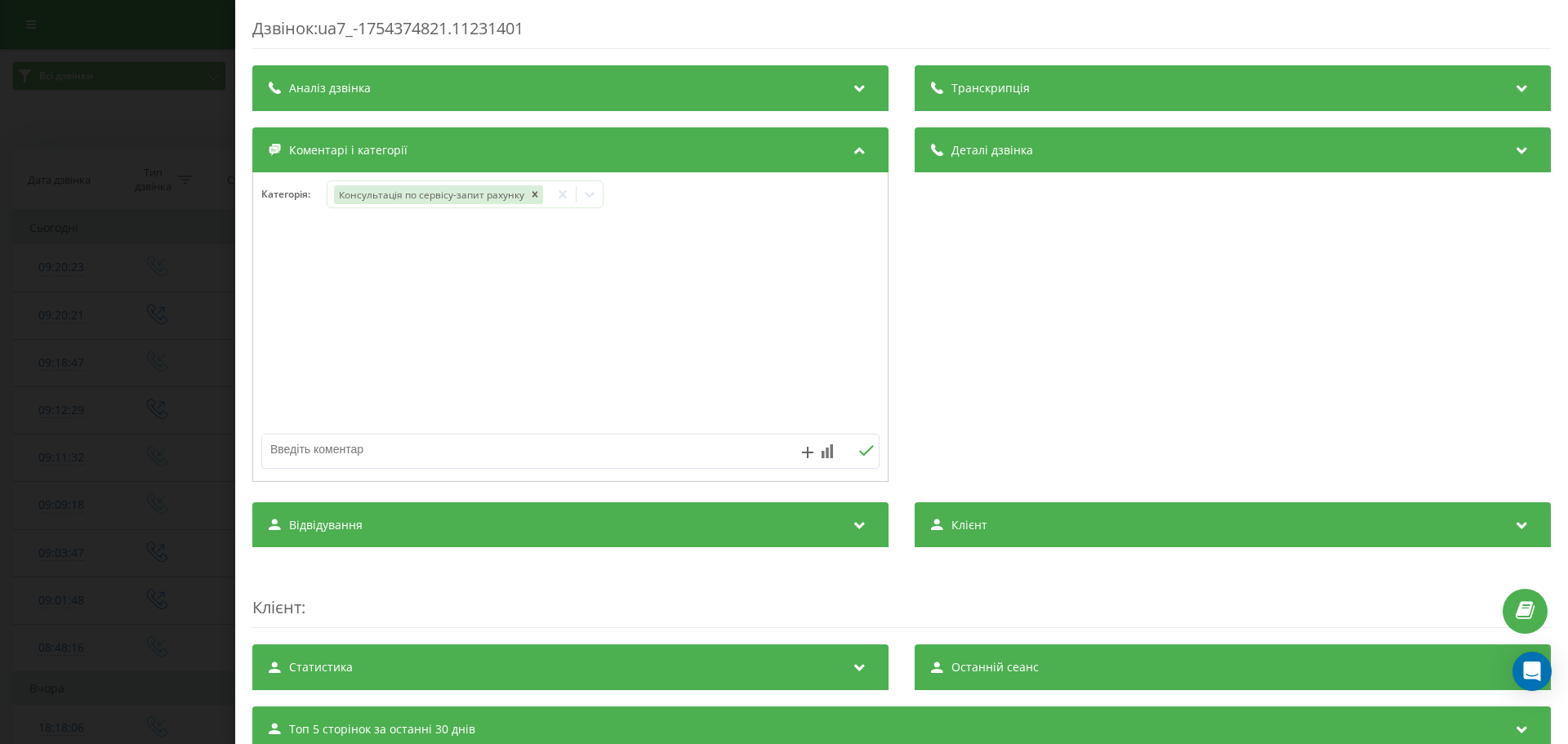 click at bounding box center (509, 451) 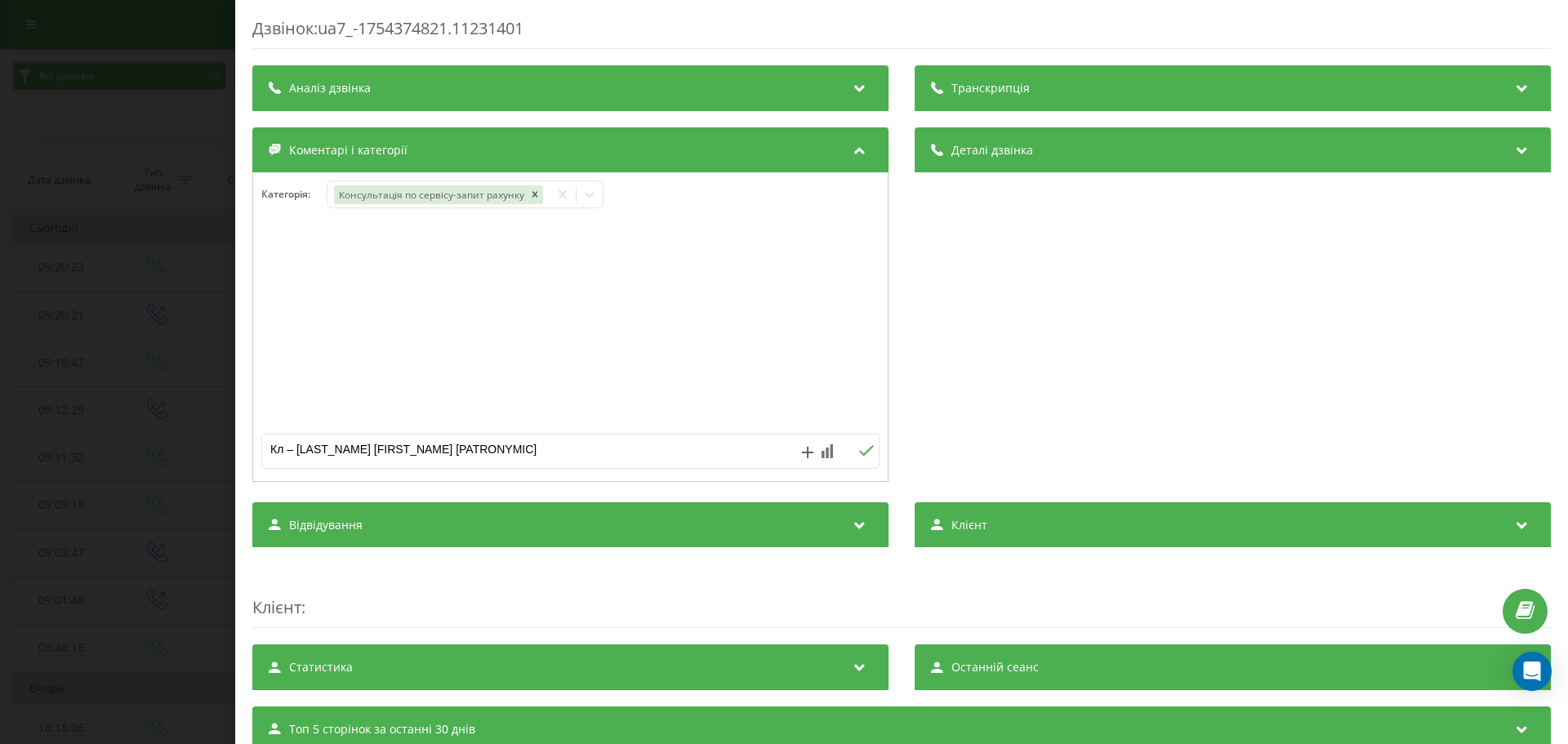scroll, scrollTop: 84, scrollLeft: 0, axis: vertical 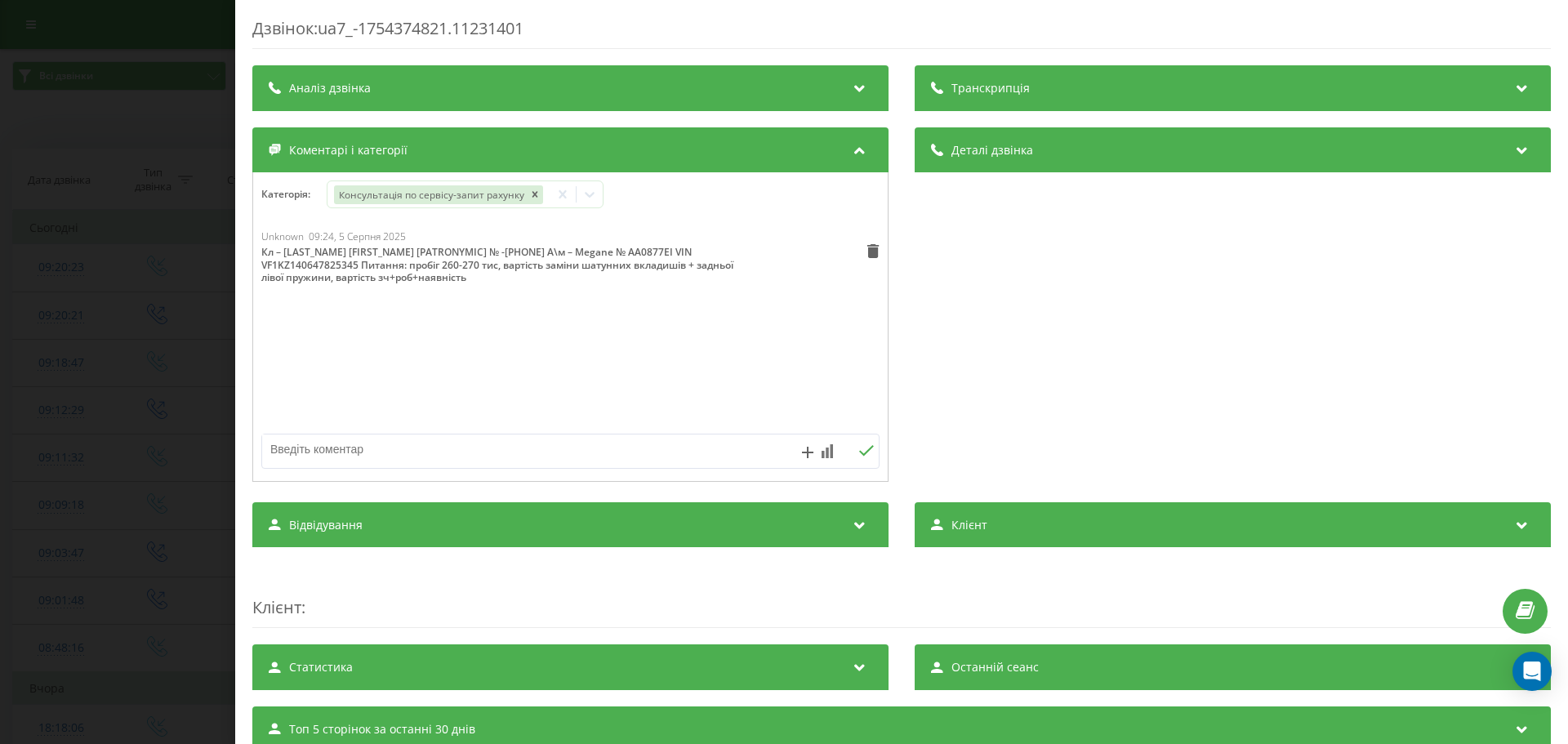 click on "Дзвінок :  ua7_-1754374821.11231401 Транскрипція Для AI-аналізу майбутніх дзвінків  налаштуйте та активуйте профіль на сторінці . Якщо профіль вже є і дзвінок відповідає його умовам, оновіть сторінку через 10 хвилин - AI аналізує поточний дзвінок. Аналіз дзвінка Для AI-аналізу майбутніх дзвінків  налаштуйте та активуйте профіль на сторінці . Якщо профіль вже є і дзвінок відповідає його умовам, оновіть сторінку через 10 хвилин - AI аналізує поточний дзвінок. Деталі дзвінка Загальне Дата дзвінка 2025-08-05 09:20:21 Тип дзвінка Вихідний Статус дзвінка Немає відповіді Хто дзвонив - n/a :" at bounding box center [784, 372] 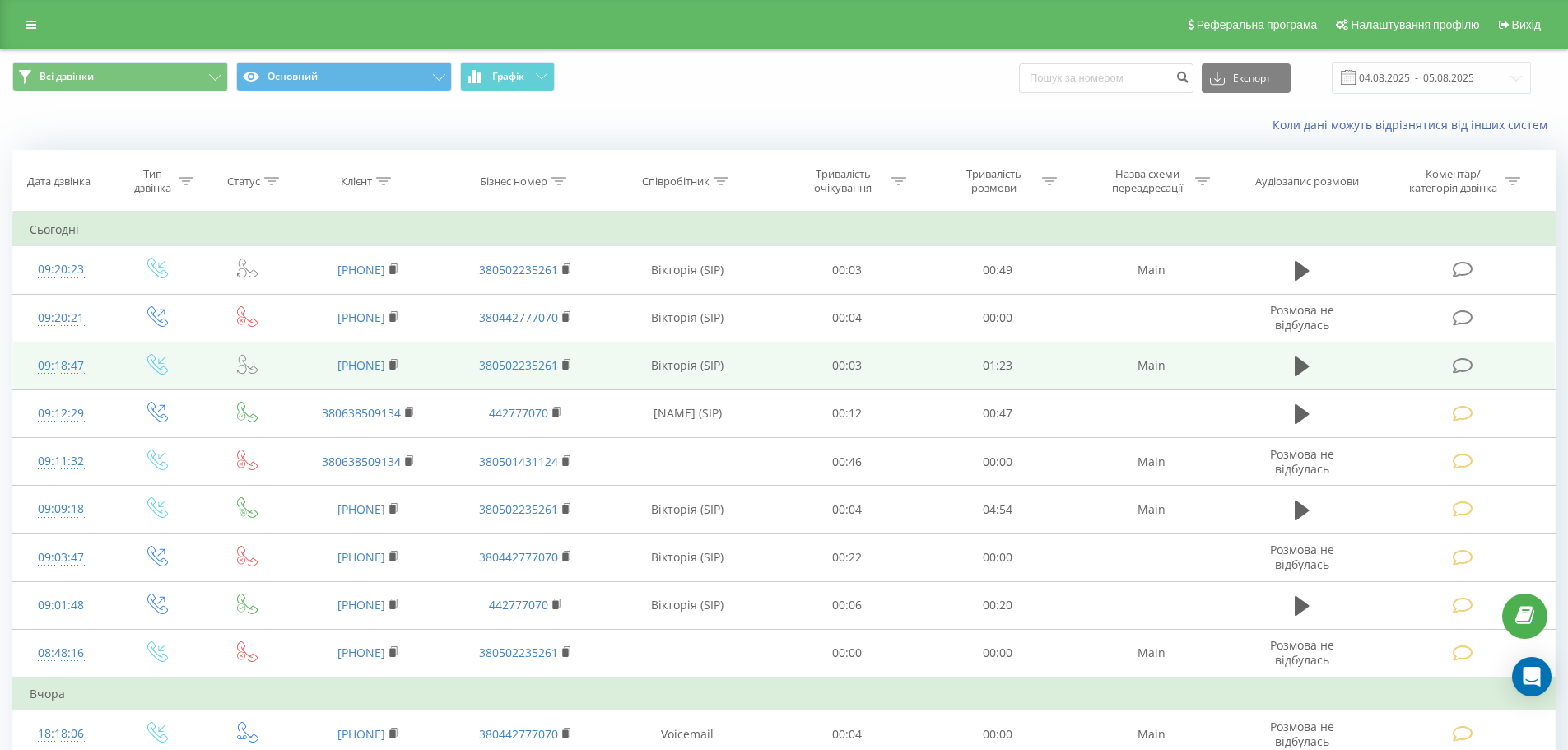 click at bounding box center (1464, 364) 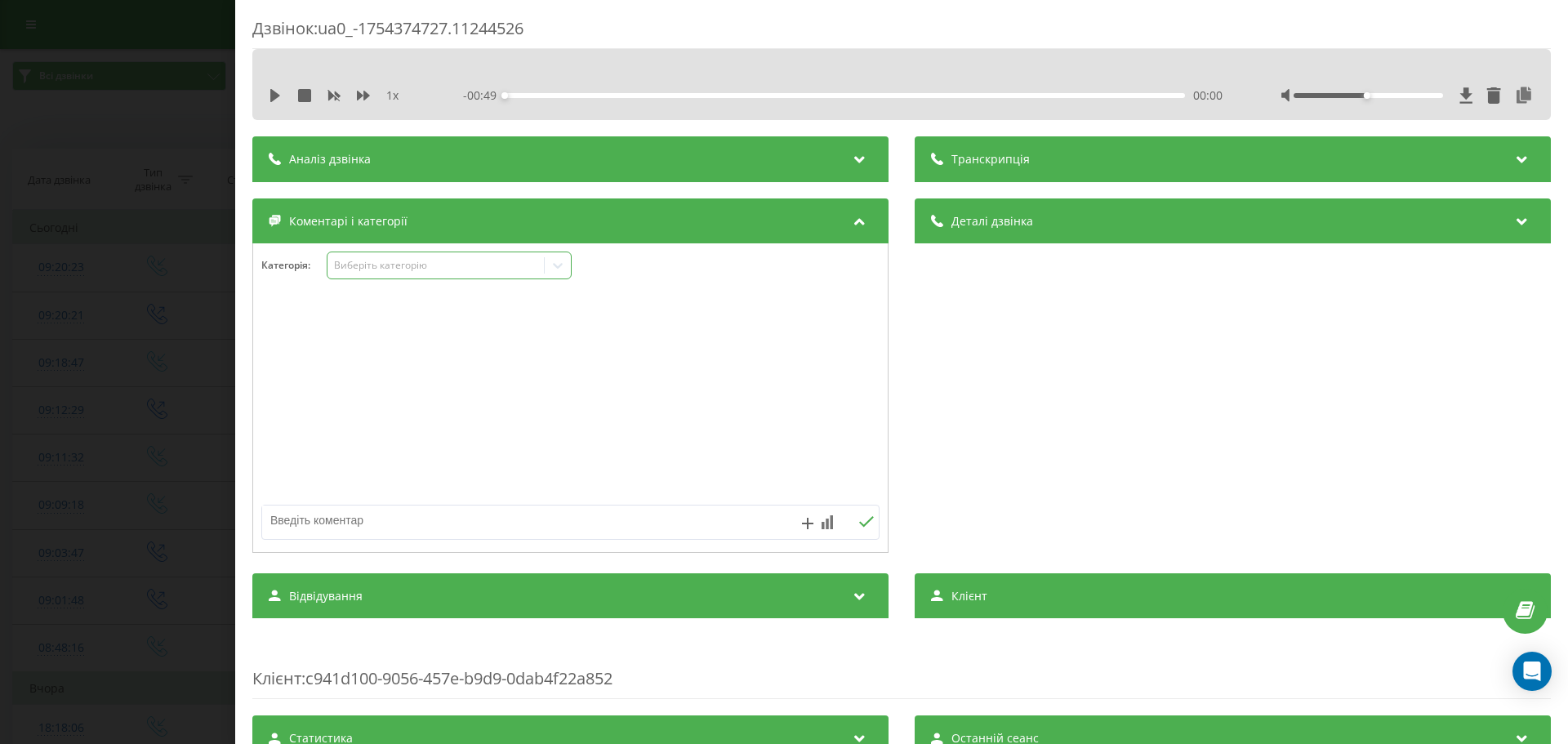 click on "Виберіть категорію" at bounding box center [436, 265] 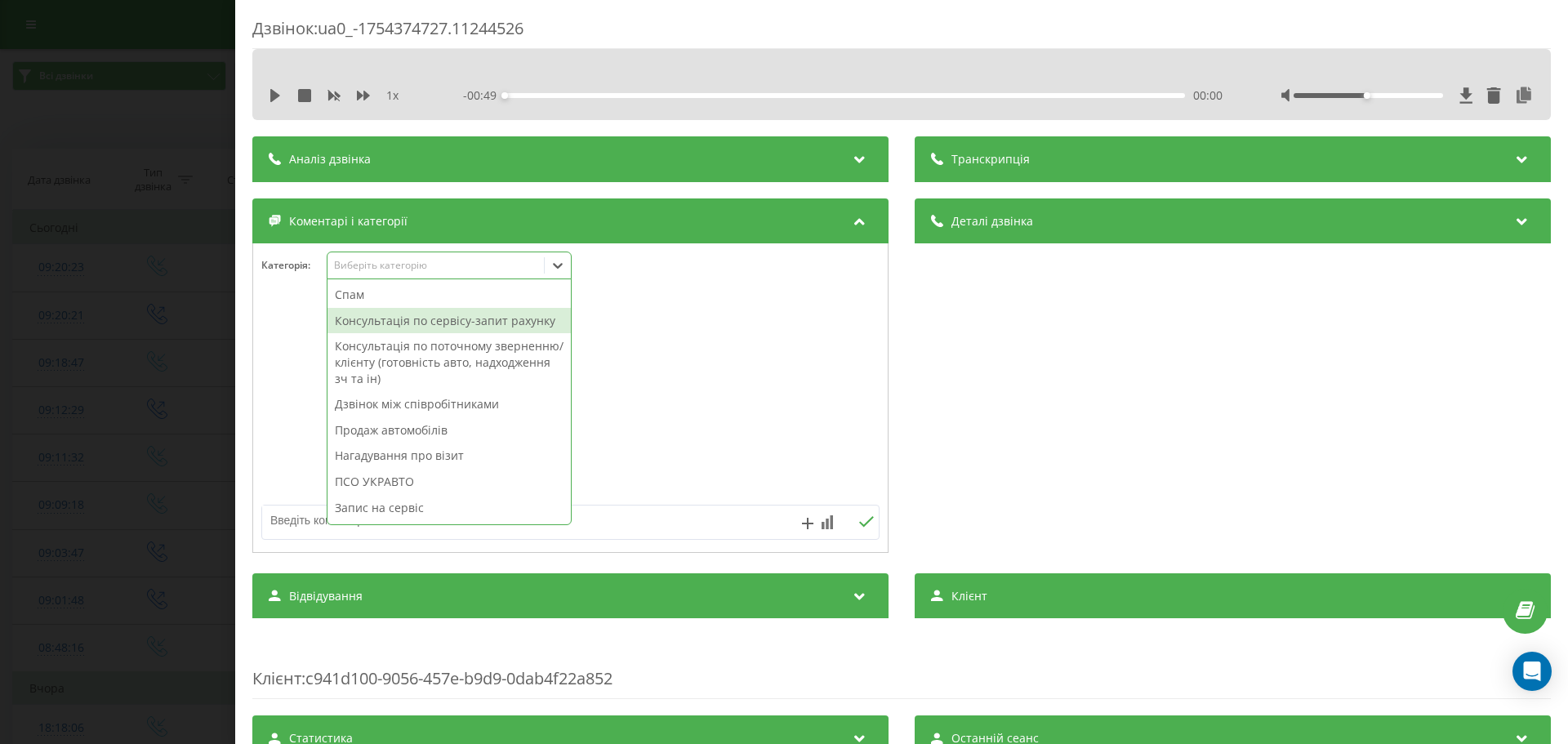 click on "Консультація по сервісу-запит рахунку" at bounding box center (449, 321) 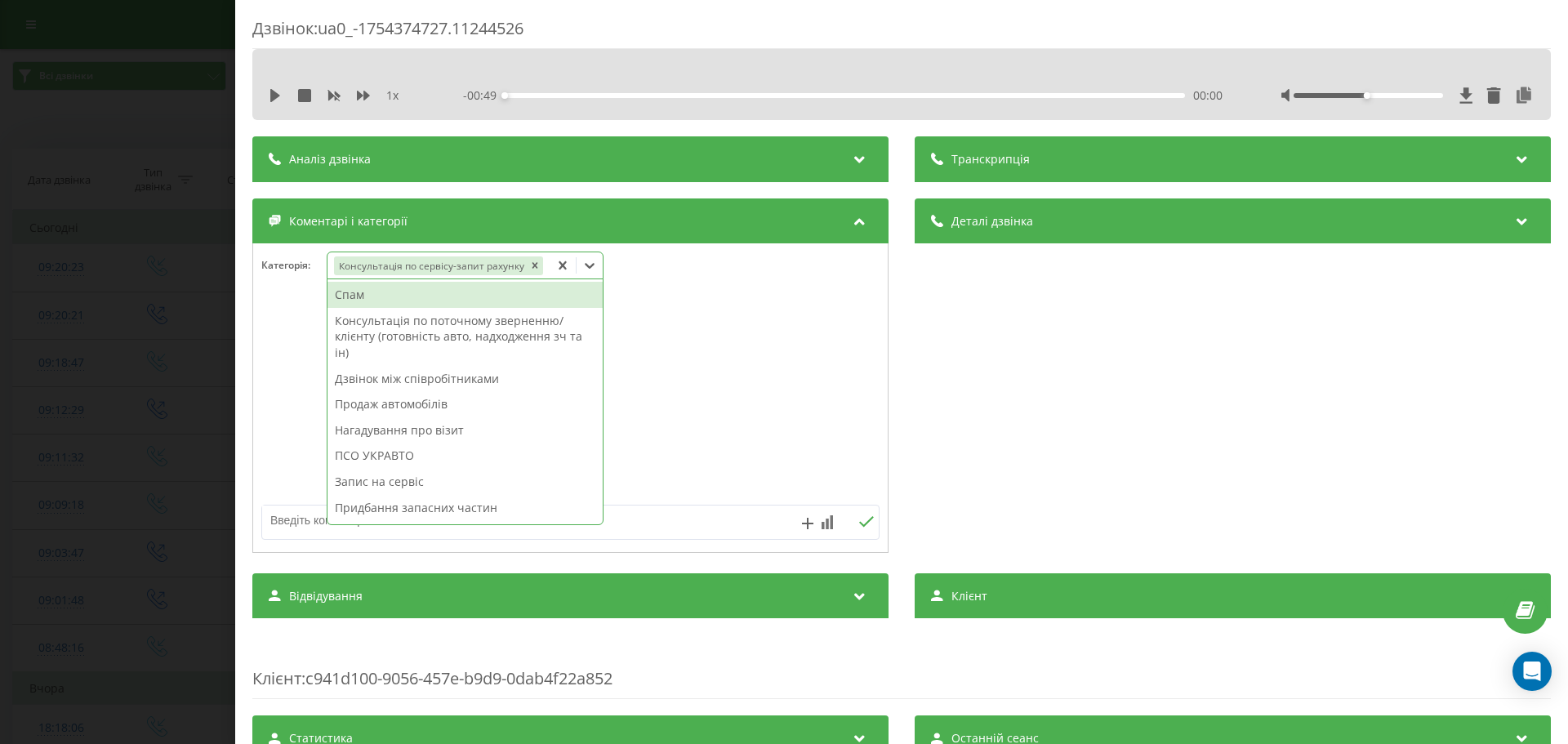click at bounding box center [570, 424] 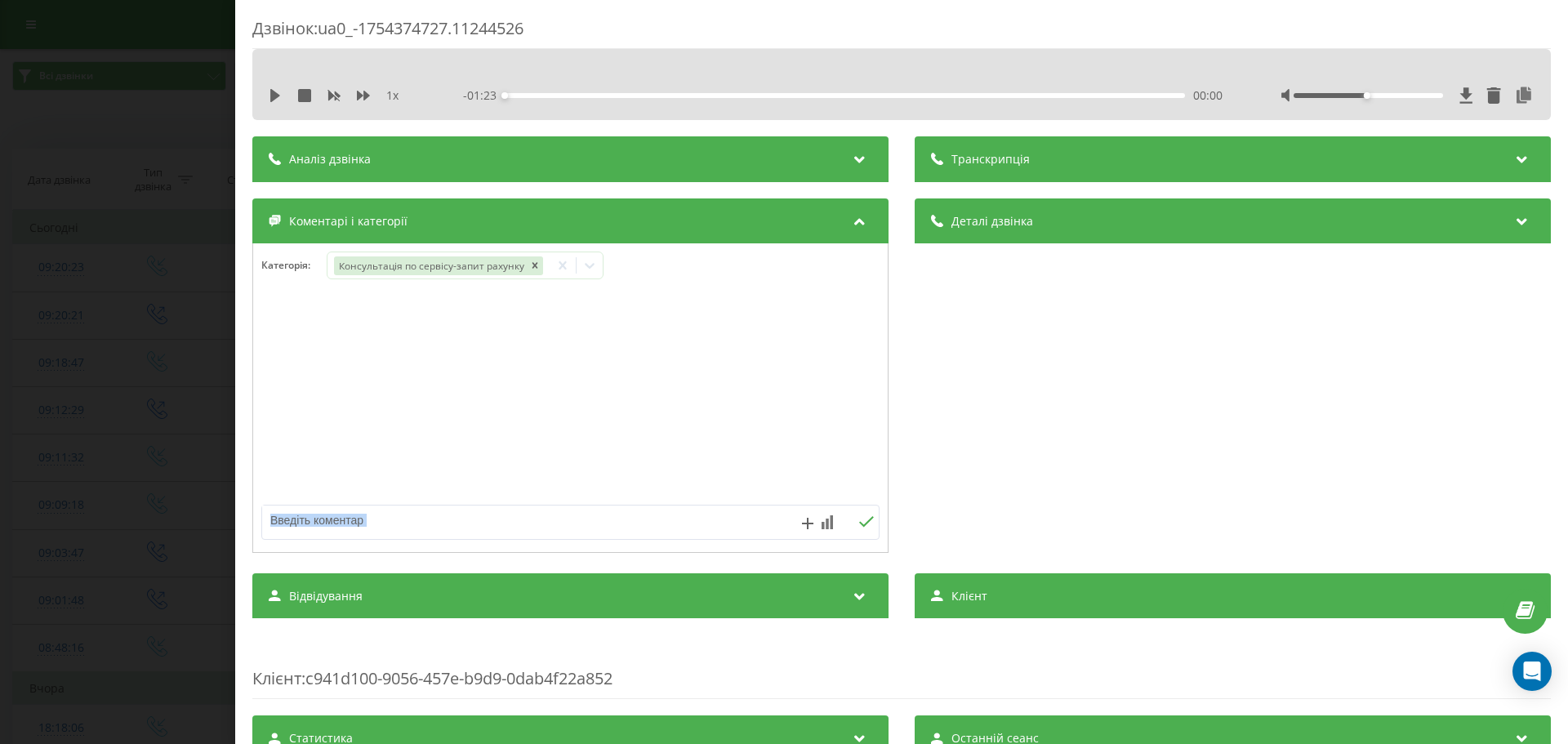 drag, startPoint x: 306, startPoint y: 502, endPoint x: 310, endPoint y: 512, distance: 11 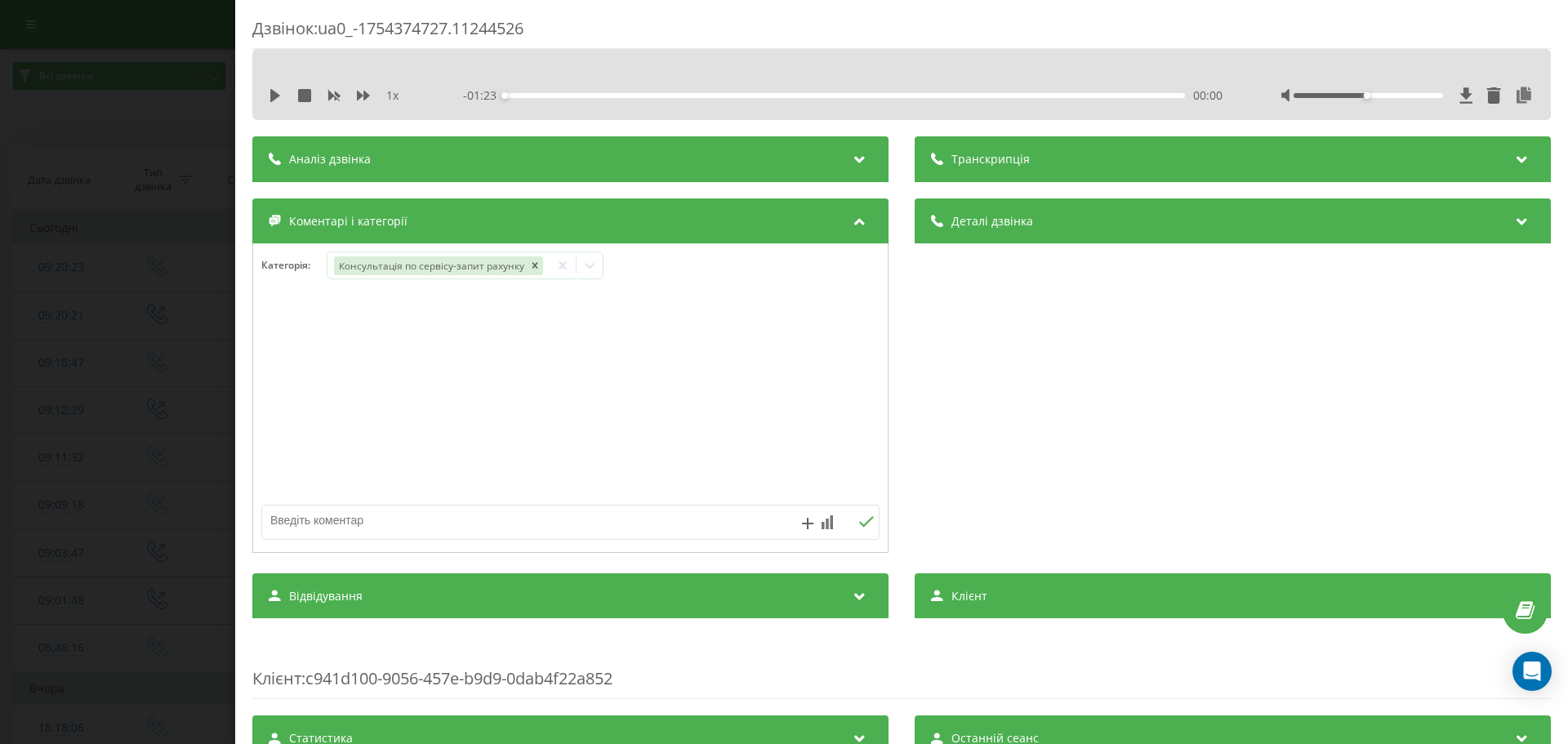 paste on "Кл – Таранов Микола Вікторович
№ -380989055945
А\м – Megane № АА0877ЕІ VIN VF1KZ140647825345
Питання: пробіг 260-270 тис, вартість заміни шатунних вкладишів + задньої лівої пружини, вартість зч+роб+наявність" 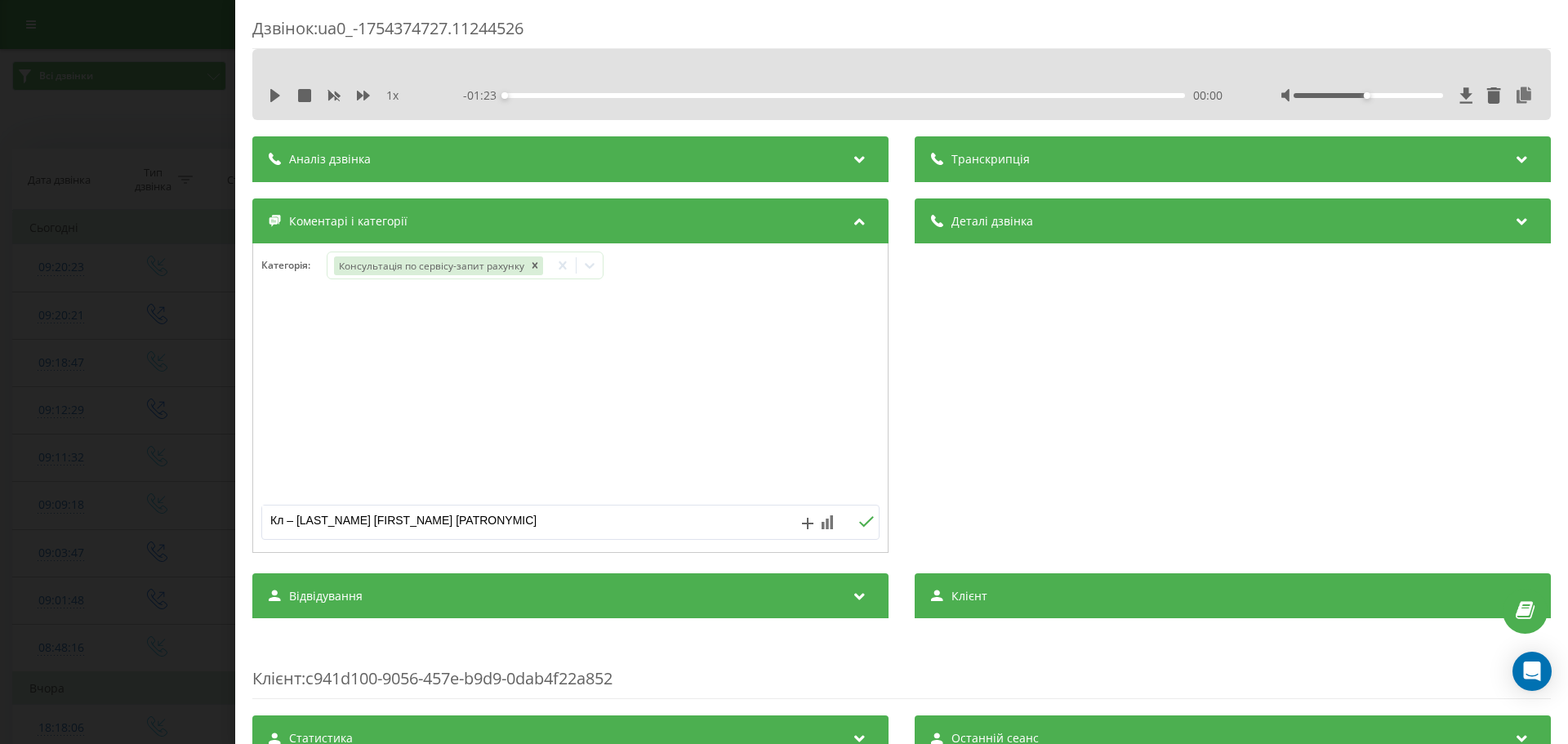type on "Кл – Таранов Микола Вікторович
№ -380989055945
А\м – Megane № АА0877ЕІ VIN VF1KZ140647825345
Питання: пробіг 260-270 тис, вартість заміни шатунних вкладишів + задньої лівої пружини, вартість зч+роб+наявність" 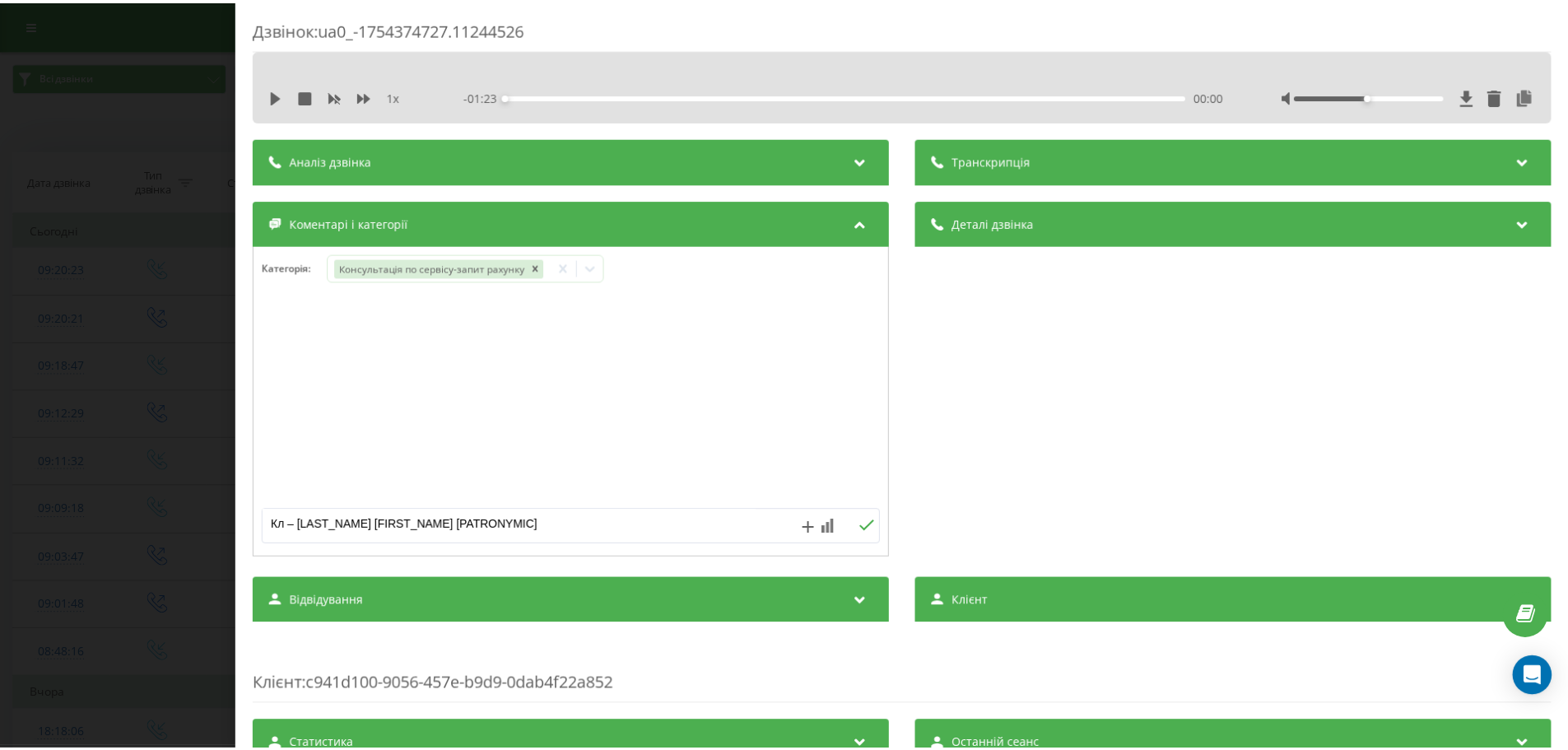 scroll, scrollTop: 85, scrollLeft: 0, axis: vertical 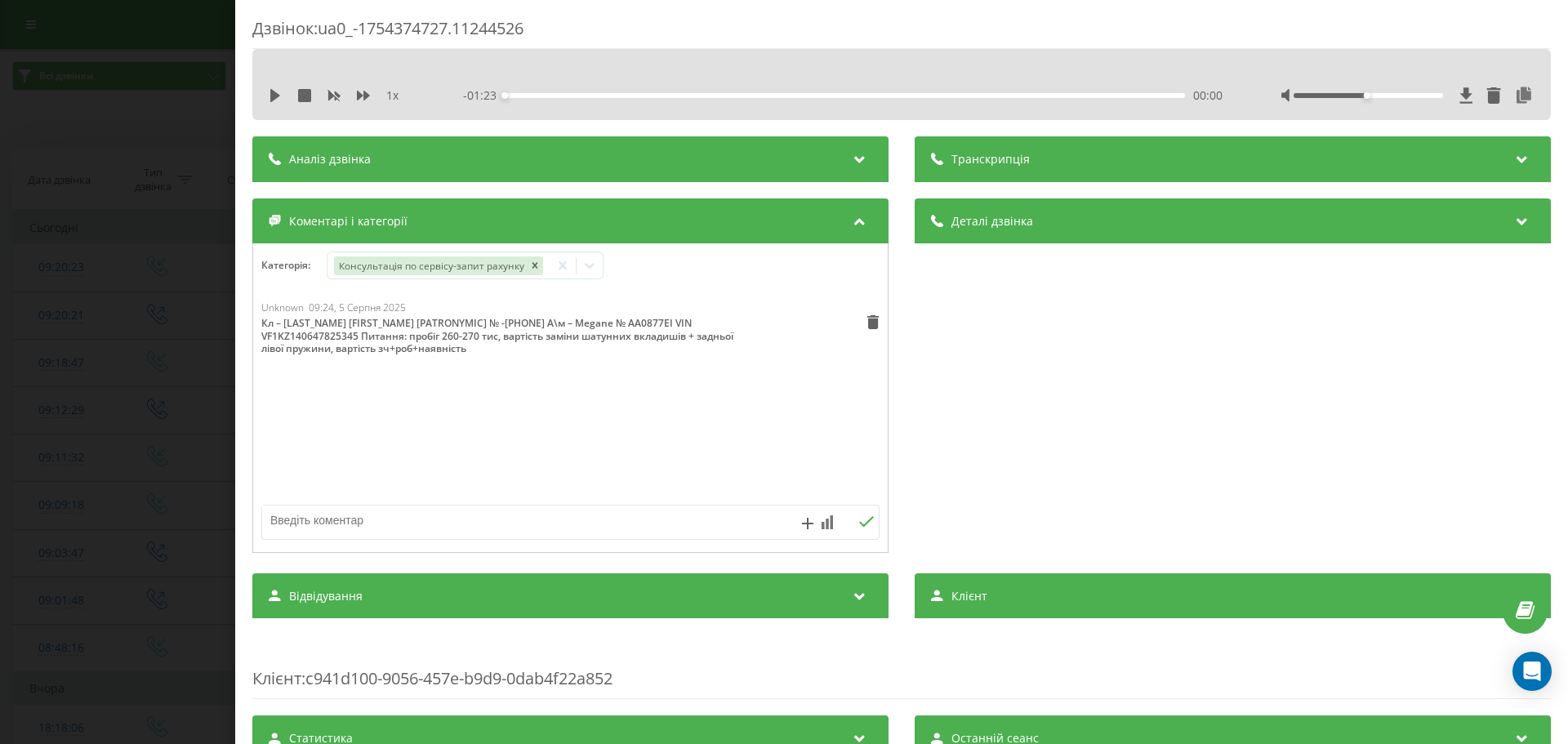 click on "Дзвінок :  ua0_-1754374727.11244526   1 x  - 01:23 00:00   00:00   Транскрипція Для AI-аналізу майбутніх дзвінків  налаштуйте та активуйте профіль на сторінці . Якщо профіль вже є і дзвінок відповідає його умовам, оновіть сторінку через 10 хвилин - AI аналізує поточний дзвінок. Аналіз дзвінка Для AI-аналізу майбутніх дзвінків  налаштуйте та активуйте профіль на сторінці . Якщо профіль вже є і дзвінок відповідає його умовам, оновіть сторінку через 10 хвилин - AI аналізує поточний дзвінок. Деталі дзвінка Загальне Дата дзвінка 2025-08-05 09:18:47 Тип дзвінка Вхідний Статус дзвінка Повторний 380989055945" at bounding box center [784, 372] 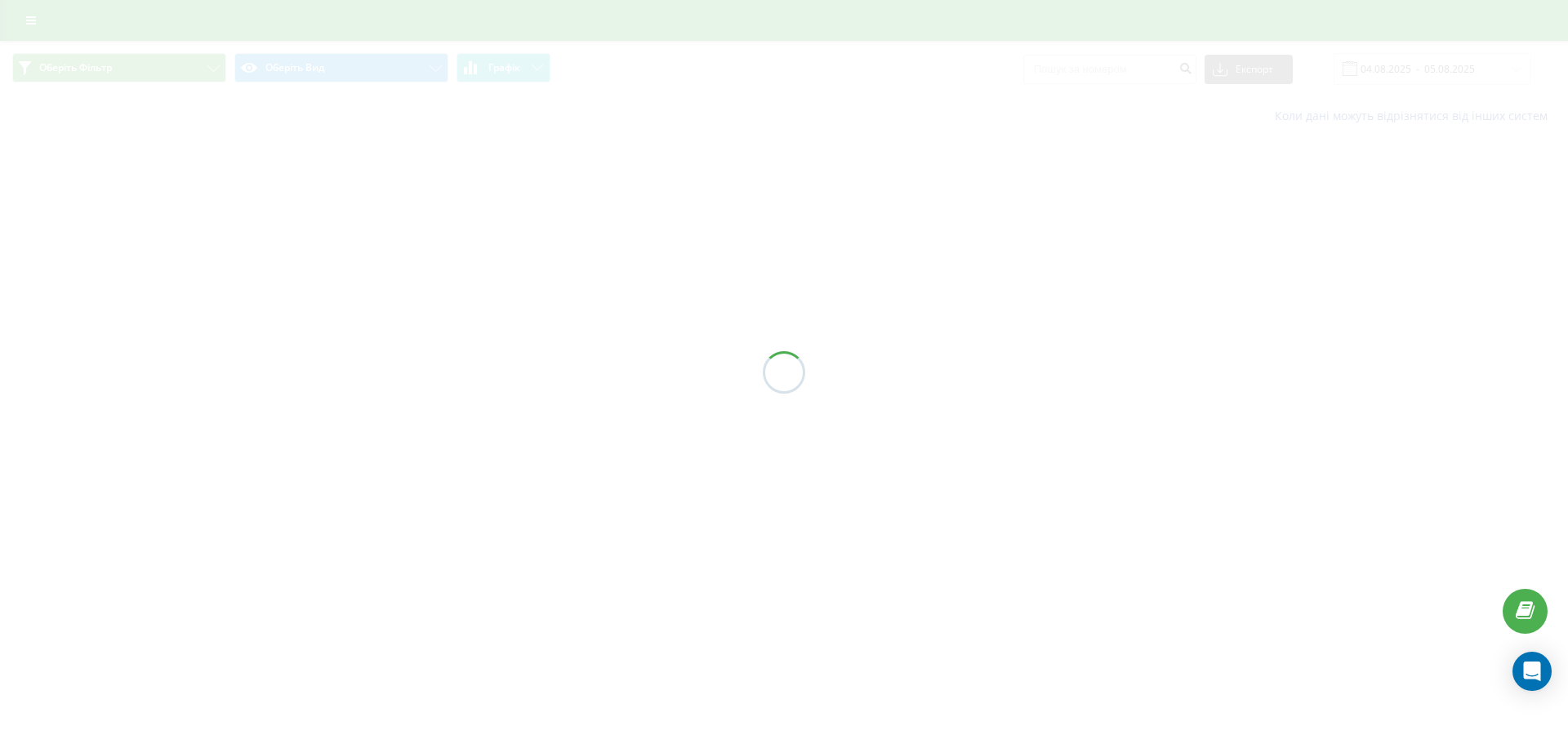 scroll, scrollTop: 0, scrollLeft: 0, axis: both 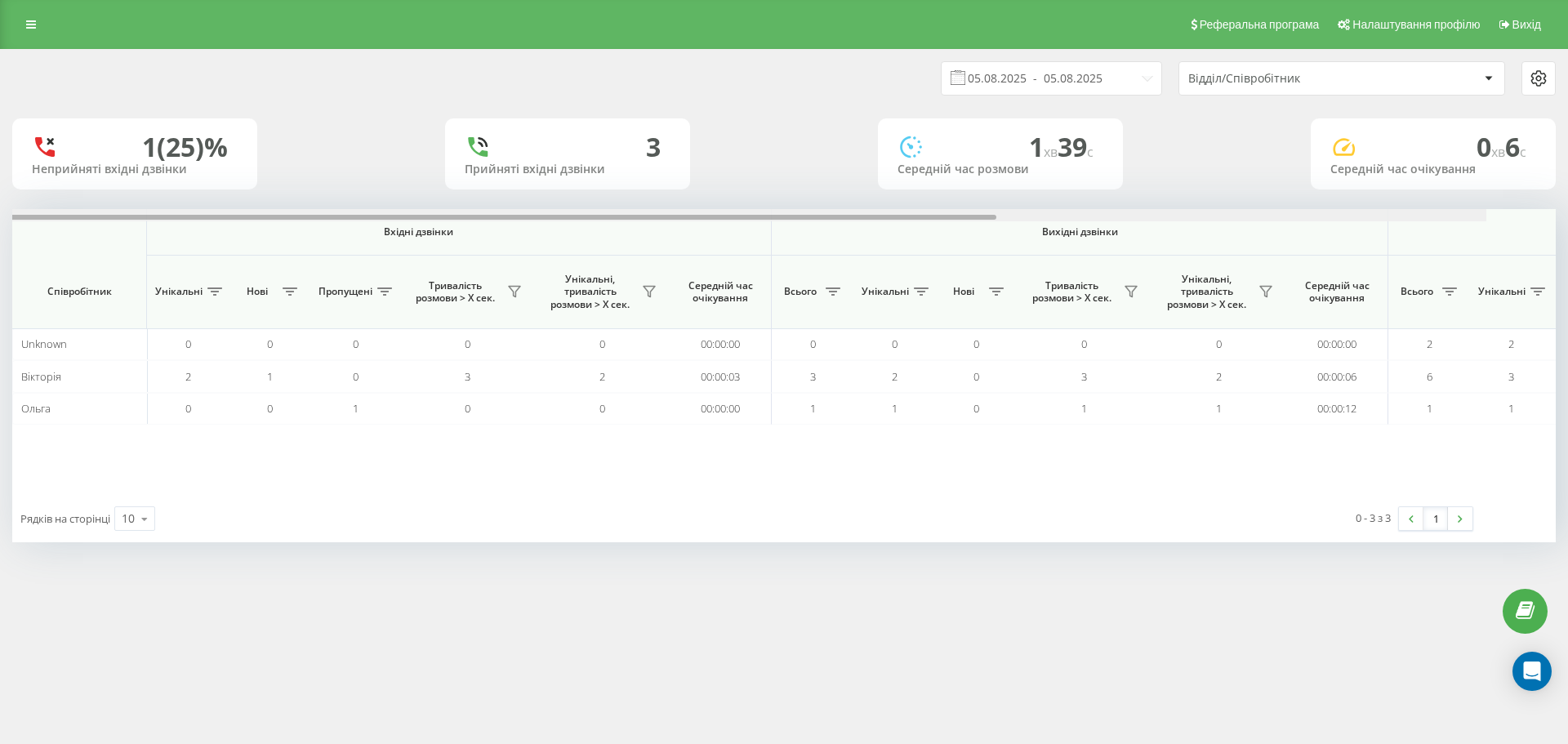 drag, startPoint x: 360, startPoint y: 218, endPoint x: 546, endPoint y: 216, distance: 186.01075 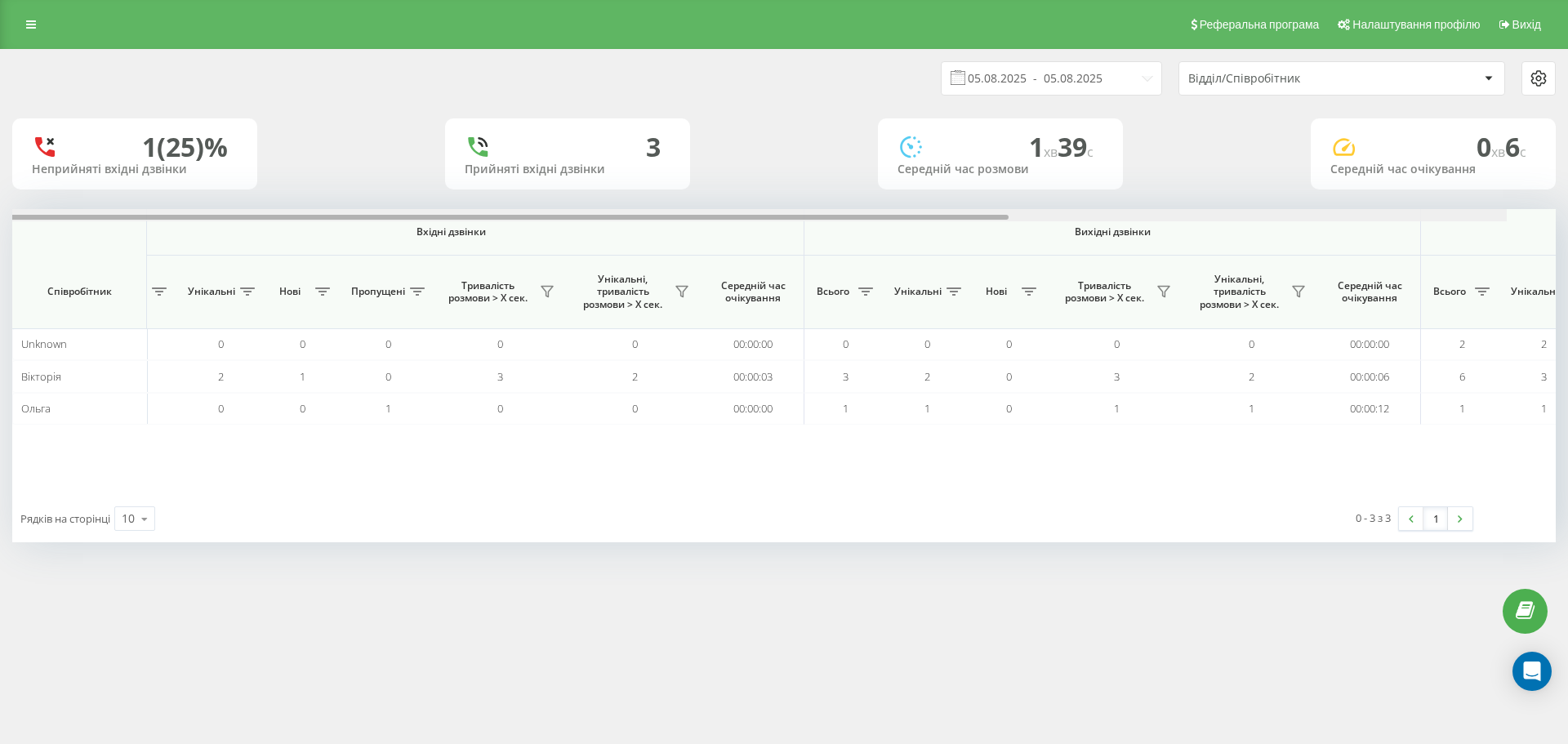scroll, scrollTop: 0, scrollLeft: 0, axis: both 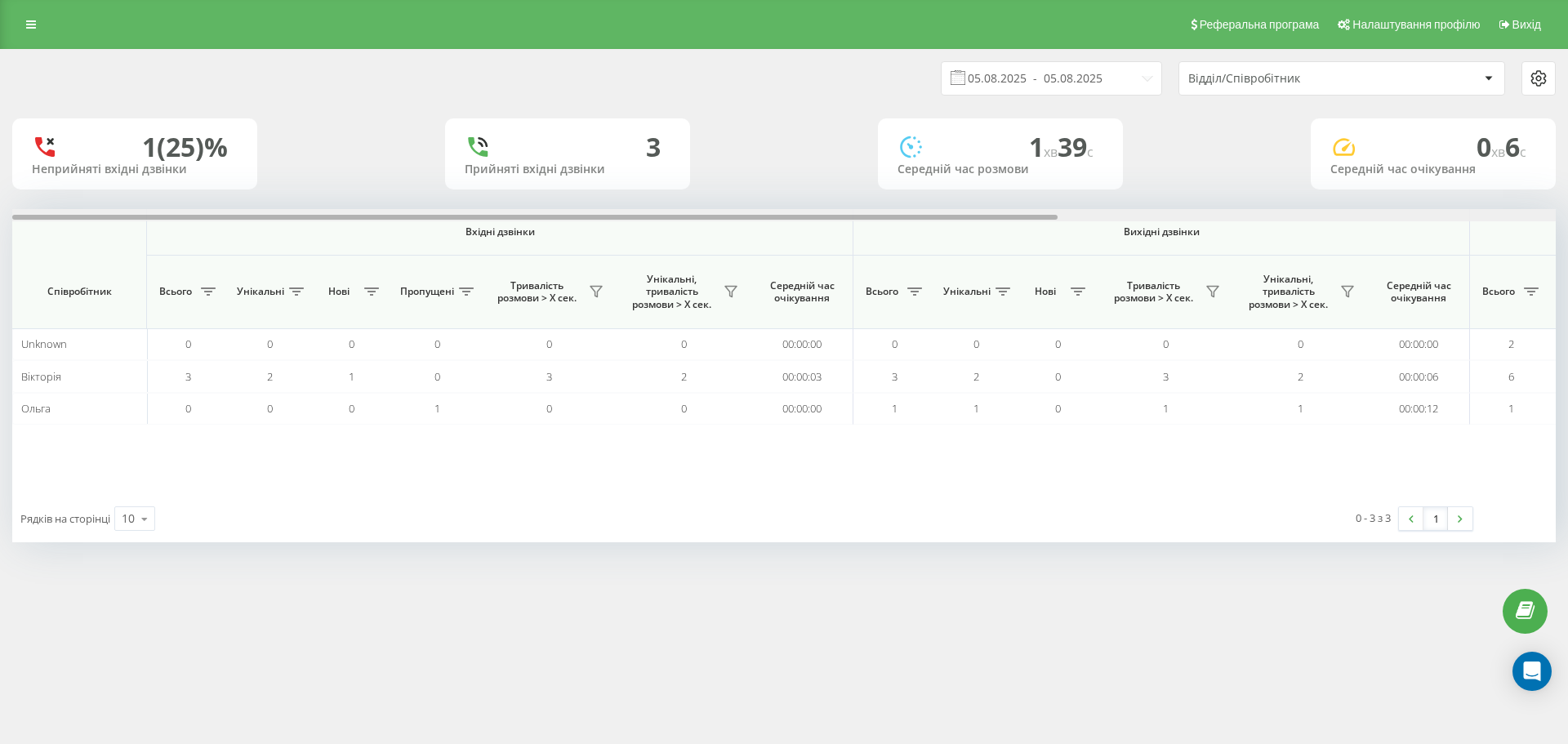 drag, startPoint x: 651, startPoint y: 218, endPoint x: 299, endPoint y: 174, distance: 354.73934 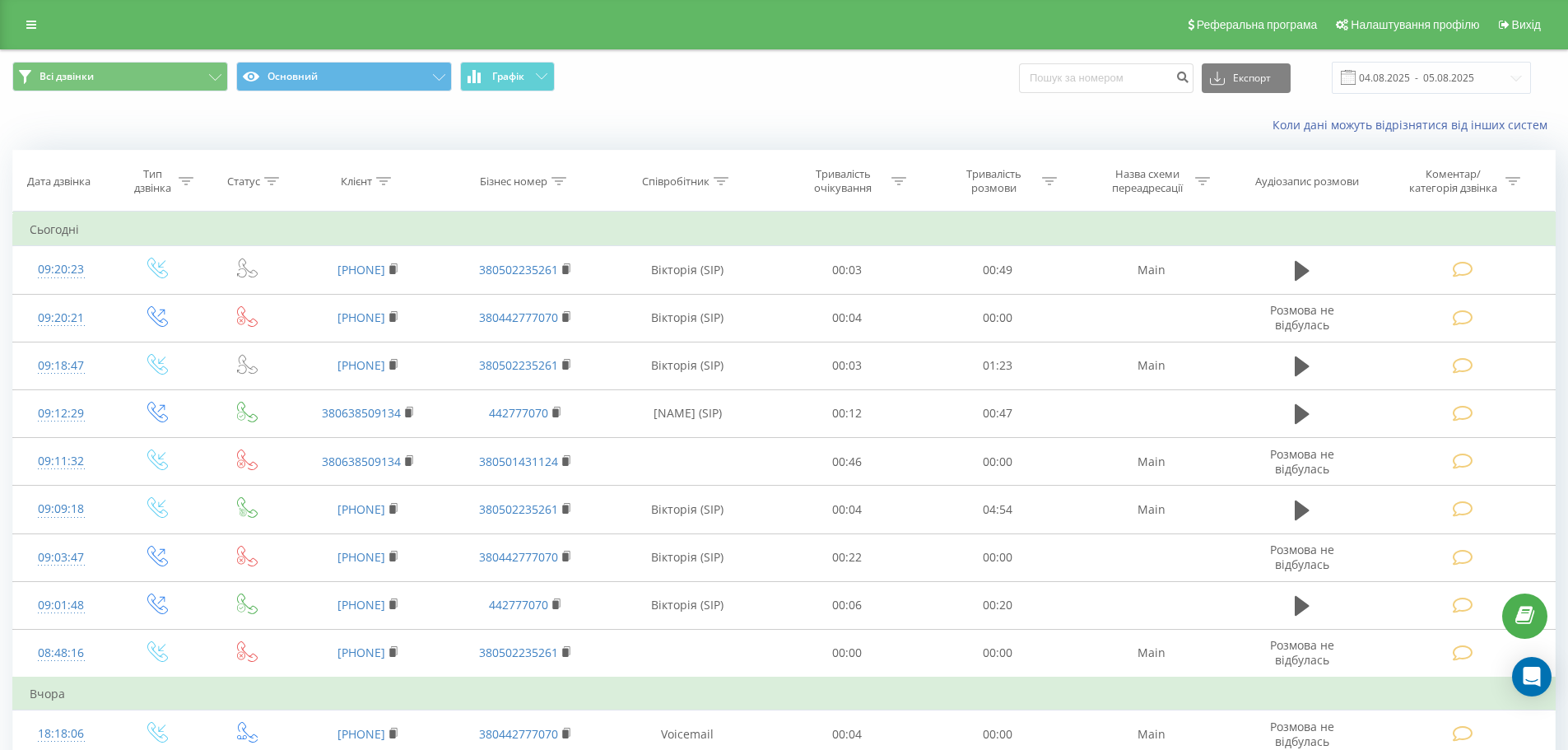 scroll, scrollTop: 0, scrollLeft: 0, axis: both 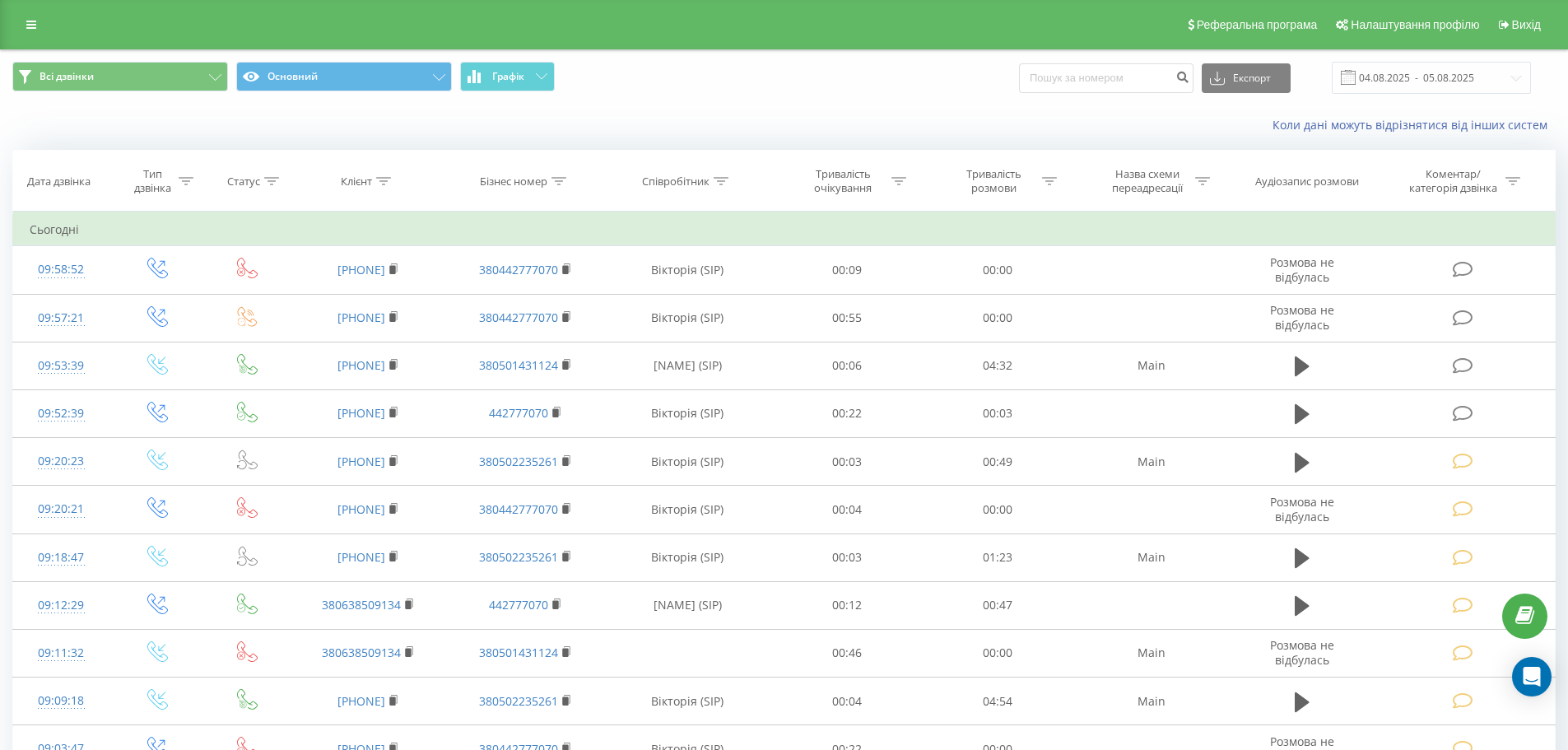 click 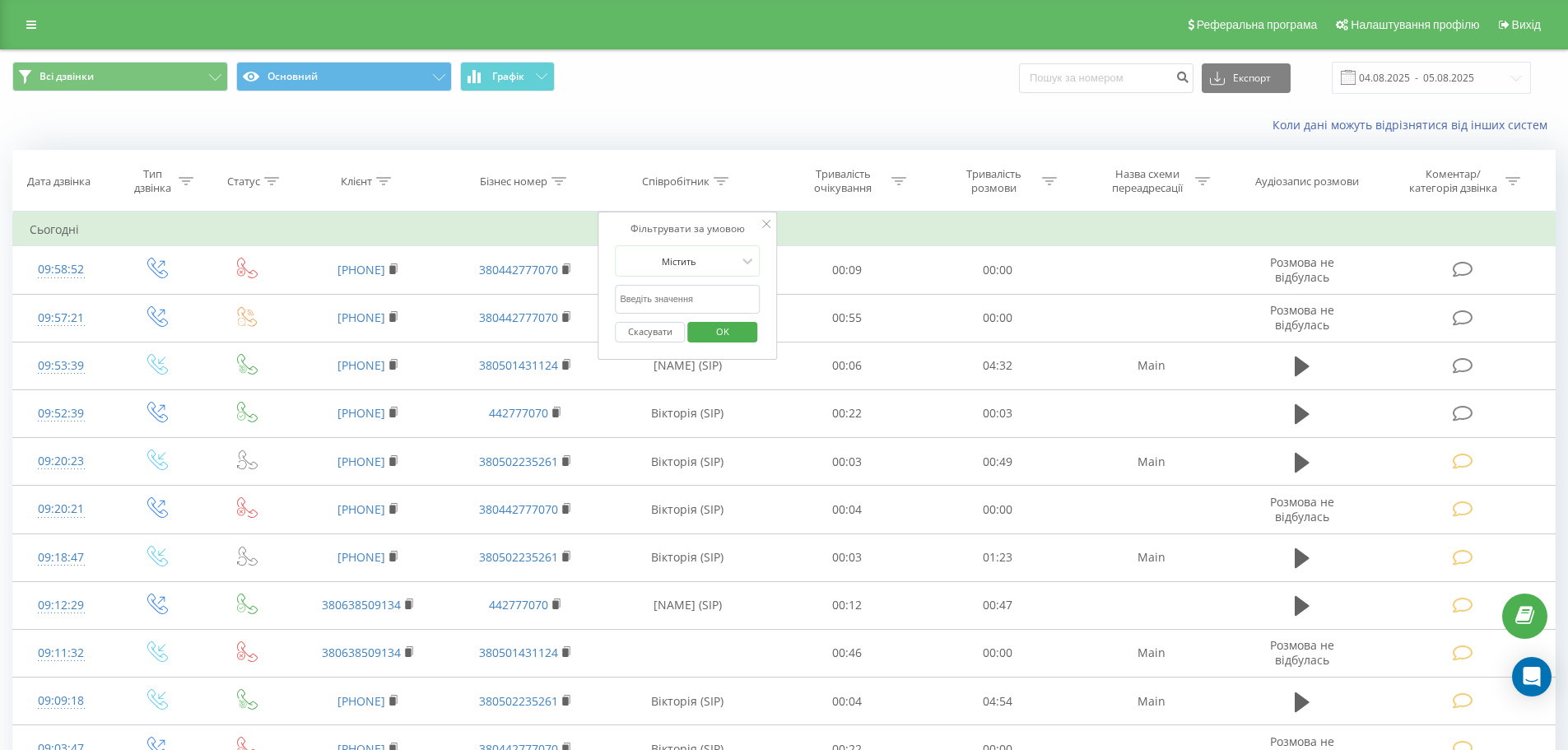 click at bounding box center [687, 299] 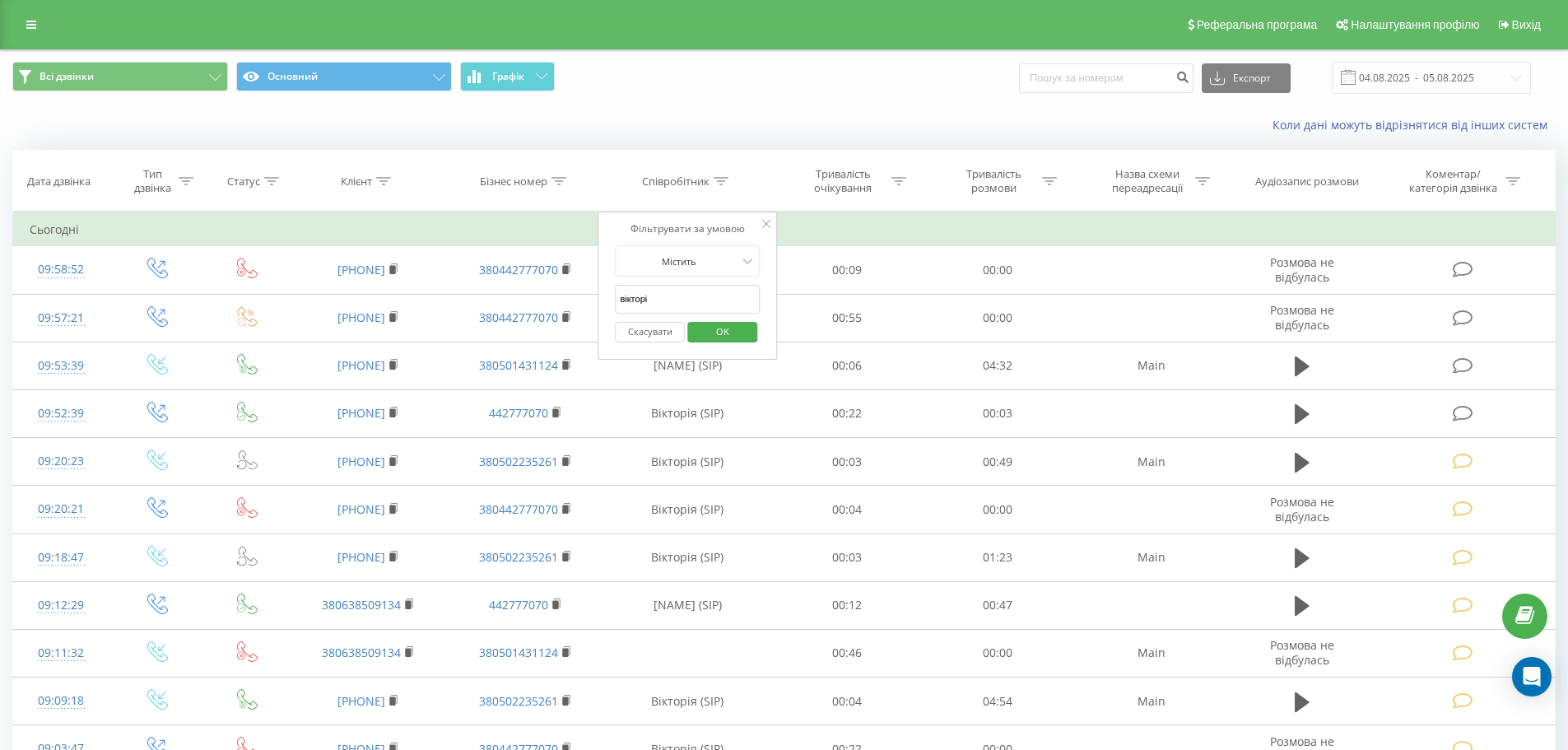 type on "вікторія" 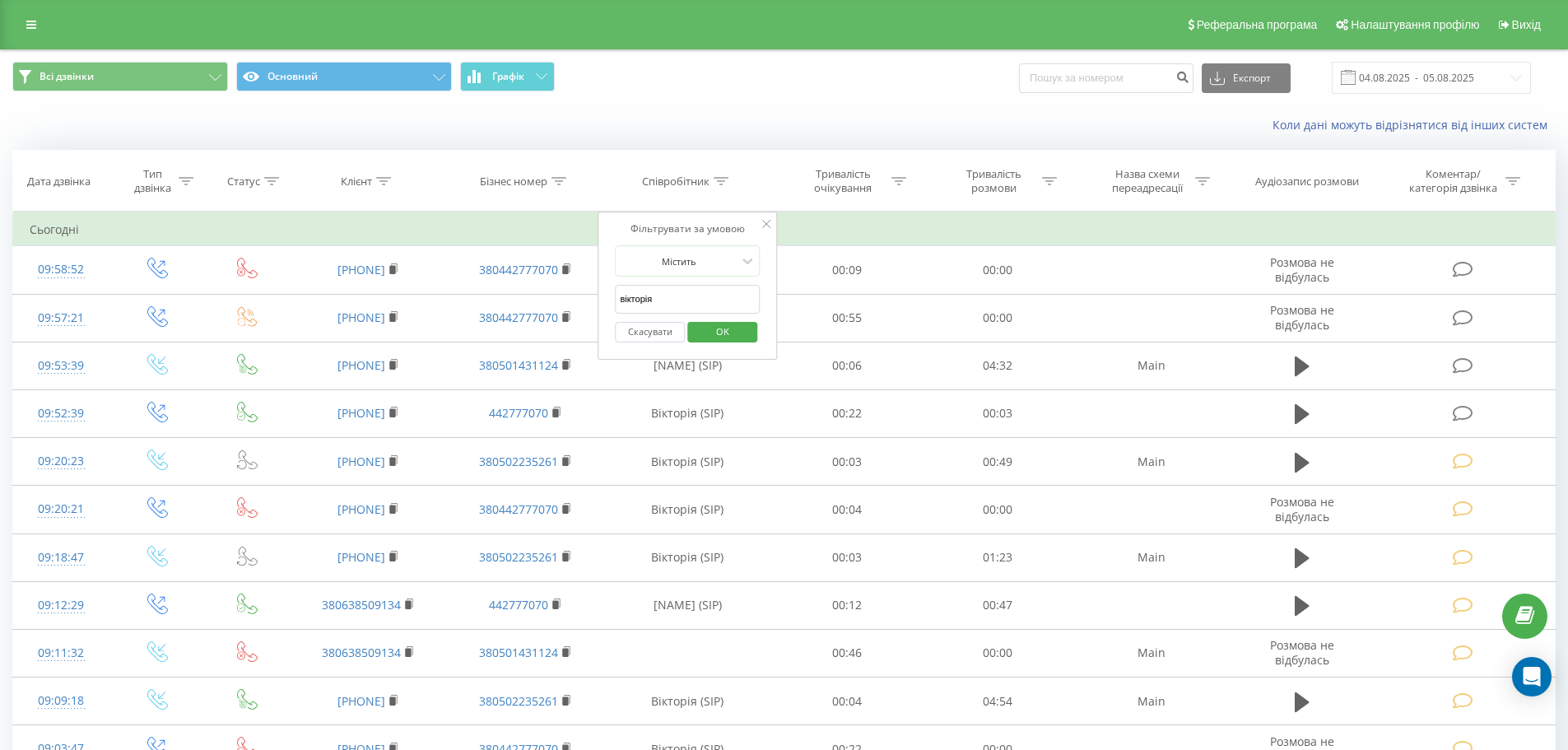 click on "OK" at bounding box center (722, 332) 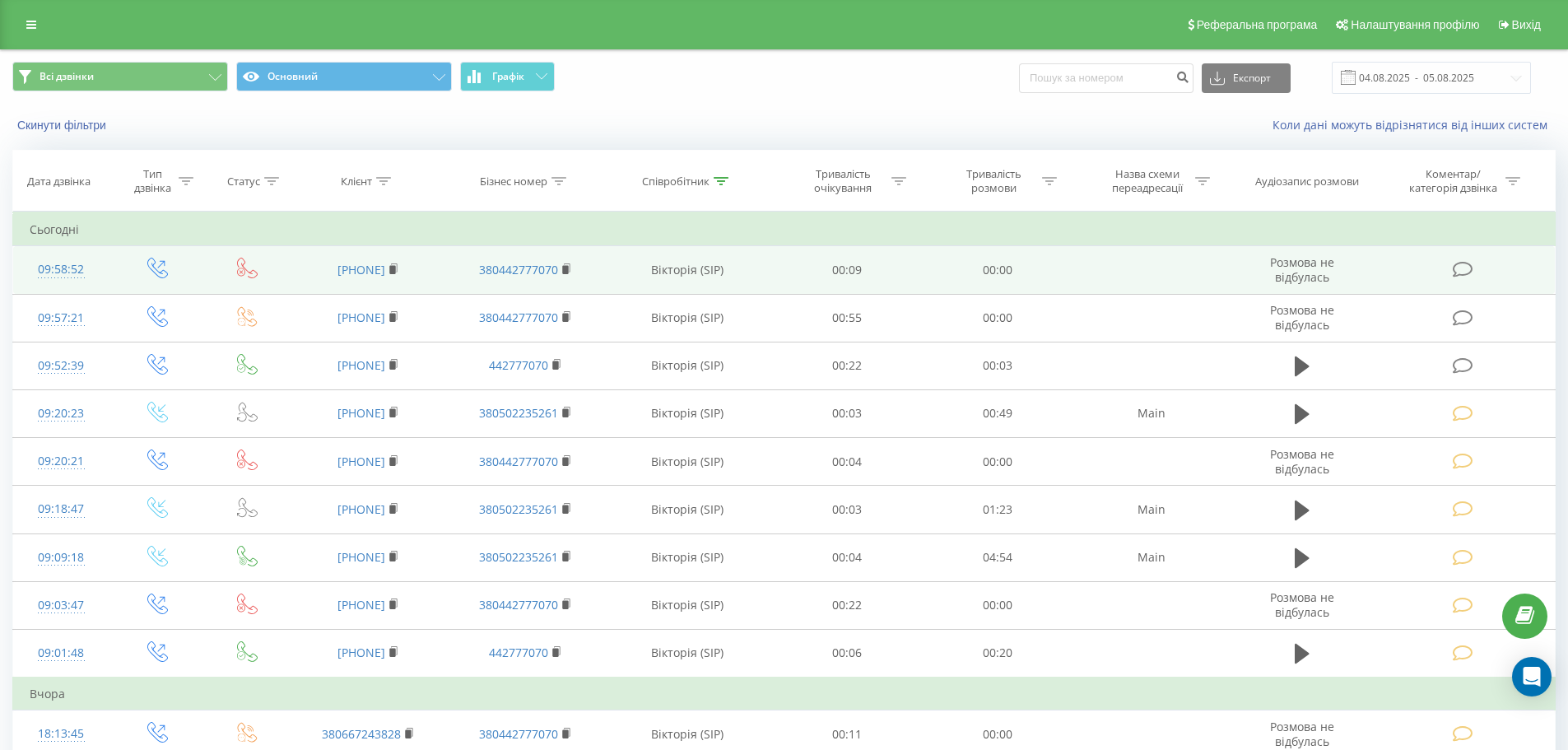 click at bounding box center (1464, 270) 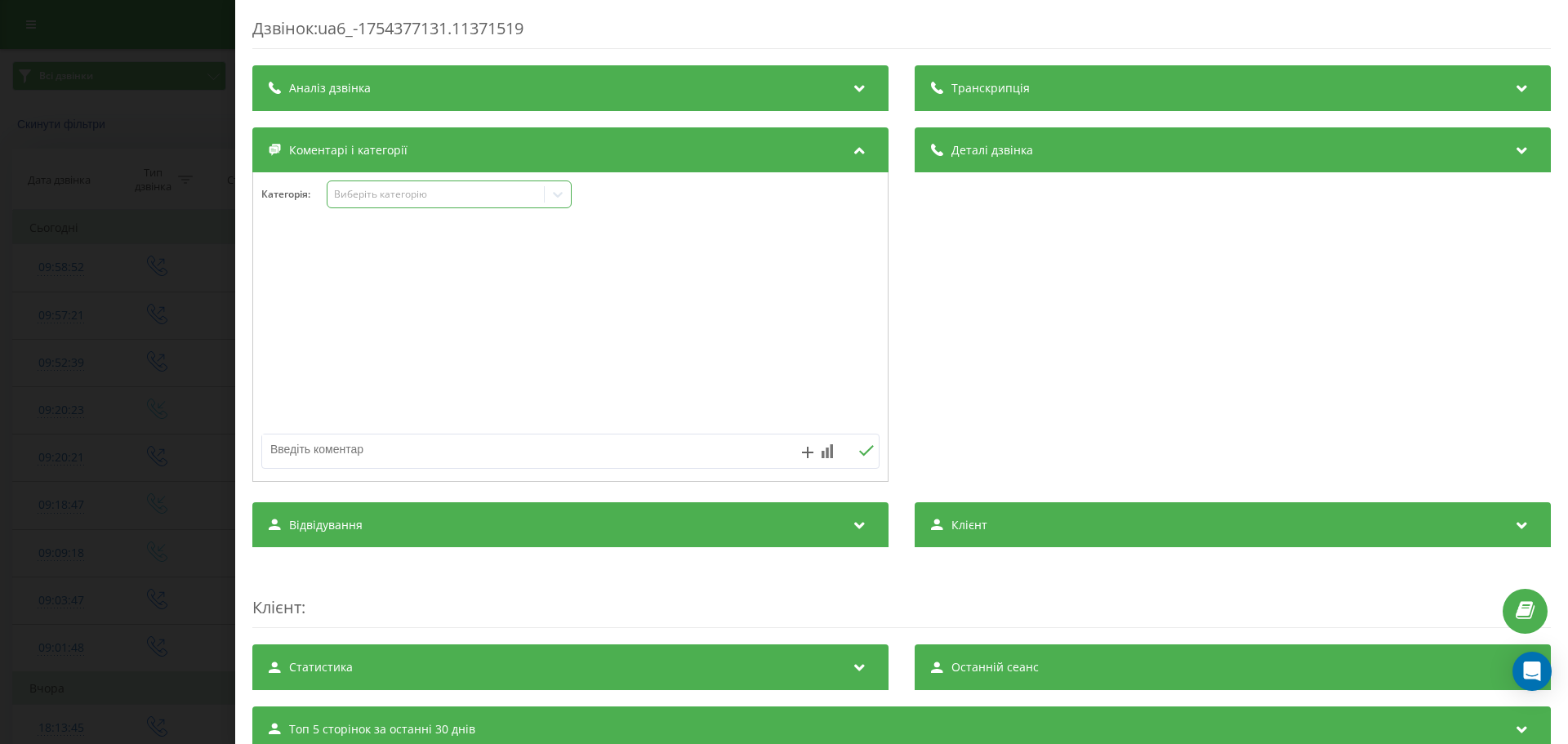 click on "Виберіть категорію" at bounding box center (449, 194) 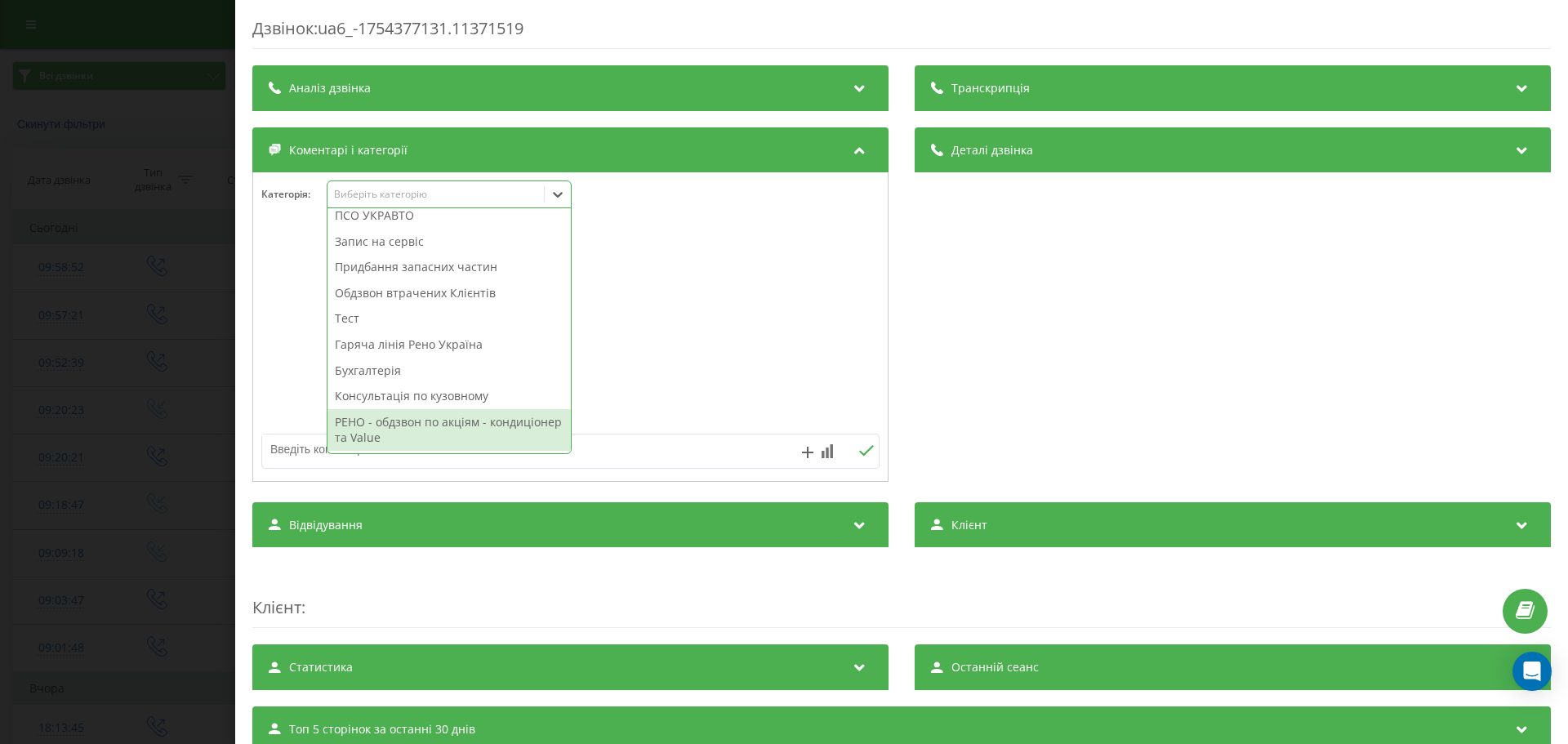 click on "РЕНО - обдзвон по акціям - кондиціонер та Value" at bounding box center [449, 430] 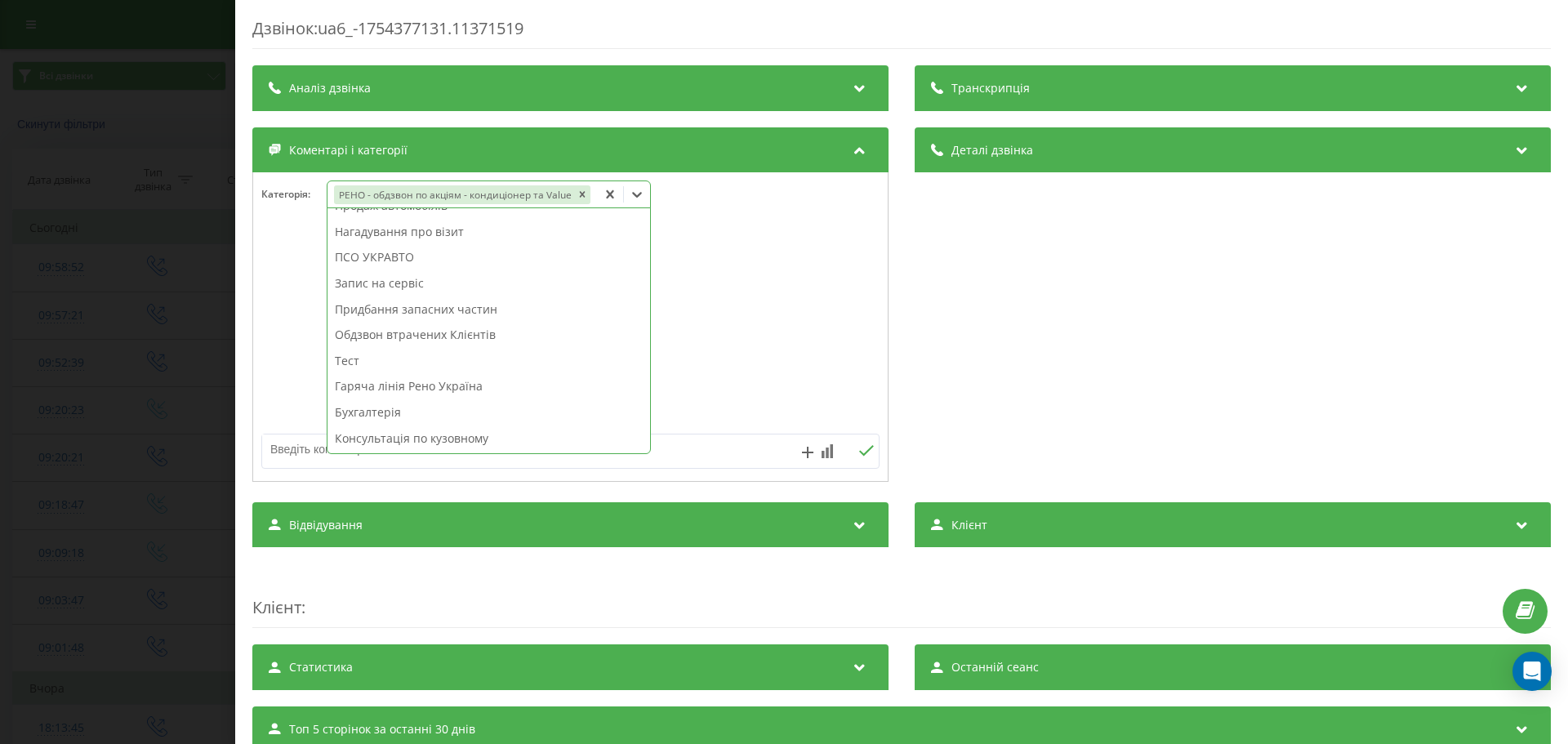 click on "Дзвінок :  ua6_-1754377131.11371519 Транскрипція Для AI-аналізу майбутніх дзвінків  налаштуйте та активуйте профіль на сторінці . Якщо профіль вже є і дзвінок відповідає його умовам, оновіть сторінку через 10 хвилин - AI аналізує поточний дзвінок. Аналіз дзвінка Для AI-аналізу майбутніх дзвінків  налаштуйте та активуйте профіль на сторінці . Якщо профіль вже є і дзвінок відповідає його умовам, оновіть сторінку через 10 хвилин - AI аналізує поточний дзвінок. Деталі дзвінка Загальне Дата дзвінка 2025-08-05 09:58:52 Тип дзвінка Вихідний Статус дзвінка Немає відповіді Хто дзвонив - n/a :" at bounding box center [784, 372] 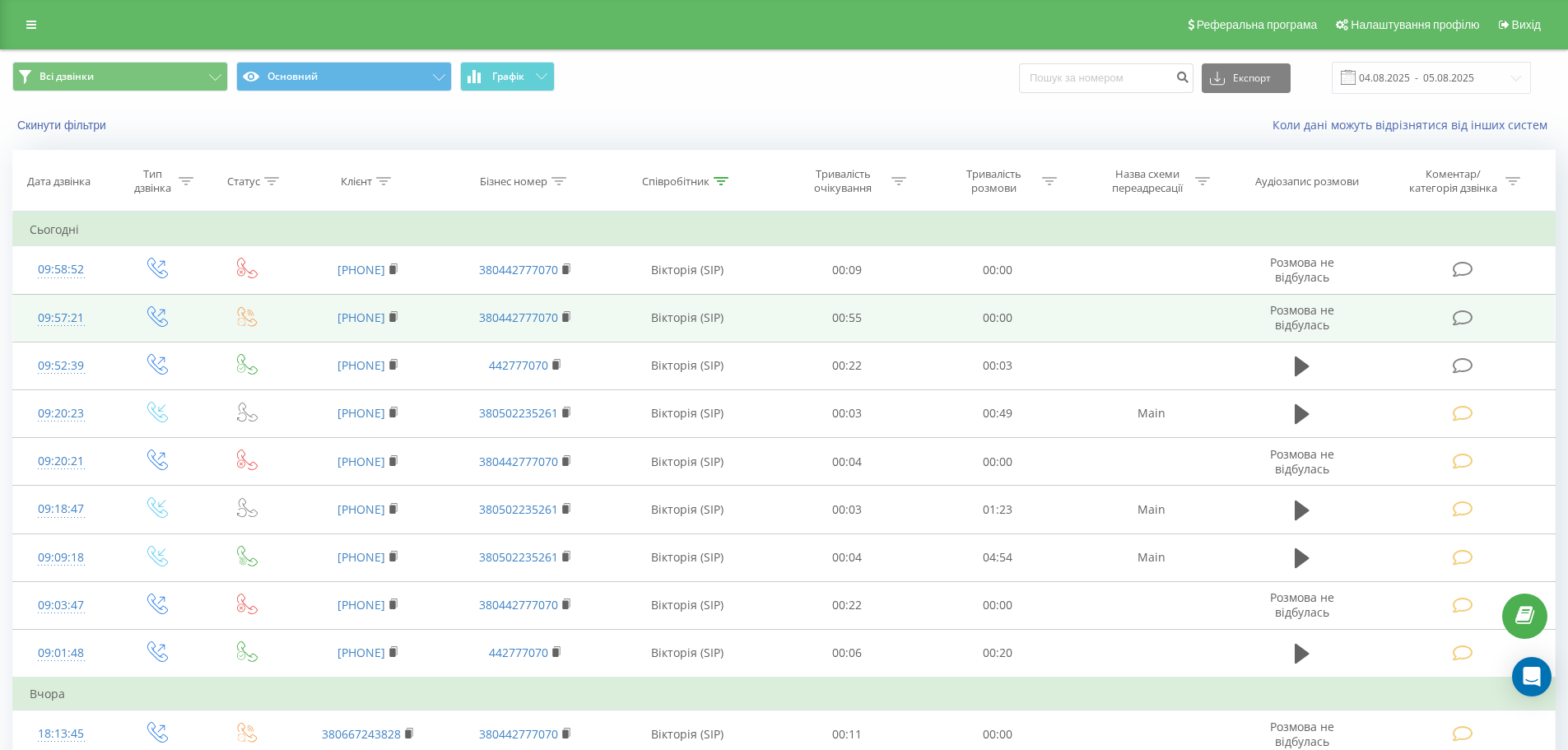 click at bounding box center [1464, 318] 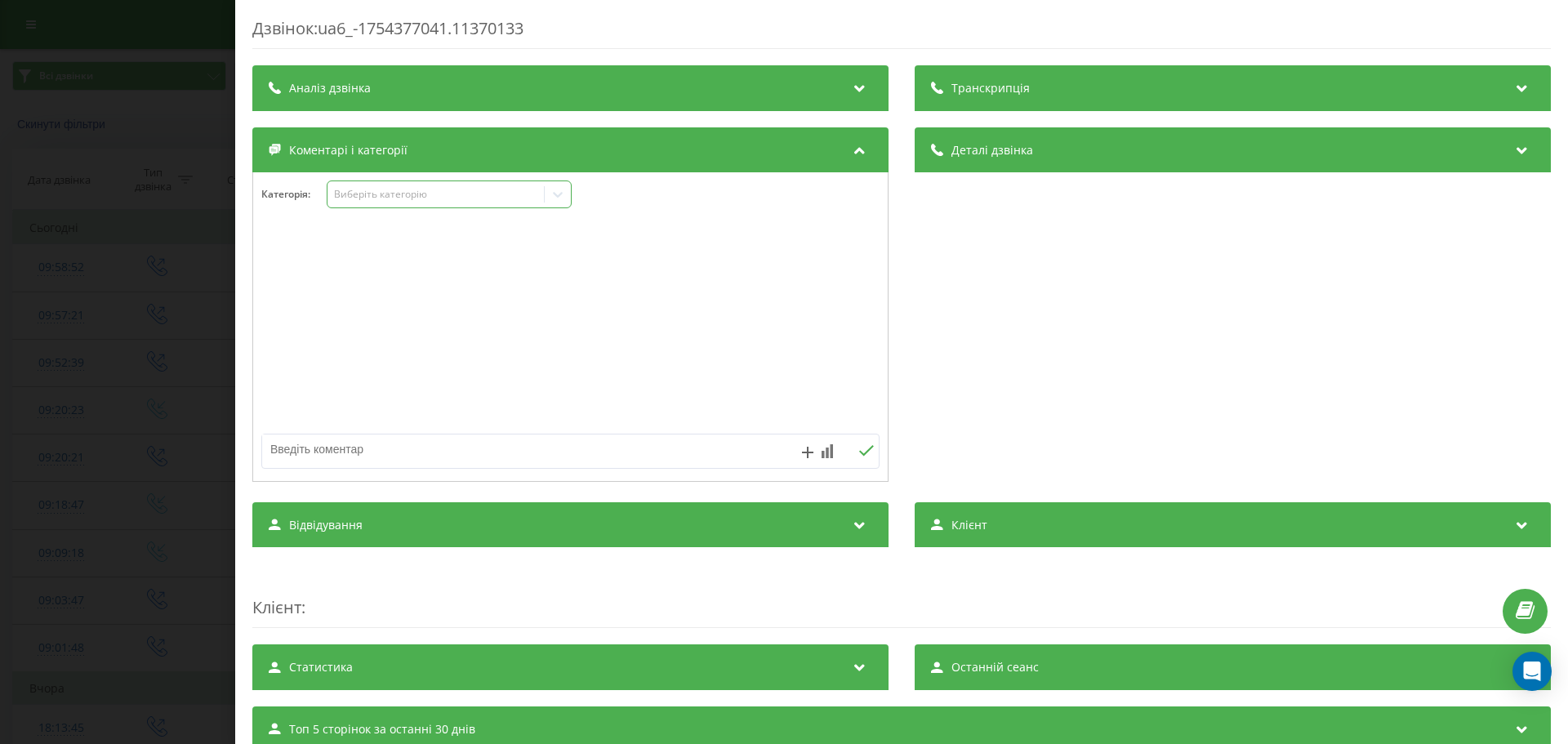 click on "Виберіть категорію" at bounding box center (436, 194) 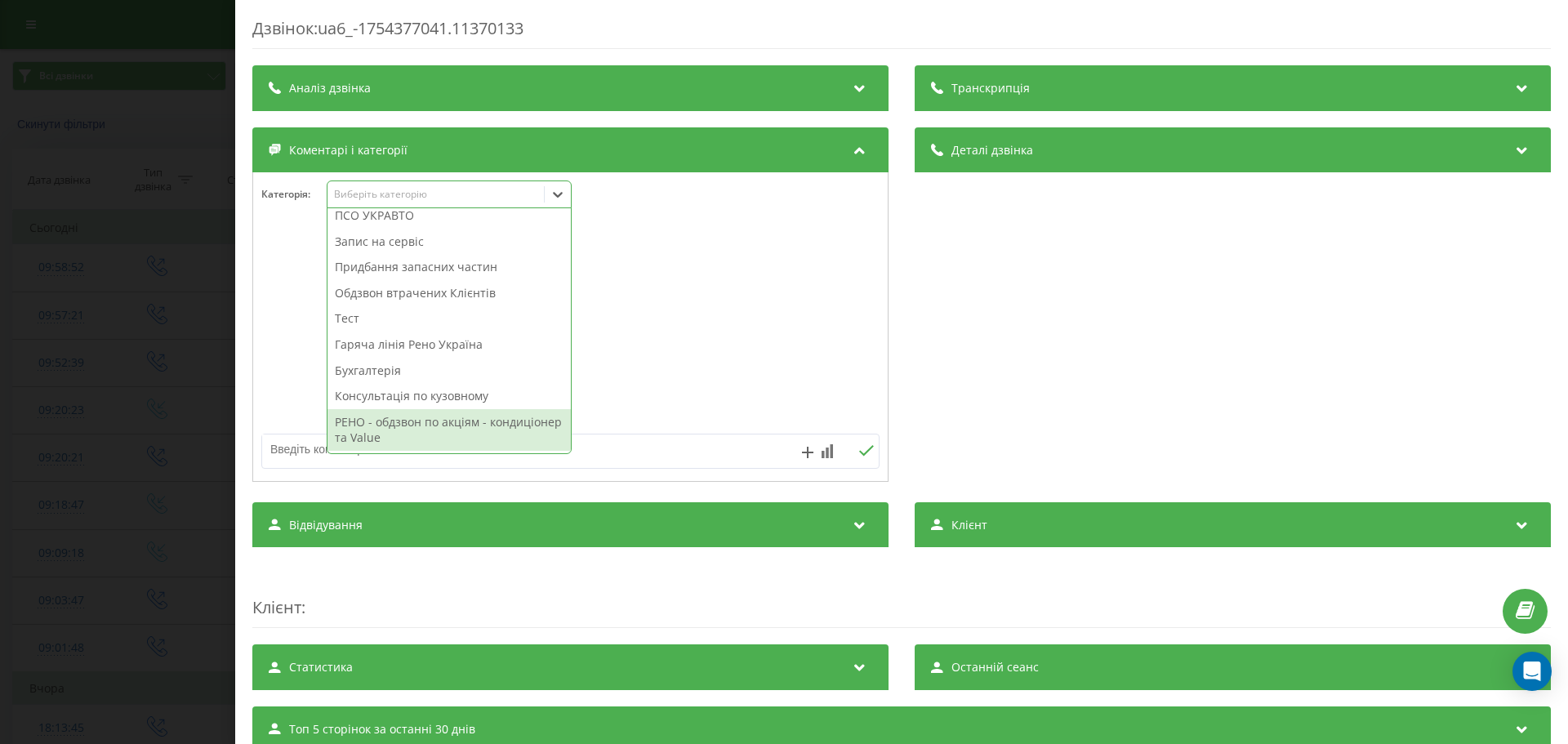 click on "РЕНО - обдзвон по акціям - кондиціонер та Value" at bounding box center [449, 430] 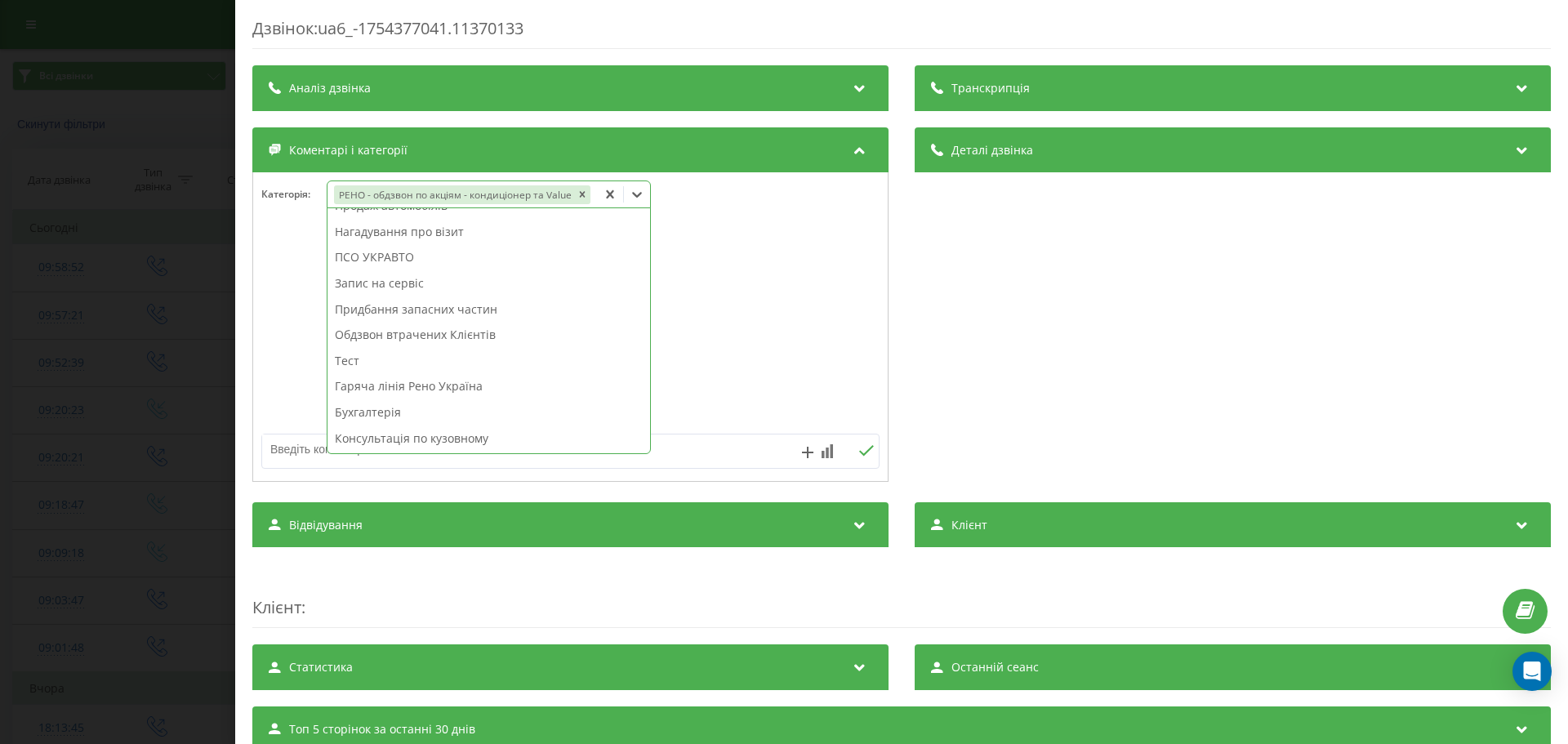 click on "Дзвінок :  ua6_-1754377041.11370133 Транскрипція Для AI-аналізу майбутніх дзвінків  налаштуйте та активуйте профіль на сторінці . Якщо профіль вже є і дзвінок відповідає його умовам, оновіть сторінку через 10 хвилин - AI аналізує поточний дзвінок. Аналіз дзвінка Для AI-аналізу майбутніх дзвінків  налаштуйте та активуйте профіль на сторінці . Якщо профіль вже є і дзвінок відповідає його умовам, оновіть сторінку через 10 хвилин - AI аналізує поточний дзвінок. Деталі дзвінка Загальне Дата дзвінка 2025-08-05 09:57:21 Тип дзвінка Вихідний Статус дзвінка Зайнято Хто дзвонив 380442777070 - n/a : :" at bounding box center (784, 372) 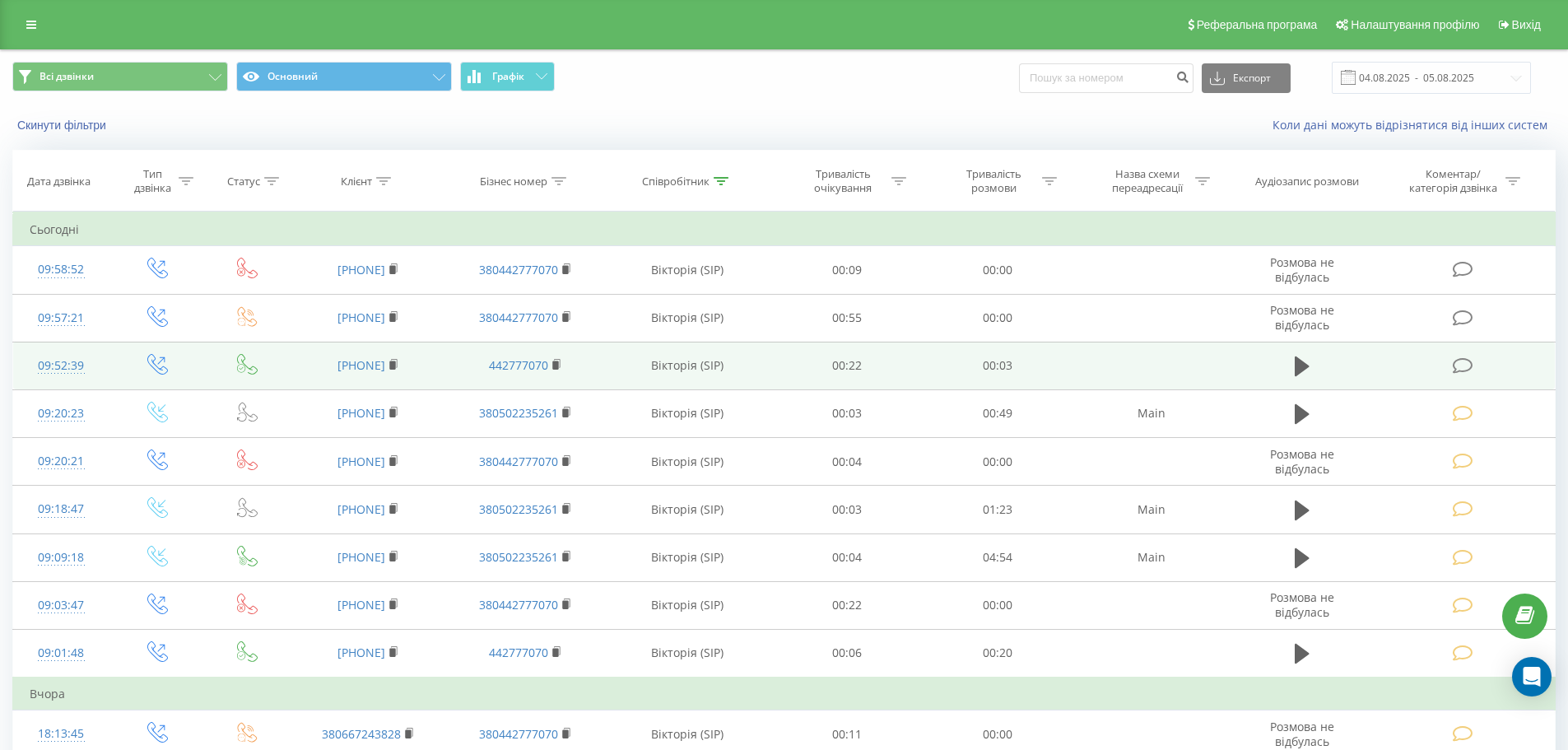 click at bounding box center (1464, 366) 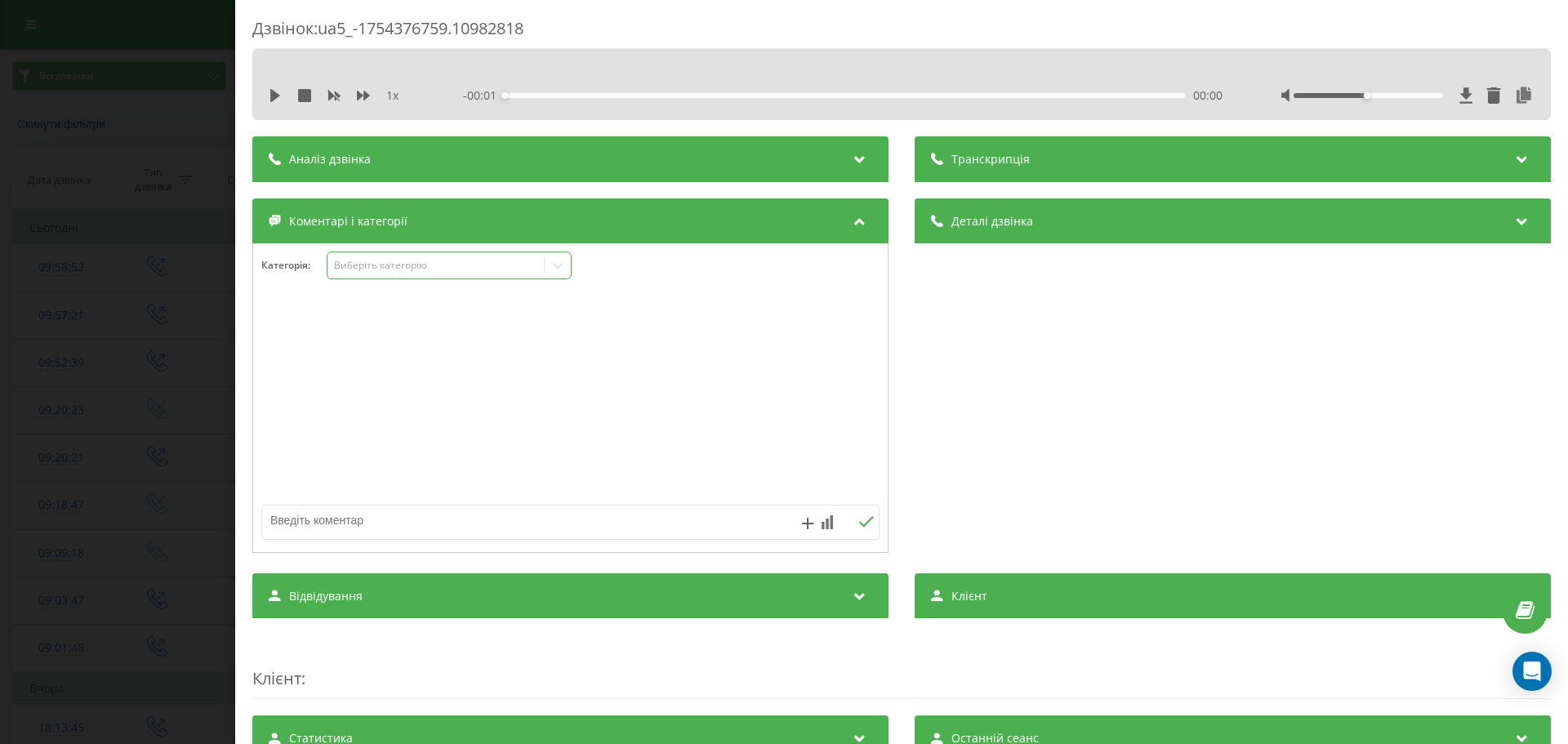 click on "Виберіть категорію" at bounding box center [436, 265] 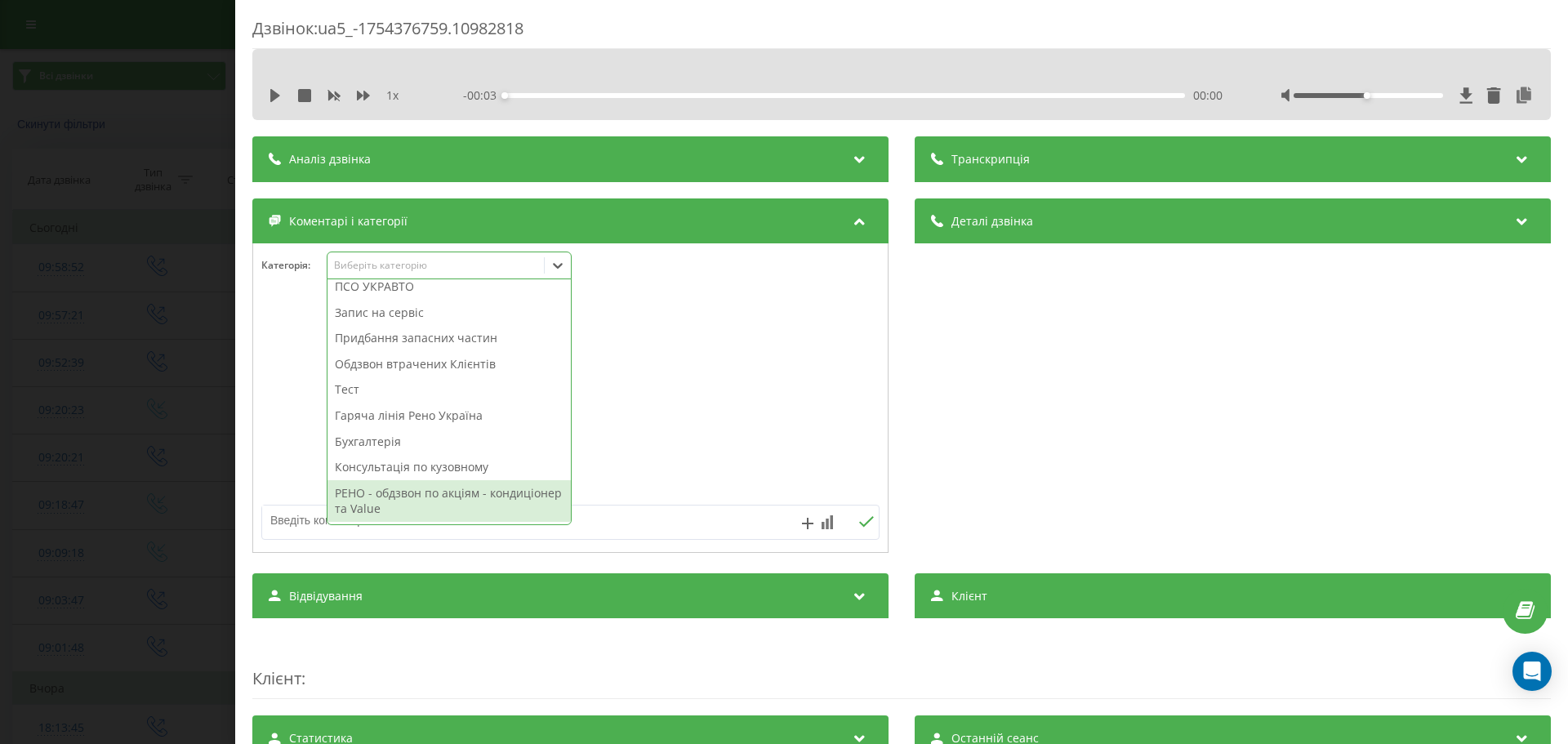click on "РЕНО - обдзвон по акціям - кондиціонер та Value" at bounding box center (449, 501) 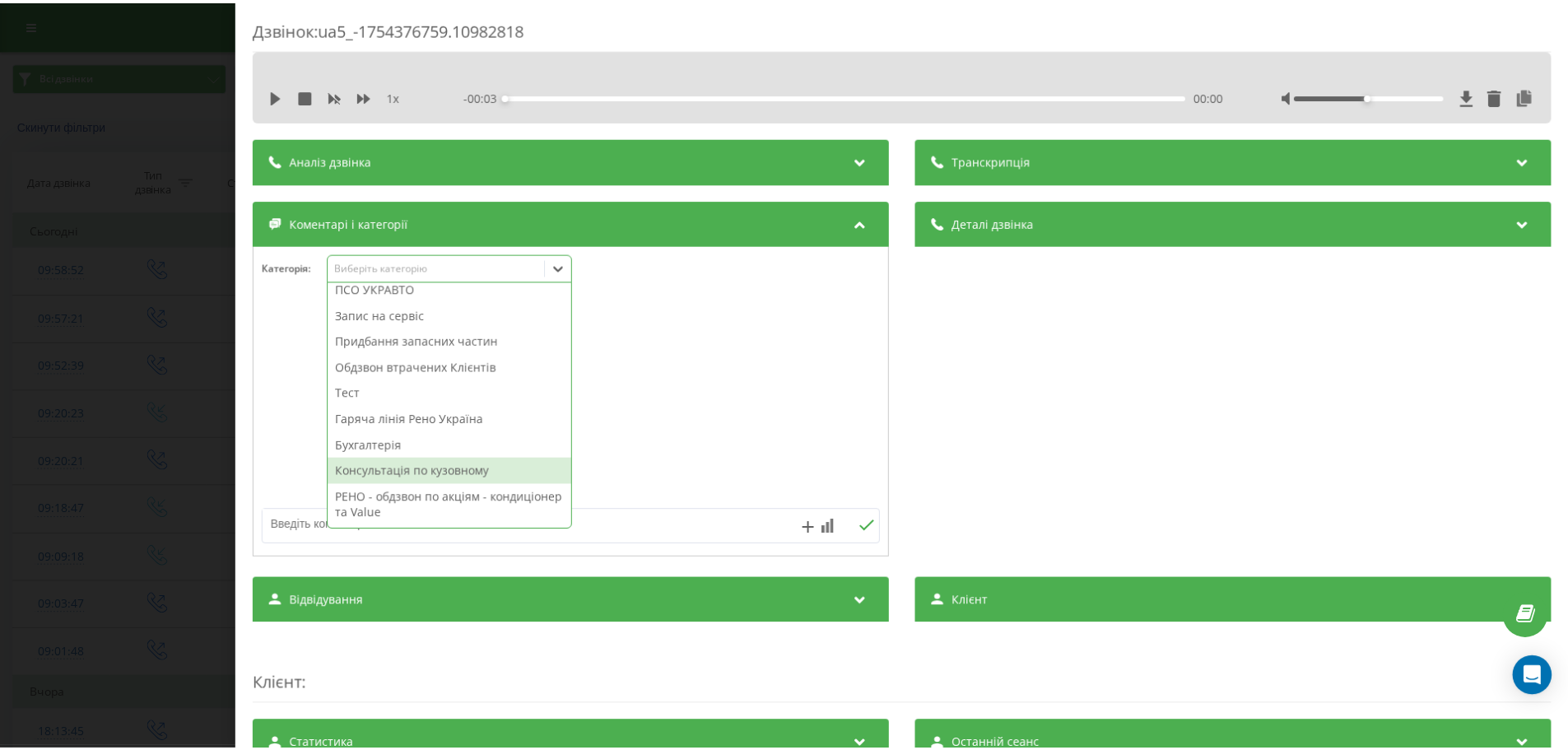 scroll, scrollTop: 138, scrollLeft: 0, axis: vertical 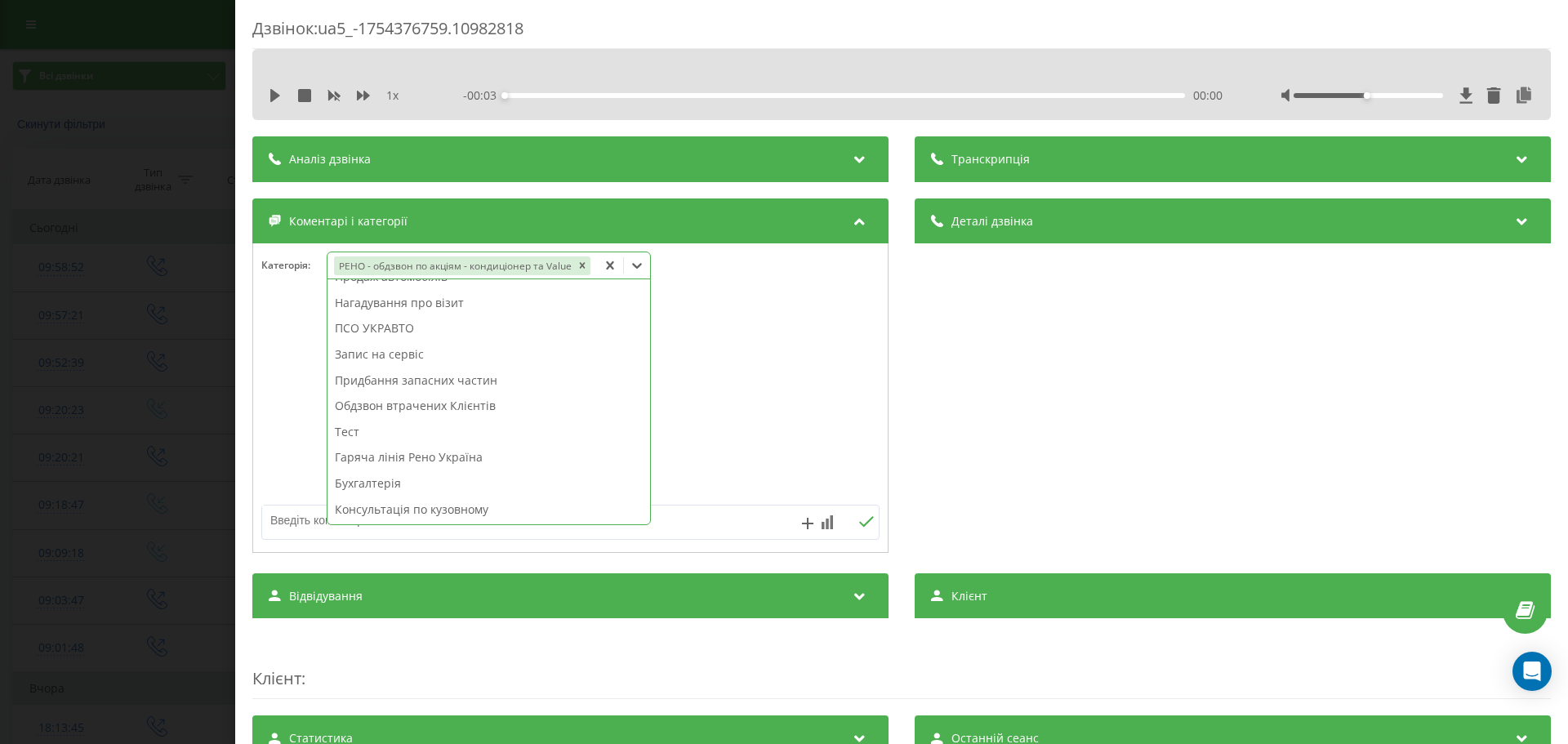 click on "Дзвінок :  ua5_-1754376759.10982818   1 x  - 00:03 00:00   00:00   Транскрипція Для AI-аналізу майбутніх дзвінків  налаштуйте та активуйте профіль на сторінці . Якщо профіль вже є і дзвінок відповідає його умовам, оновіть сторінку через 10 хвилин - AI аналізує поточний дзвінок. Аналіз дзвінка Для AI-аналізу майбутніх дзвінків  налаштуйте та активуйте профіль на сторінці . Якщо профіль вже є і дзвінок відповідає його умовам, оновіть сторінку через 10 хвилин - AI аналізує поточний дзвінок. Деталі дзвінка Загальне Дата дзвінка 2025-08-05 09:52:39 Тип дзвінка Вихідний Статус дзвінка Успішний 442777070 :" at bounding box center [784, 372] 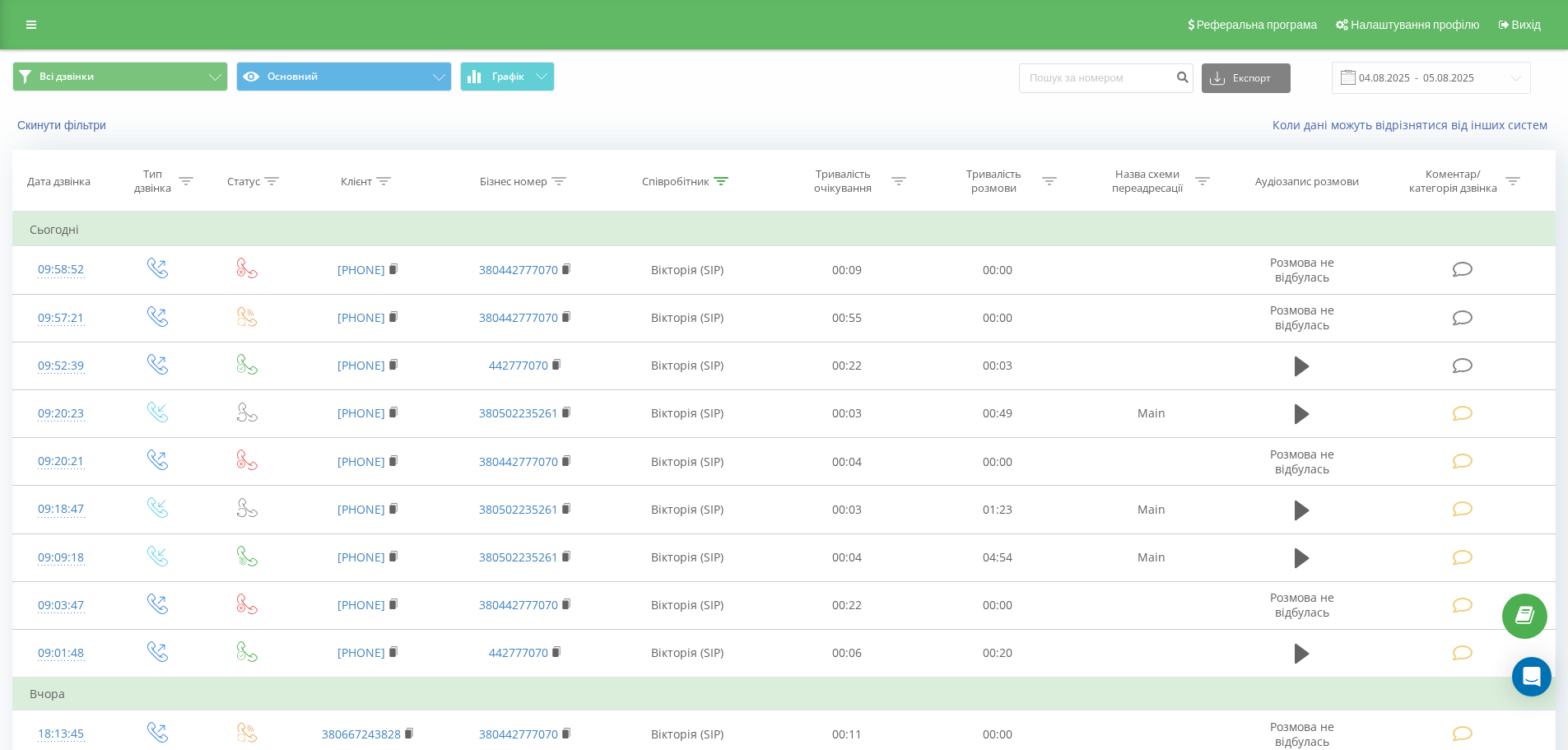 click 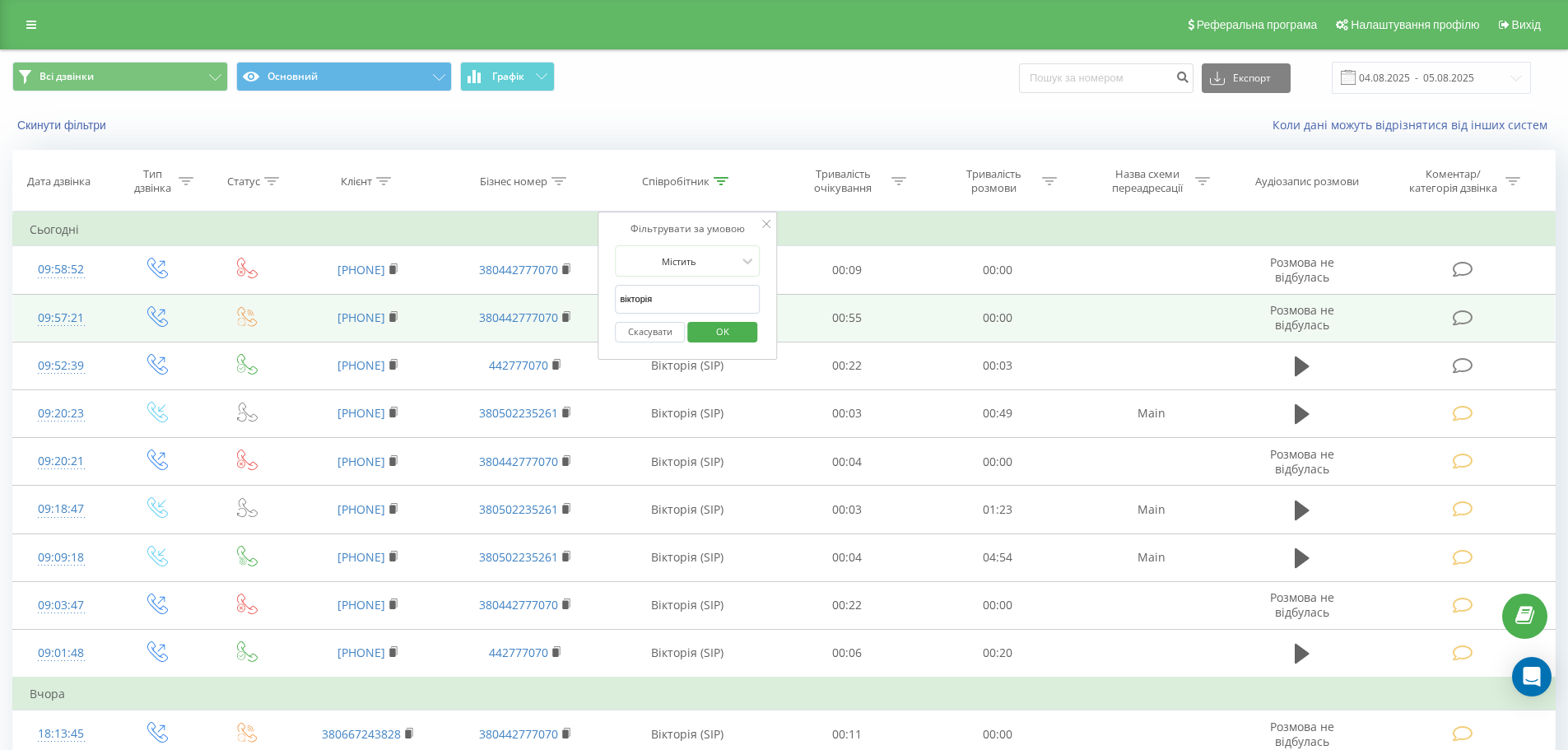 drag, startPoint x: 694, startPoint y: 300, endPoint x: 564, endPoint y: 300, distance: 130 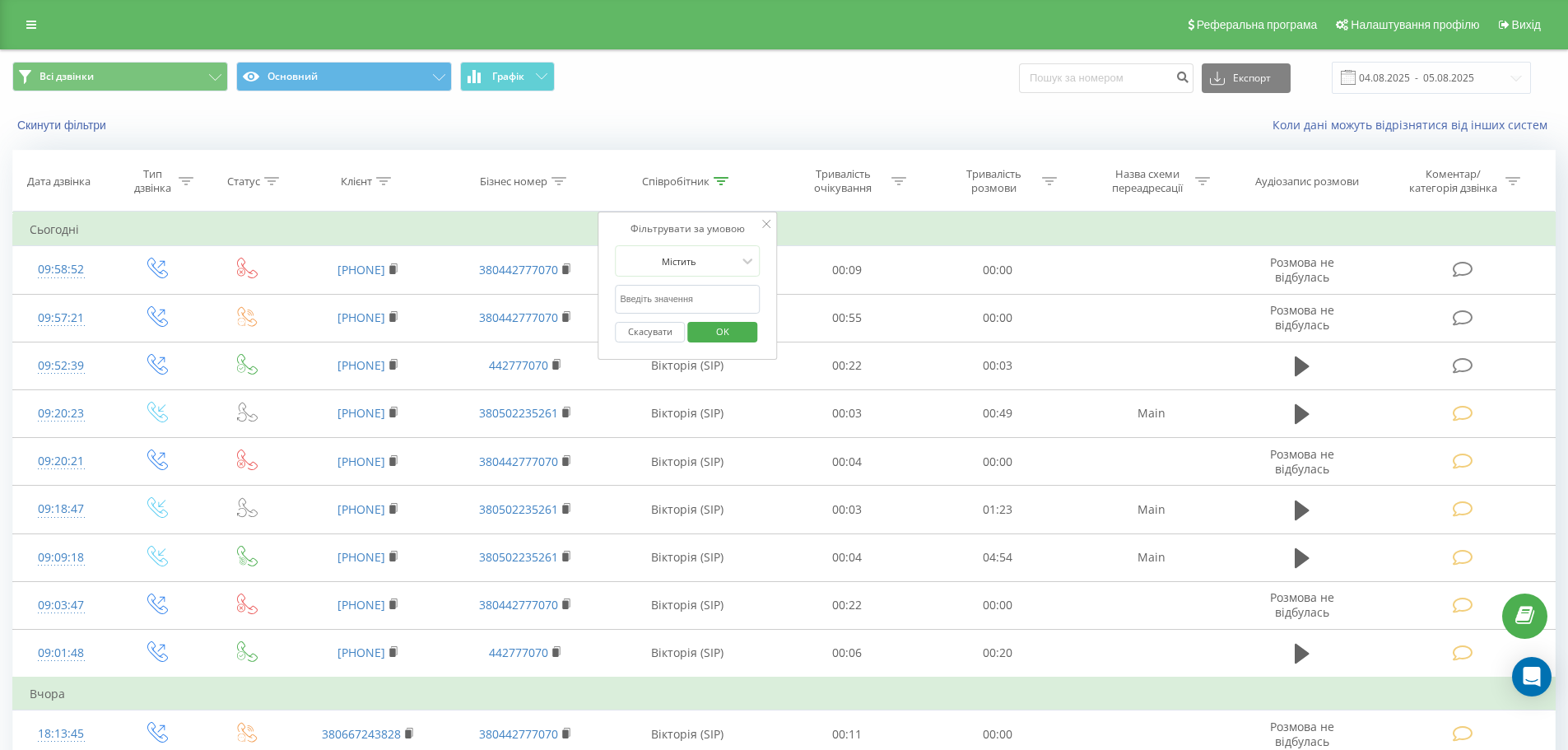 type 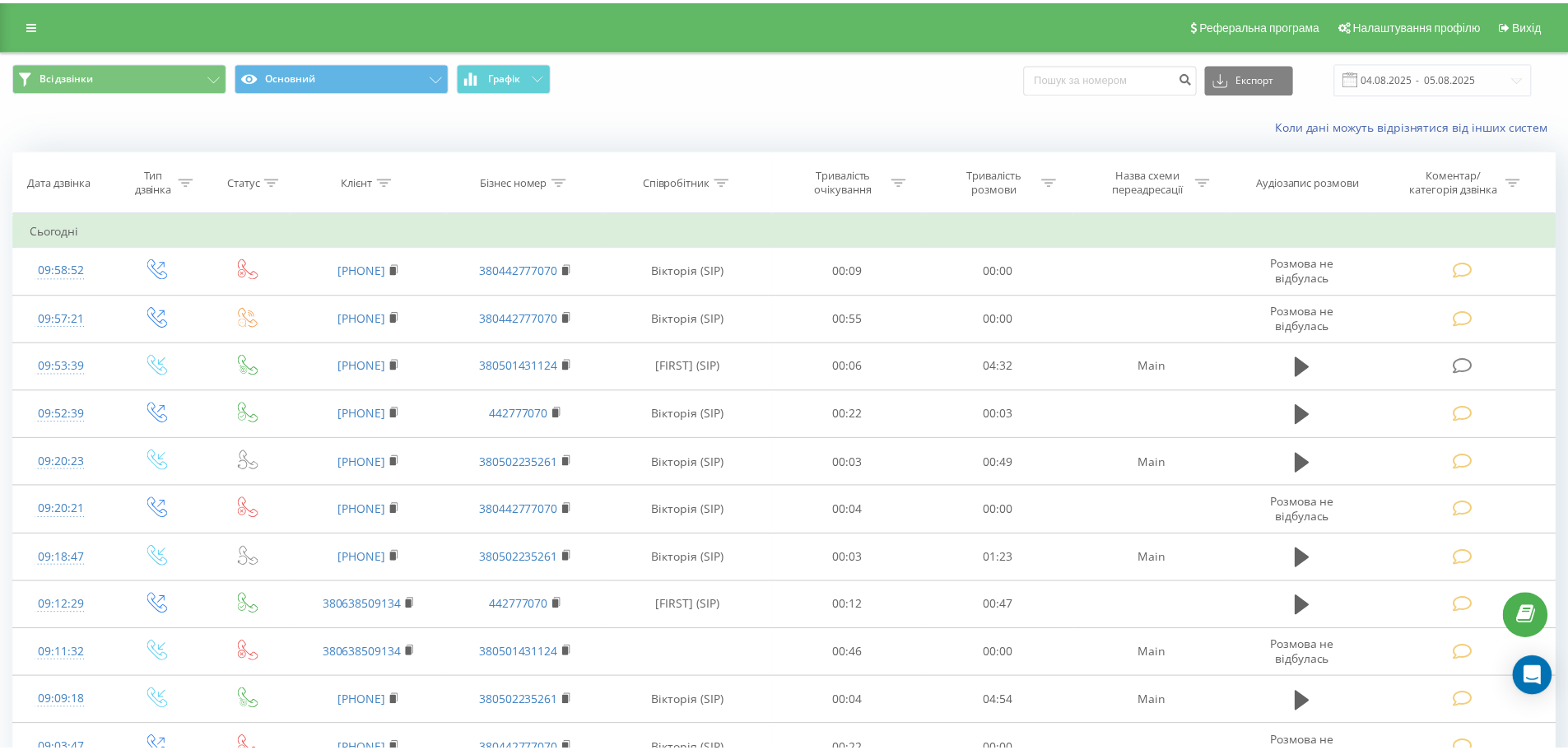 scroll, scrollTop: 0, scrollLeft: 0, axis: both 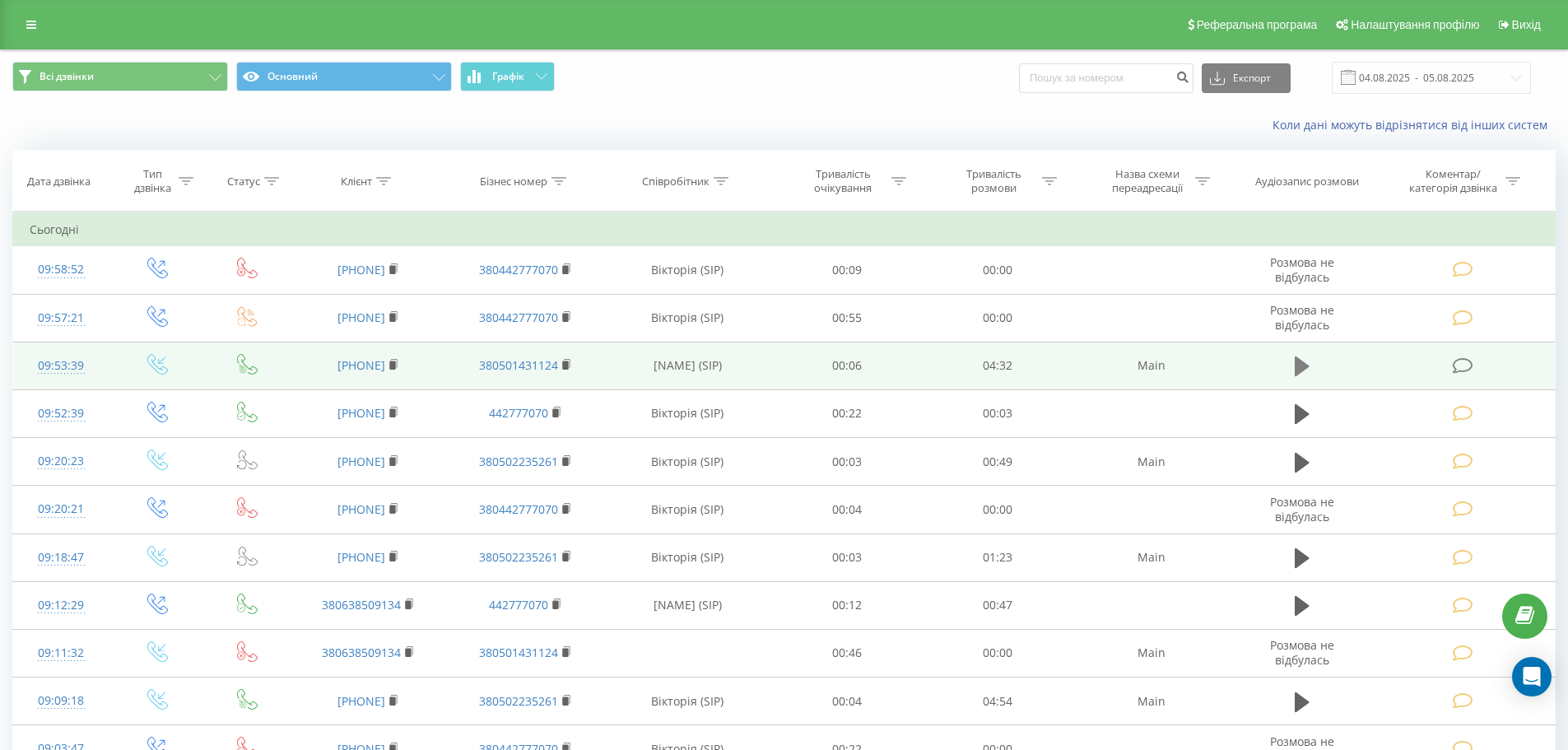 click at bounding box center [1302, 366] 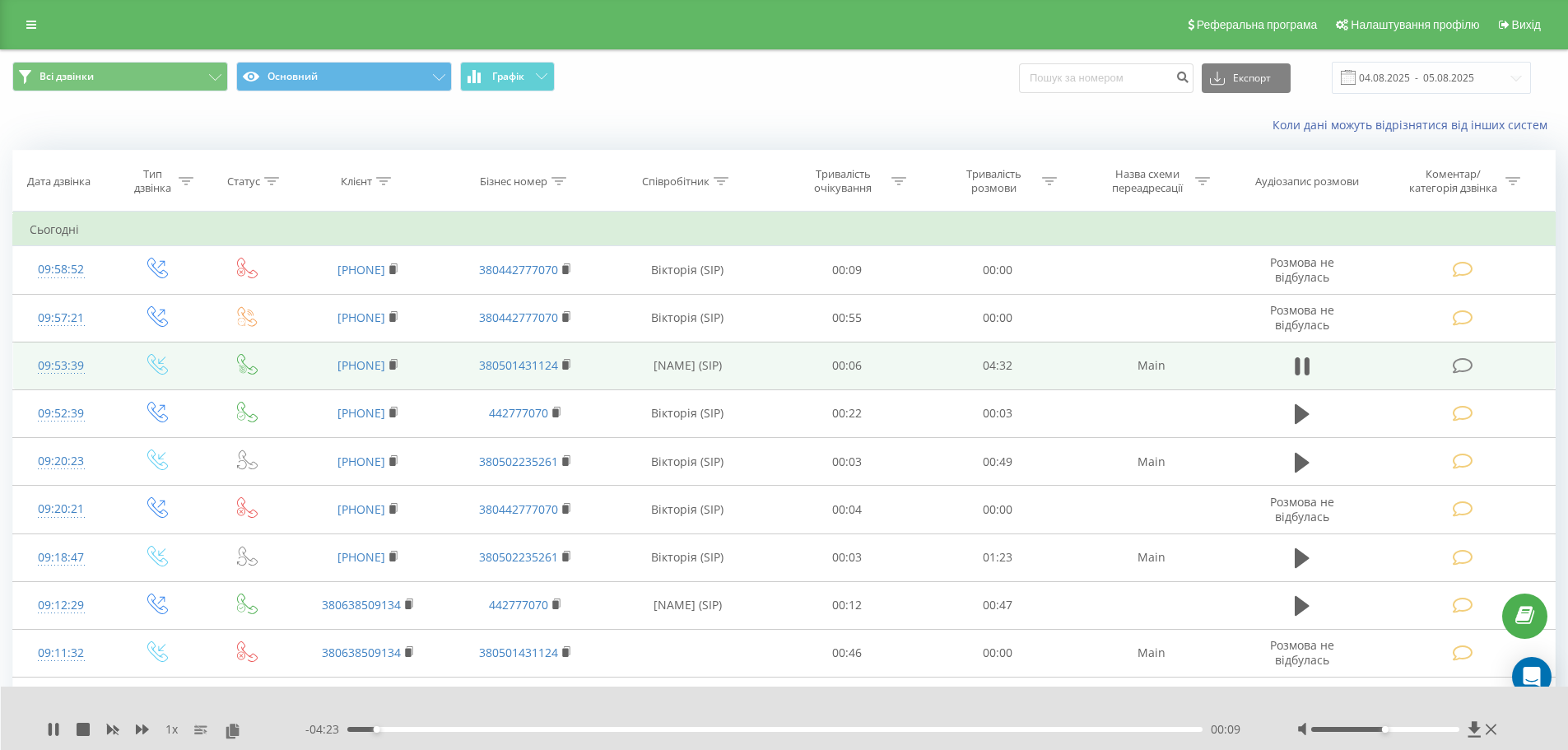 click at bounding box center (1463, 366) 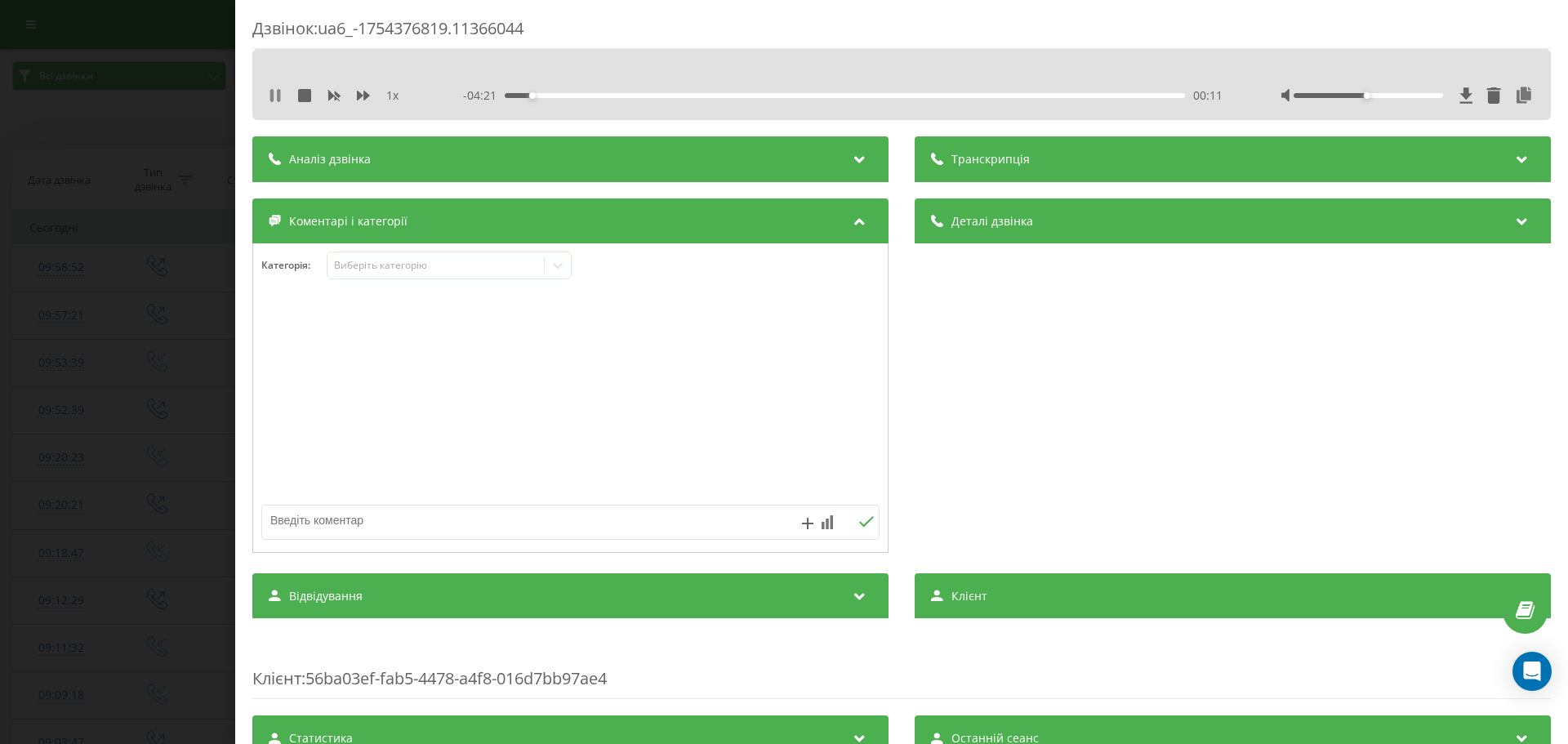 click 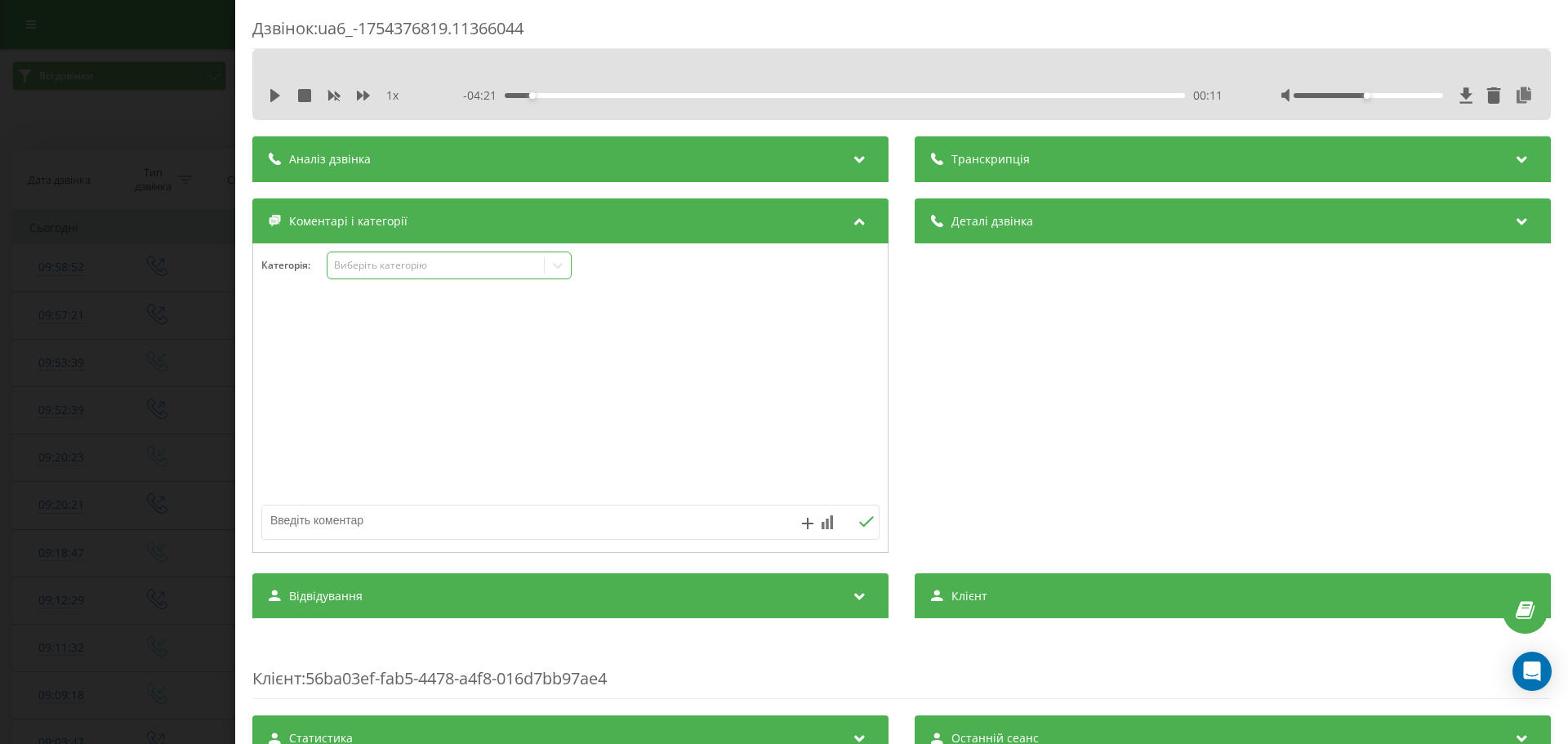 click on "Виберіть категорію" at bounding box center [449, 265] 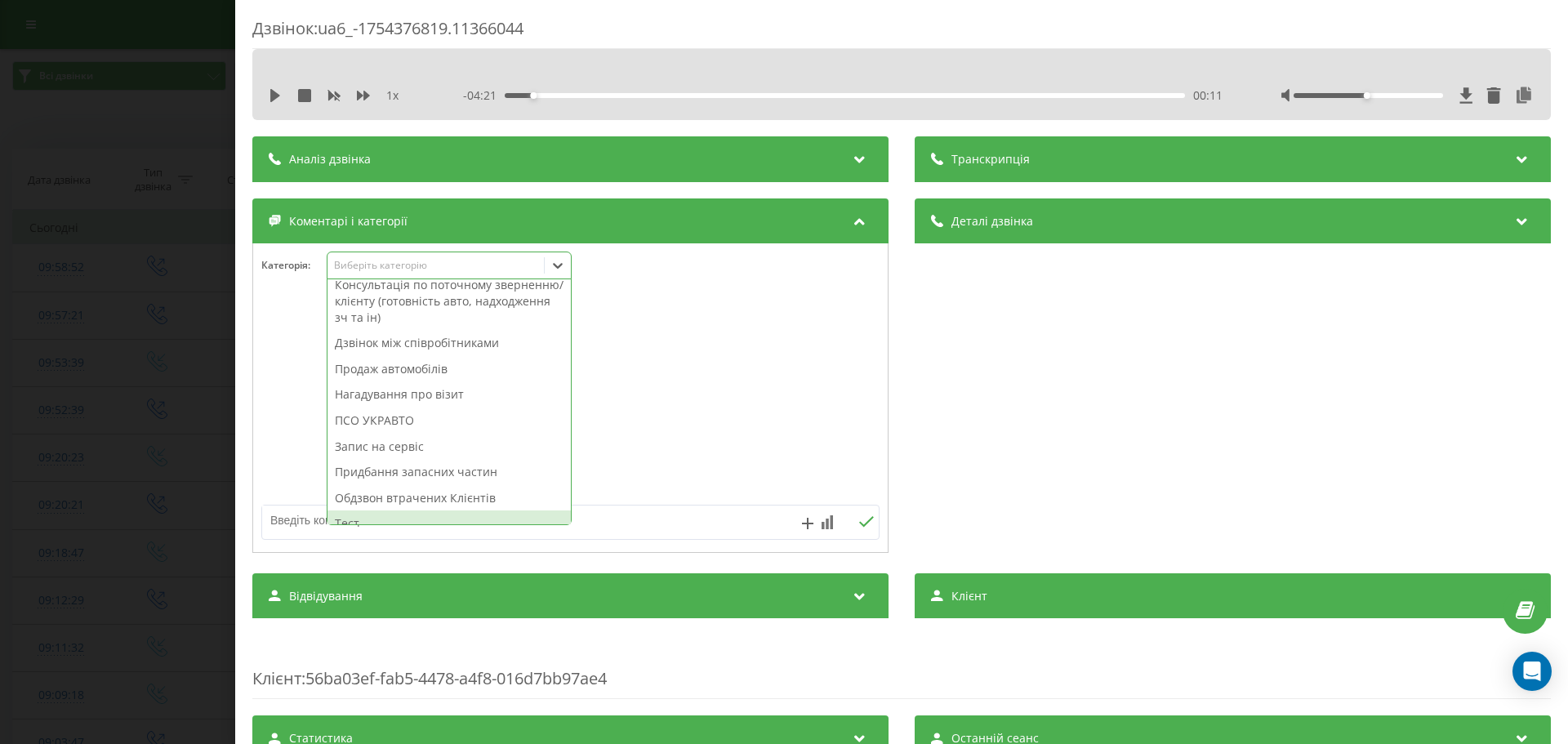 scroll, scrollTop: 0, scrollLeft: 0, axis: both 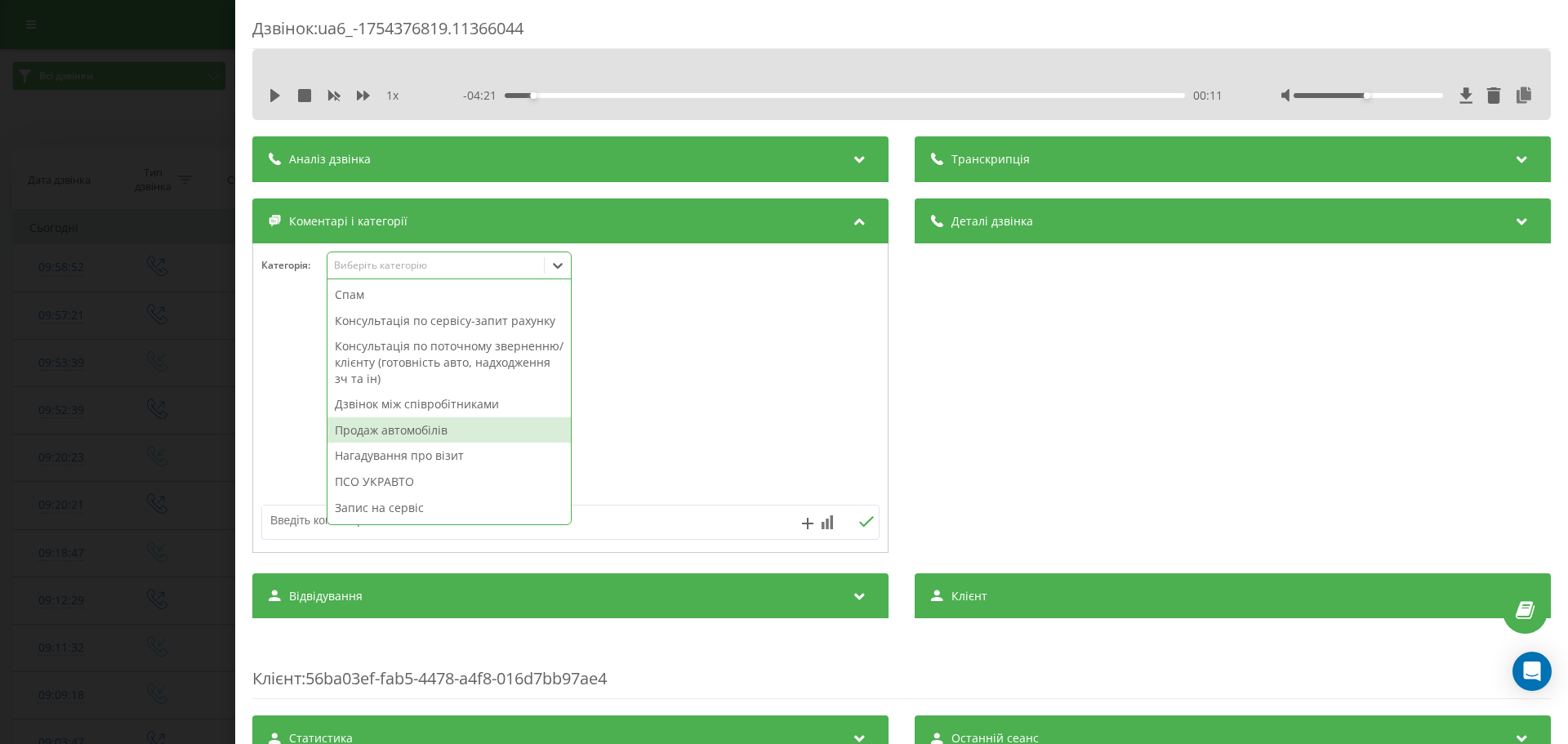 click at bounding box center (509, 520) 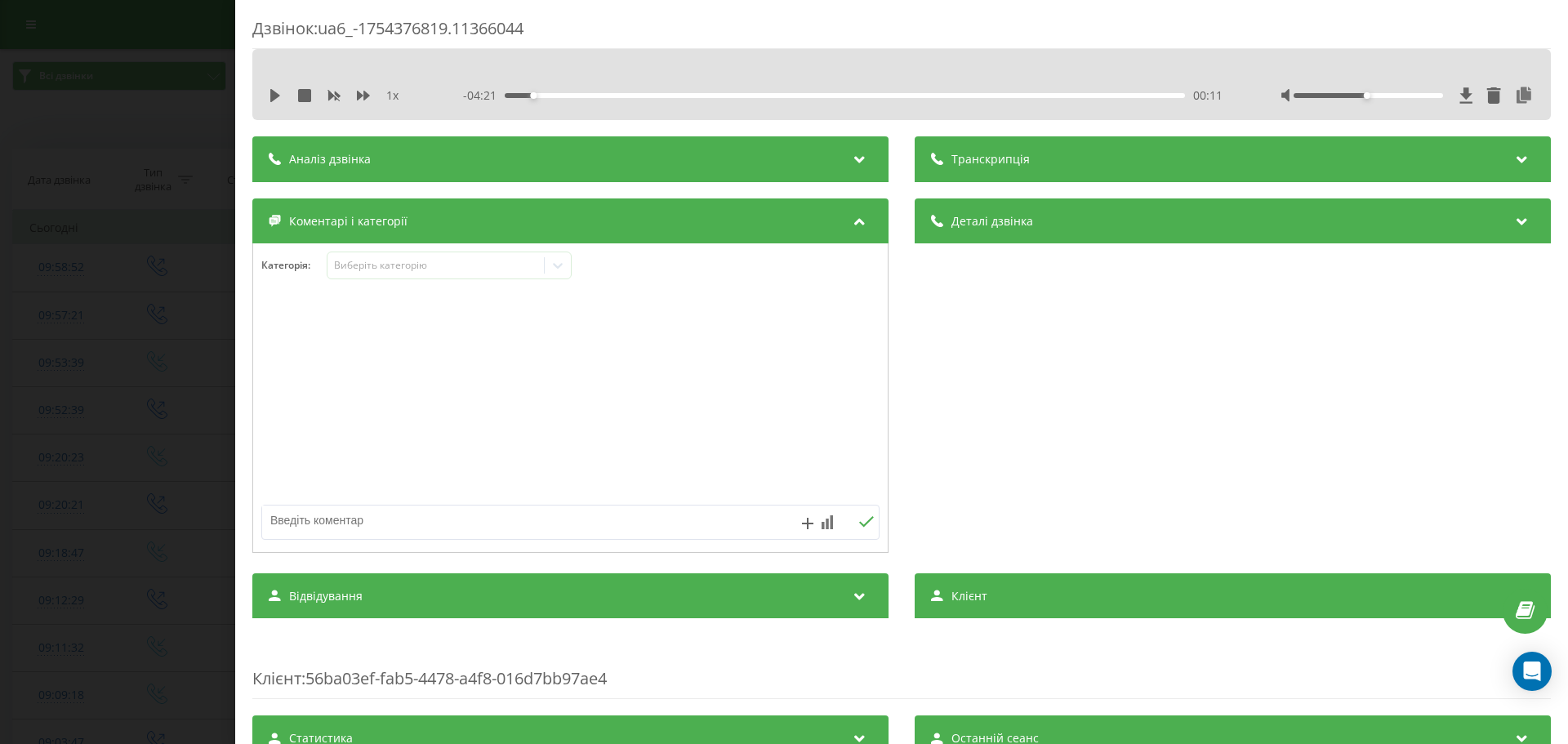 paste on "Кл –ВЮРТ-УКРАЇНА ТОВ
№ - 380503572329 Семен
А\м – Sandero Stepway Life+ 0,9 (90hp) RT5 № KA9347IK VIN VF15SRA1A64310488
Питання: пробіг 98 224км. ТО (тільки почав займатись машиною, не знає що там робилось раніше, тому попередньо відштовхуємось від року/пробігу. єдина інформація - останній раз робилось ТО на 76 000км) - рахунок для узгодження у вайбер" 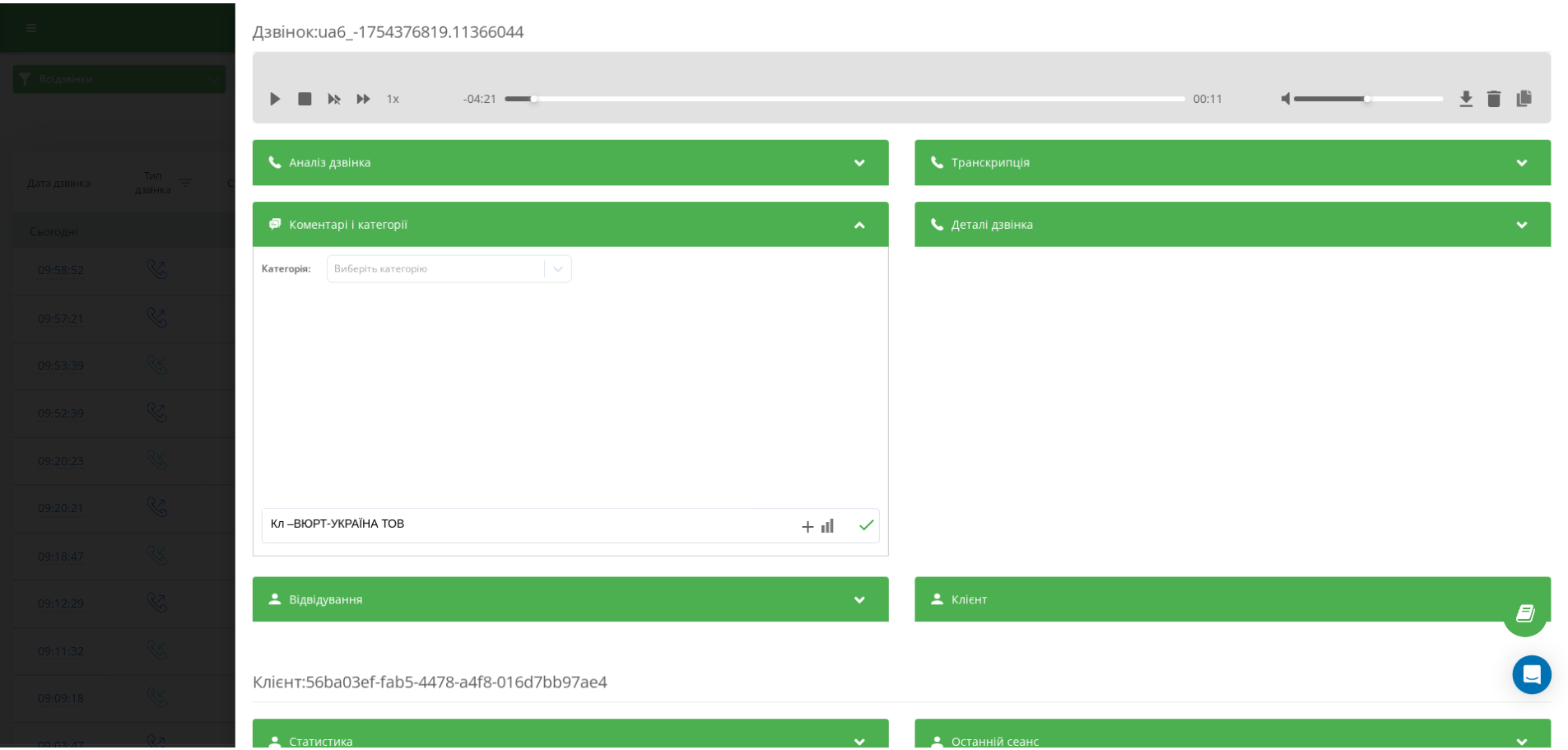 scroll, scrollTop: 138, scrollLeft: 0, axis: vertical 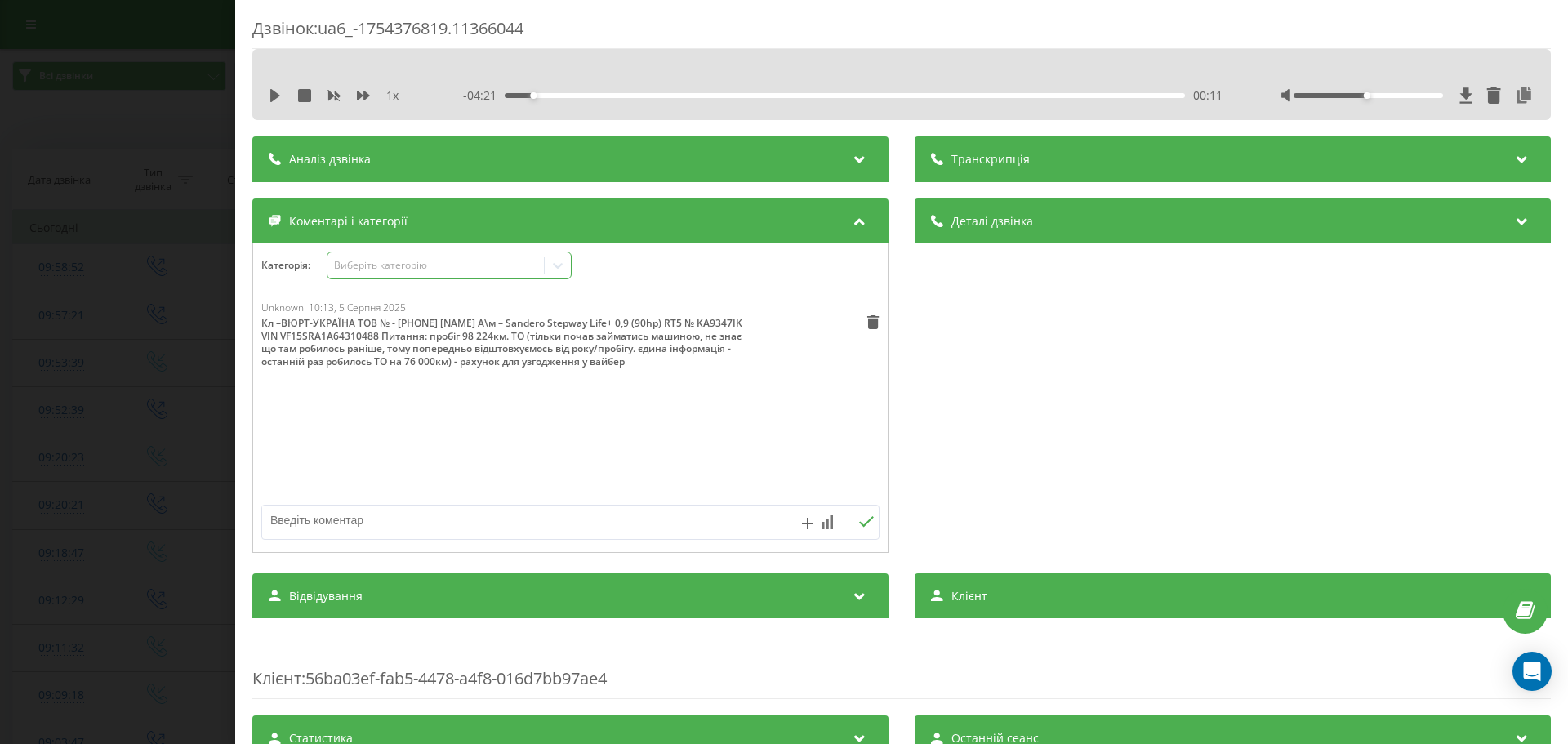 click on "Виберіть категорію" at bounding box center [436, 265] 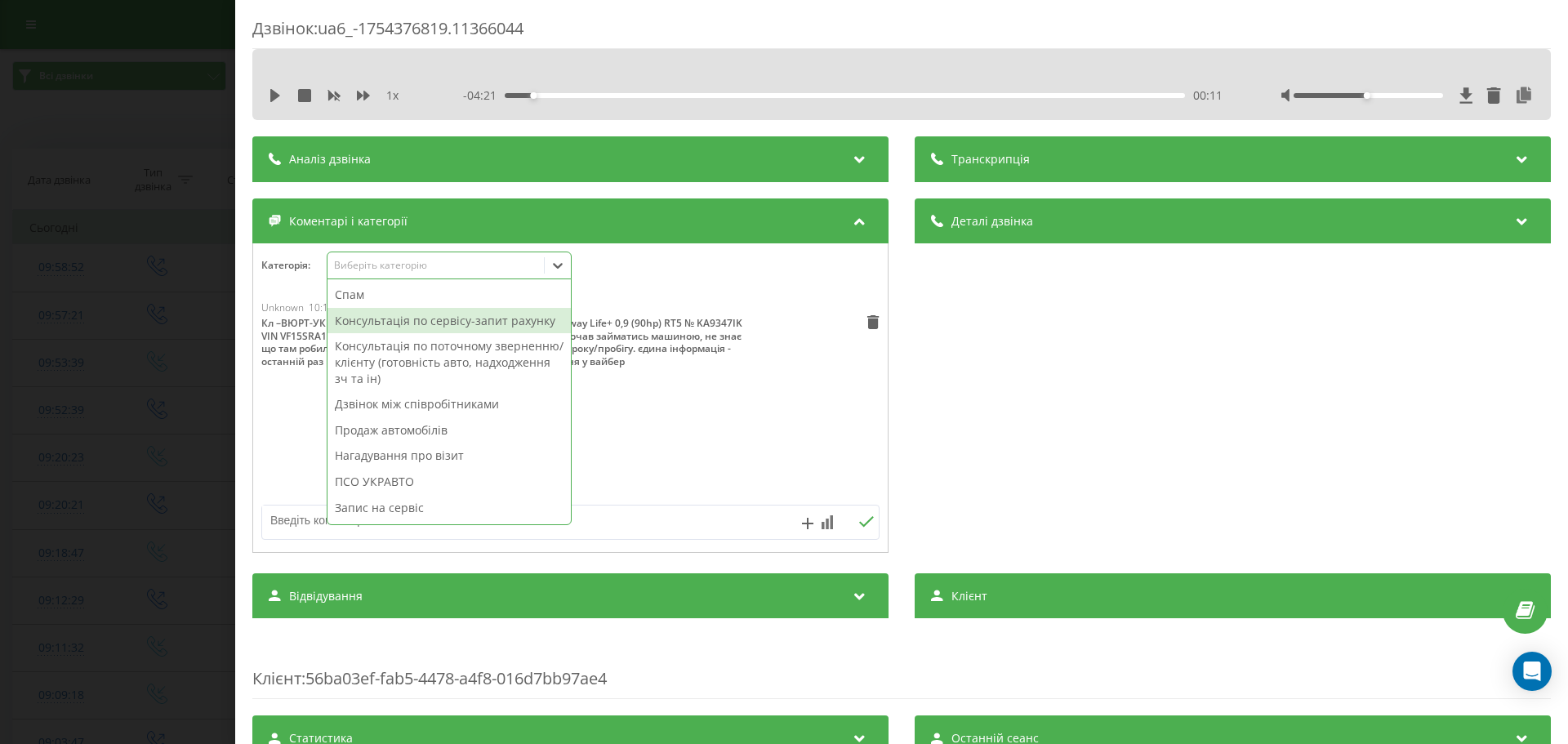 click on "Консультація по сервісу-запит рахунку" at bounding box center (449, 321) 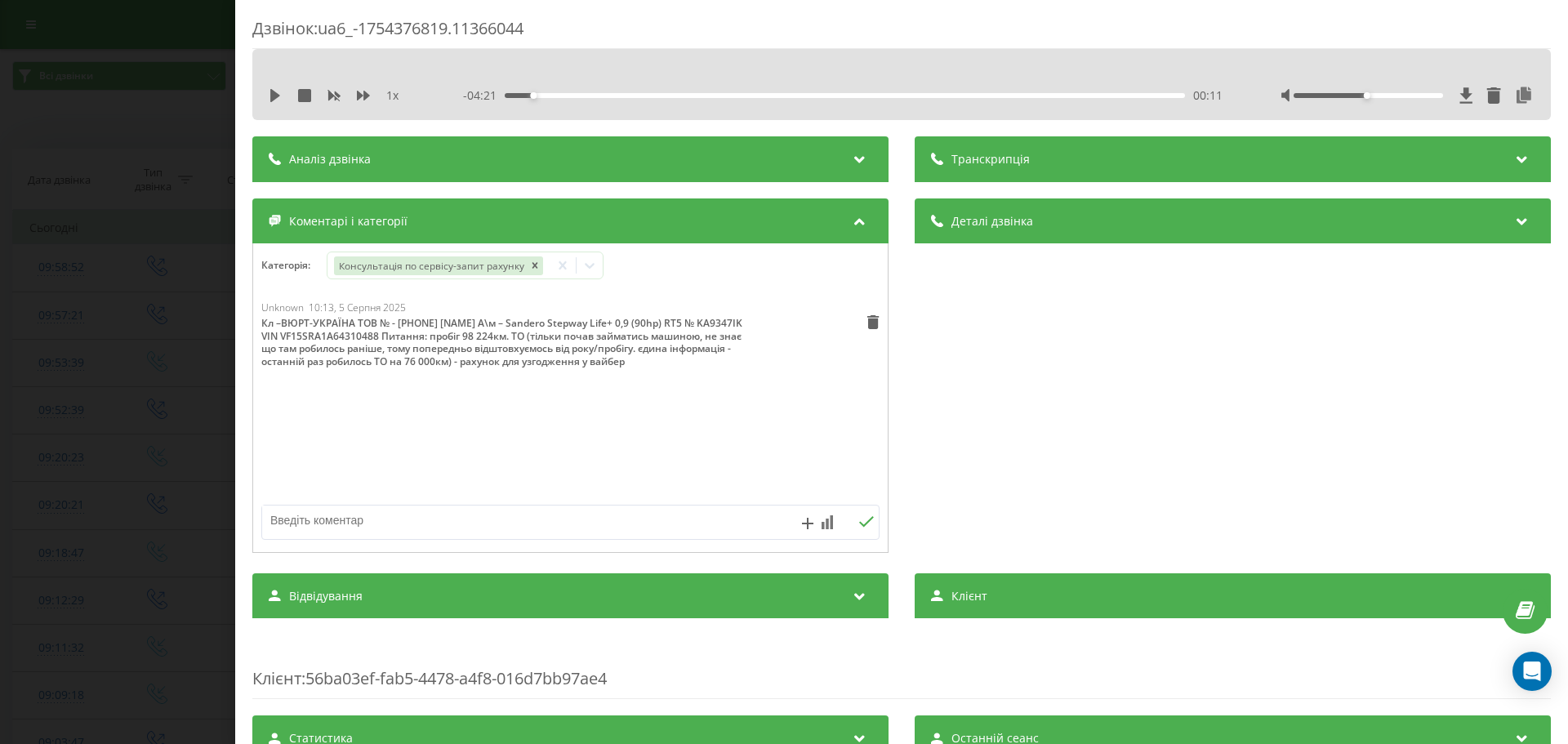 click on "Дзвінок :  ua6_-1754376819.11366044   1 x  - 04:21 00:11   00:11   Транскрипція Для AI-аналізу майбутніх дзвінків  налаштуйте та активуйте профіль на сторінці . Якщо профіль вже є і дзвінок відповідає його умовам, оновіть сторінку через 10 хвилин - AI аналізує поточний дзвінок. Аналіз дзвінка Для AI-аналізу майбутніх дзвінків  налаштуйте та активуйте профіль на сторінці . Якщо профіль вже є і дзвінок відповідає його умовам, оновіть сторінку через 10 хвилин - AI аналізує поточний дзвінок. Деталі дзвінка Загальне Дата дзвінка 2025-08-05 09:53:39 Тип дзвінка Вхідний Статус дзвінка Цільовий 380503572329 :" at bounding box center (784, 372) 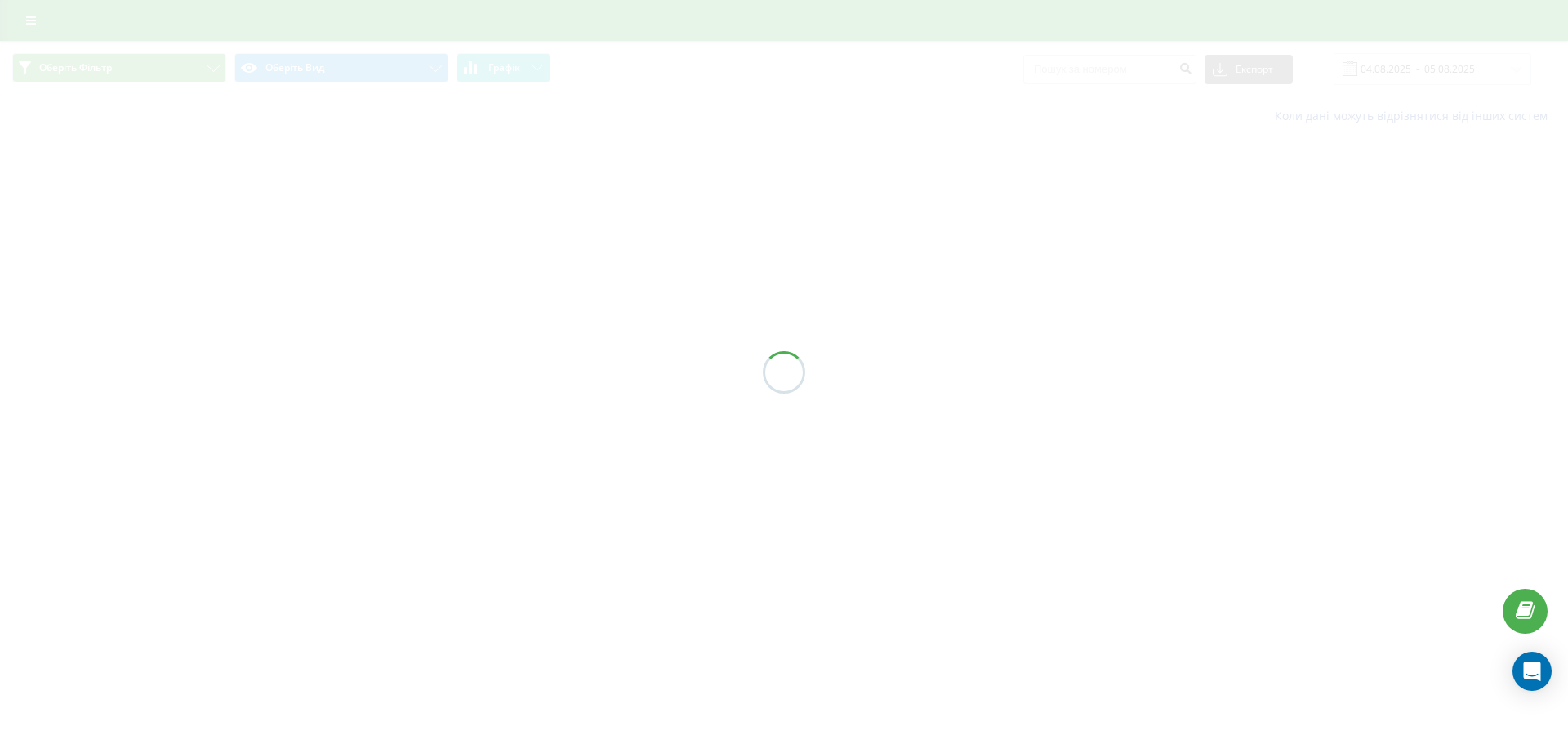 scroll, scrollTop: 0, scrollLeft: 0, axis: both 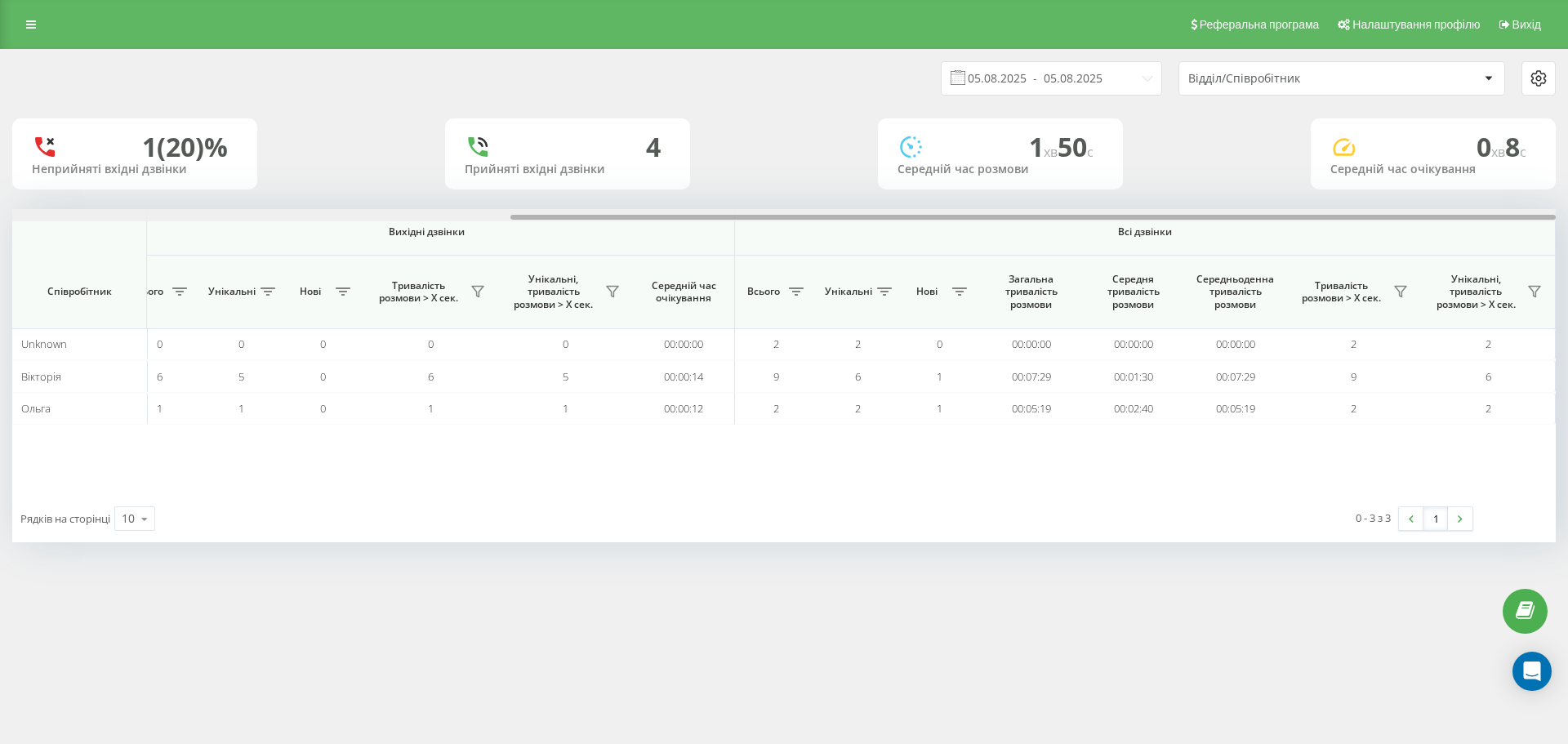 drag, startPoint x: 700, startPoint y: 221, endPoint x: 283, endPoint y: 219, distance: 417.0048 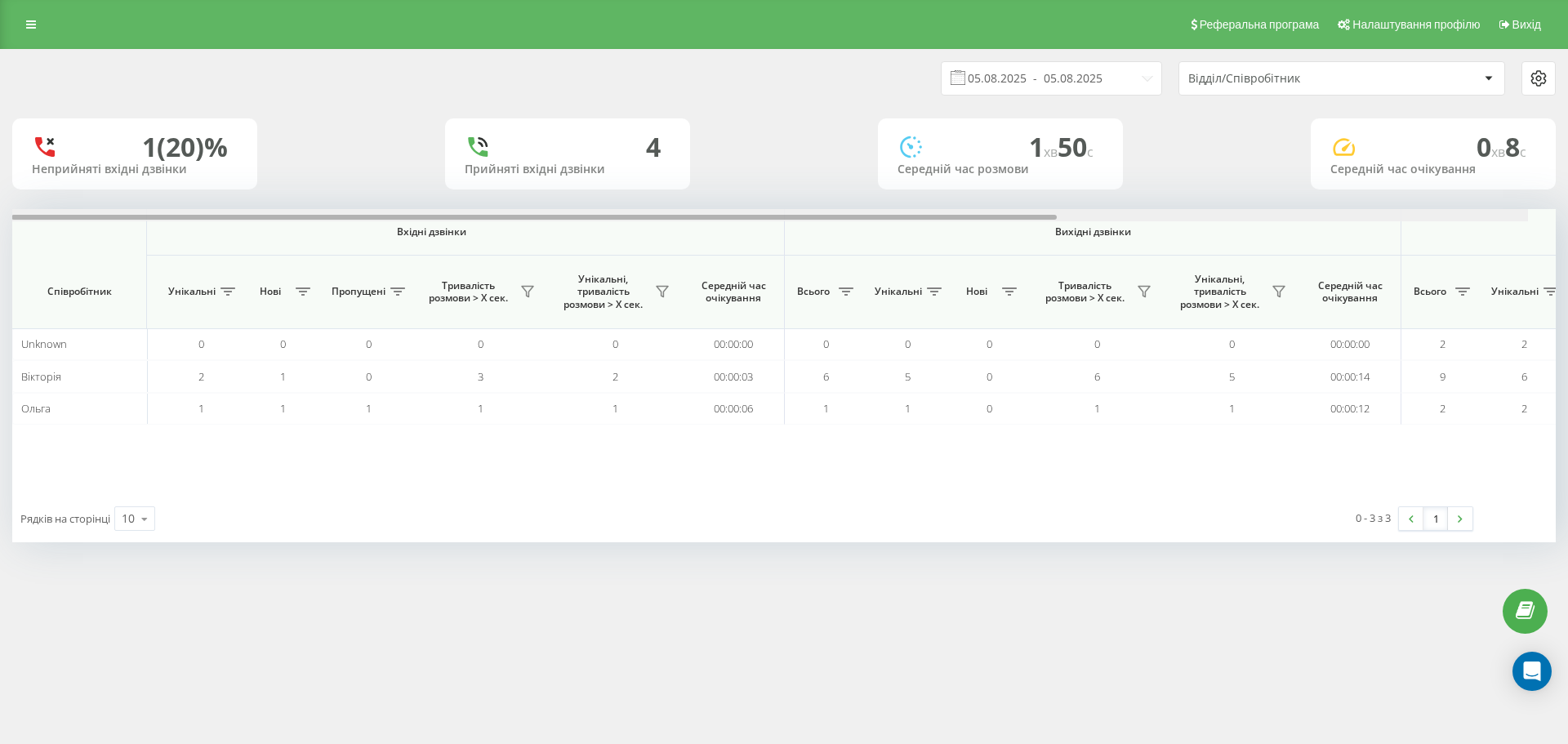 drag, startPoint x: 518, startPoint y: 216, endPoint x: 27, endPoint y: 190, distance: 491.68791 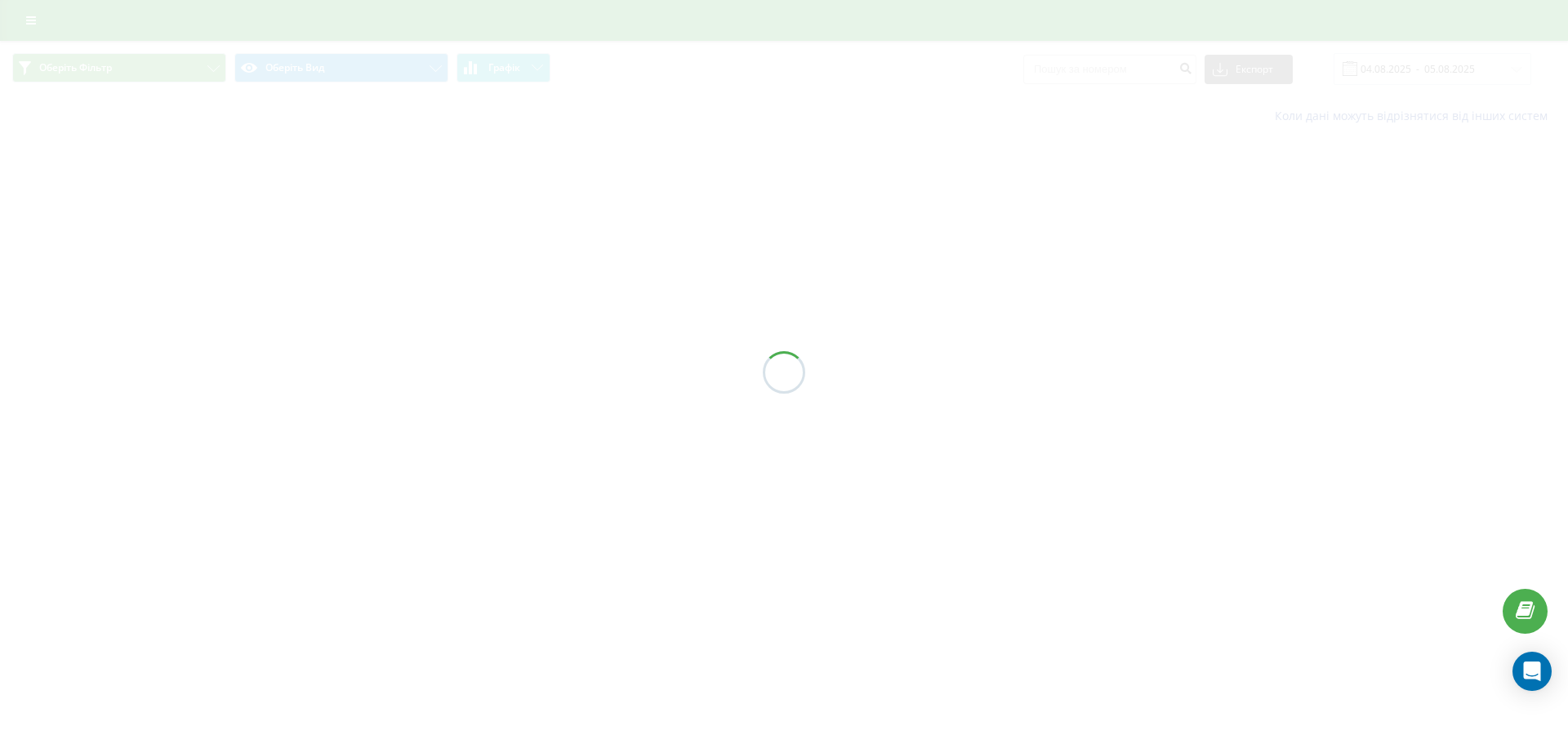 scroll, scrollTop: 0, scrollLeft: 0, axis: both 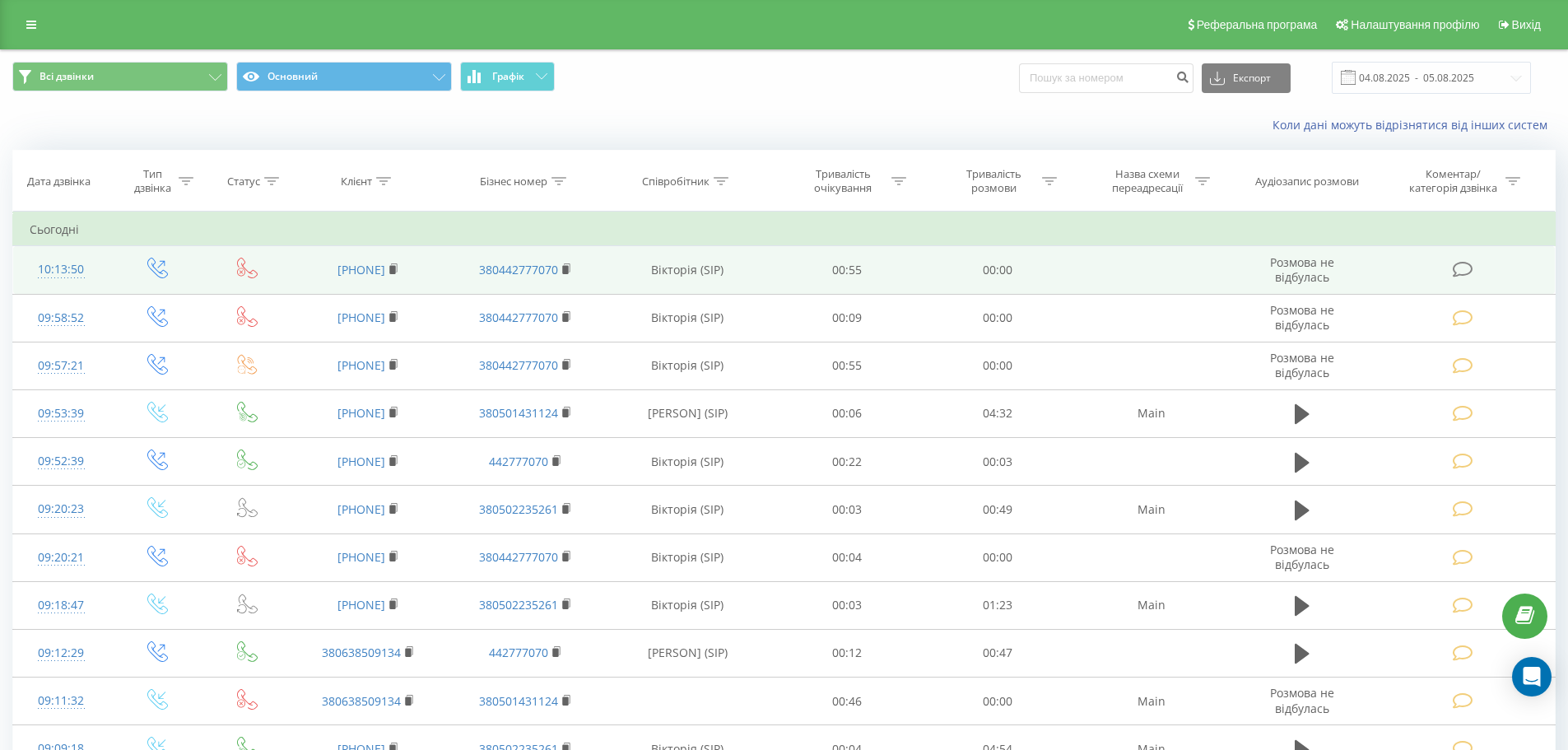 click at bounding box center (1463, 269) 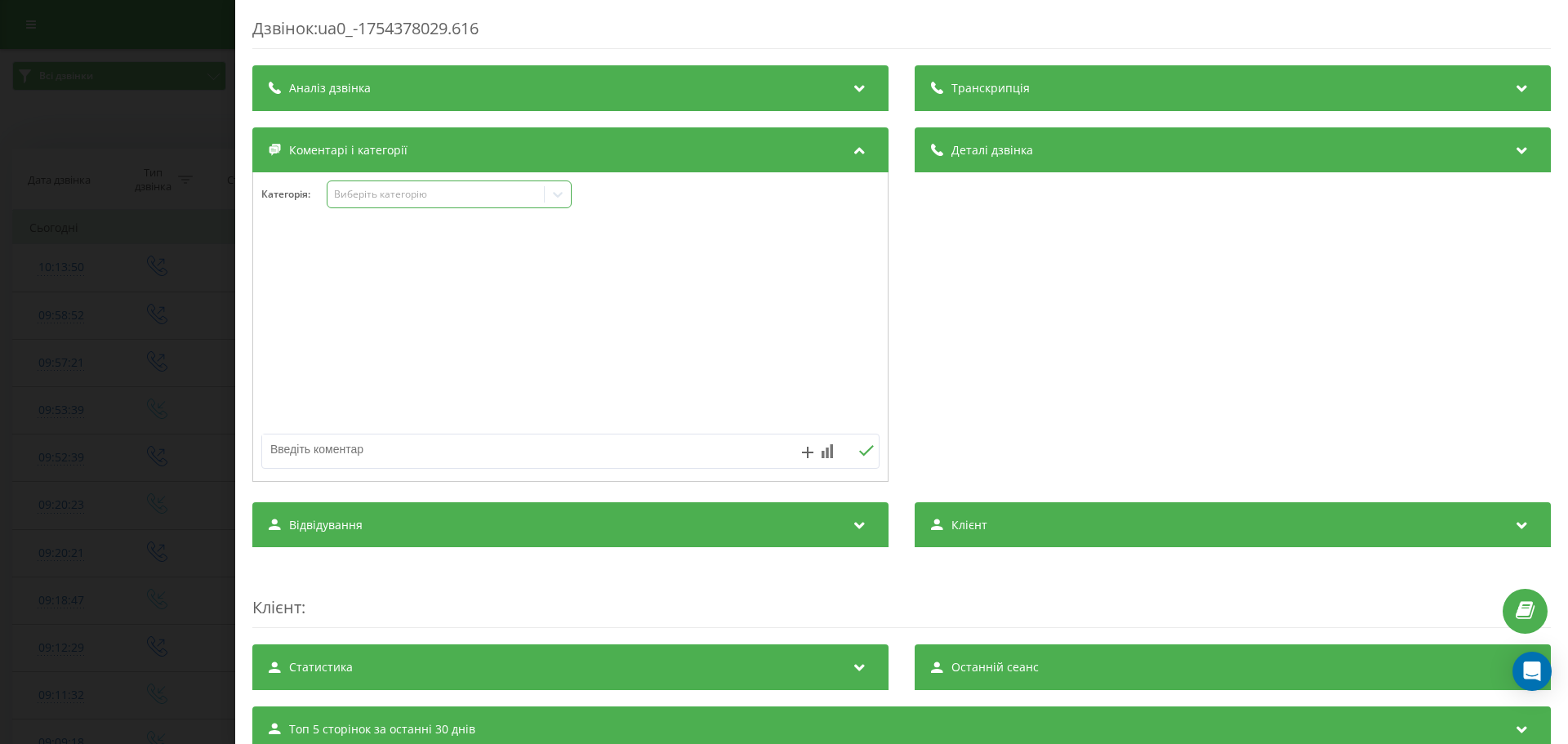 click on "Виберіть категорію" at bounding box center [436, 194] 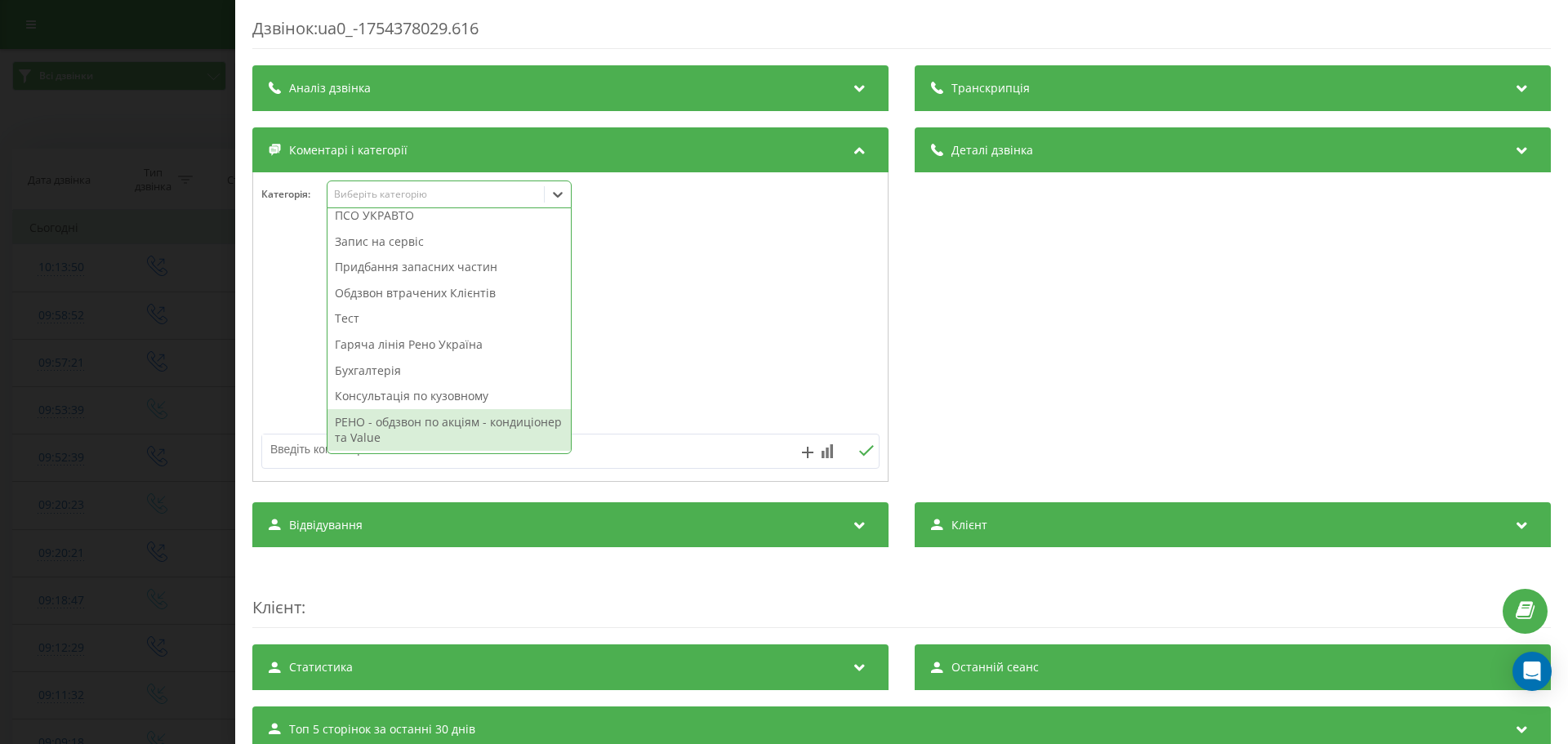 click on "РЕНО - обдзвон по акціям - кондиціонер та Value" at bounding box center [449, 430] 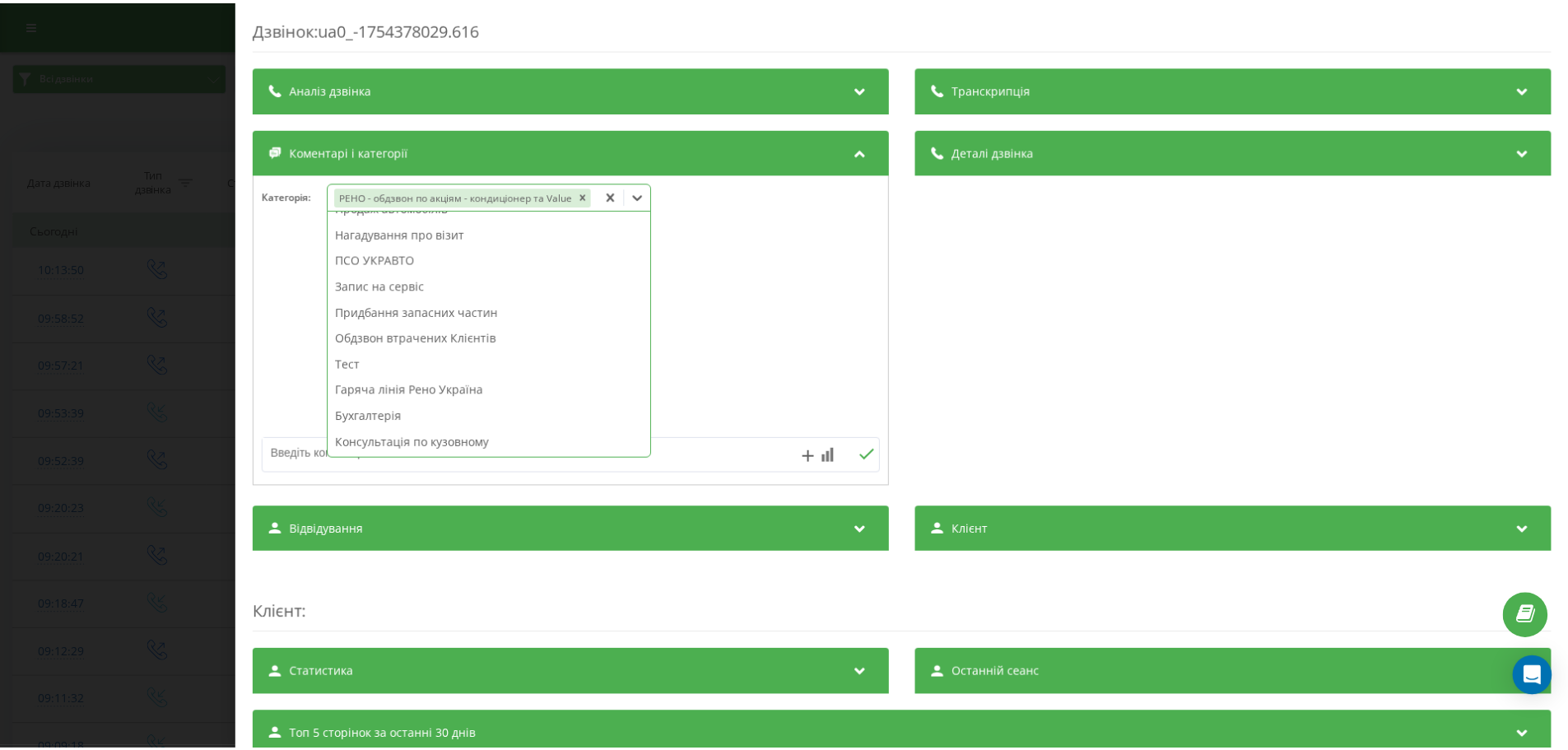 scroll, scrollTop: 138, scrollLeft: 0, axis: vertical 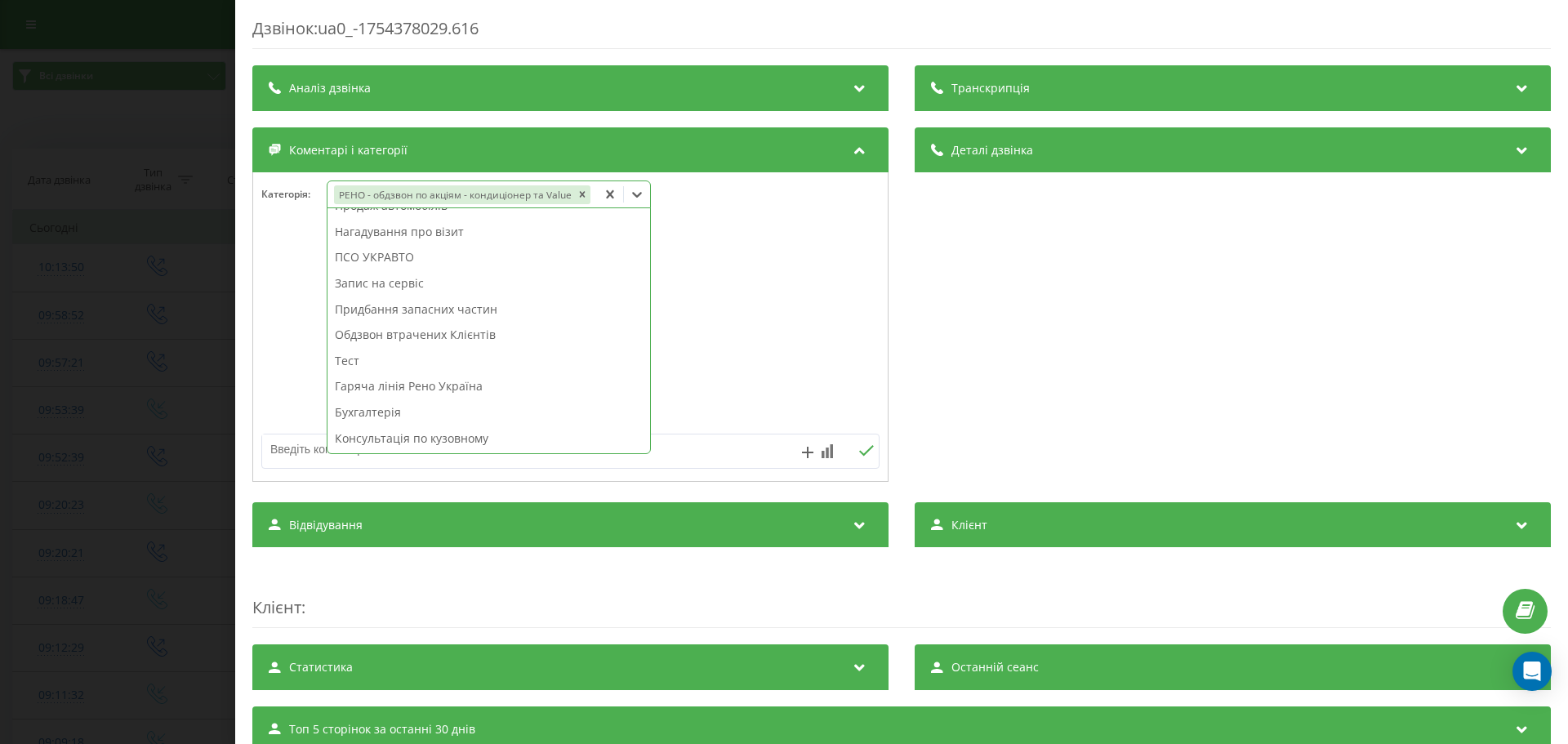 click on "Дзвінок :  ua0_-1754378029.616 Транскрипція Для AI-аналізу майбутніх дзвінків  налаштуйте та активуйте профіль на сторінці . Якщо профіль вже є і дзвінок відповідає його умовам, оновіть сторінку через 10 хвилин - AI аналізує поточний дзвінок. Аналіз дзвінка Для AI-аналізу майбутніх дзвінків  налаштуйте та активуйте профіль на сторінці . Якщо профіль вже є і дзвінок відповідає його умовам, оновіть сторінку через 10 хвилин - AI аналізує поточний дзвінок. Деталі дзвінка Загальне Дата дзвінка [DATE] [TIME] Тип дзвінка Вихідний Статус дзвінка Немає відповіді Хто дзвонив [PHONE]" at bounding box center [784, 372] 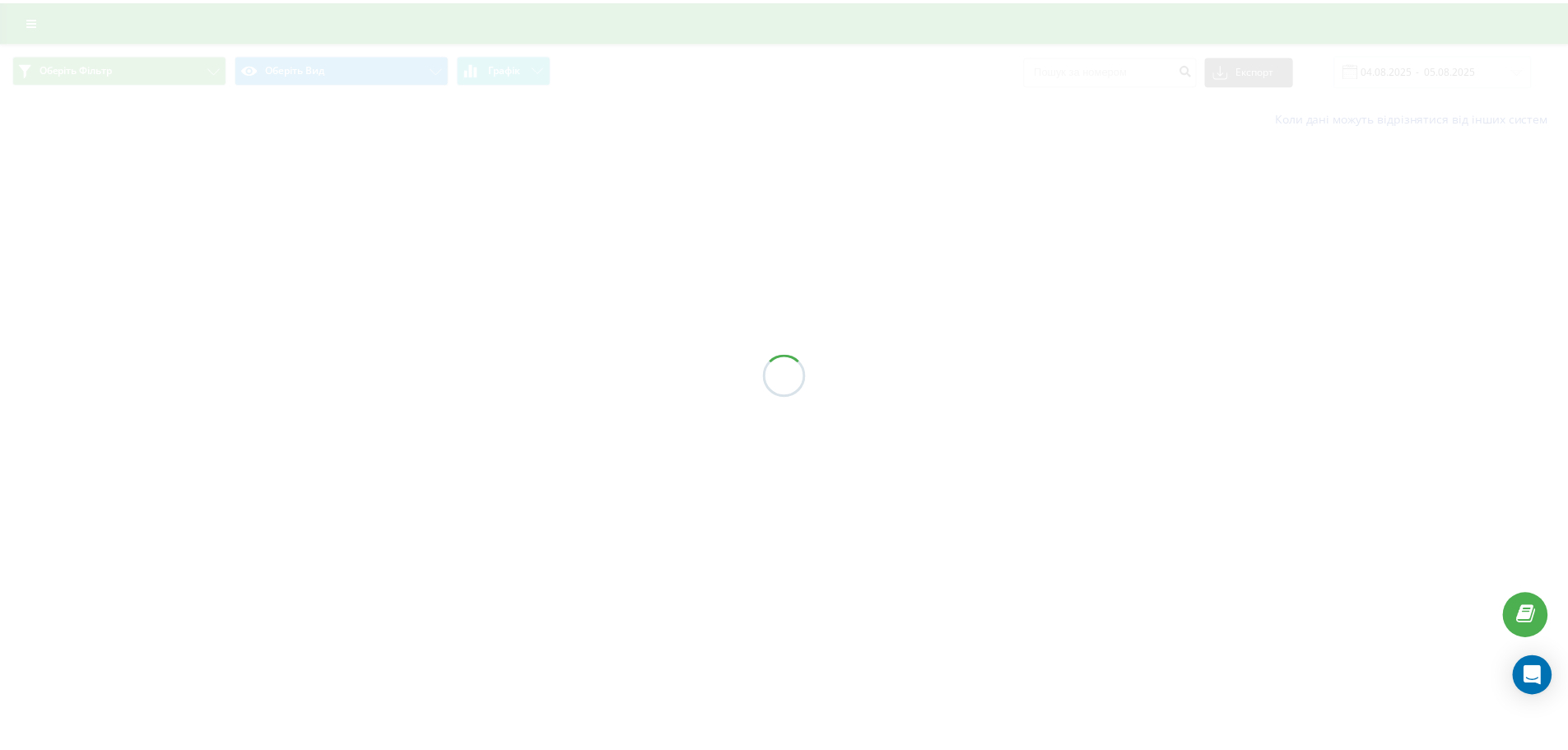 scroll, scrollTop: 0, scrollLeft: 0, axis: both 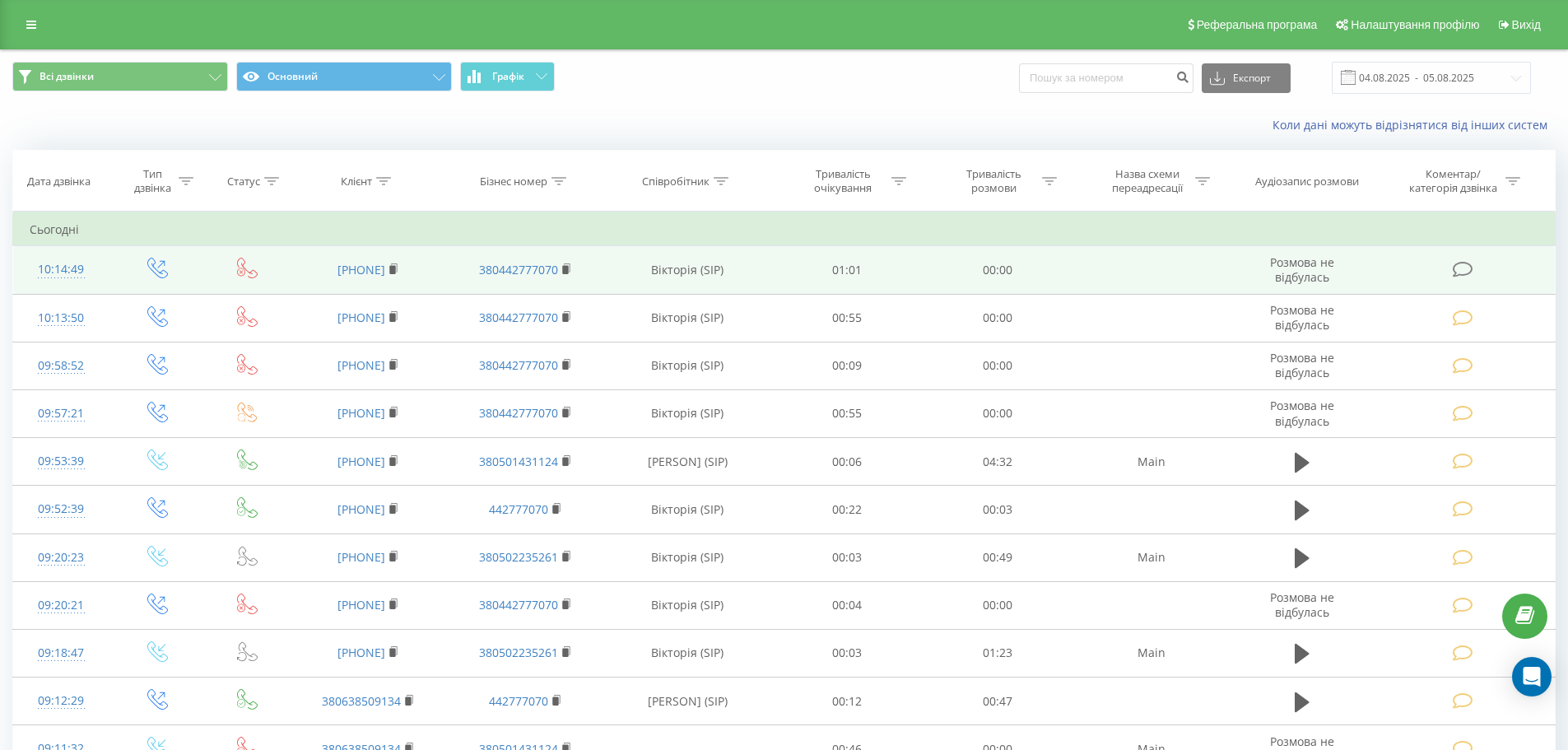 click at bounding box center [1463, 269] 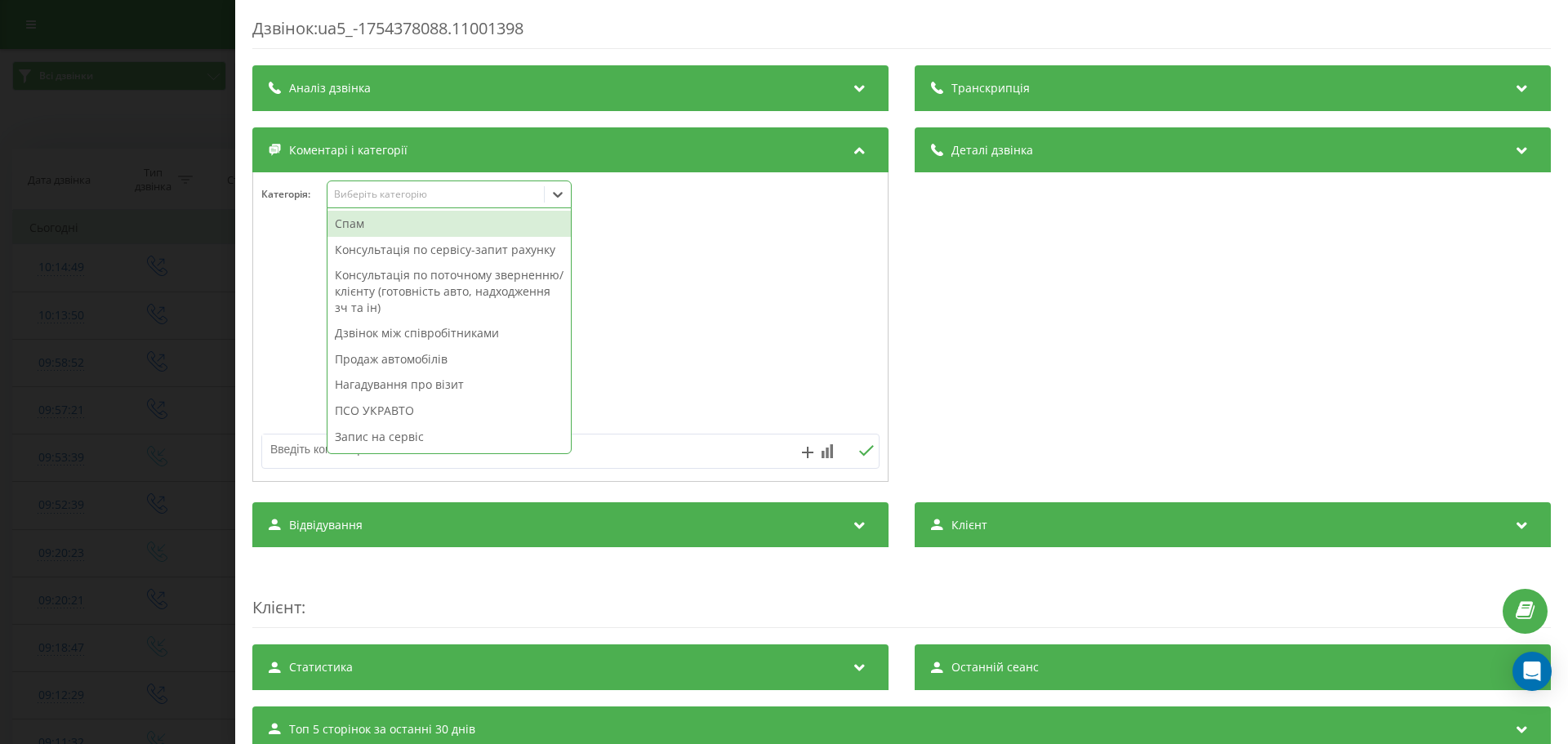 click on "Виберіть категорію" at bounding box center [436, 194] 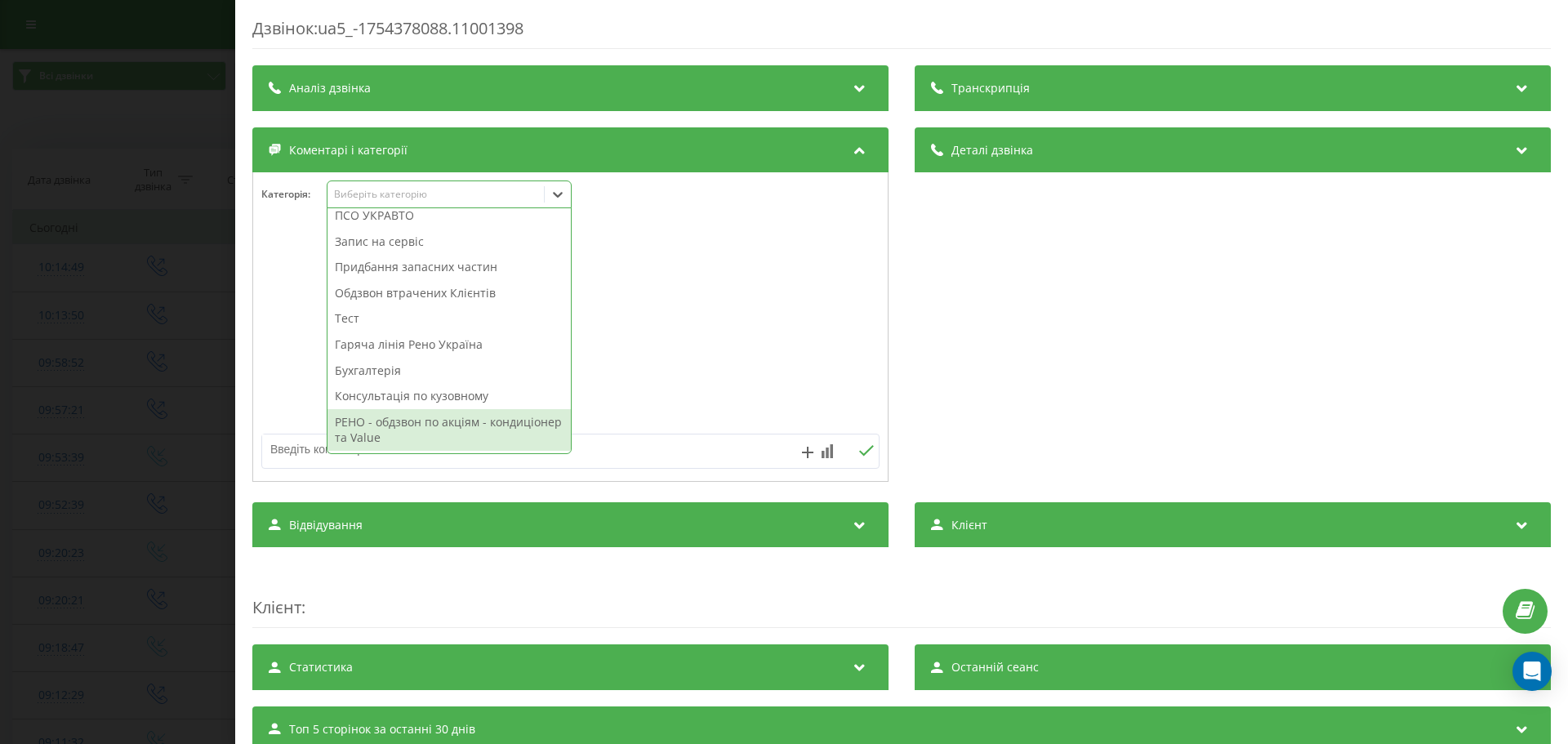 click on "РЕНО - обдзвон по акціям - кондиціонер та Value" at bounding box center (449, 430) 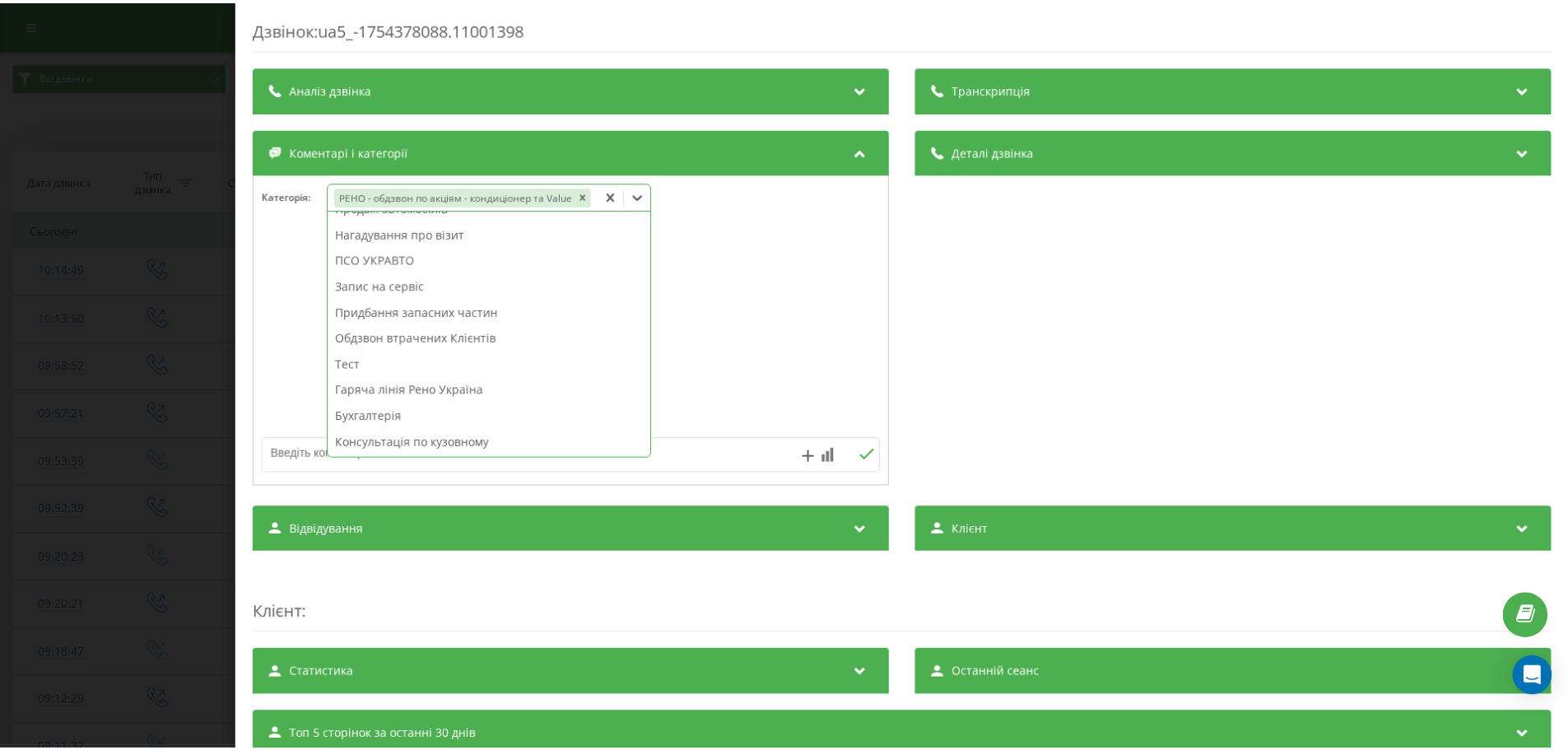 scroll, scrollTop: 138, scrollLeft: 0, axis: vertical 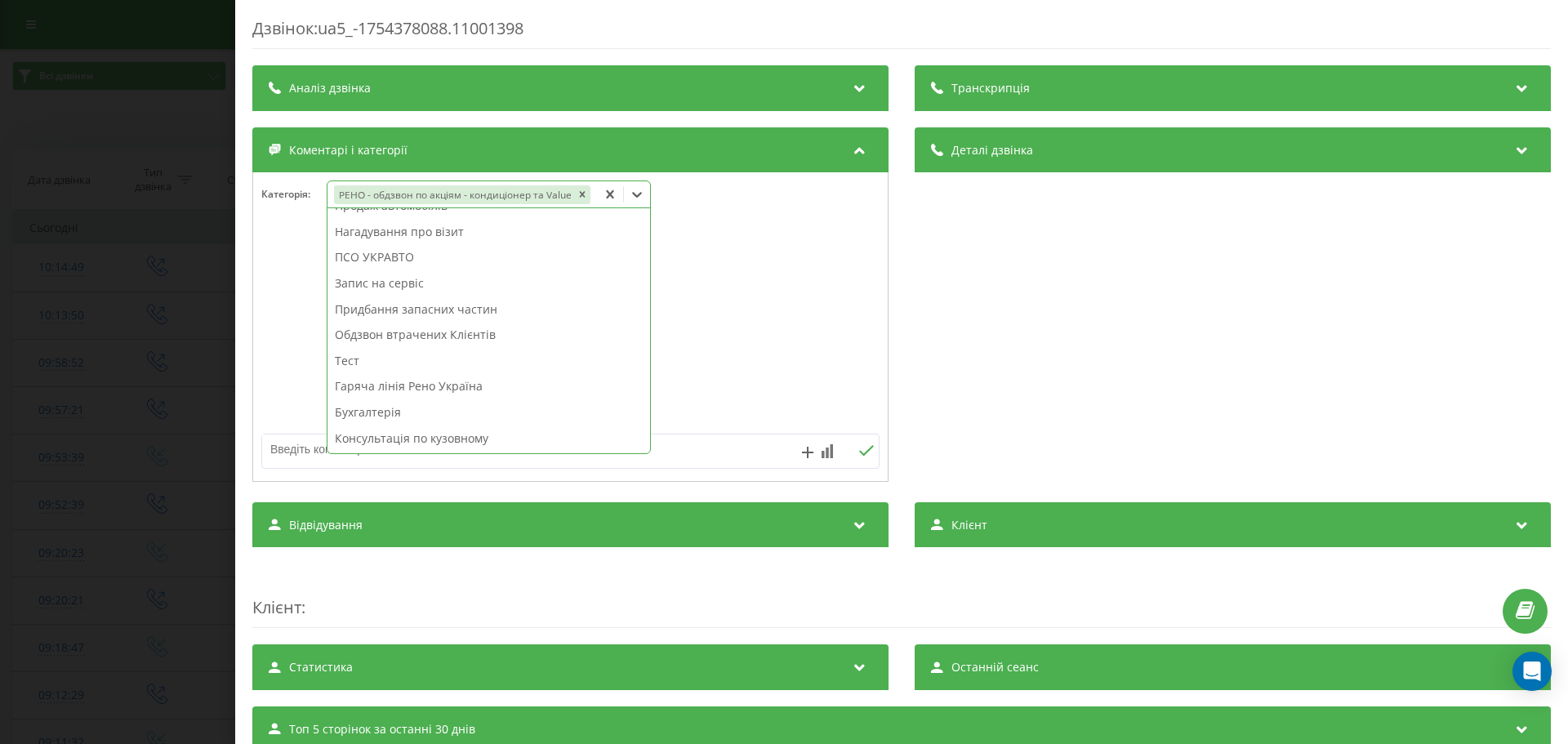 click on "Дзвінок :  ua5_-1754378088.11001398 Транскрипція Для AI-аналізу майбутніх дзвінків  налаштуйте та активуйте профіль на сторінці . Якщо профіль вже є і дзвінок відповідає його умовам, оновіть сторінку через 10 хвилин - AI аналізує поточний дзвінок. Аналіз дзвінка Для AI-аналізу майбутніх дзвінків  налаштуйте та активуйте профіль на сторінці . Якщо профіль вже є і дзвінок відповідає його умовам, оновіть сторінку через 10 хвилин - AI аналізує поточний дзвінок. Деталі дзвінка Загальне Дата дзвінка [DATE] [TIME] Тип дзвінка Вихідний Статус дзвінка Немає відповіді Хто дзвонив - n/a :" at bounding box center [784, 372] 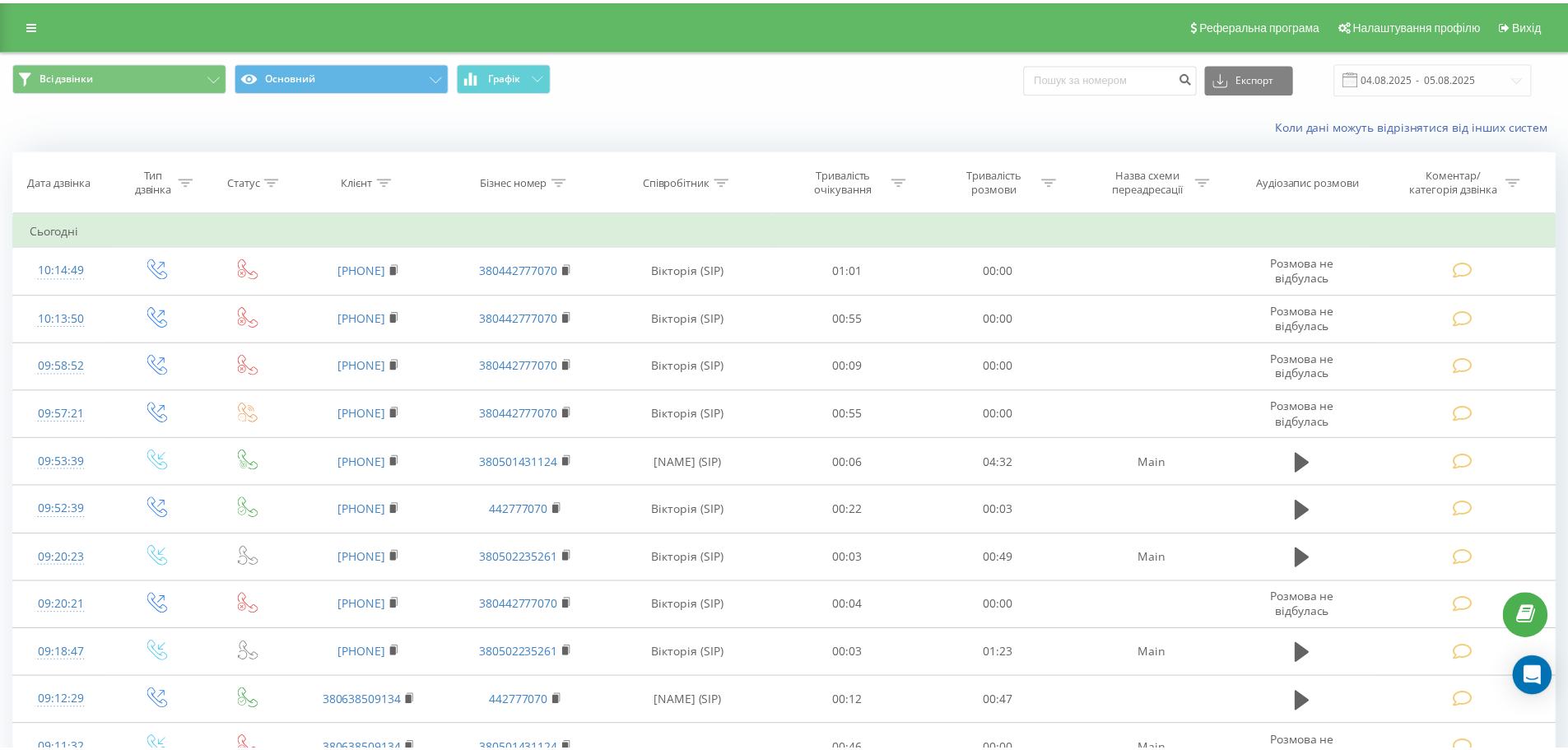 scroll, scrollTop: 0, scrollLeft: 0, axis: both 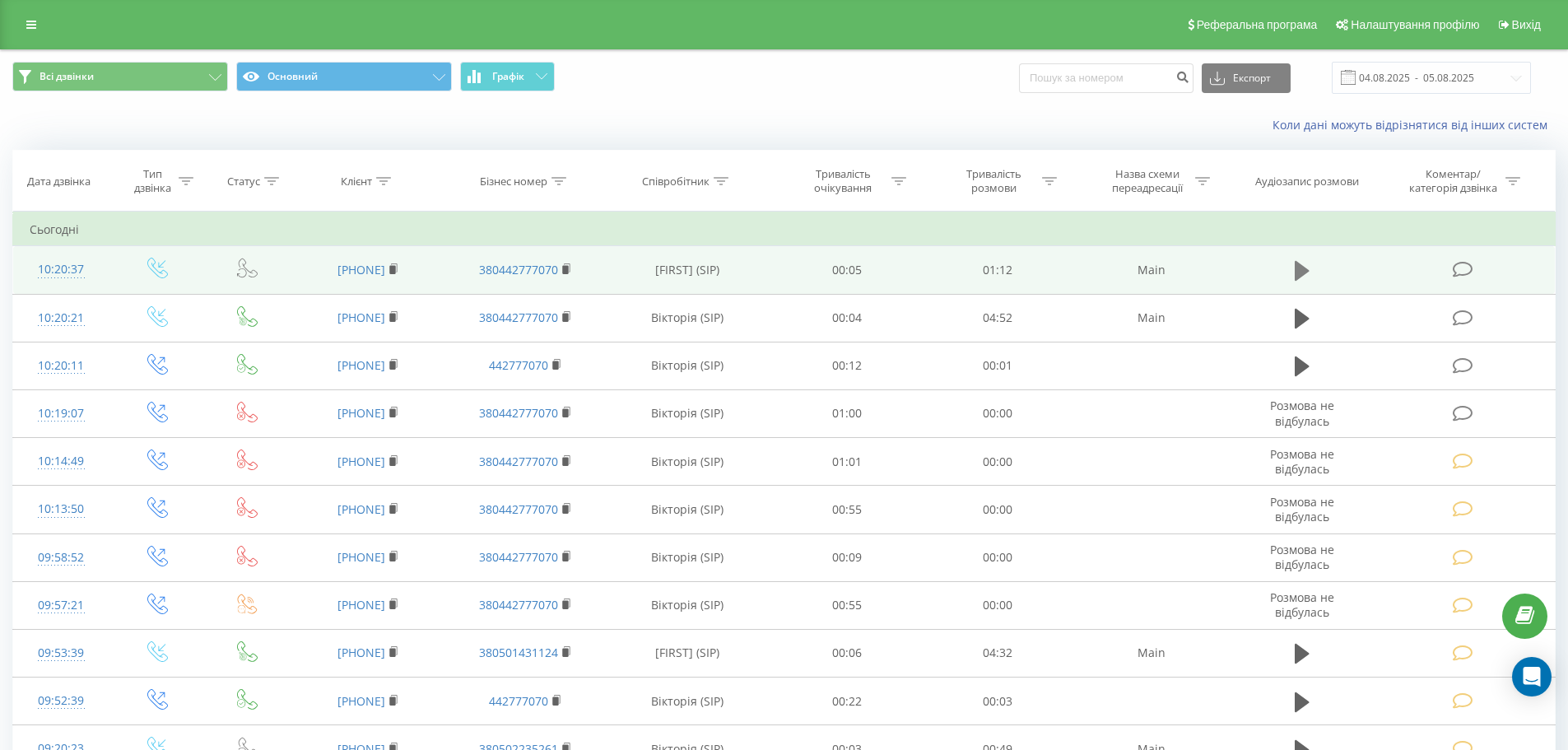 click 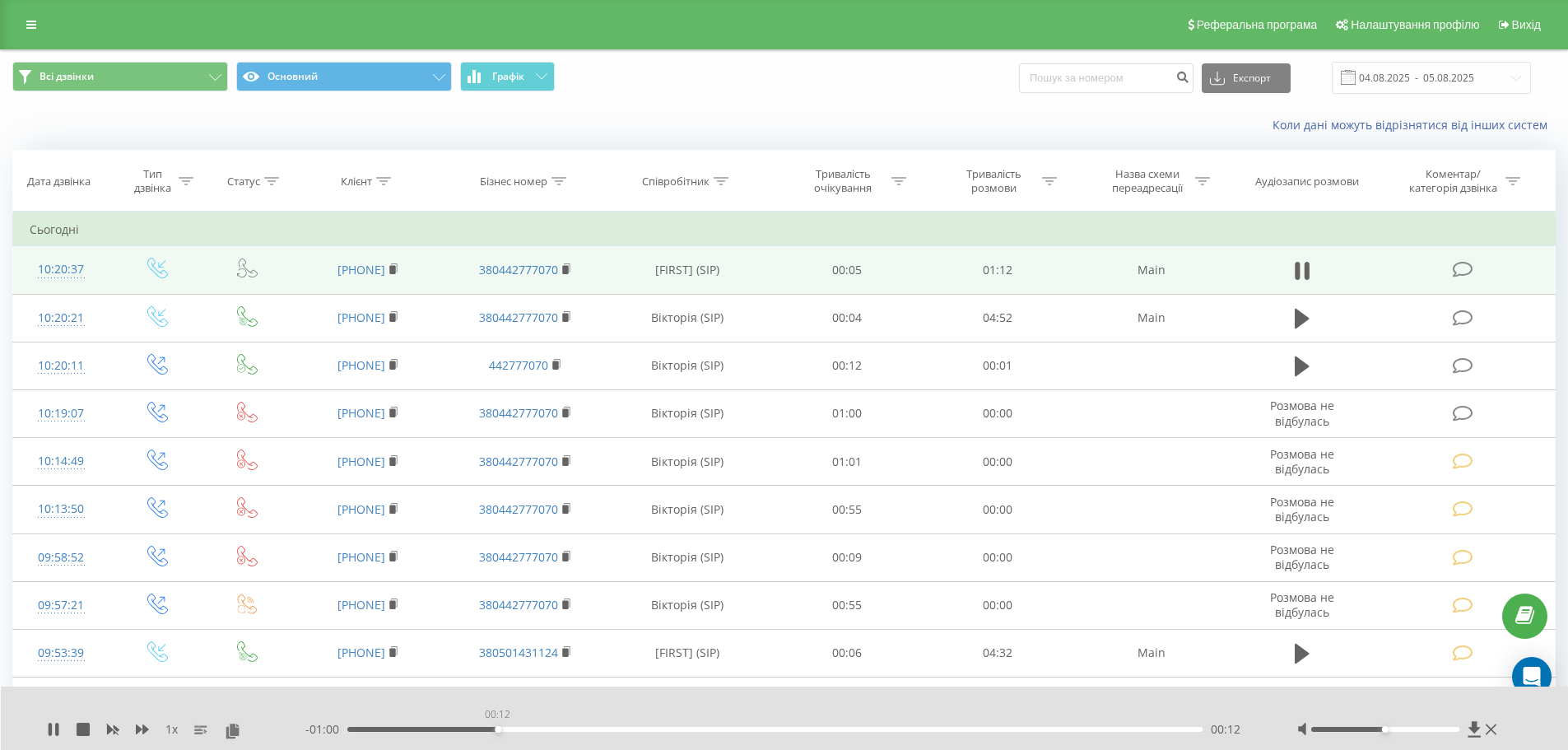 click on "00:12" at bounding box center (775, 729) 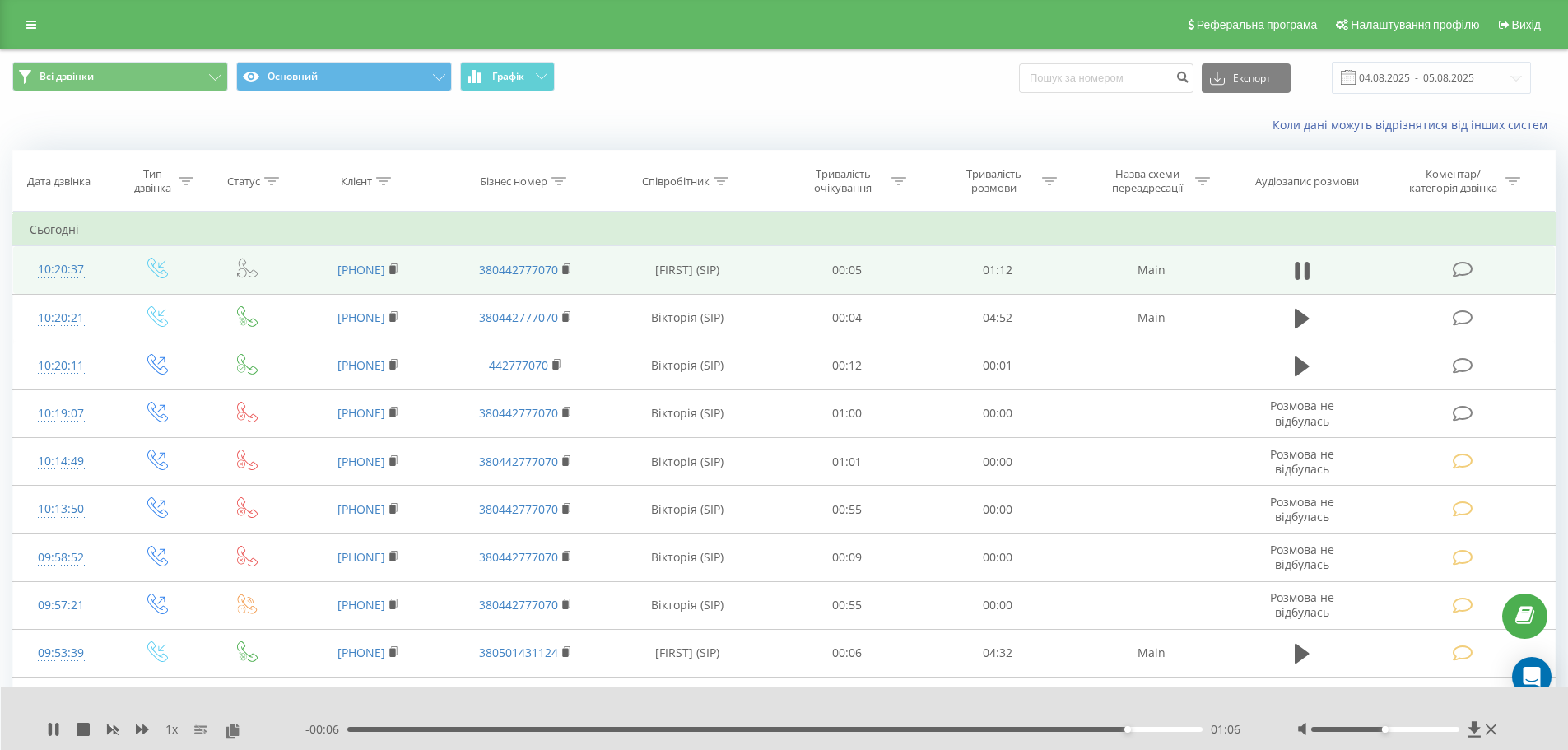 drag, startPoint x: 299, startPoint y: 273, endPoint x: 434, endPoint y: 273, distance: 135 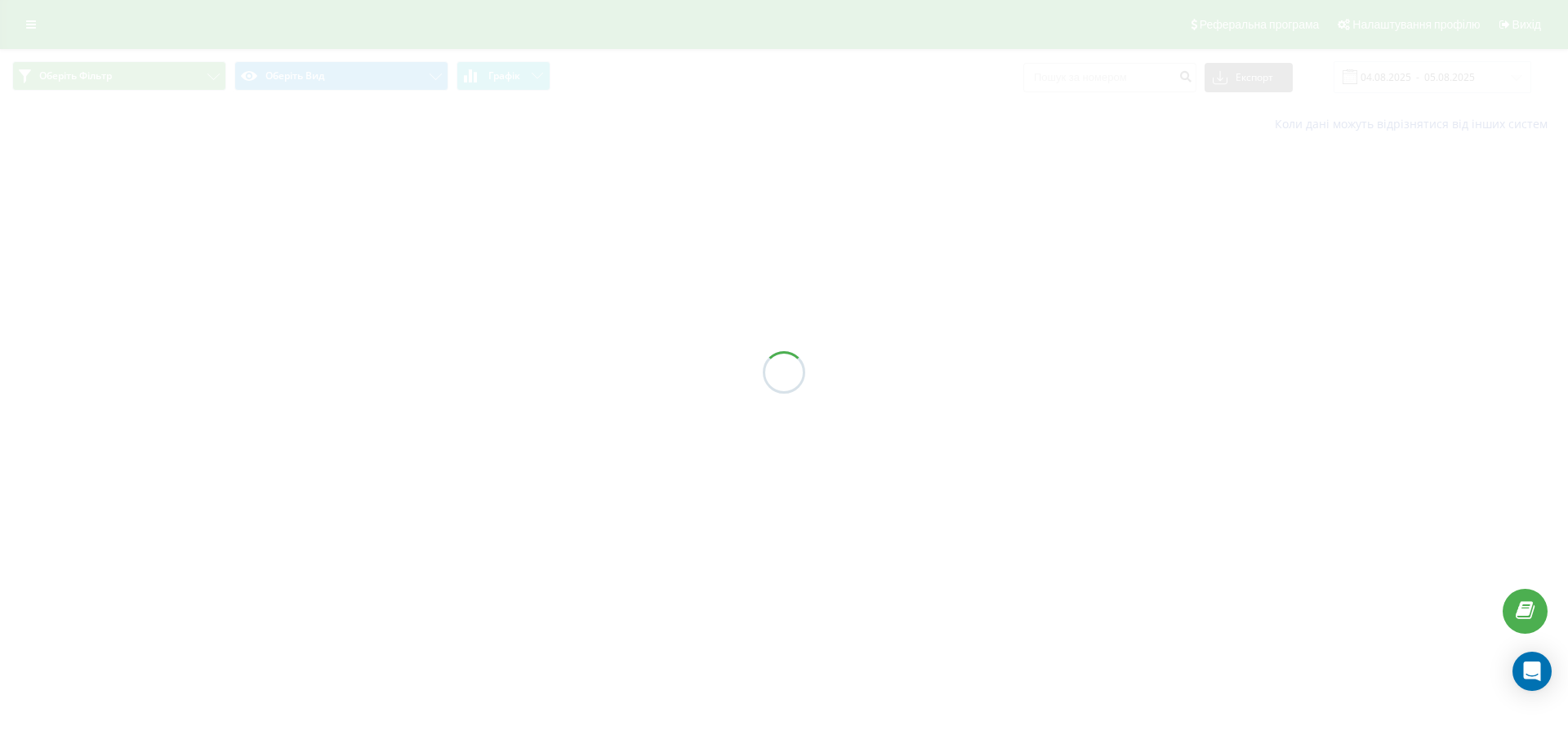 scroll, scrollTop: 0, scrollLeft: 0, axis: both 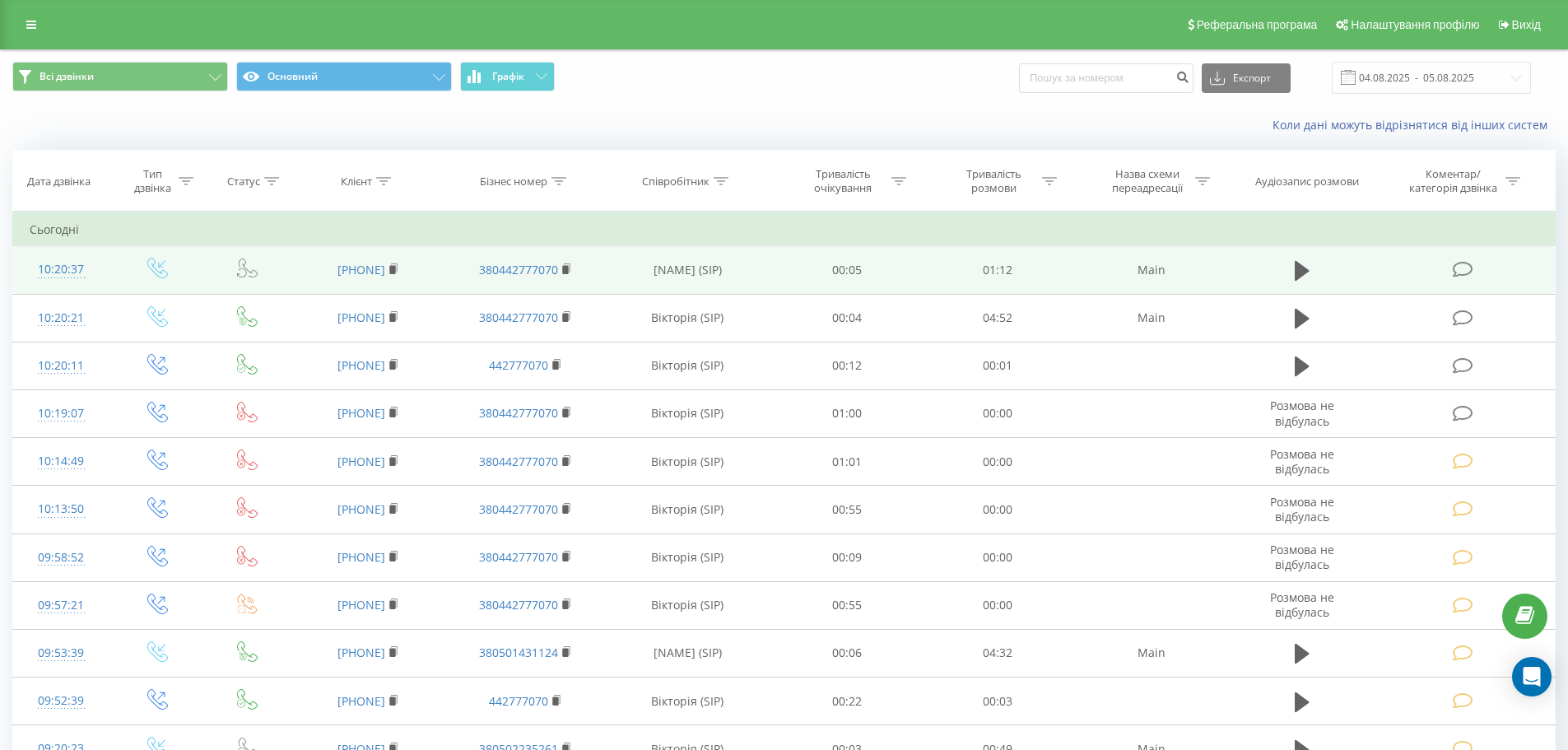 drag, startPoint x: 300, startPoint y: 267, endPoint x: 436, endPoint y: 268, distance: 136.00368 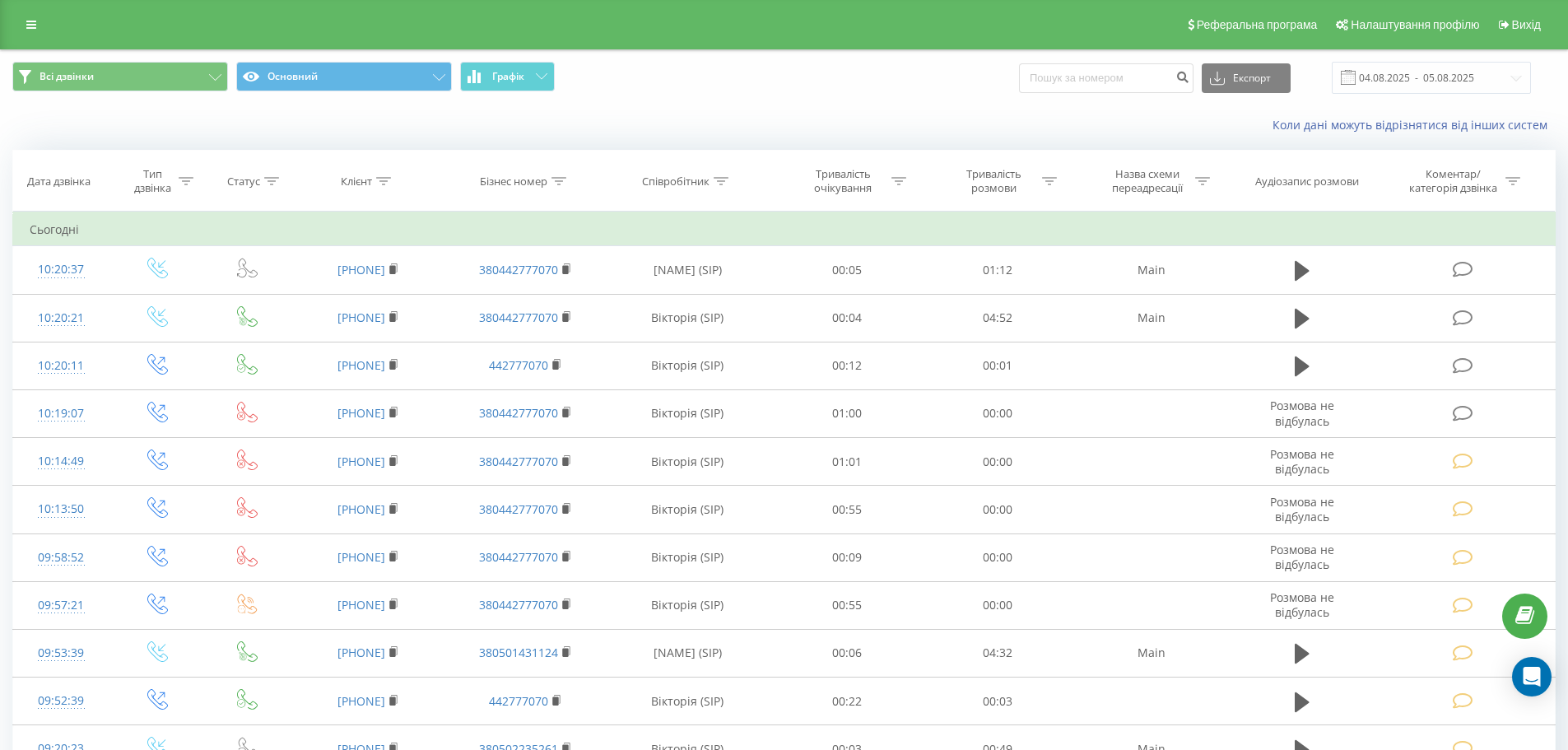 copy on "[PHONE]" 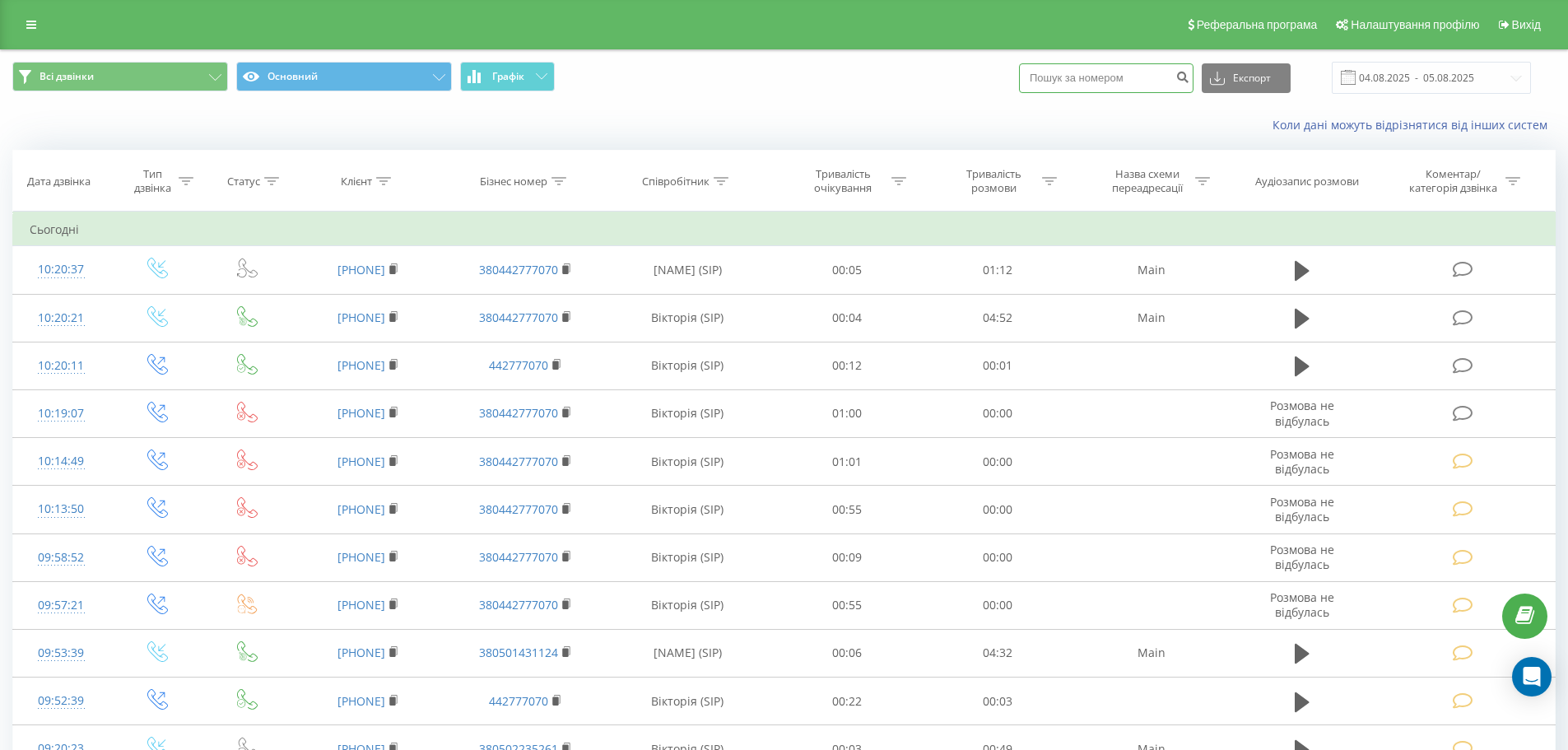 click at bounding box center [1106, 78] 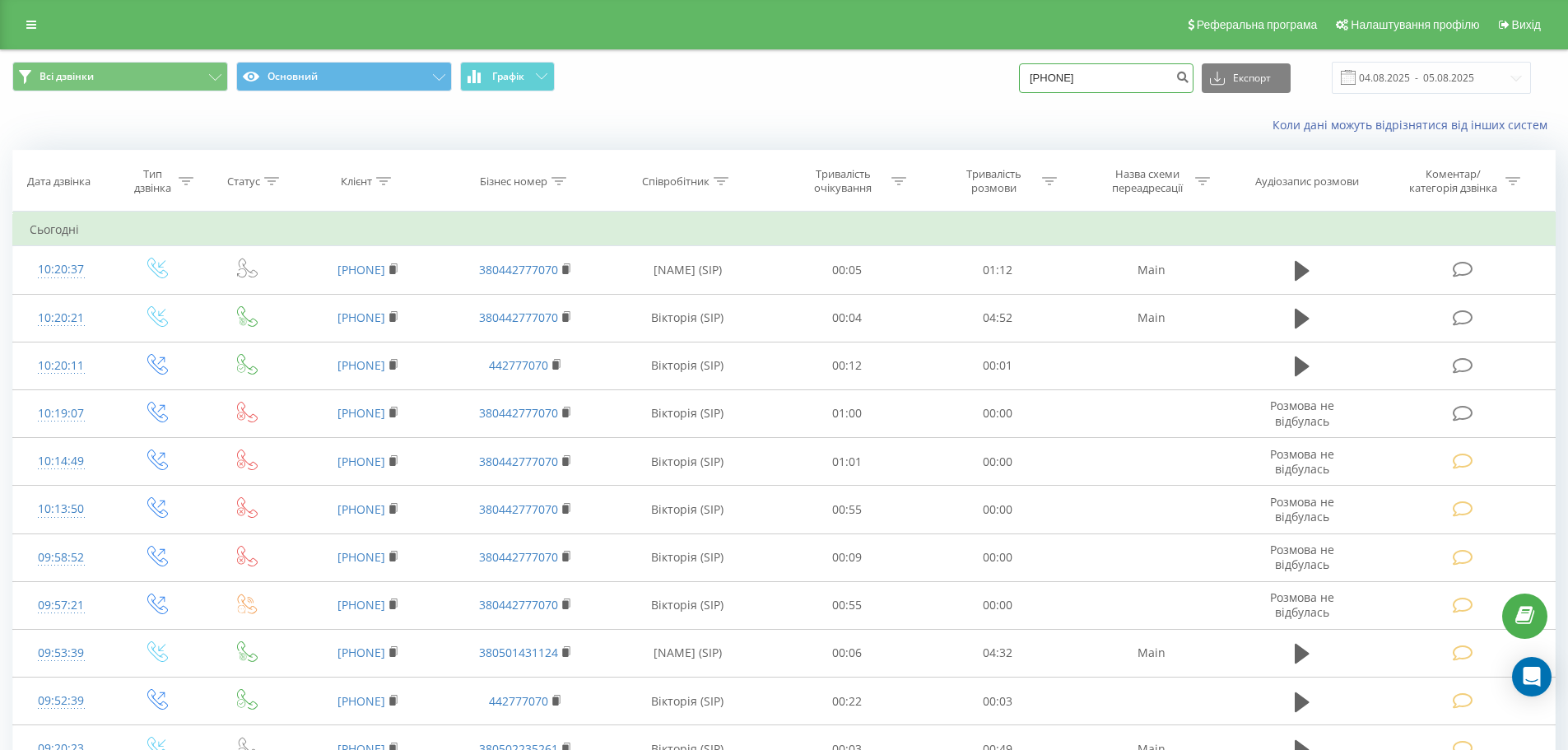 type on "[PHONE]" 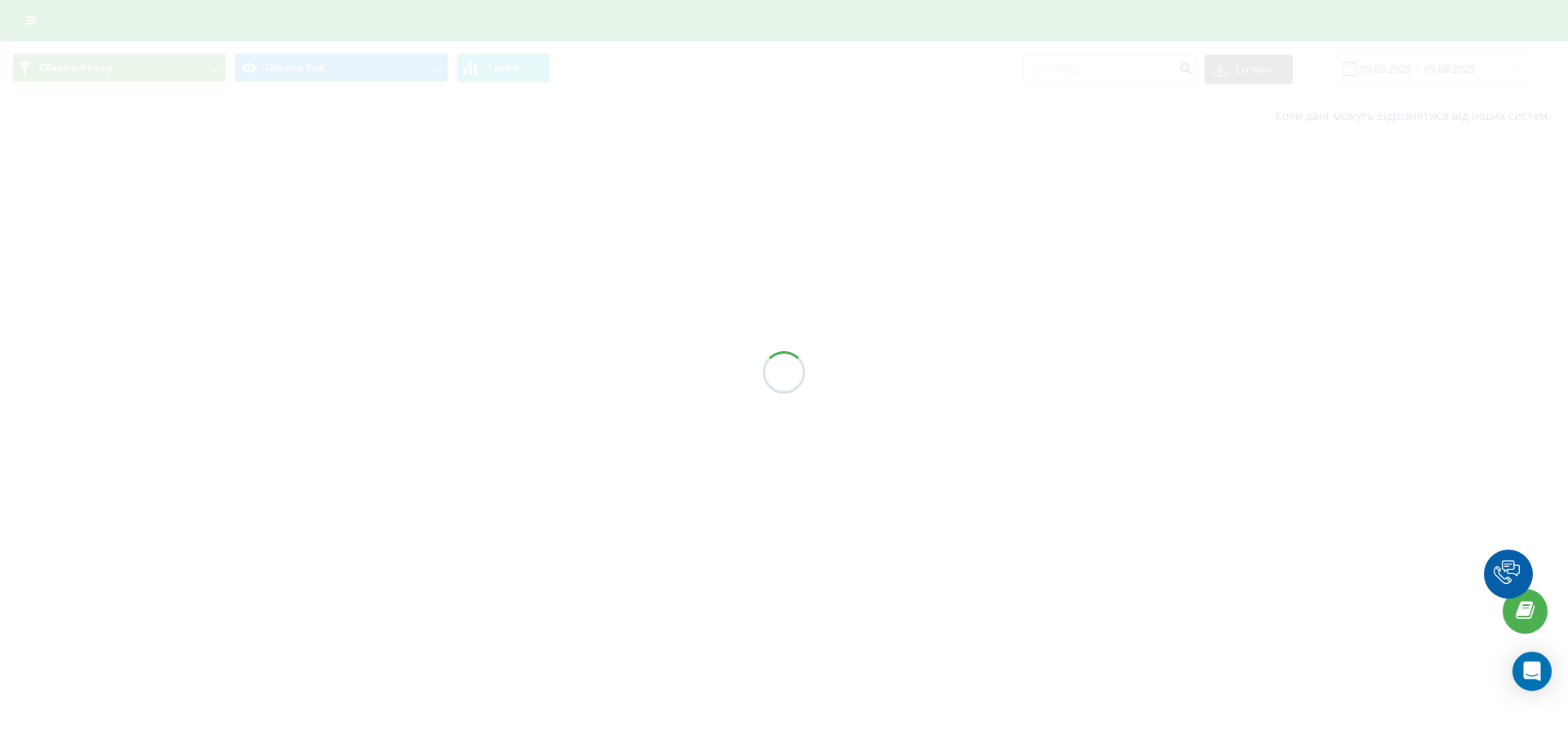 scroll, scrollTop: 0, scrollLeft: 0, axis: both 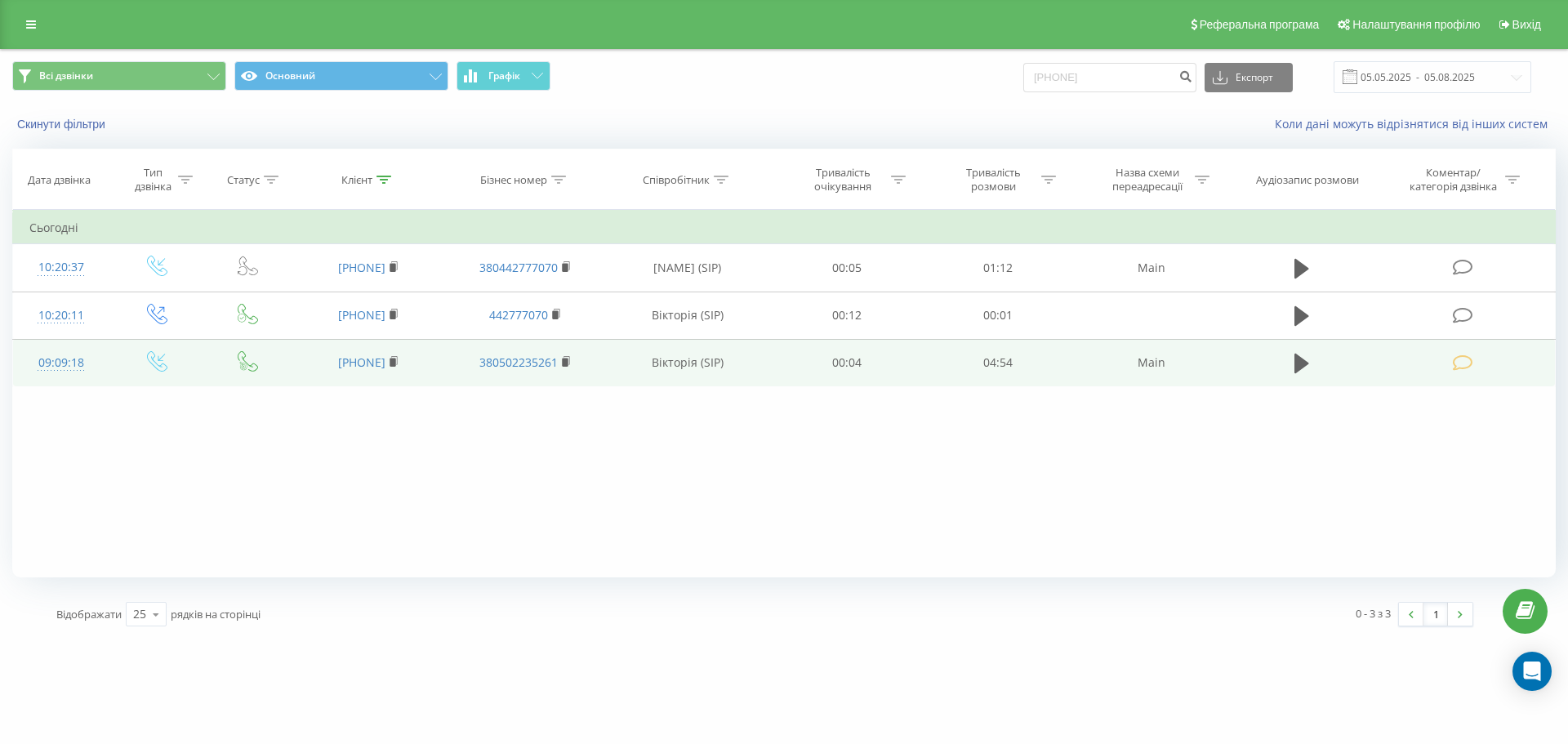 click at bounding box center [1463, 363] 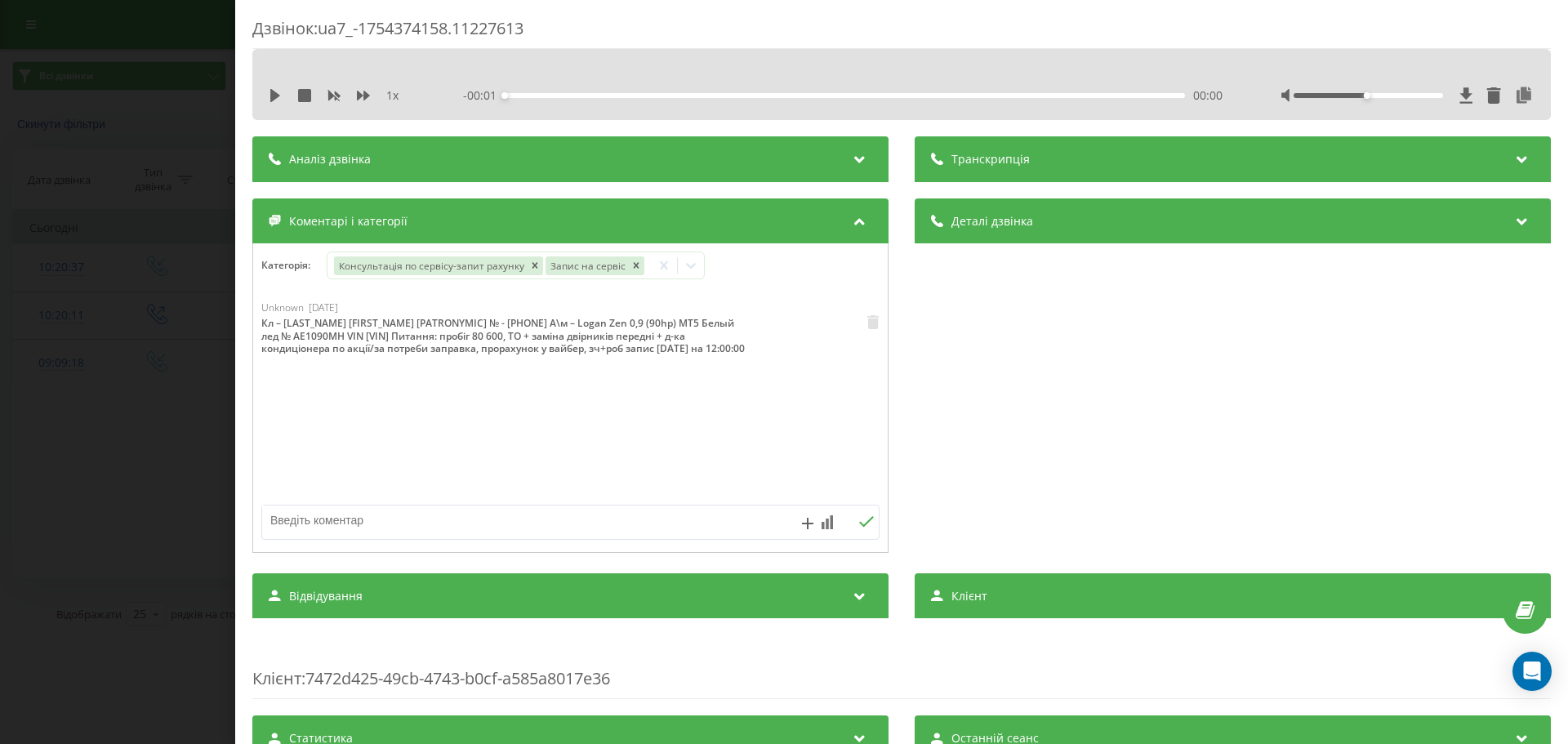 click on "Дзвінок :  ua7_-1754374158.11227613   1 x  - 00:01 00:00   00:00   Транскрипція Для AI-аналізу майбутніх дзвінків  налаштуйте та активуйте профіль на сторінці . Якщо профіль вже є і дзвінок відповідає його умовам, оновіть сторінку через 10 хвилин - AI аналізує поточний дзвінок. Аналіз дзвінка Для AI-аналізу майбутніх дзвінків  налаштуйте та активуйте профіль на сторінці . Якщо профіль вже є і дзвінок відповідає його умовам, оновіть сторінку через 10 хвилин - AI аналізує поточний дзвінок. Деталі дзвінка Загальне Дата дзвінка [DATE] Тип дзвінка Вхідний Статус дзвінка Цільовий [PHONE] :" at bounding box center [784, 372] 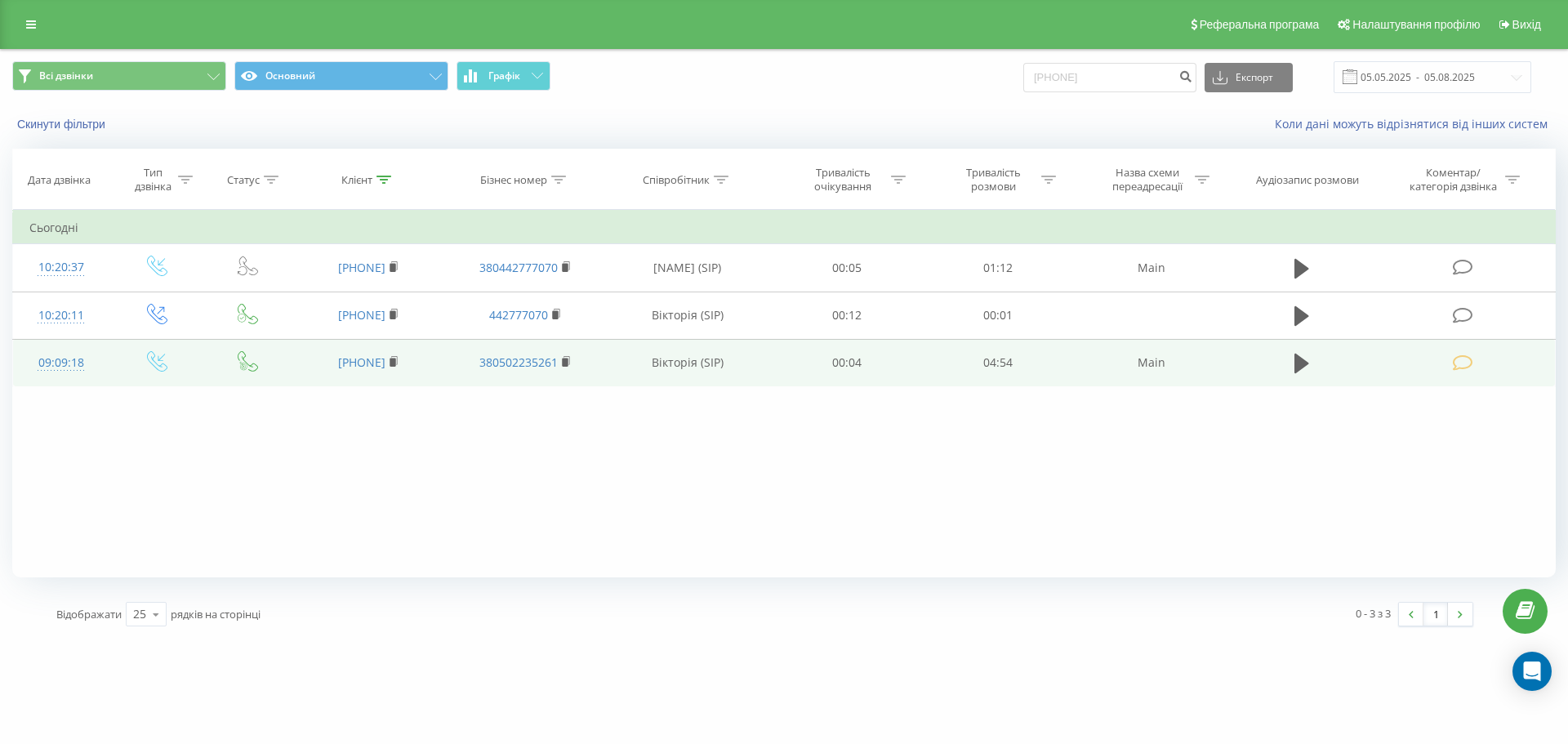 click at bounding box center (1464, 363) 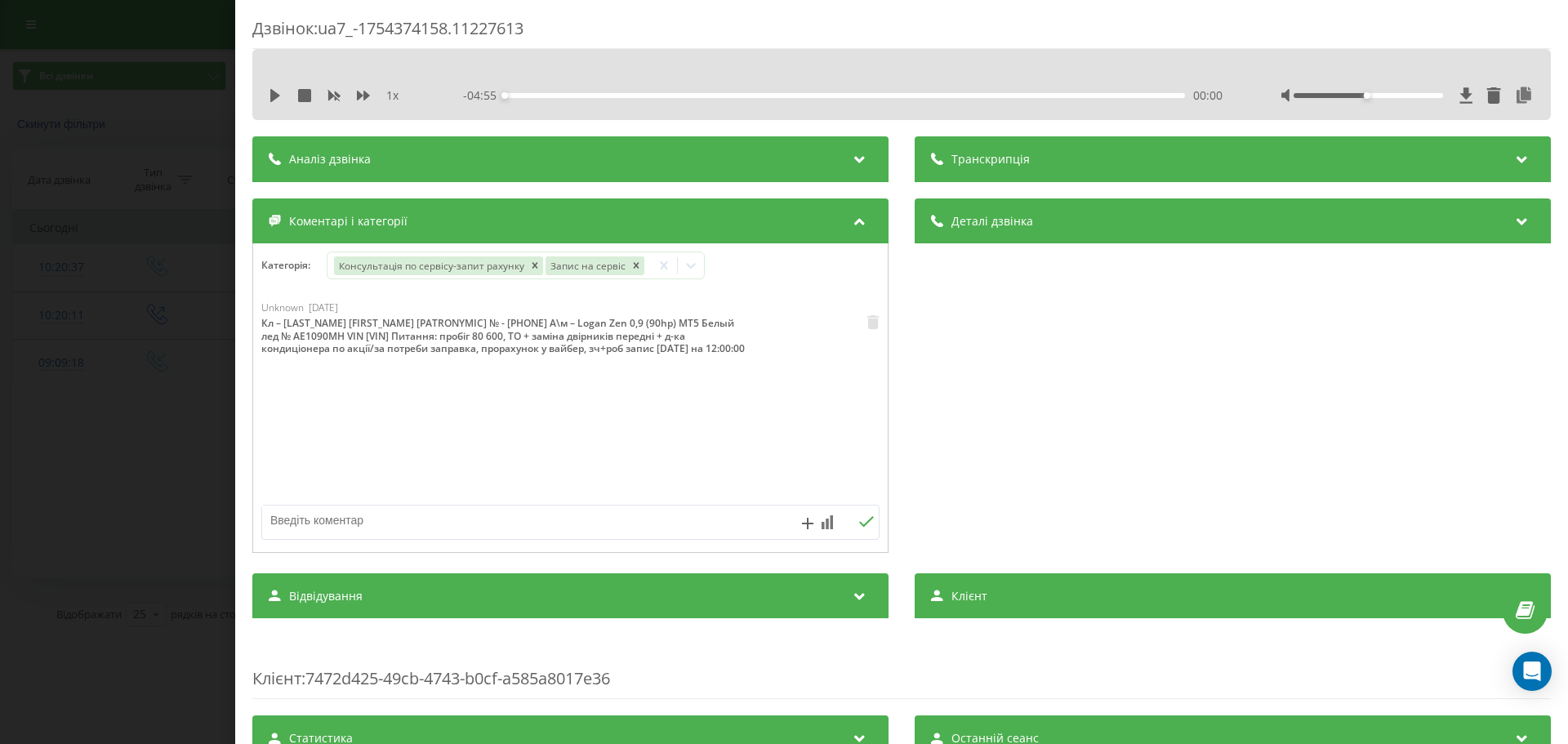 drag, startPoint x: 390, startPoint y: 368, endPoint x: 247, endPoint y: 323, distance: 149.91331 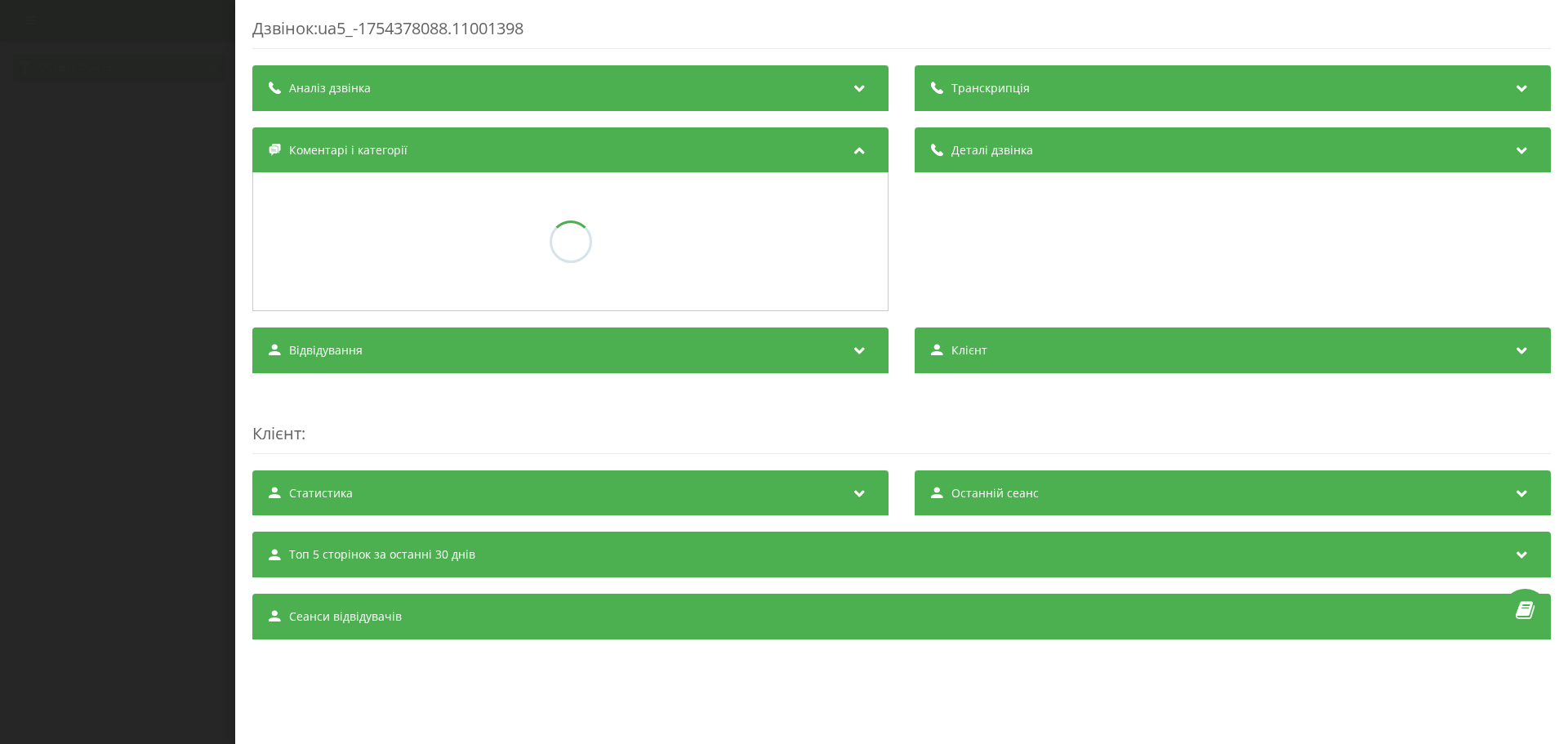 scroll, scrollTop: 0, scrollLeft: 0, axis: both 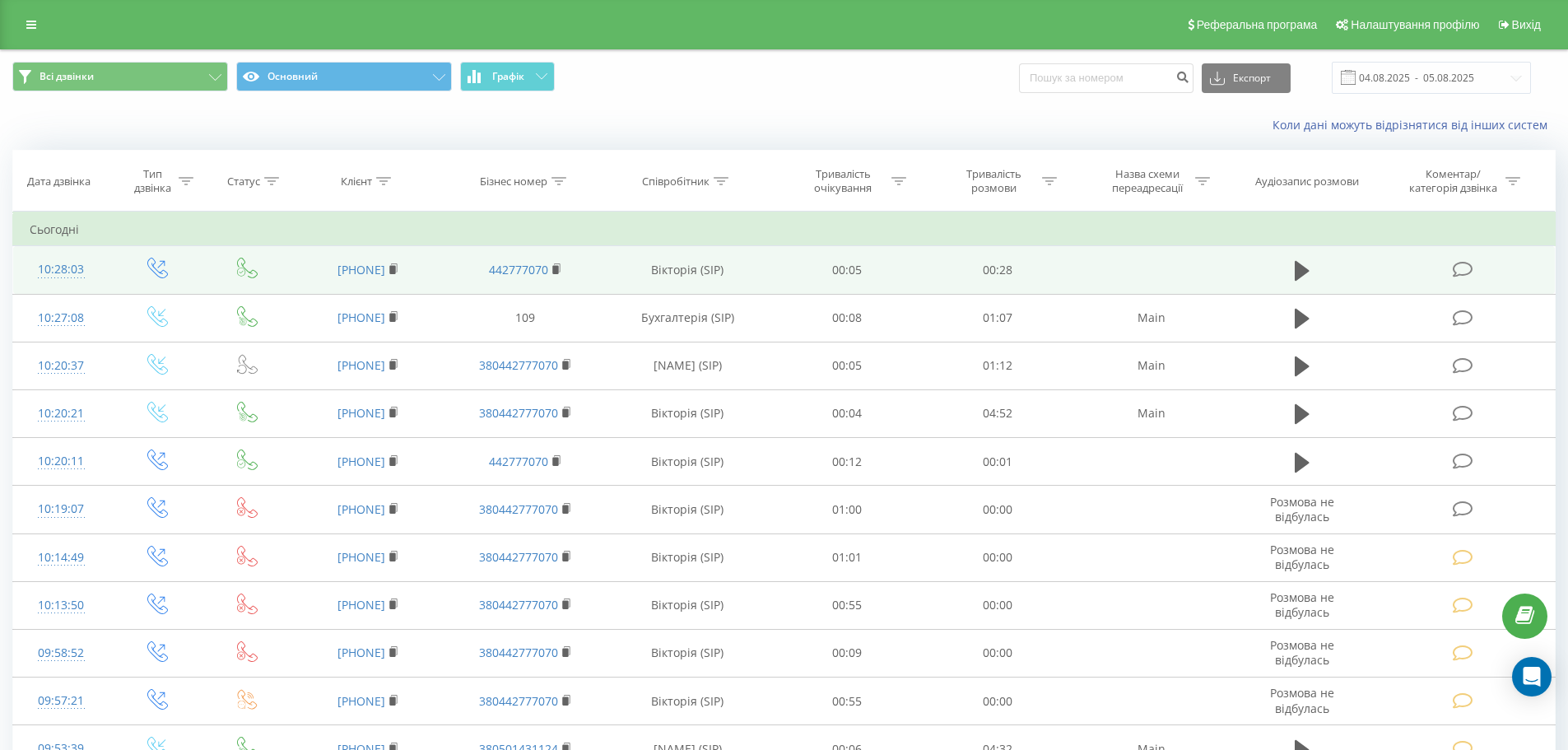 click at bounding box center (1464, 268) 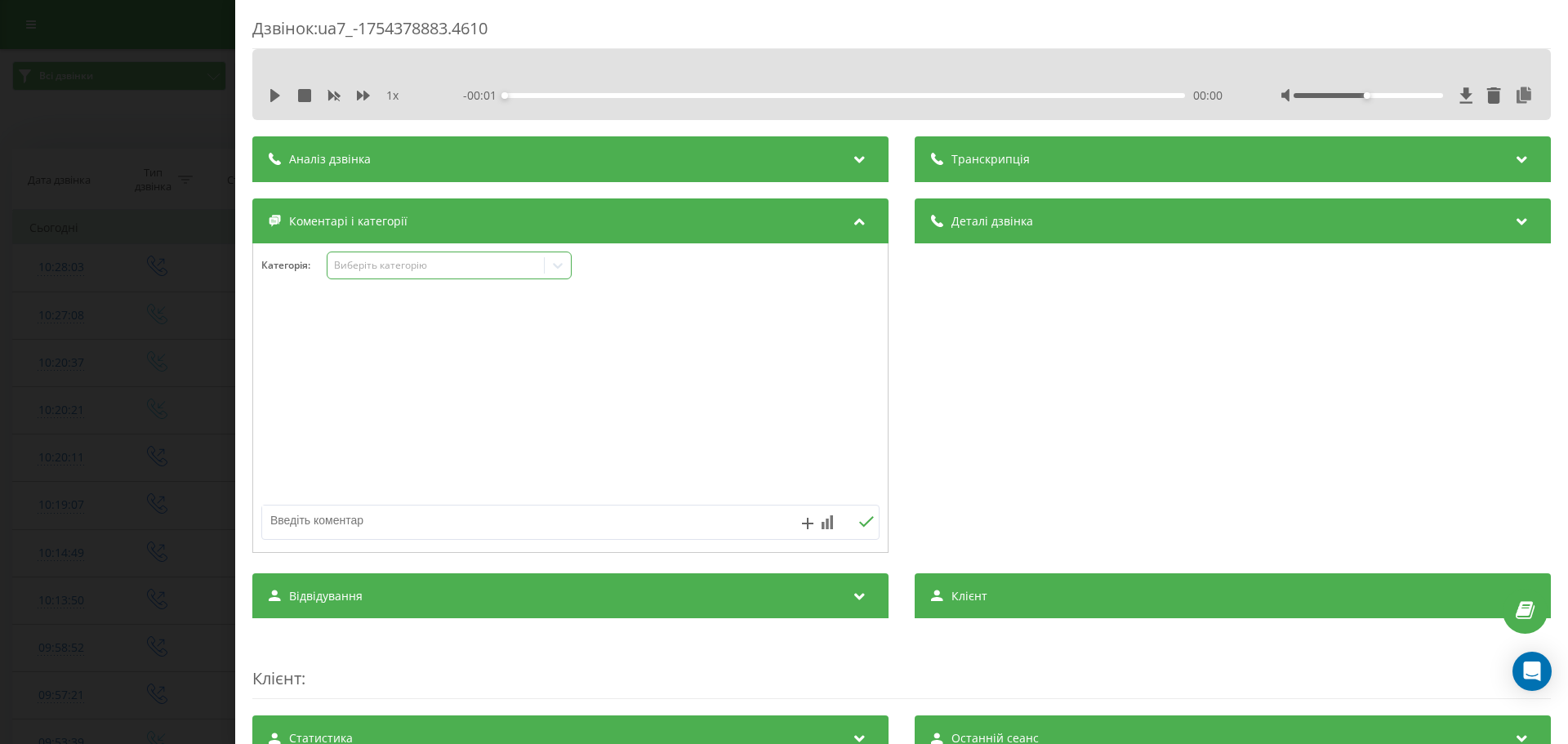 click on "Виберіть категорію" at bounding box center (436, 265) 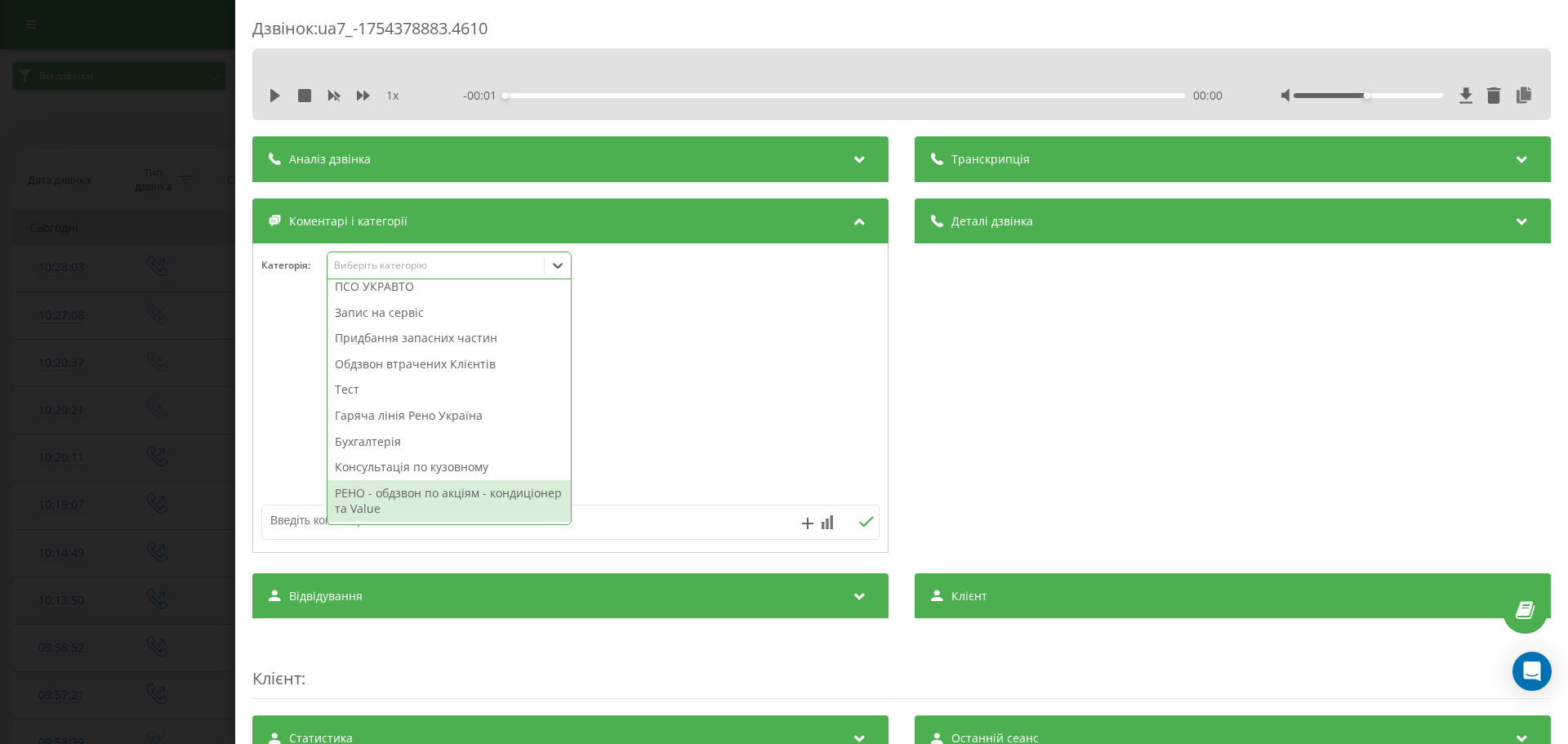 click on "РЕНО - обдзвон по акціям - кондиціонер та Value" at bounding box center (449, 501) 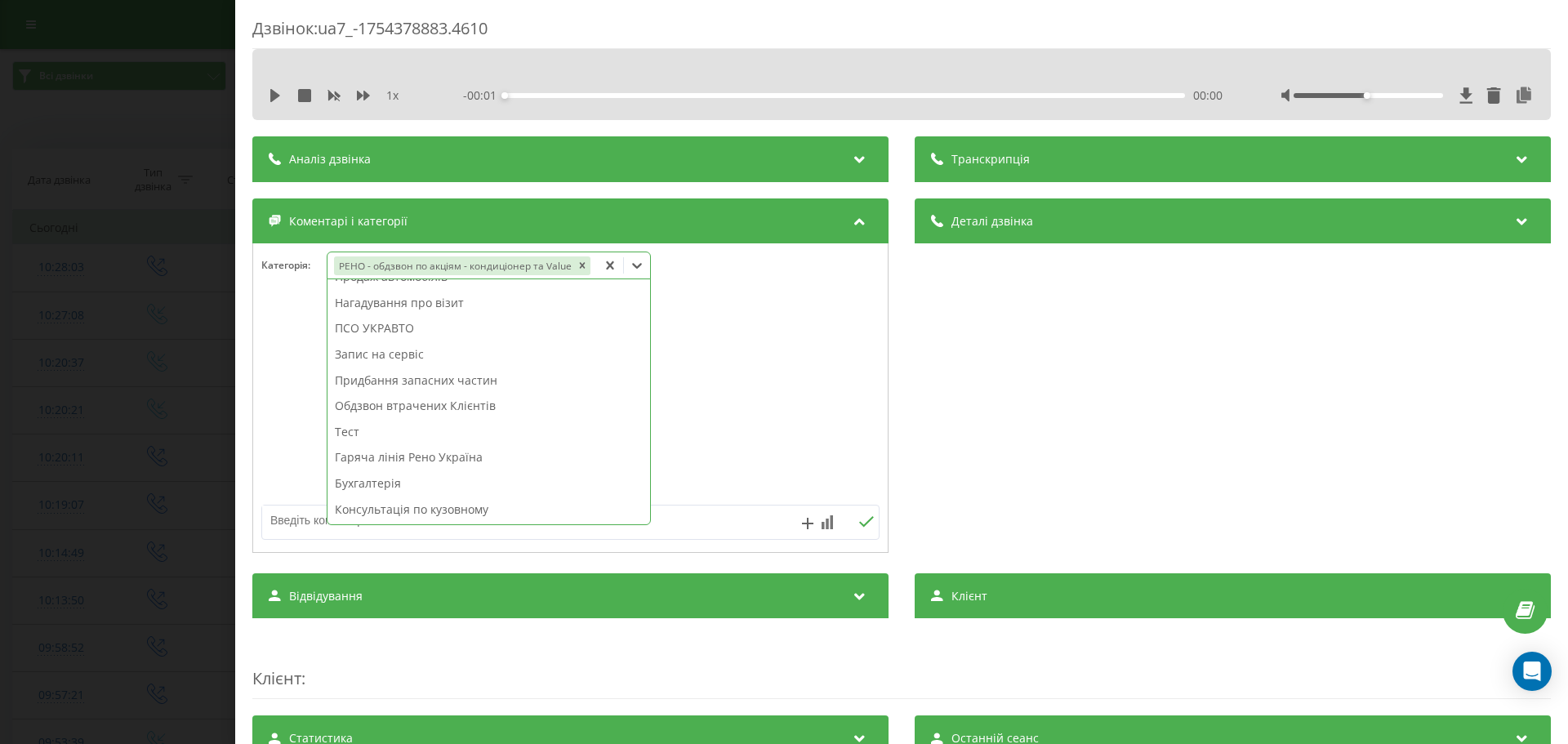 scroll, scrollTop: 137, scrollLeft: 0, axis: vertical 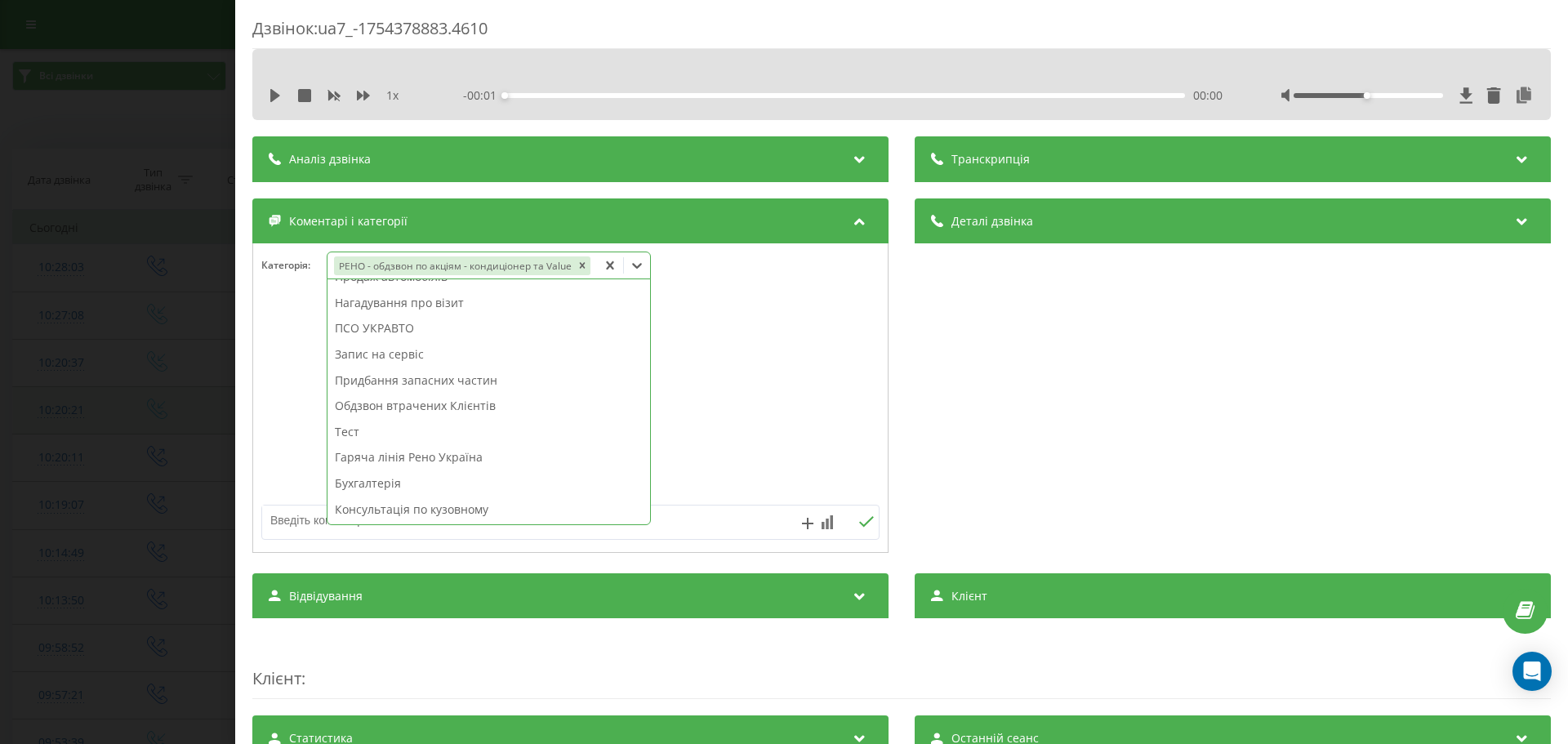 click on "Дзвінок :  ua7_-1754378883.4610   1 x  - 00:01 00:00   00:00   Транскрипція Для AI-аналізу майбутніх дзвінків  налаштуйте та активуйте профіль на сторінці . Якщо профіль вже є і дзвінок відповідає його умовам, оновіть сторінку через 10 хвилин - AI аналізує поточний дзвінок. Аналіз дзвінка Для AI-аналізу майбутніх дзвінків  налаштуйте та активуйте профіль на сторінці . Якщо профіль вже є і дзвінок відповідає його умовам, оновіть сторінку через 10 хвилин - AI аналізує поточний дзвінок. Деталі дзвінка Загальне Дата дзвінка 2025-08-05 10:28:03 Тип дзвінка Вихідний Статус дзвінка Успішний 442777070 n/a :" at bounding box center (784, 372) 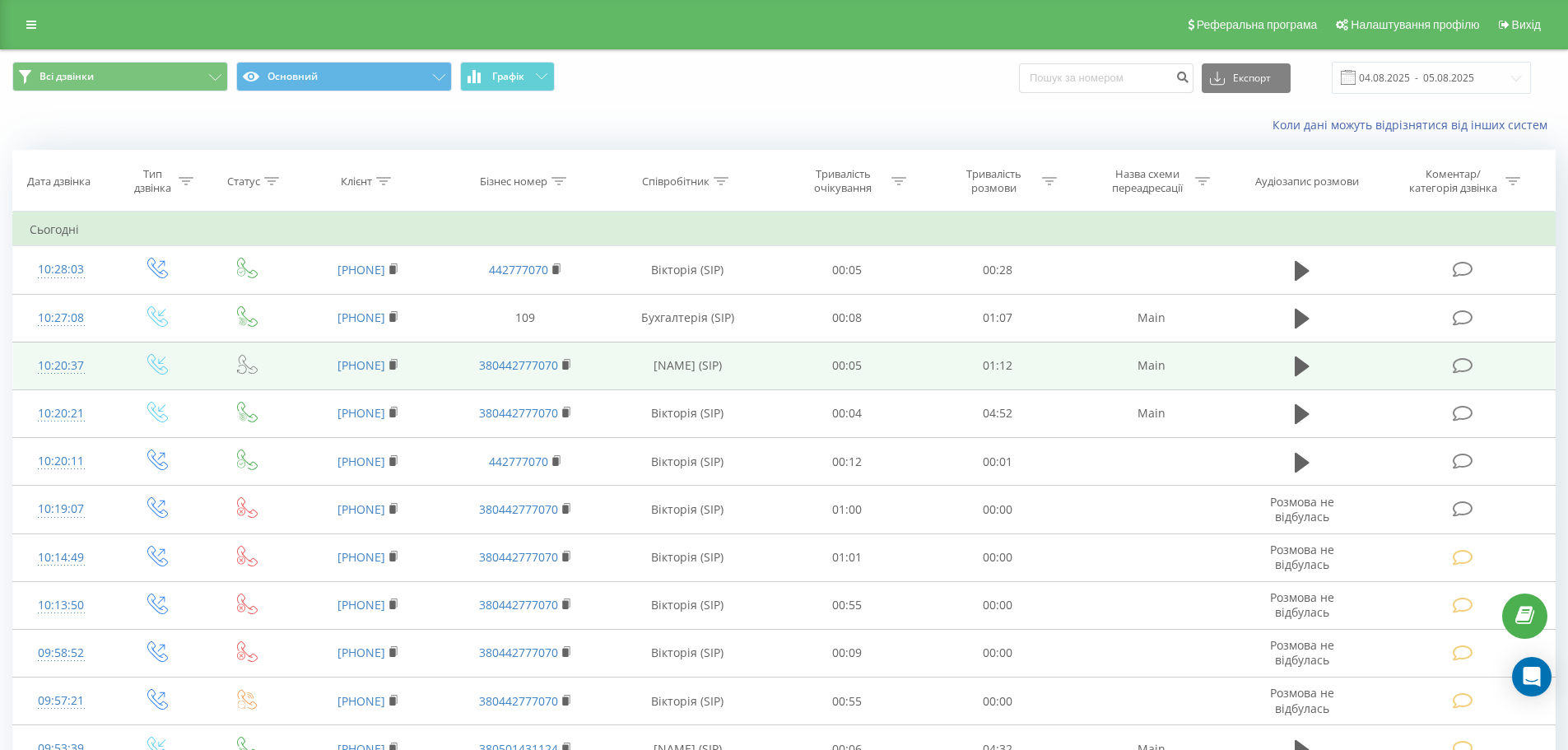 click at bounding box center (1463, 366) 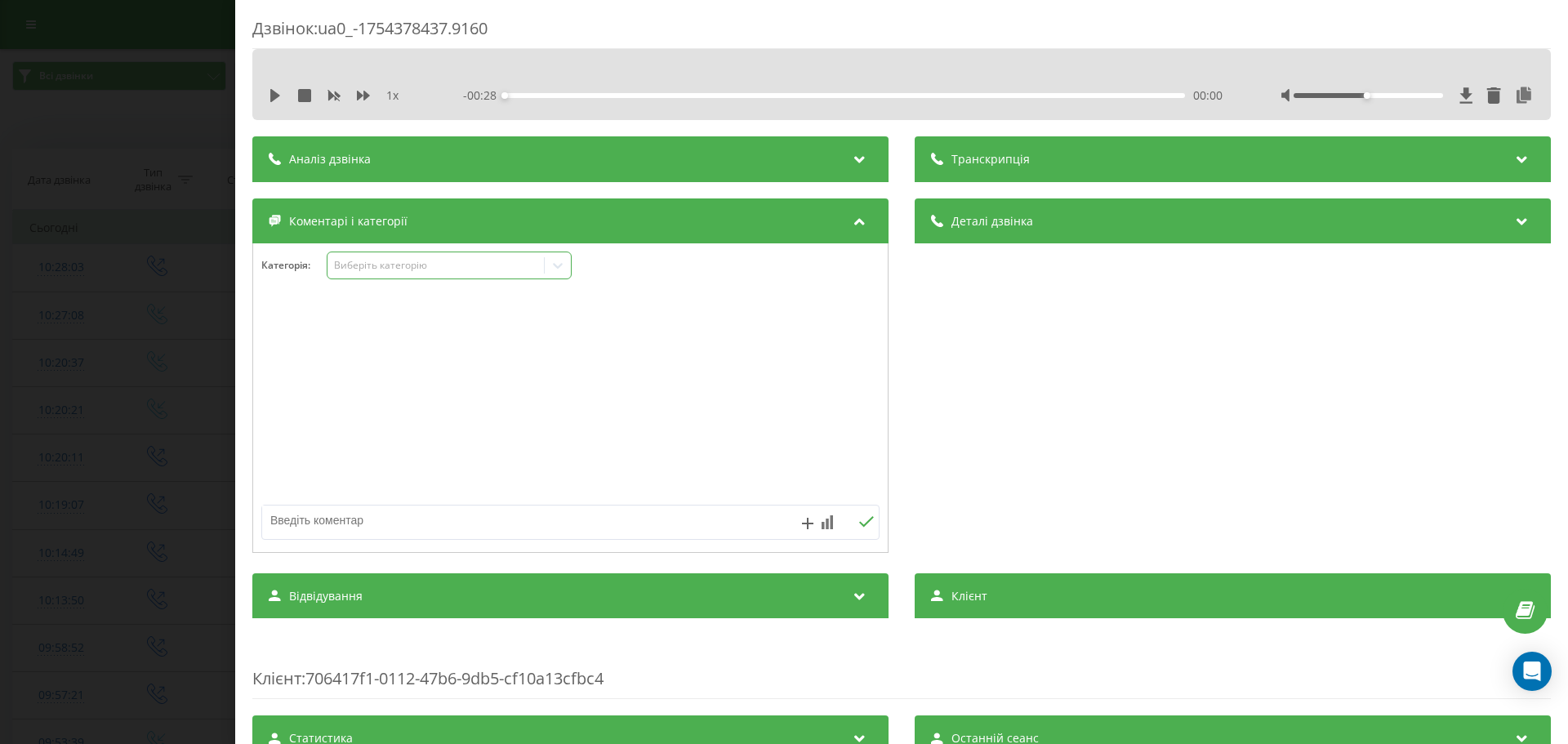 click on "Виберіть категорію" at bounding box center (436, 265) 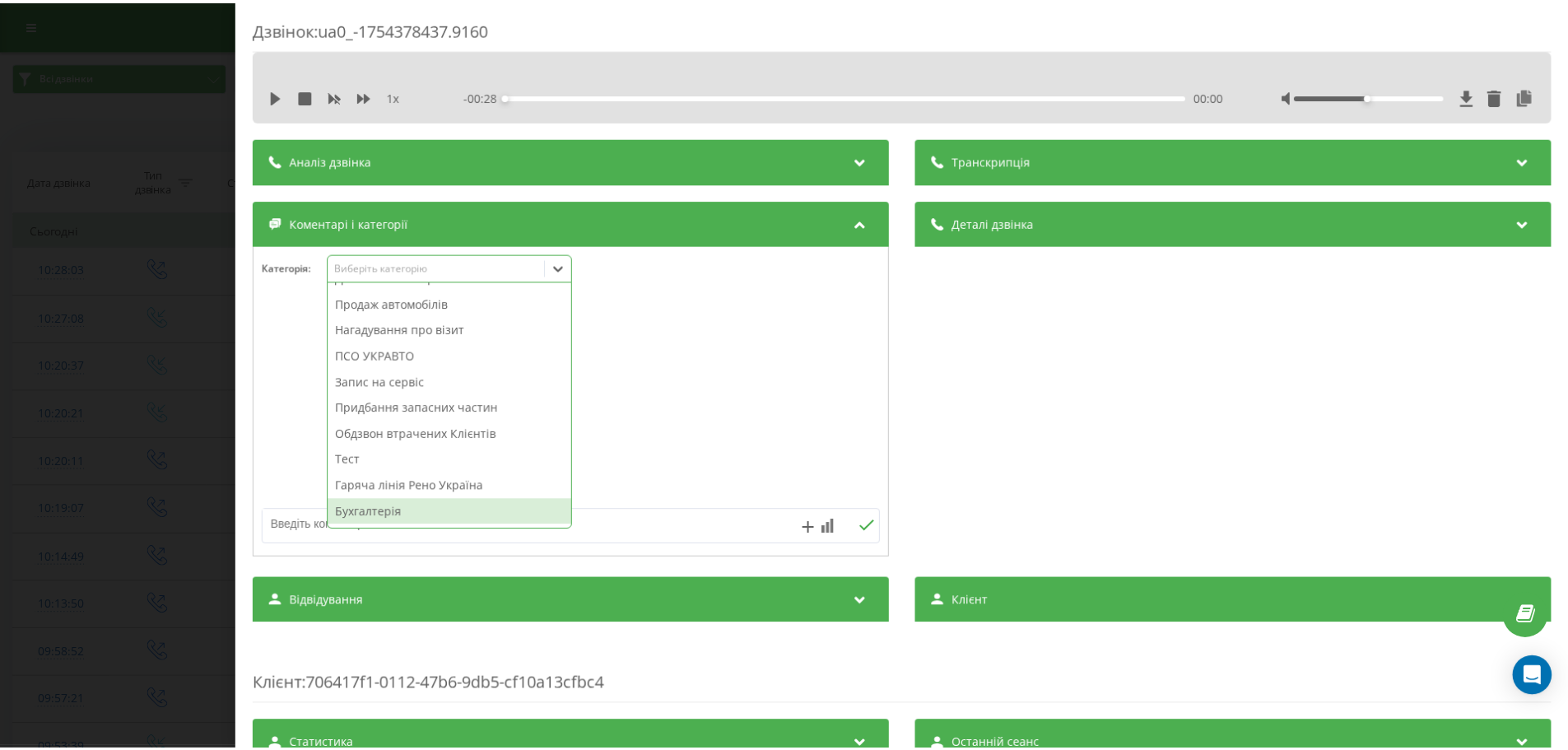 scroll, scrollTop: 197, scrollLeft: 0, axis: vertical 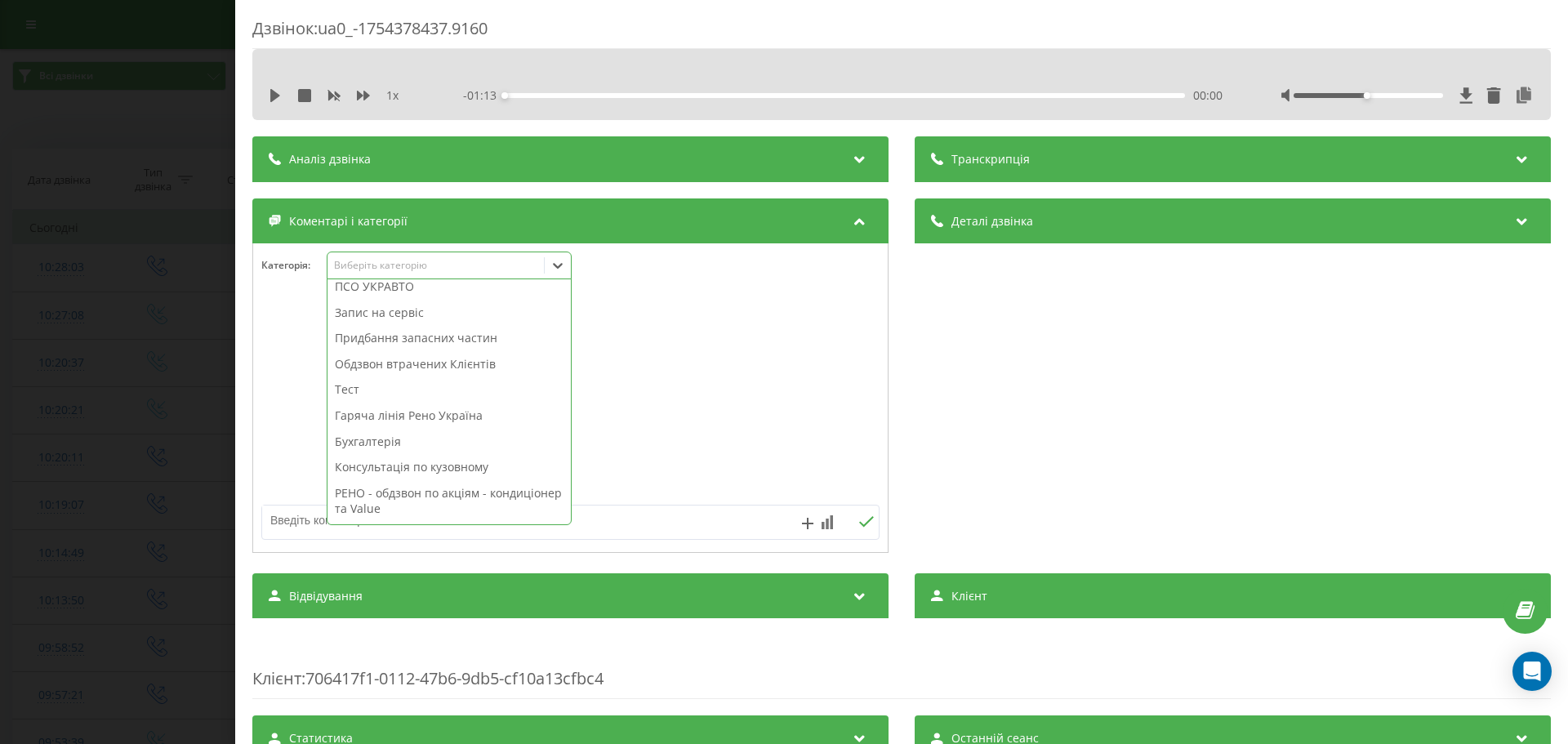 click on "РЕНО - обдзвон по акціям - кондиціонер та Value" at bounding box center [449, 501] 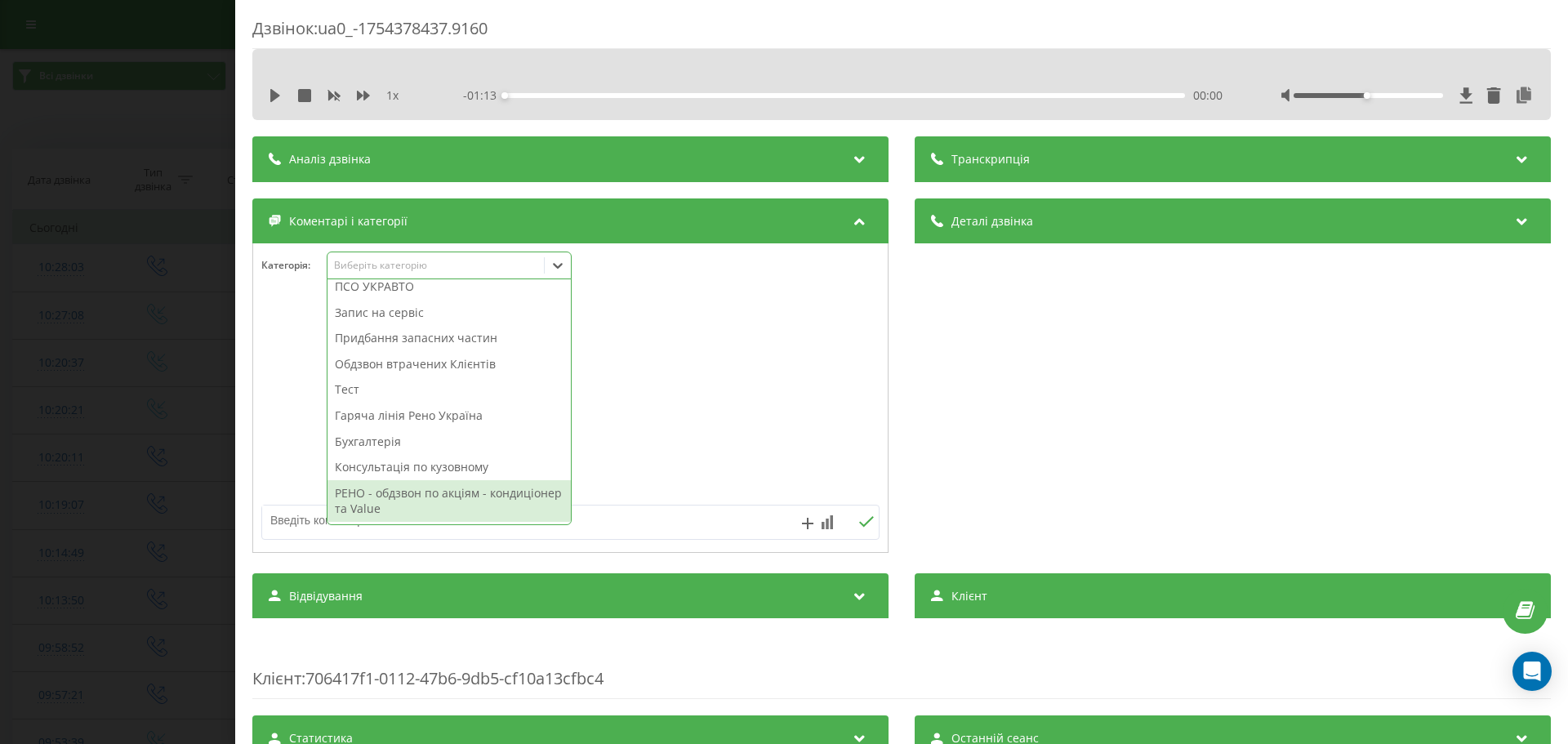 click on "Дзвінок :  ua0_-1754378437.9160   1 x  - 01:13 00:00   00:00   Транскрипція Для AI-аналізу майбутніх дзвінків  налаштуйте та активуйте профіль на сторінці . Якщо профіль вже є і дзвінок відповідає його умовам, оновіть сторінку через 10 хвилин - AI аналізує поточний дзвінок. Аналіз дзвінка Для AI-аналізу майбутніх дзвінків  налаштуйте та активуйте профіль на сторінці . Якщо профіль вже є і дзвінок відповідає його умовам, оновіть сторінку через 10 хвилин - AI аналізує поточний дзвінок. Деталі дзвінка Загальне Дата дзвінка 2025-08-05 10:20:37 Тип дзвінка Вхідний Статус дзвінка Повторний 380633145665 n/a" at bounding box center (784, 372) 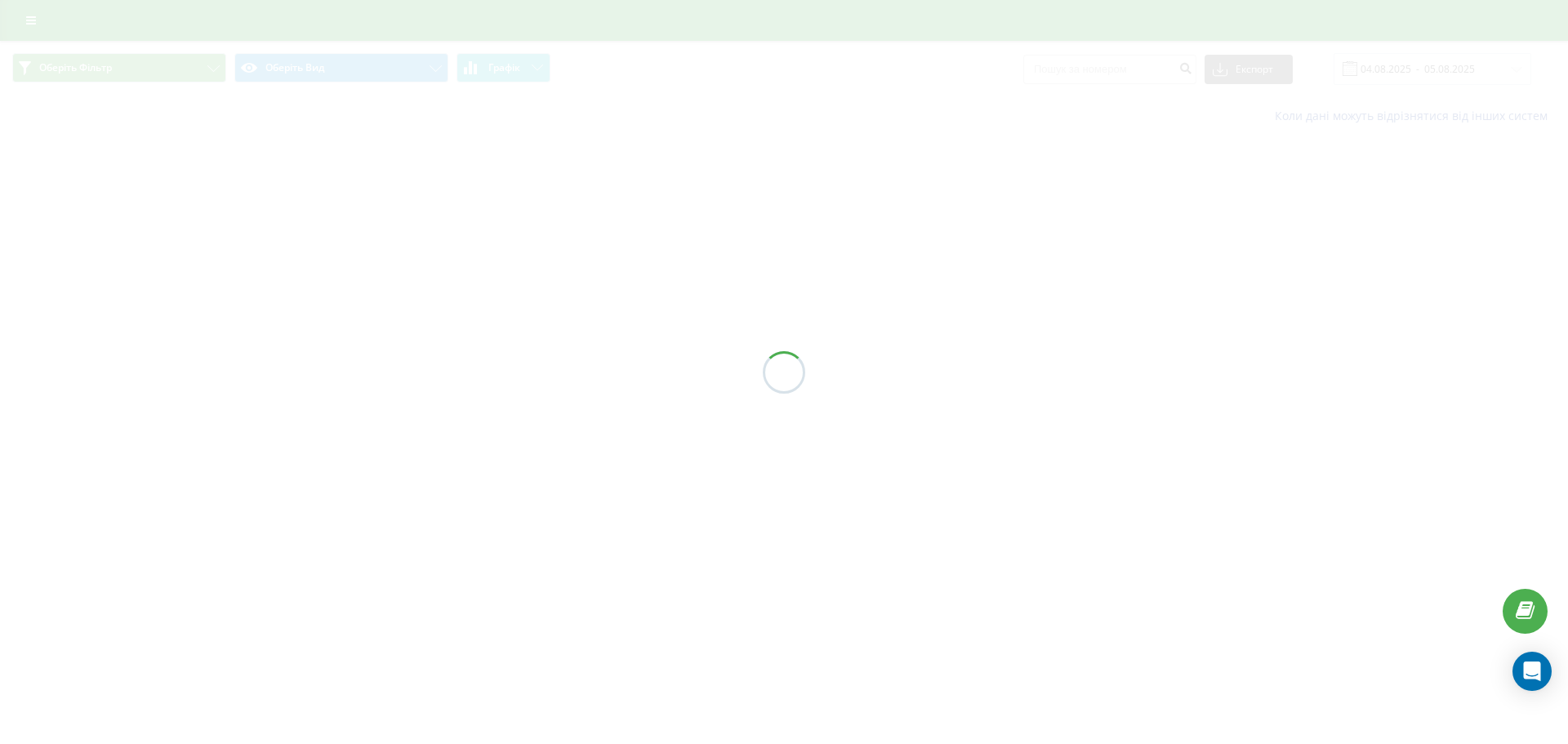 scroll, scrollTop: 0, scrollLeft: 0, axis: both 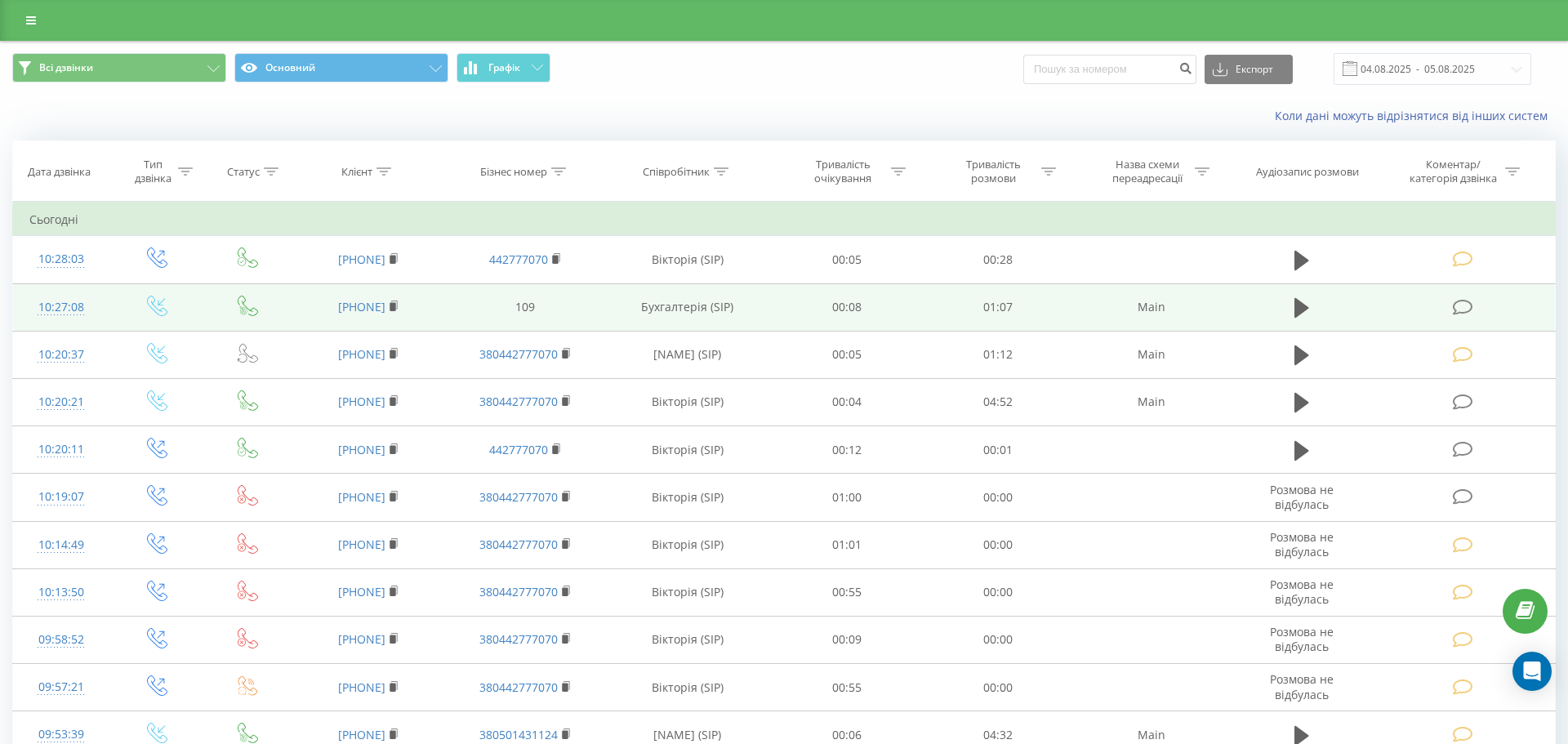 click on "[PHONE]" at bounding box center (368, 307) 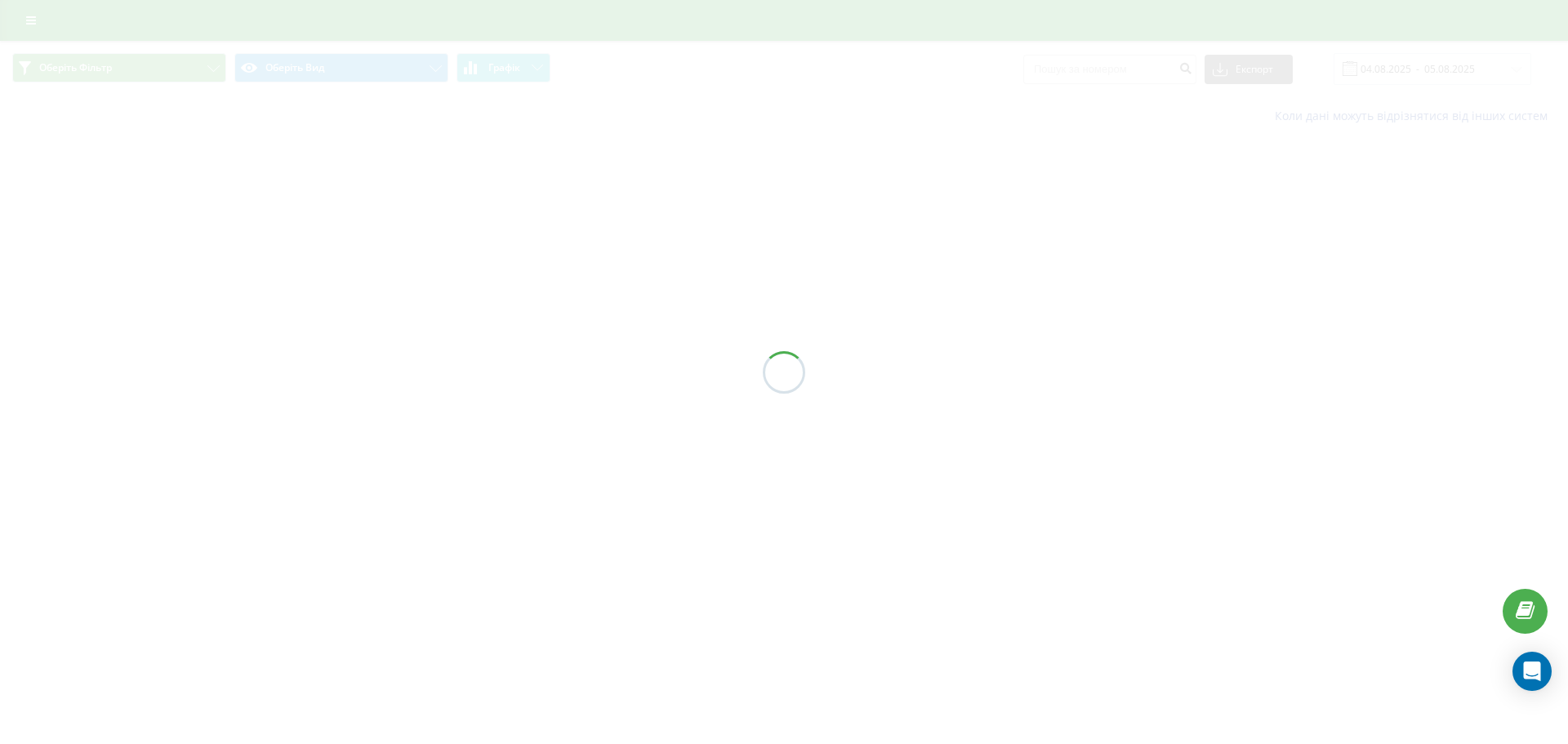 scroll, scrollTop: 0, scrollLeft: 0, axis: both 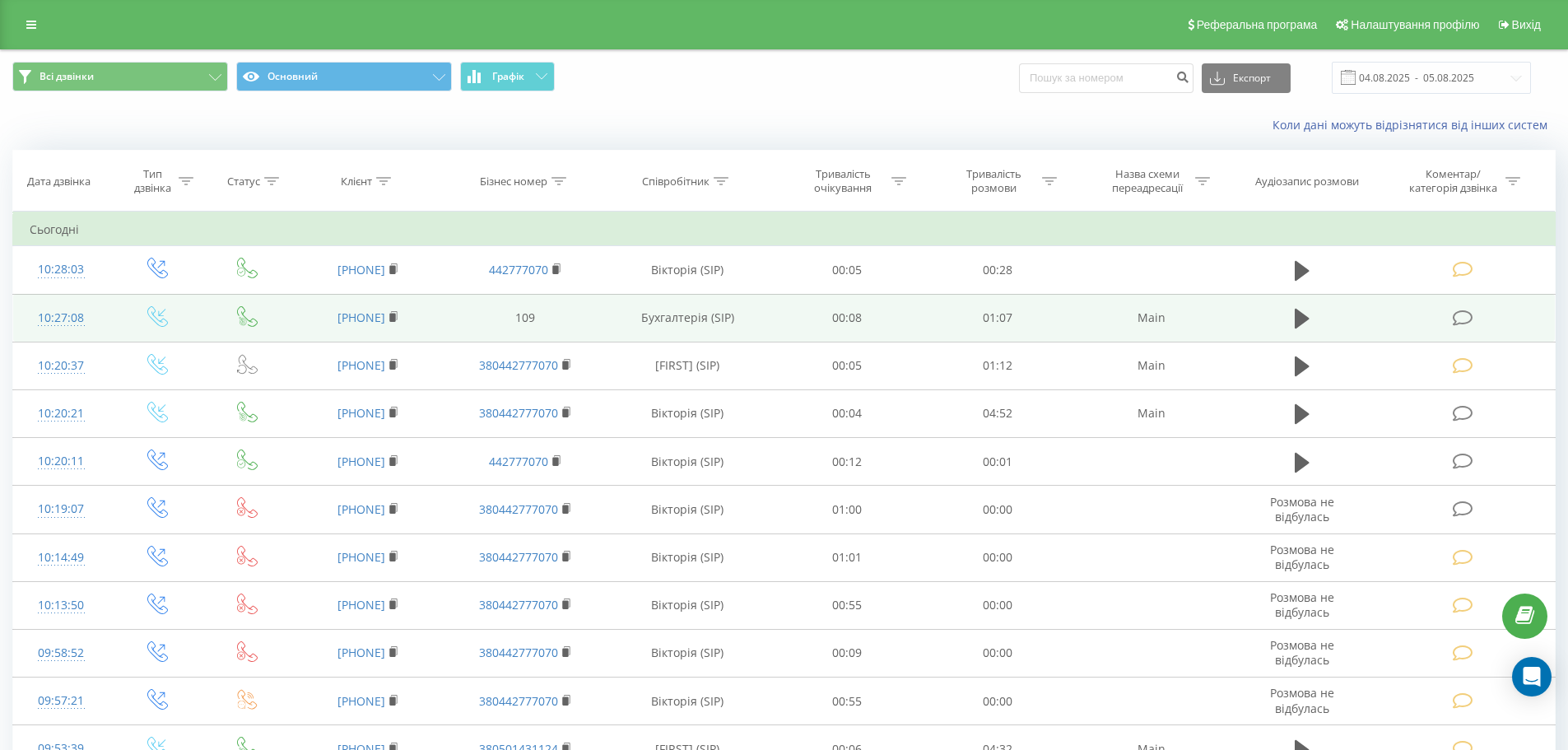 click at bounding box center (1464, 318) 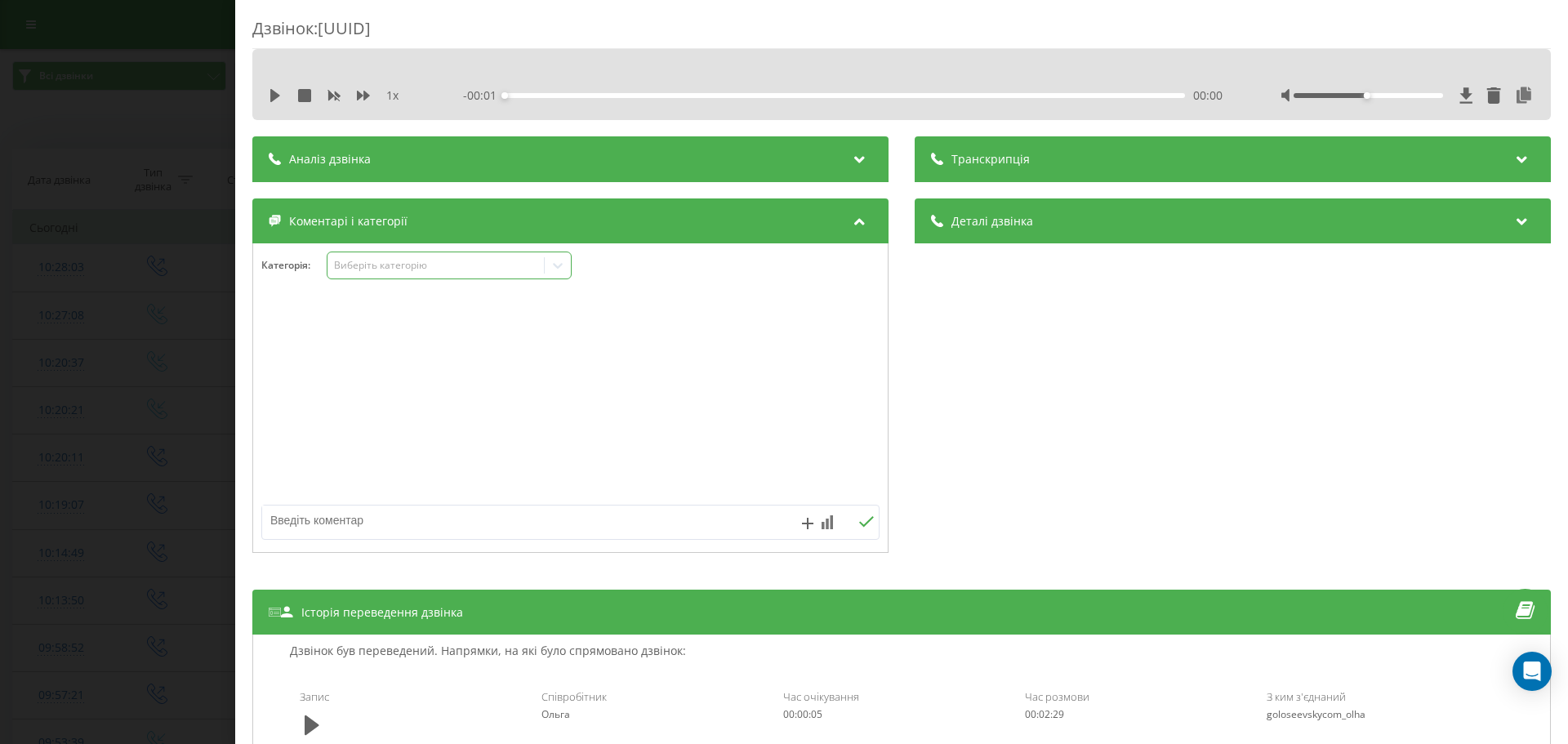 click on "Виберіть категорію" at bounding box center [436, 265] 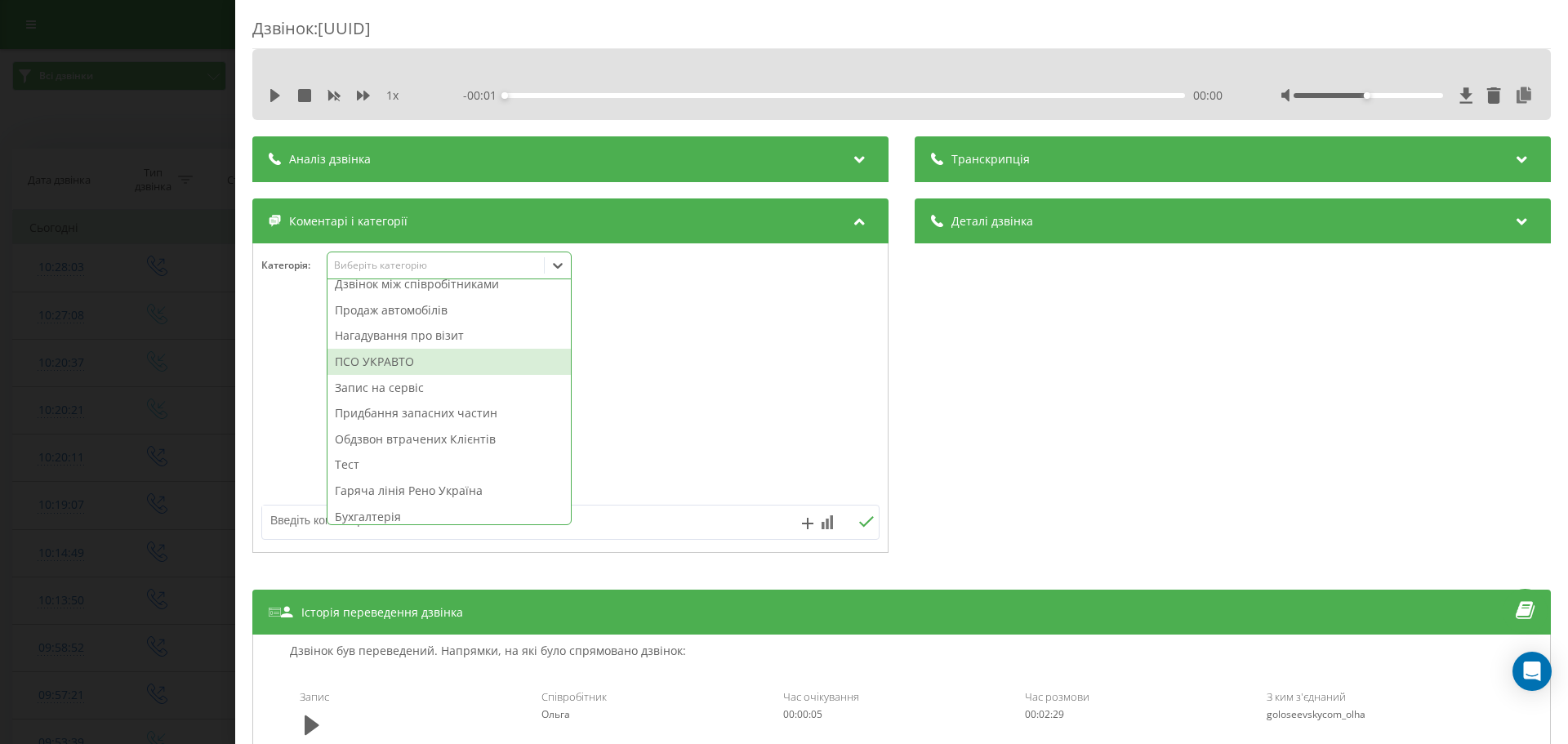 scroll, scrollTop: 195, scrollLeft: 0, axis: vertical 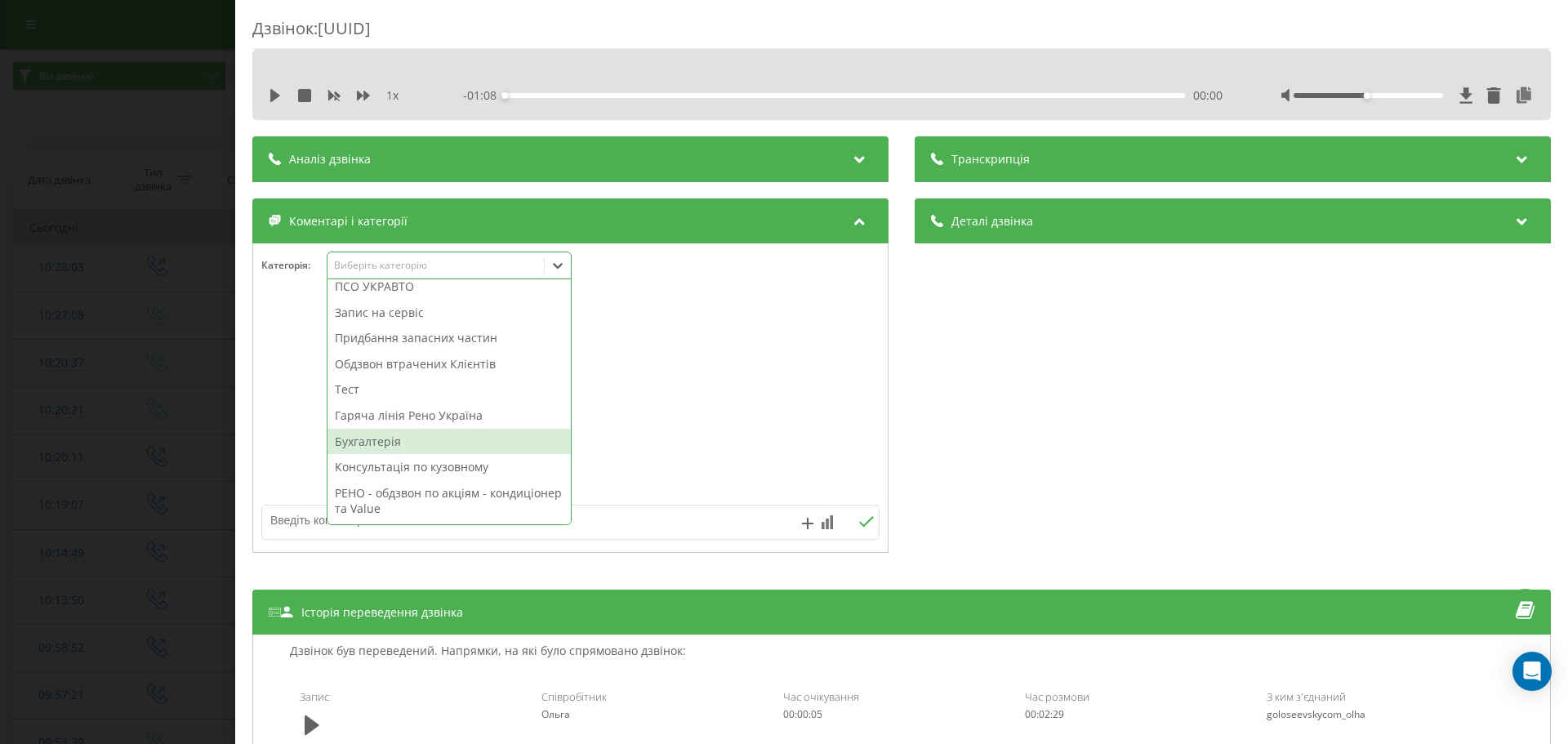 click on "Бухгалтерія" at bounding box center (449, 442) 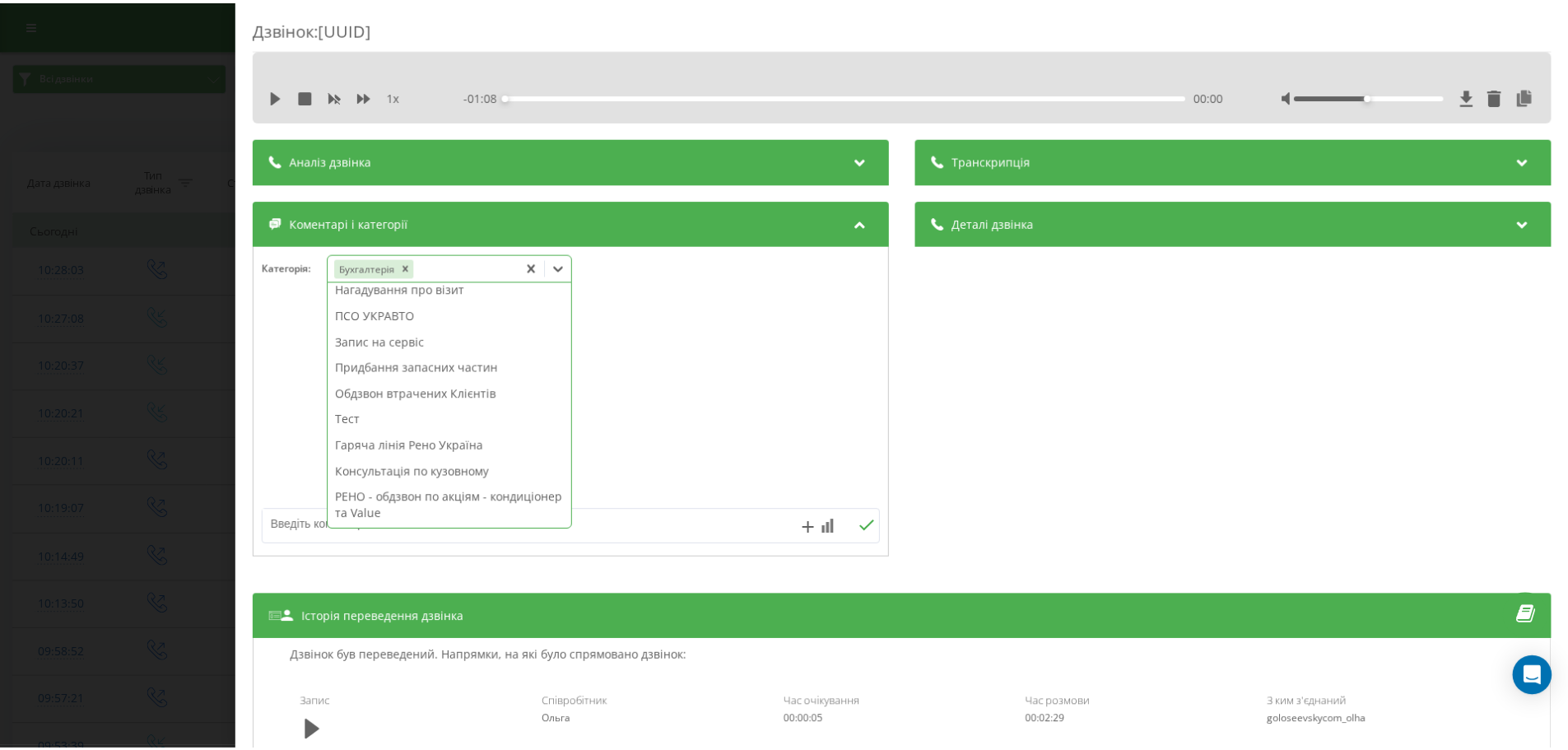 scroll, scrollTop: 170, scrollLeft: 0, axis: vertical 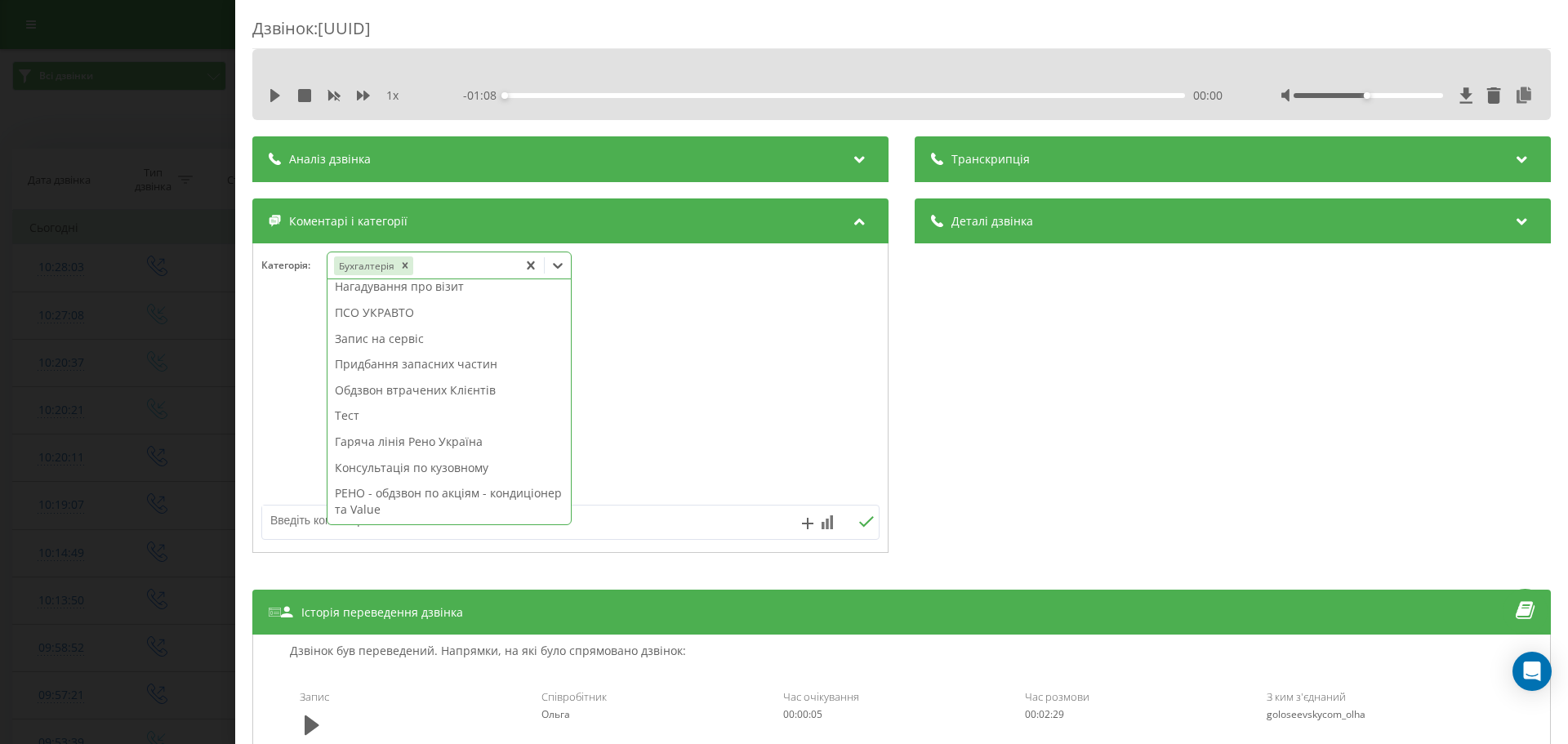 click on "Дзвінок : [UUID] 1 x - [time] [time] [time] Транскрипція Для AI-аналізу майбутніх дзвінків налаштуйте та активуйте профіль на сторінці . Якщо профіль вже є і дзвінок відповідає його умовам, оновіть сторінку через 10 хвилин - AI аналізує поточний дзвінок. Аналіз дзвінка Для AI-аналізу майбутніх дзвінків налаштуйте та активуйте профіль на сторінці . Якщо профіль вже є і дзвінок відповідає його умовам, оновіть сторінку через 10 хвилин - AI аналізує поточний дзвінок. Деталі дзвінка Загальне Дата дзвінка [date] [time] Тип дзвінка Вхідний Статус дзвінка Цільовий [PHONE] [number] :" at bounding box center [784, 372] 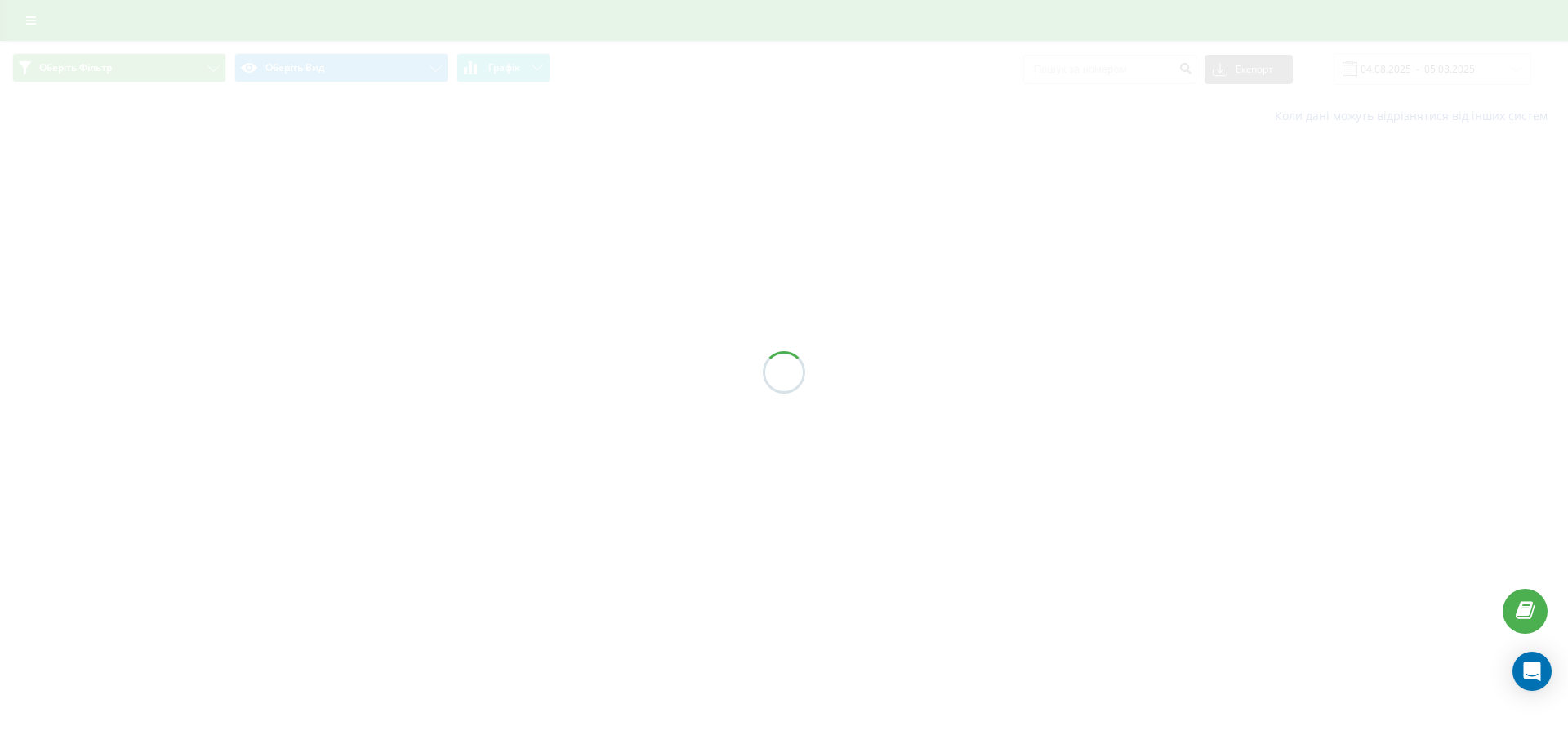 scroll, scrollTop: 0, scrollLeft: 0, axis: both 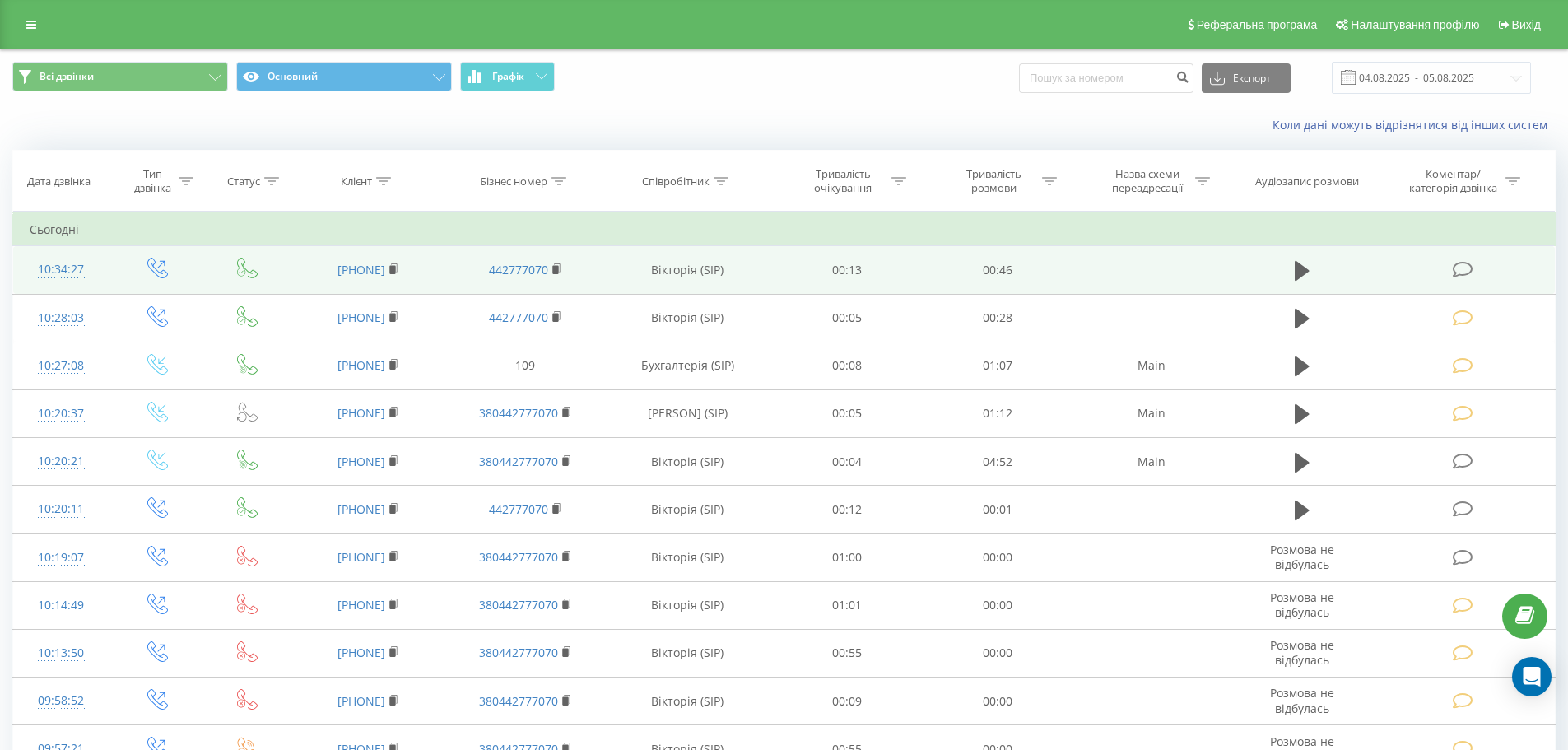 click at bounding box center (1464, 270) 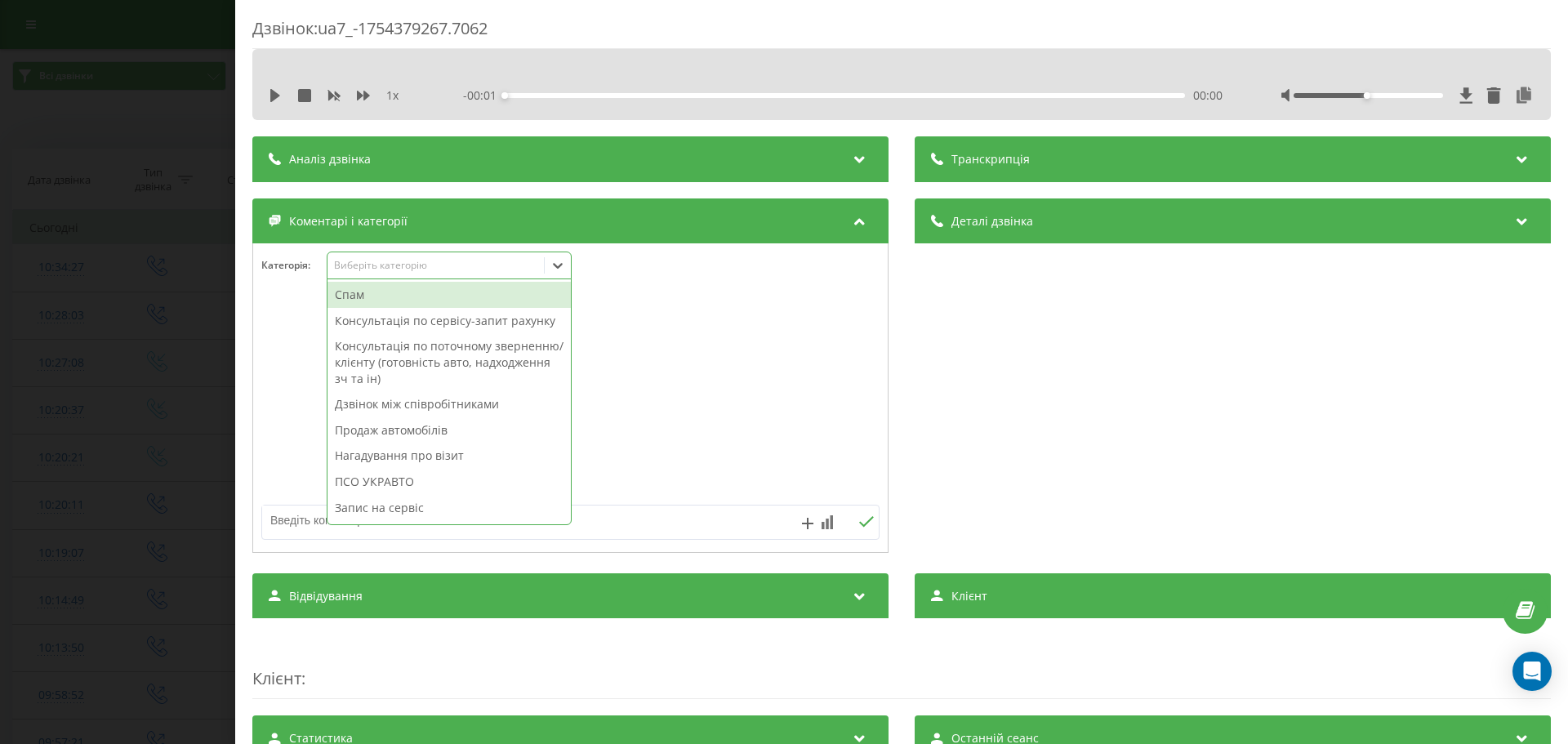 click on "Виберіть категорію" at bounding box center [436, 265] 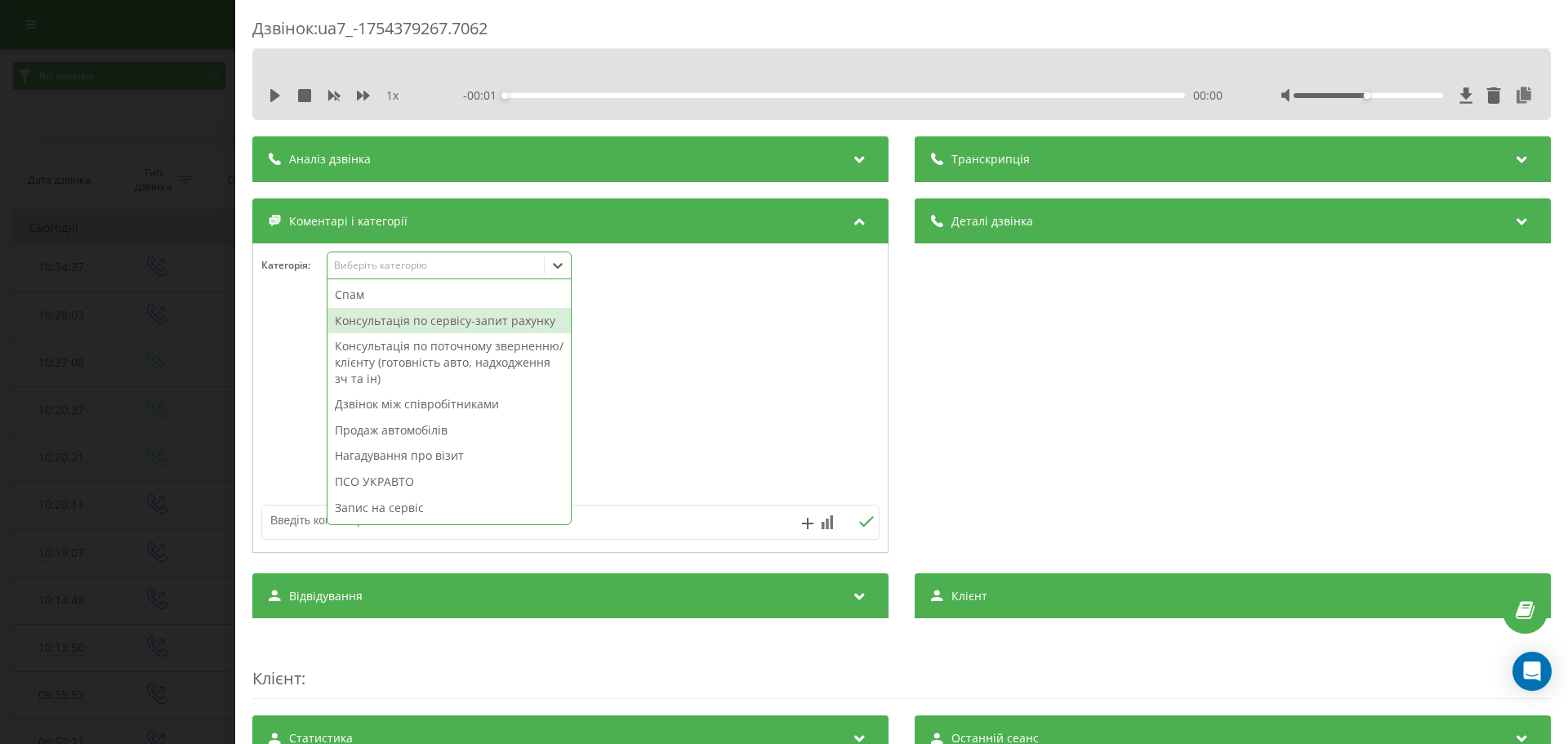 click on "Консультація по сервісу-запит рахунку" at bounding box center (449, 321) 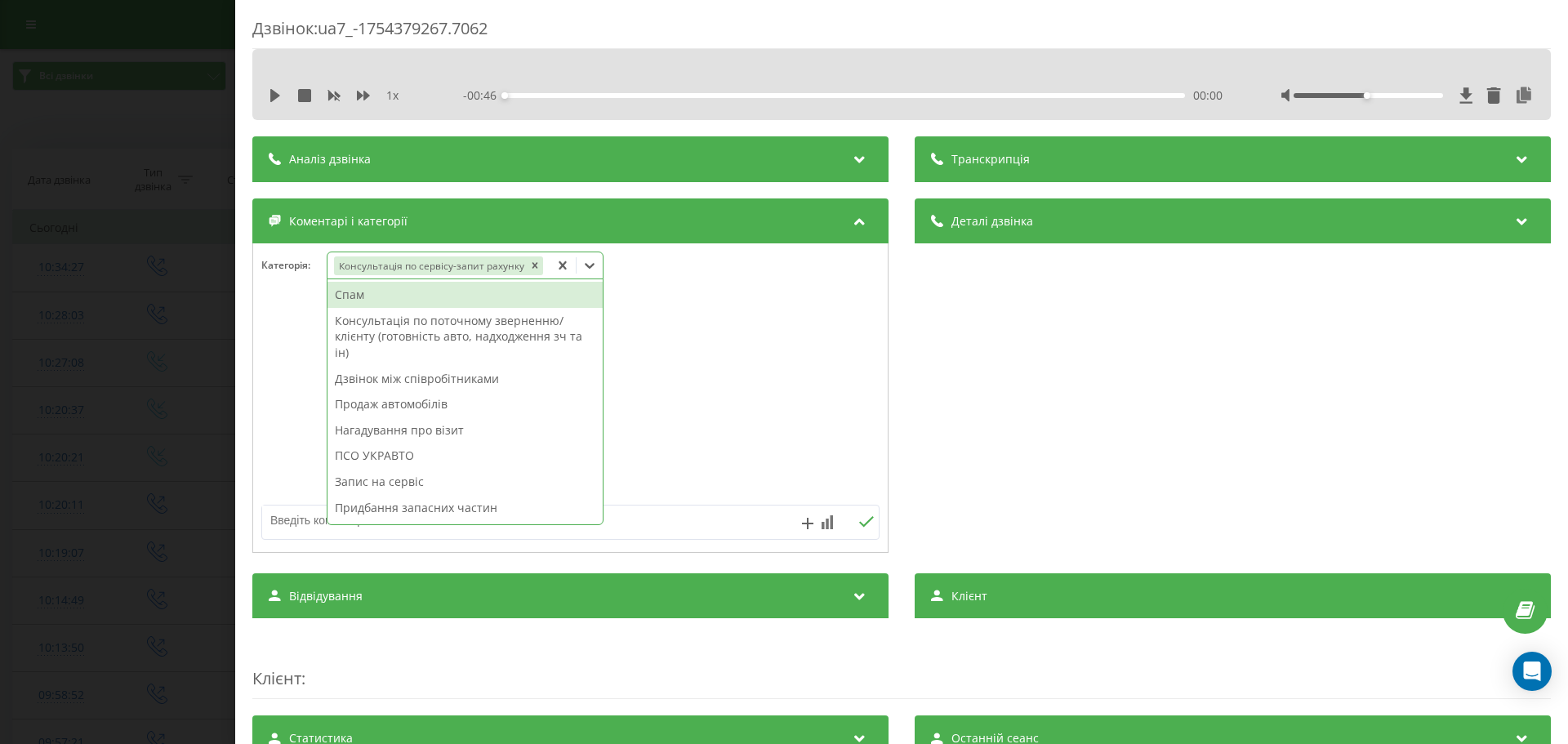 click at bounding box center [509, 520] 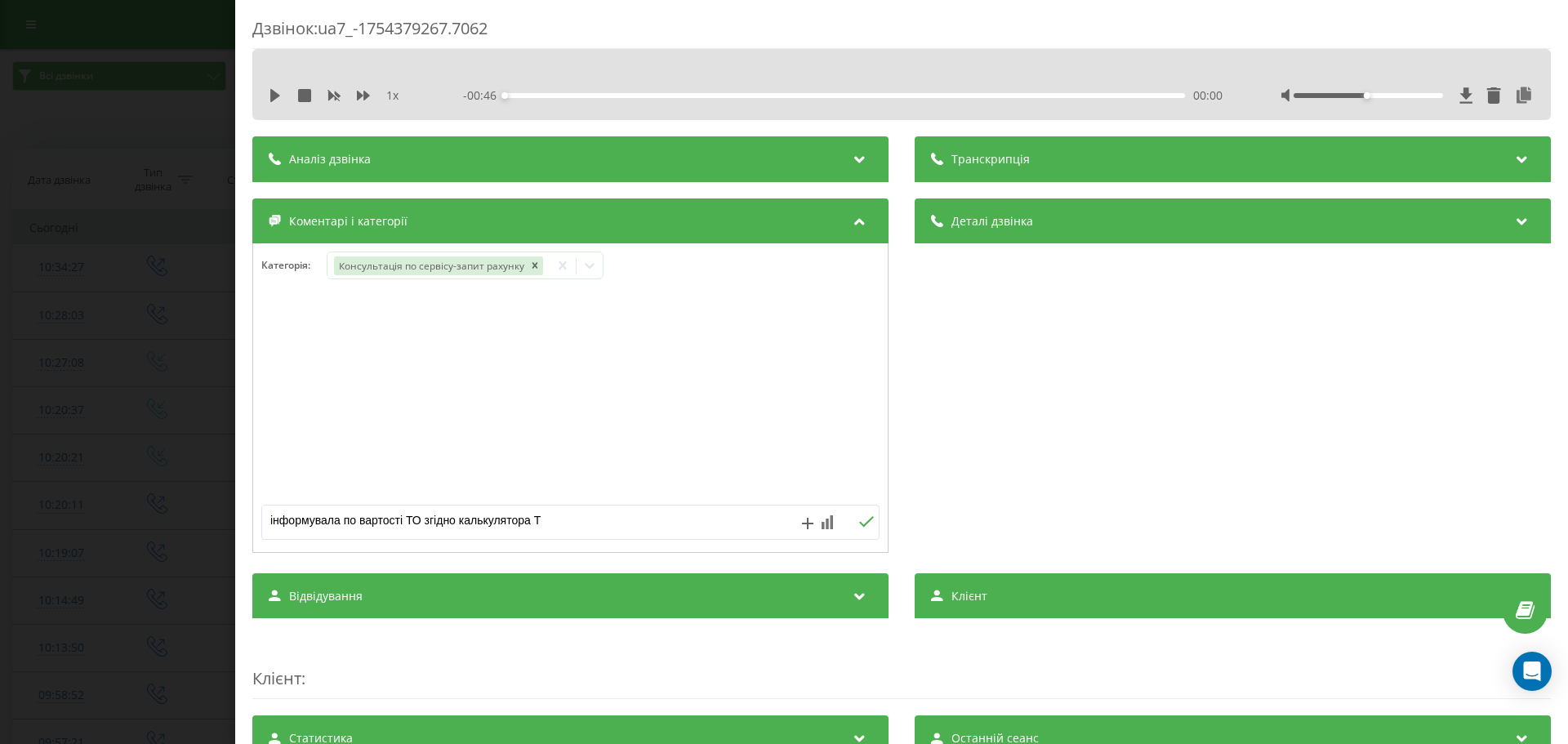 type on "інформувала по вартості ТО згідно калькулятора" 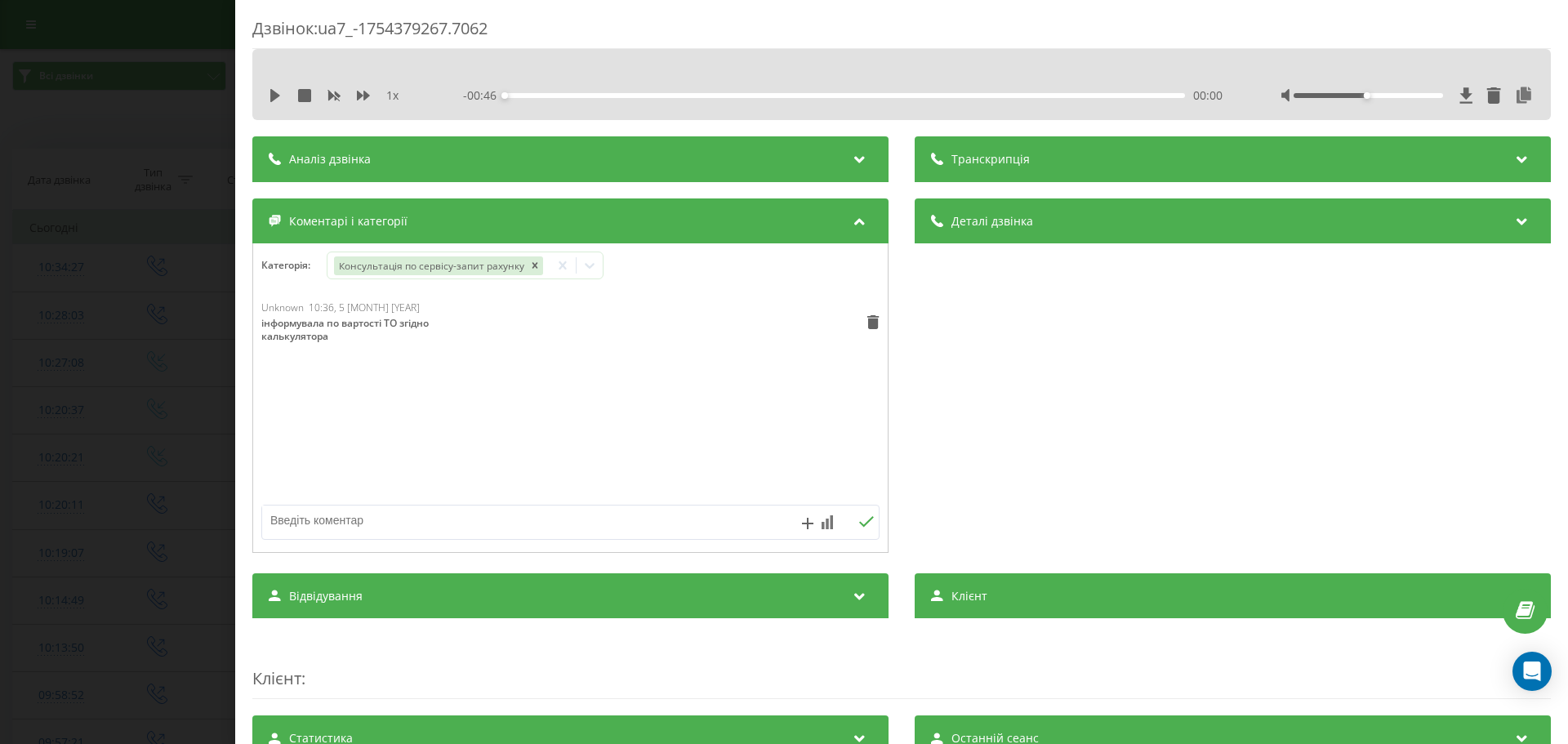 click on "Дзвінок :  ua7_-1754379267.7062   1 x  - 00:46 00:00   00:00   Транскрипція Для AI-аналізу майбутніх дзвінків  налаштуйте та активуйте профіль на сторінці . Якщо профіль вже є і дзвінок відповідає його умовам, оновіть сторінку через 10 хвилин - AI аналізує поточний дзвінок. Аналіз дзвінка Для AI-аналізу майбутніх дзвінків  налаштуйте та активуйте профіль на сторінці . Якщо профіль вже є і дзвінок відповідає його умовам, оновіть сторінку через 10 хвилин - AI аналізує поточний дзвінок. Деталі дзвінка Загальне Дата дзвінка 2025-08-05 10:34:27 Тип дзвінка Вихідний Статус дзвінка Успішний 442777070 n/a :" at bounding box center [784, 372] 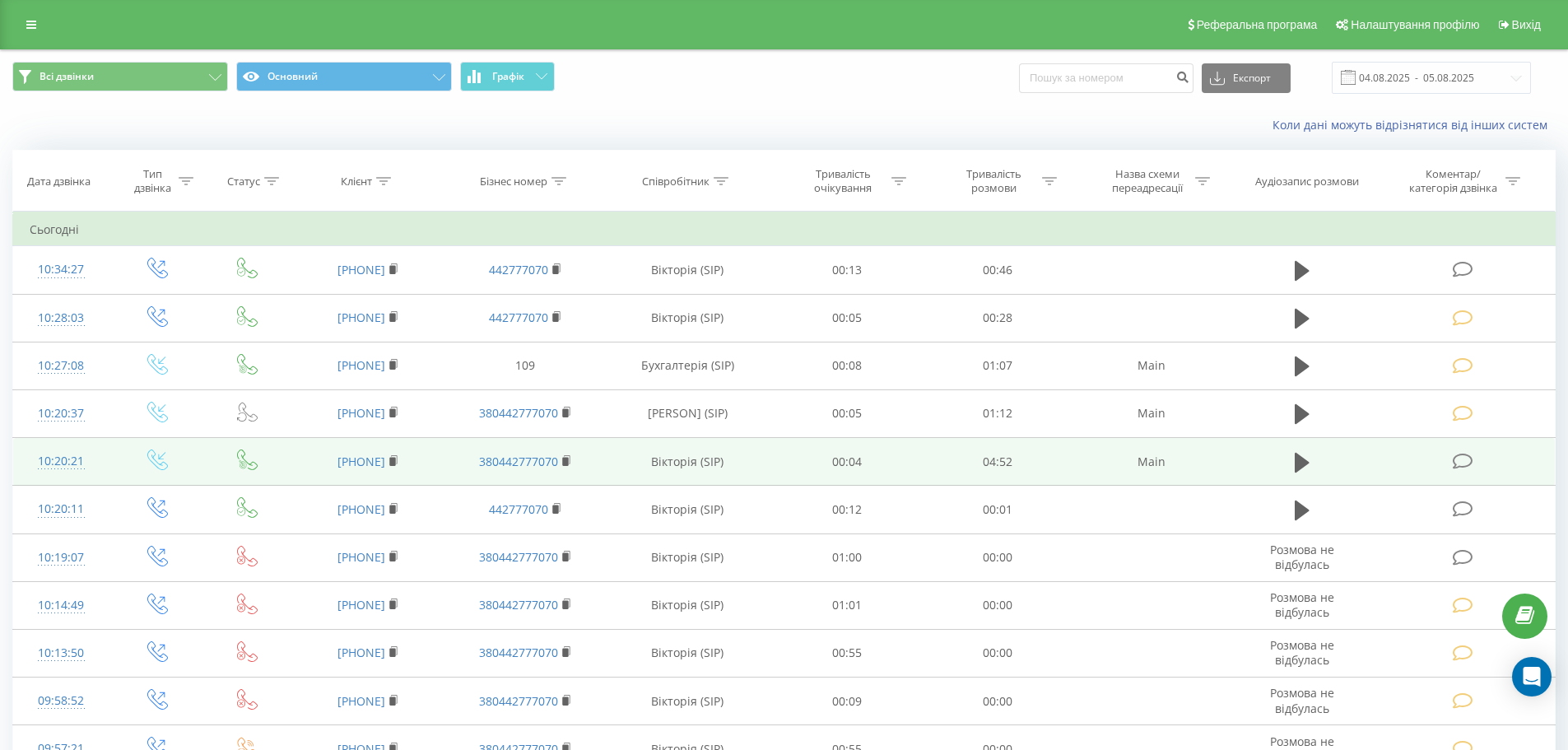 click at bounding box center (1464, 462) 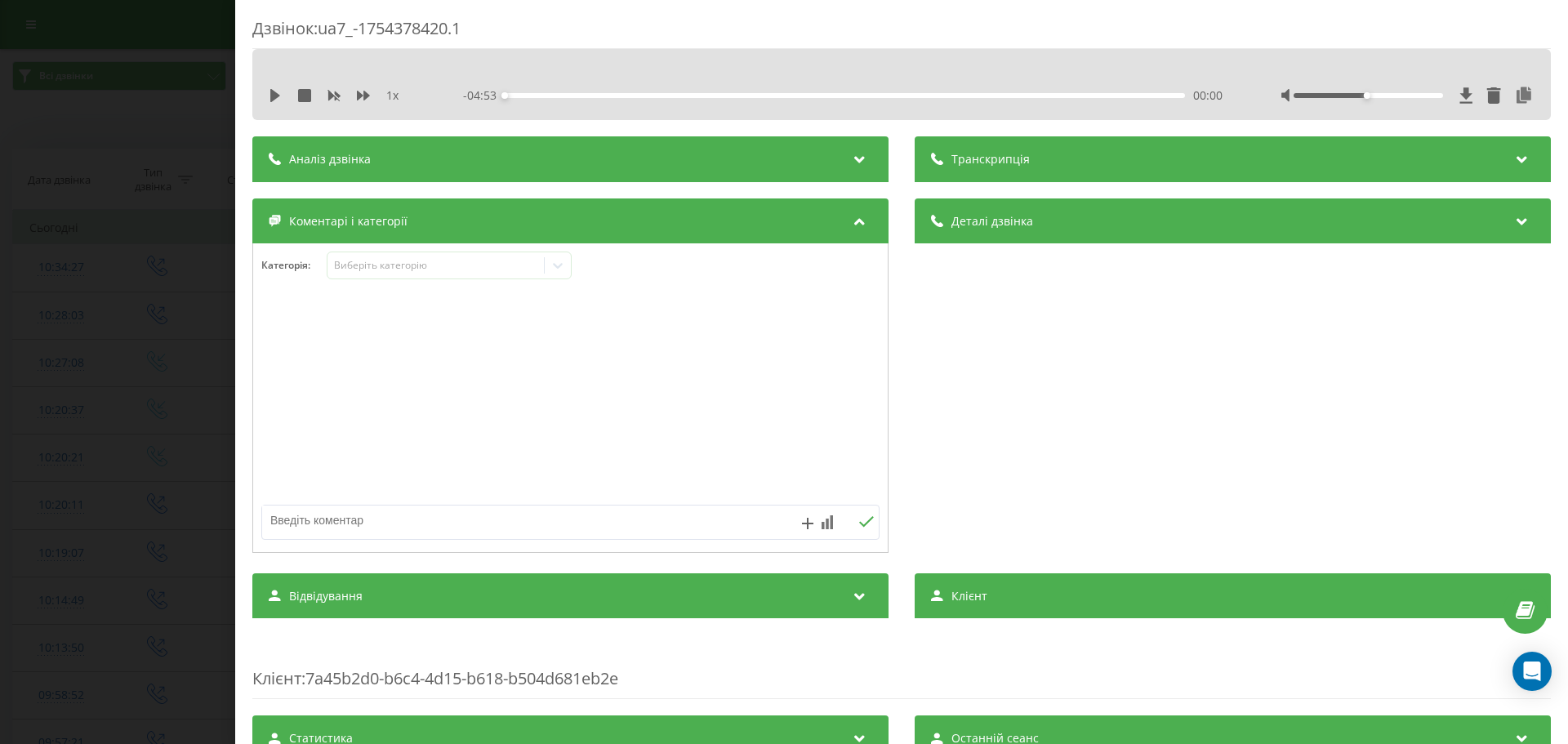 click at bounding box center (509, 520) 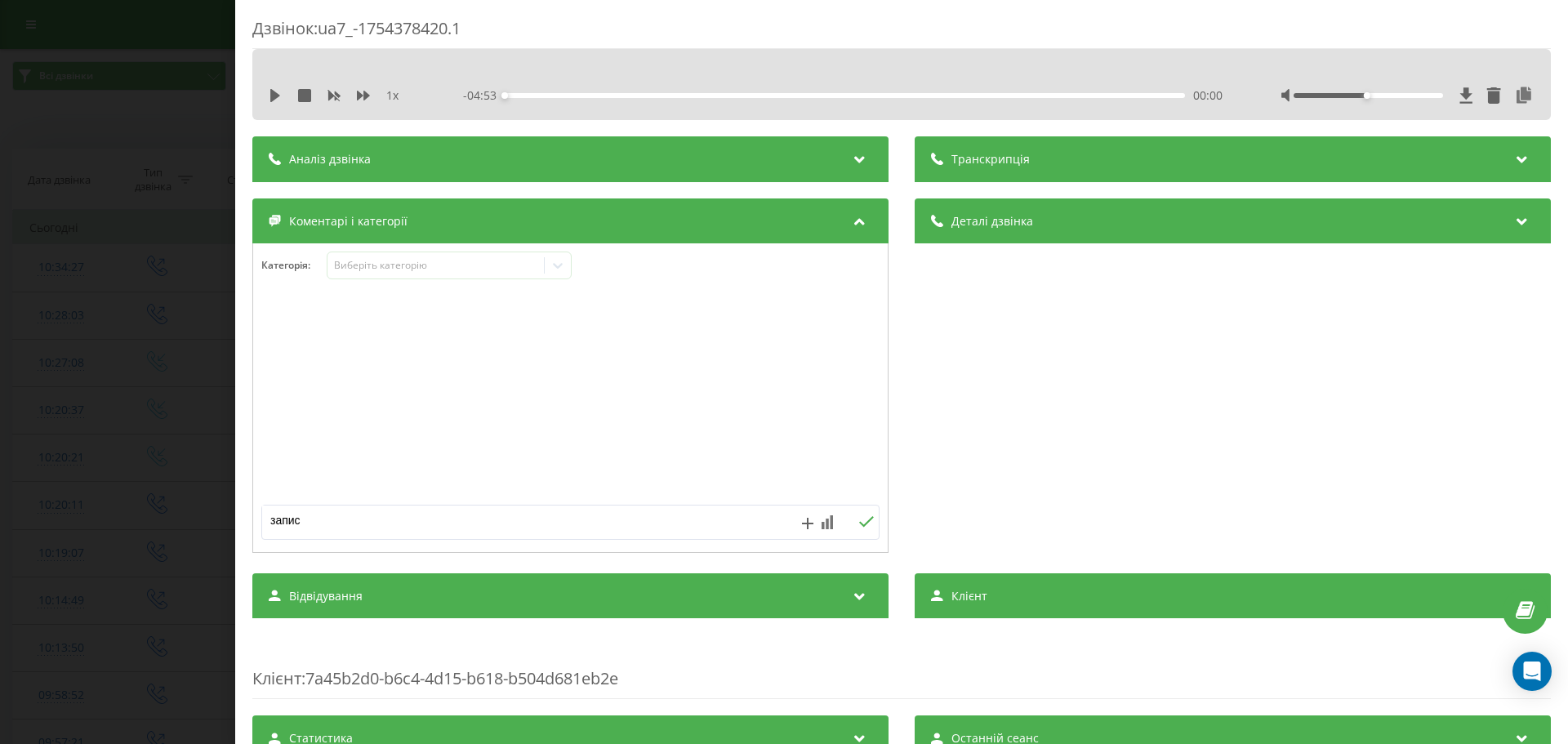 paste on "09.08.2025" 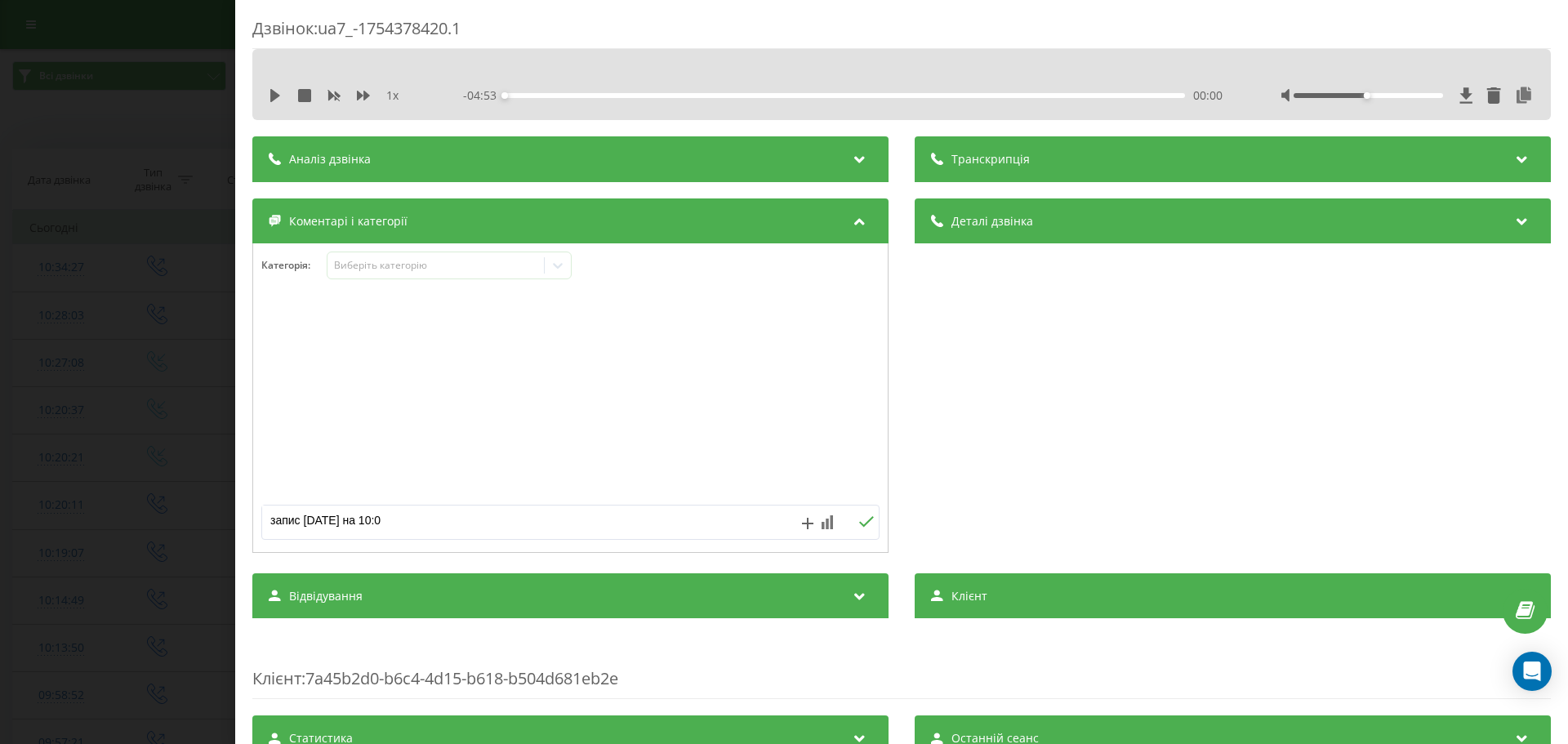 type on "запис 09.08.2025 на 10:00" 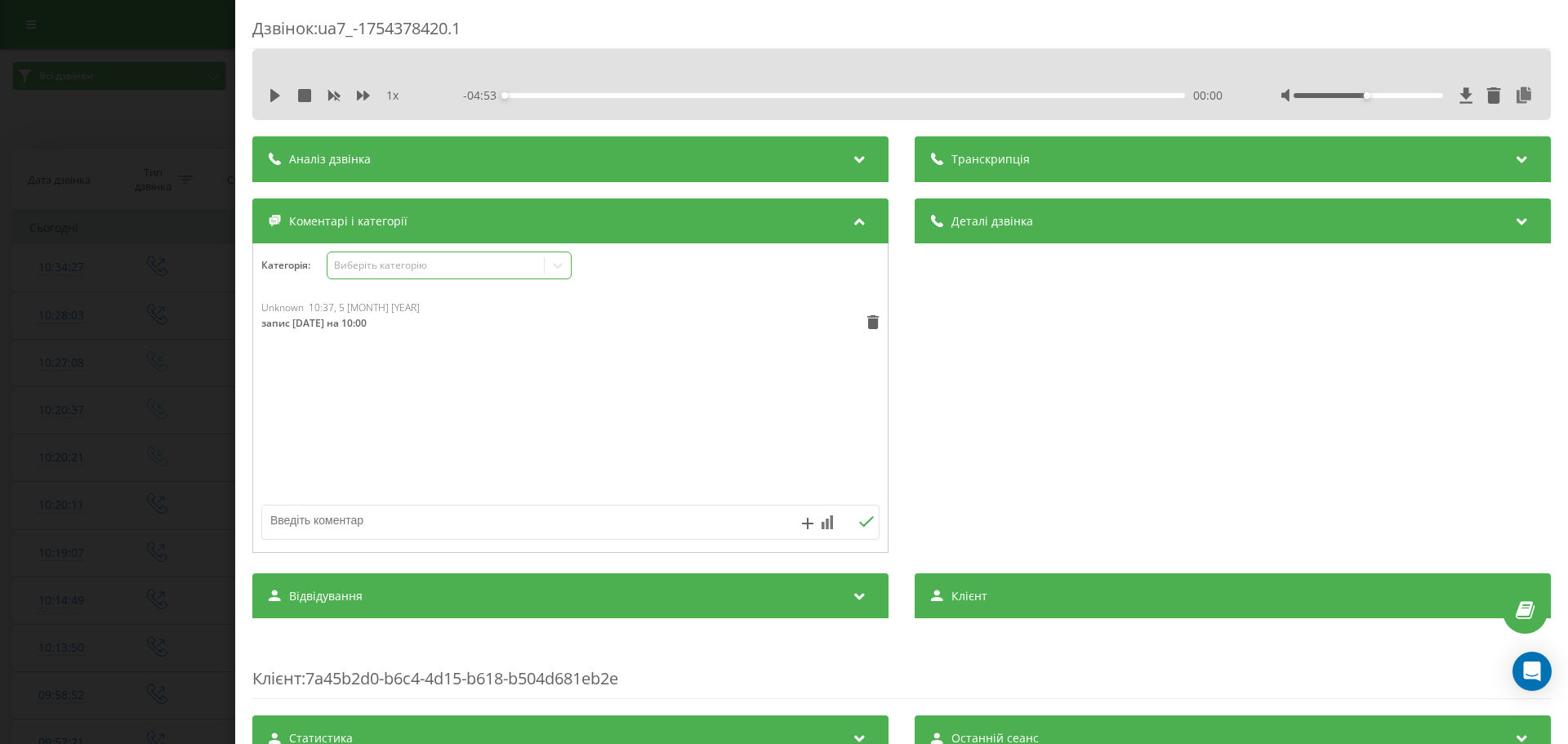 click on "Виберіть категорію" at bounding box center (435, 265) 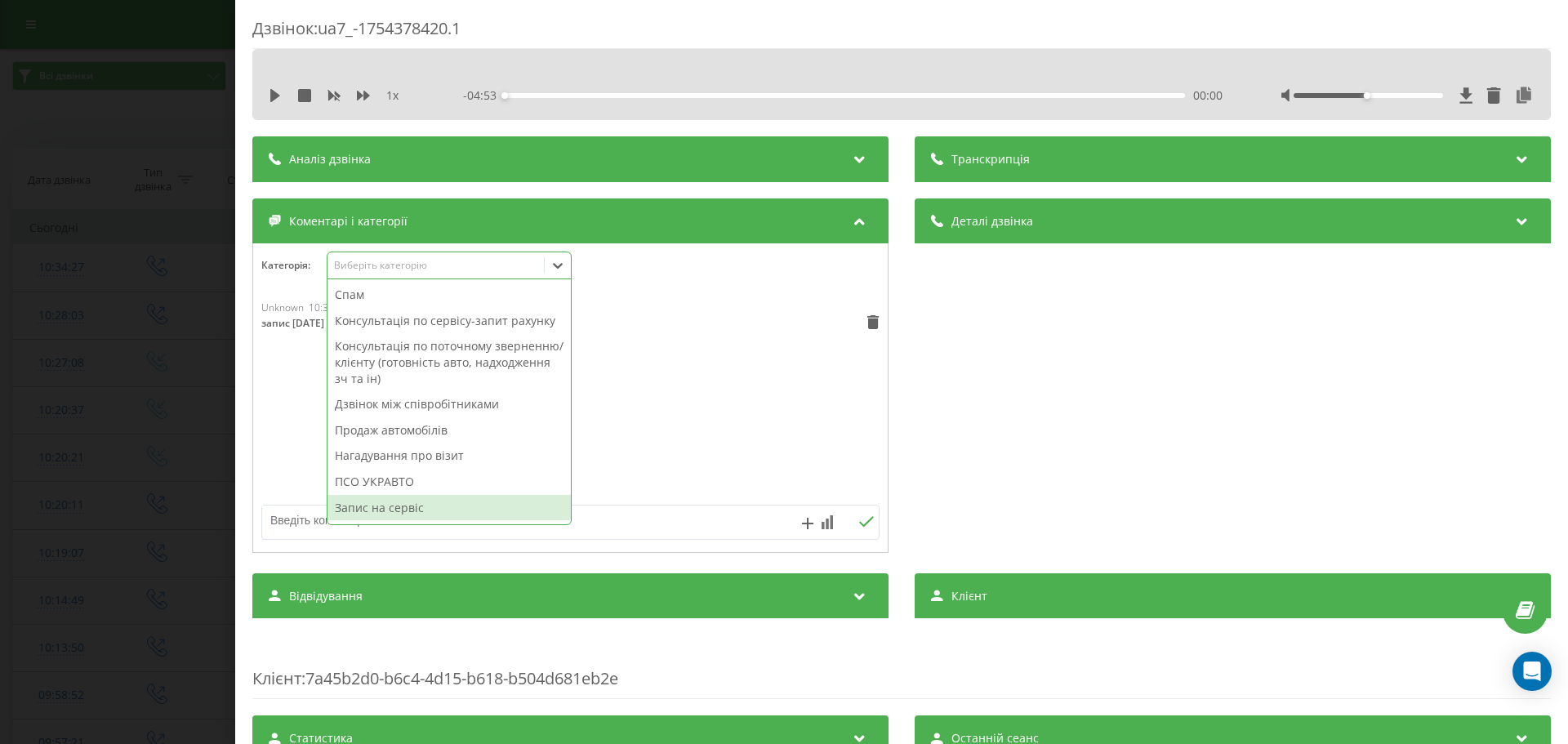 click on "Запис на сервіс" at bounding box center [449, 508] 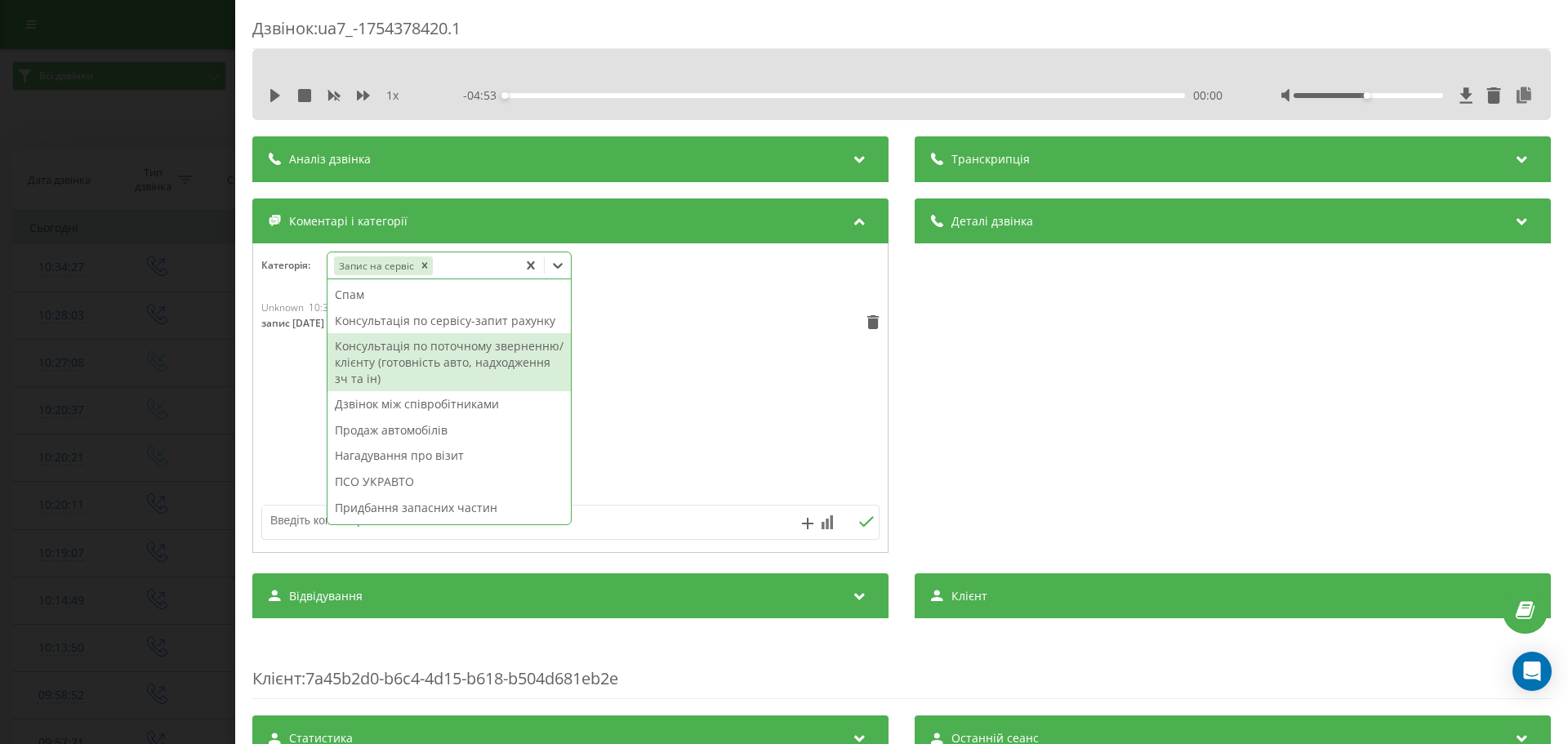 click on "Unknown 10:37, 5 Серпня 2025   запис 09.08.2025 на 10:00" at bounding box center (570, 399) 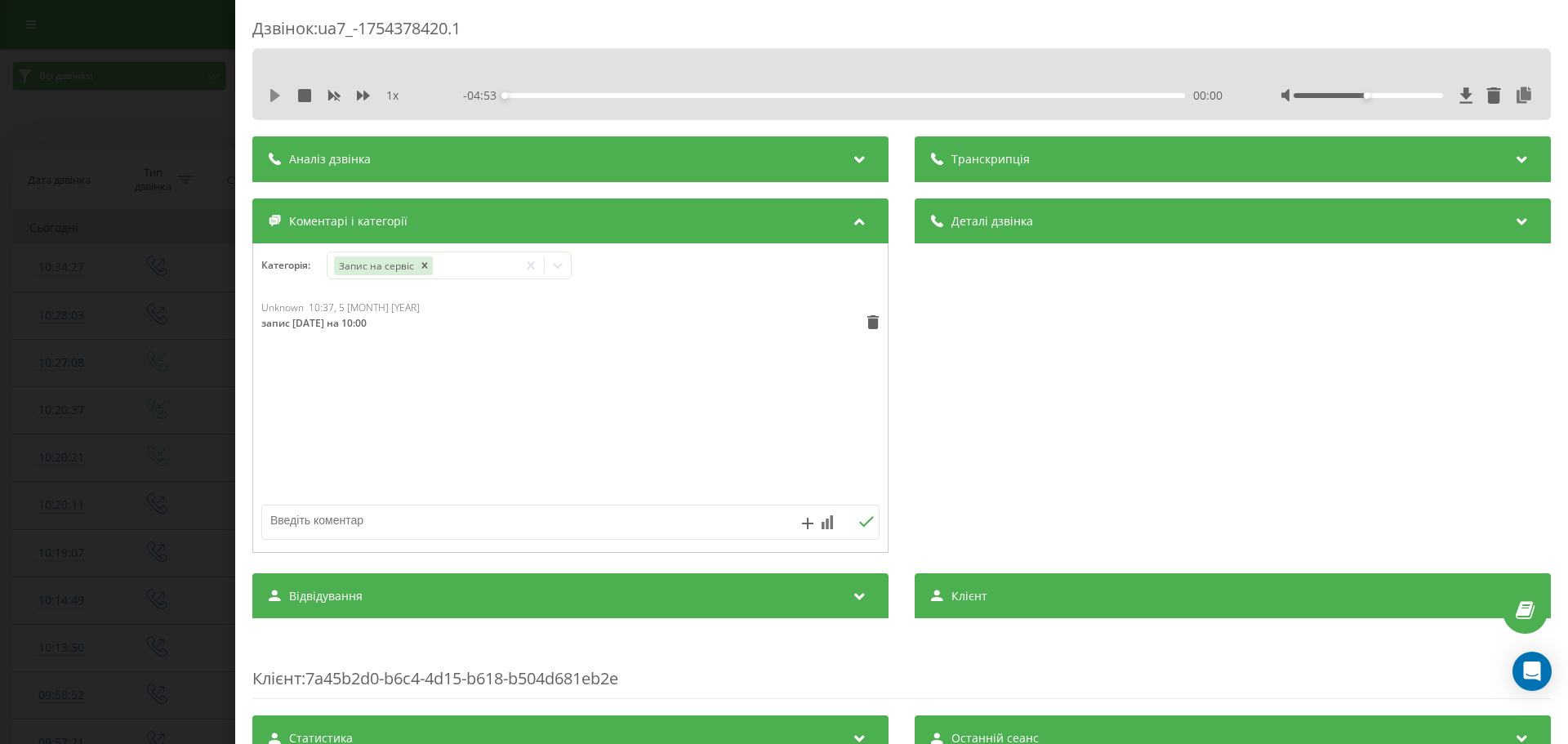 click 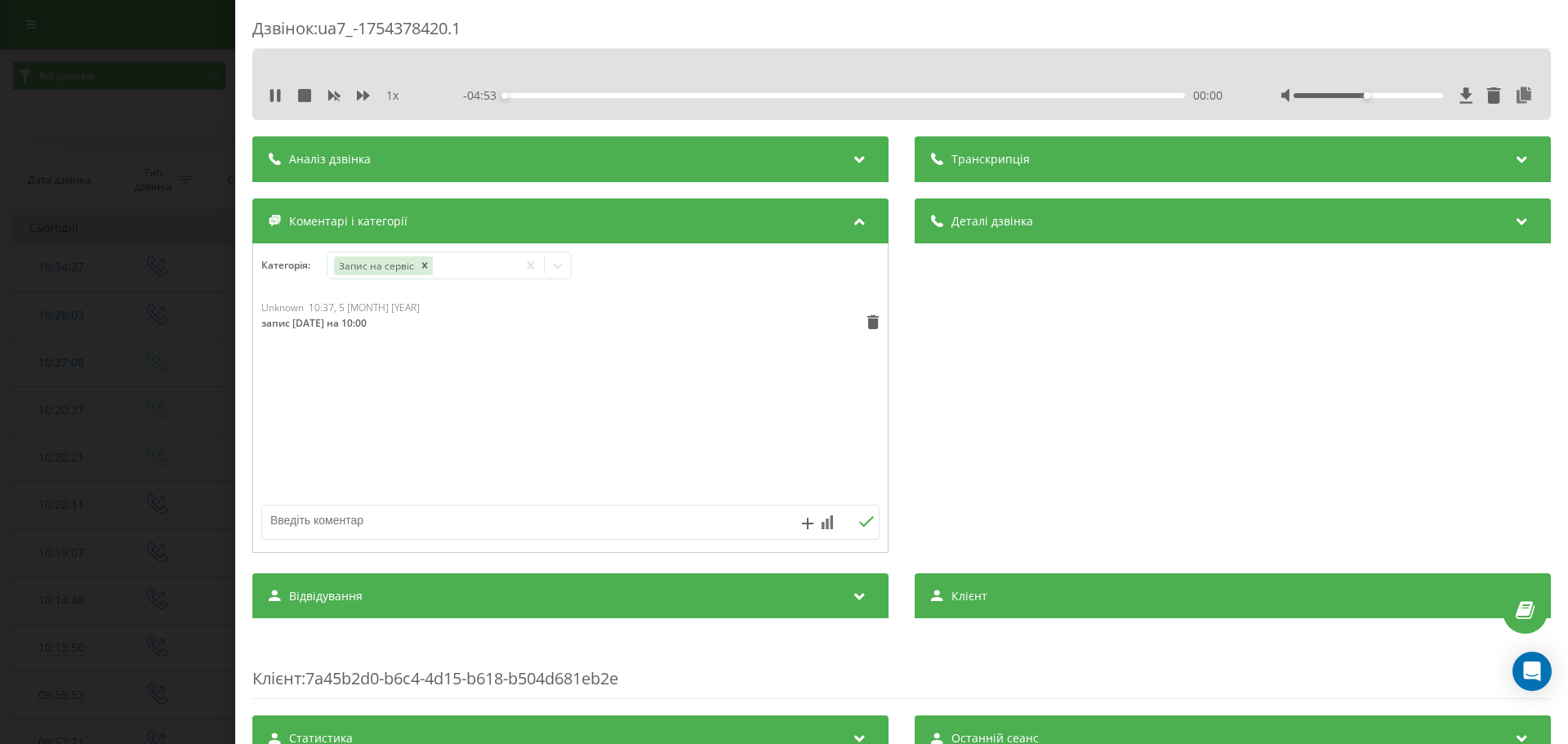 click on "00:00" at bounding box center (844, 96) 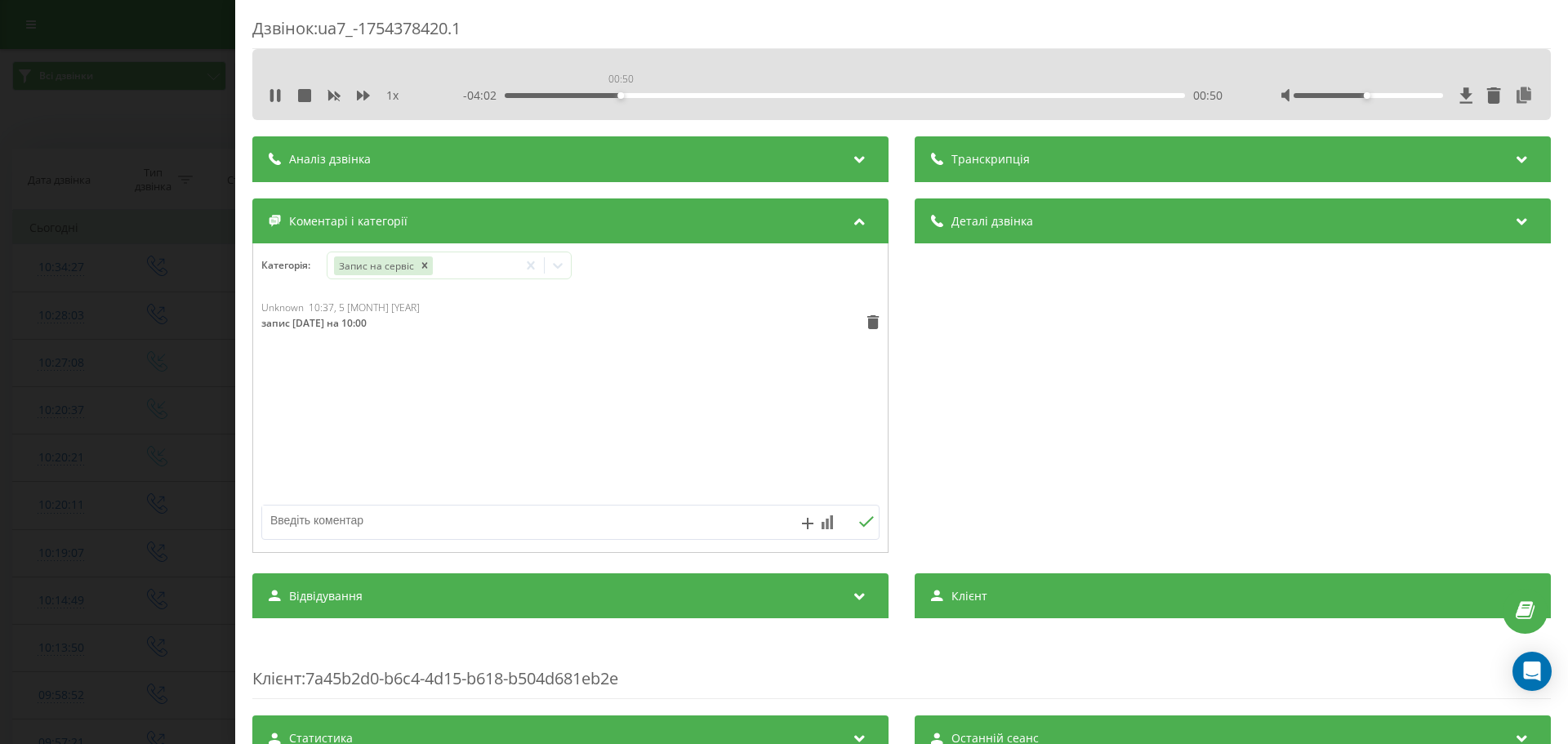 click on "00:50" at bounding box center [844, 96] 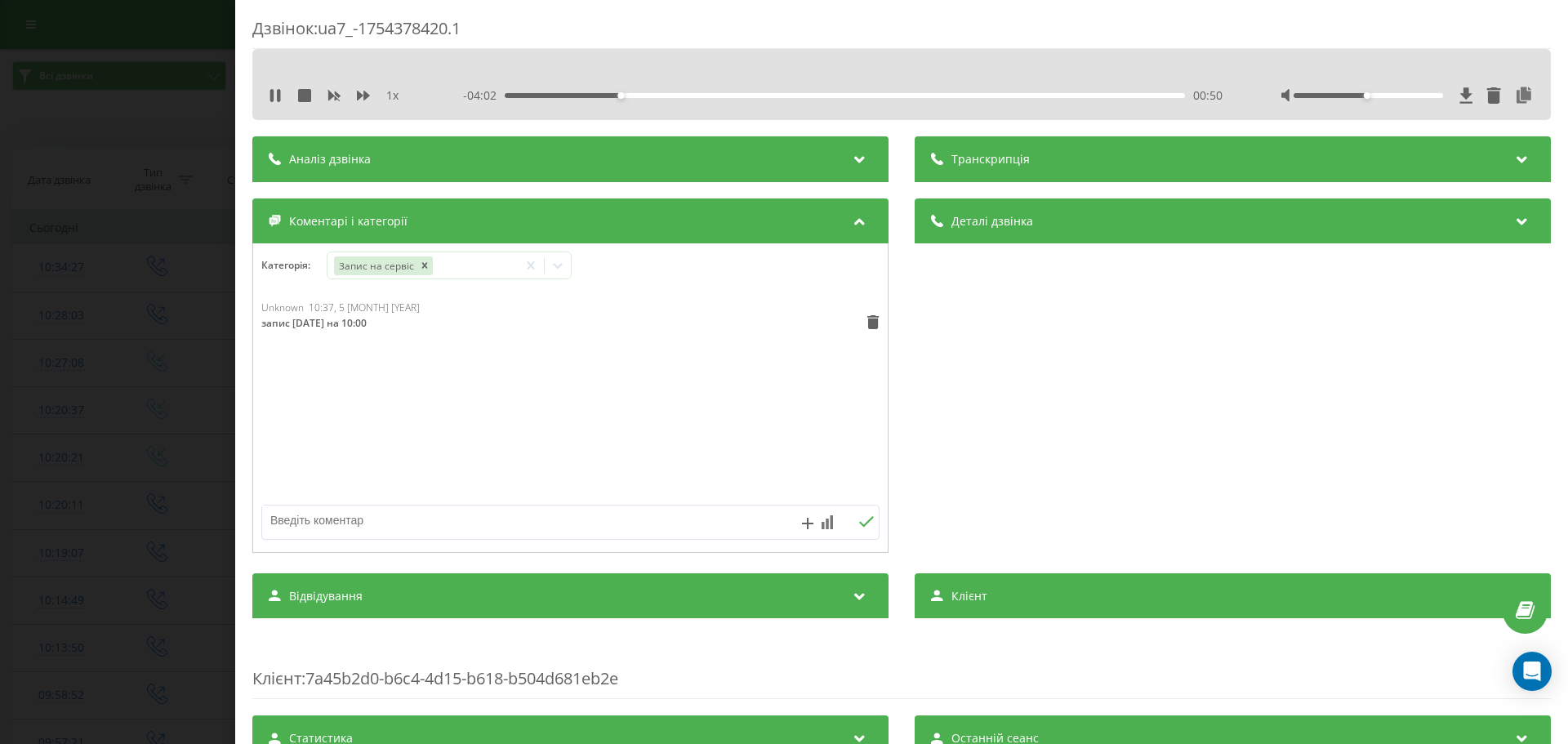 click on "00:50" at bounding box center (844, 96) 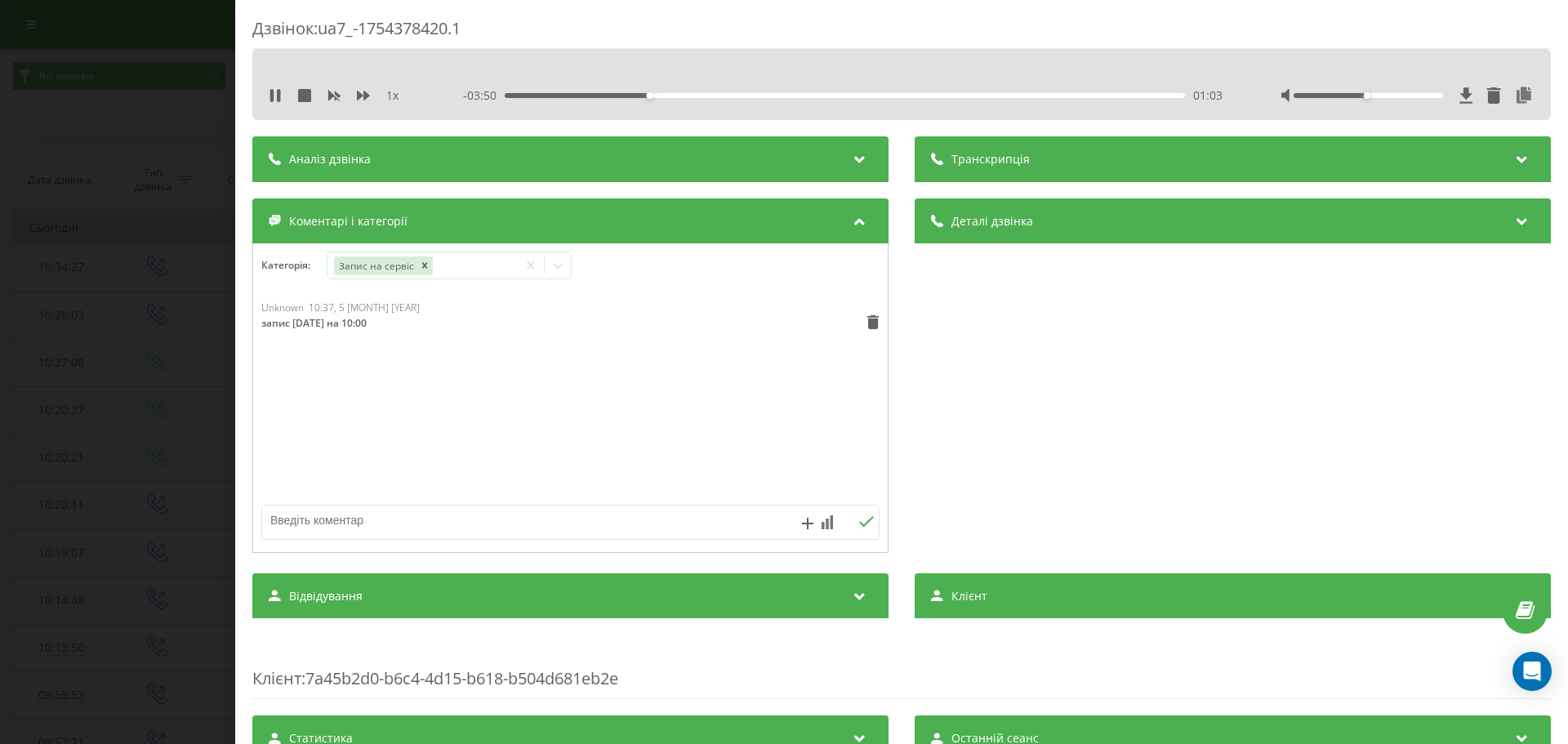 click on "01:03" at bounding box center (844, 96) 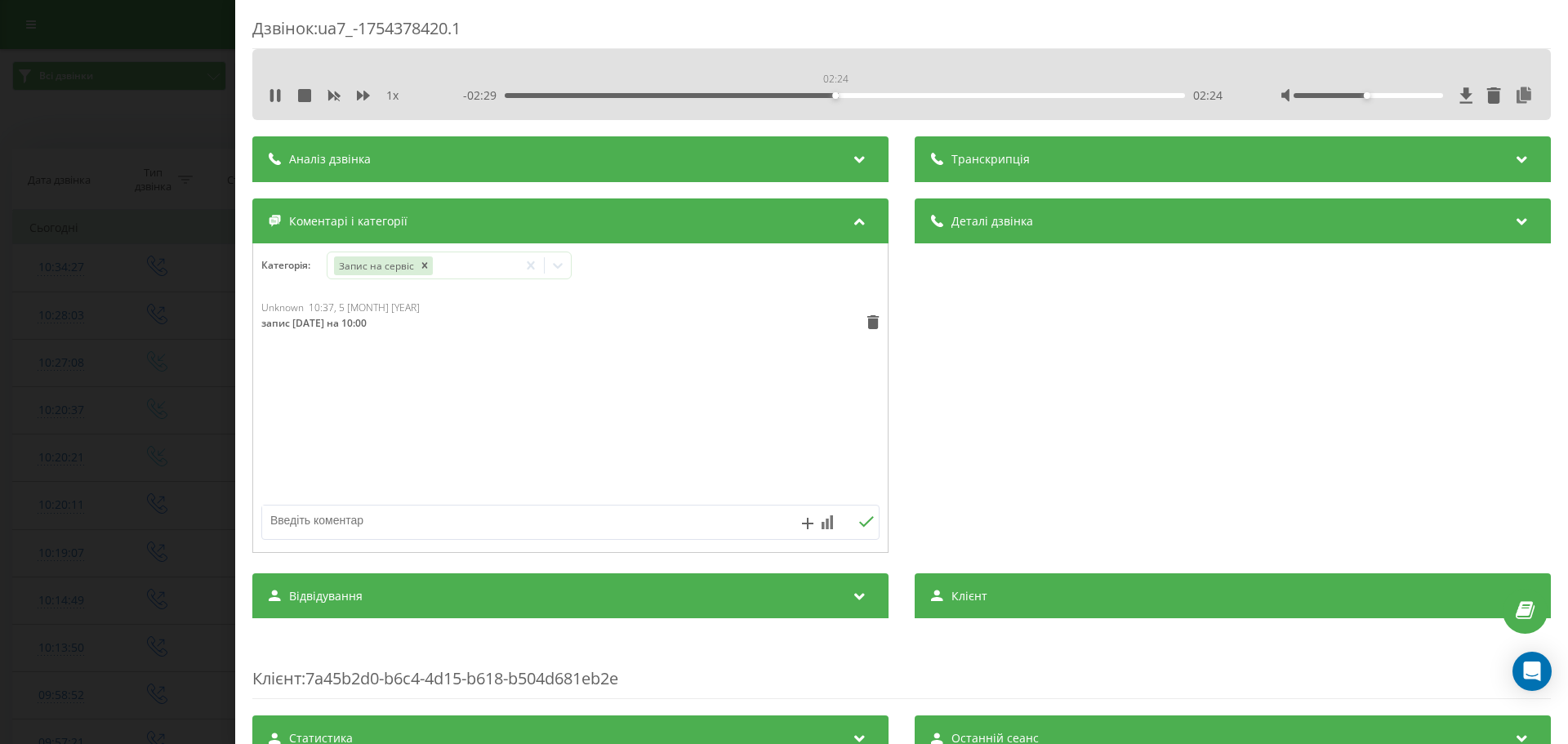 click on "02:24" at bounding box center (844, 96) 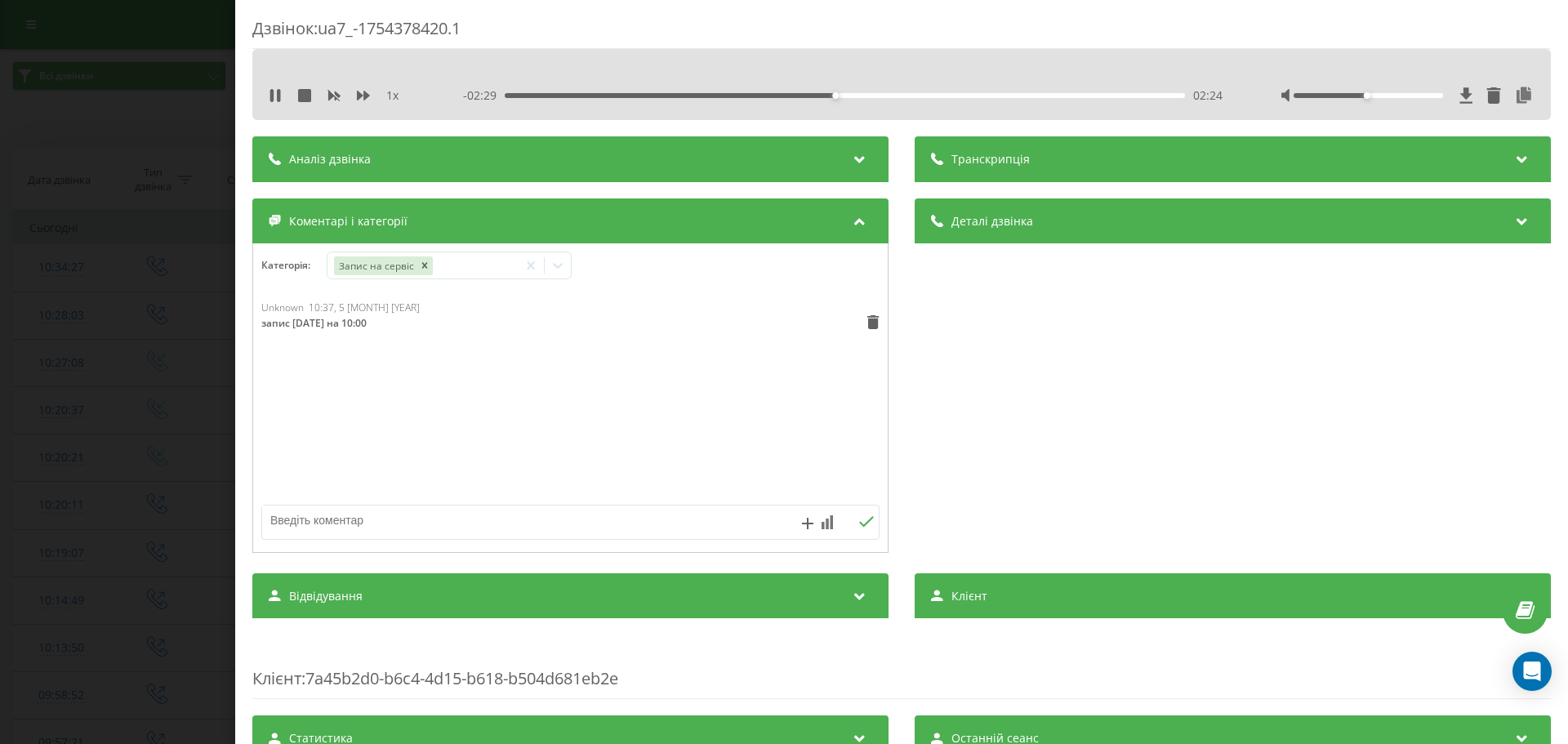 click on "02:24" at bounding box center (844, 96) 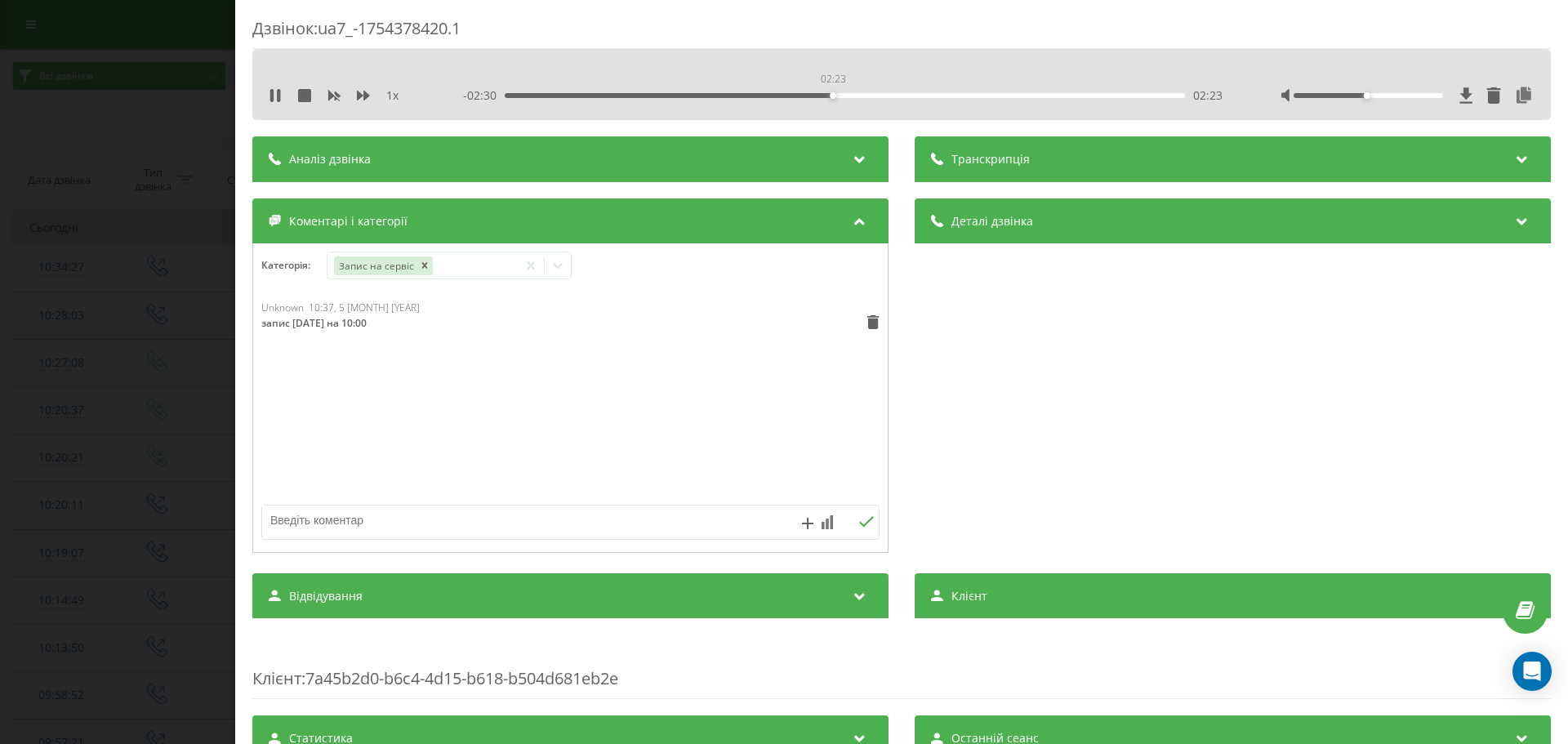 click on "02:23" at bounding box center [844, 96] 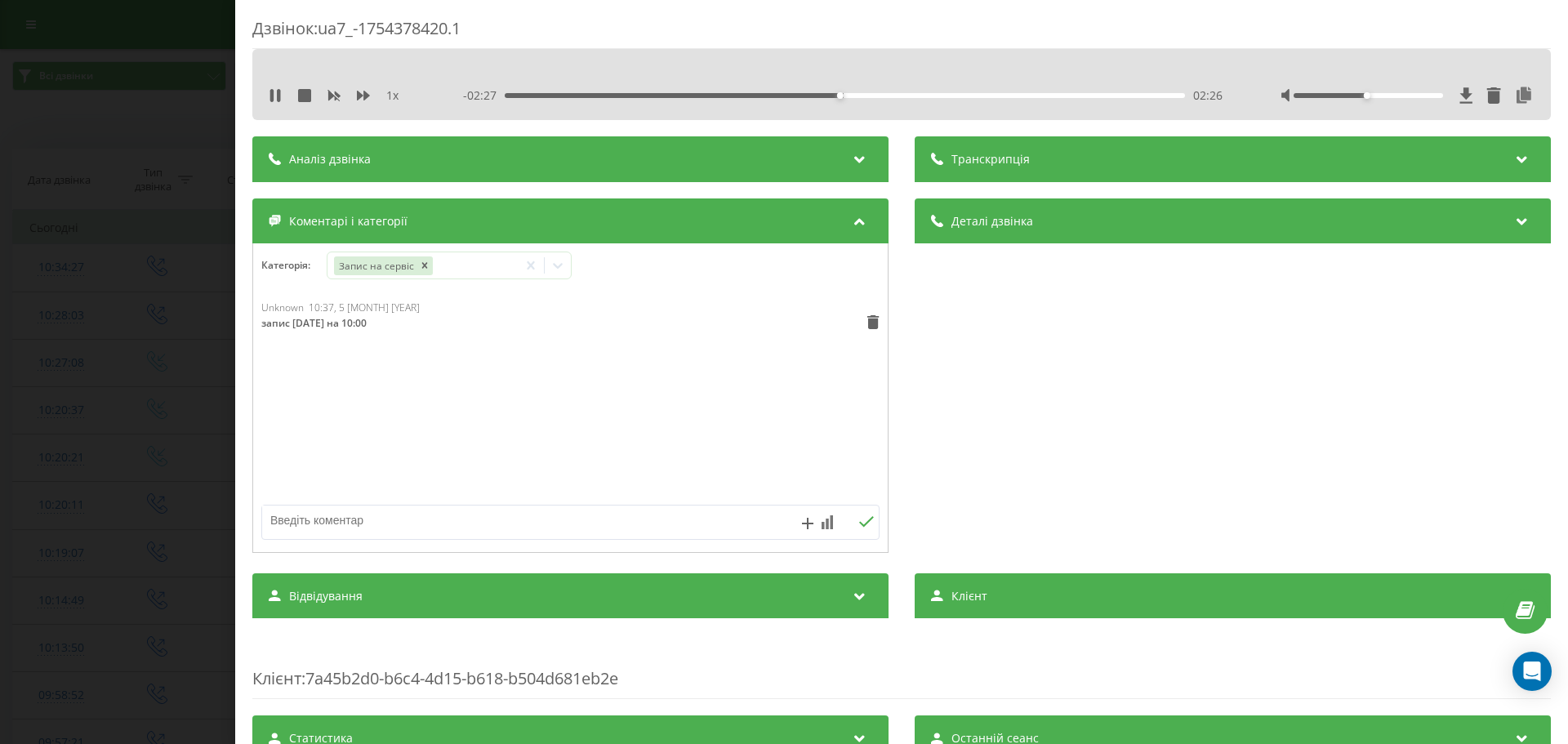 click on "02:26" at bounding box center [844, 96] 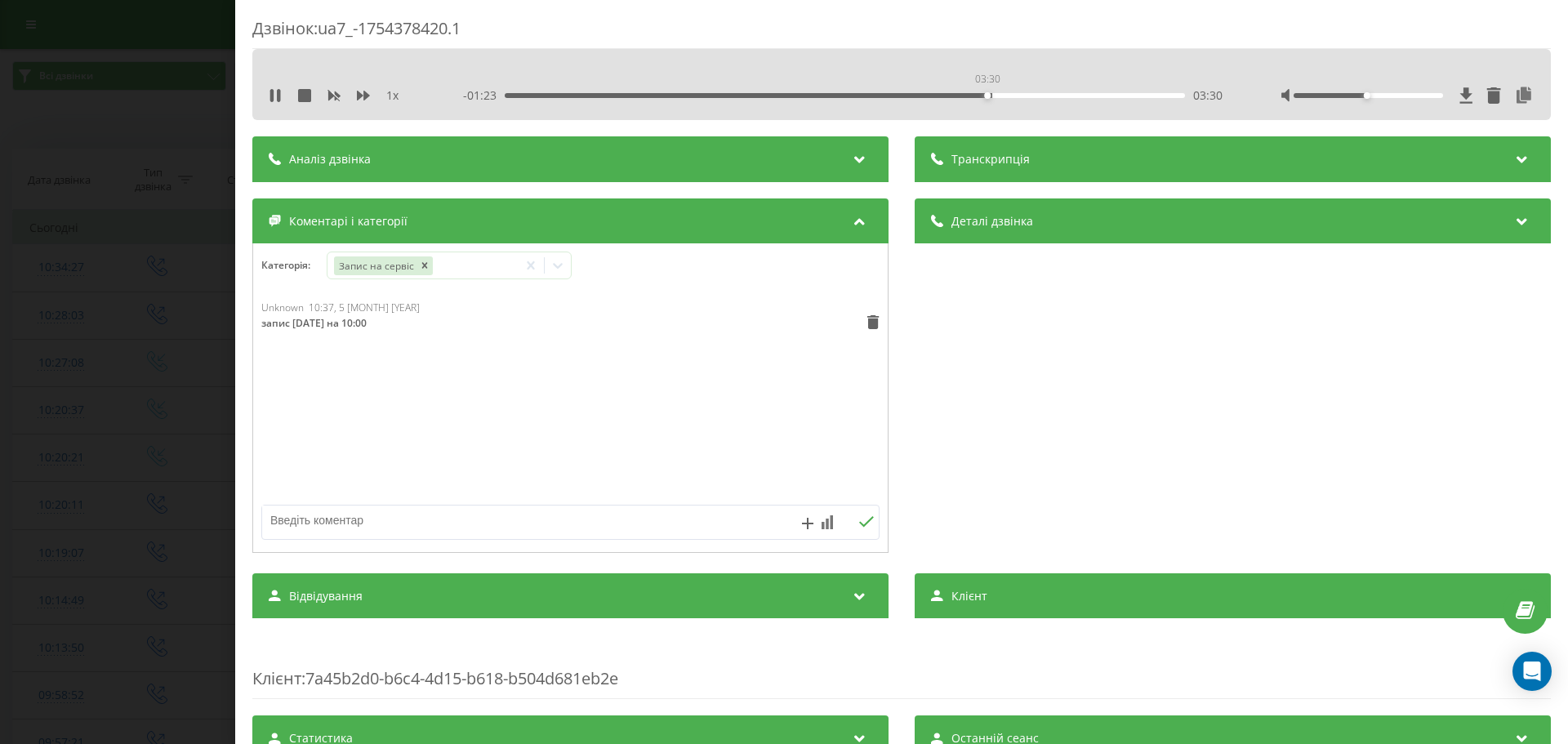 click on "03:30" at bounding box center (844, 96) 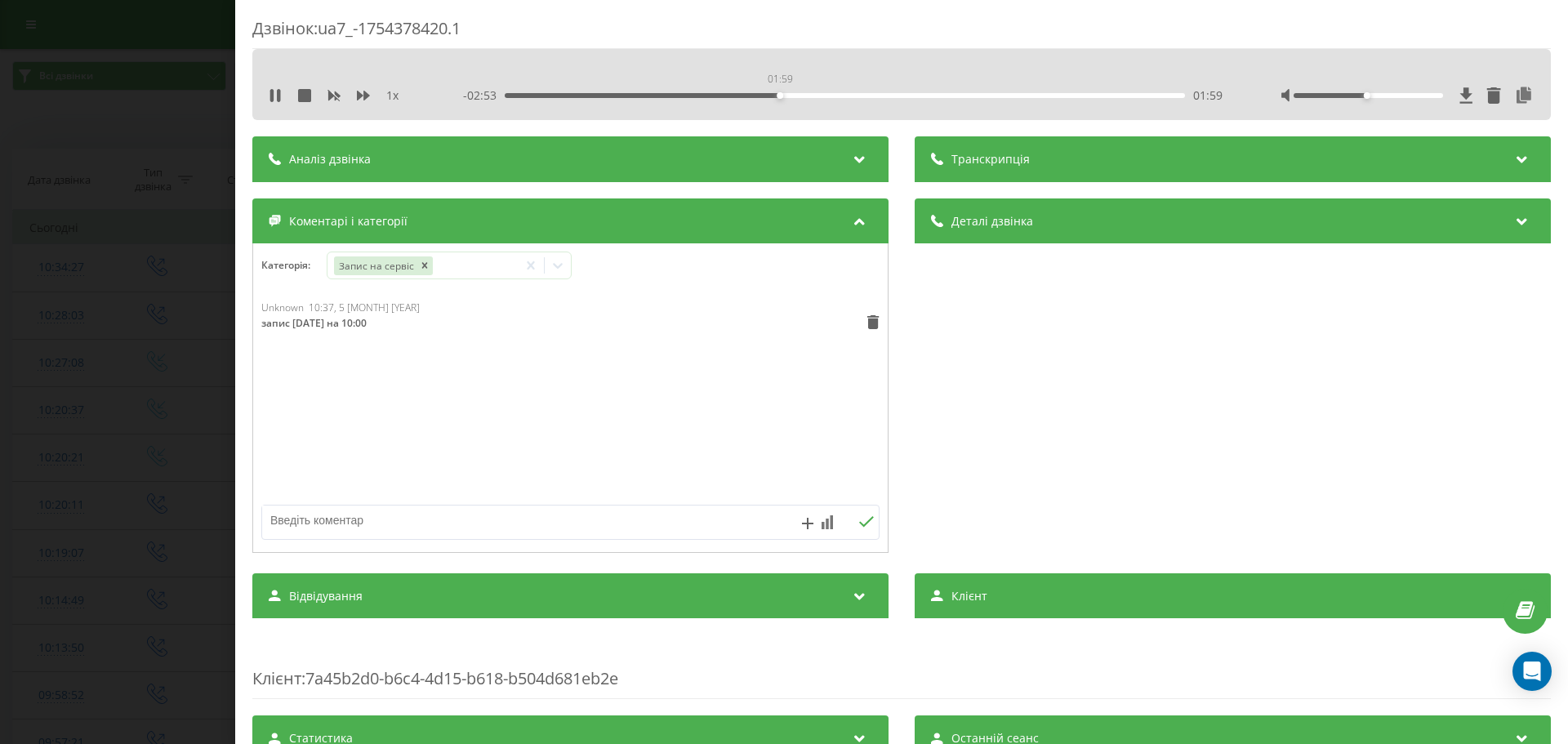 click on "01:59" at bounding box center (844, 96) 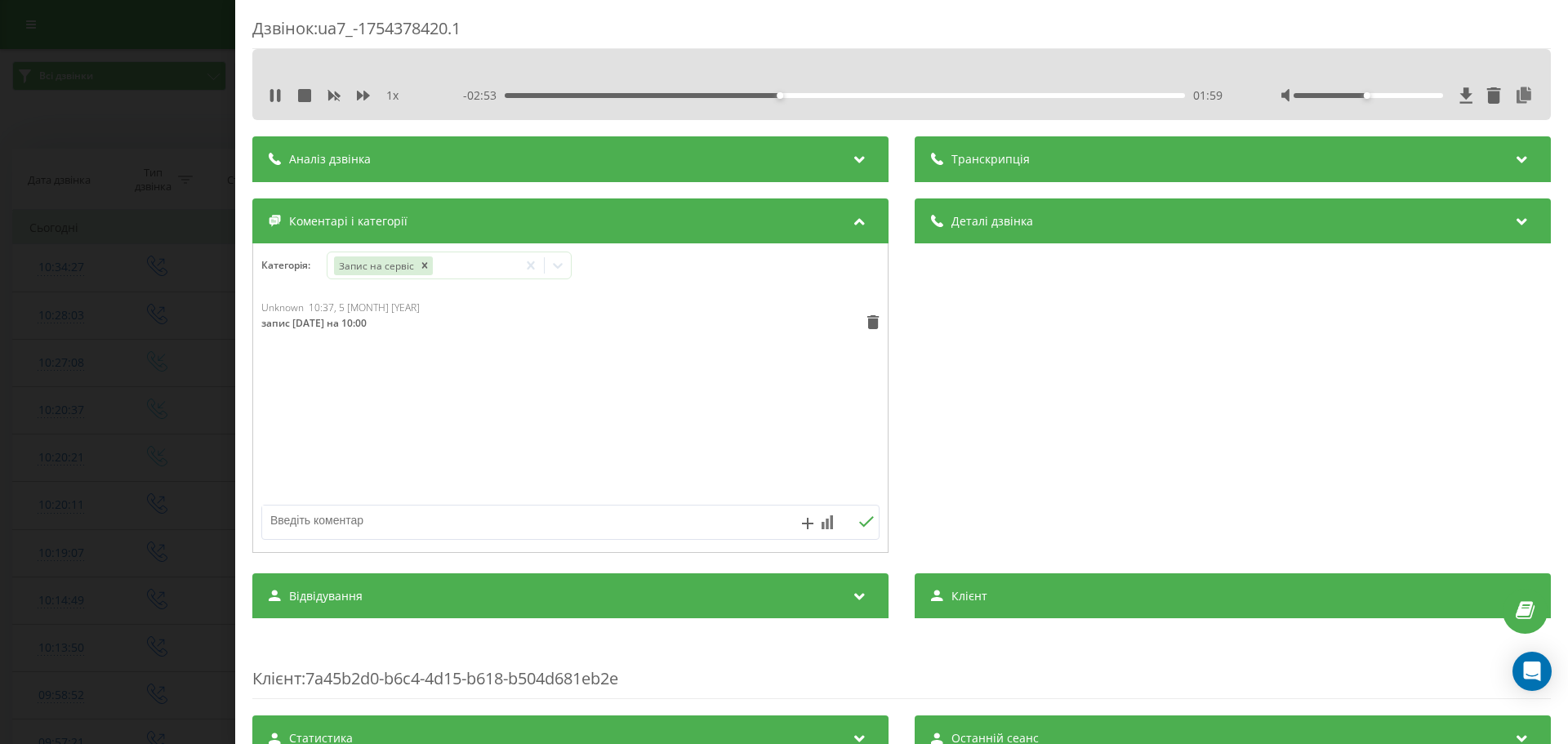 click on "01:59" at bounding box center (844, 96) 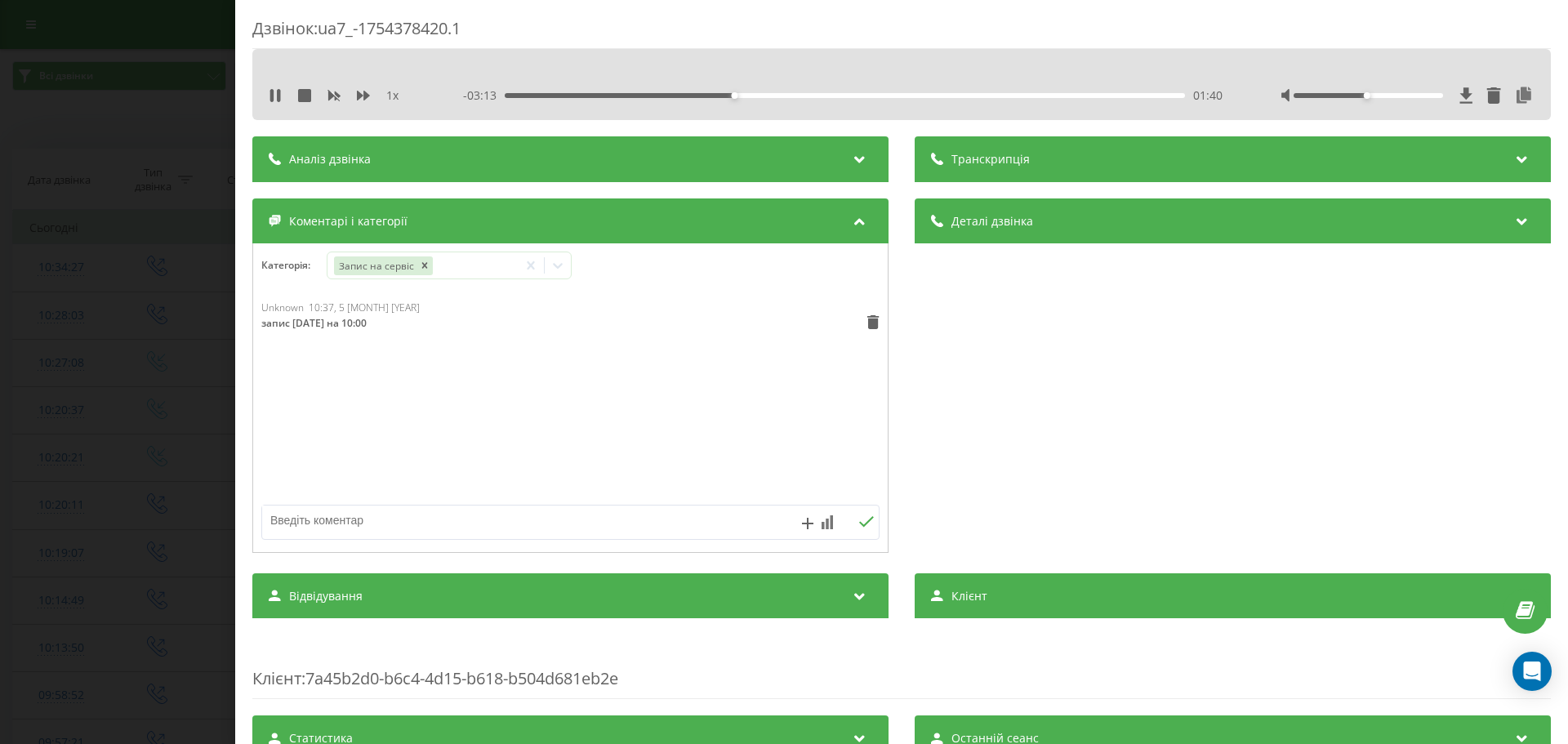 click on "01:40" at bounding box center [844, 96] 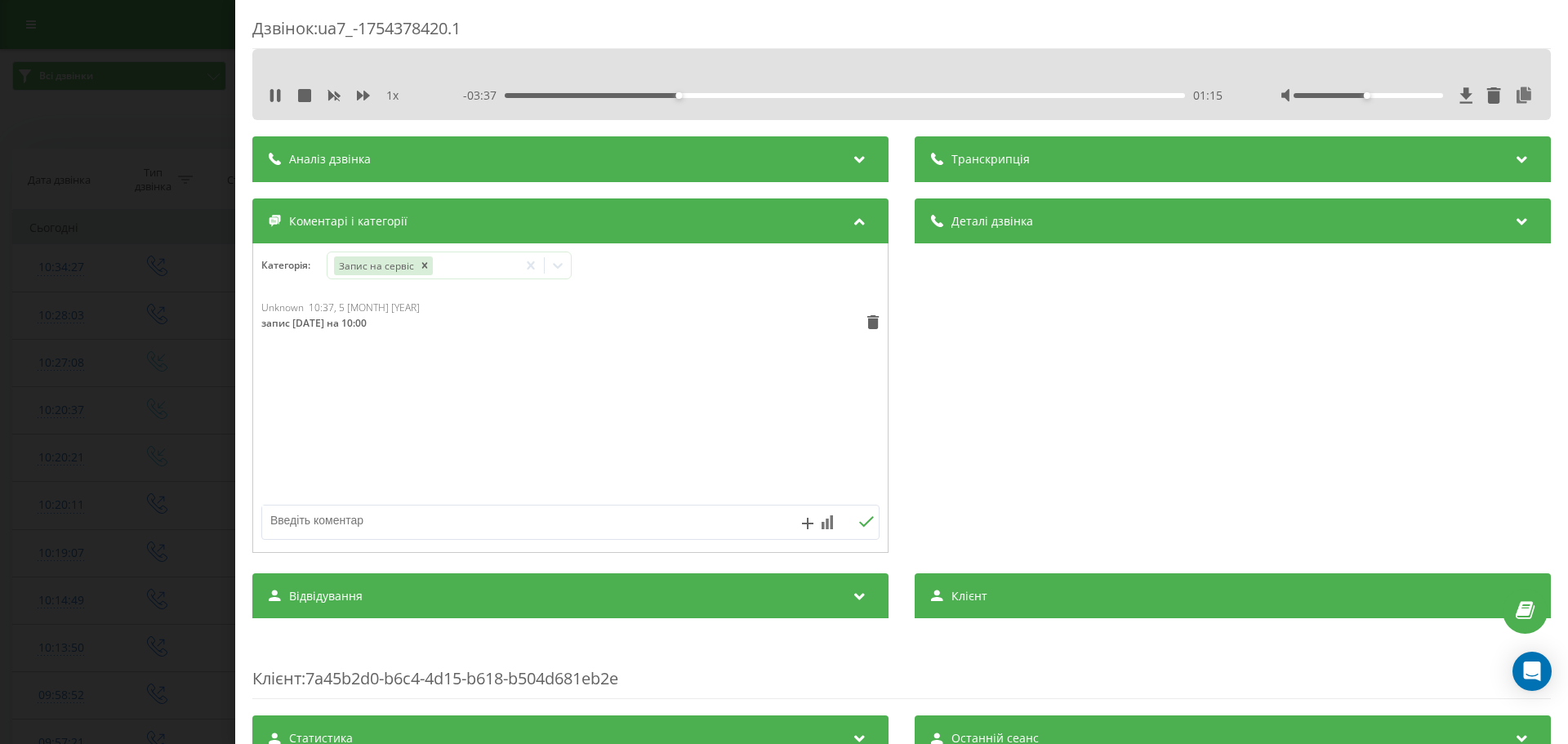 click on "01:15" at bounding box center (844, 96) 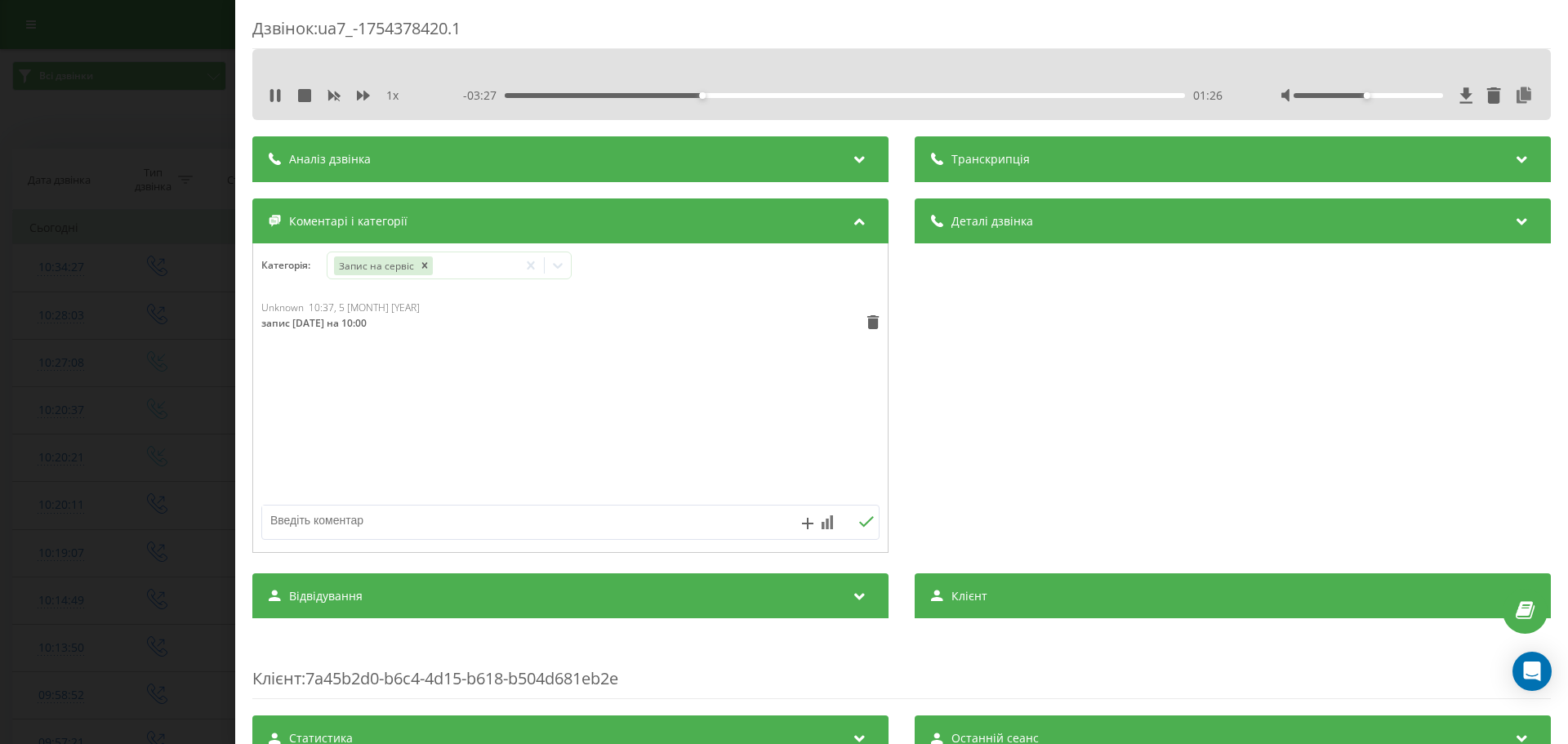 click on "- 03:27 01:26   01:26" at bounding box center [843, 96] 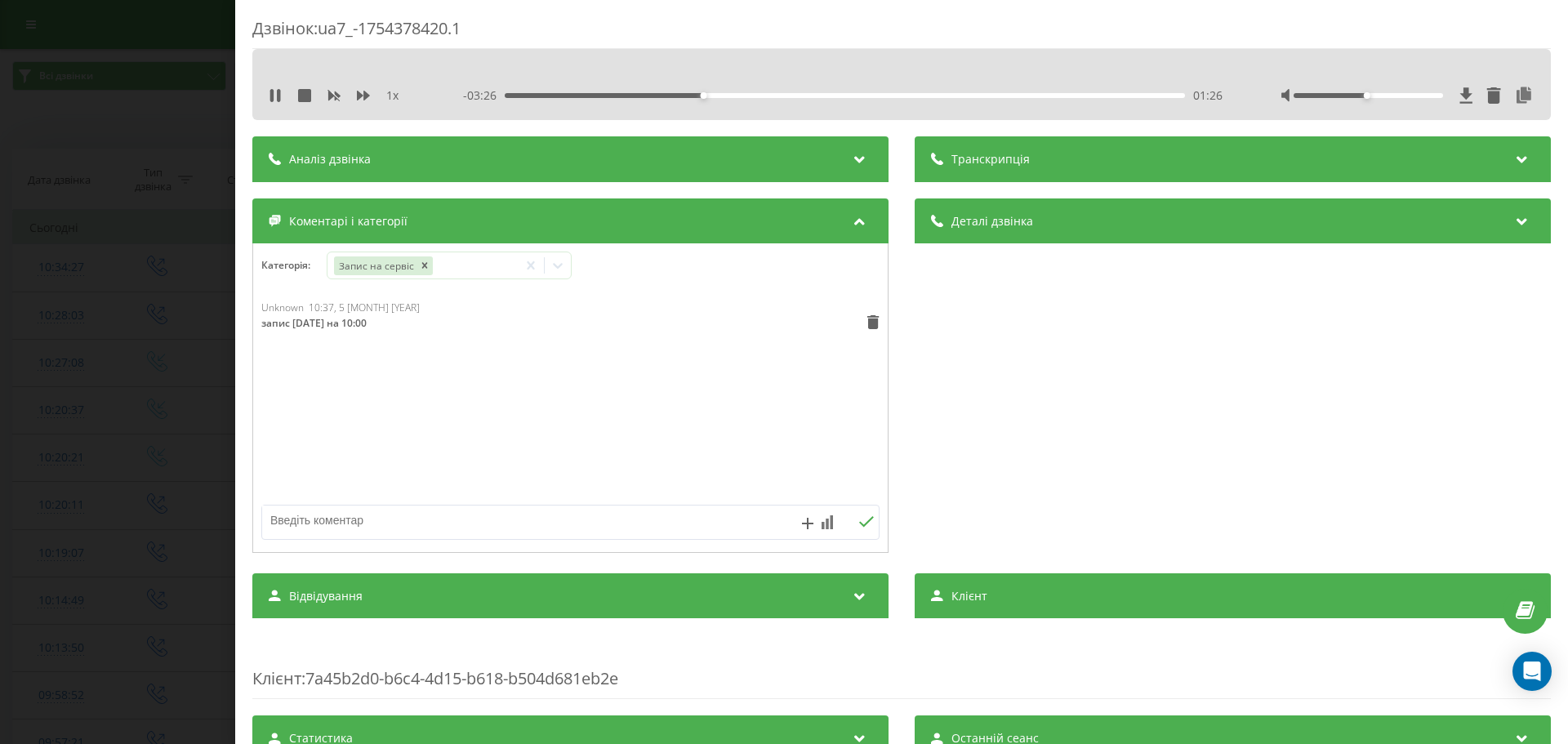 click on "01:26" at bounding box center (844, 96) 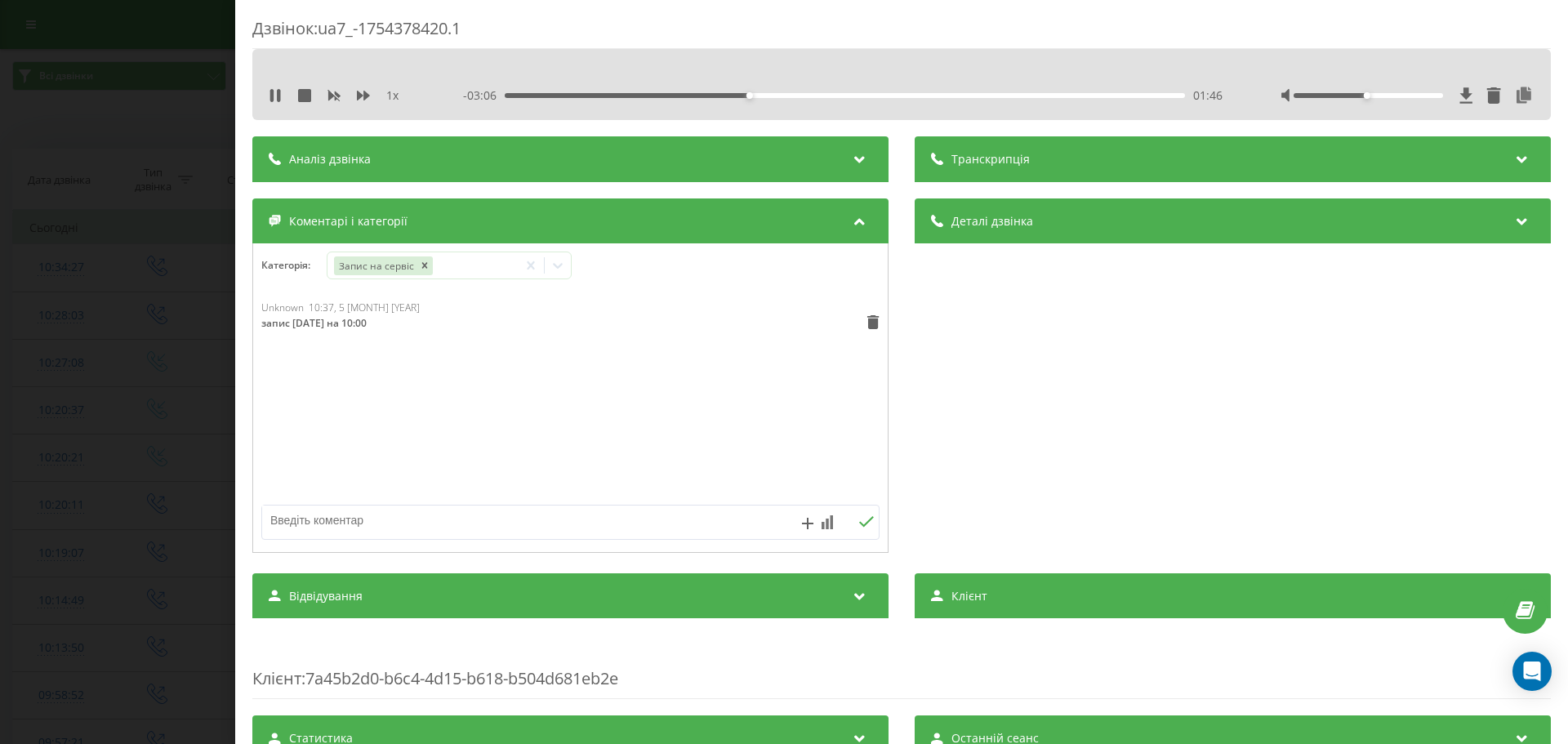 click on "01:46" at bounding box center (844, 96) 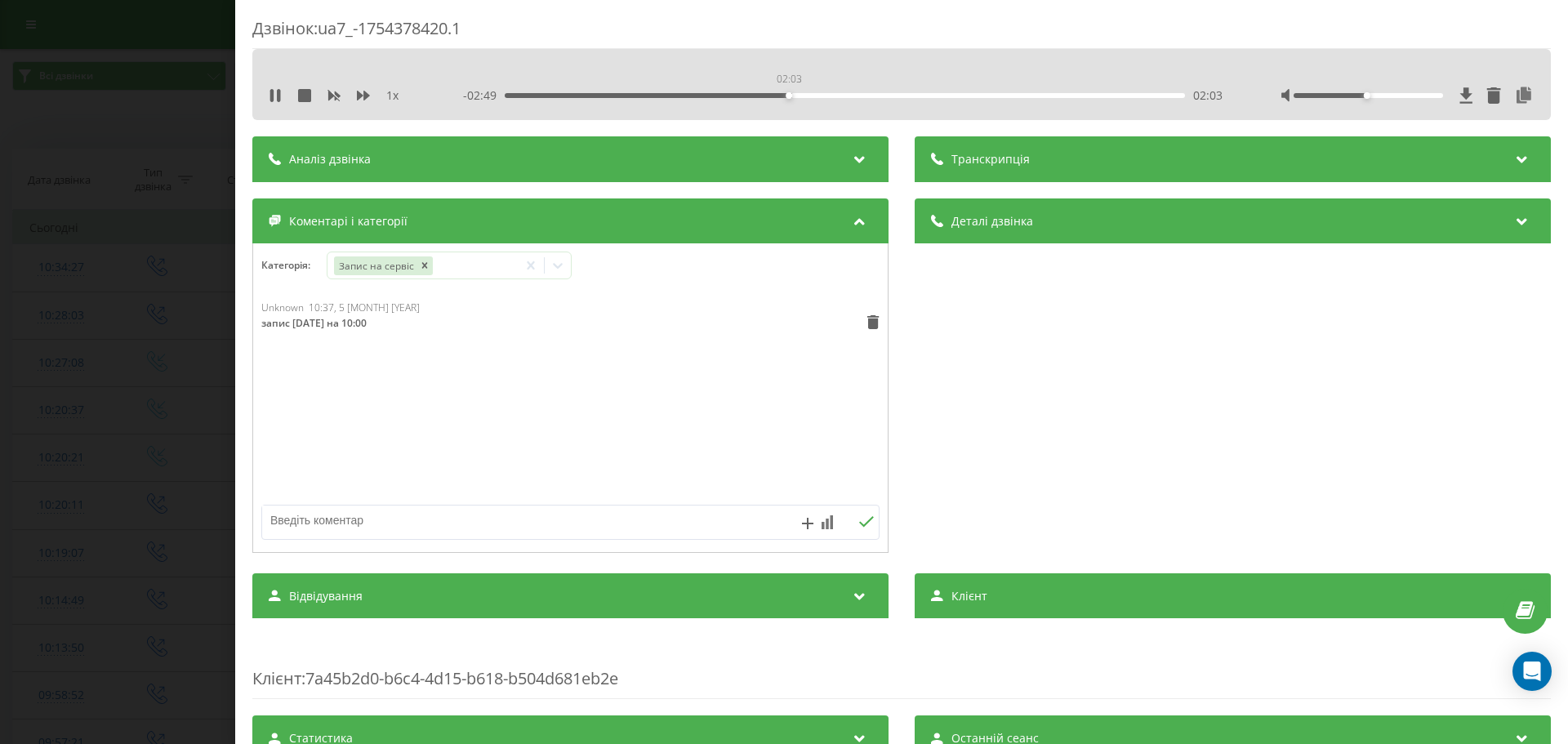click on "02:03" at bounding box center [844, 96] 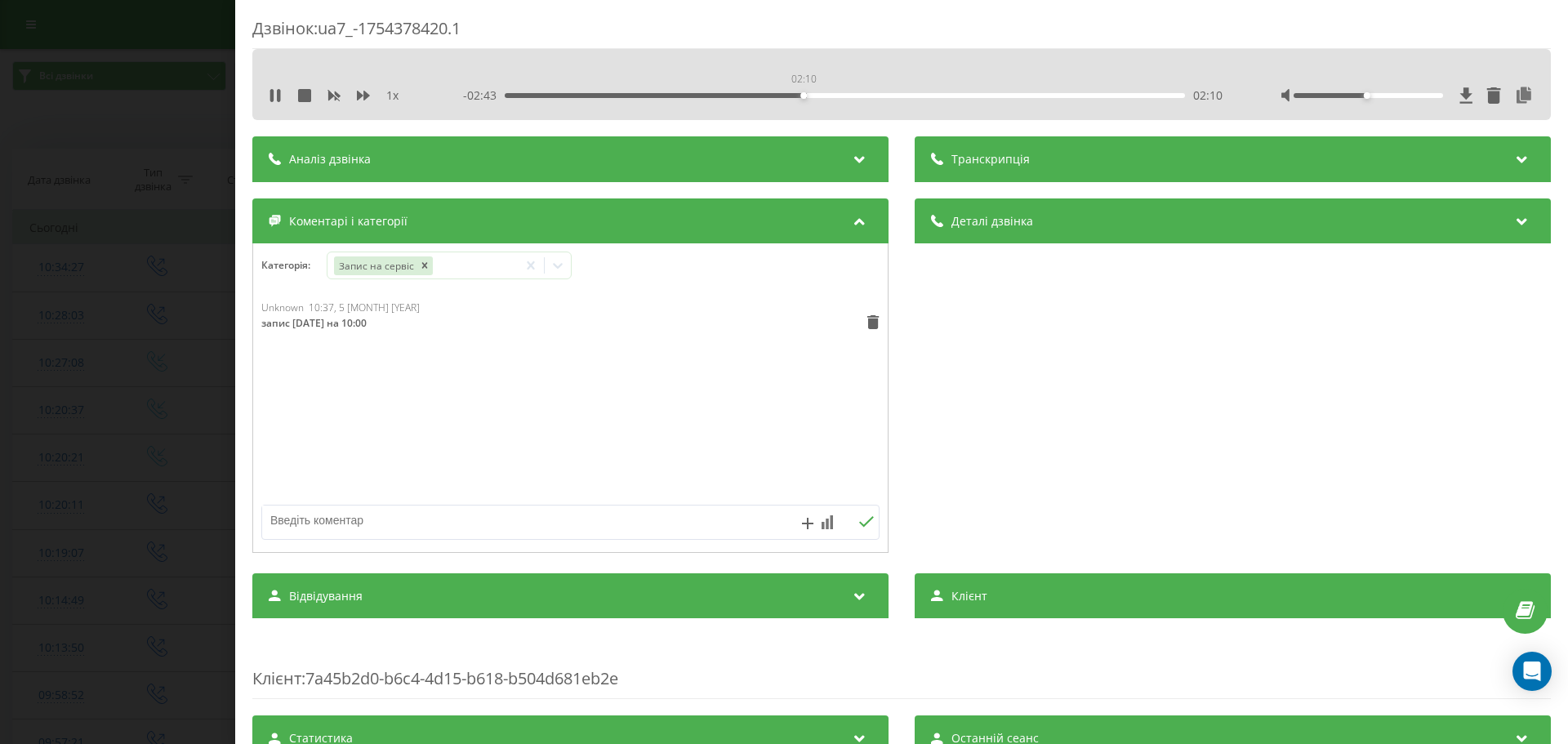 click on "02:10" at bounding box center [844, 96] 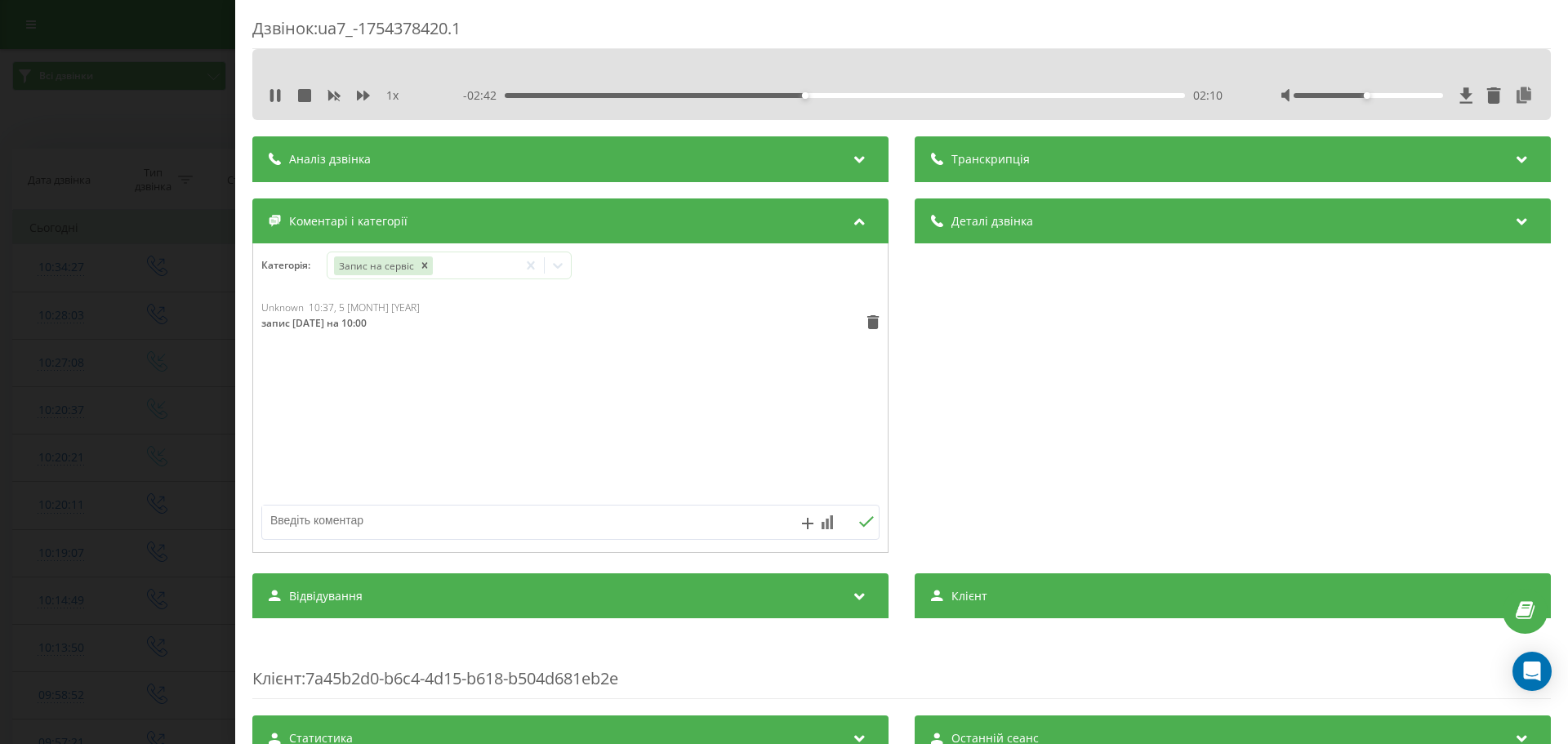 click on "02:10" at bounding box center [844, 96] 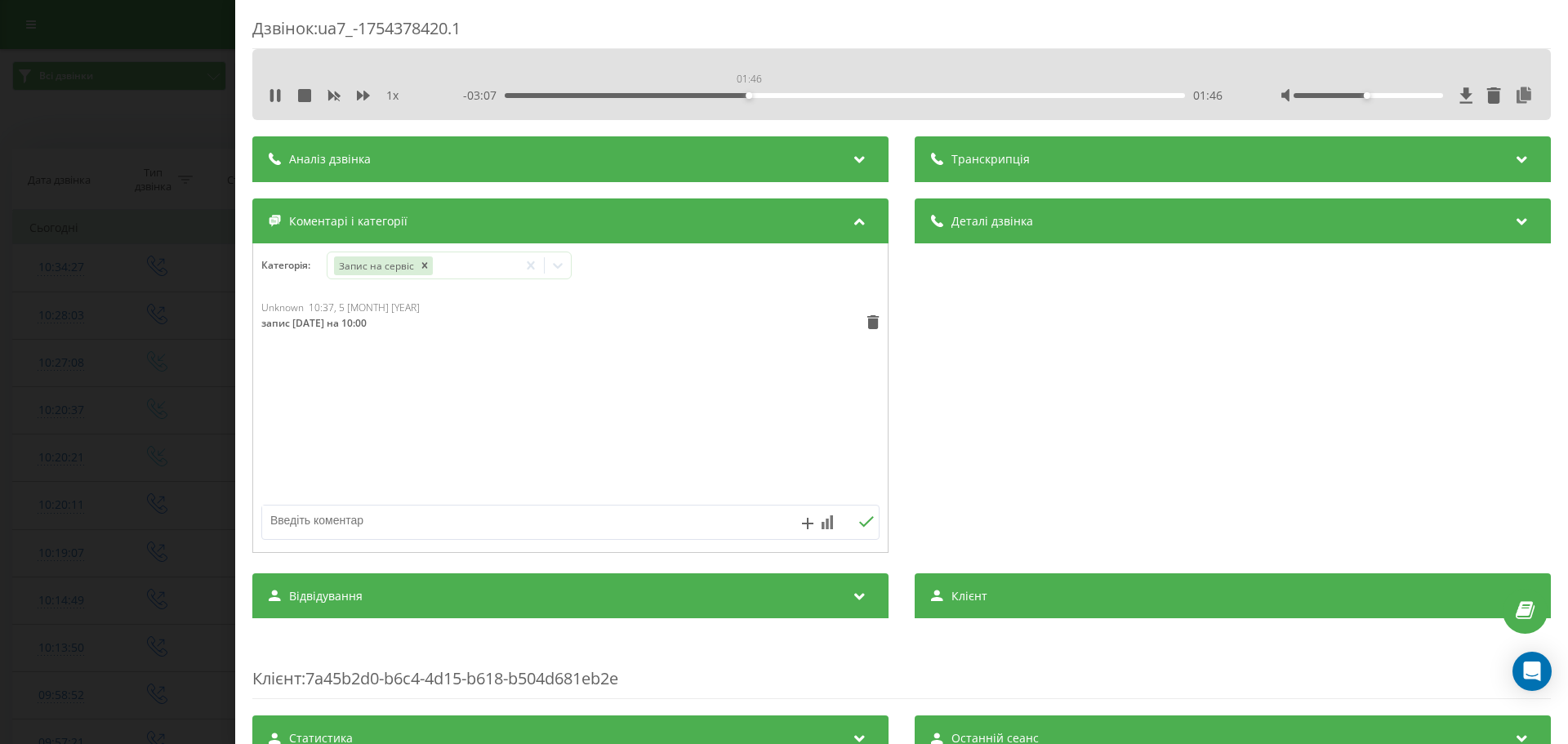 click on "01:46" at bounding box center (844, 96) 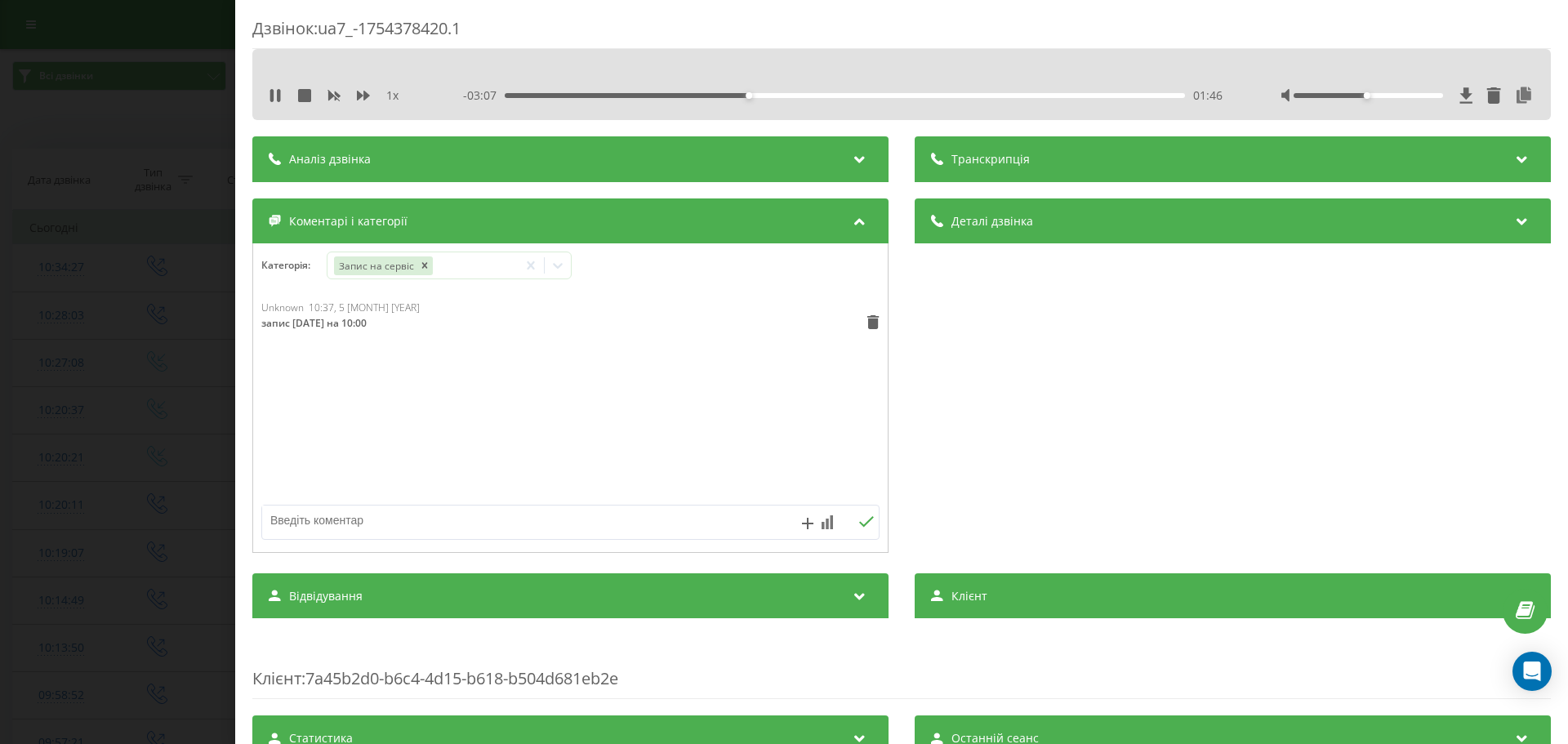 click on "01:46" at bounding box center (844, 96) 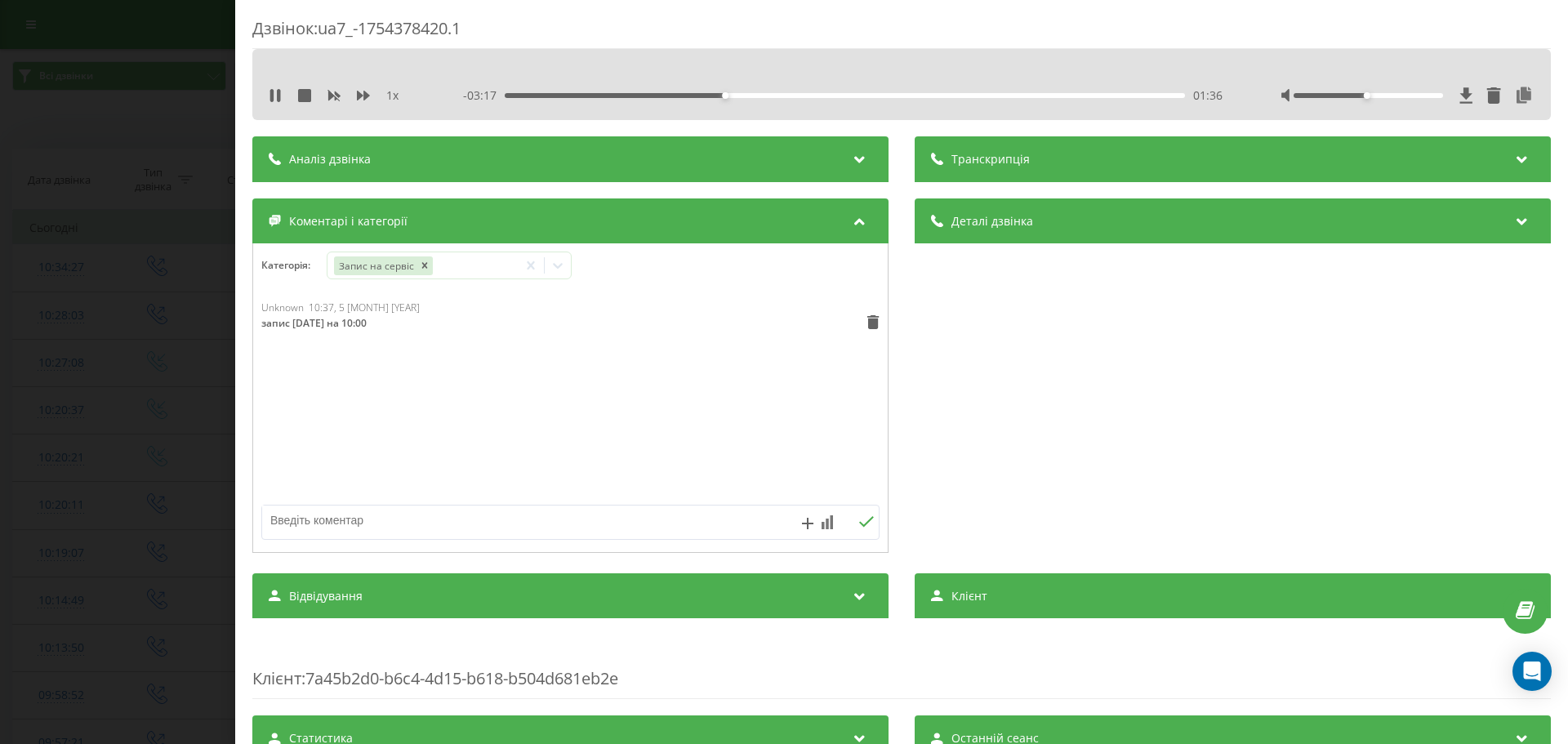 click on "01:36" at bounding box center [844, 96] 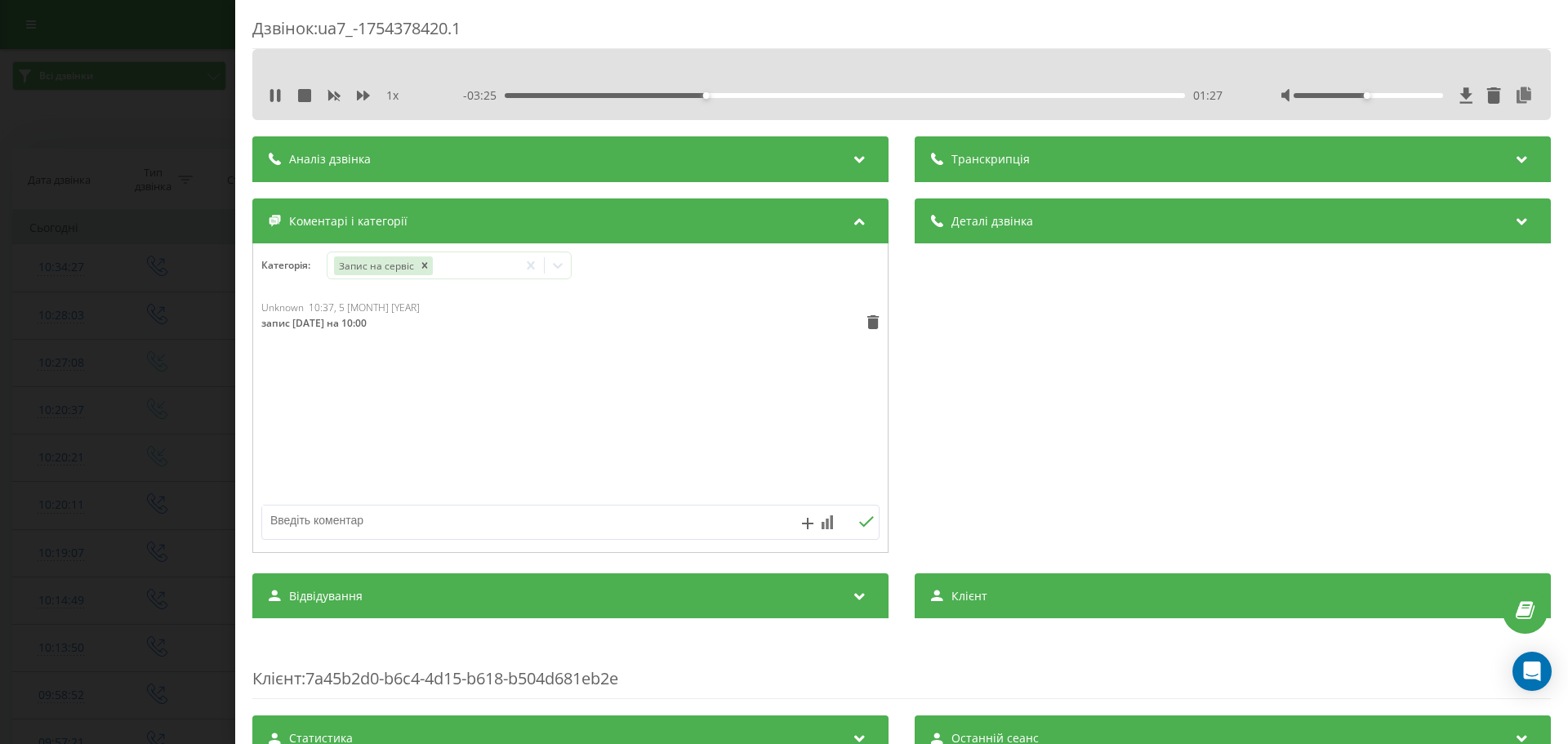 click on "- 03:25 01:27   01:27" at bounding box center (843, 96) 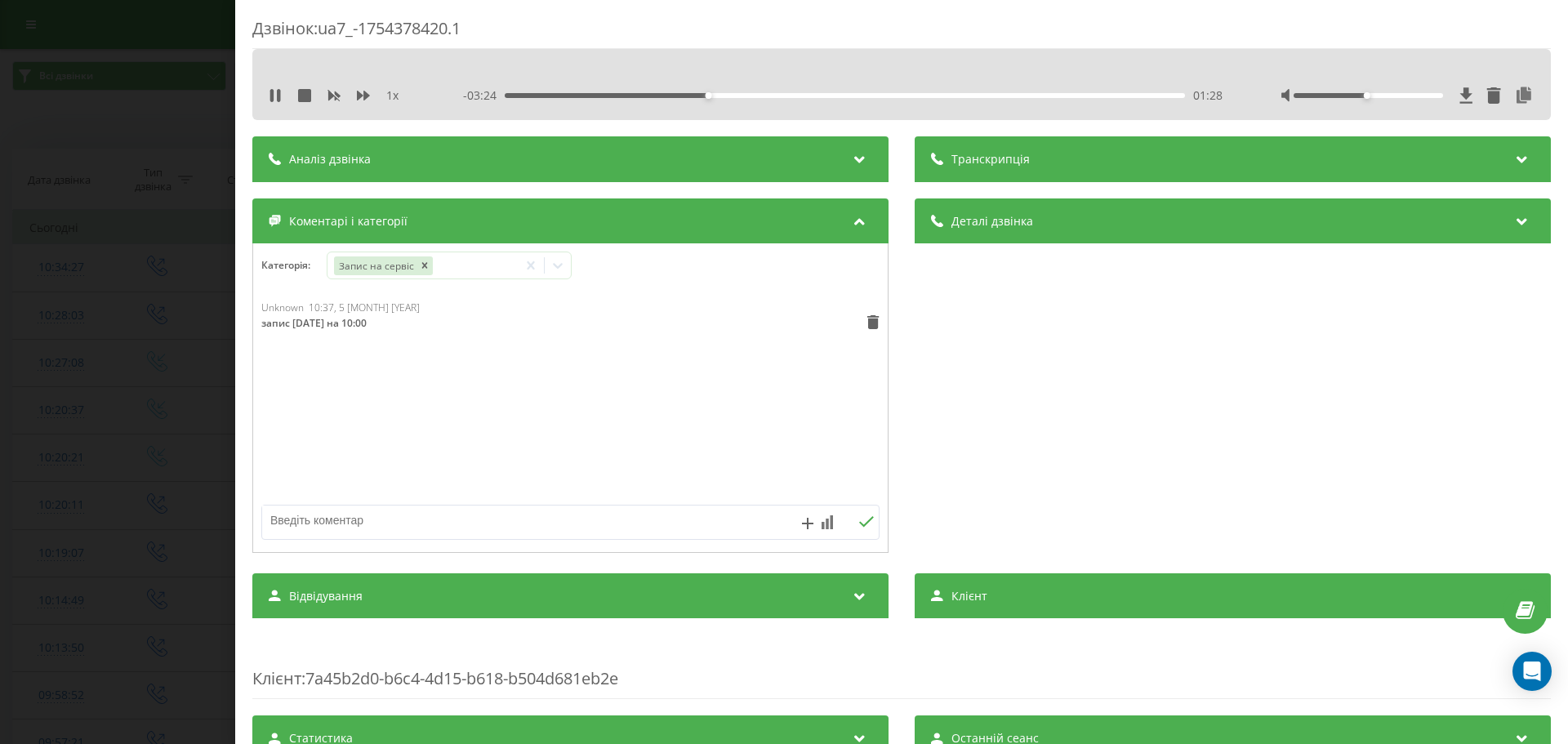 click on "01:28" at bounding box center (844, 96) 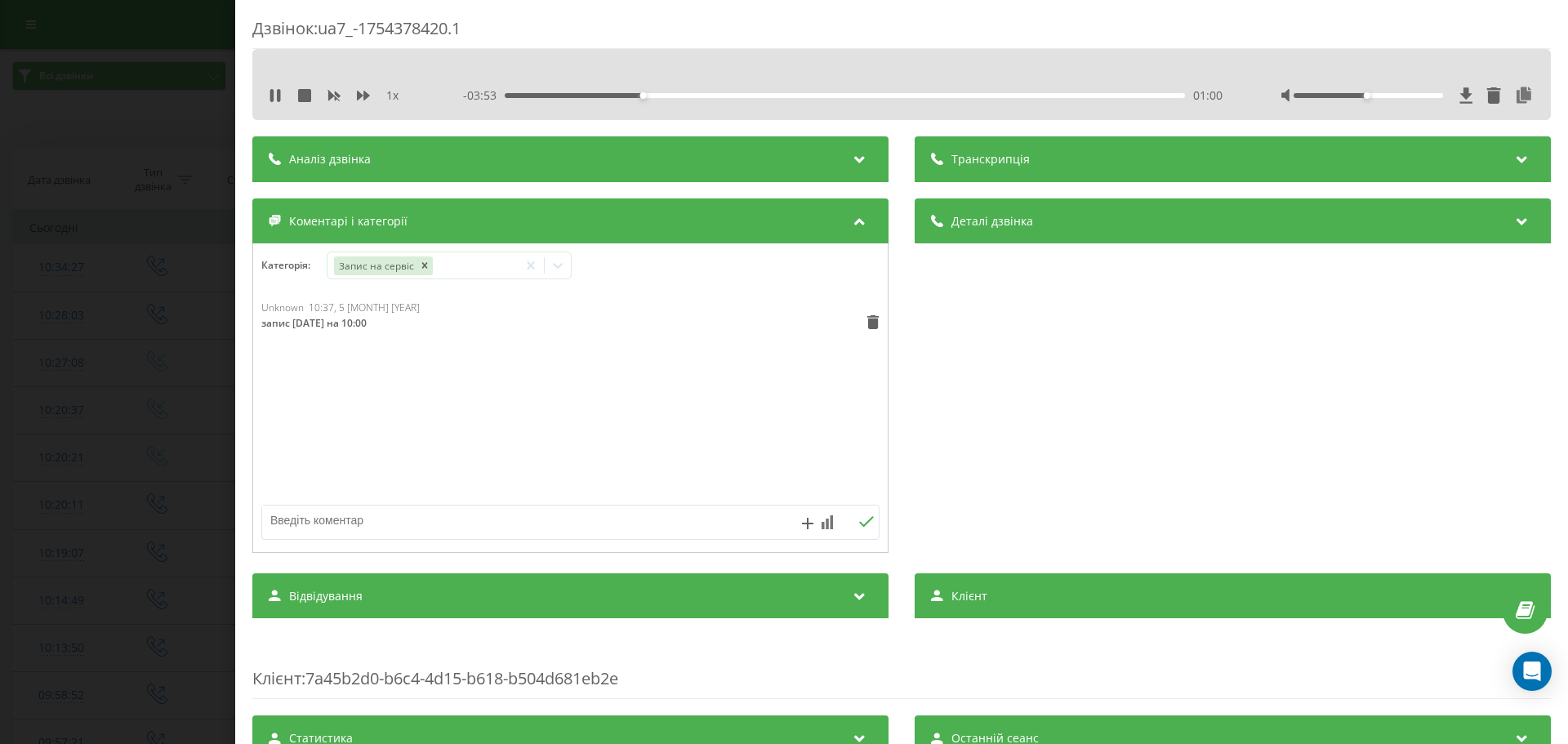 click on "01:00" at bounding box center [844, 96] 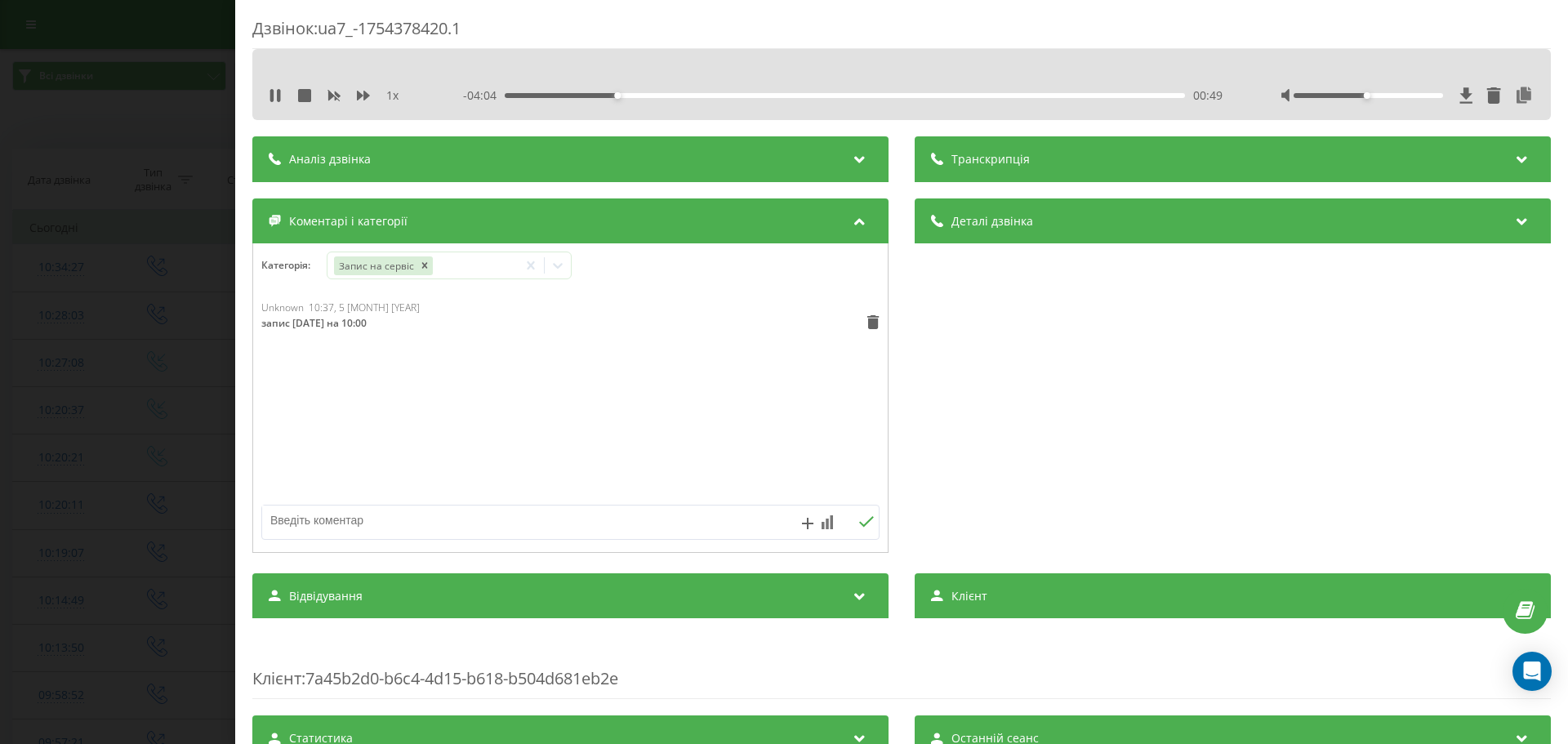click on "00:49" at bounding box center [844, 96] 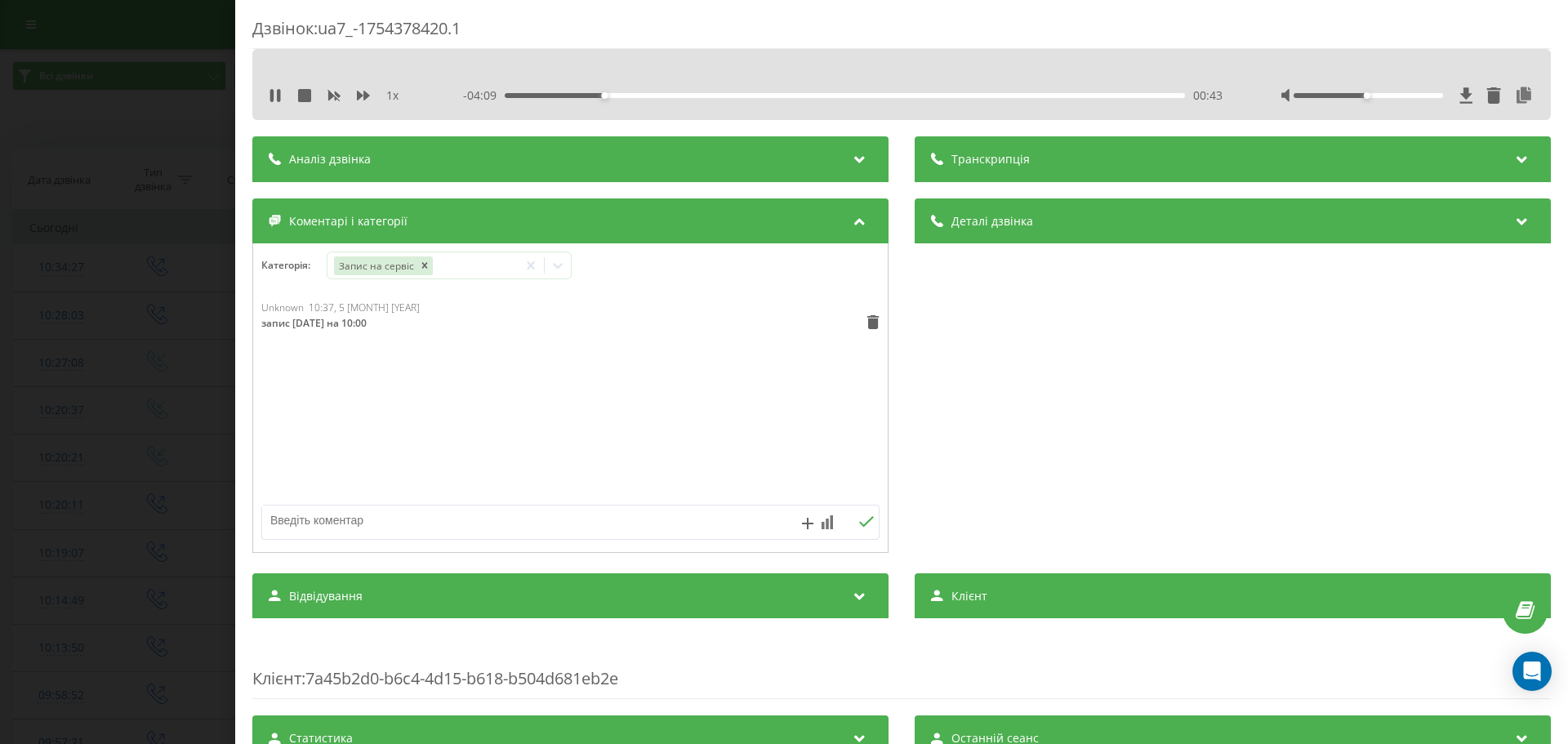 click on "00:43" at bounding box center (844, 96) 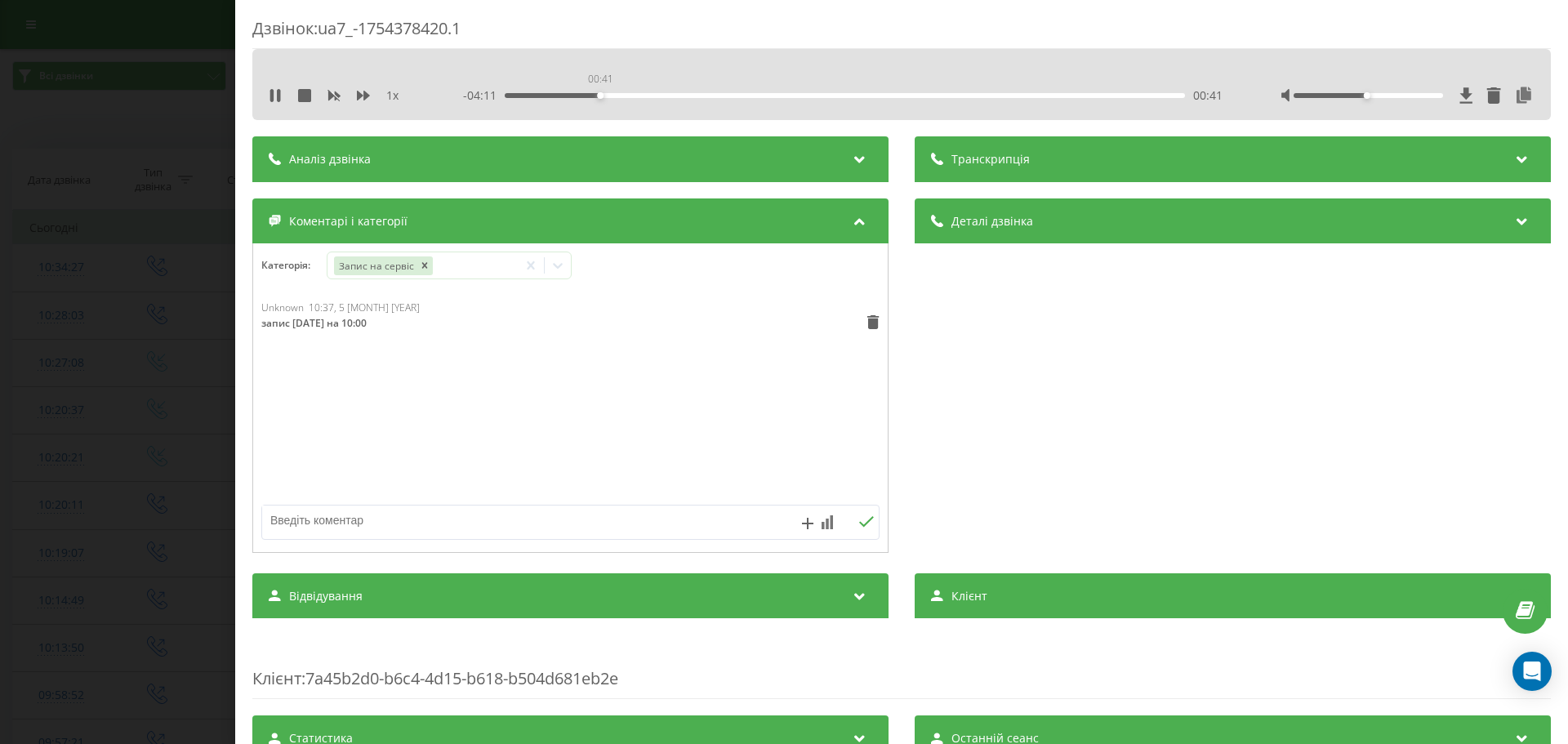click on "00:41" at bounding box center (844, 96) 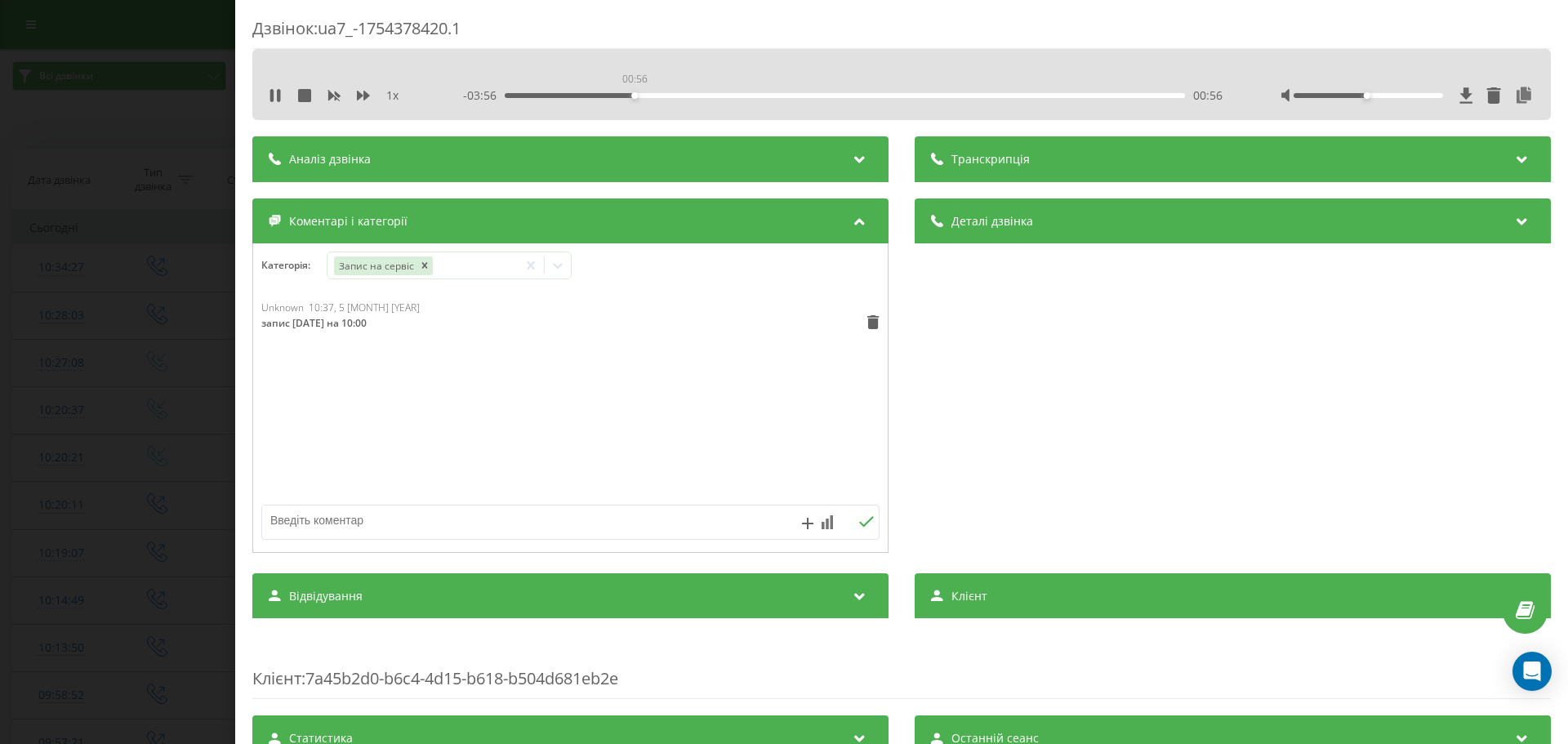 click on "00:56" at bounding box center (844, 96) 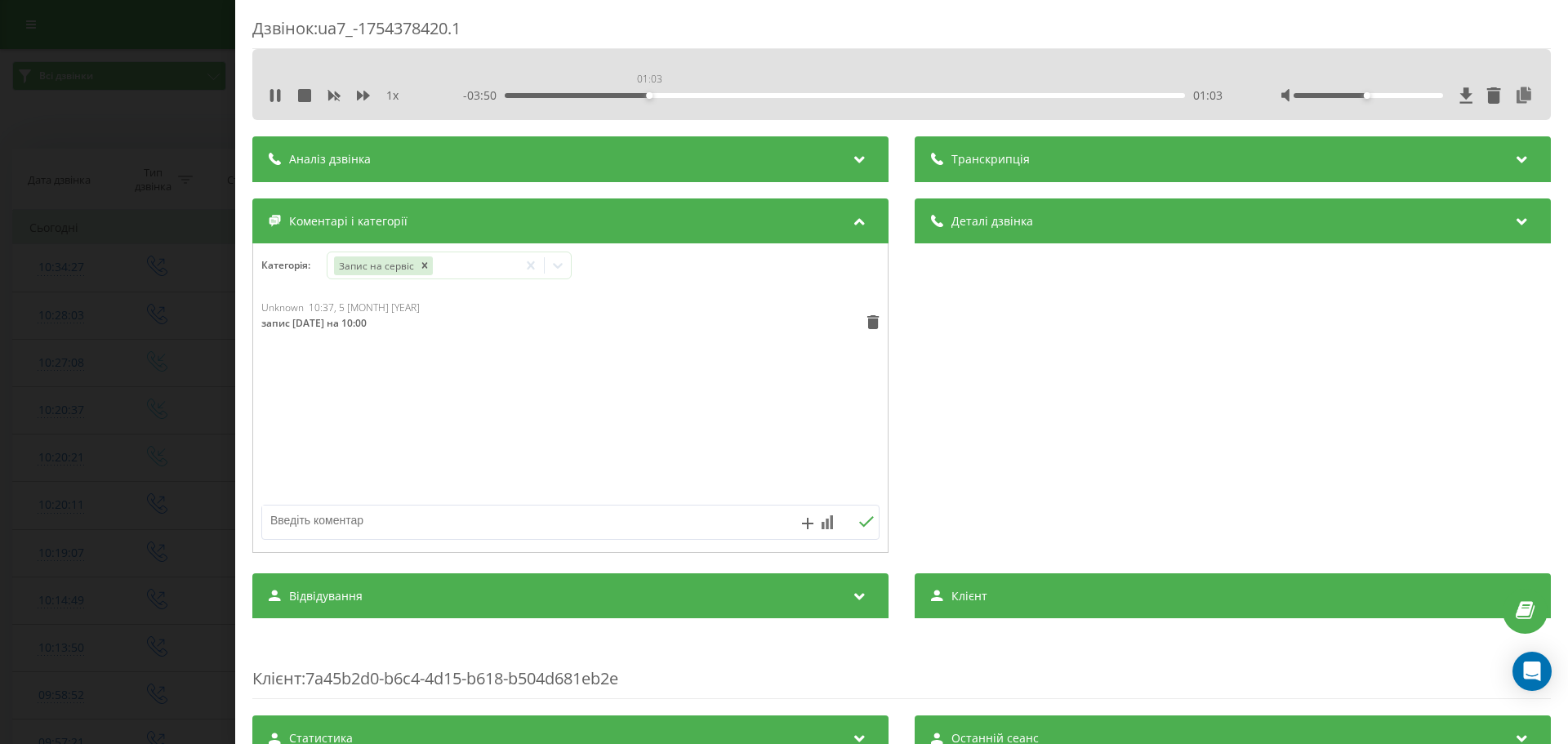 click on "01:03" at bounding box center (844, 96) 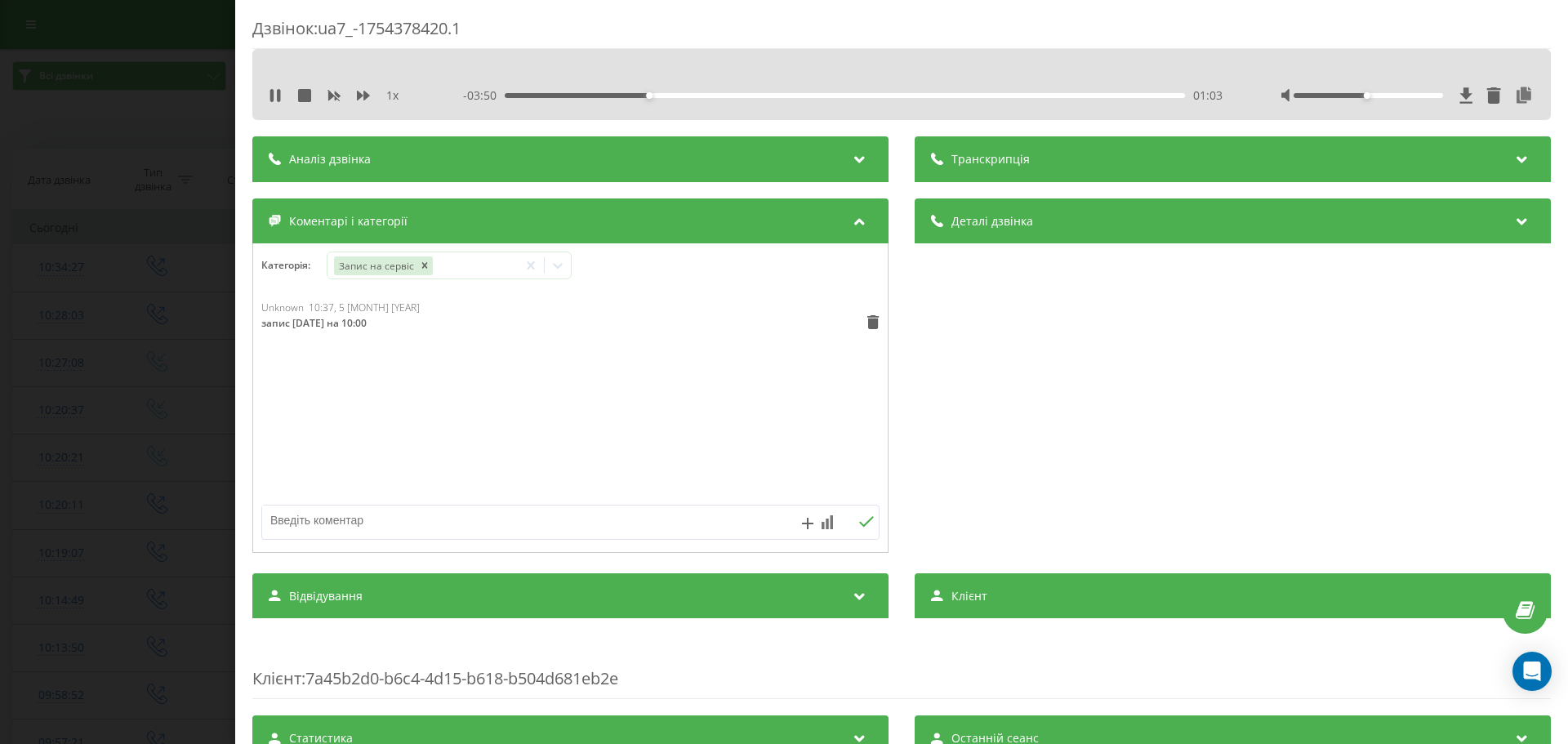 click on "01:03" at bounding box center [844, 96] 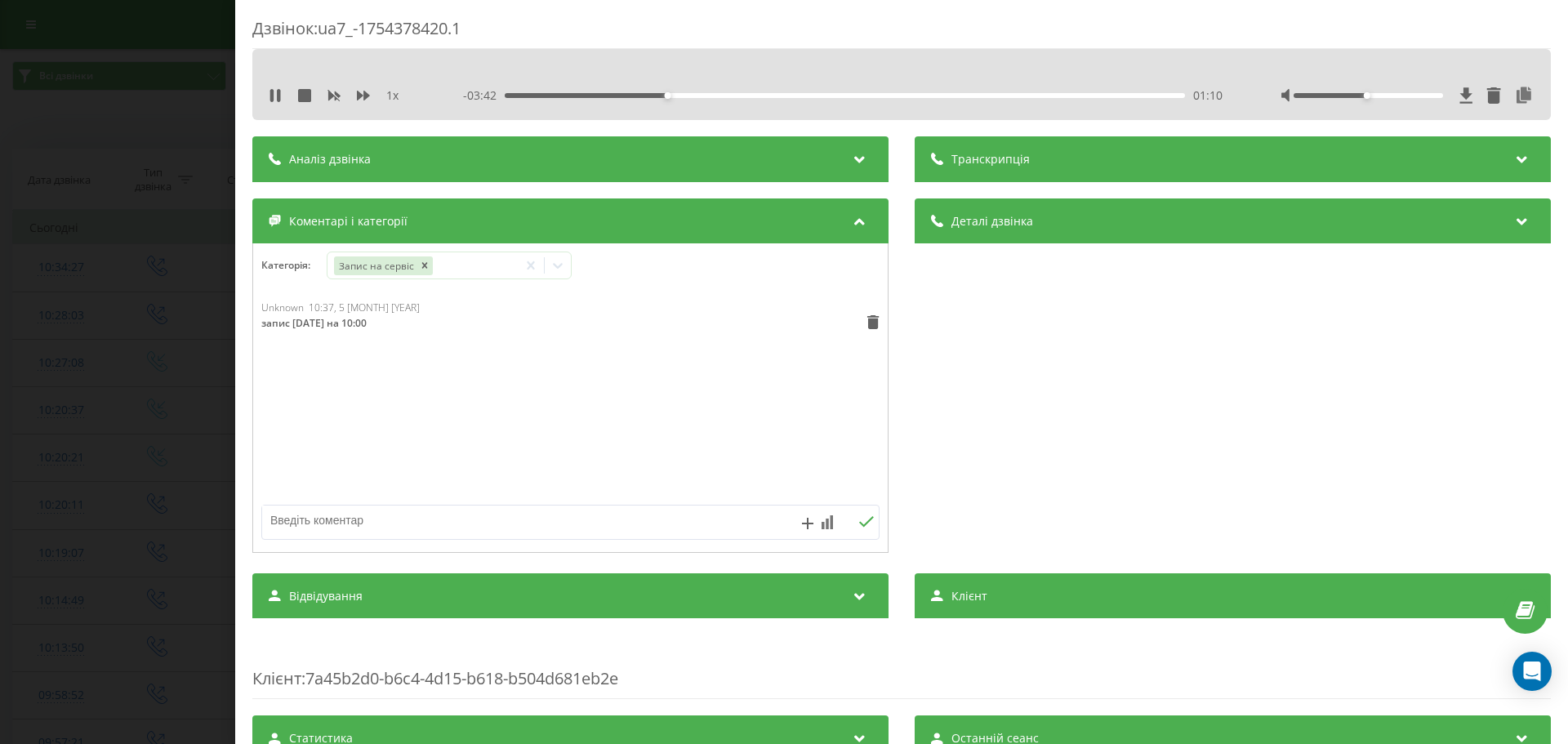 click on "01:10" at bounding box center [844, 96] 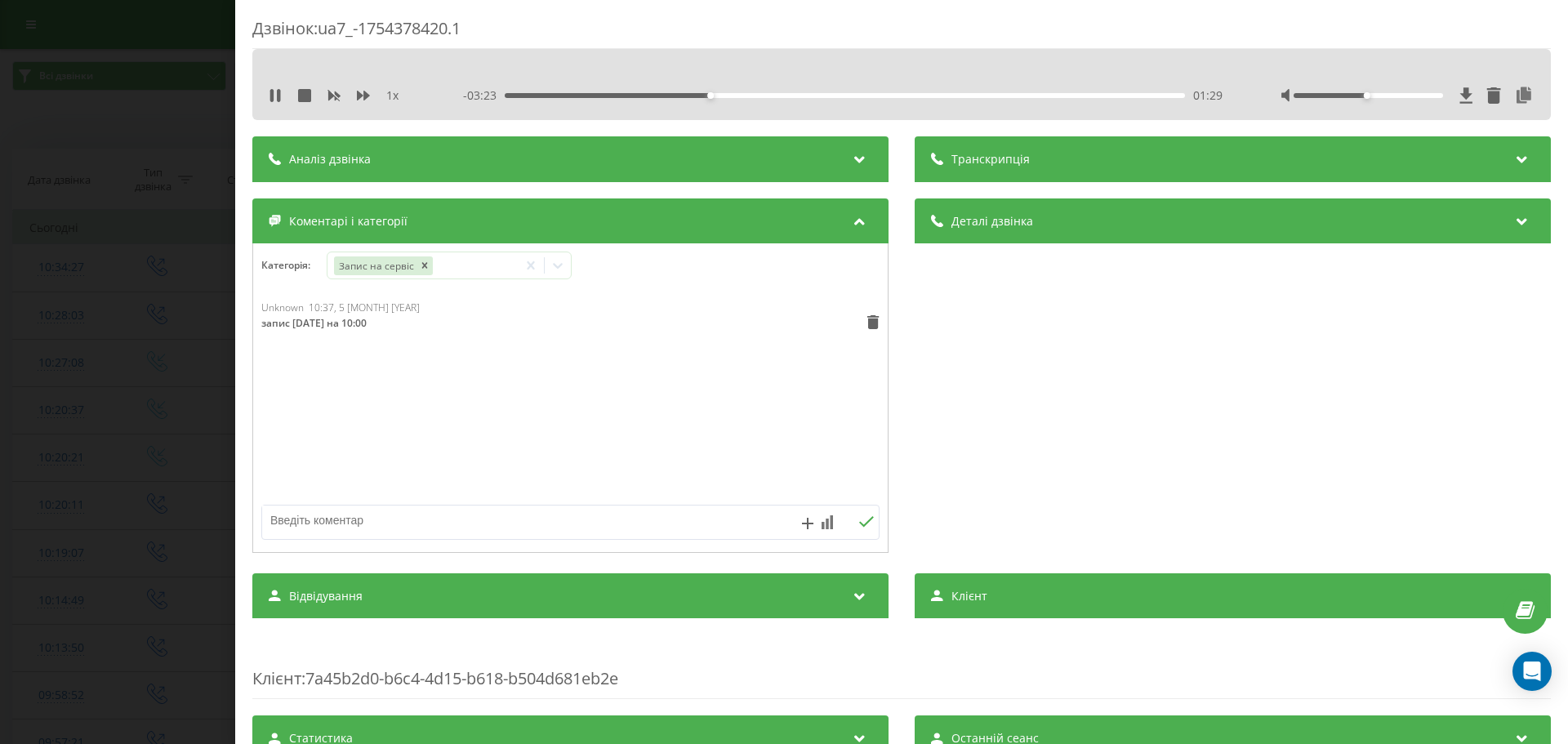click on "Дзвінок :  ua7_-1754378420.1   1 x  - 03:23 01:29   01:29   Транскрипція Для AI-аналізу майбутніх дзвінків  налаштуйте та активуйте профіль на сторінці . Якщо профіль вже є і дзвінок відповідає його умовам, оновіть сторінку через 10 хвилин - AI аналізує поточний дзвінок. Аналіз дзвінка Для AI-аналізу майбутніх дзвінків  налаштуйте та активуйте профіль на сторінці . Якщо профіль вже є і дзвінок відповідає його умовам, оновіть сторінку через 10 хвилин - AI аналізує поточний дзвінок. Деталі дзвінка Загальне Дата дзвінка 2025-08-05 10:20:21 Тип дзвінка Вхідний Статус дзвінка Цільовий Хто дзвонив" at bounding box center (784, 372) 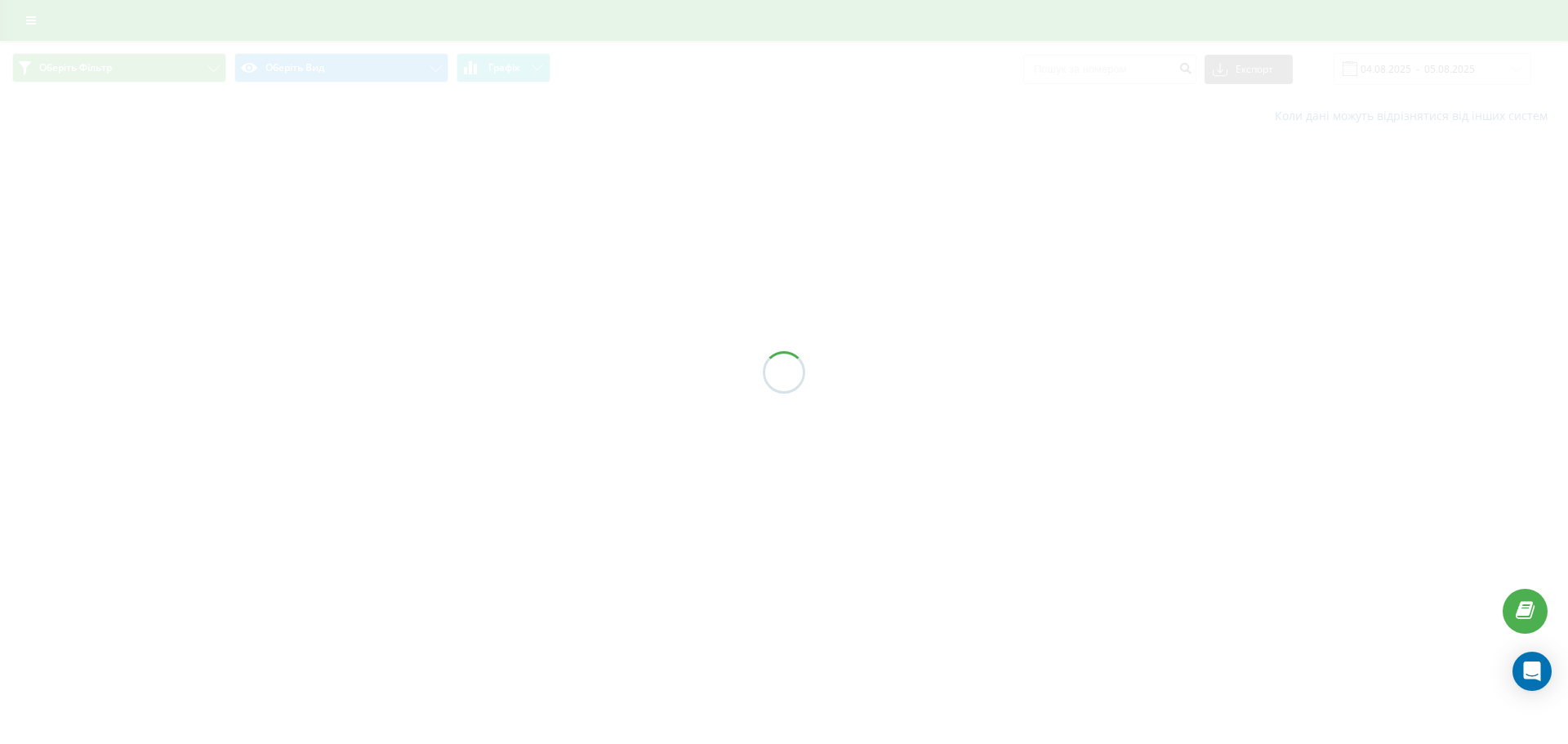 scroll, scrollTop: 0, scrollLeft: 0, axis: both 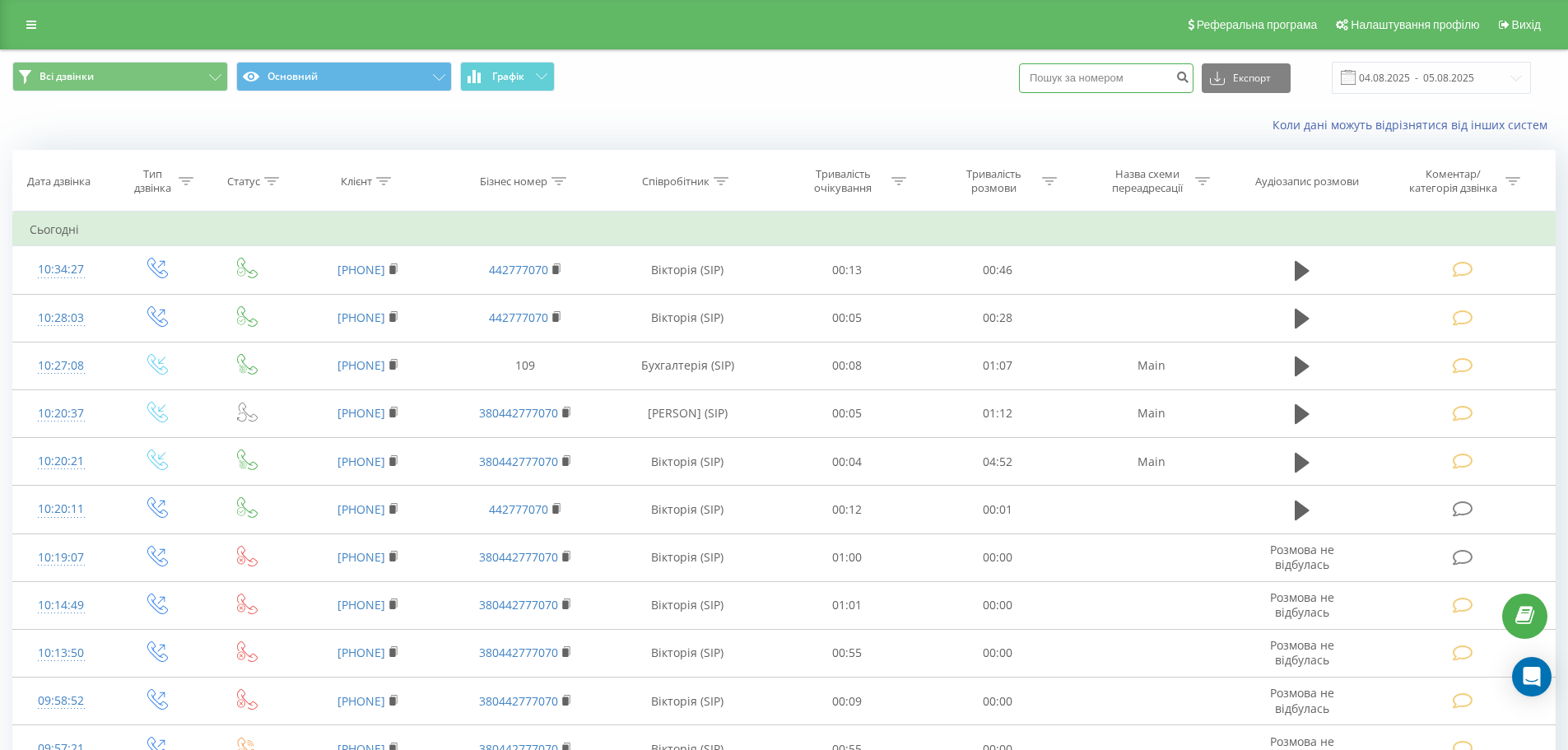 click at bounding box center (1106, 78) 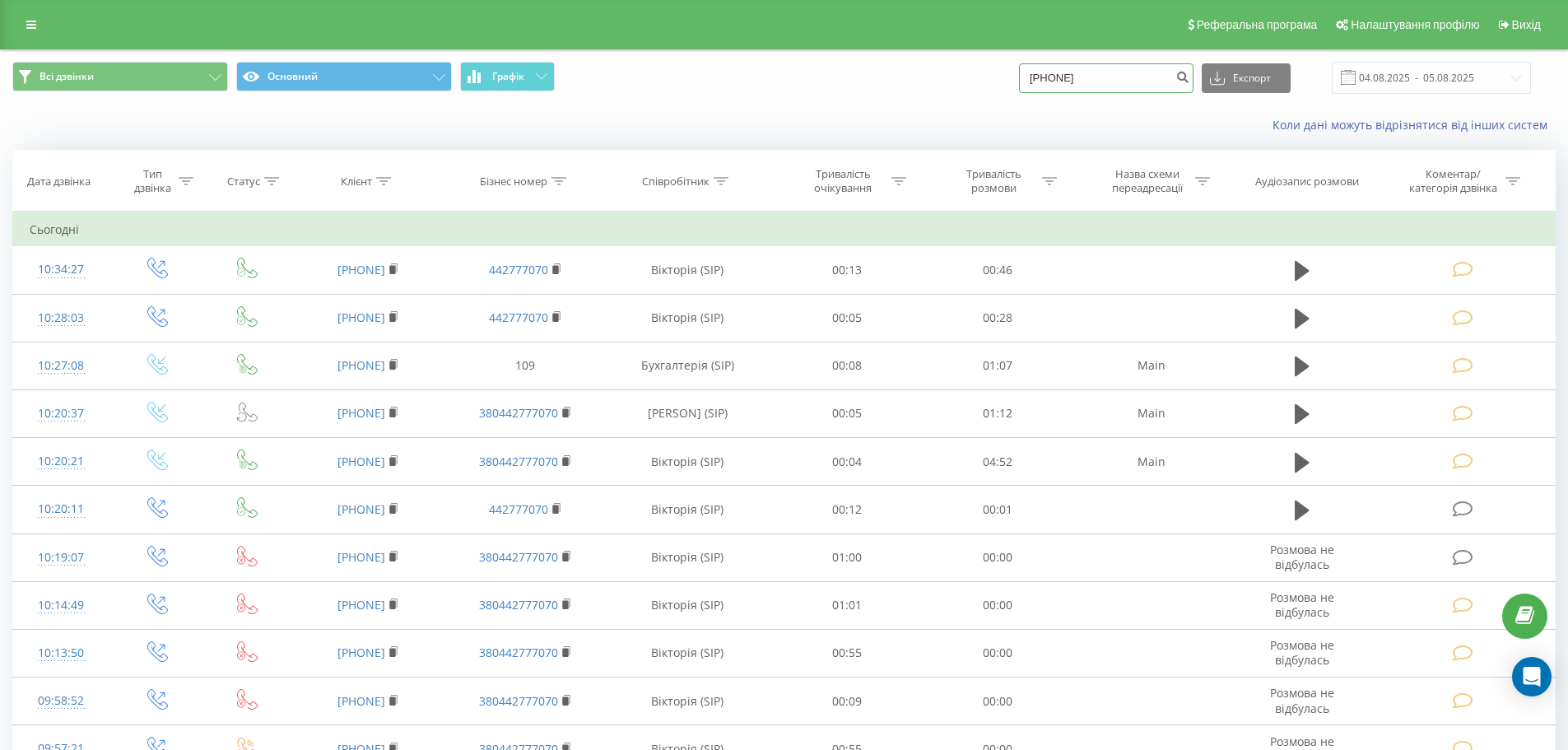 drag, startPoint x: 1057, startPoint y: 79, endPoint x: 1032, endPoint y: 79, distance: 25 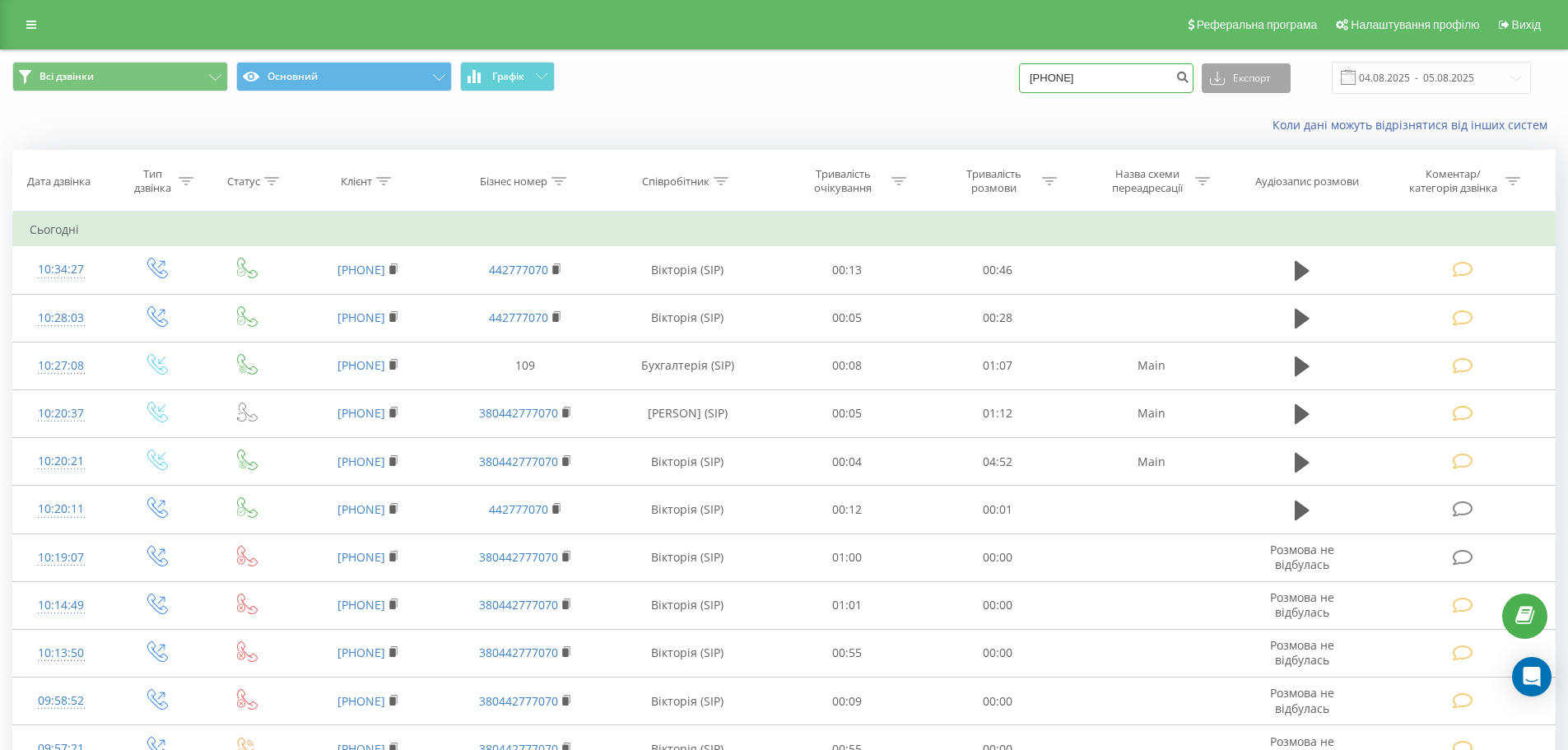 type on "[PHONE]" 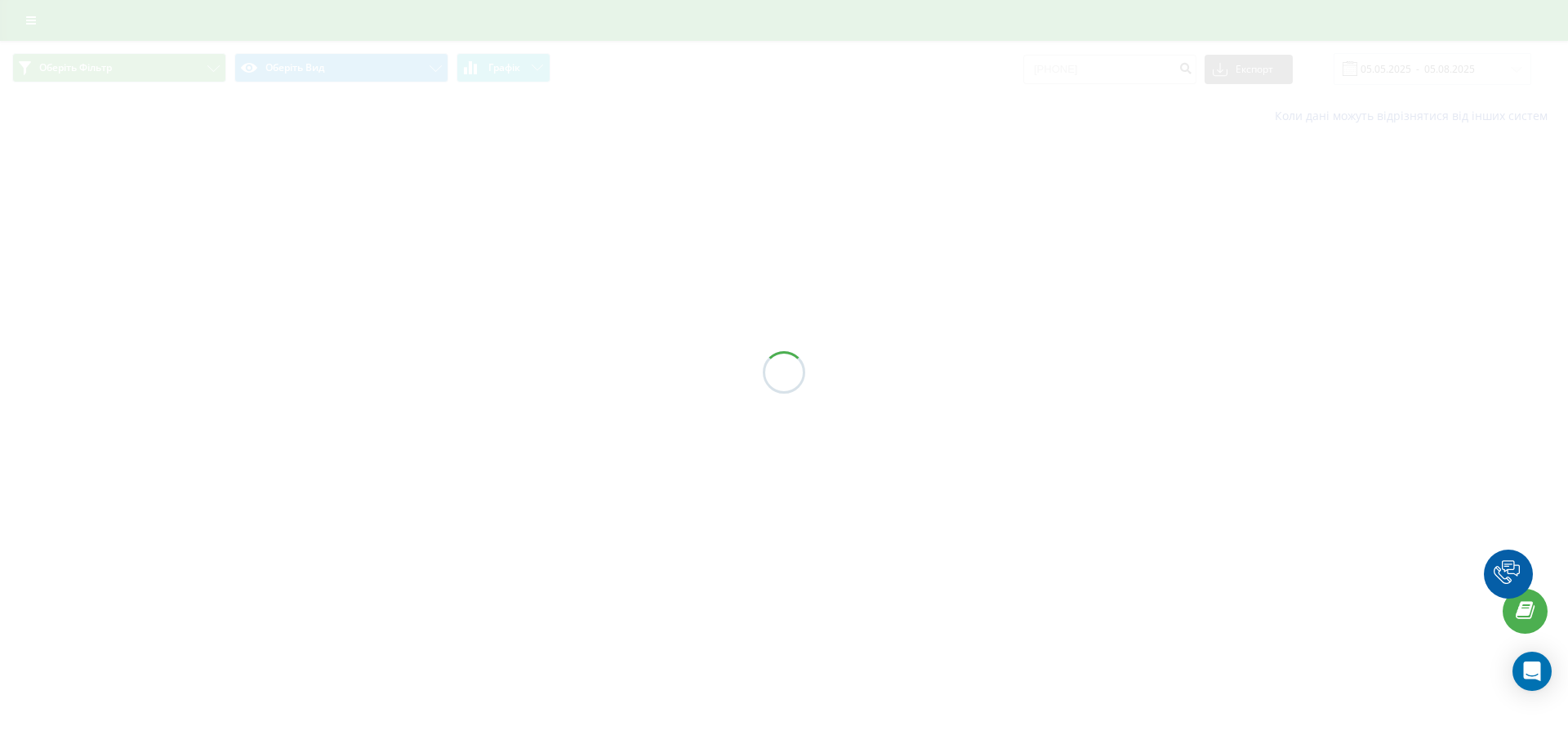scroll, scrollTop: 0, scrollLeft: 0, axis: both 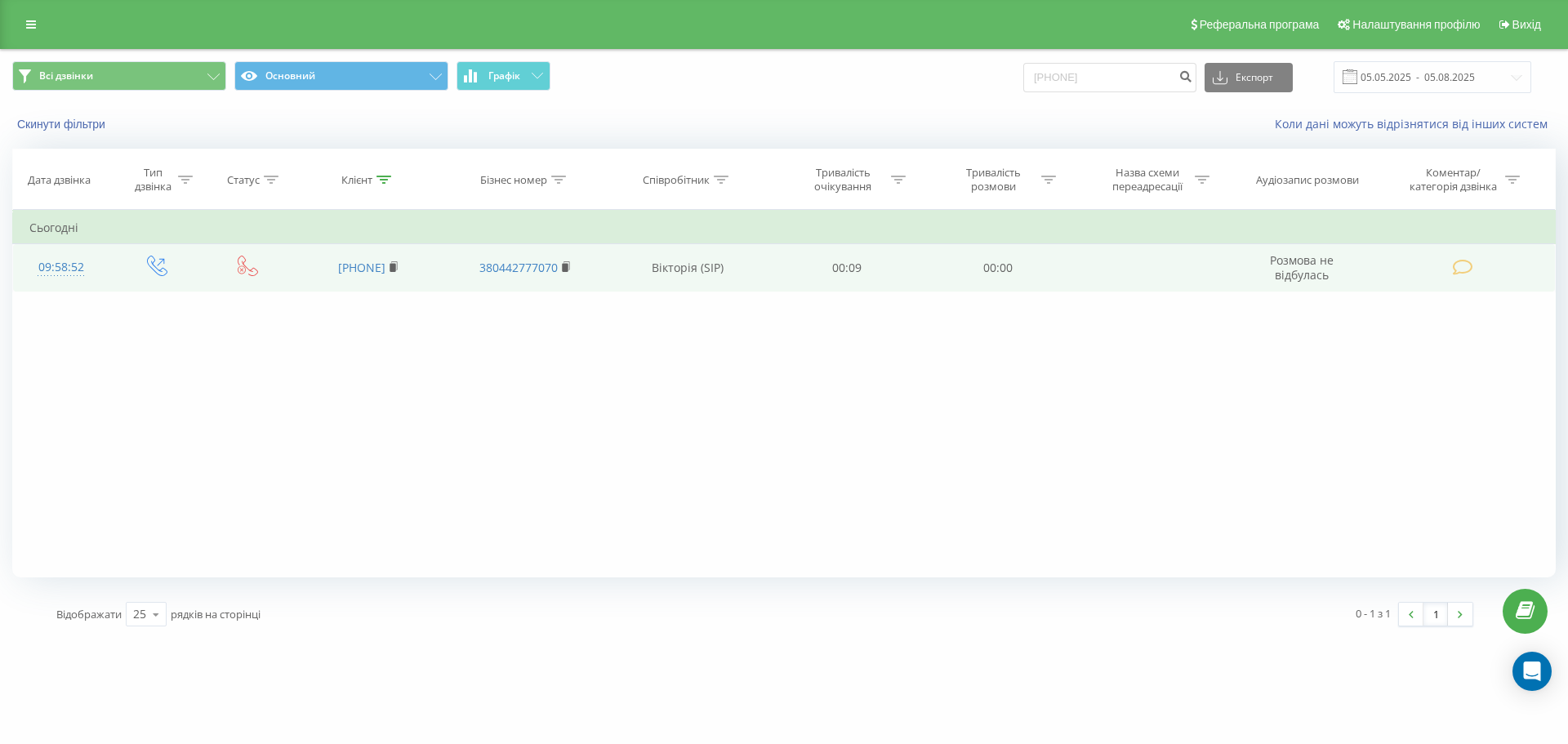 click at bounding box center [1463, 267] 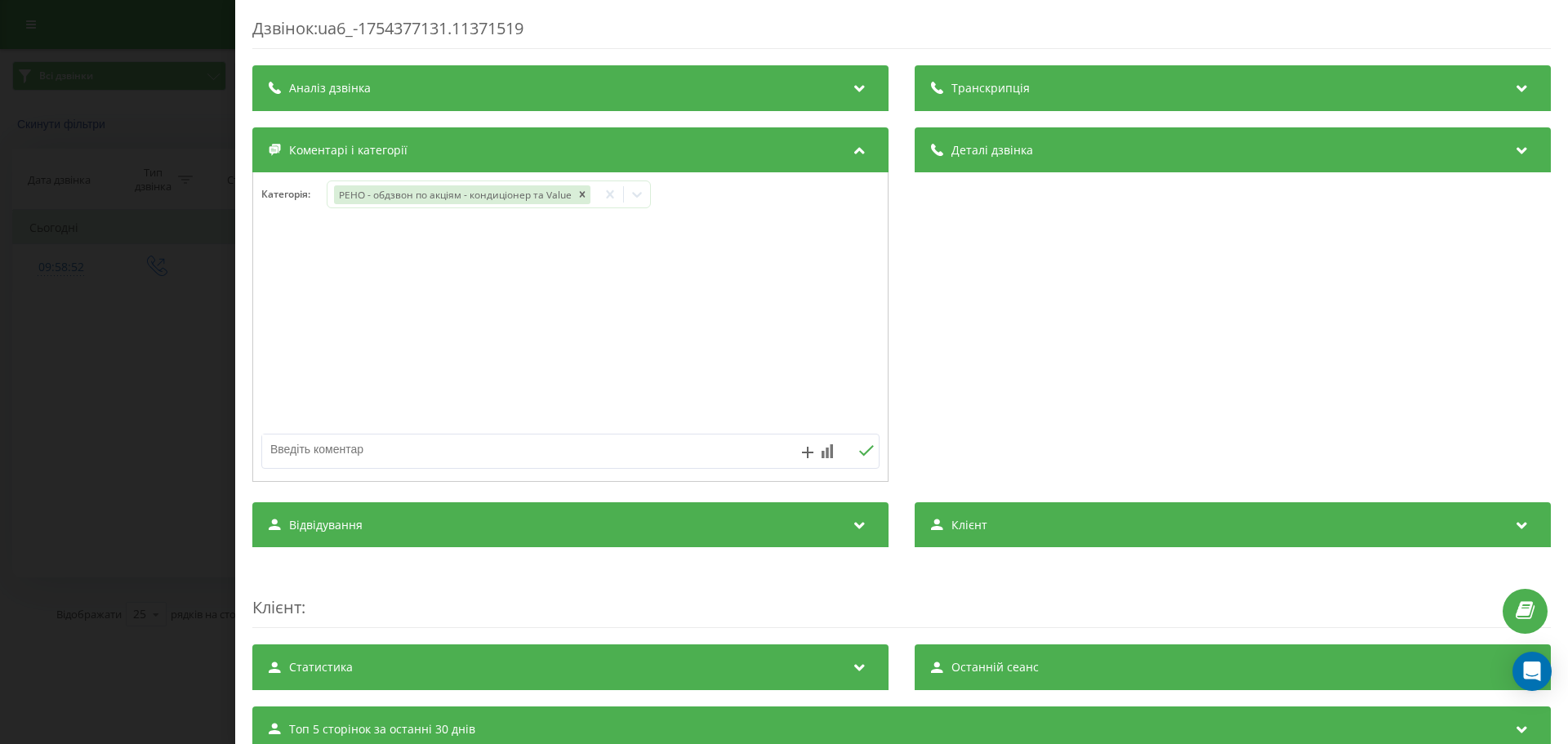 click on "Дзвінок :  ua6_-1754377131.11371519 Транскрипція Для AI-аналізу майбутніх дзвінків  налаштуйте та активуйте профіль на сторінці . Якщо профіль вже є і дзвінок відповідає його умовам, оновіть сторінку через 10 хвилин - AI аналізує поточний дзвінок. Аналіз дзвінка Для AI-аналізу майбутніх дзвінків  налаштуйте та активуйте профіль на сторінці . Якщо профіль вже є і дзвінок відповідає його умовам, оновіть сторінку через 10 хвилин - AI аналізує поточний дзвінок. Деталі дзвінка Загальне Дата дзвінка 2025-08-05 09:58:52 Тип дзвінка Вихідний Статус дзвінка Немає відповіді Хто дзвонив - n/a :" at bounding box center [784, 372] 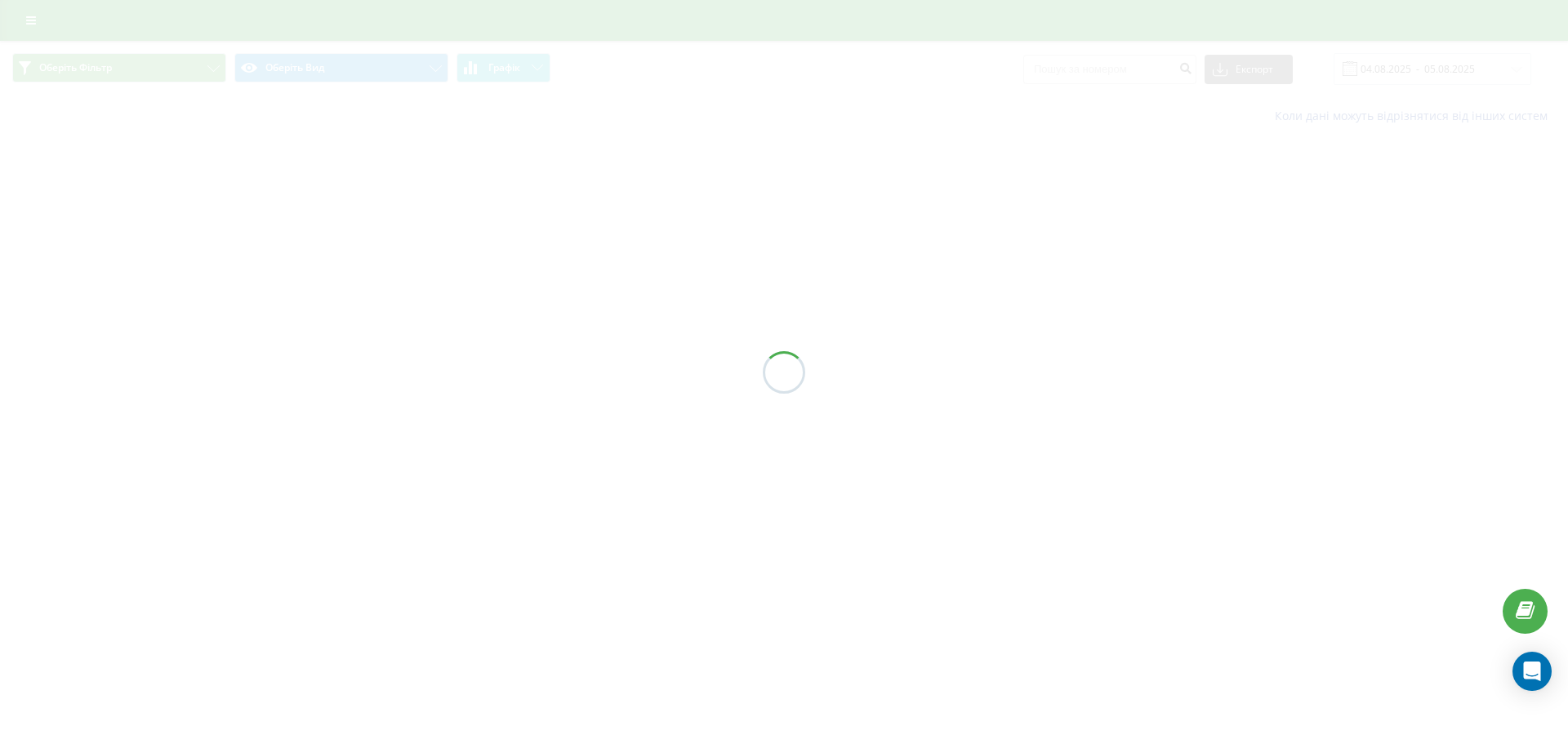 scroll, scrollTop: 0, scrollLeft: 0, axis: both 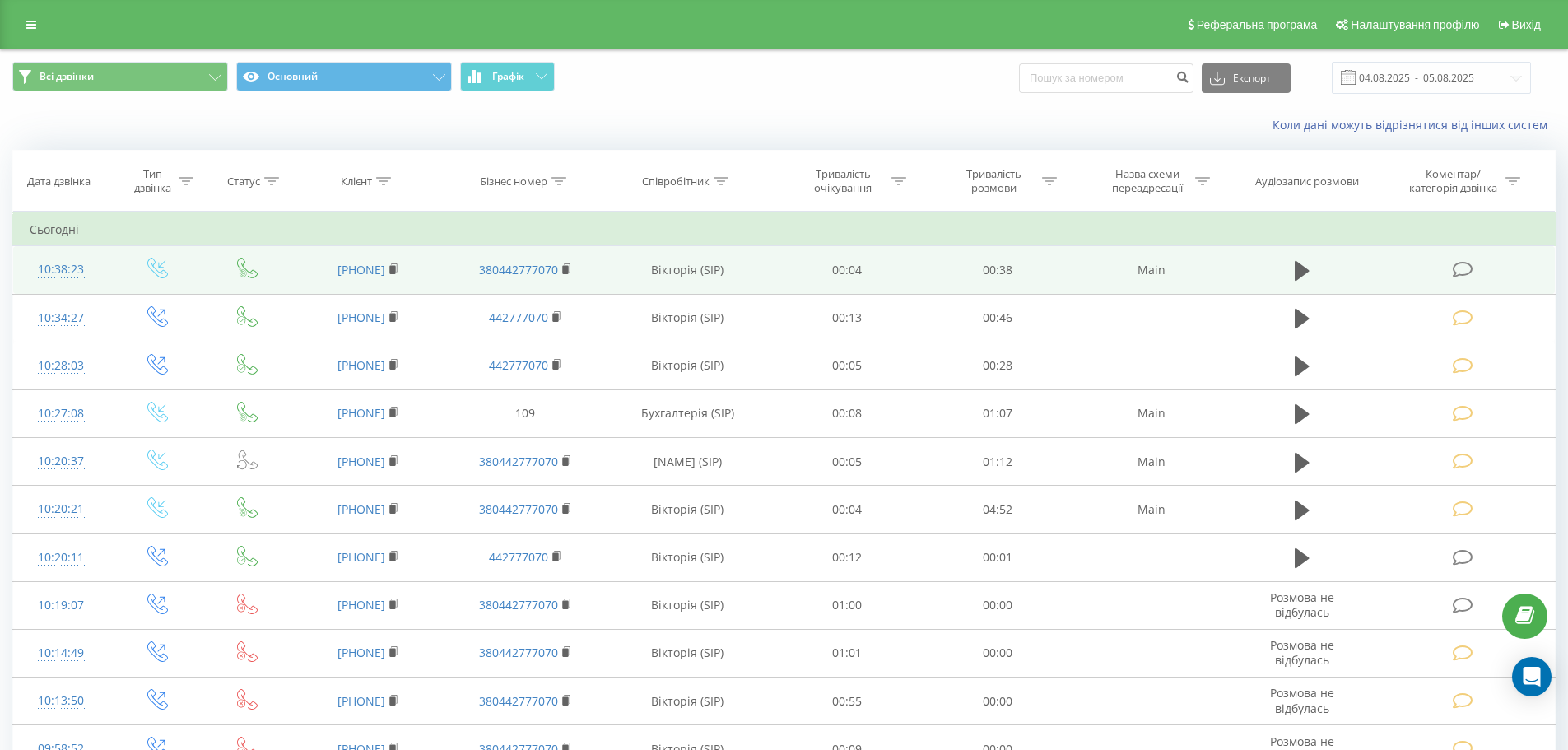 click at bounding box center (1463, 269) 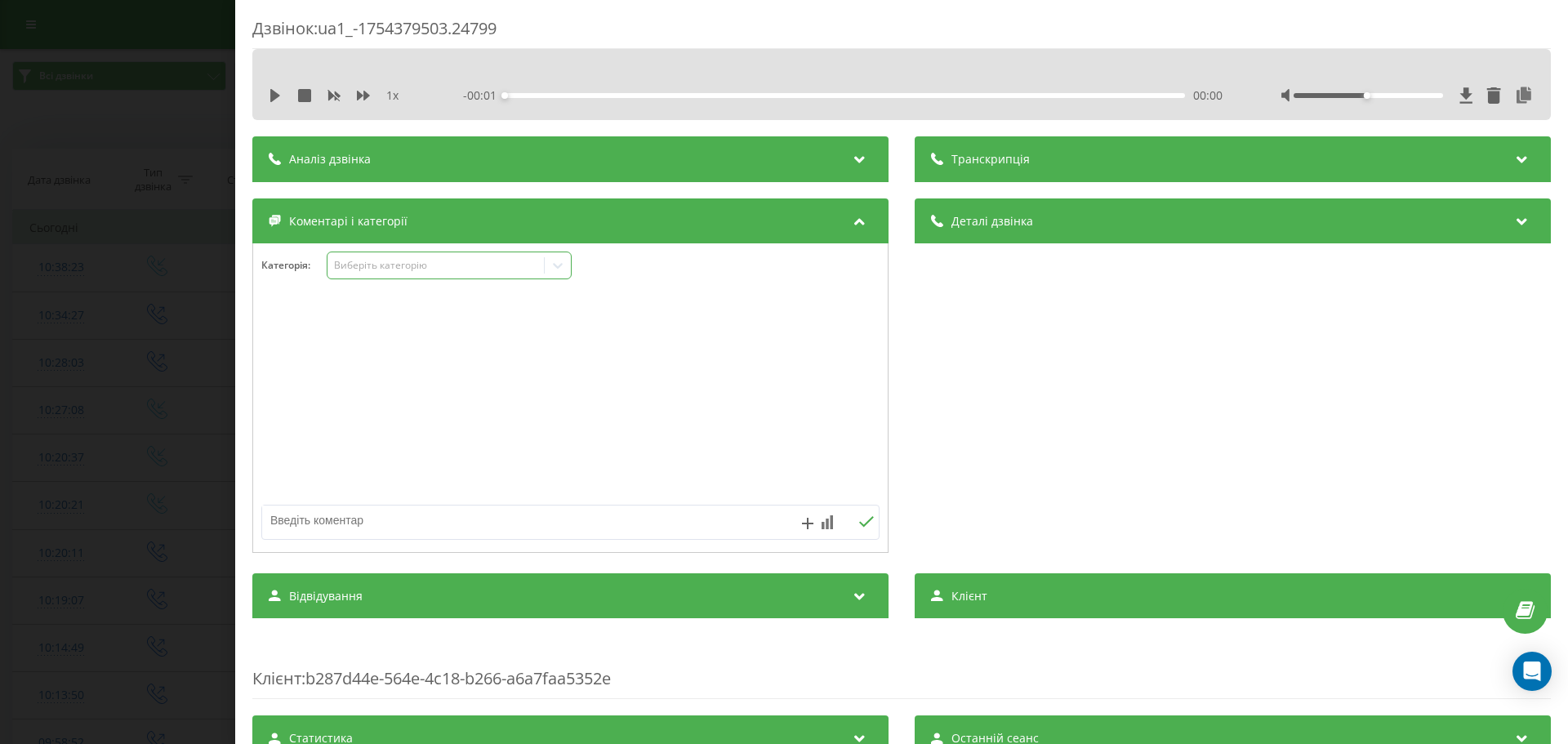 click on "Виберіть категорію" at bounding box center [449, 265] 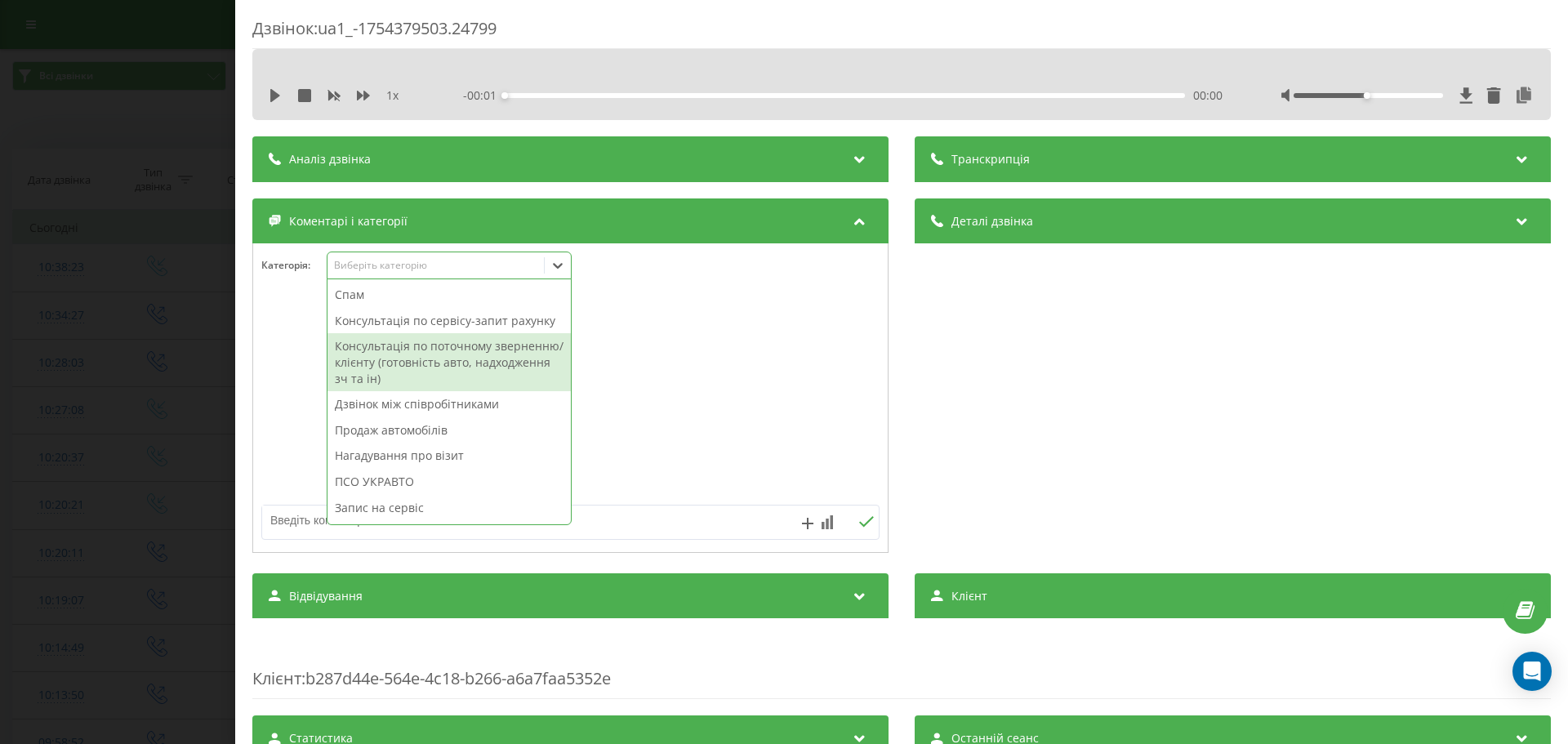 scroll, scrollTop: 195, scrollLeft: 0, axis: vertical 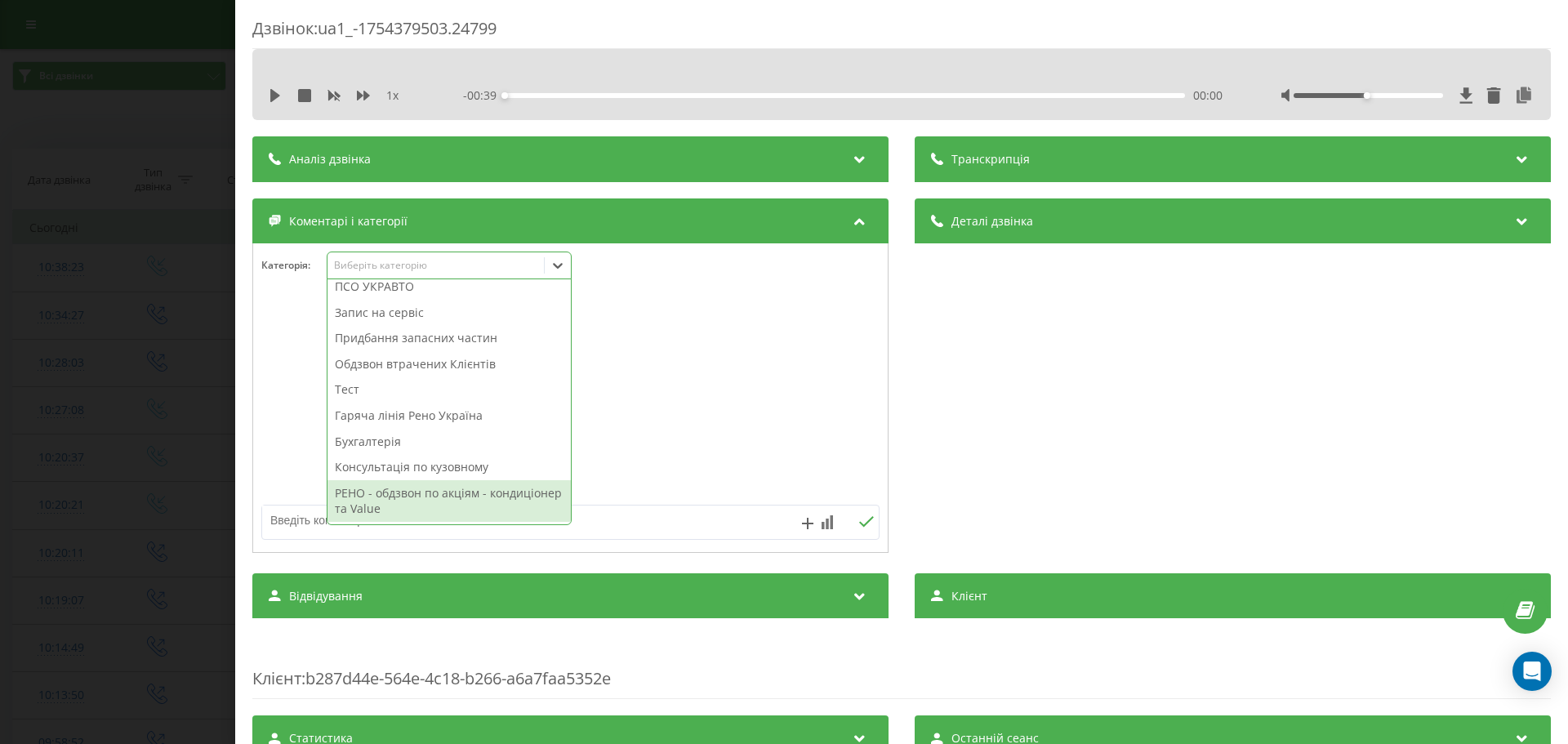 click on "РЕНО - обдзвон по акціям - кондиціонер та Value" at bounding box center [449, 501] 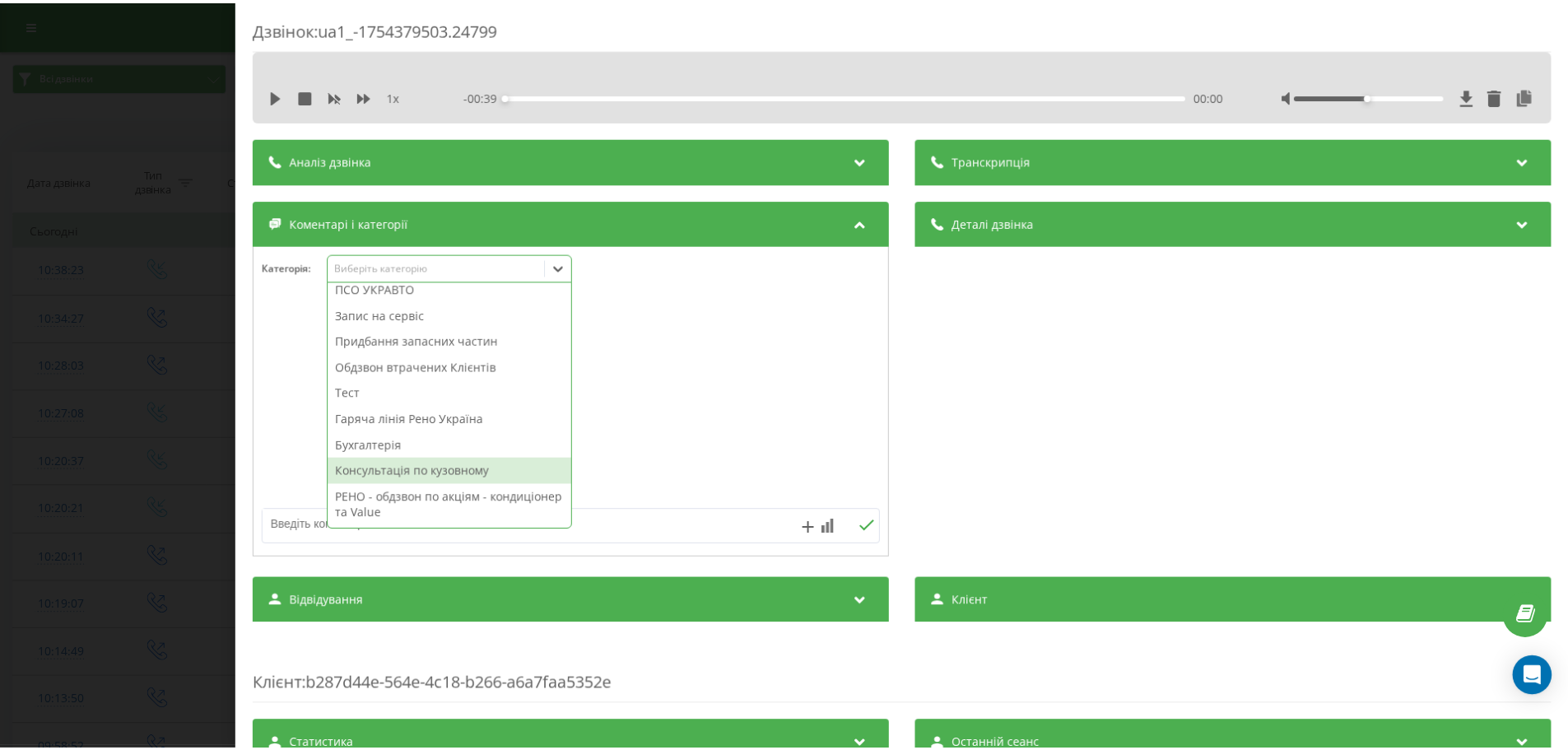 scroll, scrollTop: 138, scrollLeft: 0, axis: vertical 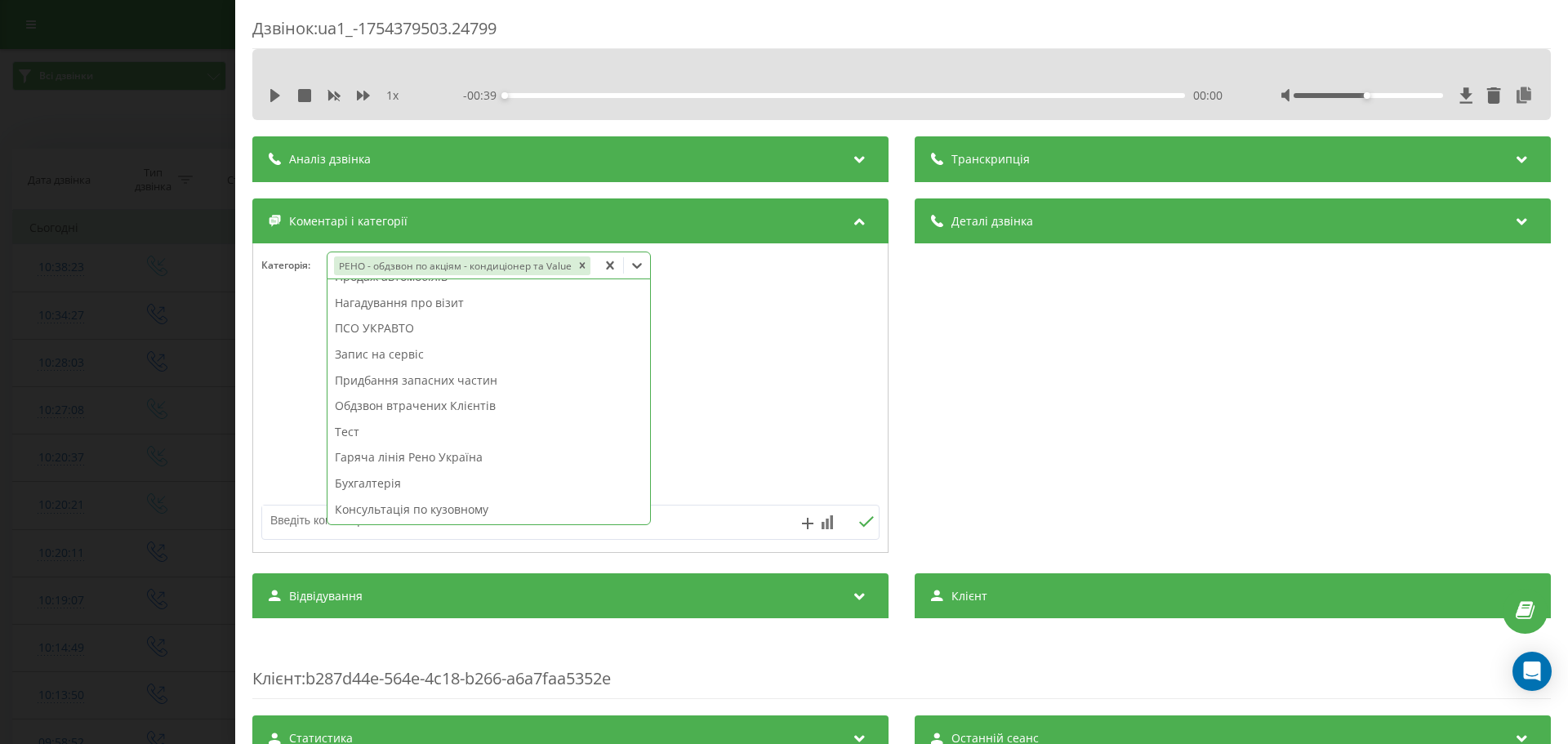 click on "Дзвінок :  ua1_-1754379503.24799   1 x  - 00:39 00:00   00:00   Транскрипція Для AI-аналізу майбутніх дзвінків  налаштуйте та активуйте профіль на сторінці . Якщо профіль вже є і дзвінок відповідає його умовам, оновіть сторінку через 10 хвилин - AI аналізує поточний дзвінок. Аналіз дзвінка Для AI-аналізу майбутніх дзвінків  налаштуйте та активуйте профіль на сторінці . Якщо профіль вже є і дзвінок відповідає його умовам, оновіть сторінку через 10 хвилин - AI аналізує поточний дзвінок. Деталі дзвінка Загальне Дата дзвінка 2025-08-05 10:38:23 Тип дзвінка Вхідний Статус дзвінка Цільовий 380683879776 n/a" at bounding box center [784, 372] 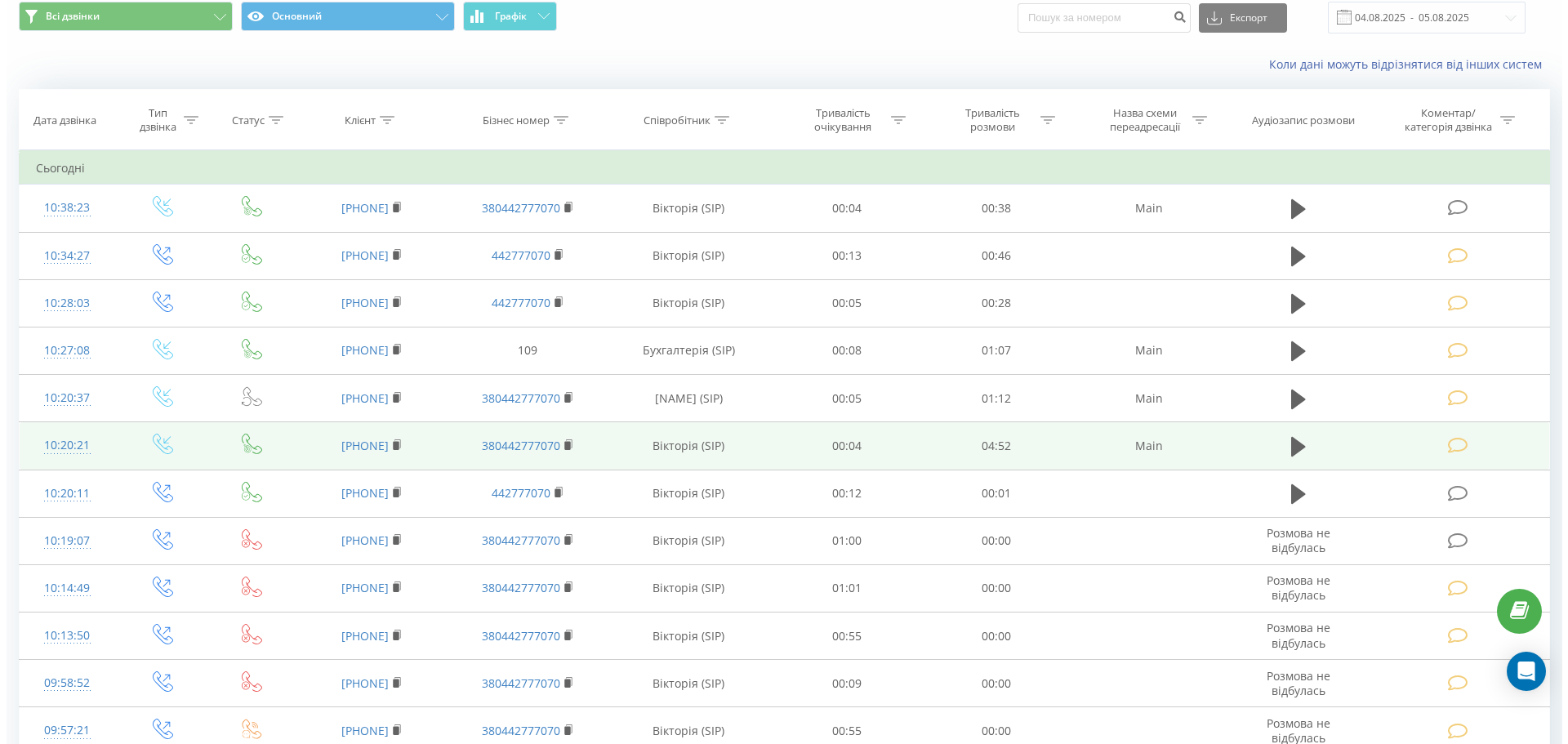 scroll, scrollTop: 82, scrollLeft: 0, axis: vertical 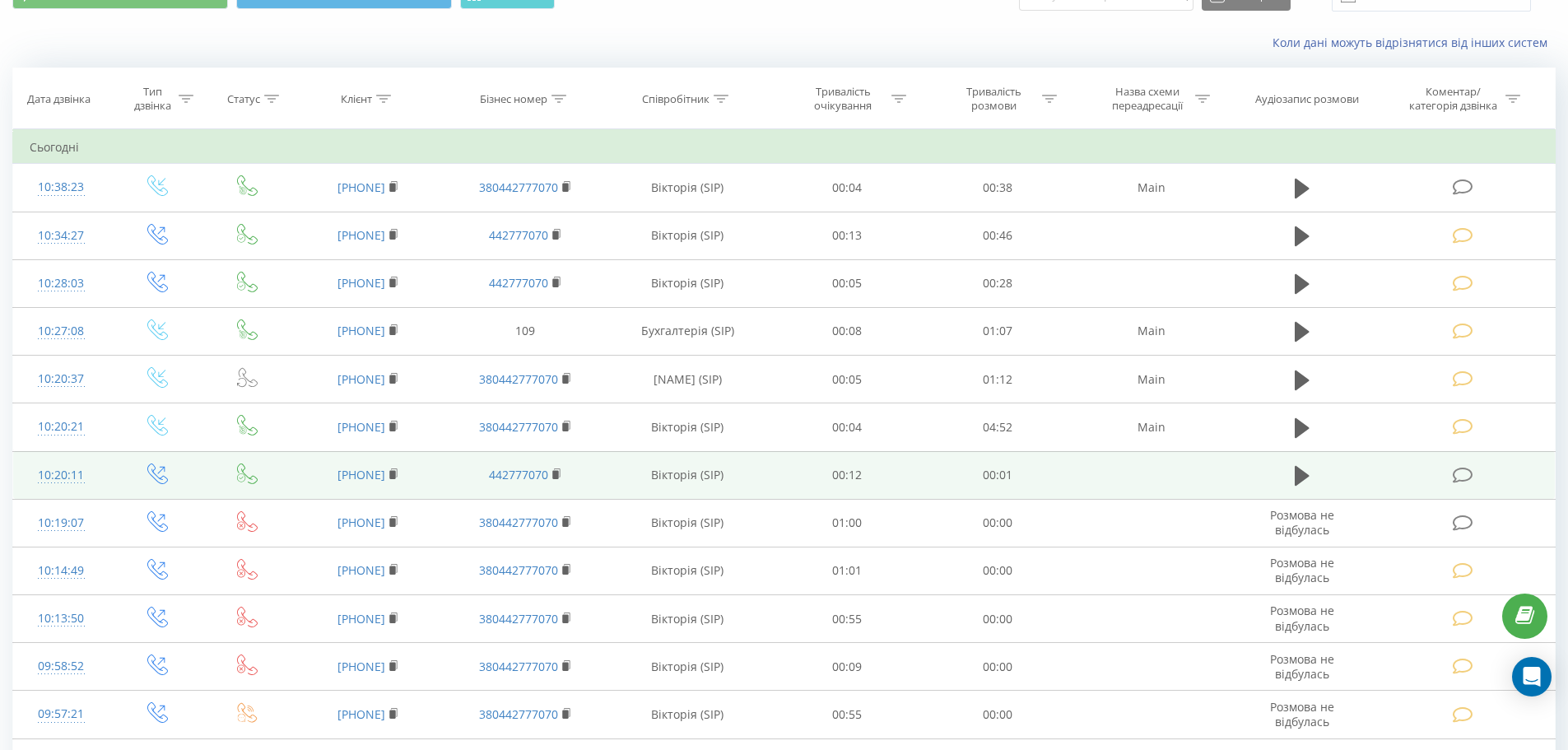 click at bounding box center [1463, 475] 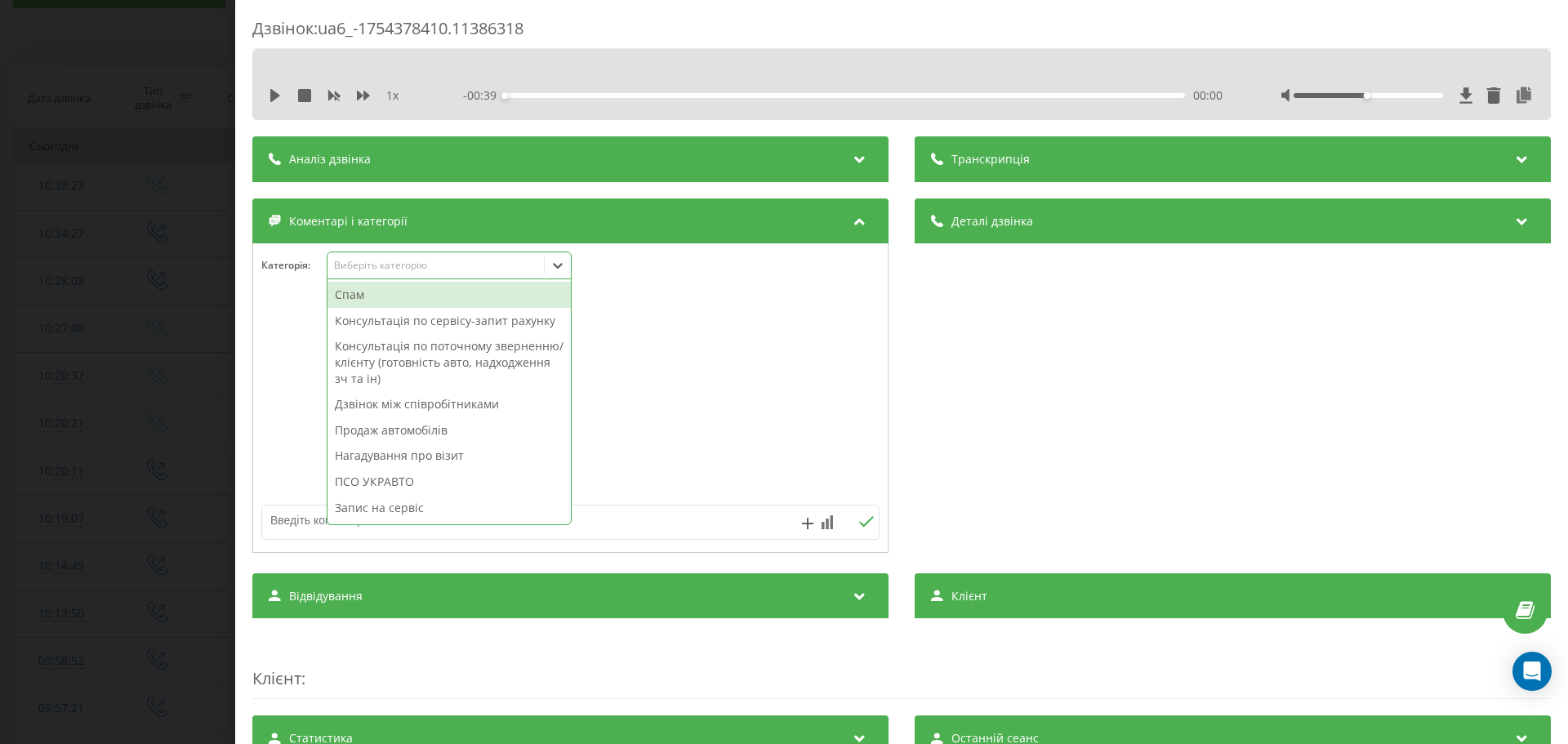 click on "Виберіть категорію" at bounding box center (436, 265) 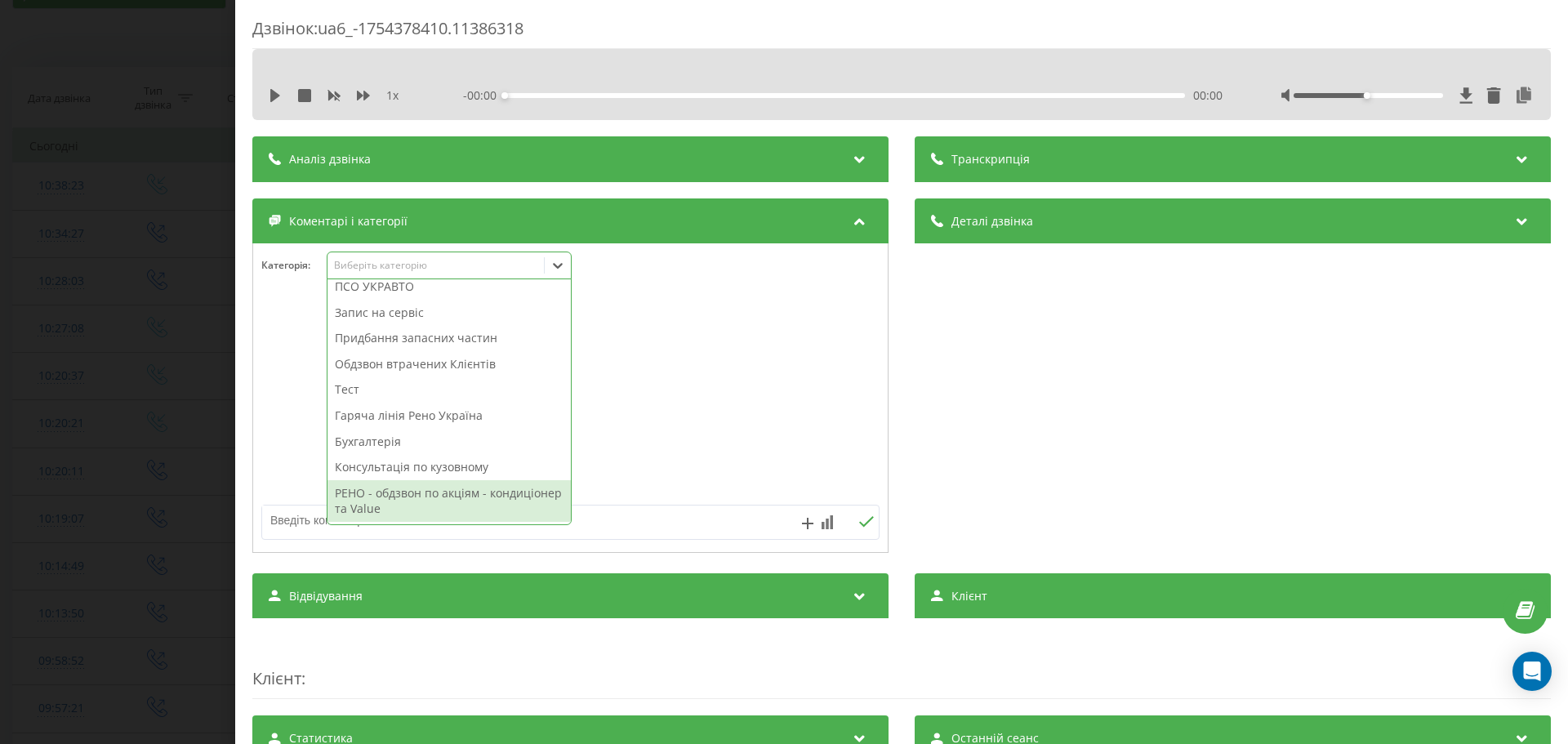 click on "РЕНО - обдзвон по акціям - кондиціонер та Value" at bounding box center [449, 501] 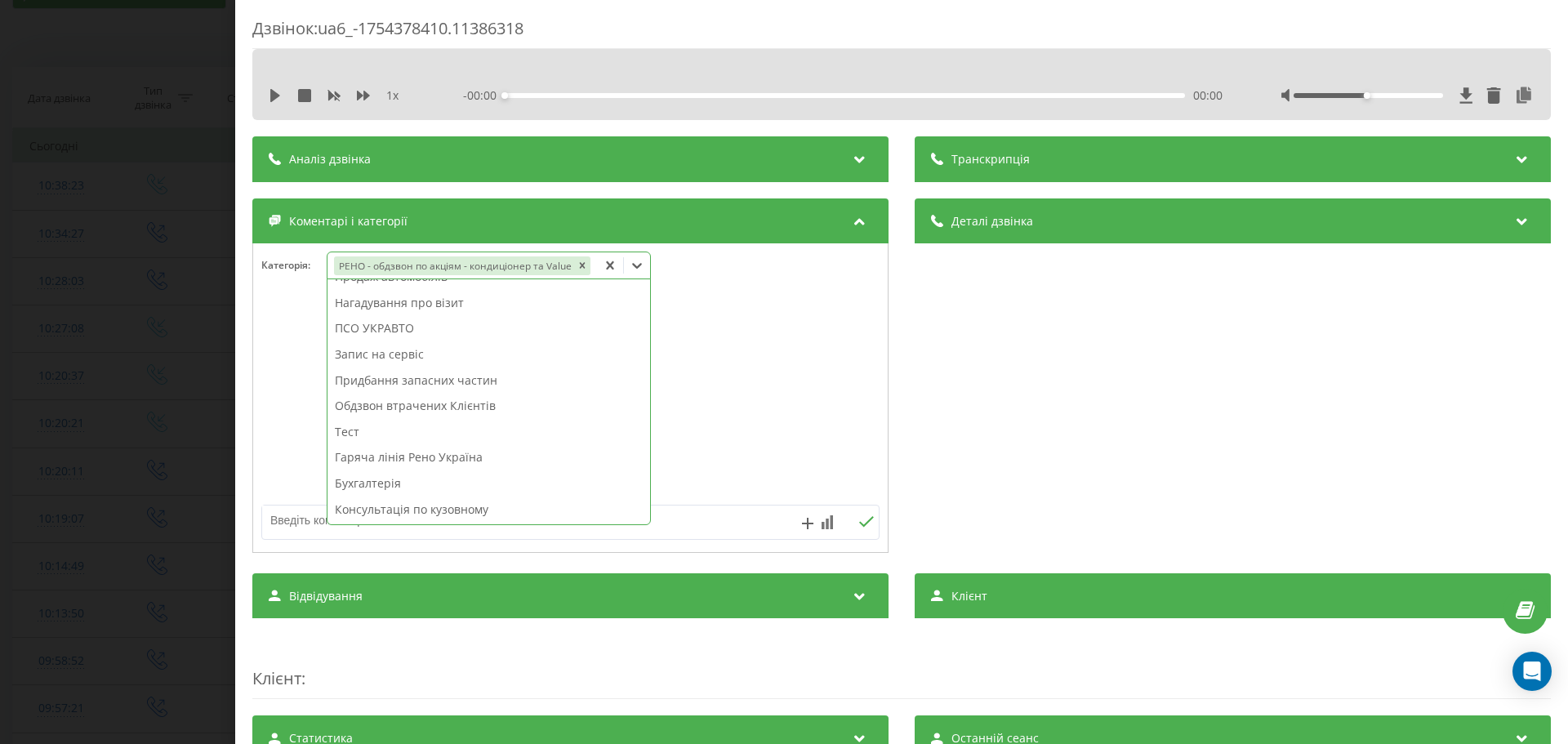 scroll, scrollTop: 137, scrollLeft: 0, axis: vertical 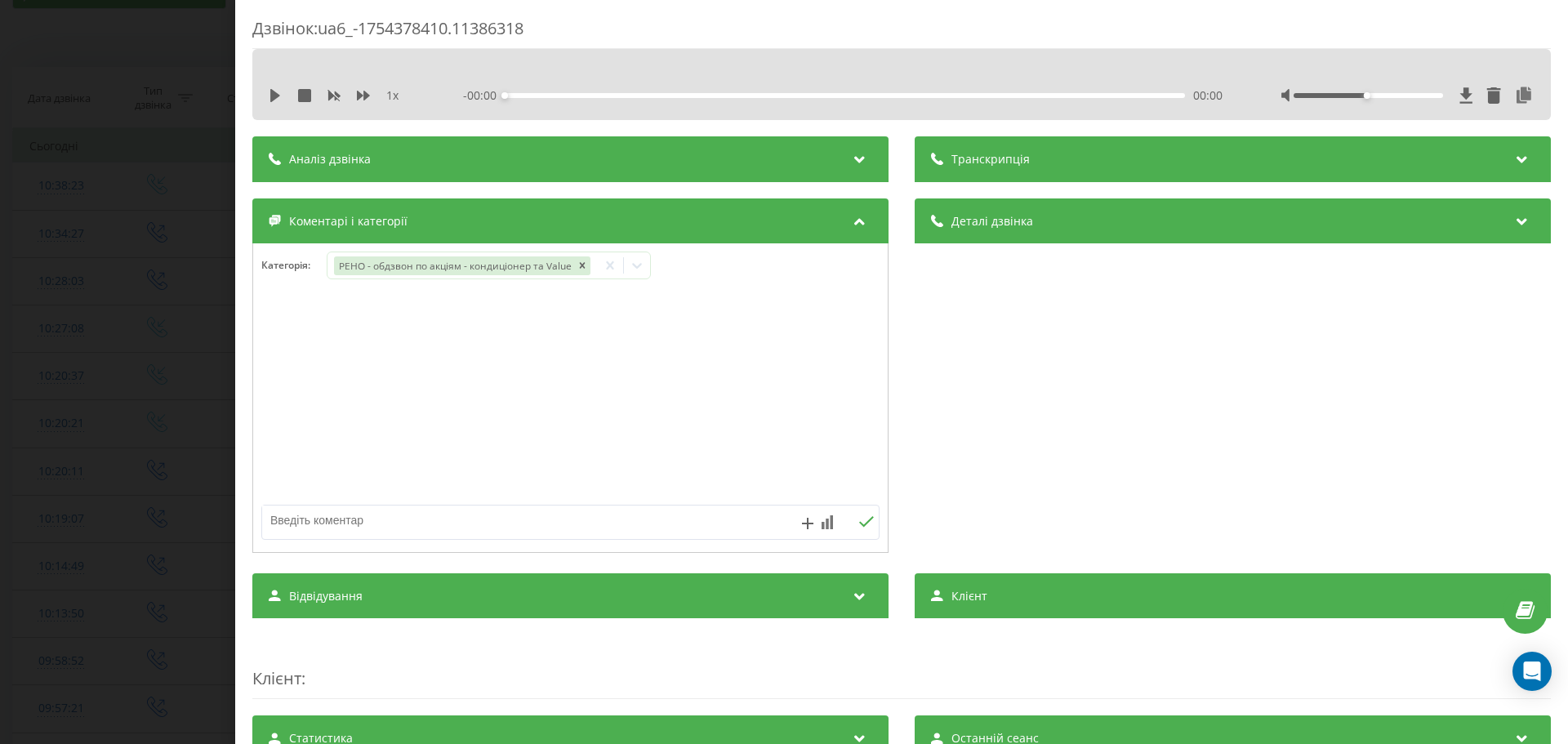 click on "Дзвінок :  ua6_-1754378410.11386318   1 x  - 00:00 00:00   00:00   Транскрипція Для AI-аналізу майбутніх дзвінків  налаштуйте та активуйте профіль на сторінці . Якщо профіль вже є і дзвінок відповідає його умовам, оновіть сторінку через 10 хвилин - AI аналізує поточний дзвінок. Аналіз дзвінка Для AI-аналізу майбутніх дзвінків  налаштуйте та активуйте профіль на сторінці . Якщо профіль вже є і дзвінок відповідає його умовам, оновіть сторінку через 10 хвилин - AI аналізує поточний дзвінок. Деталі дзвінка Загальне Дата дзвінка 2025-08-05 10:20:11 Тип дзвінка Вихідний Статус дзвінка Успішний 442777070 :" at bounding box center (784, 372) 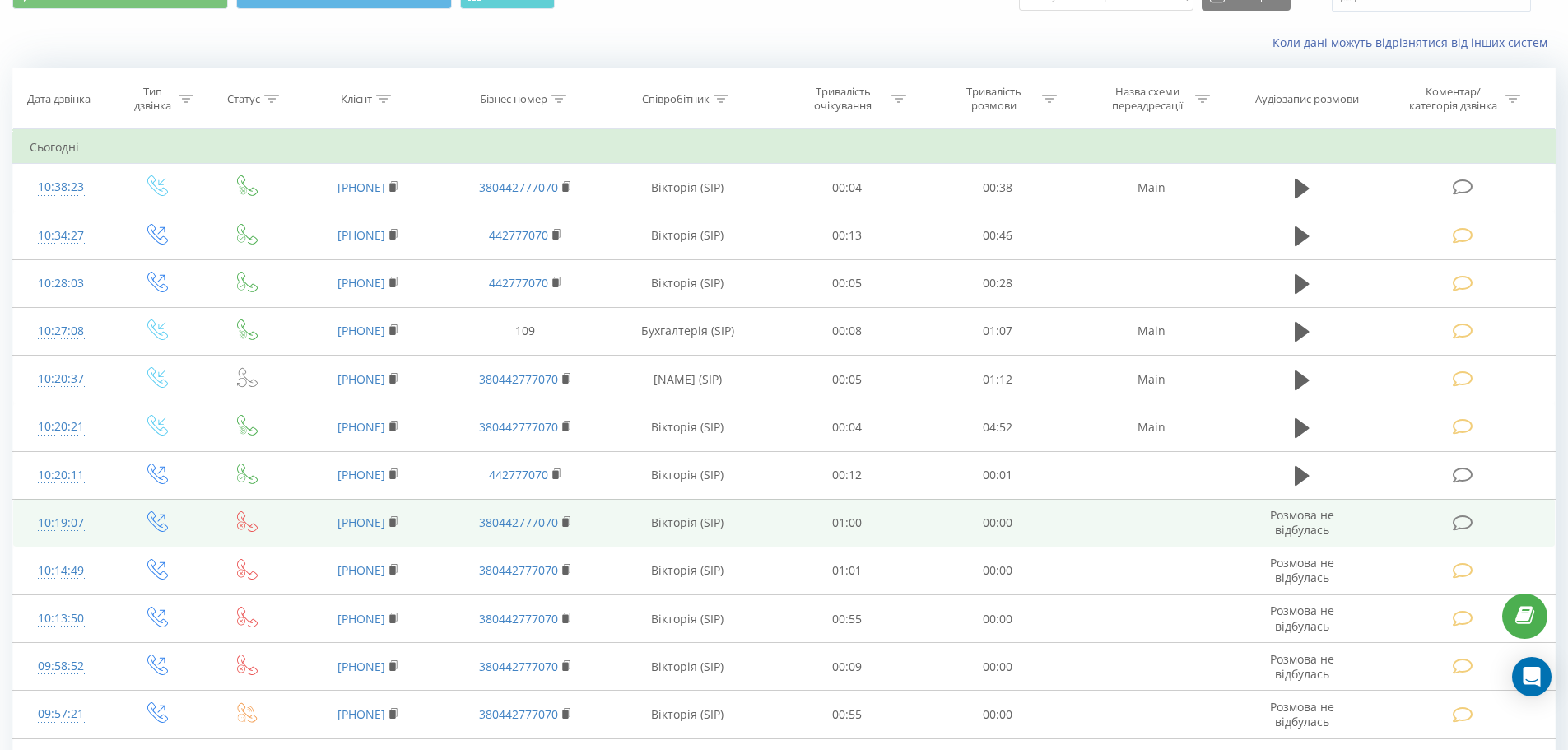 click at bounding box center [1464, 523] 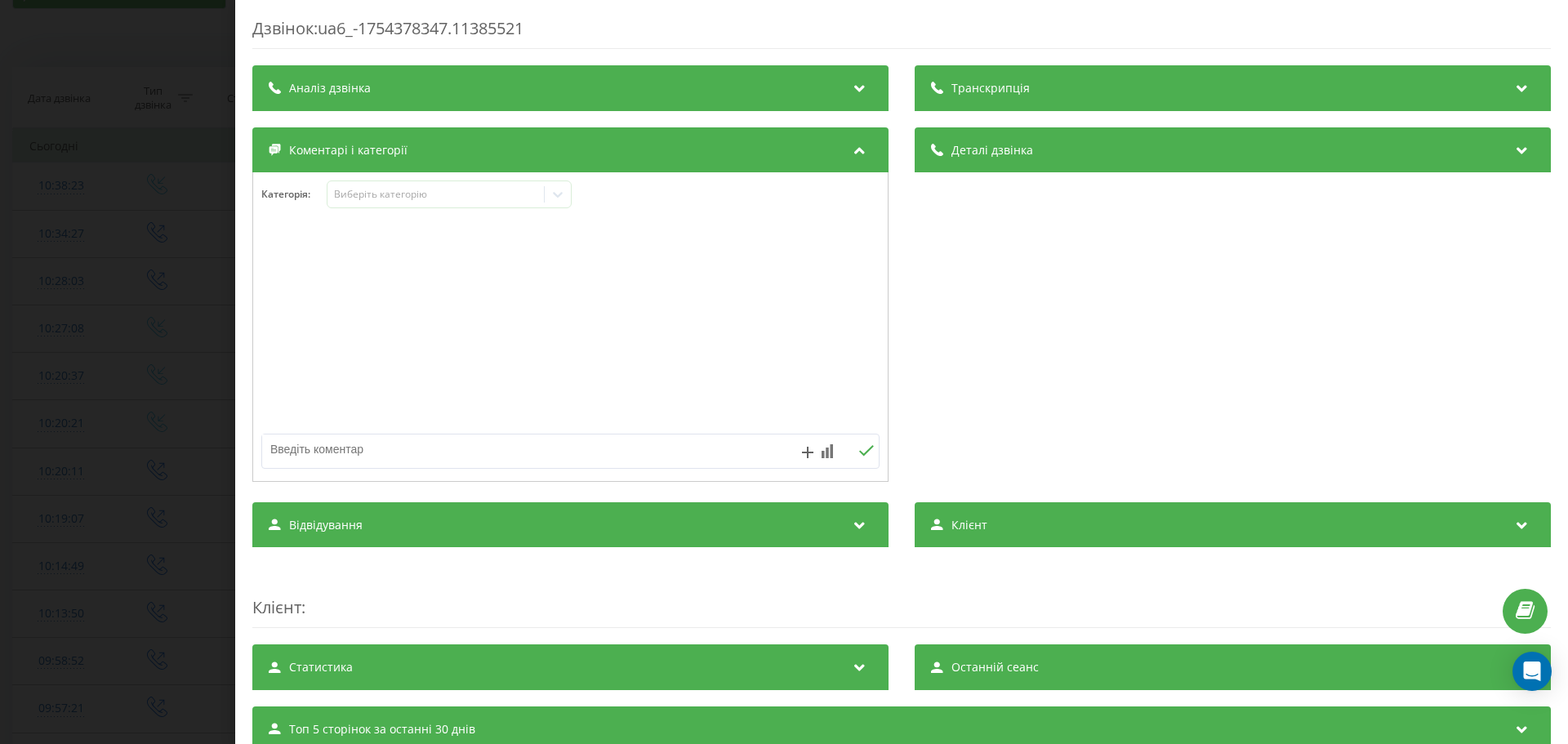 click on "Категорія : Виберіть категорію" at bounding box center [570, 205] 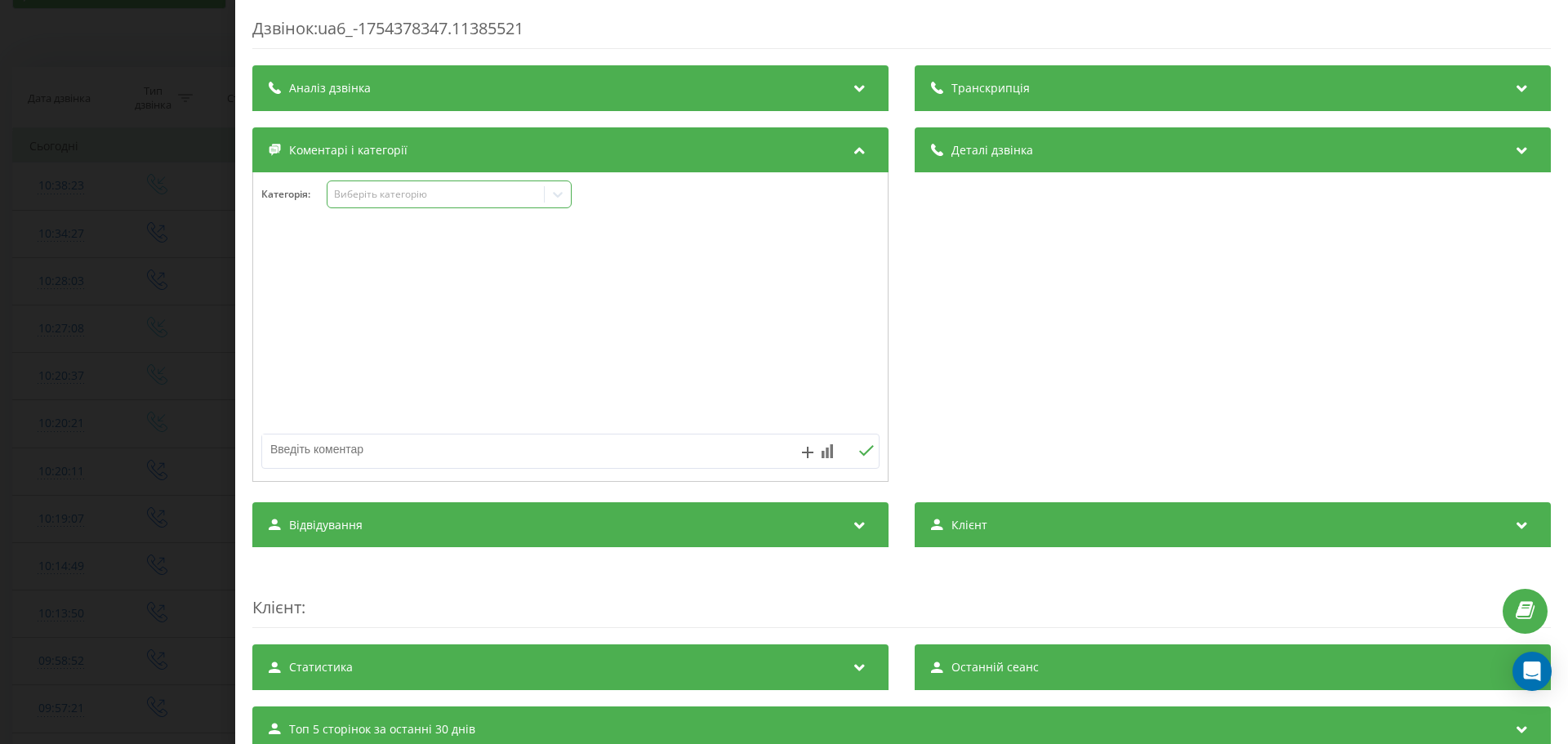 click on "Виберіть категорію" at bounding box center (436, 194) 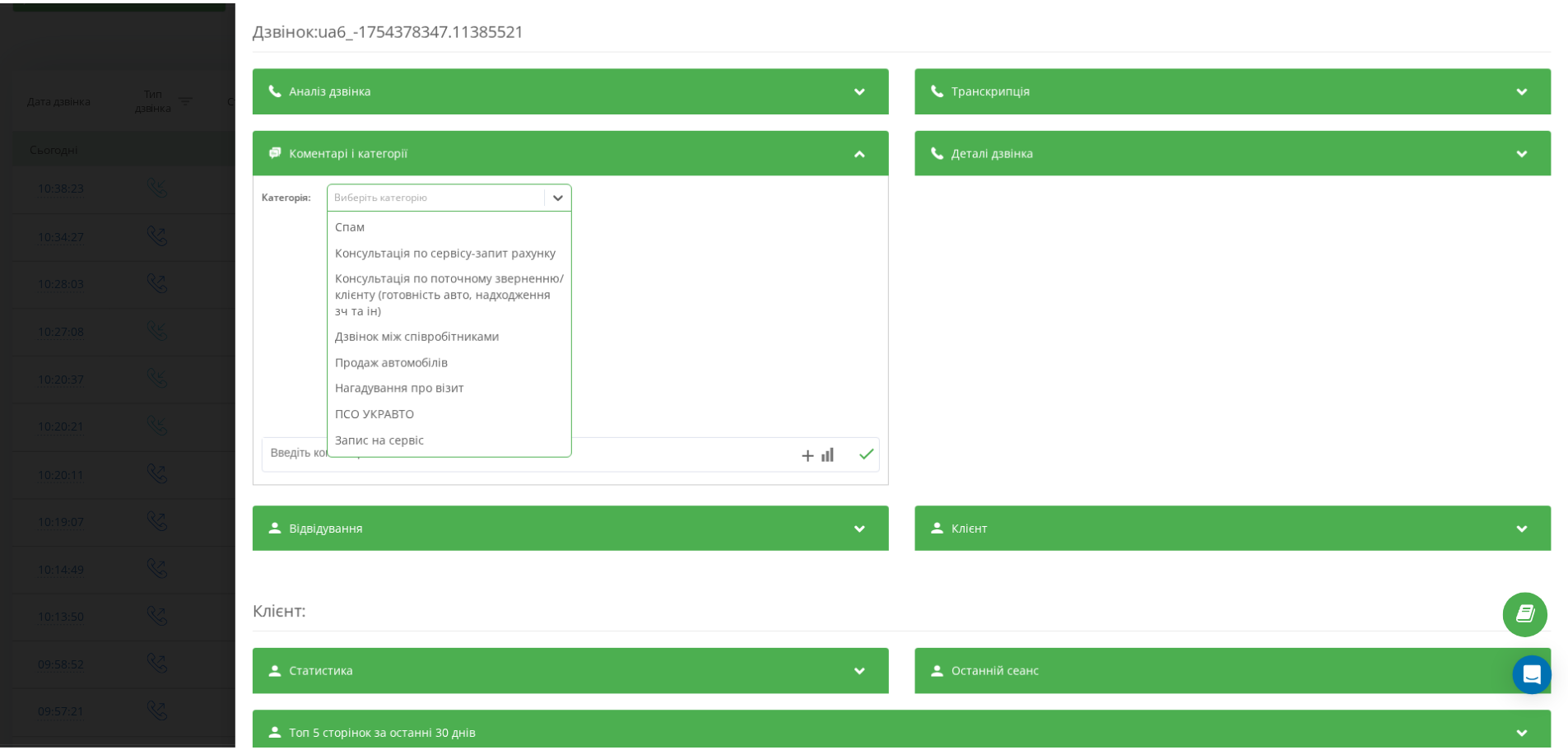 scroll, scrollTop: 197, scrollLeft: 0, axis: vertical 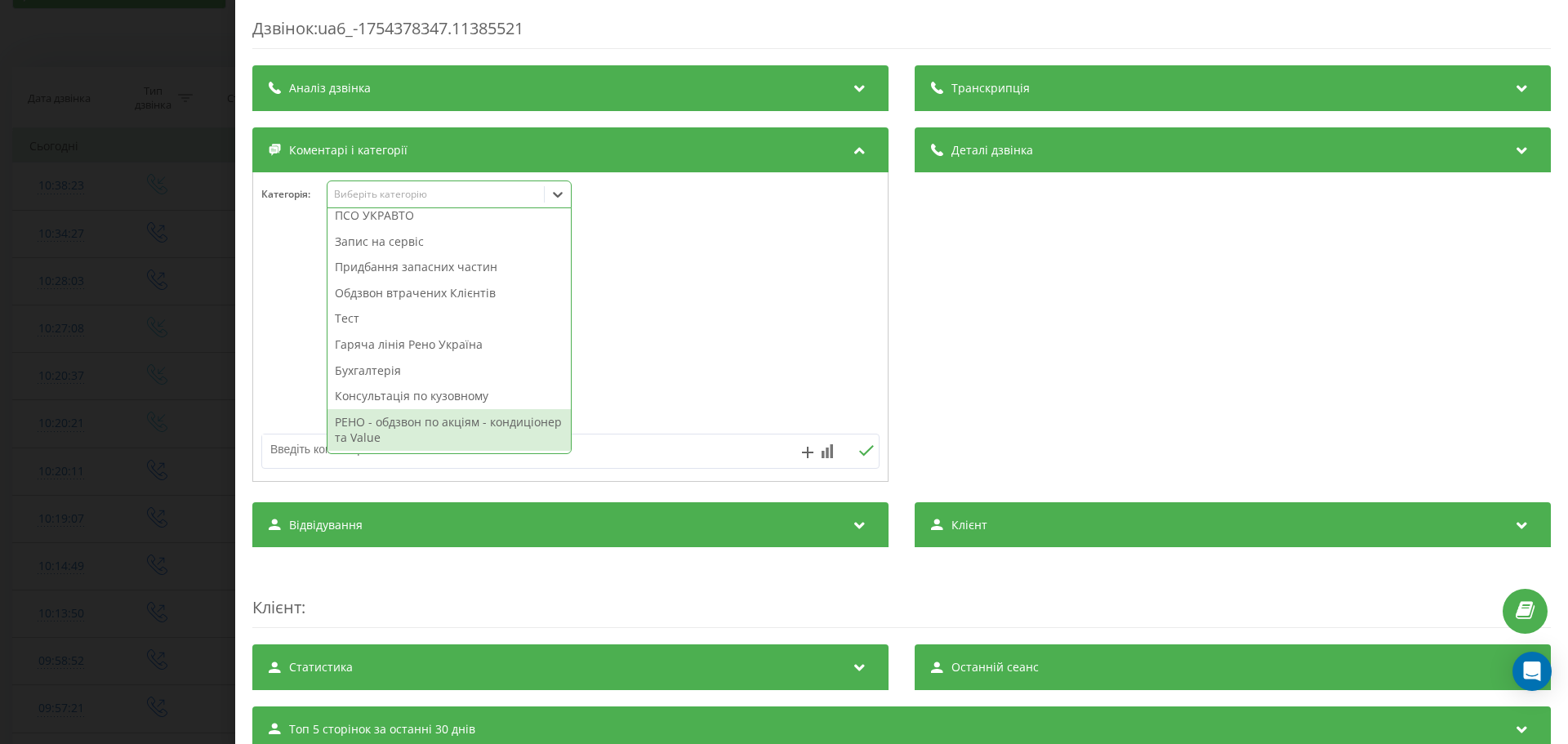 click on "РЕНО - обдзвон по акціям - кондиціонер та Value" at bounding box center (449, 430) 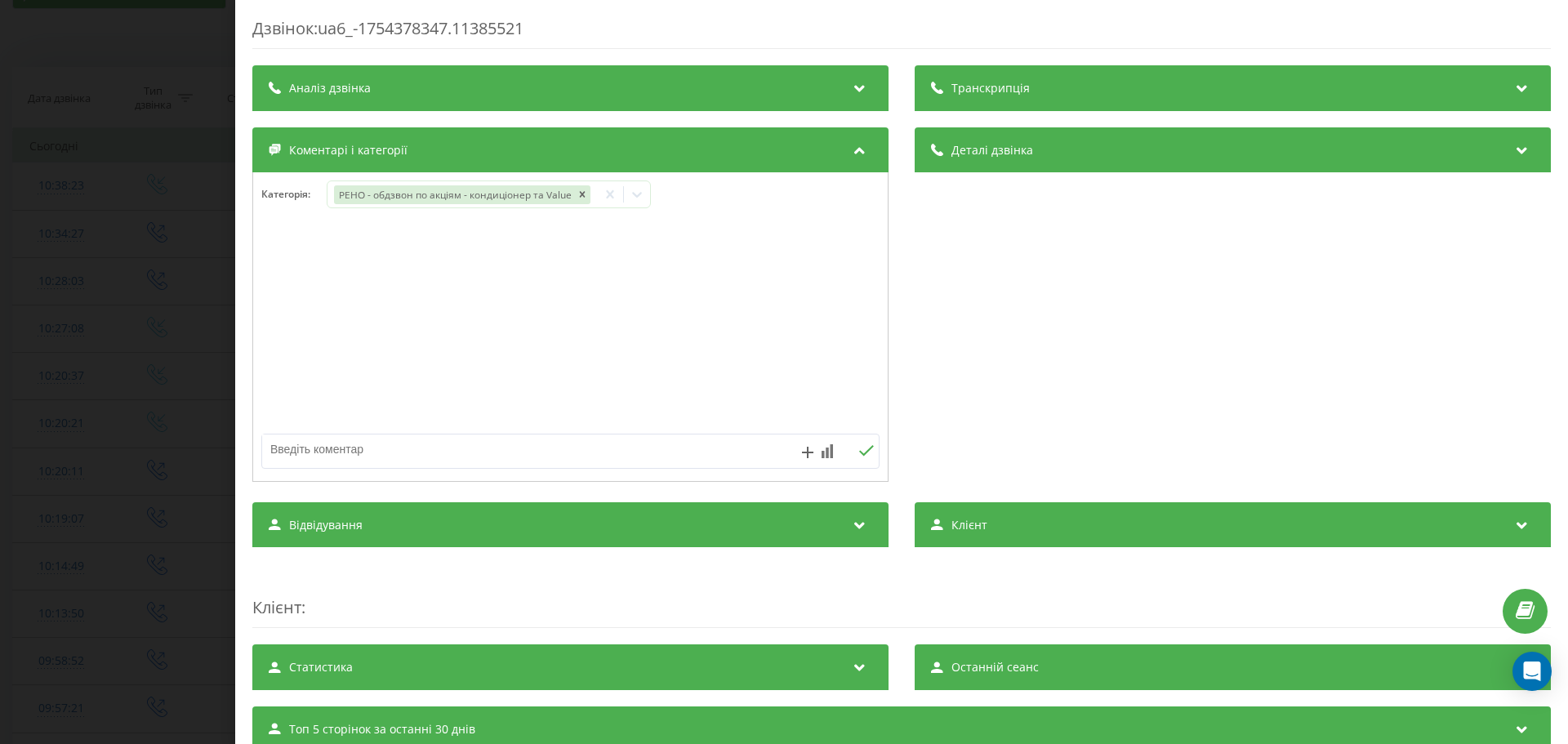 click on "Дзвінок :  ua6_-1754378347.11385521 Транскрипція Для AI-аналізу майбутніх дзвінків  налаштуйте та активуйте профіль на сторінці . Якщо профіль вже є і дзвінок відповідає його умовам, оновіть сторінку через 10 хвилин - AI аналізує поточний дзвінок. Аналіз дзвінка Для AI-аналізу майбутніх дзвінків  налаштуйте та активуйте профіль на сторінці . Якщо профіль вже є і дзвінок відповідає його умовам, оновіть сторінку через 10 хвилин - AI аналізує поточний дзвінок. Деталі дзвінка Загальне Дата дзвінка 2025-08-05 10:19:07 Тип дзвінка Вихідний Статус дзвінка Немає відповіді Хто дзвонив - n/a :" at bounding box center (784, 372) 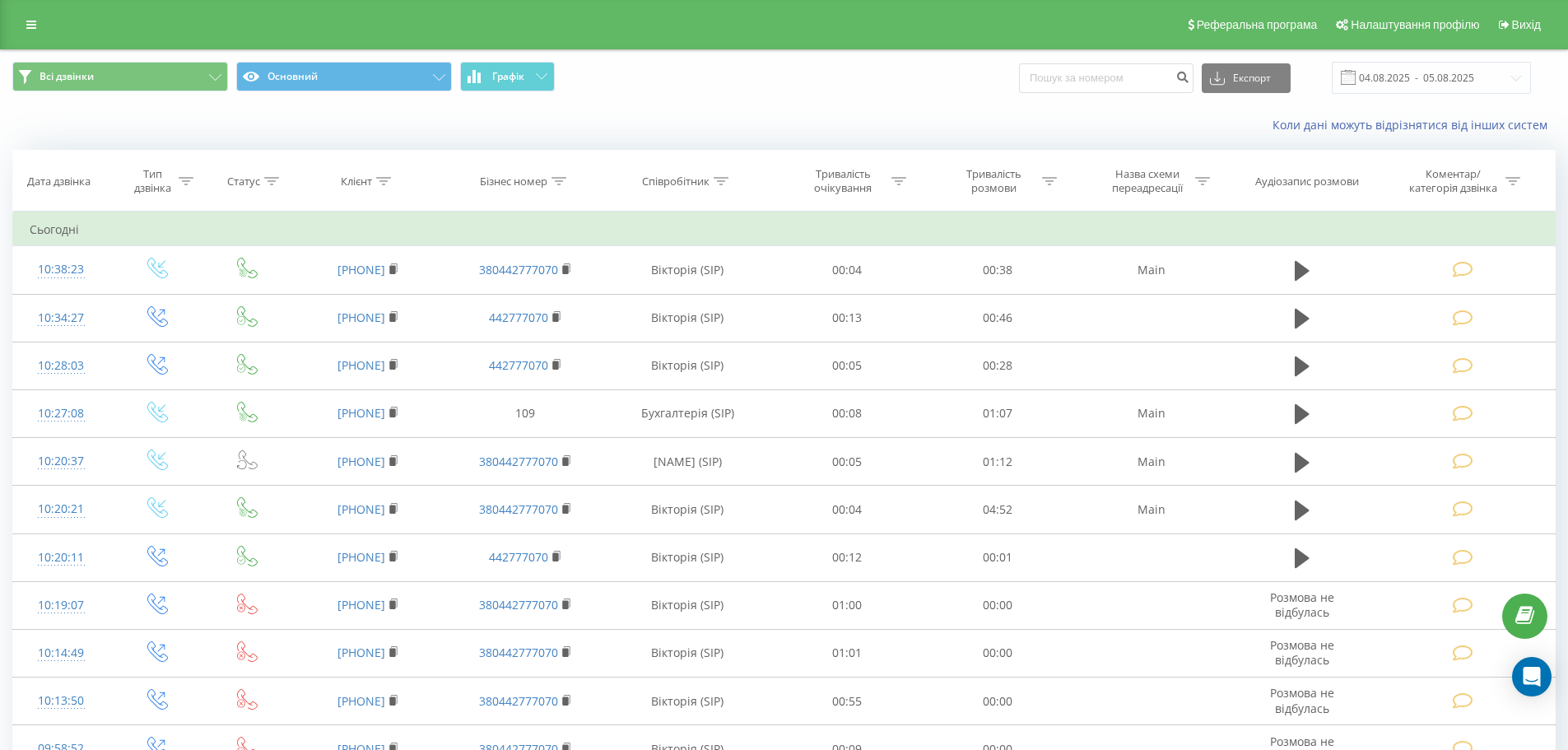 scroll, scrollTop: 0, scrollLeft: 0, axis: both 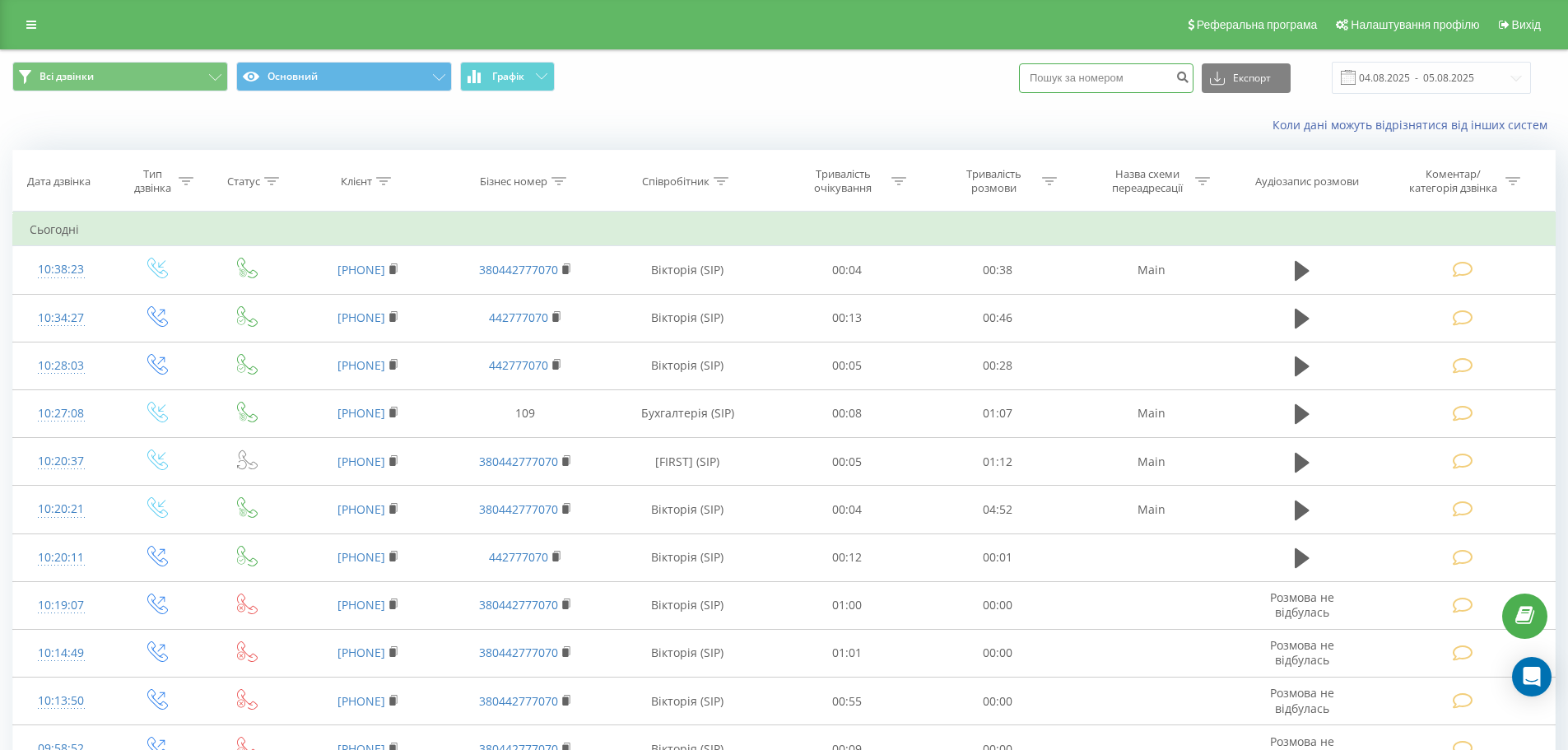click at bounding box center [1106, 78] 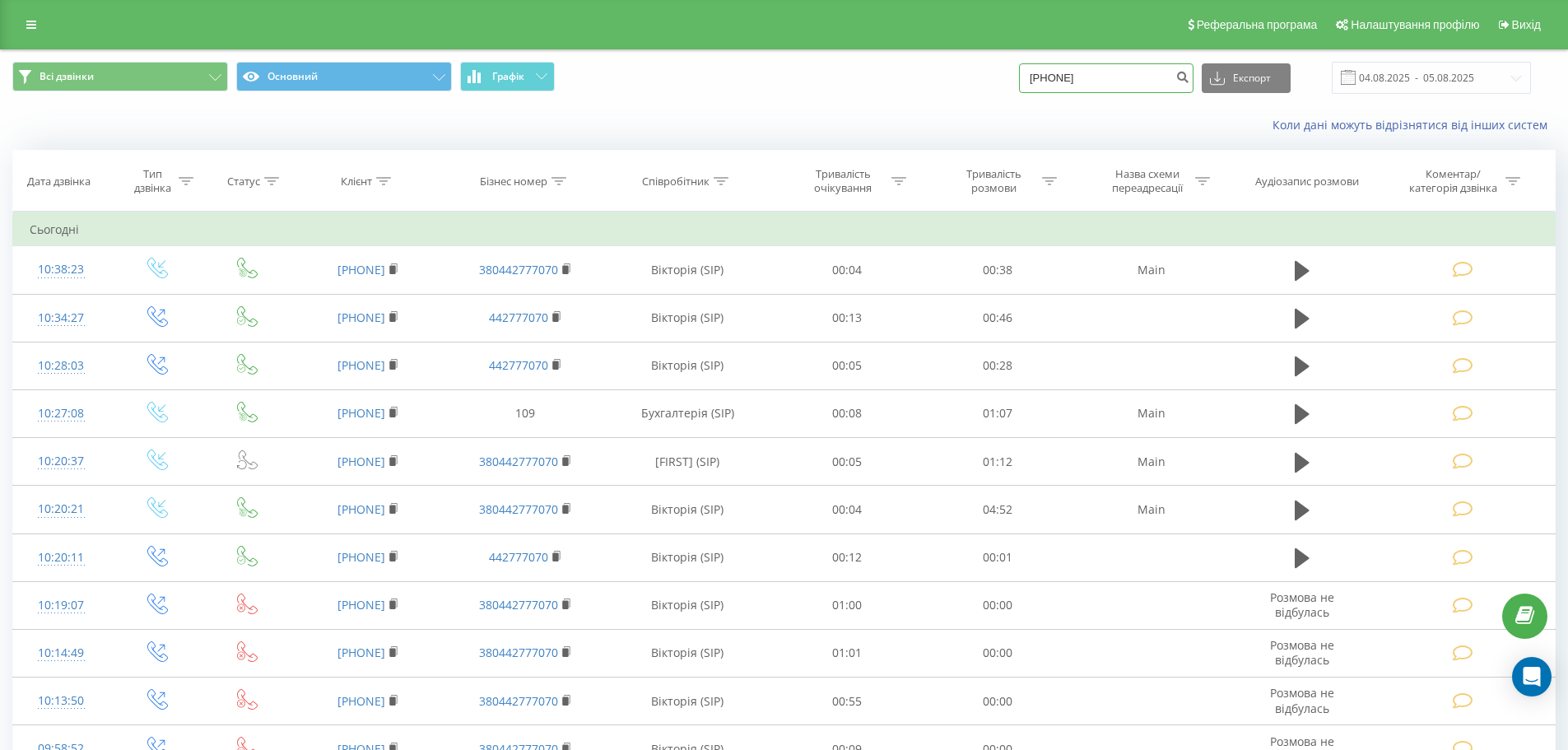 drag, startPoint x: 1074, startPoint y: 73, endPoint x: 1047, endPoint y: 74, distance: 27.01851 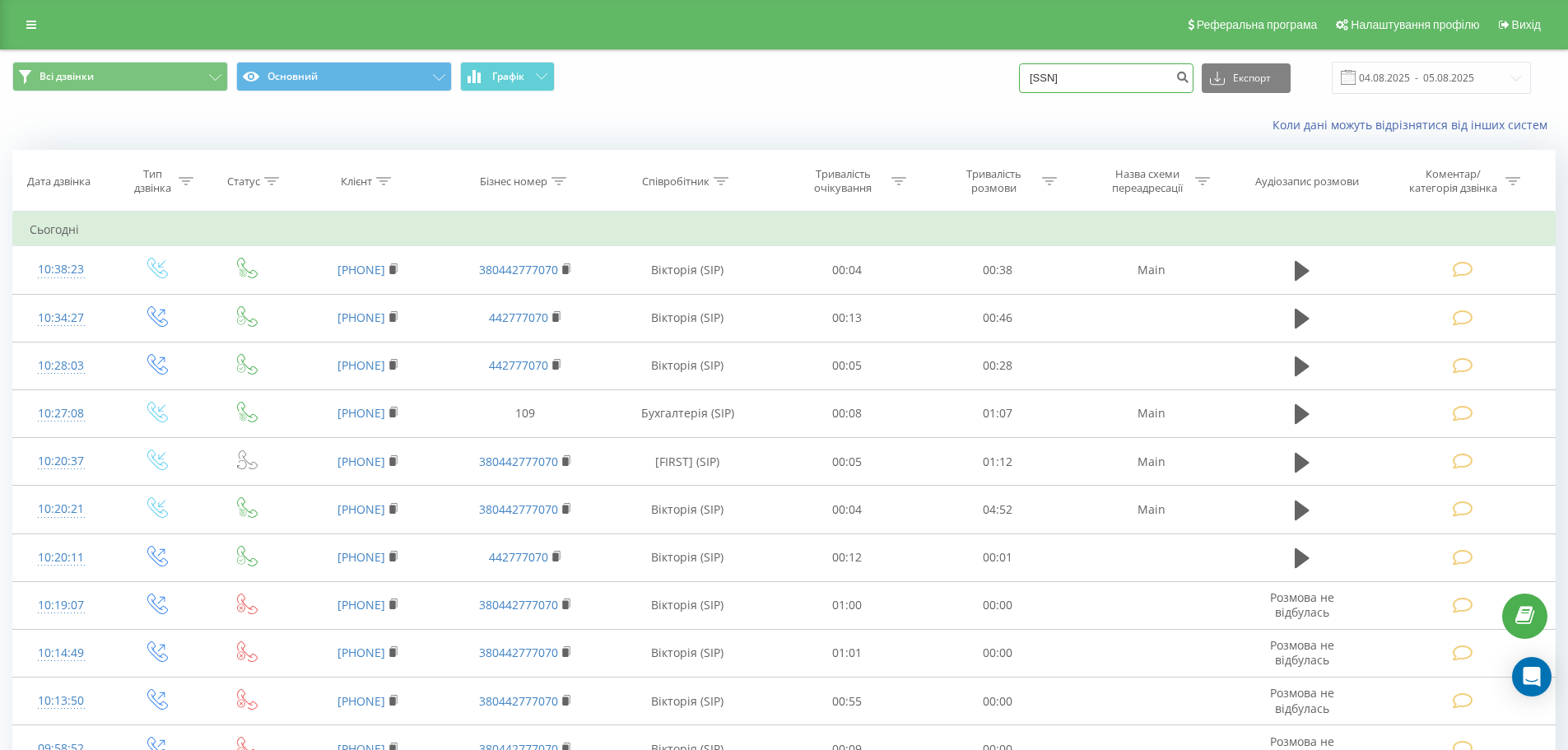 click on "050166-43-13" at bounding box center [1106, 78] 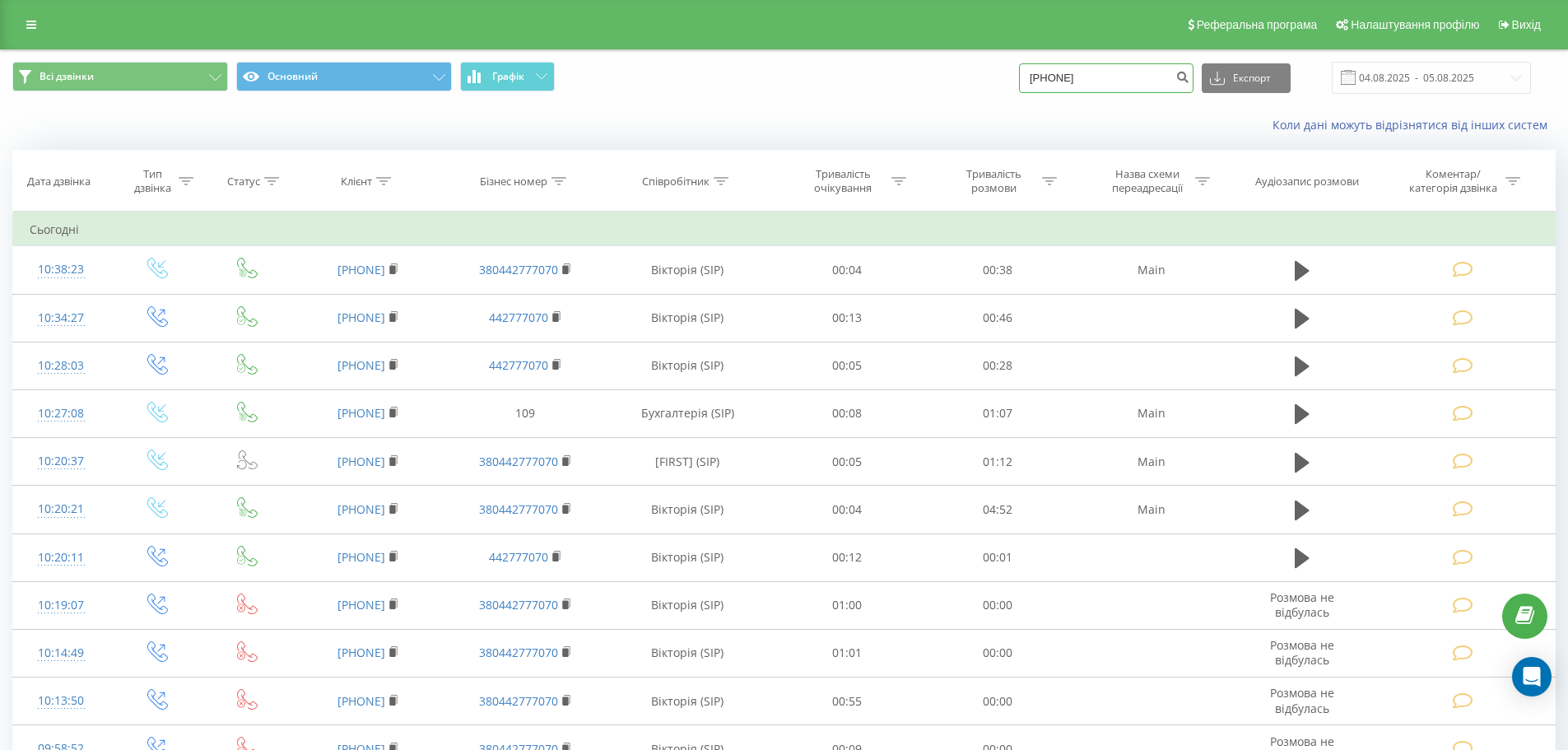 click on "05016643-13" at bounding box center [1106, 78] 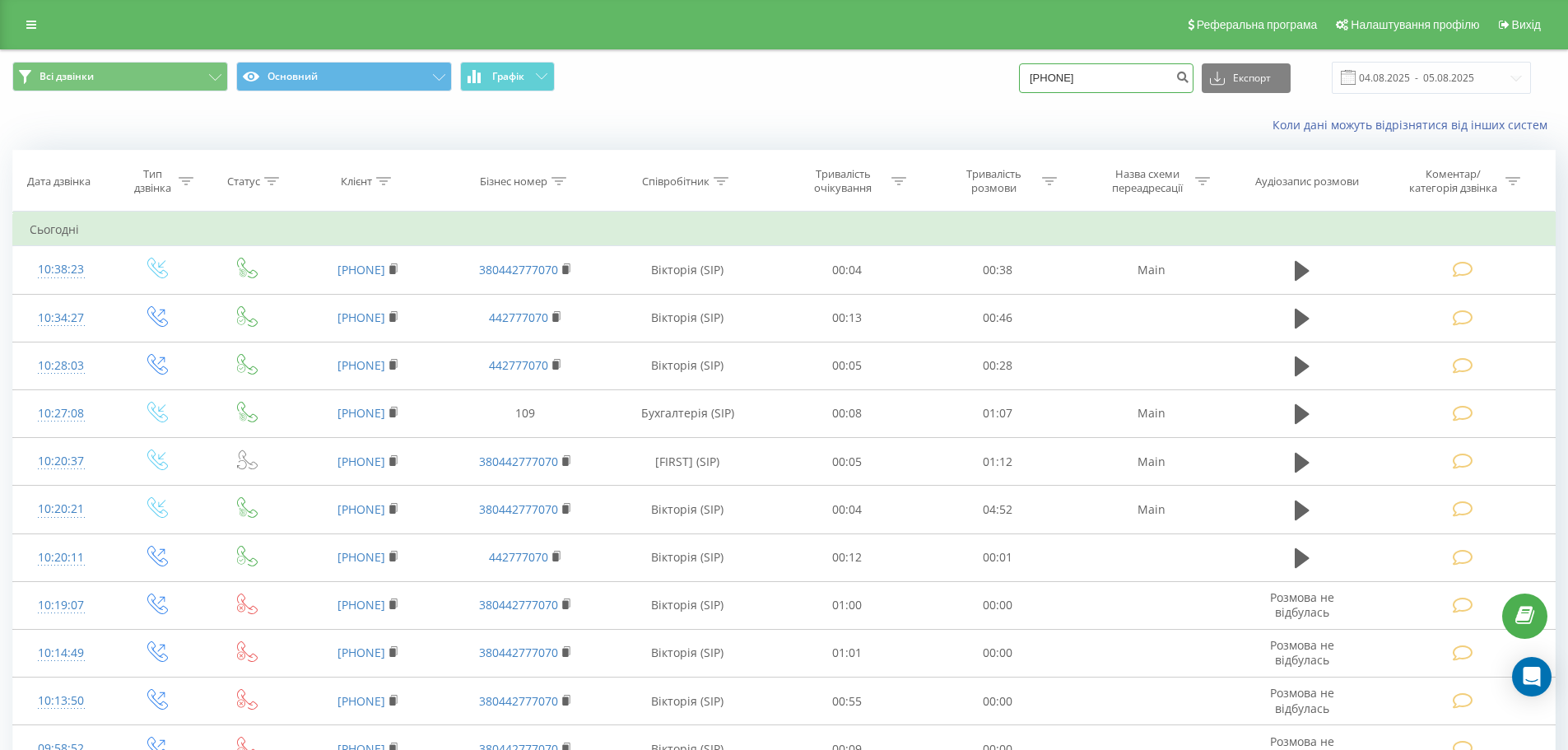 type on "[PHONE]" 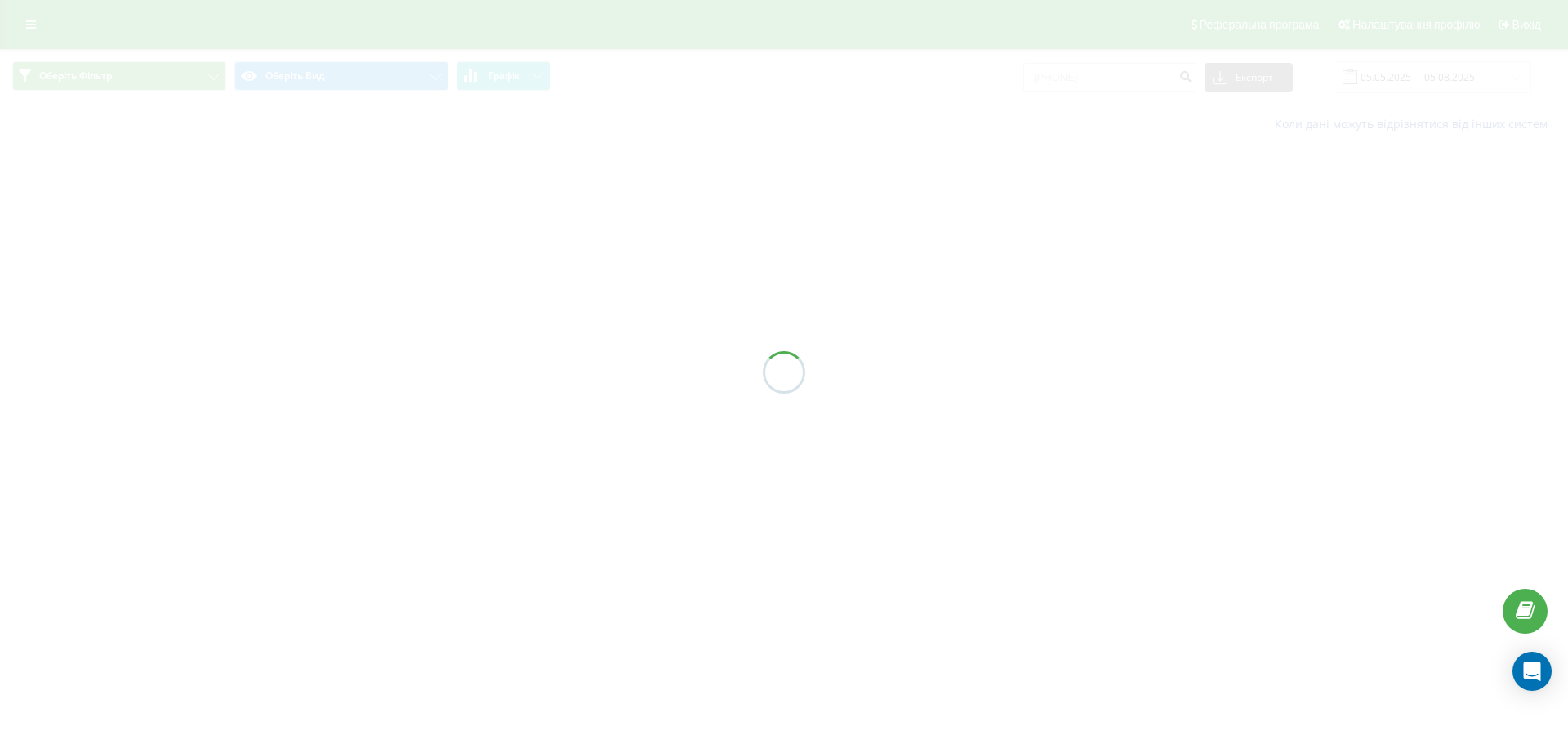 scroll, scrollTop: 0, scrollLeft: 0, axis: both 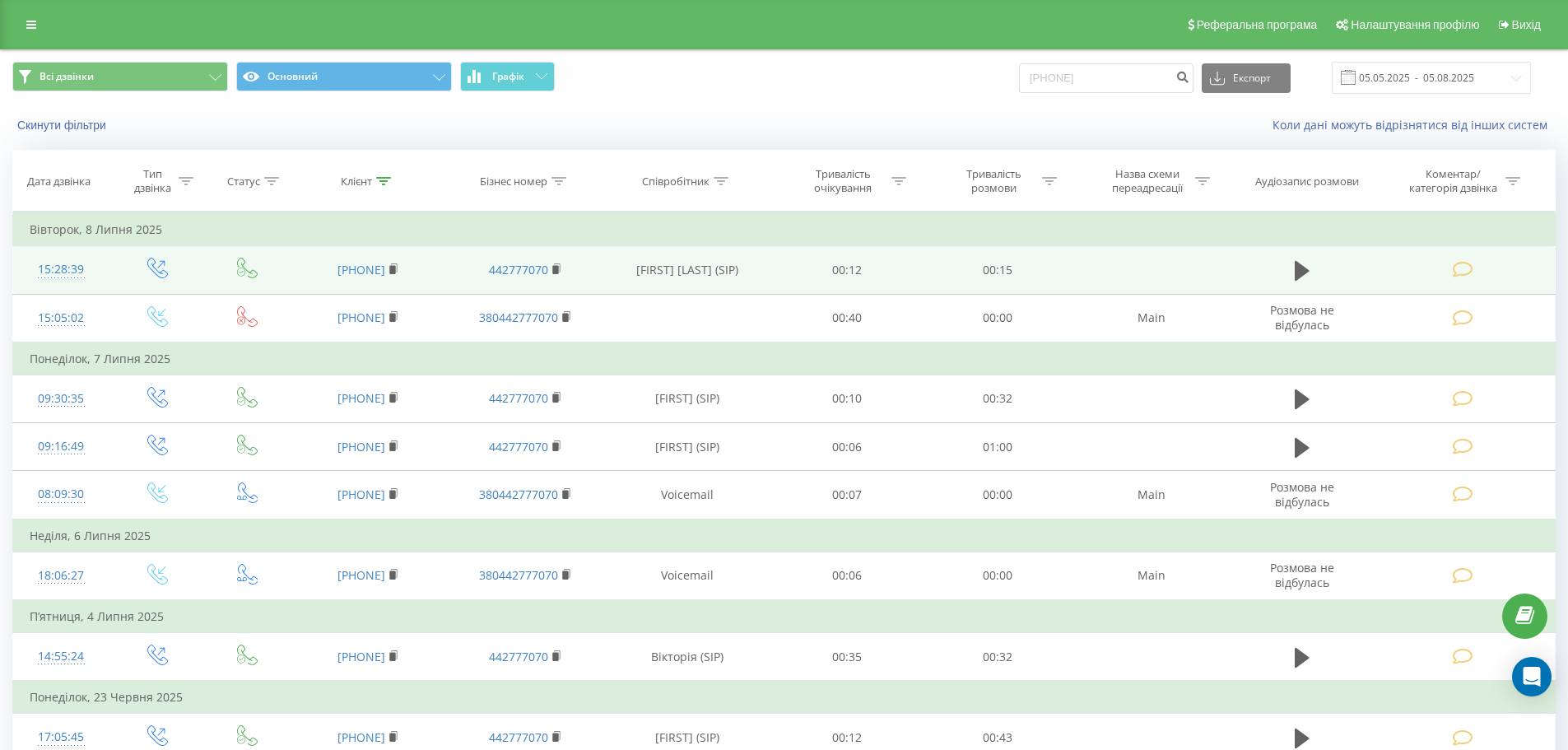 click at bounding box center (1464, 270) 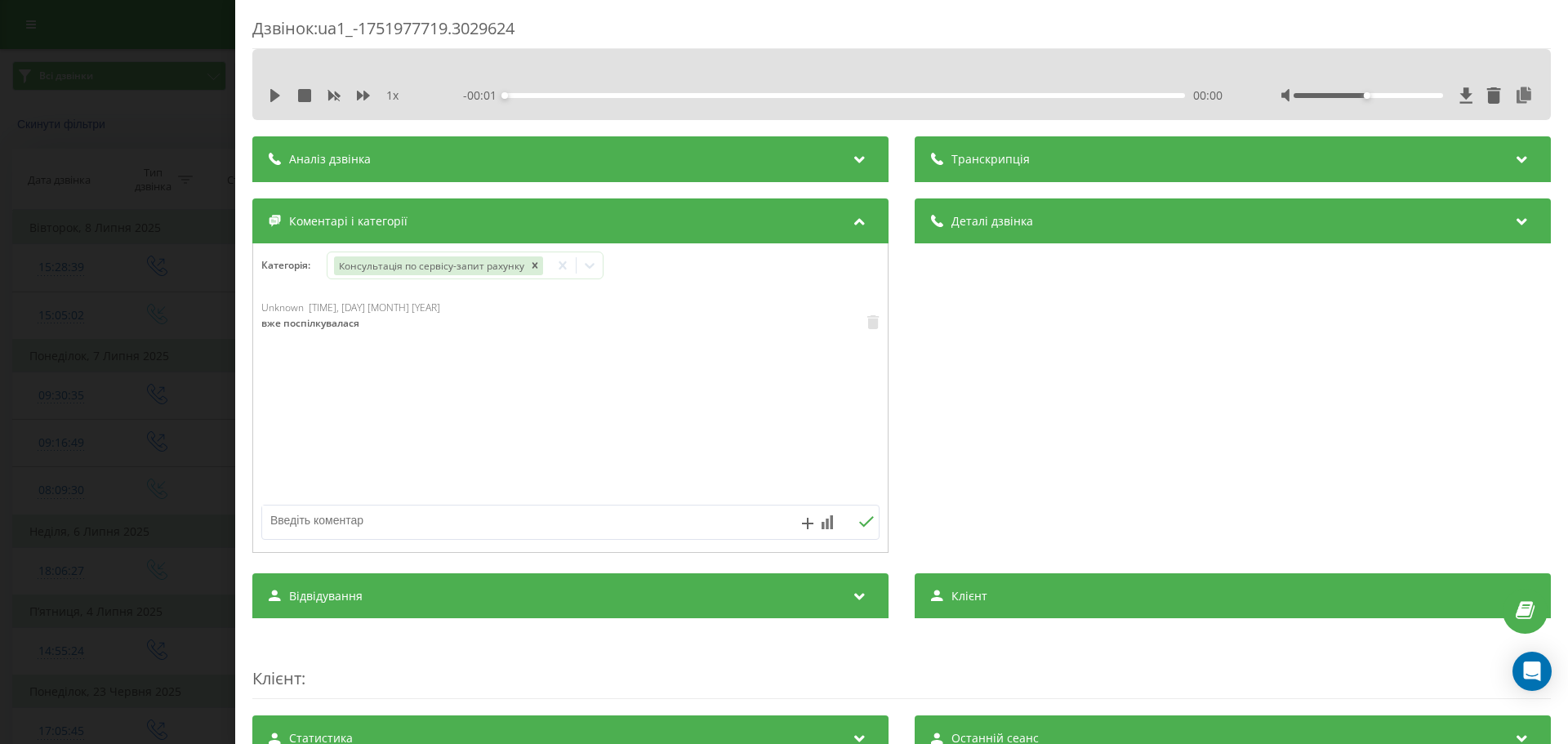 click on "Дзвінок :  ua1_-1751977719.3029624   1 x  - 00:01 00:00   00:00   Транскрипція Для AI-аналізу майбутніх дзвінків  налаштуйте та активуйте профіль на сторінці . Якщо профіль вже є і дзвінок відповідає його умовам, оновіть сторінку через 10 хвилин - AI аналізує поточний дзвінок. Аналіз дзвінка Для AI-аналізу майбутніх дзвінків  налаштуйте та активуйте профіль на сторінці . Якщо профіль вже є і дзвінок відповідає його умовам, оновіть сторінку через 10 хвилин - AI аналізує поточний дзвінок. Деталі дзвінка Загальне Дата дзвінка [DATE] [TIME] Тип дзвінка Вихідний Статус дзвінка Успішний [PHONE] n/a" at bounding box center [784, 372] 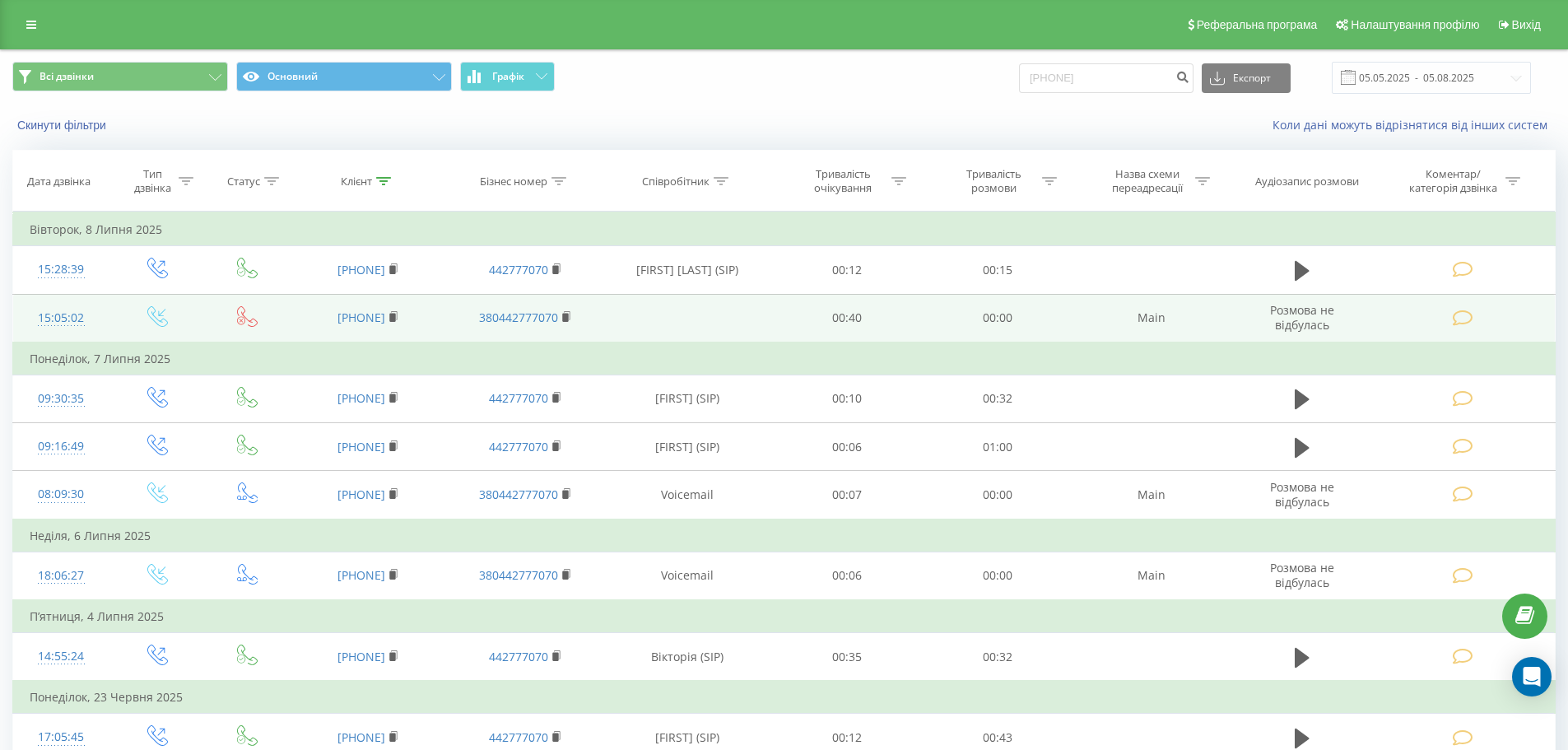click at bounding box center (1463, 318) 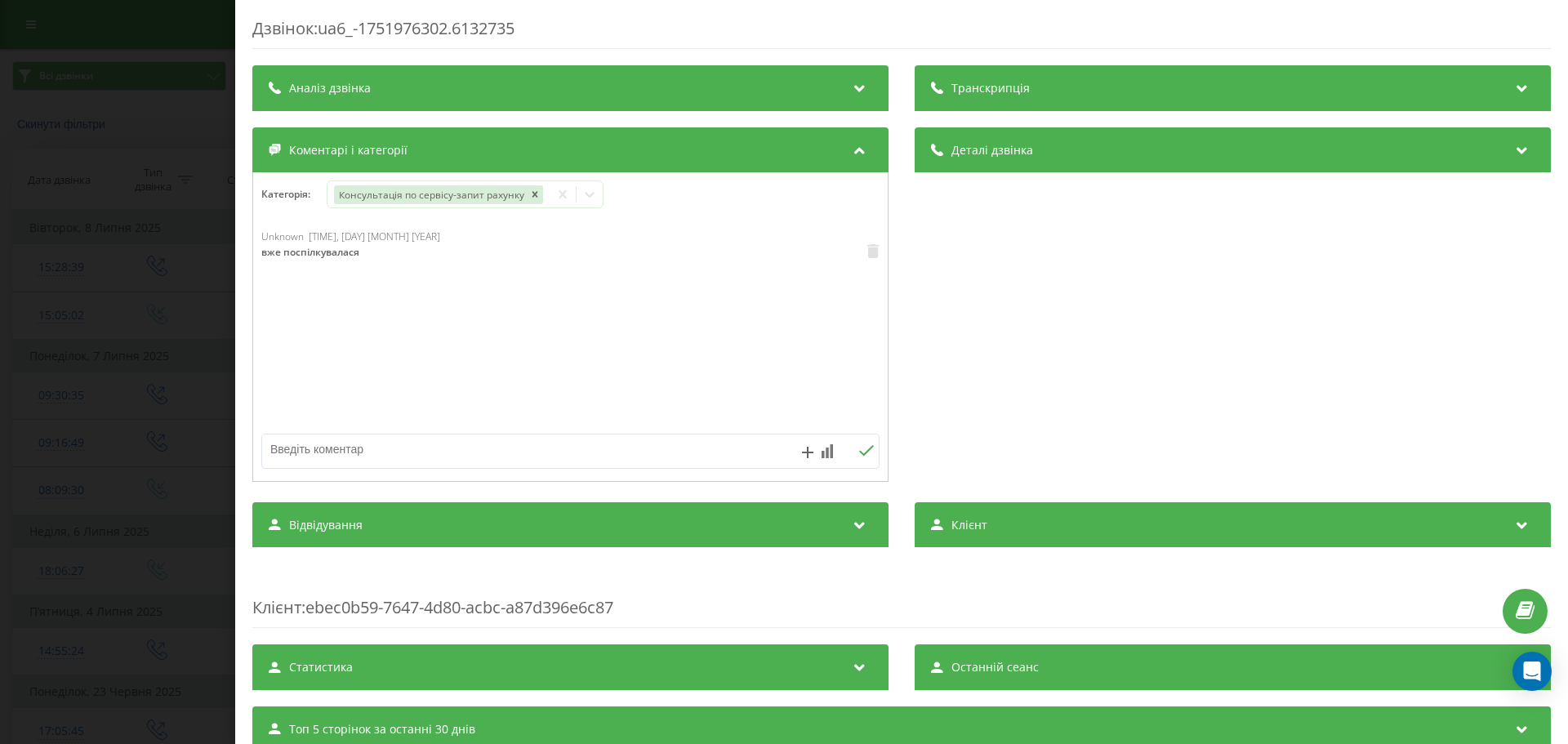 click on "Дзвінок :  ua6_-1751976302.6132735 Транскрипція Для AI-аналізу майбутніх дзвінків  налаштуйте та активуйте профіль на сторінці . Якщо профіль вже є і дзвінок відповідає його умовам, оновіть сторінку через 10 хвилин - AI аналізує поточний дзвінок. Аналіз дзвінка Для AI-аналізу майбутніх дзвінків  налаштуйте та активуйте профіль на сторінці . Якщо профіль вже є і дзвінок відповідає його умовам, оновіть сторінку через 10 хвилин - AI аналізує поточний дзвінок. Деталі дзвінка Загальне Дата дзвінка [DATE] [TIME] Тип дзвінка Вхідний Статус дзвінка Немає відповіді Хто дзвонив - [PHONE] / :     /" at bounding box center (784, 372) 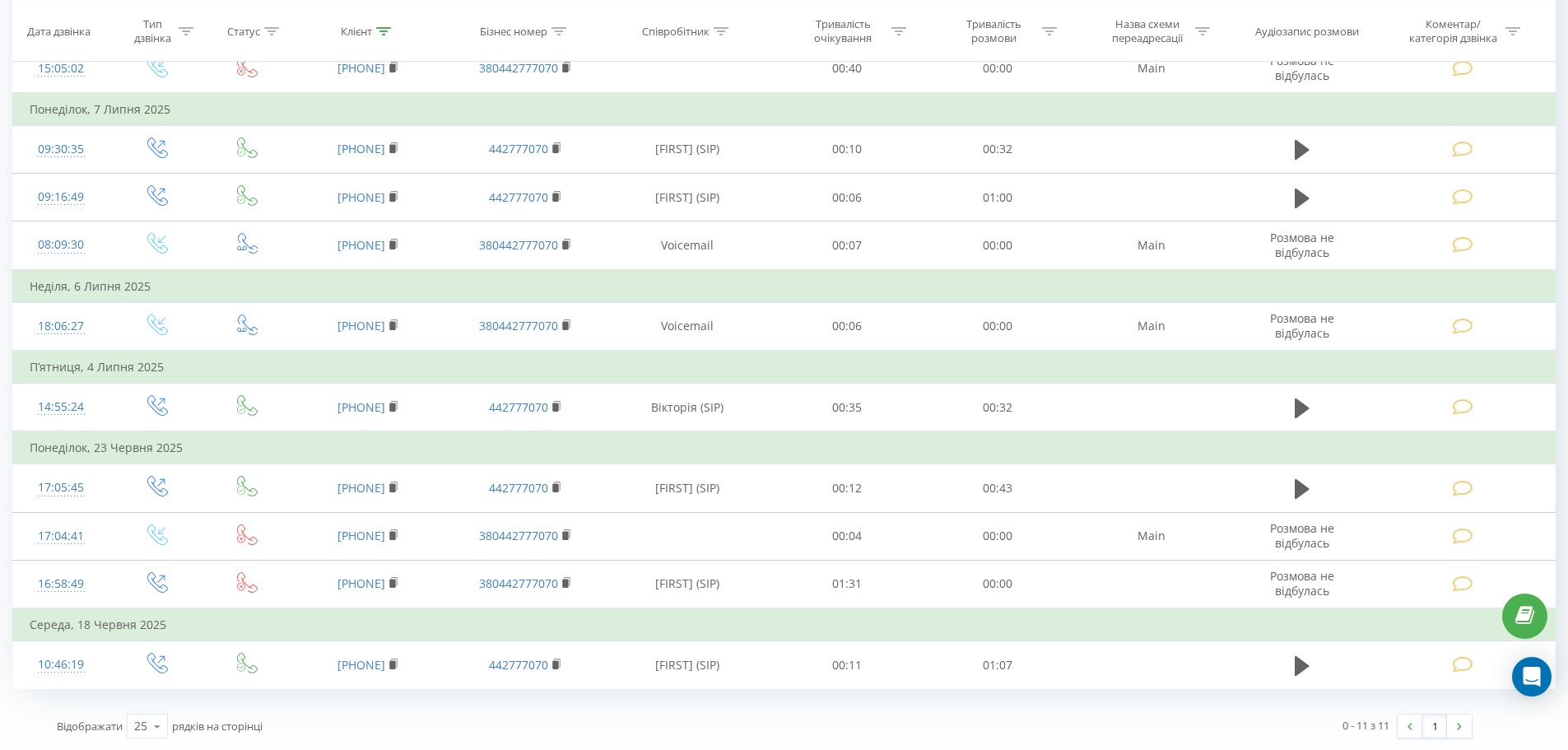 scroll, scrollTop: 250, scrollLeft: 0, axis: vertical 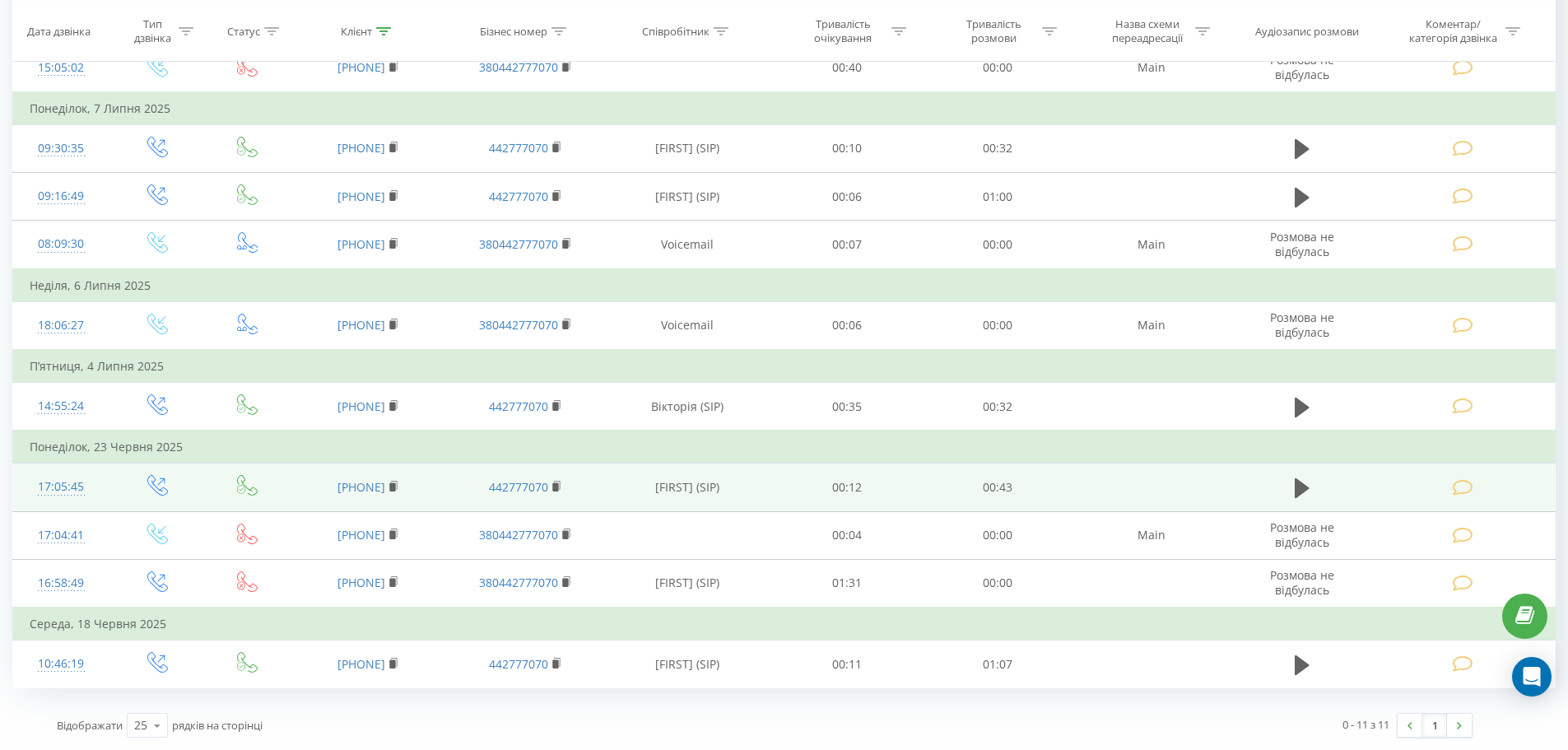 click at bounding box center [1464, 487] 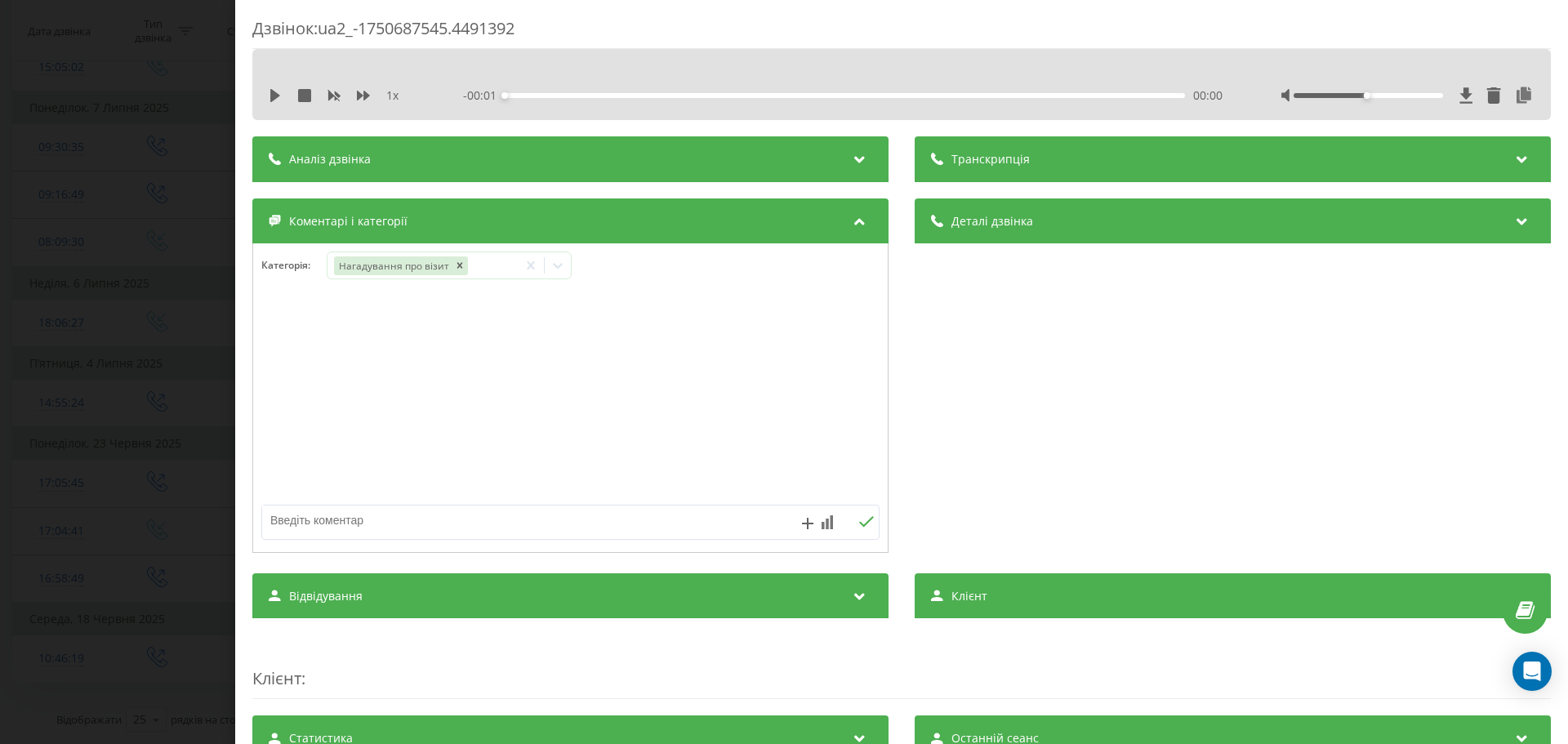 click on "Дзвінок :  ua2_-1750687545.4491392   1 x  - 00:01 00:00   00:00   Транскрипція Для AI-аналізу майбутніх дзвінків  налаштуйте та активуйте профіль на сторінці . Якщо профіль вже є і дзвінок відповідає його умовам, оновіть сторінку через 10 хвилин - AI аналізує поточний дзвінок. Аналіз дзвінка Для AI-аналізу майбутніх дзвінків  налаштуйте та активуйте профіль на сторінці . Якщо профіль вже є і дзвінок відповідає його умовам, оновіть сторінку через 10 хвилин - AI аналізує поточний дзвінок. Деталі дзвінка Загальне Дата дзвінка 2025-06-23 17:05:45 Тип дзвінка Вихідний Статус дзвінка Успішний 442777070 n/a" at bounding box center (784, 372) 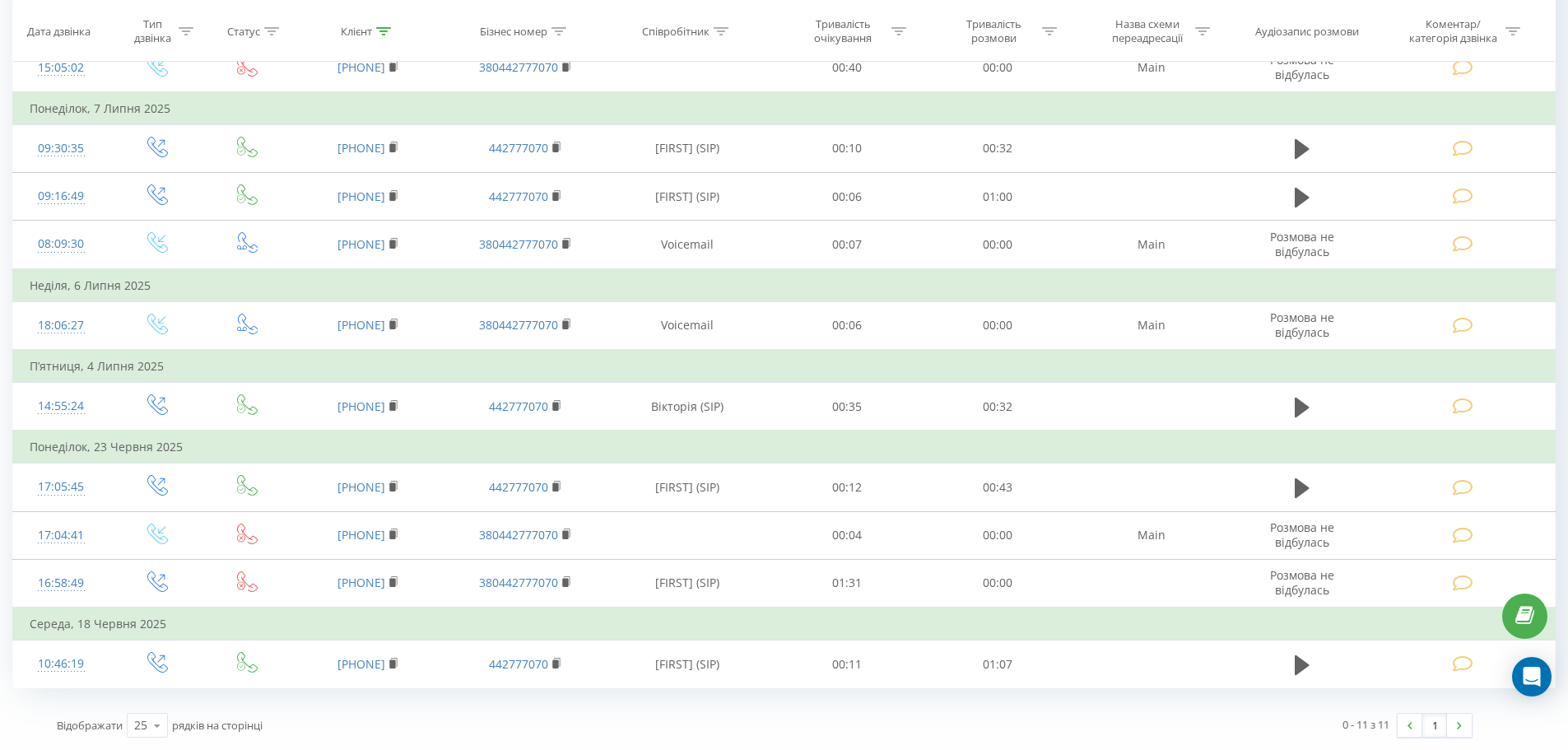 scroll, scrollTop: 0, scrollLeft: 0, axis: both 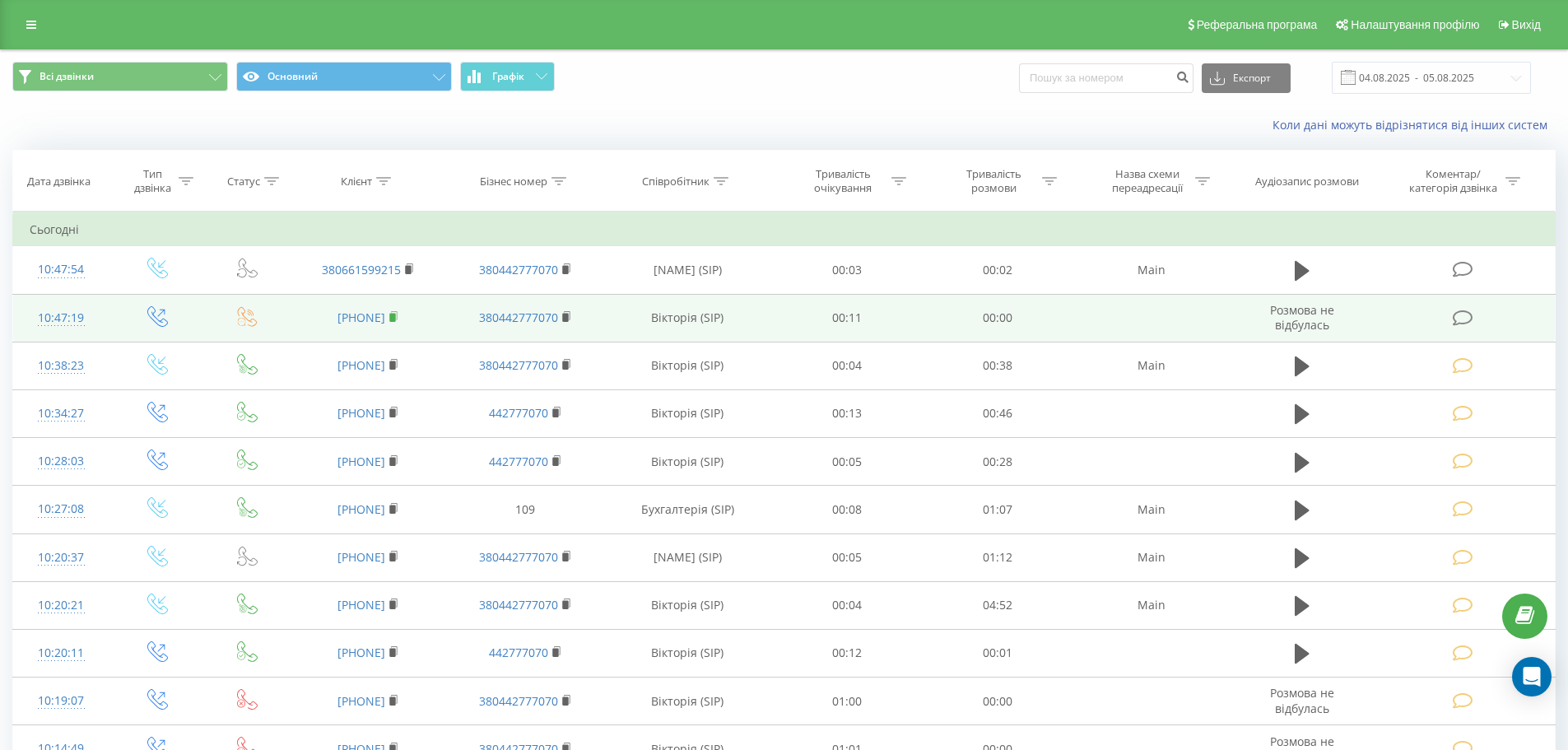 drag, startPoint x: 302, startPoint y: 322, endPoint x: 412, endPoint y: 316, distance: 110.16351 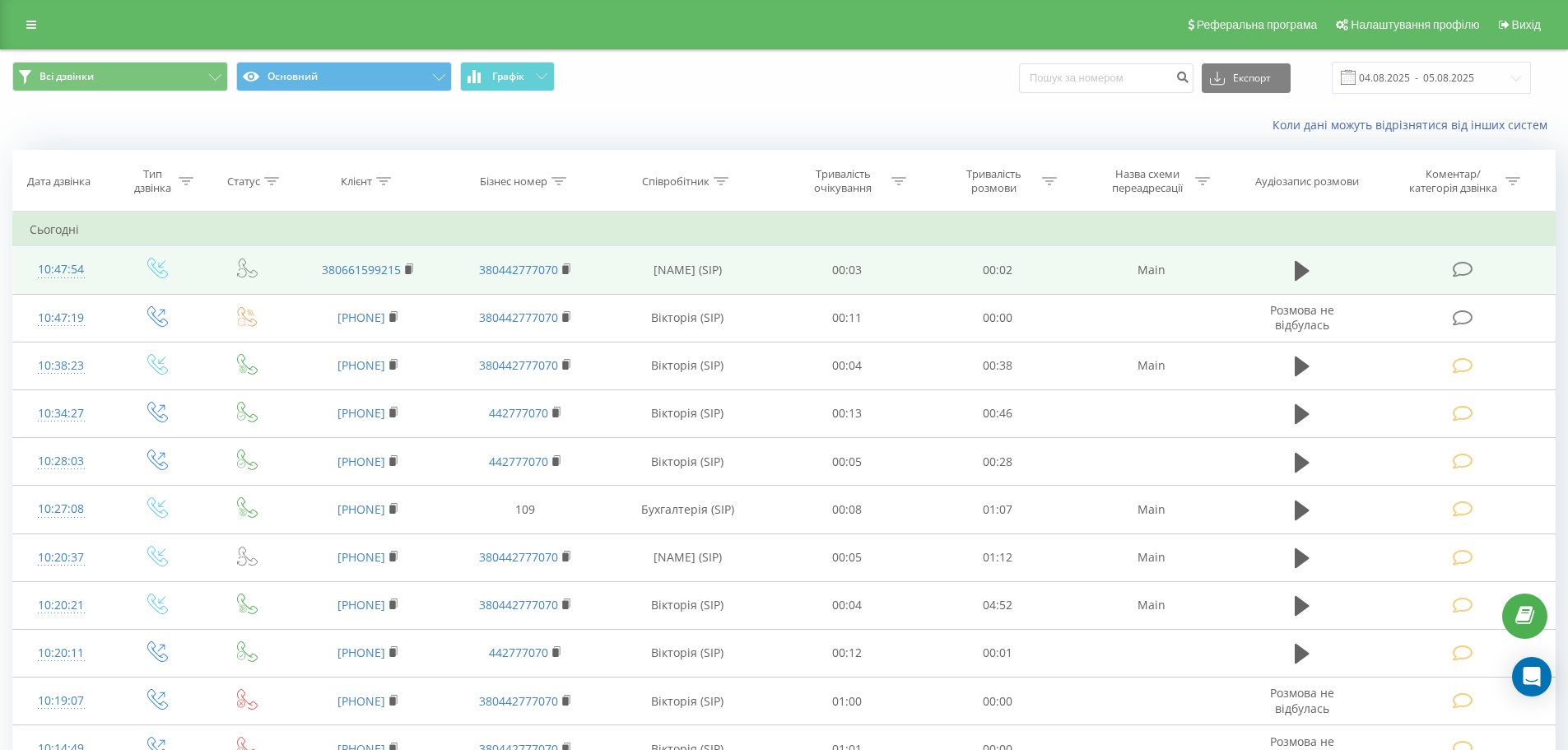 copy on "[PHONE]" 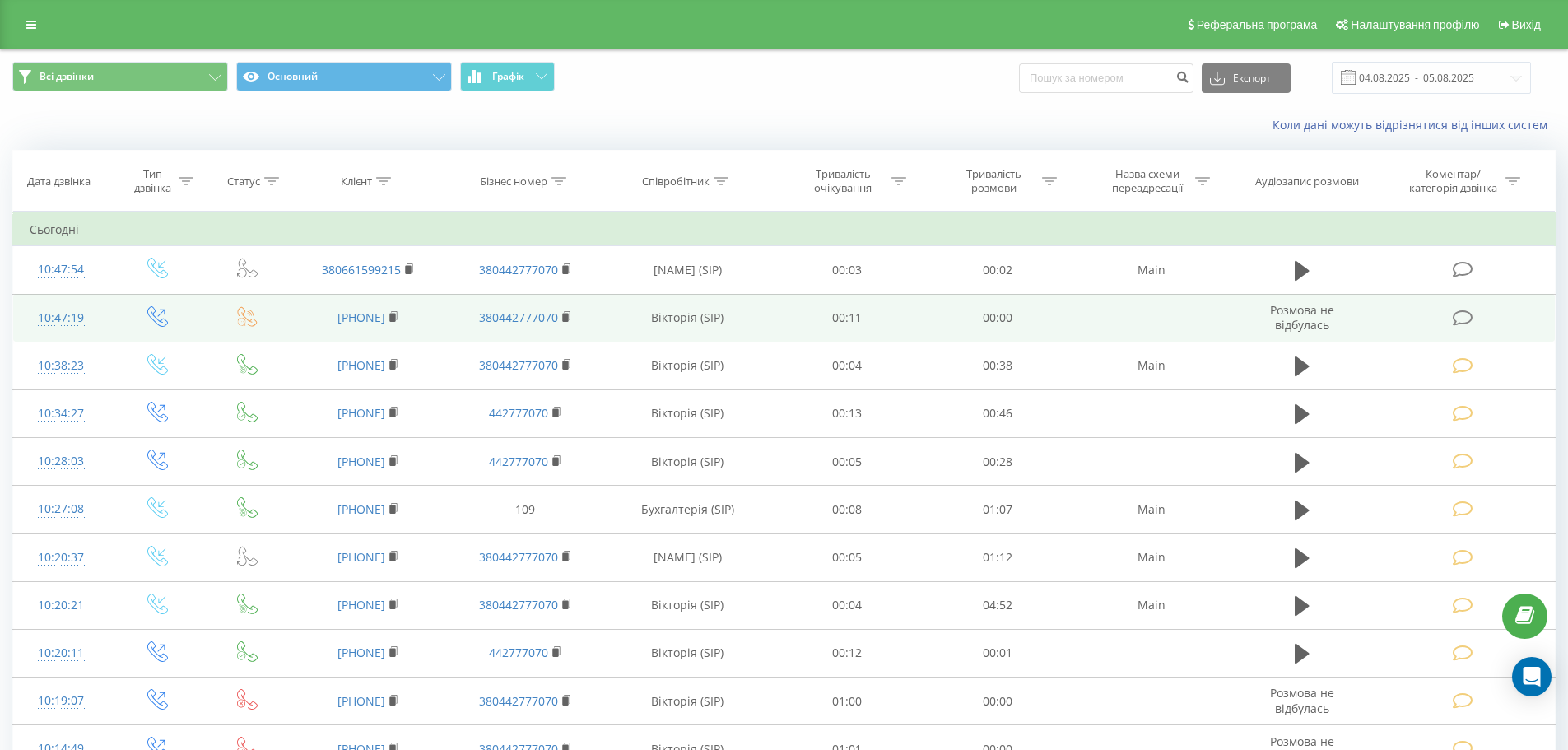 click at bounding box center (1463, 318) 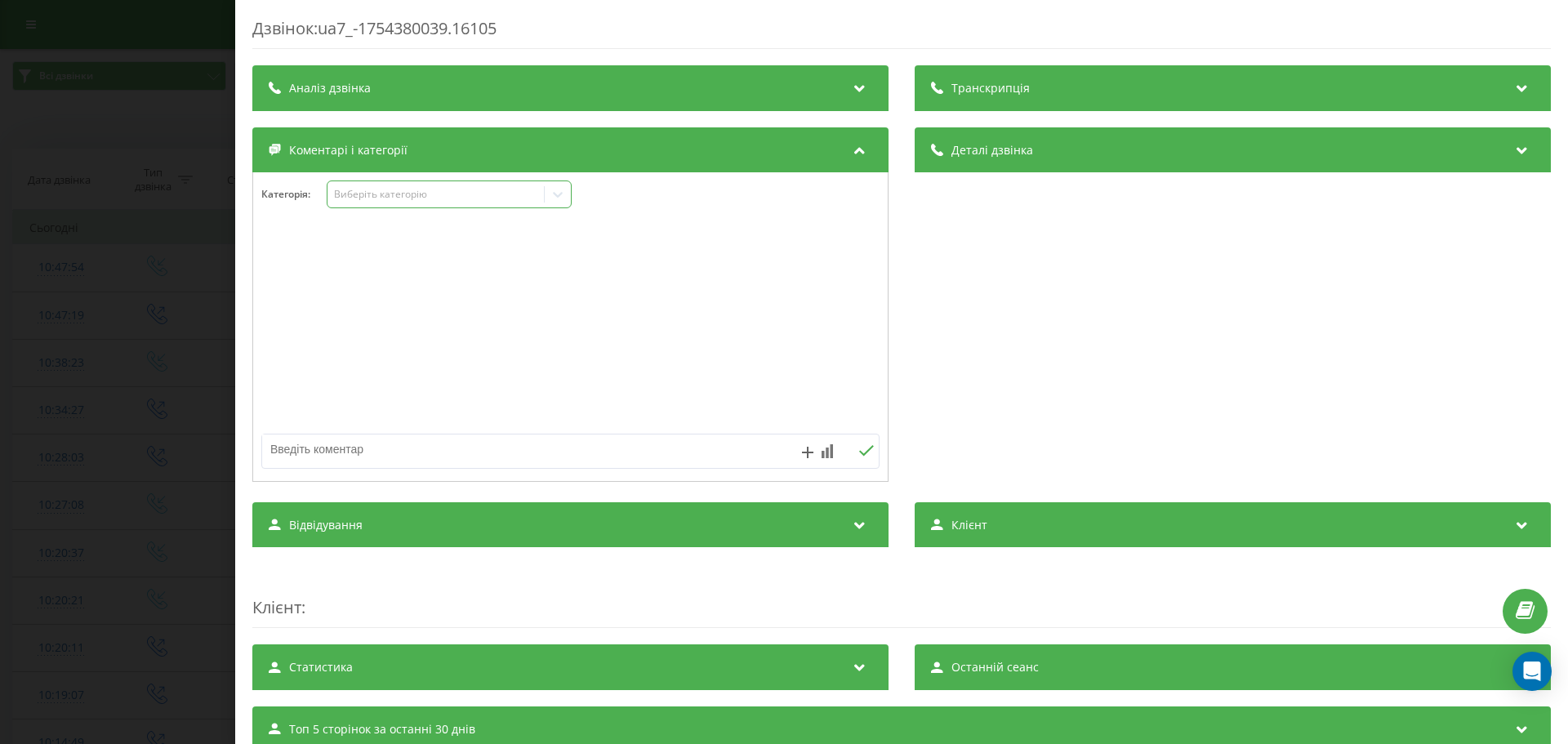 click on "Виберіть категорію" at bounding box center [436, 194] 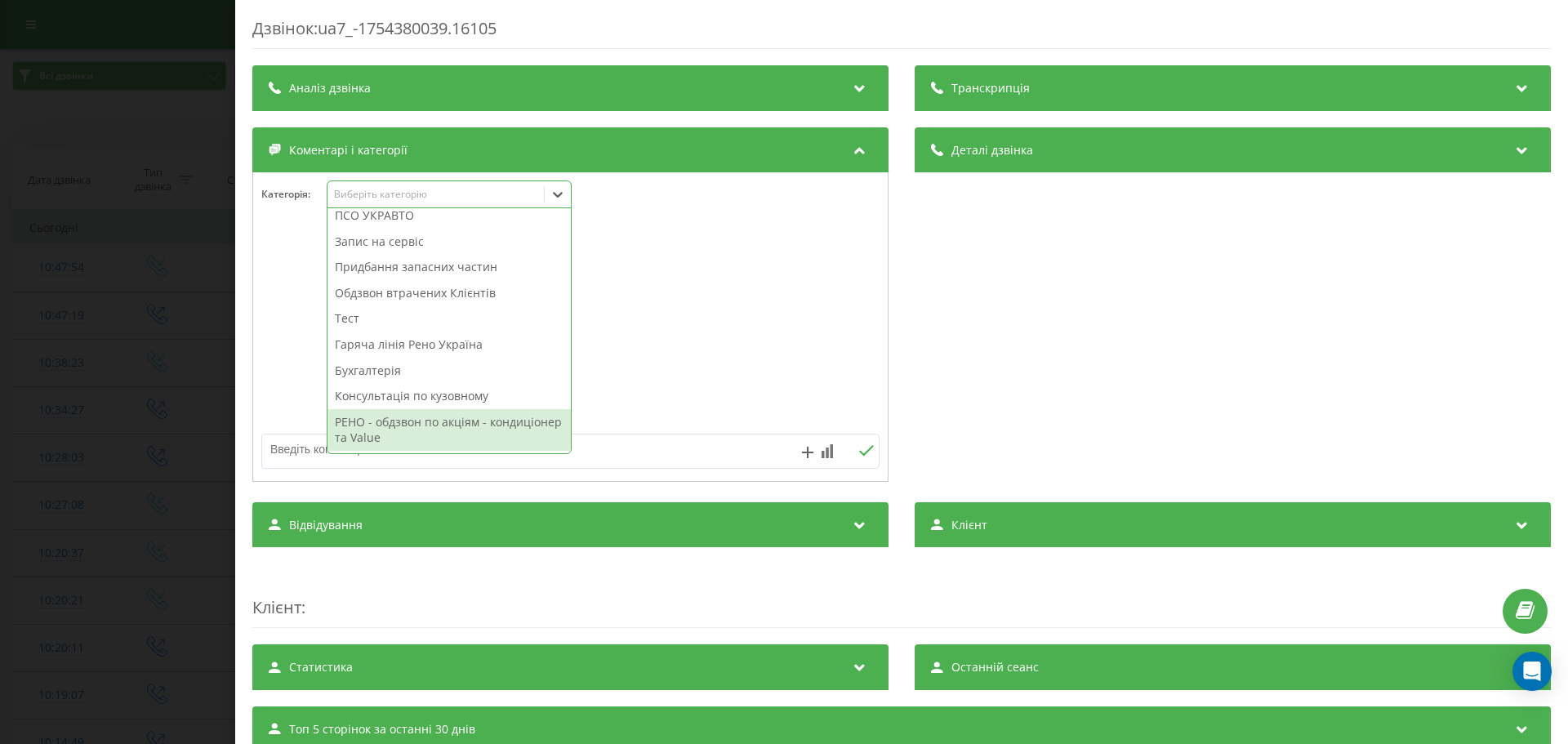 click on "РЕНО - обдзвон по акціям - кондиціонер та Value" at bounding box center (449, 430) 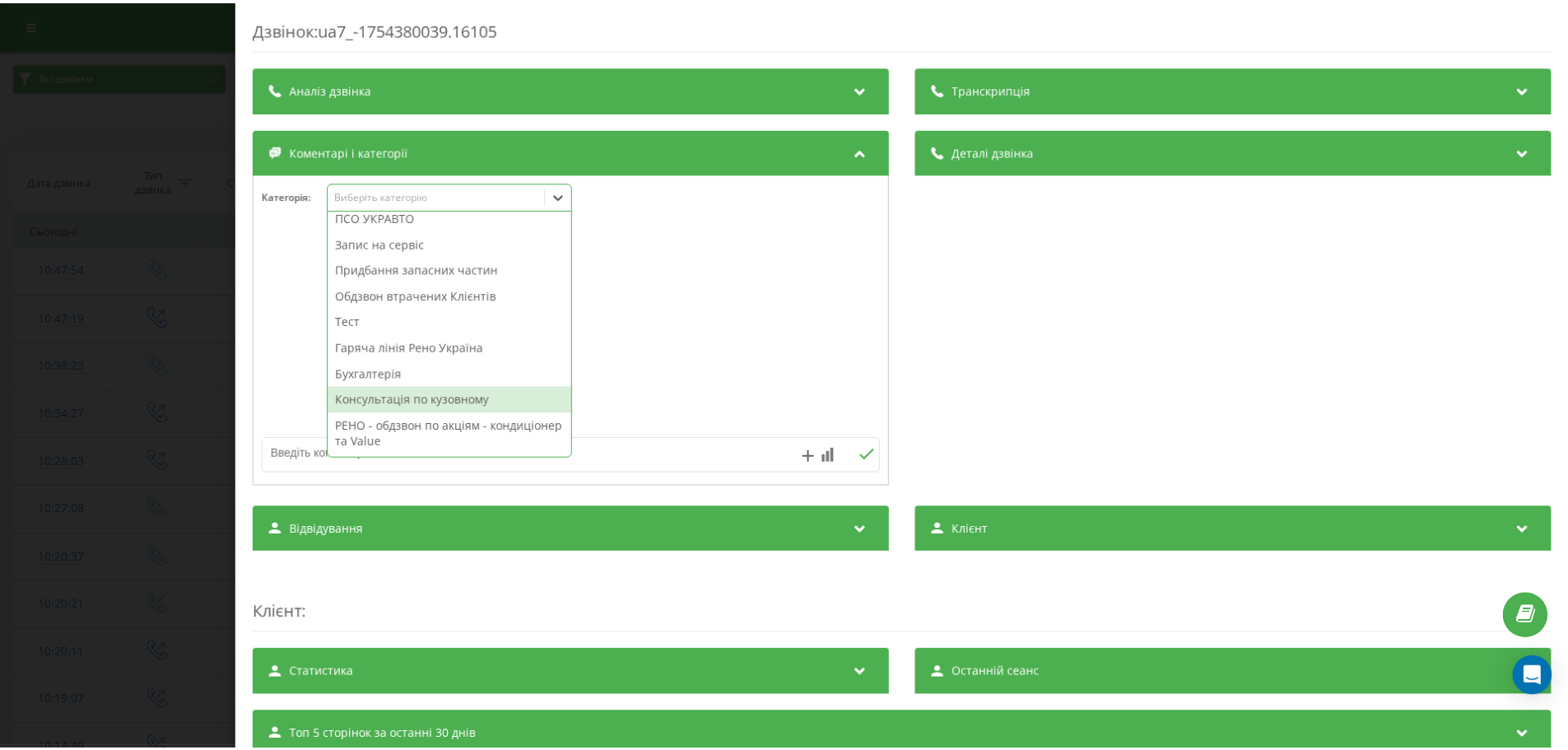 scroll, scrollTop: 138, scrollLeft: 0, axis: vertical 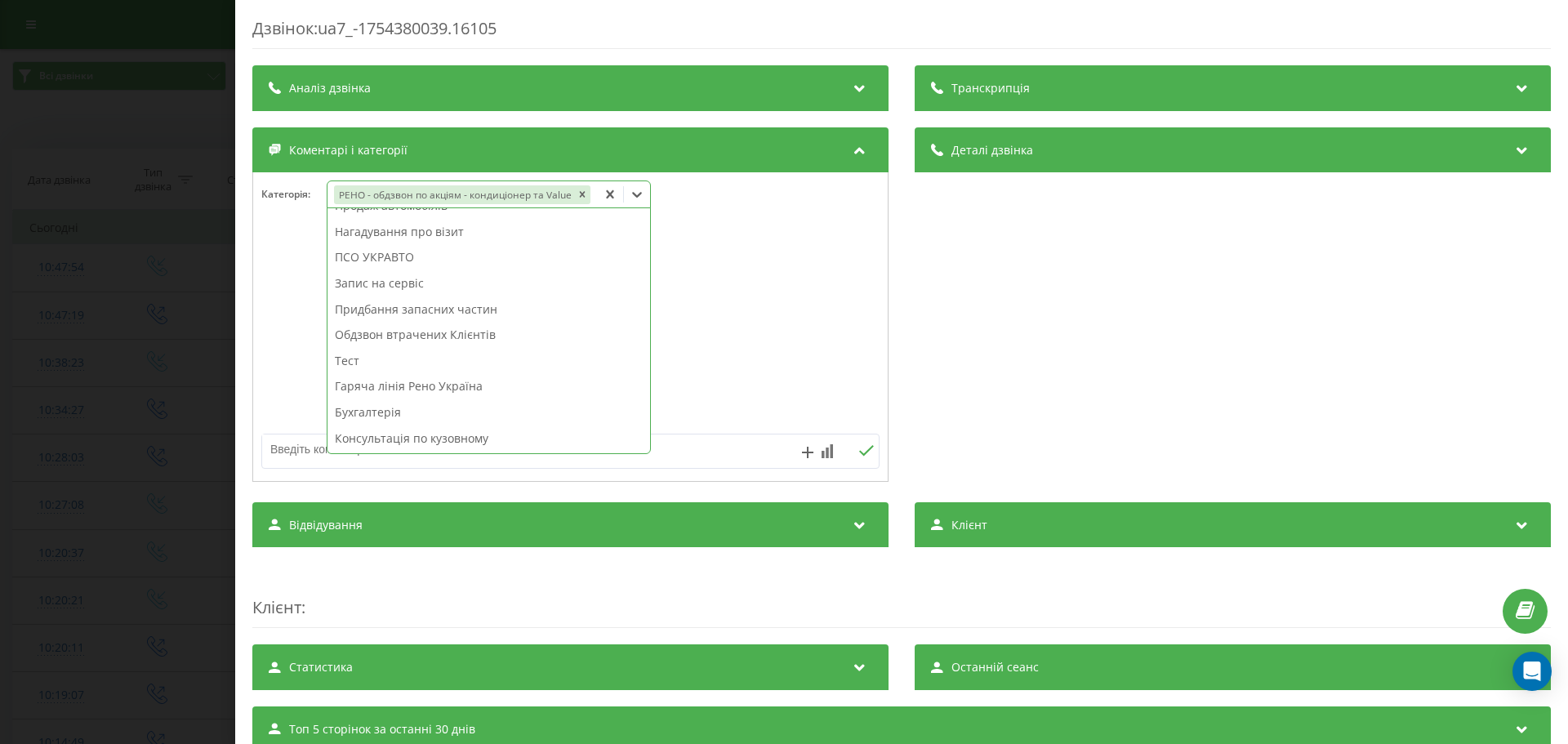 click on "Дзвінок :  ua7_-1754380039.16105 Транскрипція Для AI-аналізу майбутніх дзвінків  налаштуйте та активуйте профіль на сторінці . Якщо профіль вже є і дзвінок відповідає його умовам, оновіть сторінку через 10 хвилин - AI аналізує поточний дзвінок. Аналіз дзвінка Для AI-аналізу майбутніх дзвінків  налаштуйте та активуйте профіль на сторінці . Якщо профіль вже є і дзвінок відповідає його умовам, оновіть сторінку через 10 хвилин - AI аналізує поточний дзвінок. Деталі дзвінка Загальне Дата дзвінка 2025-08-05 10:47:19 Тип дзвінка Вихідний Статус дзвінка Зайнято Хто дзвонив 380442777070 380501664313" at bounding box center [784, 372] 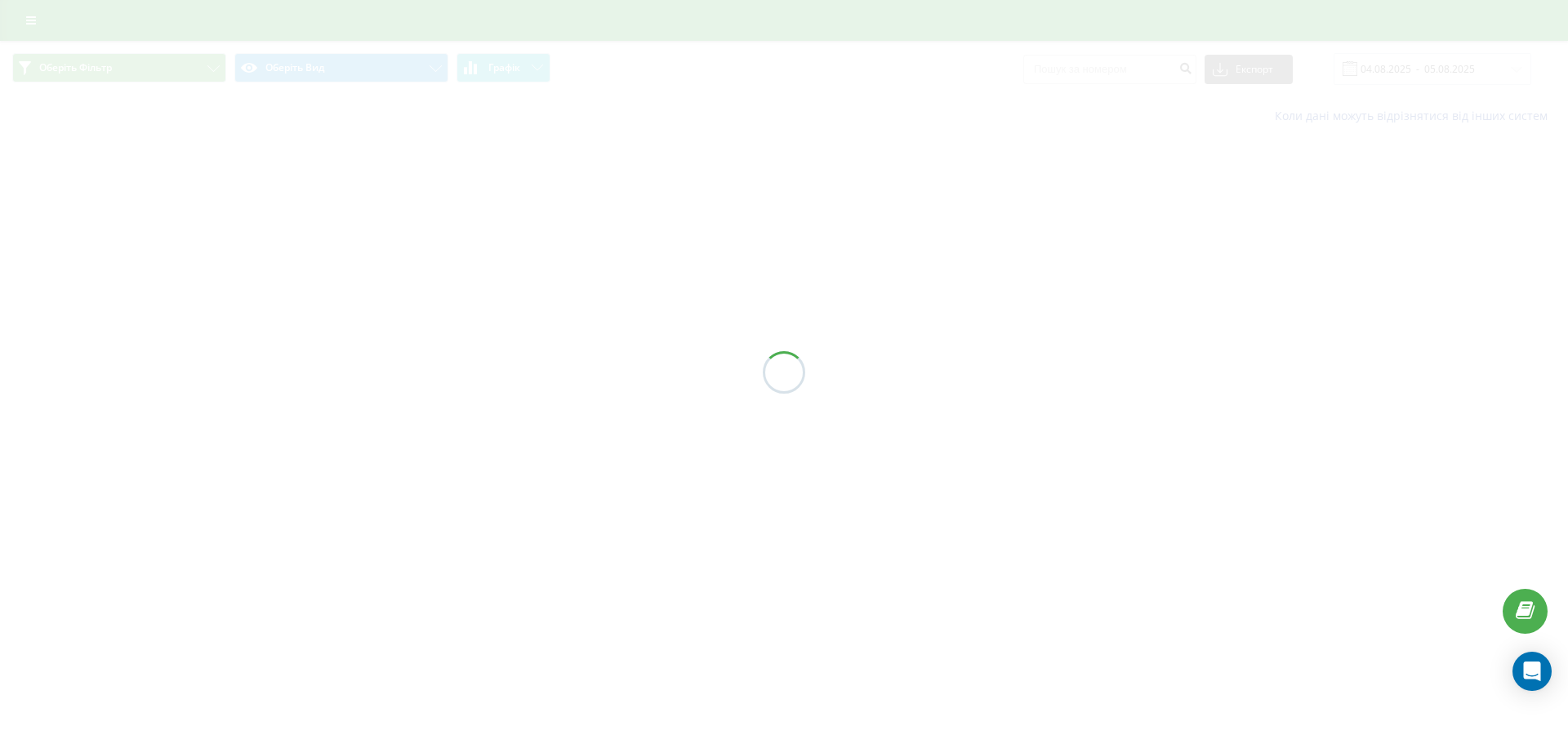 scroll, scrollTop: 0, scrollLeft: 0, axis: both 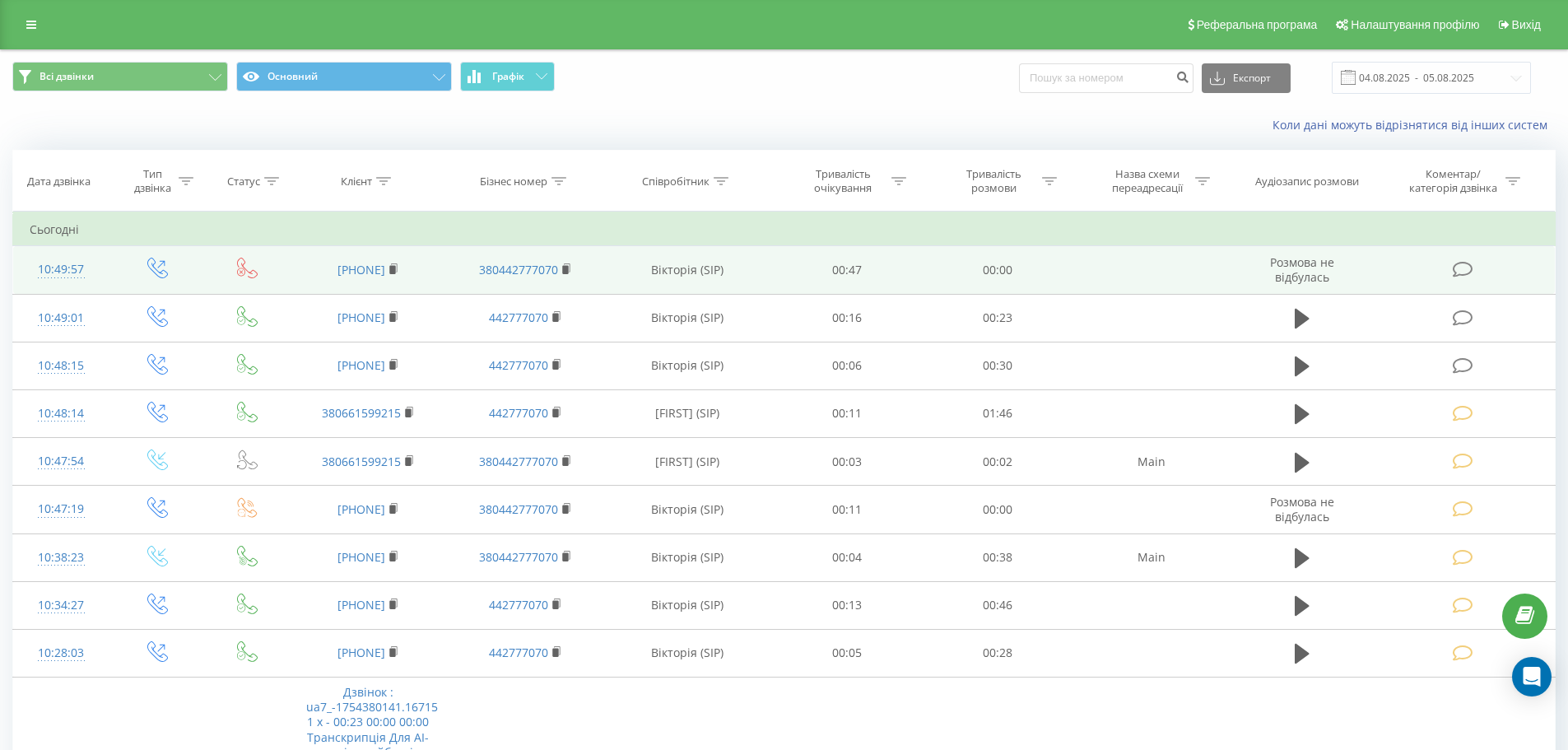 click at bounding box center (1463, 269) 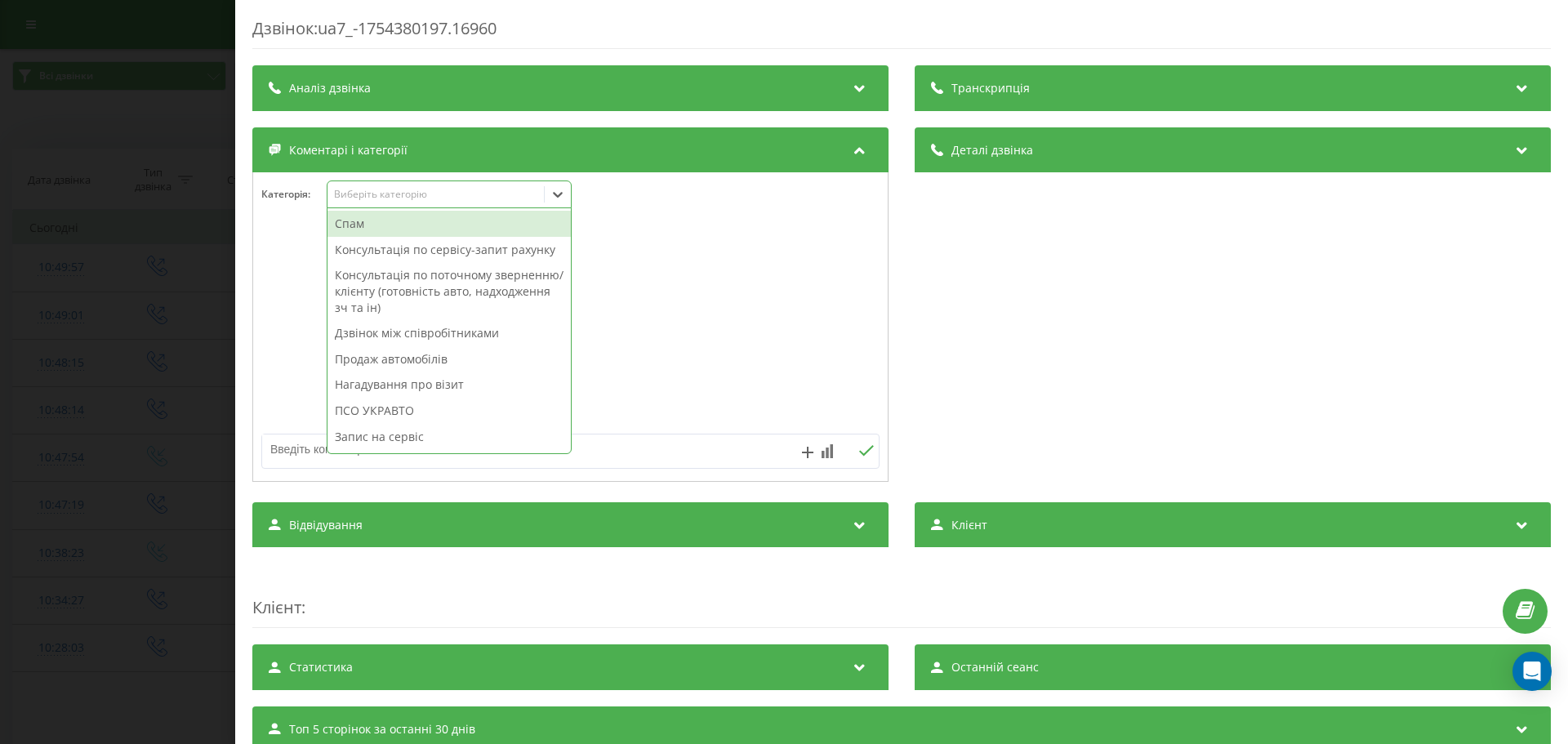 click on "Виберіть категорію" at bounding box center [436, 194] 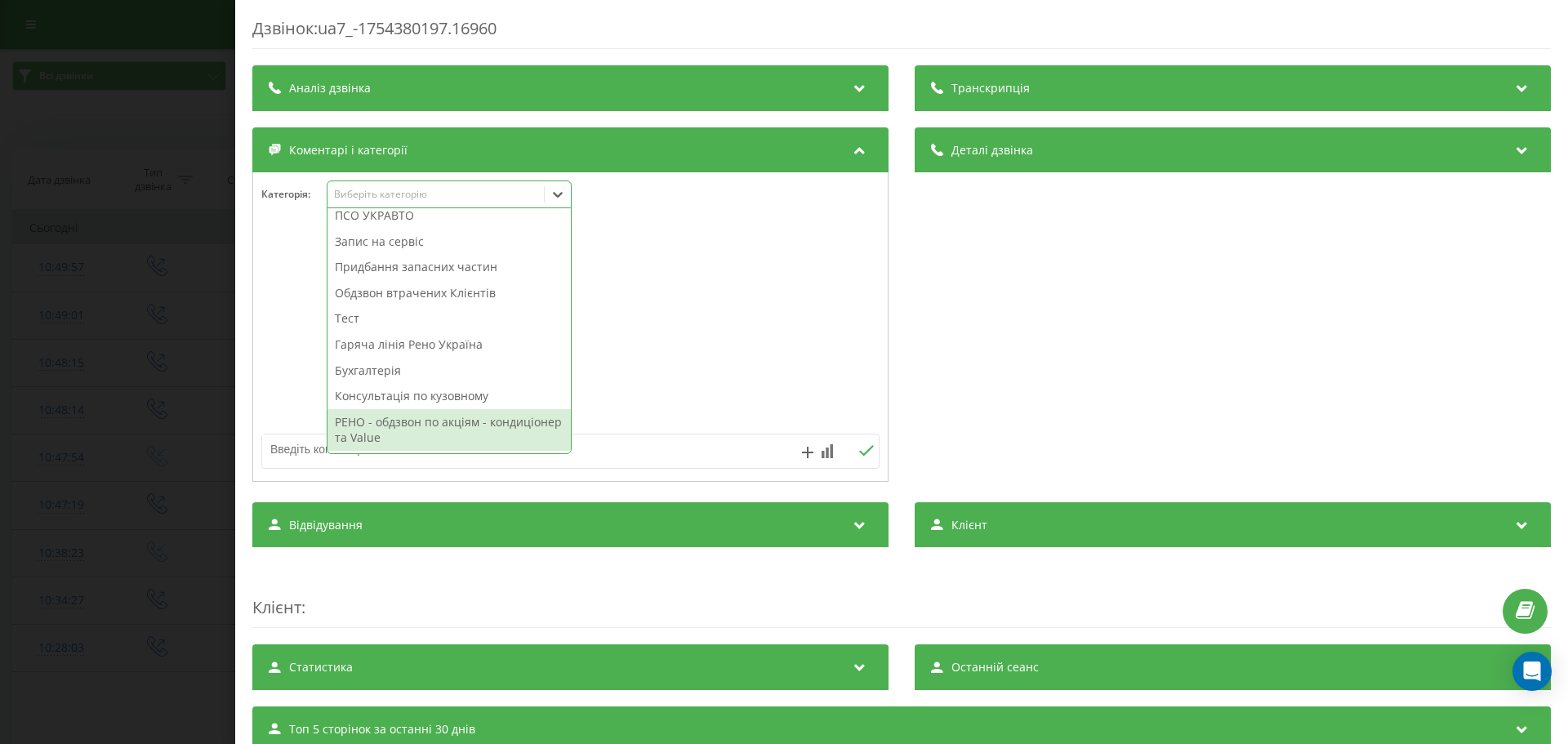 click on "РЕНО - обдзвон по акціям - кондиціонер та Value" at bounding box center (449, 430) 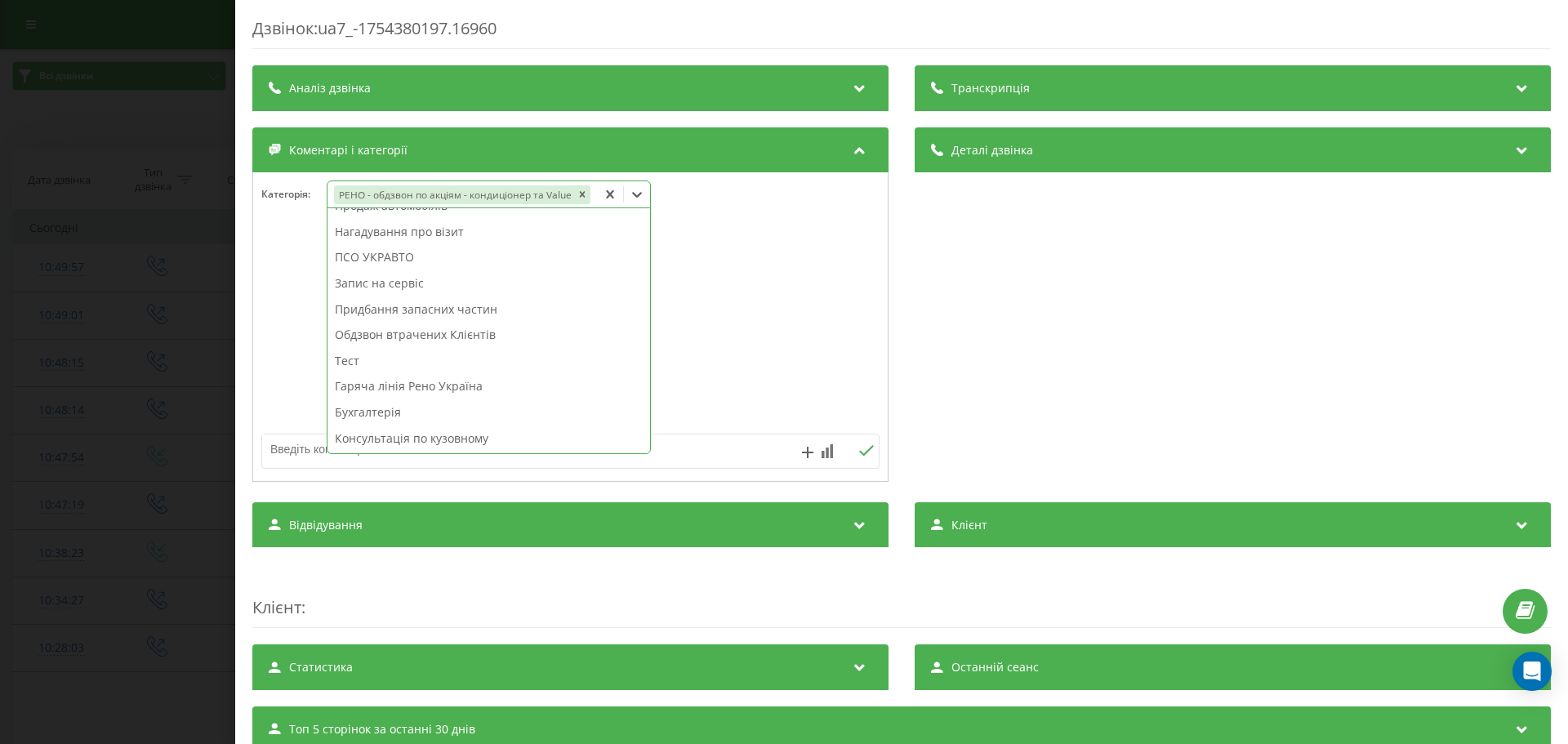 scroll, scrollTop: 137, scrollLeft: 0, axis: vertical 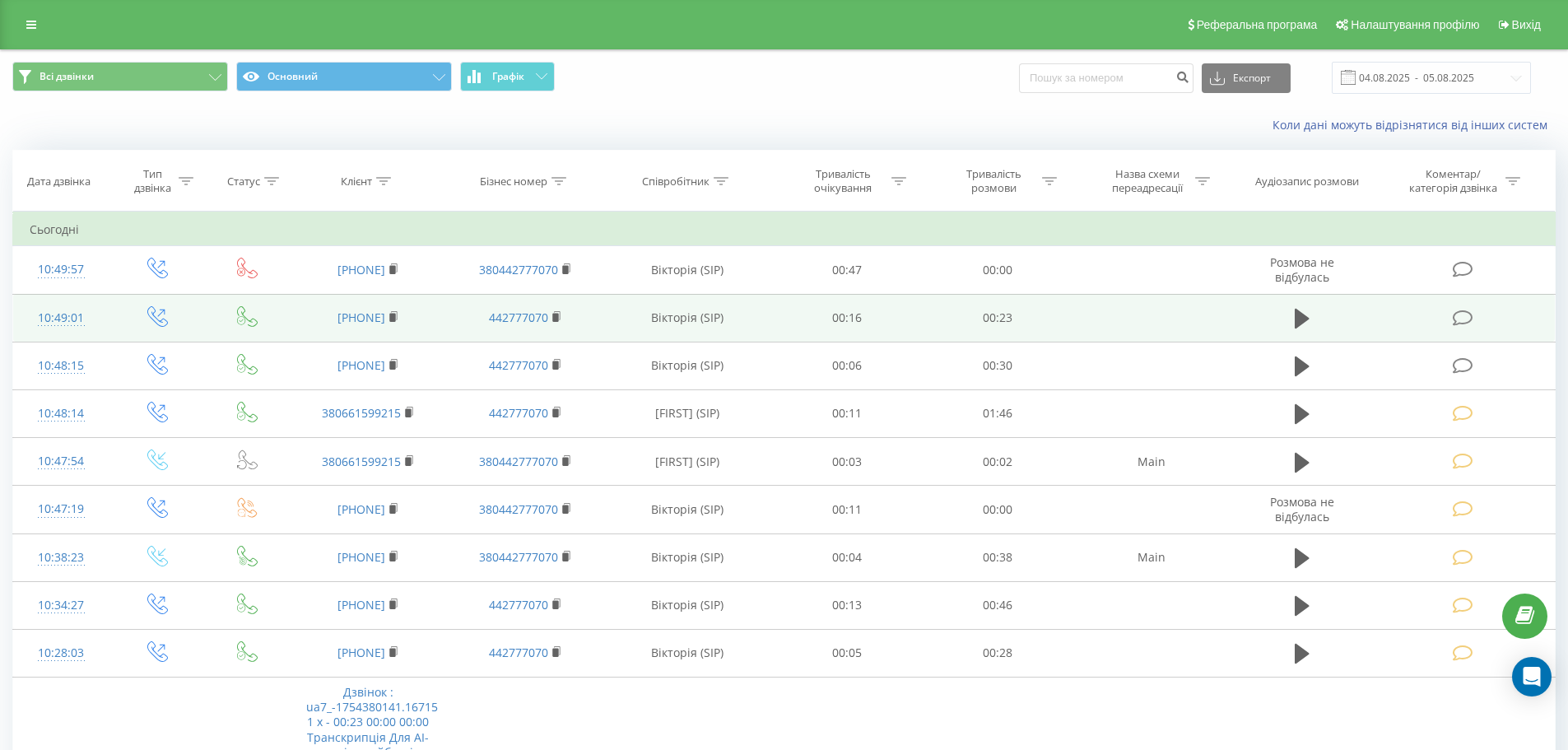 click at bounding box center (1463, 318) 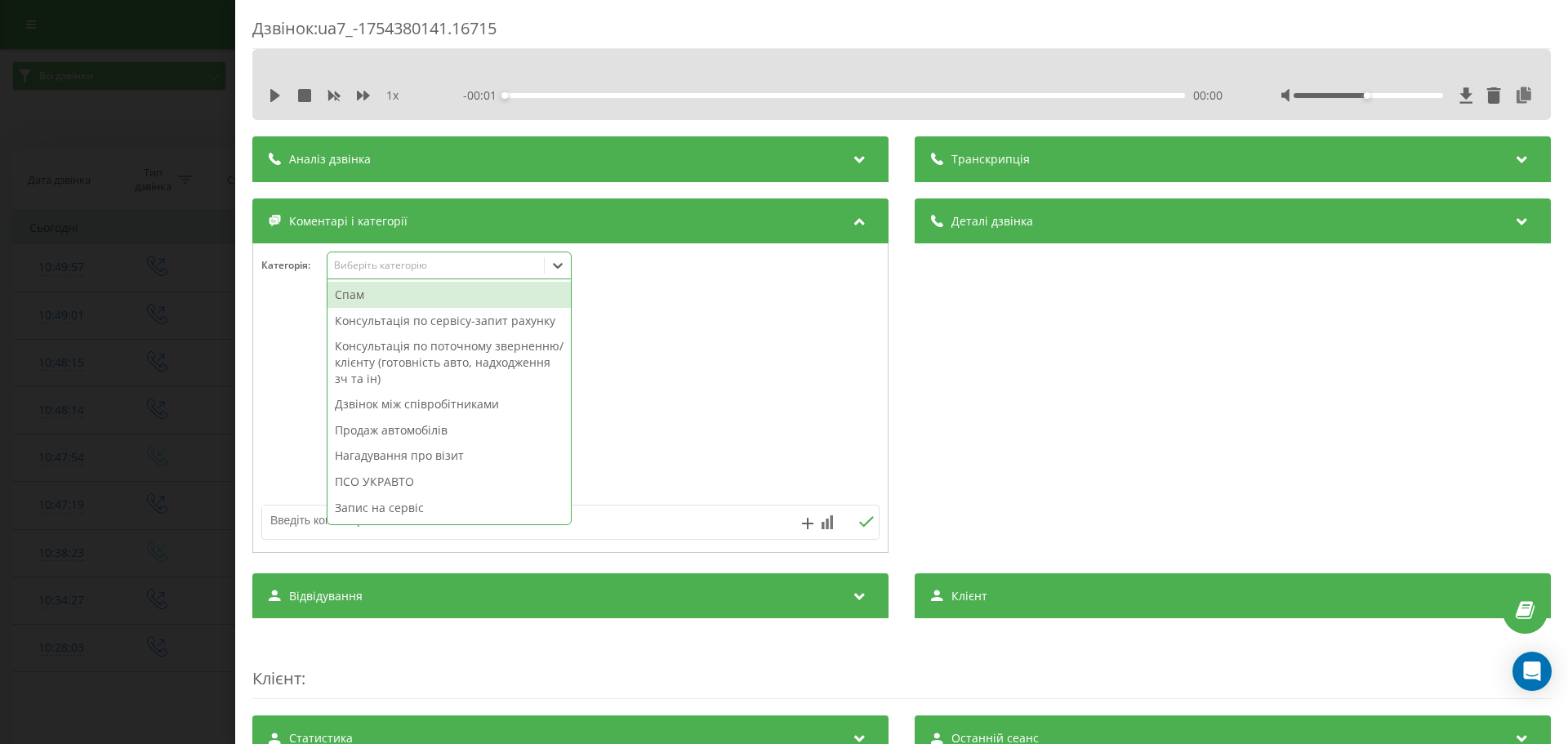 drag, startPoint x: 391, startPoint y: 274, endPoint x: 393, endPoint y: 285, distance: 11.18034 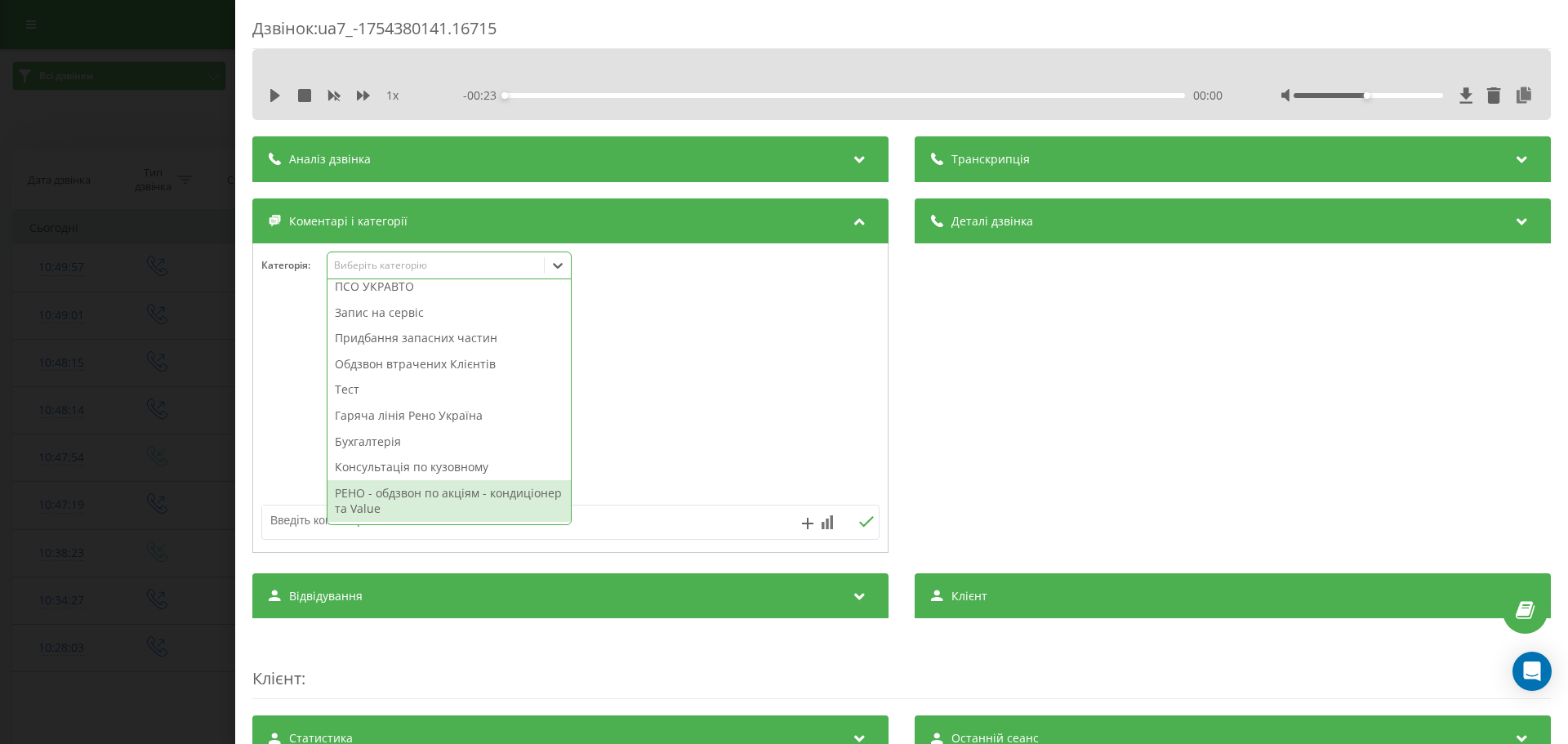 click on "РЕНО - обдзвон по акціям - кондиціонер та Value" at bounding box center (449, 501) 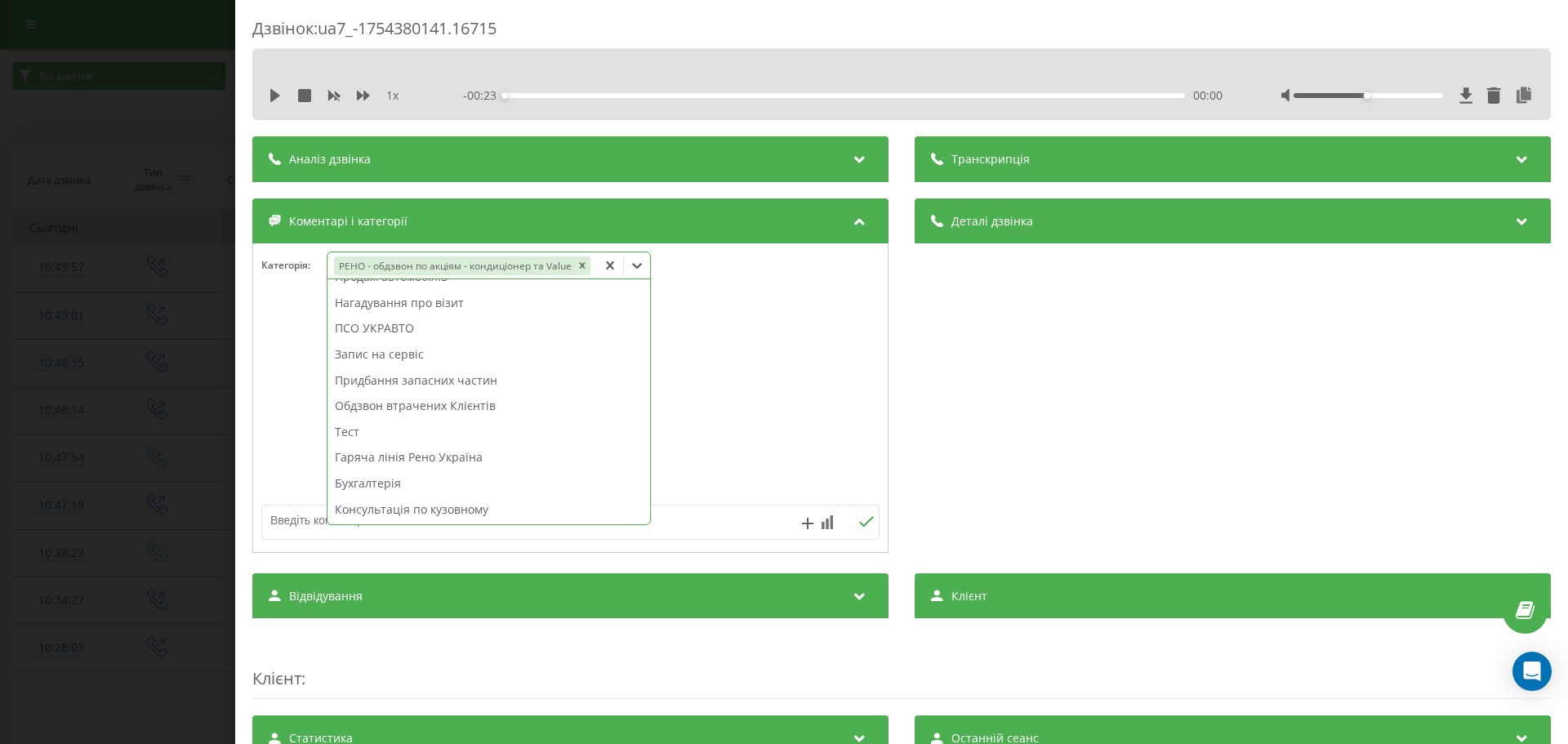 scroll, scrollTop: 137, scrollLeft: 0, axis: vertical 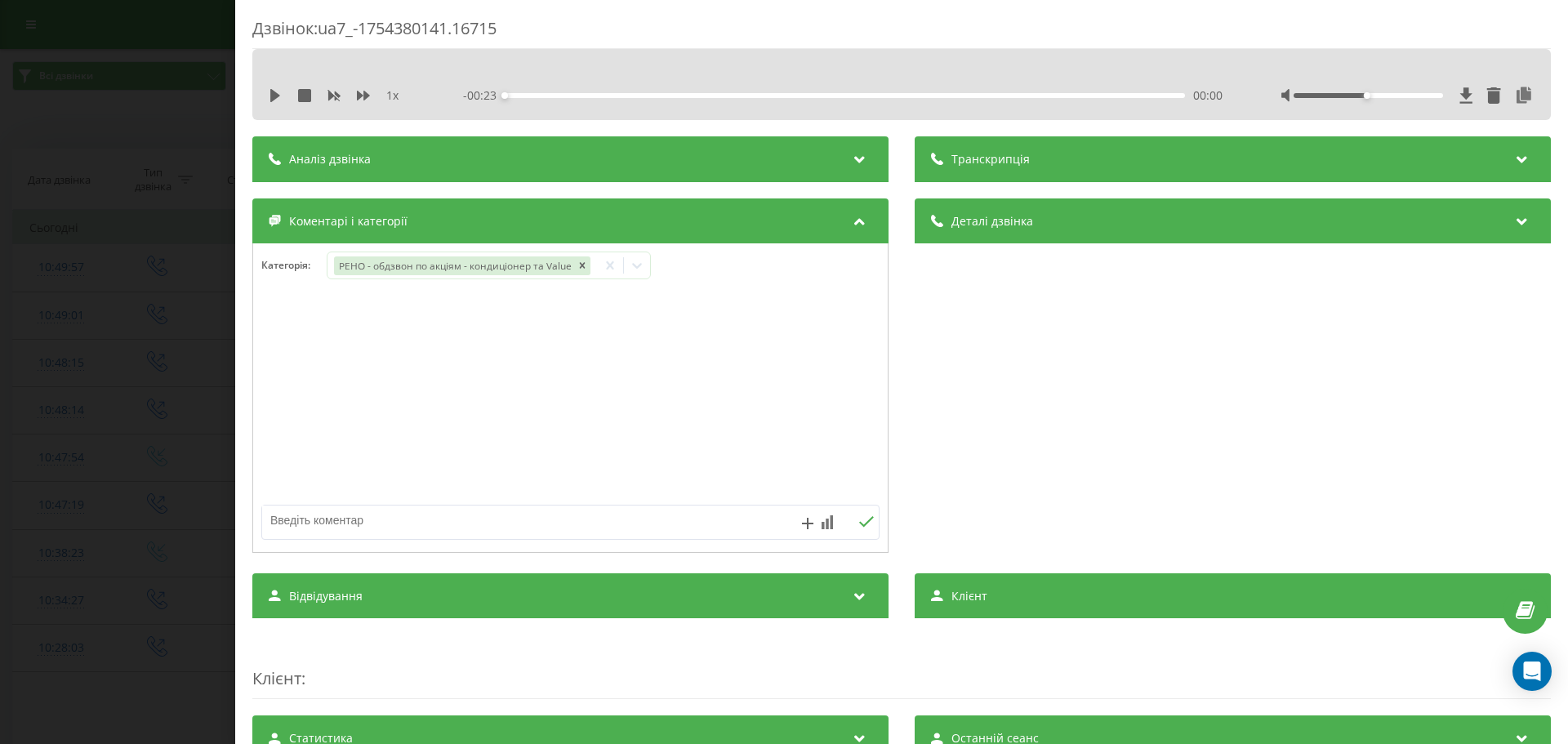 click on "Дзвінок :  ua7_-1754380141.16715   1 x  - 00:23 00:00   00:00   Транскрипція Для AI-аналізу майбутніх дзвінків  налаштуйте та активуйте профіль на сторінці . Якщо профіль вже є і дзвінок відповідає його умовам, оновіть сторінку через 10 хвилин - AI аналізує поточний дзвінок. Аналіз дзвінка Для AI-аналізу майбутніх дзвінків  налаштуйте та активуйте профіль на сторінці . Якщо профіль вже є і дзвінок відповідає його умовам, оновіть сторінку через 10 хвилин - AI аналізує поточний дзвінок. Деталі дзвінка Загальне Дата дзвінка 2025-08-05 10:49:01 Тип дзвінка Вихідний Статус дзвінка Успішний 442777070 n/a :" at bounding box center (784, 372) 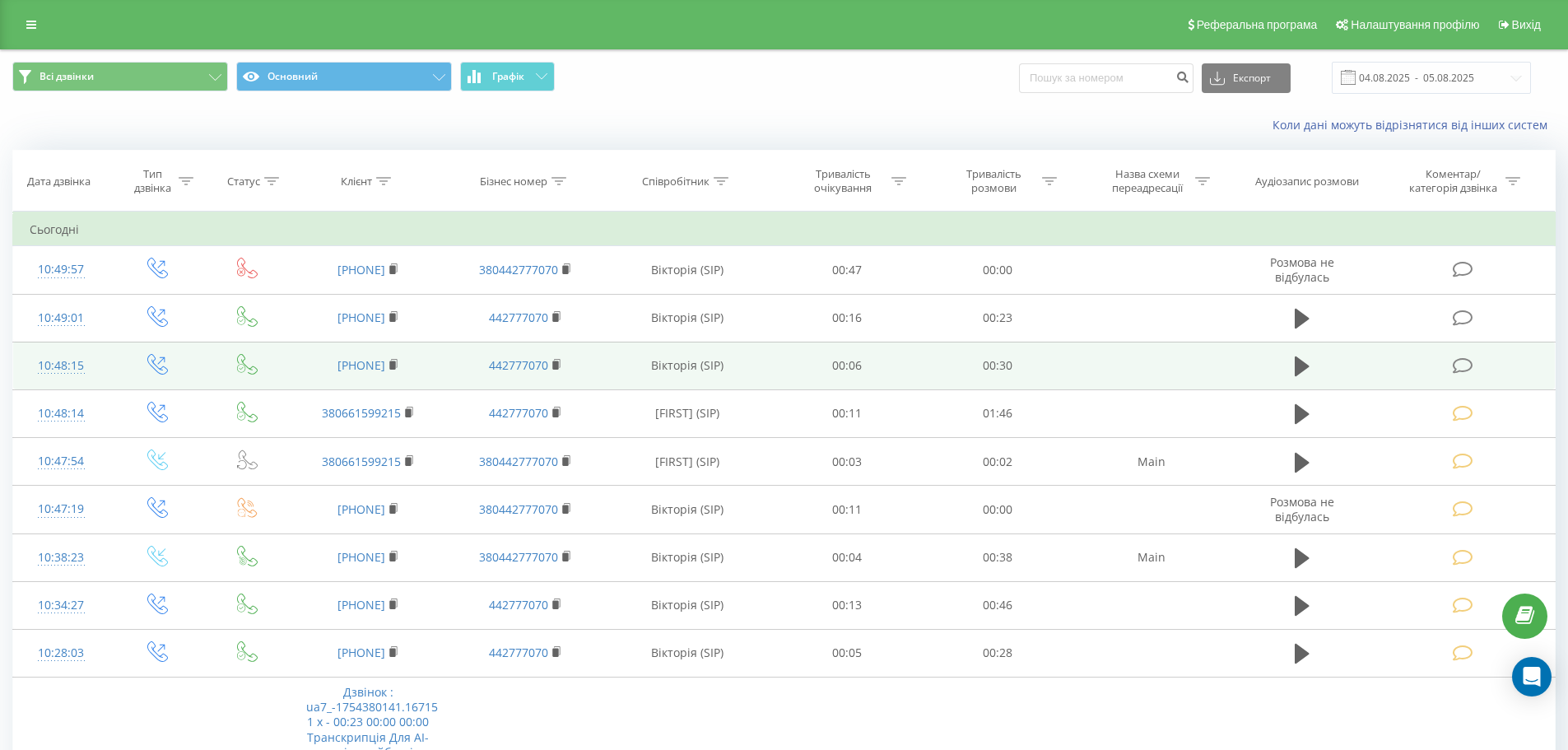 click at bounding box center (1464, 366) 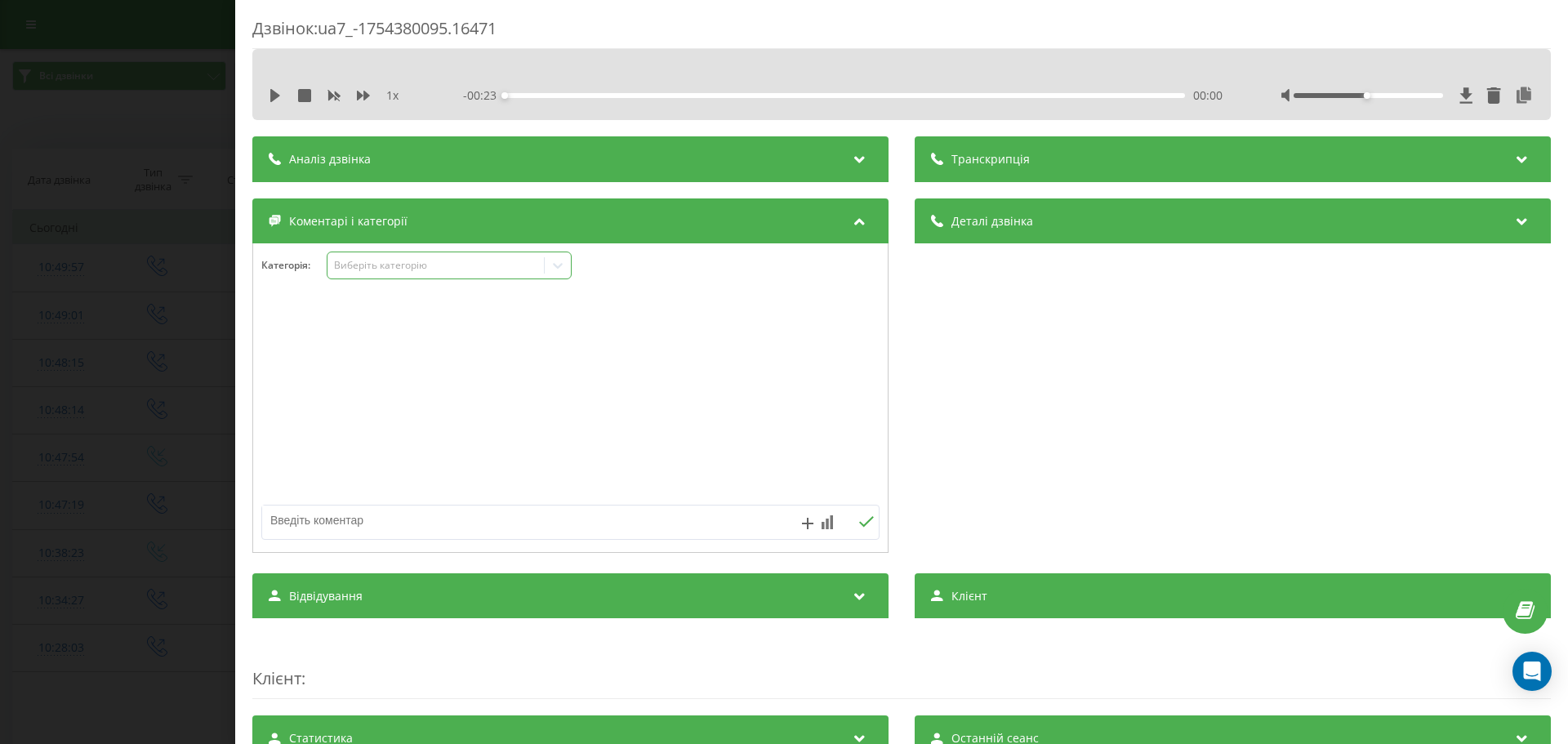 click on "Виберіть категорію" at bounding box center (436, 265) 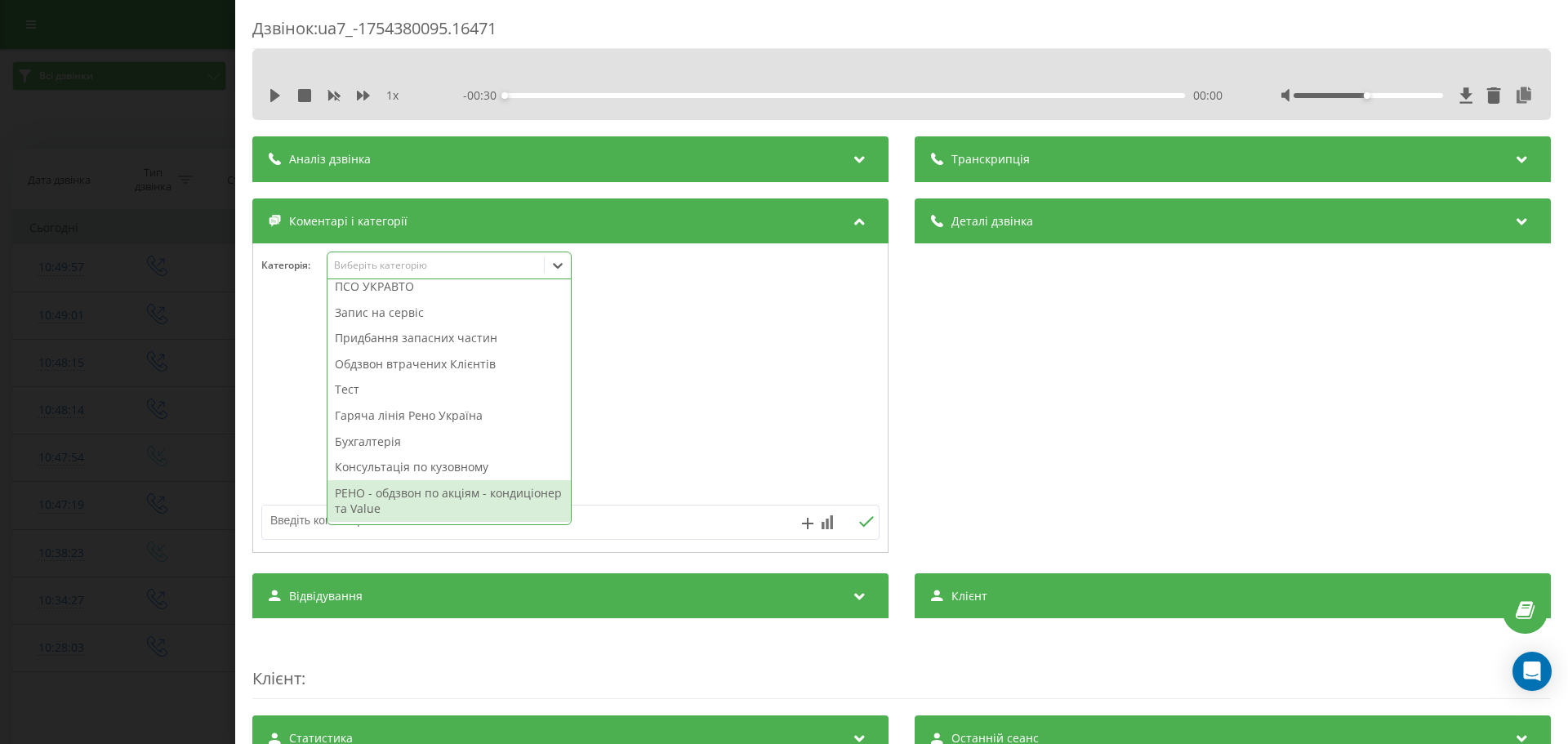 click on "РЕНО - обдзвон по акціям - кондиціонер та Value" at bounding box center [449, 501] 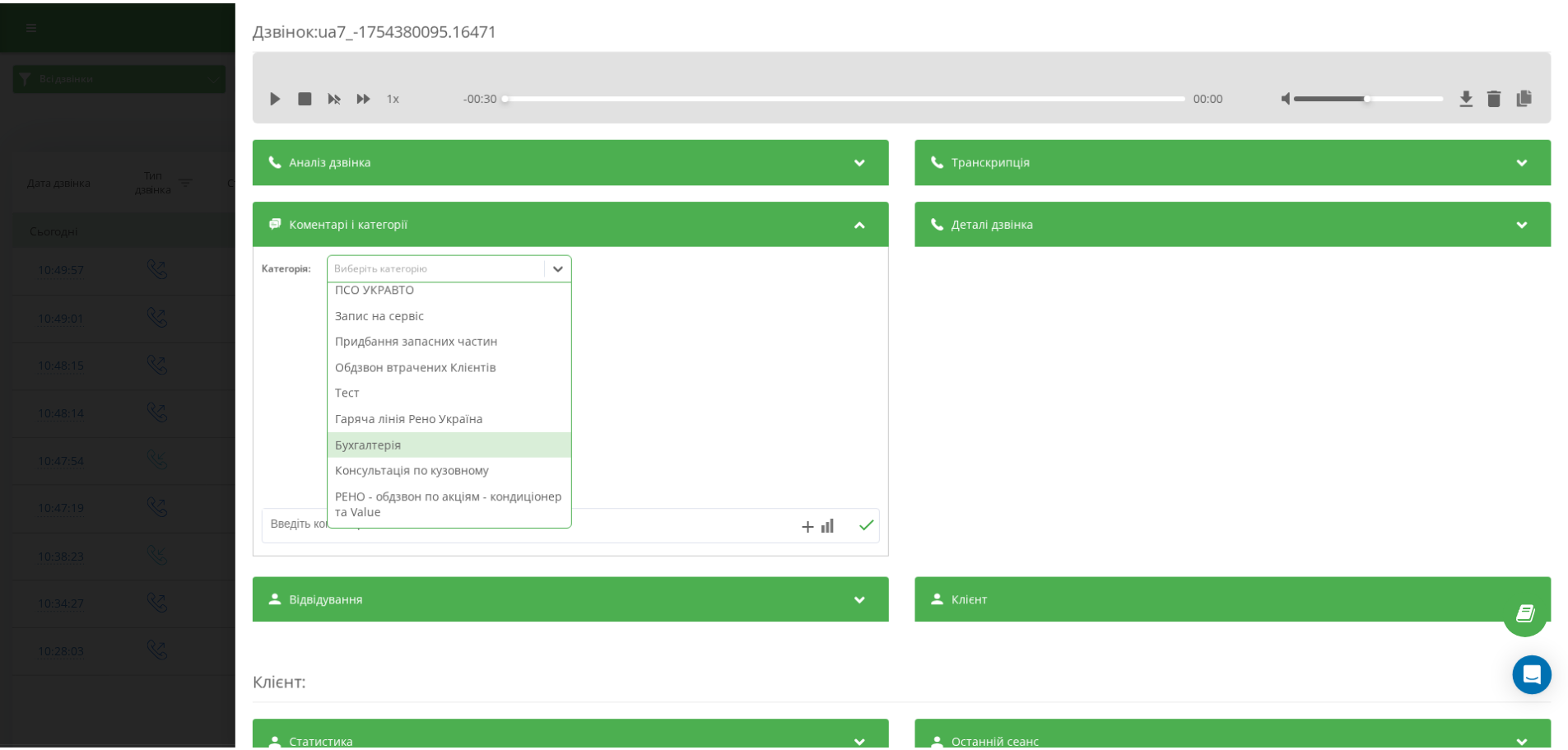 scroll, scrollTop: 138, scrollLeft: 0, axis: vertical 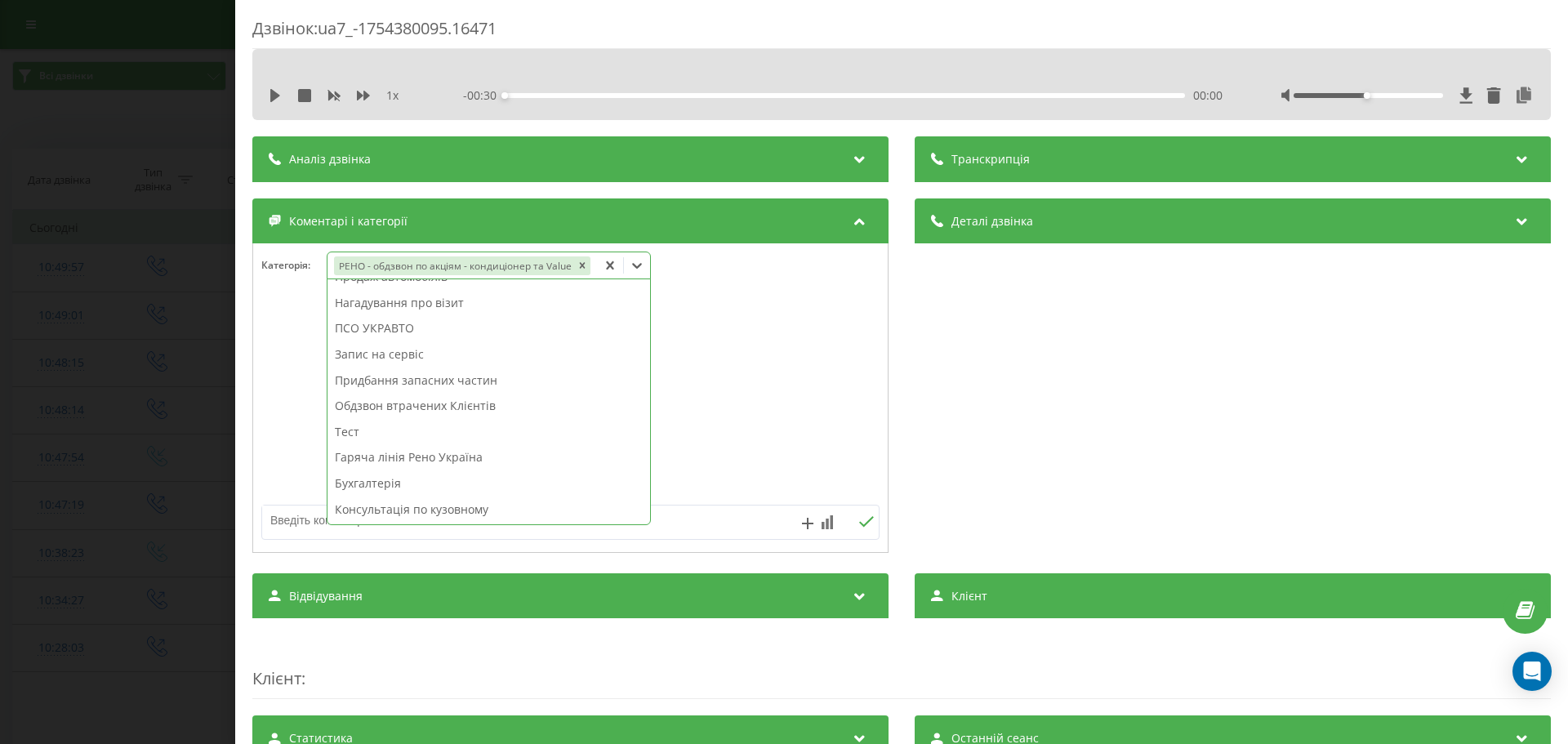 click on "Дзвінок :  ua7_-1754380095.16471   1 x  - 00:30 00:00   00:00   Транскрипція Для AI-аналізу майбутніх дзвінків  налаштуйте та активуйте профіль на сторінці . Якщо профіль вже є і дзвінок відповідає його умовам, оновіть сторінку через 10 хвилин - AI аналізує поточний дзвінок. Аналіз дзвінка Для AI-аналізу майбутніх дзвінків  налаштуйте та активуйте профіль на сторінці . Якщо профіль вже є і дзвінок відповідає його умовам, оновіть сторінку через 10 хвилин - AI аналізує поточний дзвінок. Деталі дзвінка Загальне Дата дзвінка 2025-08-05 10:48:15 Тип дзвінка Вихідний Статус дзвінка Успішний 442777070 n/a :" at bounding box center [784, 372] 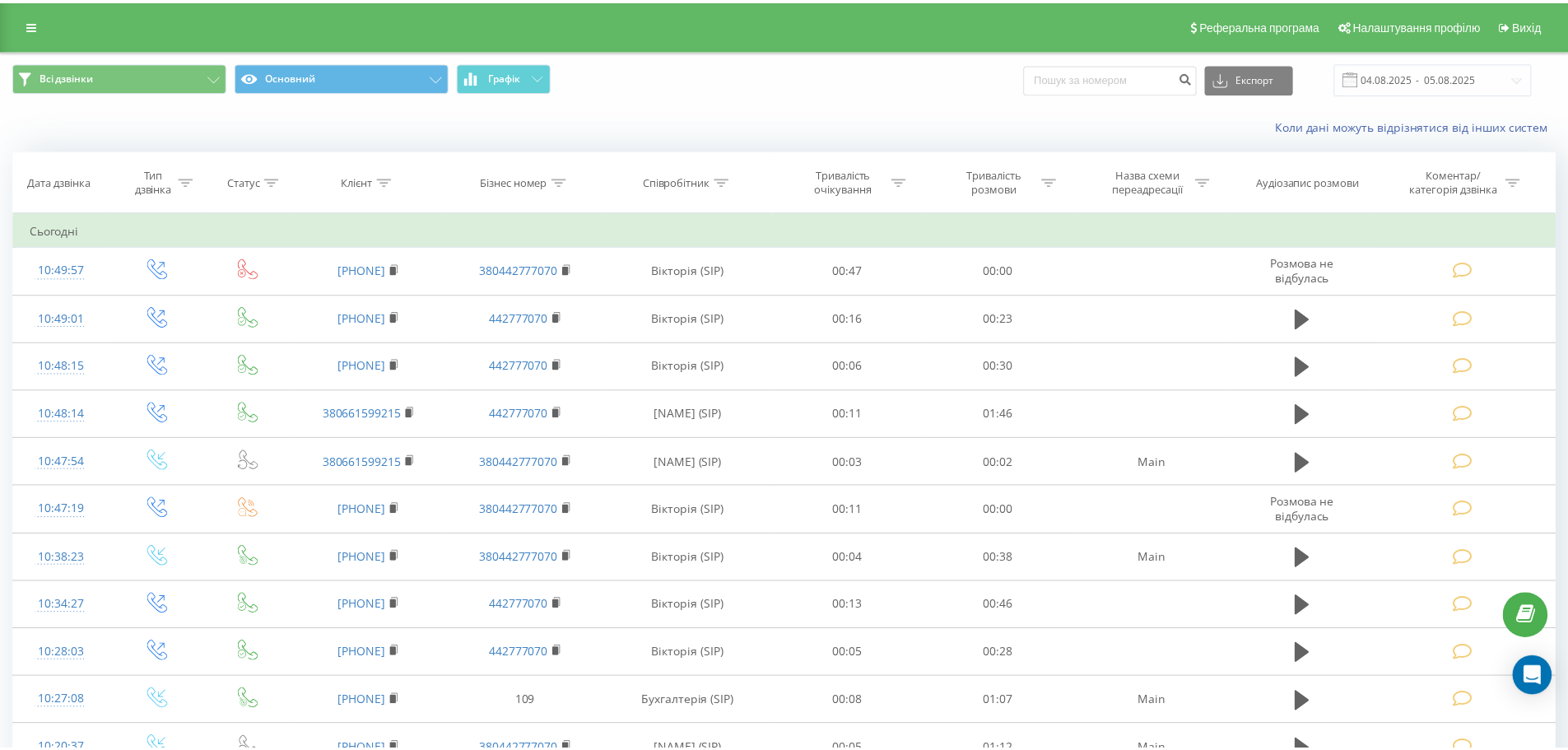 scroll, scrollTop: 0, scrollLeft: 0, axis: both 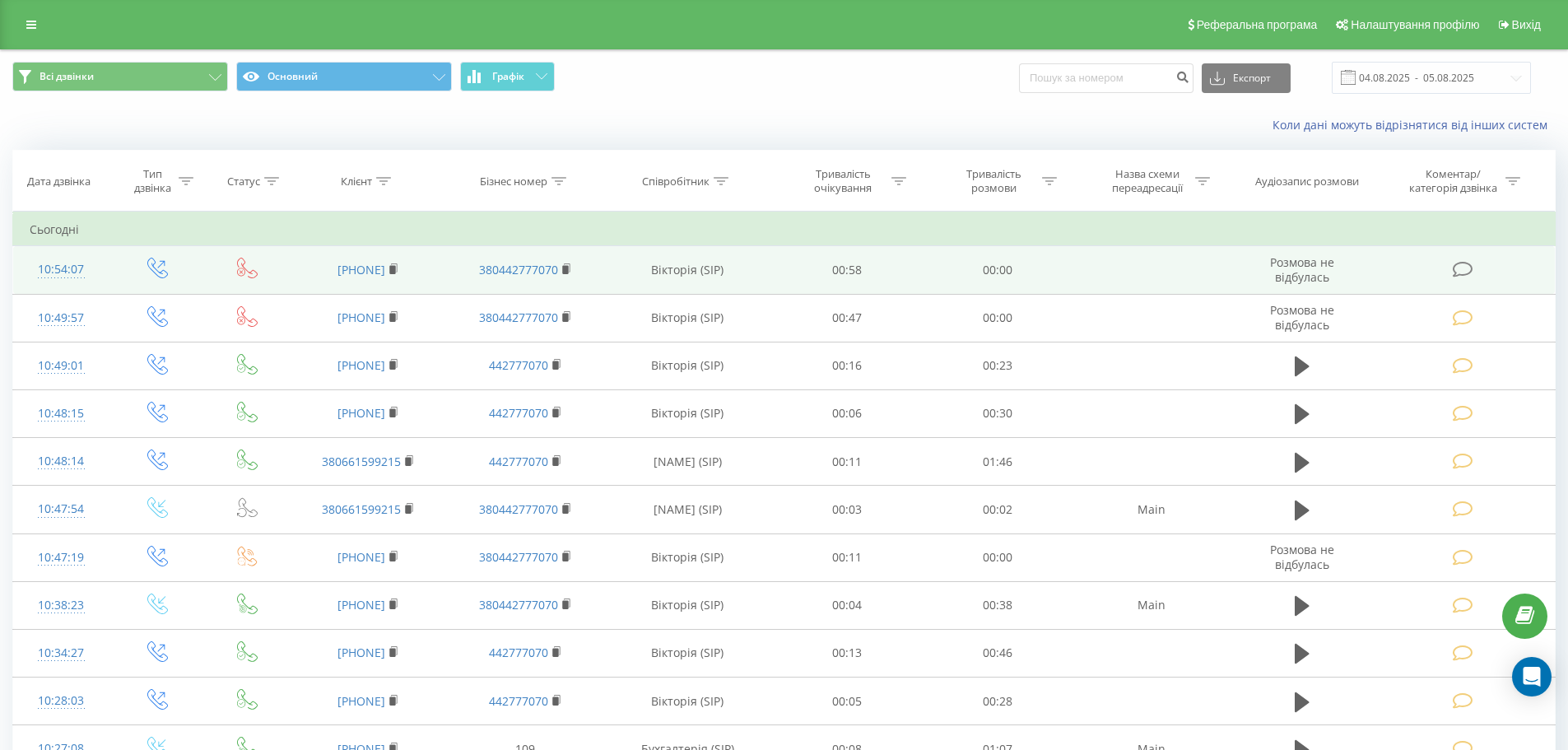 click at bounding box center (1464, 270) 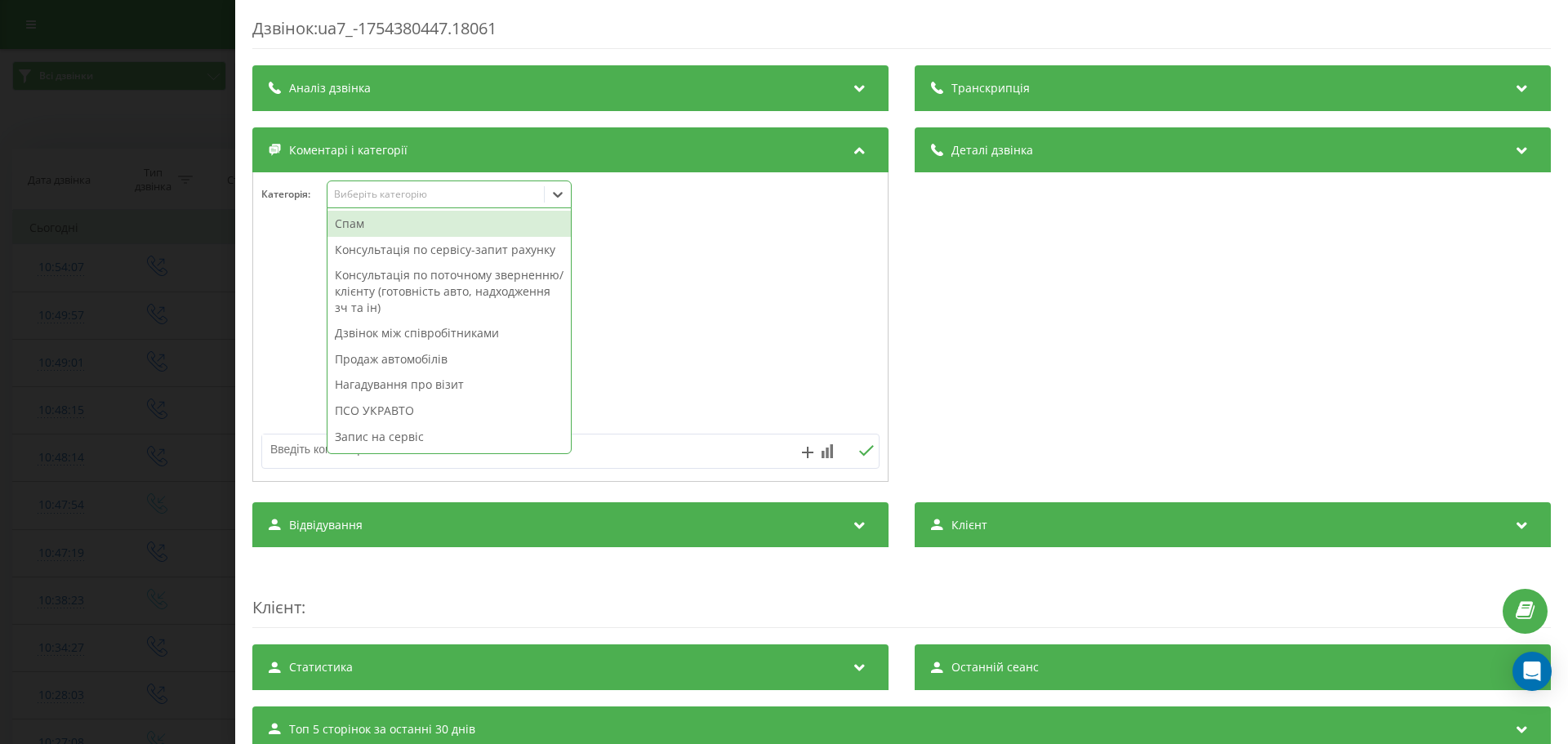 click on "Виберіть категорію" at bounding box center [449, 194] 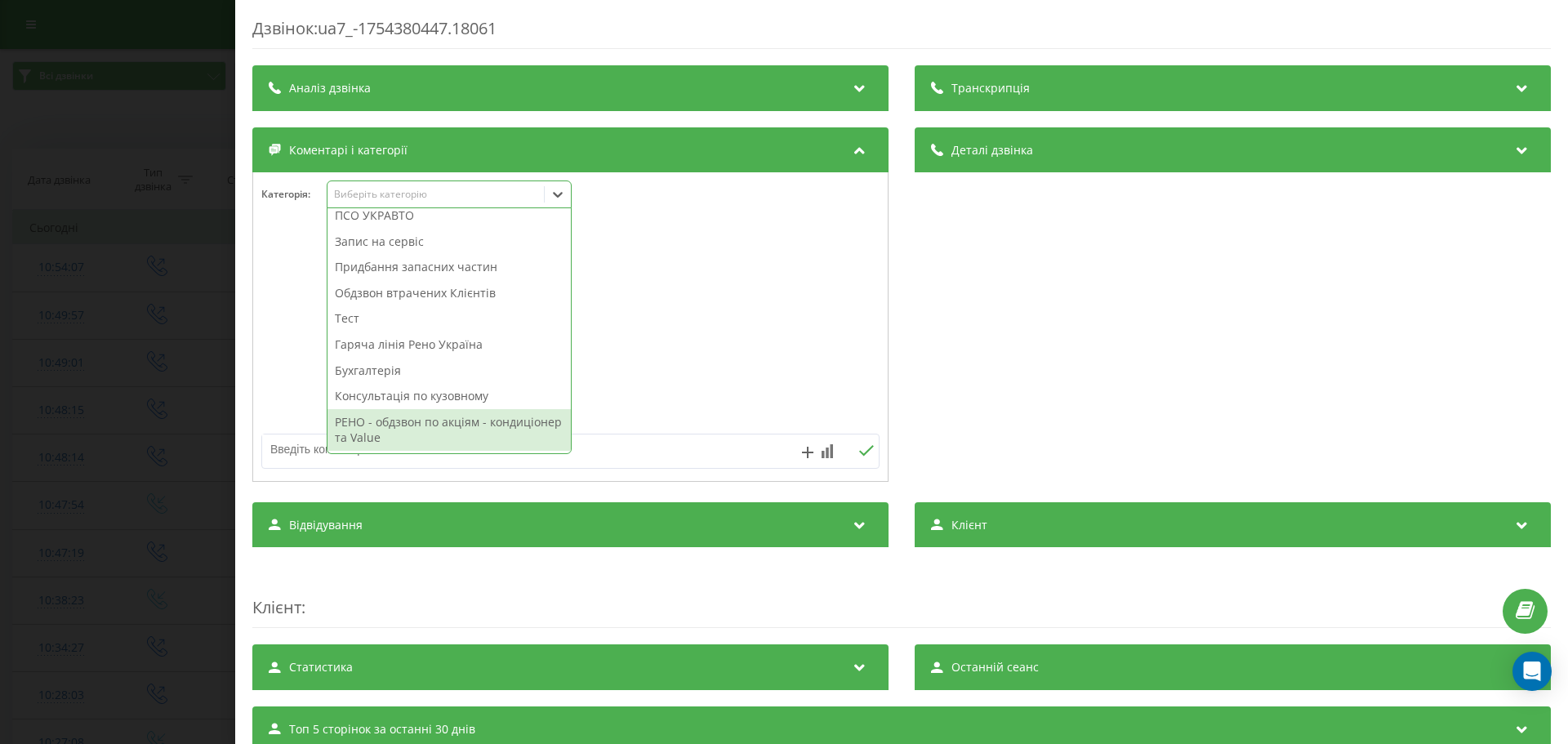 click on "РЕНО - обдзвон по акціям - кондиціонер та Value" at bounding box center [449, 430] 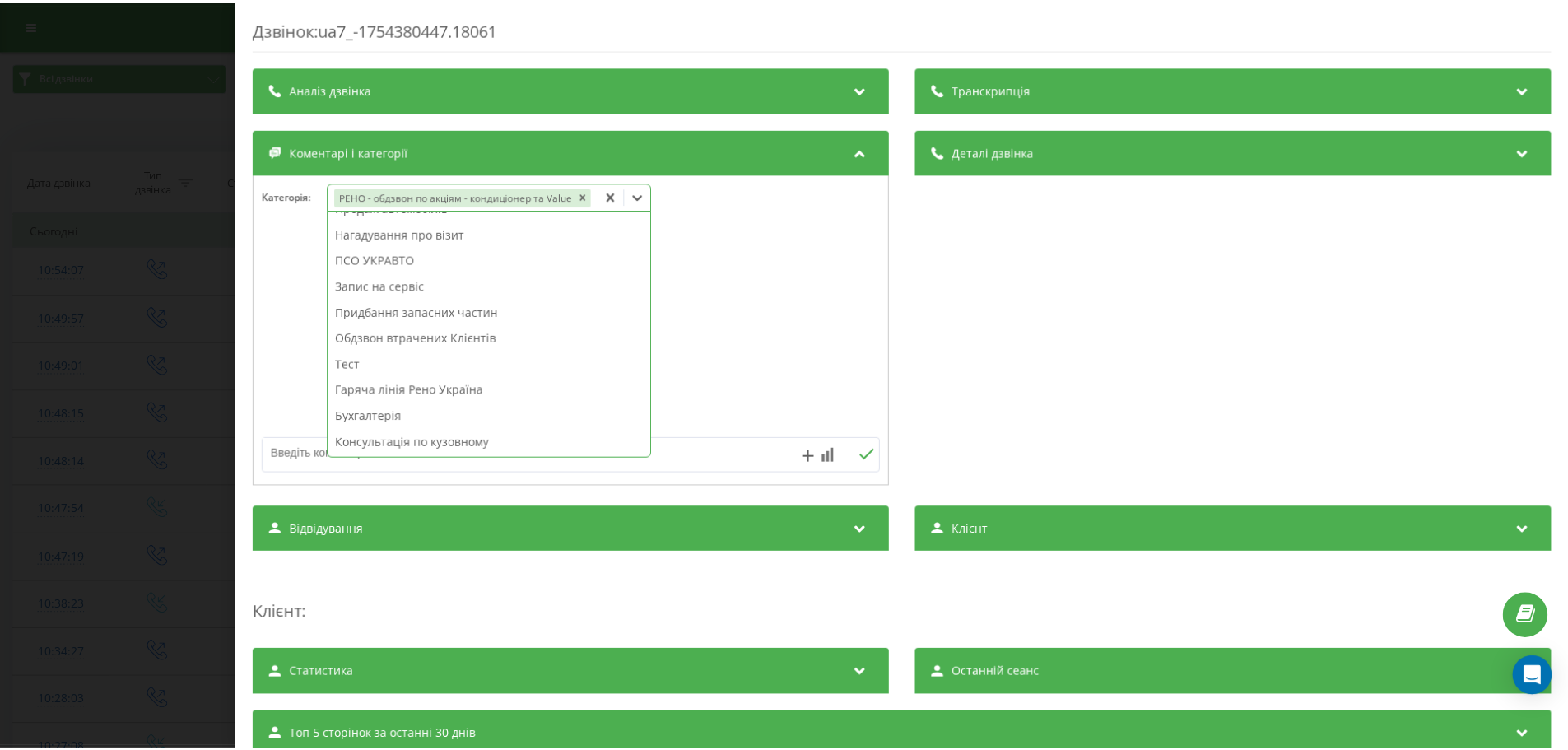 scroll, scrollTop: 138, scrollLeft: 0, axis: vertical 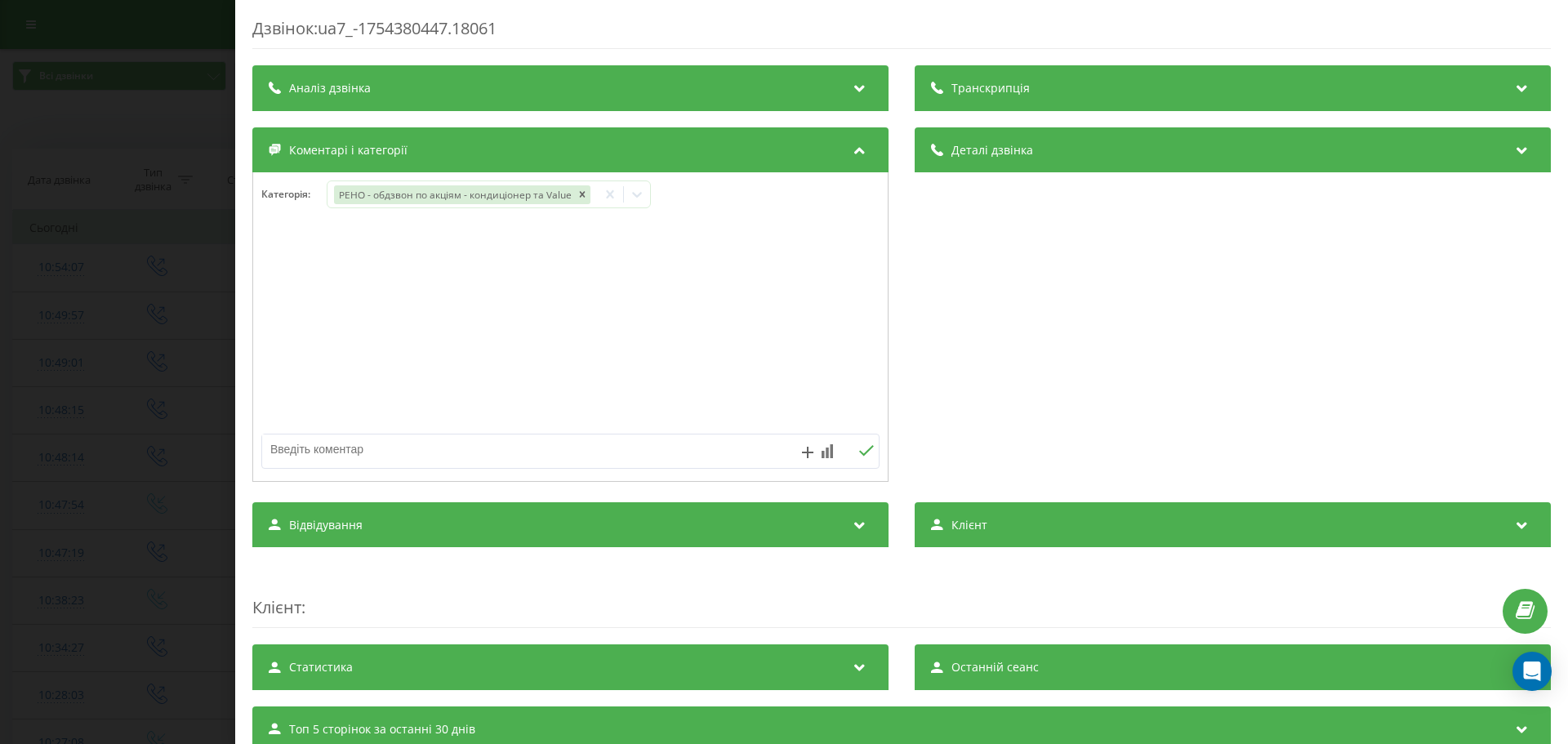 click on "Дзвінок :  ua7_-1754380447.18061 Транскрипція Для AI-аналізу майбутніх дзвінків  налаштуйте та активуйте профіль на сторінці . Якщо профіль вже є і дзвінок відповідає його умовам, оновіть сторінку через 10 хвилин - AI аналізує поточний дзвінок. Аналіз дзвінка Для AI-аналізу майбутніх дзвінків  налаштуйте та активуйте профіль на сторінці . Якщо профіль вже є і дзвінок відповідає його умовам, оновіть сторінку через 10 хвилин - AI аналізує поточний дзвінок. Деталі дзвінка Загальне Дата дзвінка 2025-08-05 10:54:07 Тип дзвінка Вихідний Статус дзвінка Немає відповіді Хто дзвонив - n/a : n/a" at bounding box center (784, 372) 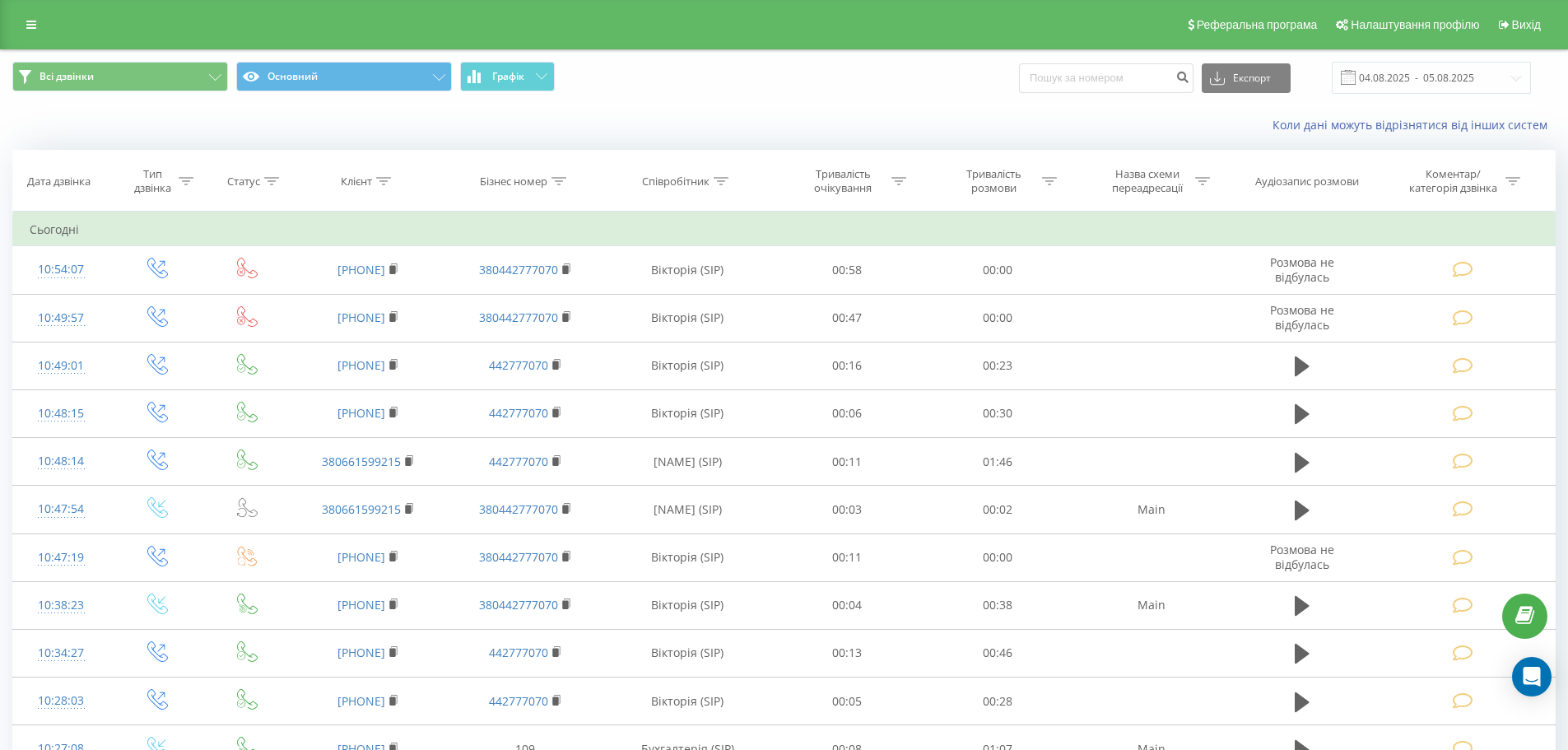 scroll, scrollTop: 0, scrollLeft: 0, axis: both 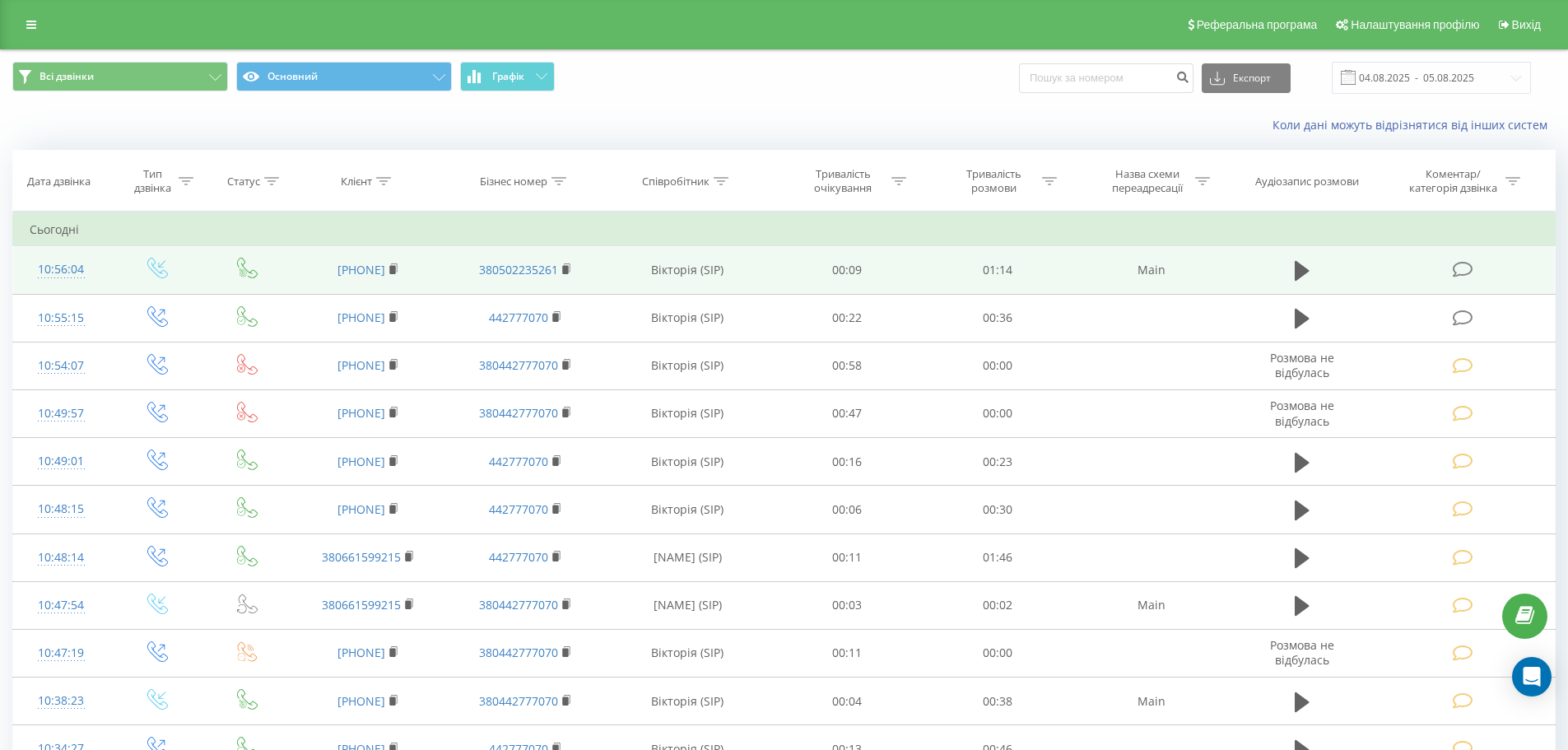 click at bounding box center (1464, 270) 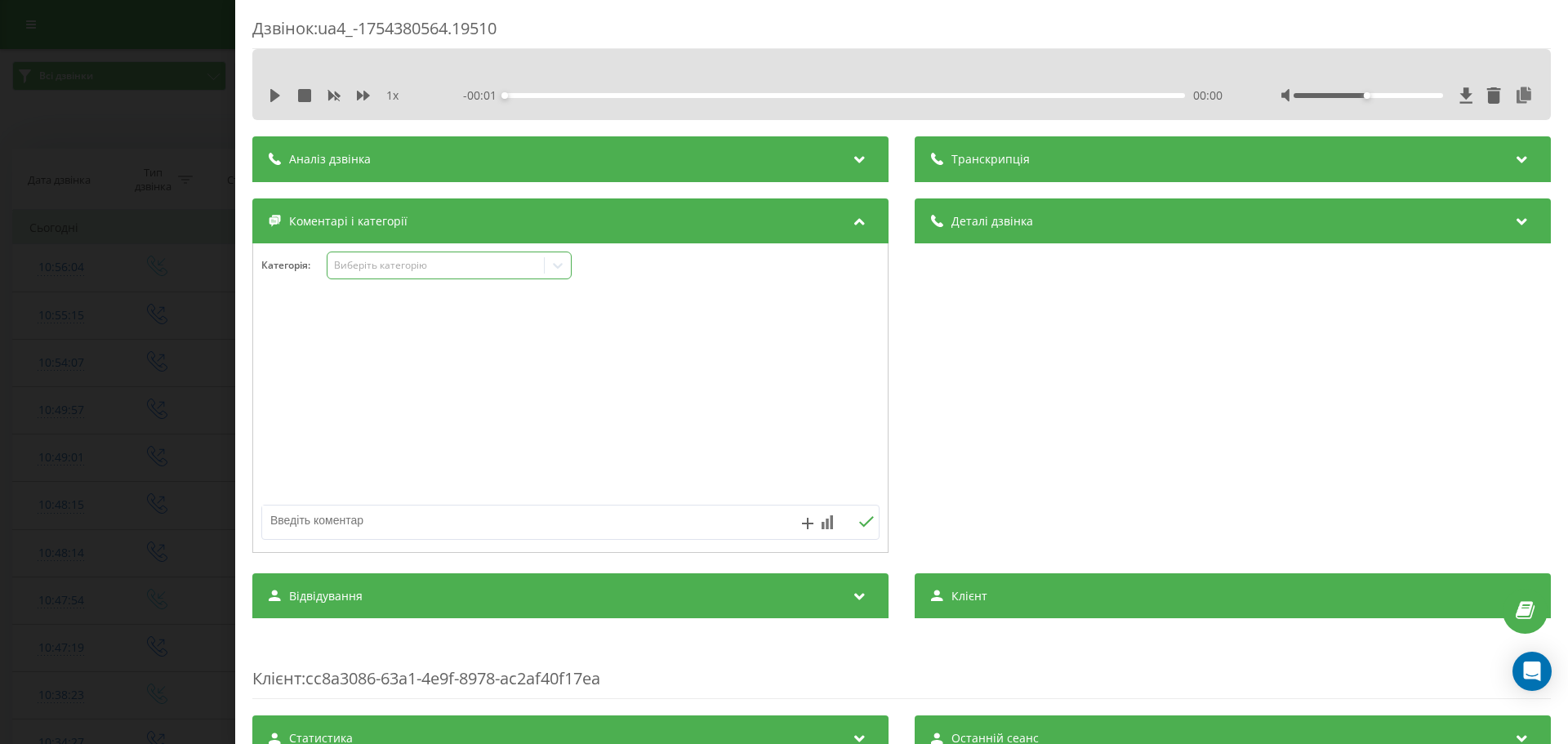 click on "Виберіть категорію" at bounding box center (436, 265) 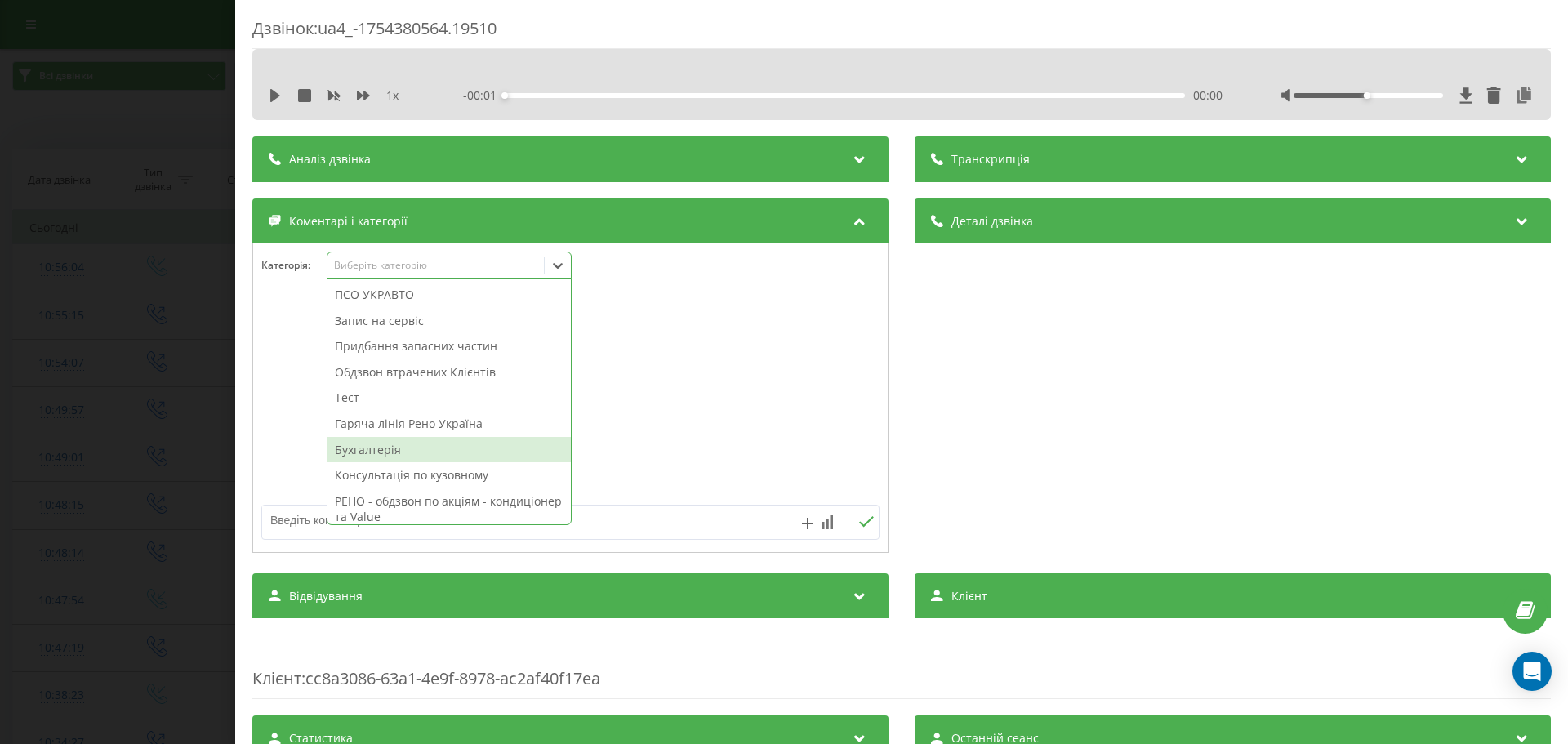 scroll, scrollTop: 195, scrollLeft: 0, axis: vertical 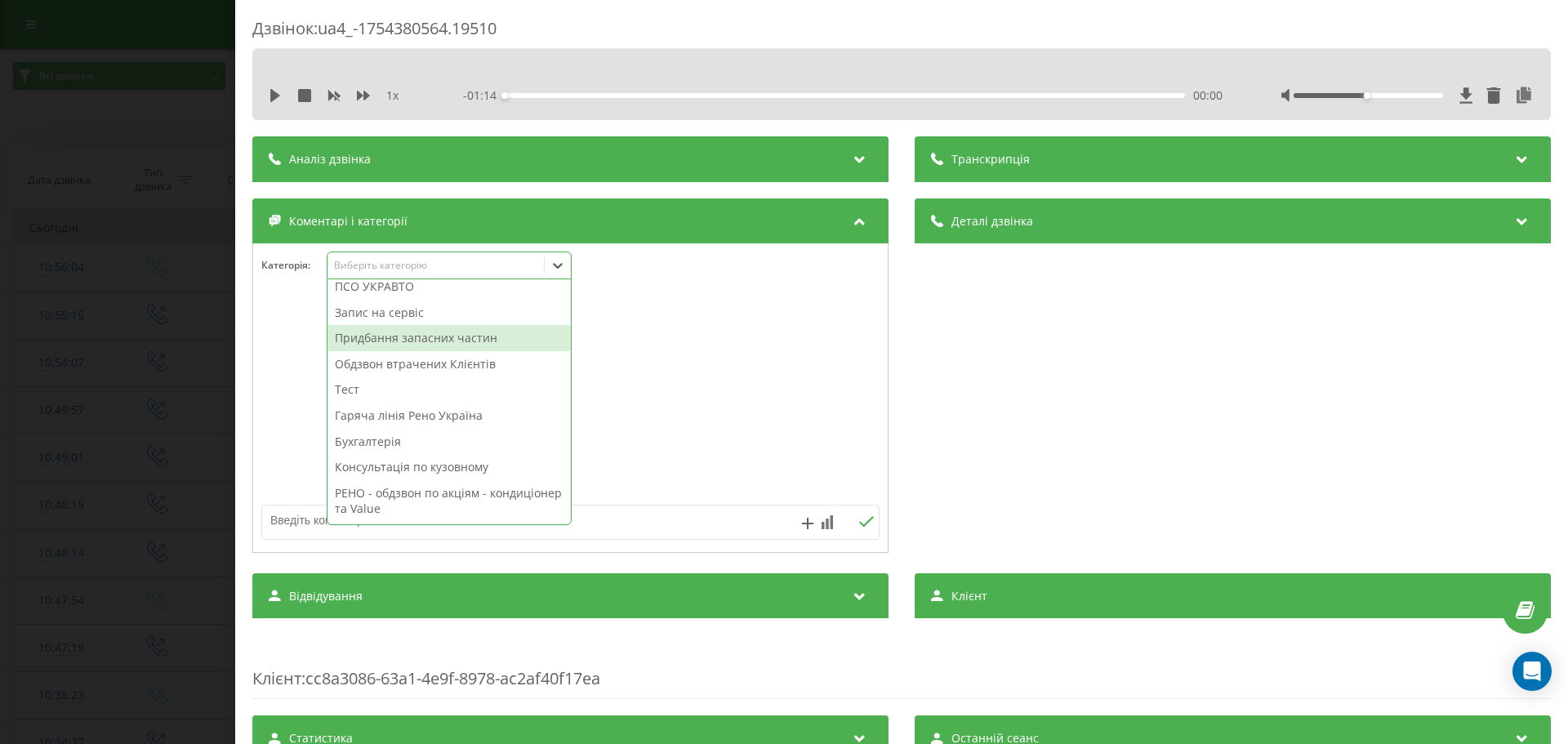 click on "Придбання запасних частин" at bounding box center [449, 338] 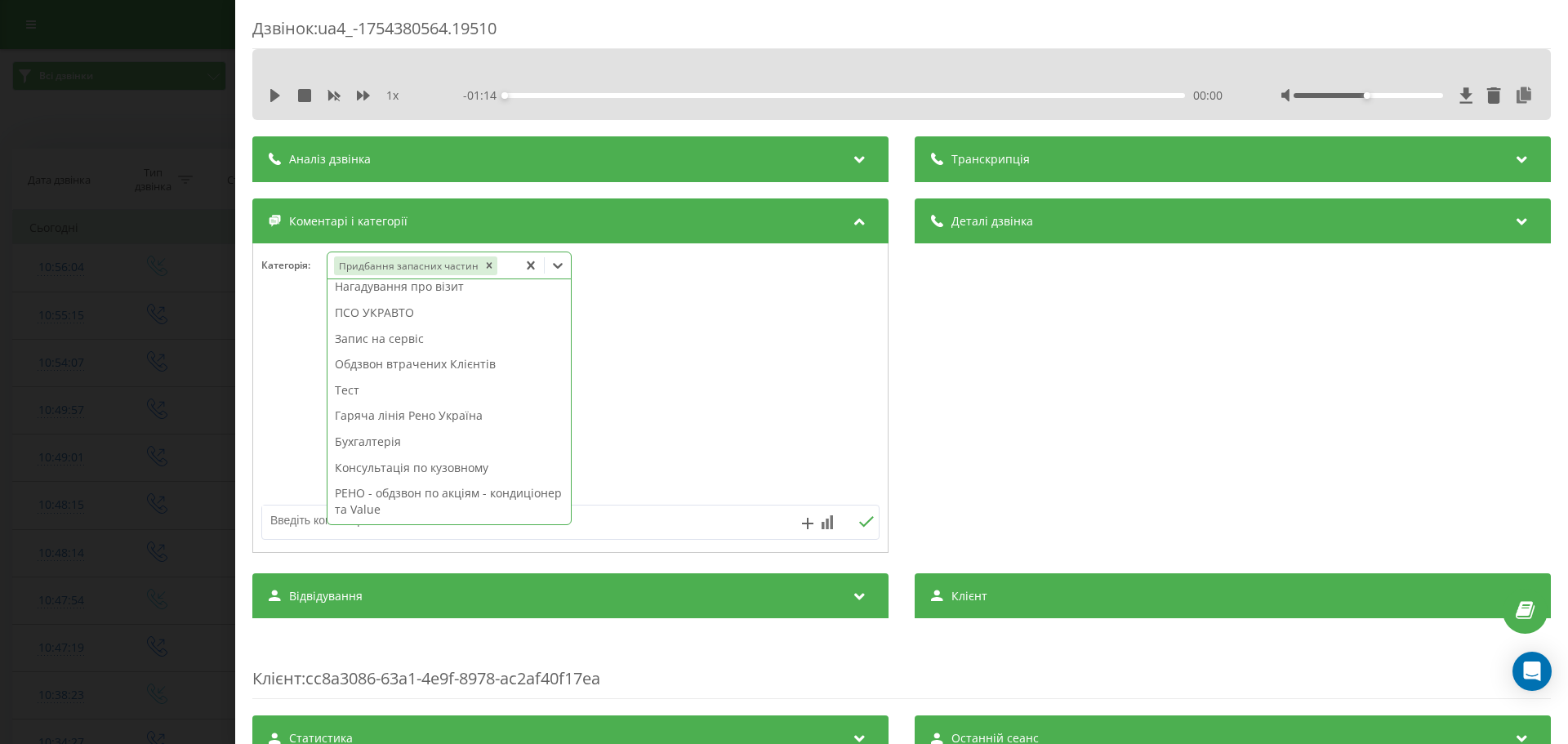 scroll, scrollTop: 169, scrollLeft: 0, axis: vertical 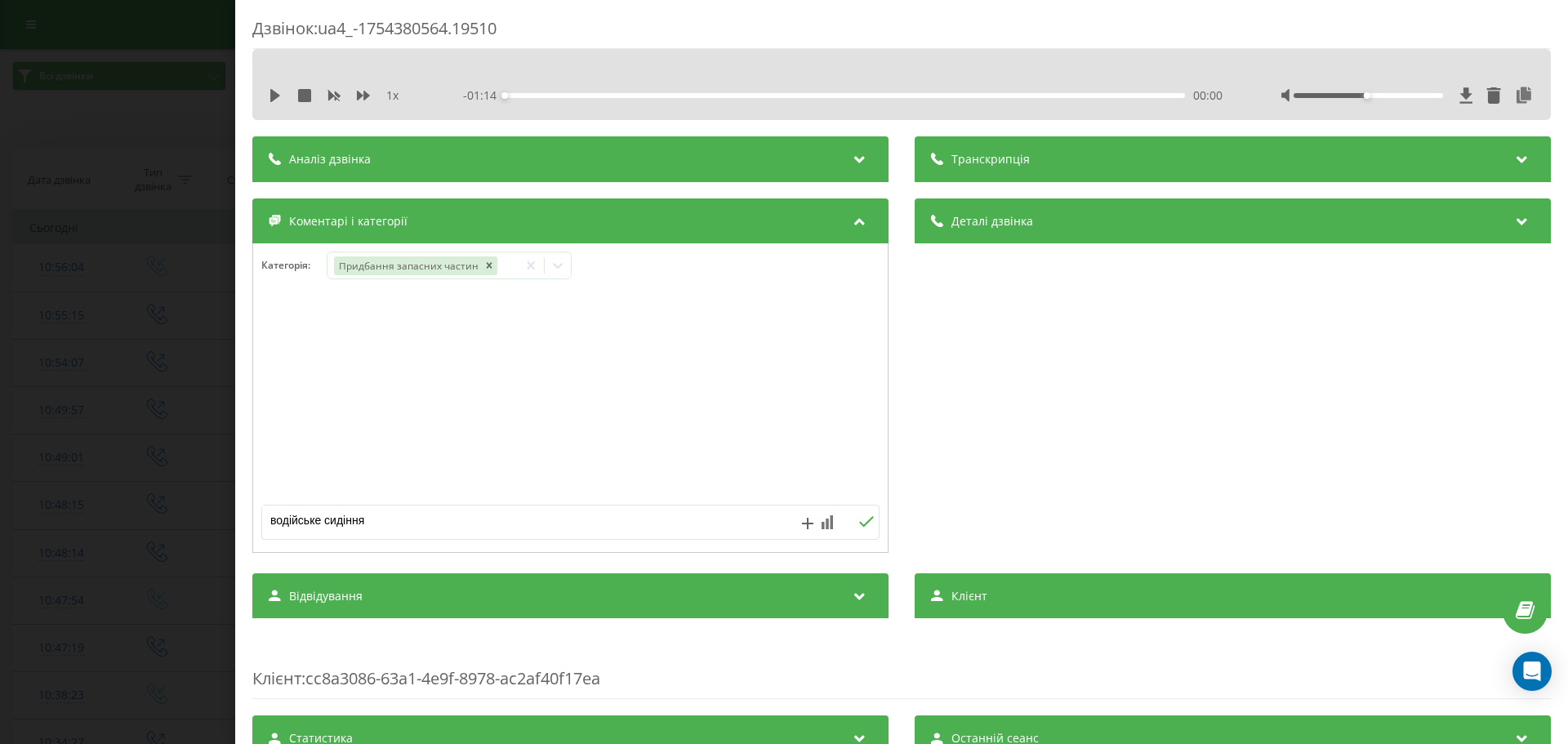 type on "водійське сидіння" 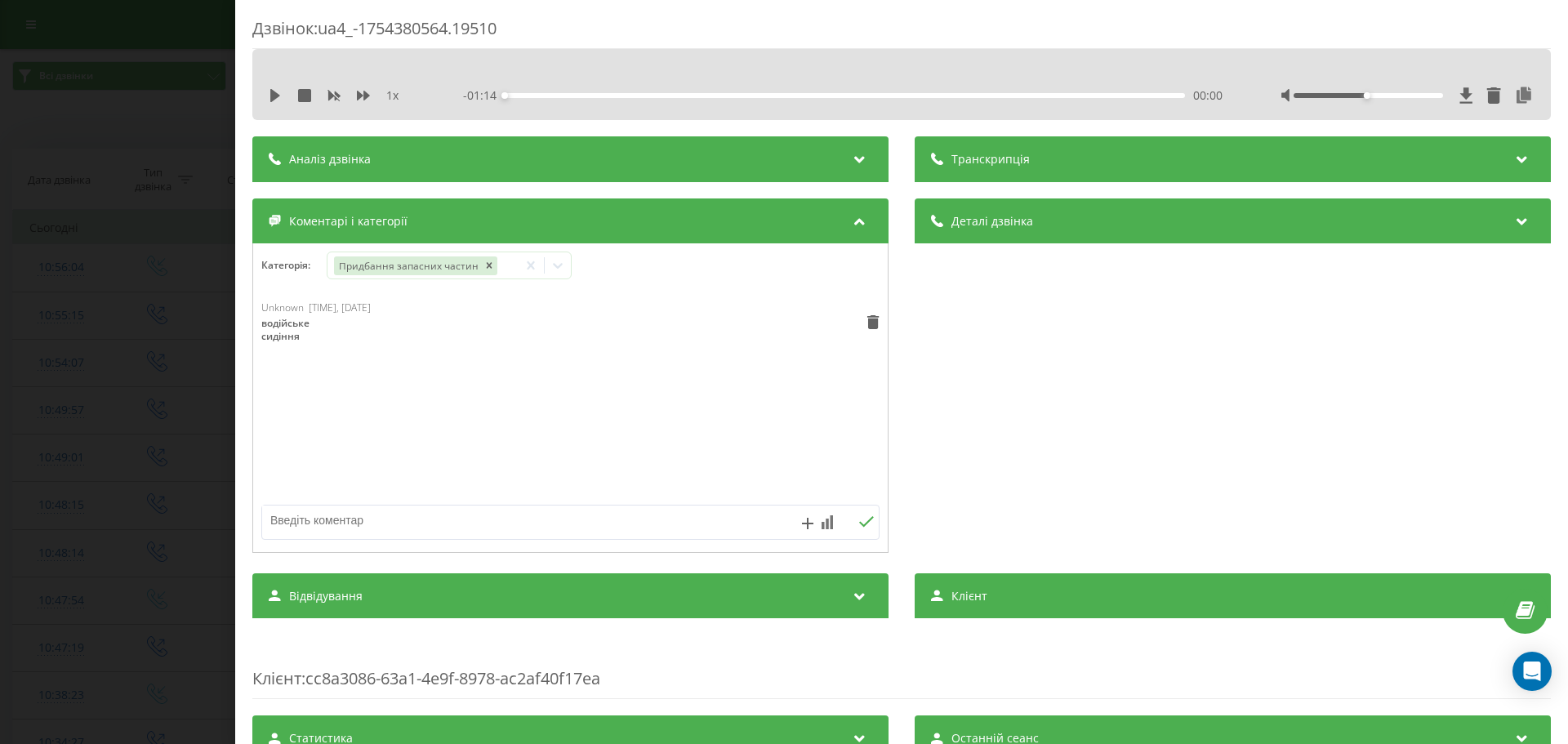 click on "Дзвінок : ua4_-1754380564.19510 1 x - 01:14 00:00 00:00 Транскрипція Для AI-аналізу майбутніх дзвінків налаштуйте та активуйте профіль на сторінці . Якщо профіль вже є і дзвінок відповідає його умовам, оновіть сторінку через 10 хвилин - AI аналізує поточний дзвінок. Аналіз дзвінка Для AI-аналізу майбутніх дзвінків налаштуйте та активуйте профіль на сторінці . Якщо профіль вже є і дзвінок відповідає його умовам, оновіть сторінку через 10 хвилин - AI аналізує поточний дзвінок. Деталі дзвінка Загальне Дата дзвінка [DATE] [TIME] Тип дзвінка Вхідний Статус дзвінка Цільовий [PHONE] n/a" at bounding box center [784, 372] 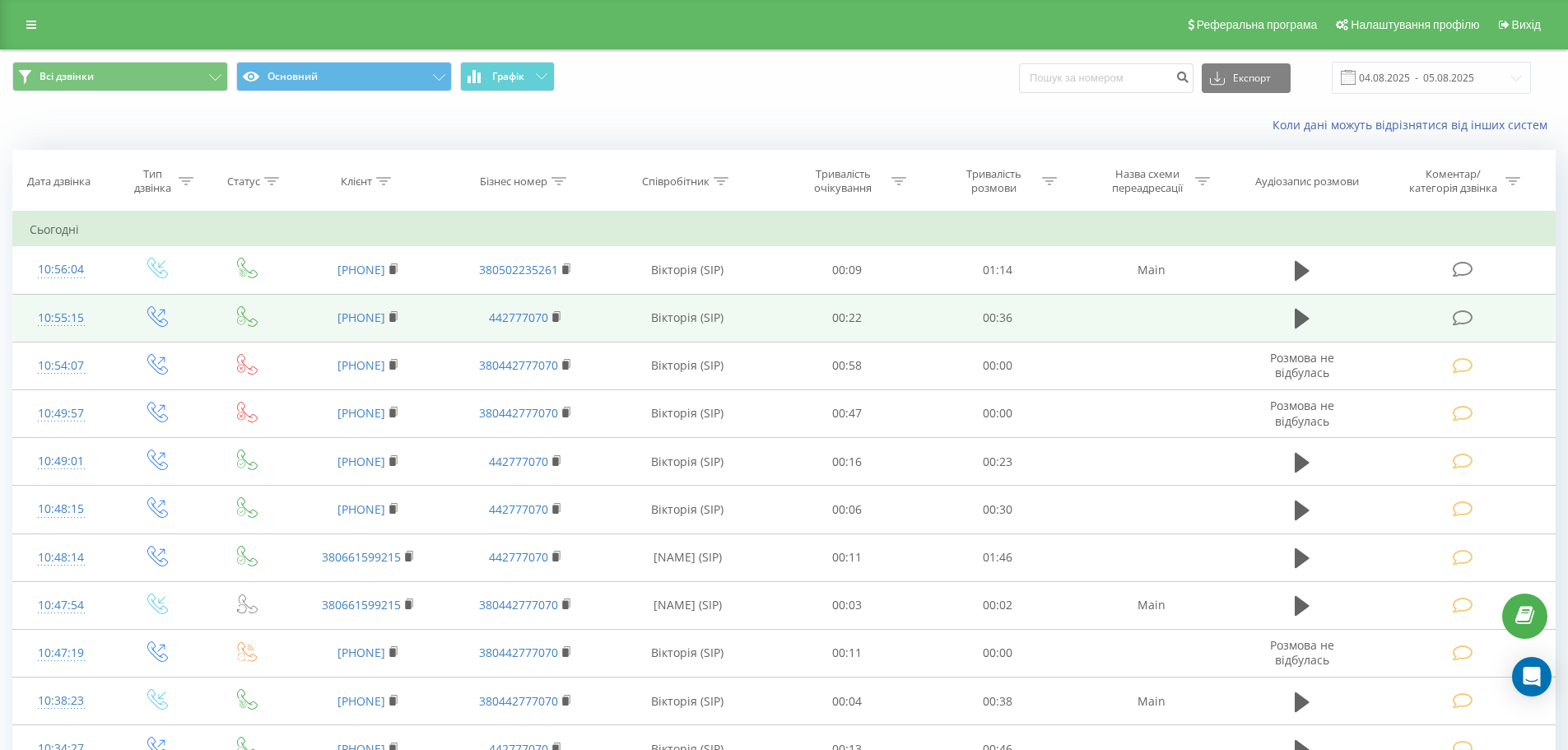 click at bounding box center (1464, 318) 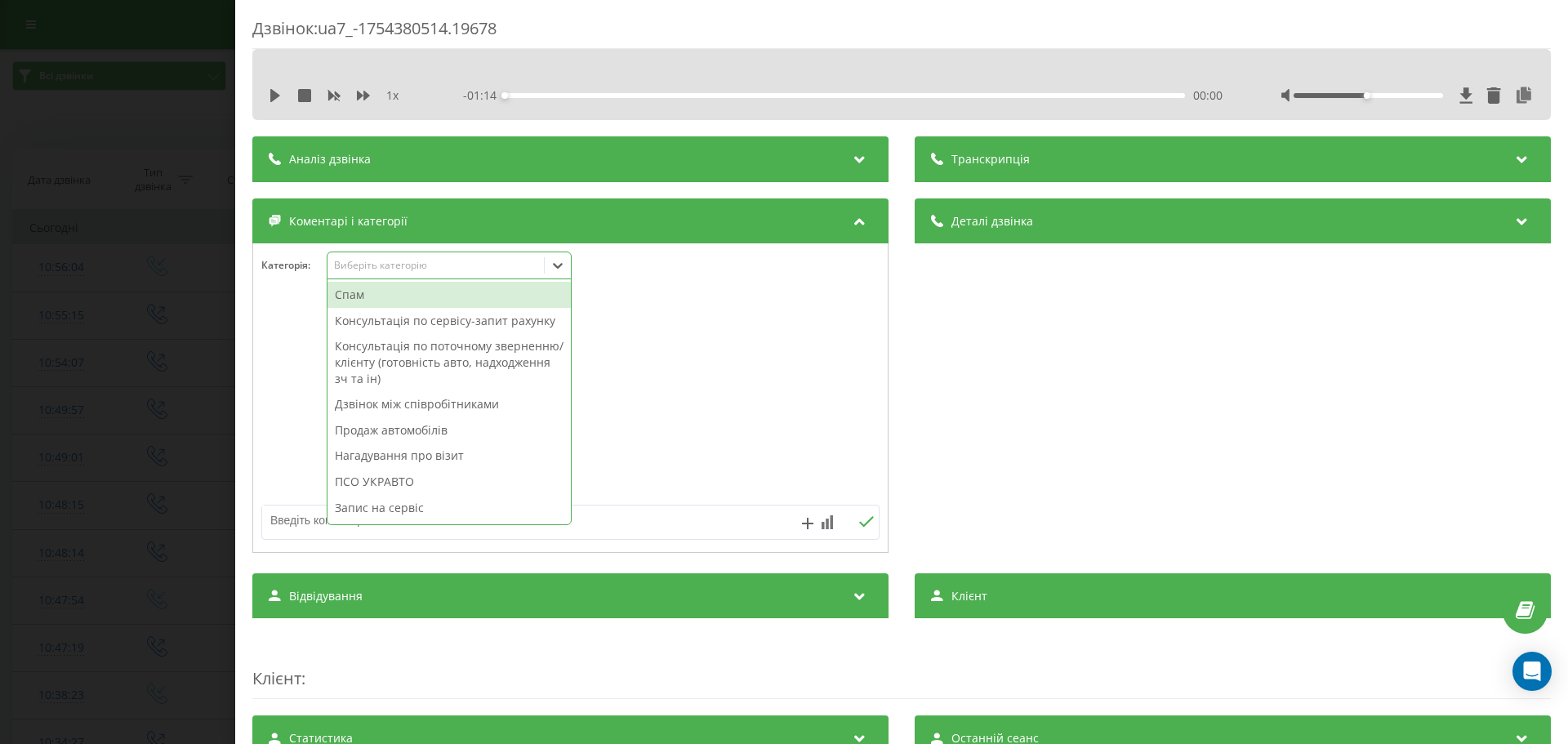 click on "Виберіть категорію" at bounding box center (436, 265) 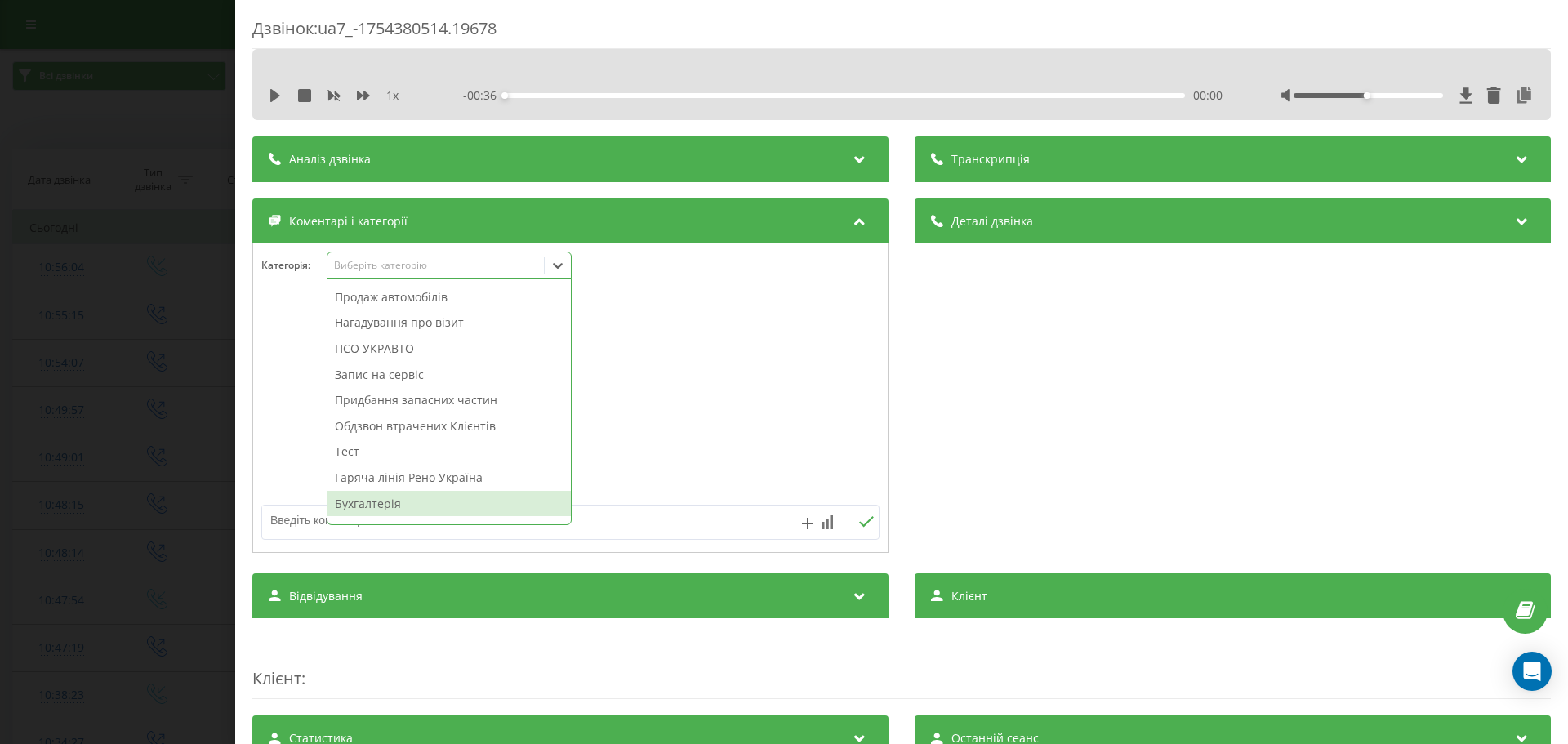 scroll, scrollTop: 195, scrollLeft: 0, axis: vertical 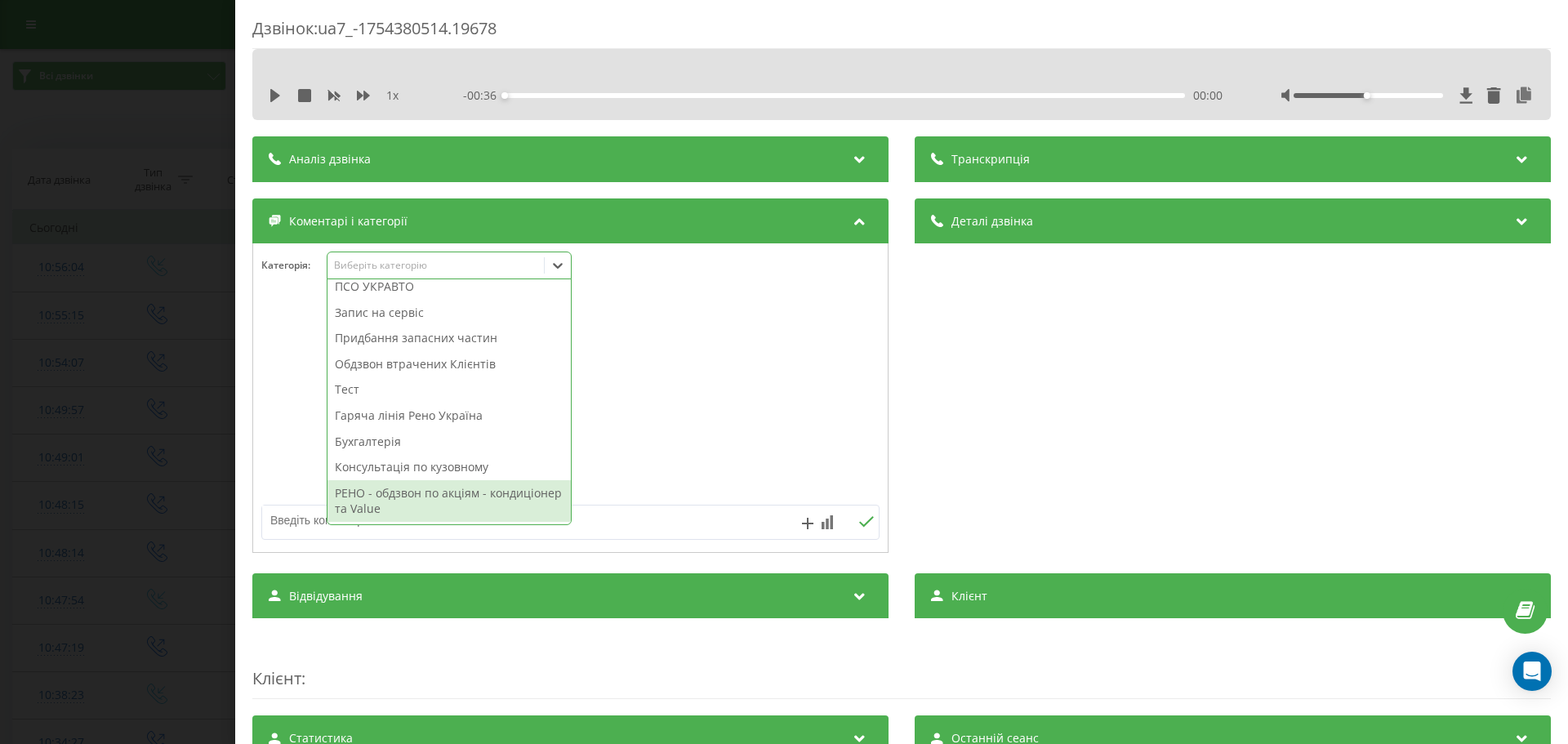 click on "РЕНО - обдзвон по акціям - кондиціонер та Value" at bounding box center [449, 501] 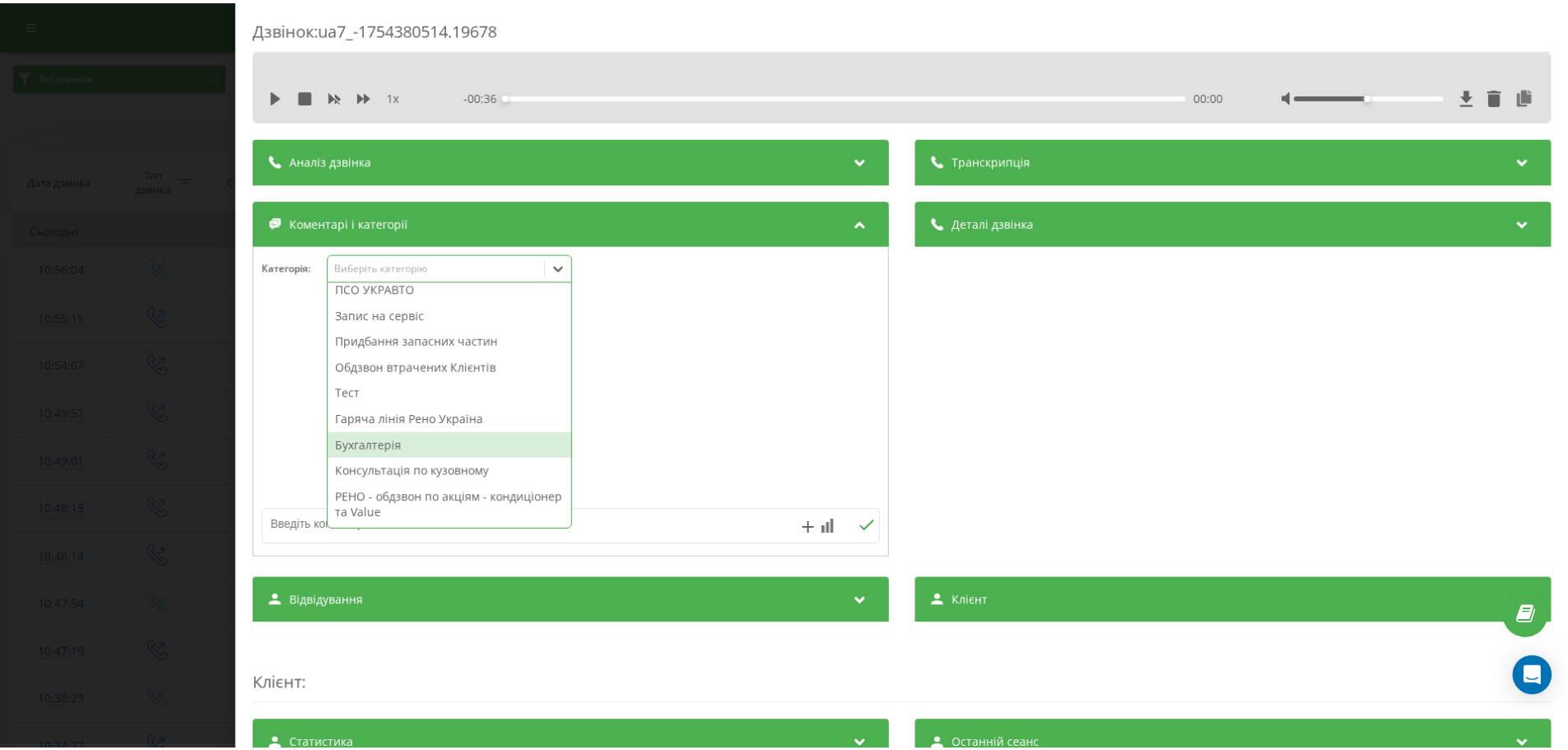 scroll, scrollTop: 138, scrollLeft: 0, axis: vertical 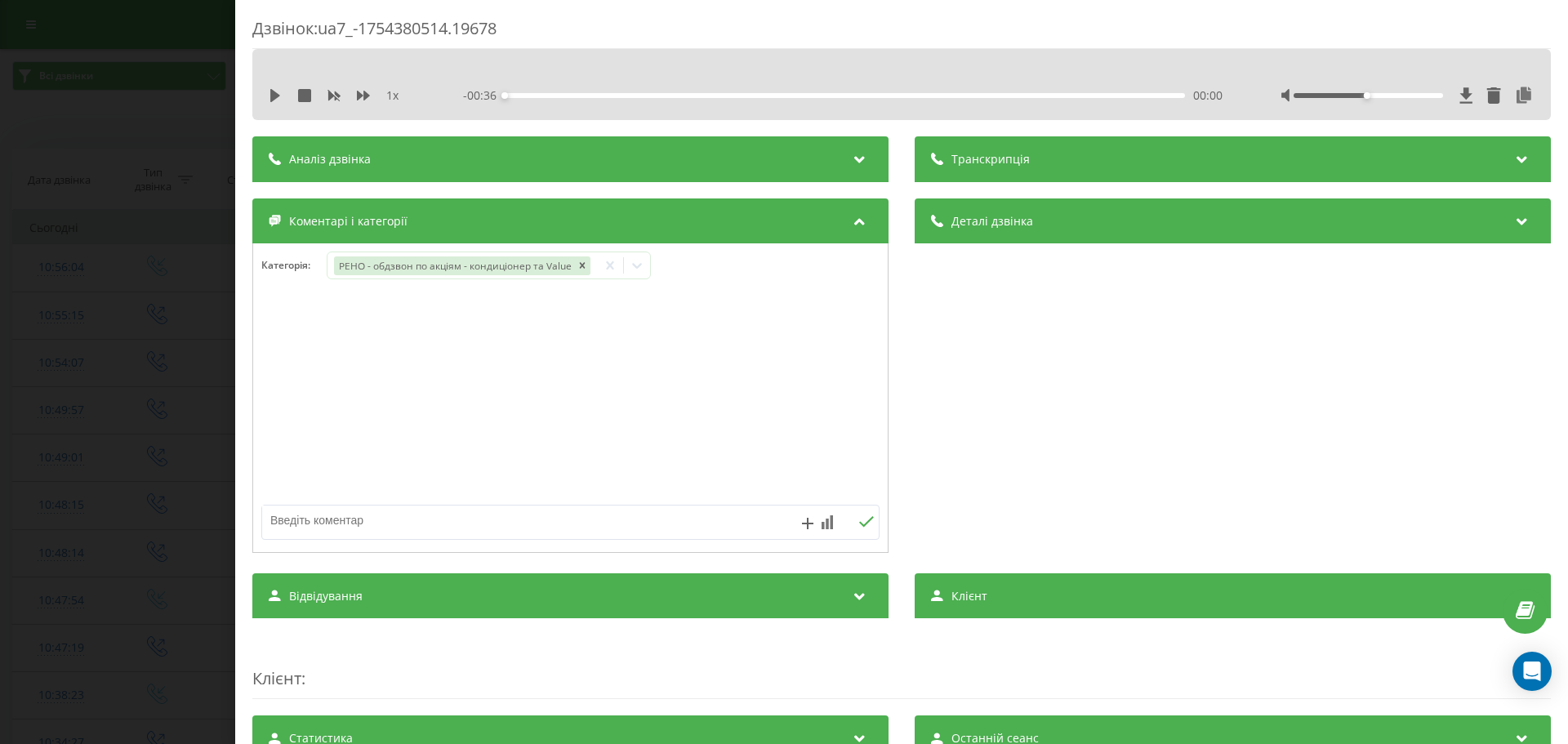 click on "Дзвінок :  ua7_-1754380514.19678   1 x  - 00:36 00:00   00:00   Транскрипція Для AI-аналізу майбутніх дзвінків  налаштуйте та активуйте профіль на сторінці . Якщо профіль вже є і дзвінок відповідає його умовам, оновіть сторінку через 10 хвилин - AI аналізує поточний дзвінок. Аналіз дзвінка Для AI-аналізу майбутніх дзвінків  налаштуйте та активуйте профіль на сторінці . Якщо профіль вже є і дзвінок відповідає його умовам, оновіть сторінку через 10 хвилин - AI аналізує поточний дзвінок. Деталі дзвінка Загальне Дата дзвінка 2025-08-05 10:55:15 Тип дзвінка Вихідний Статус дзвінка Успішний 442777070 n/a :" at bounding box center [784, 372] 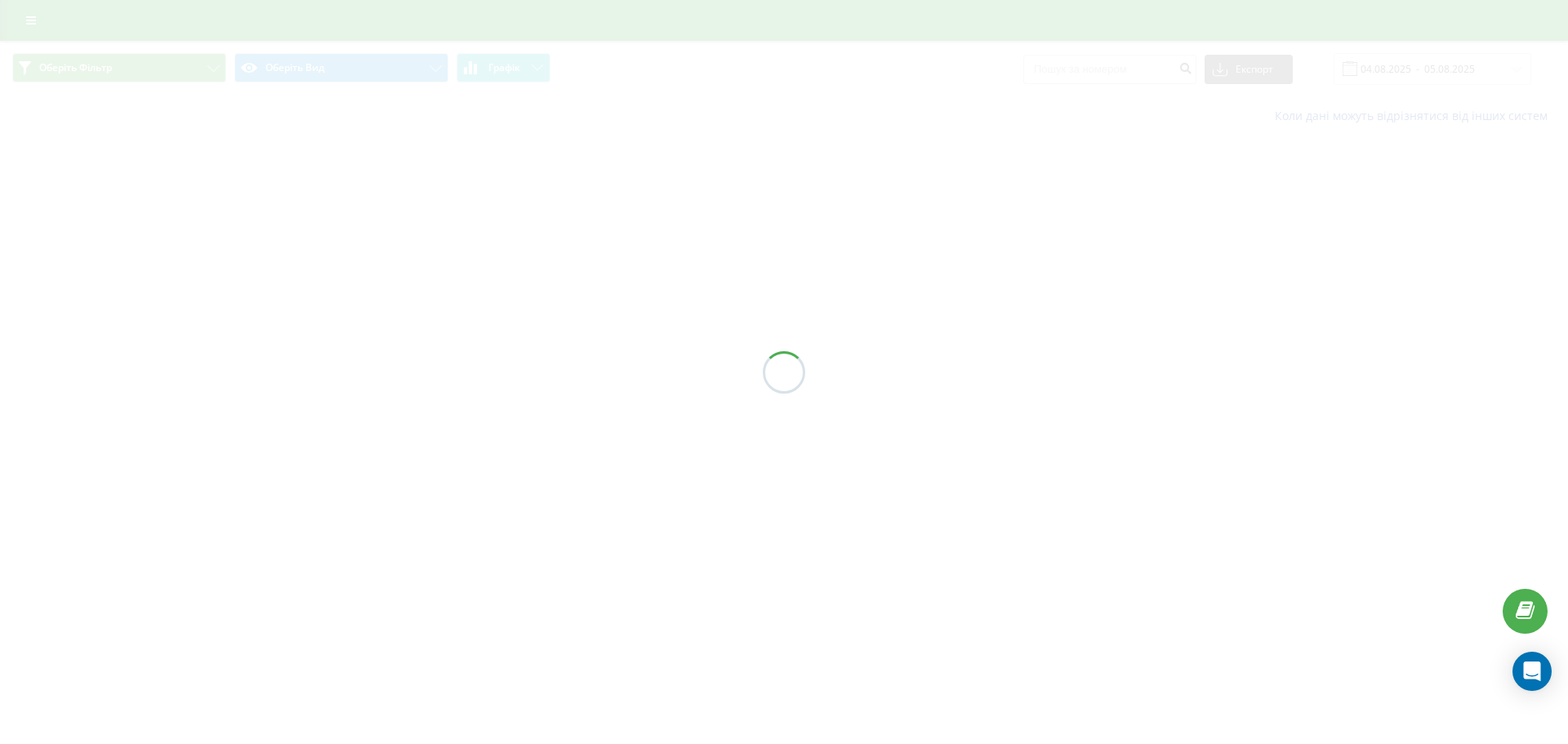 scroll, scrollTop: 0, scrollLeft: 0, axis: both 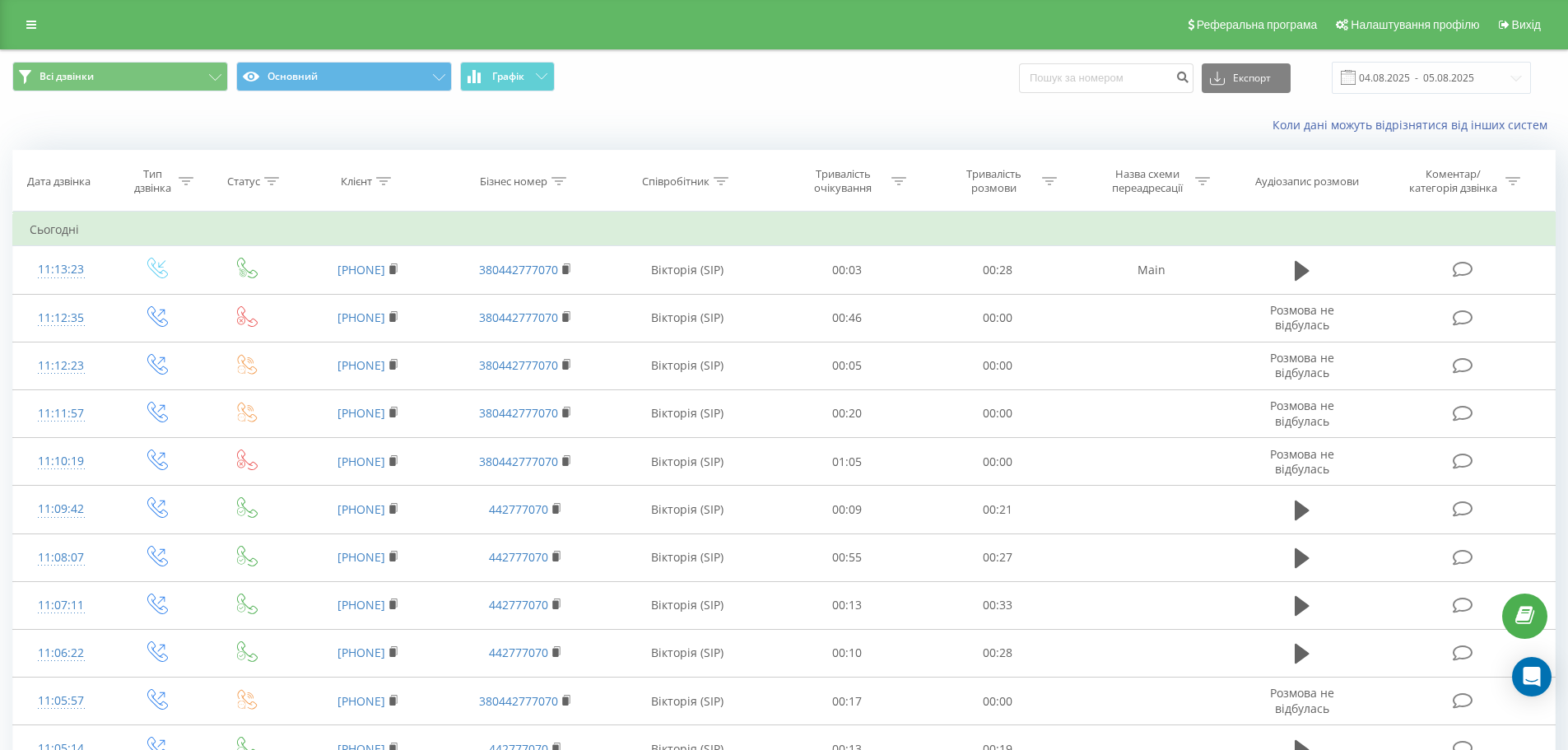 click 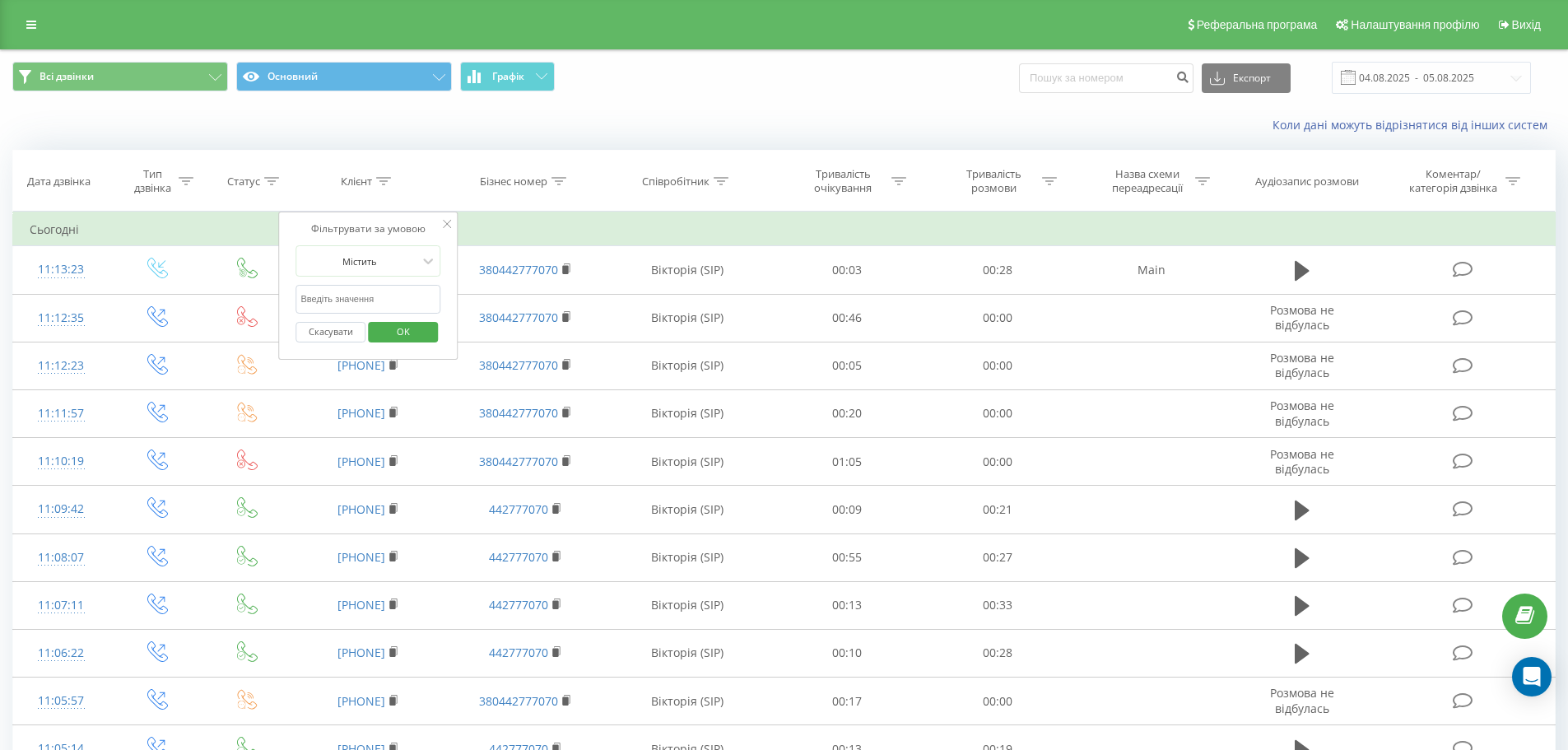 click at bounding box center (369, 299) 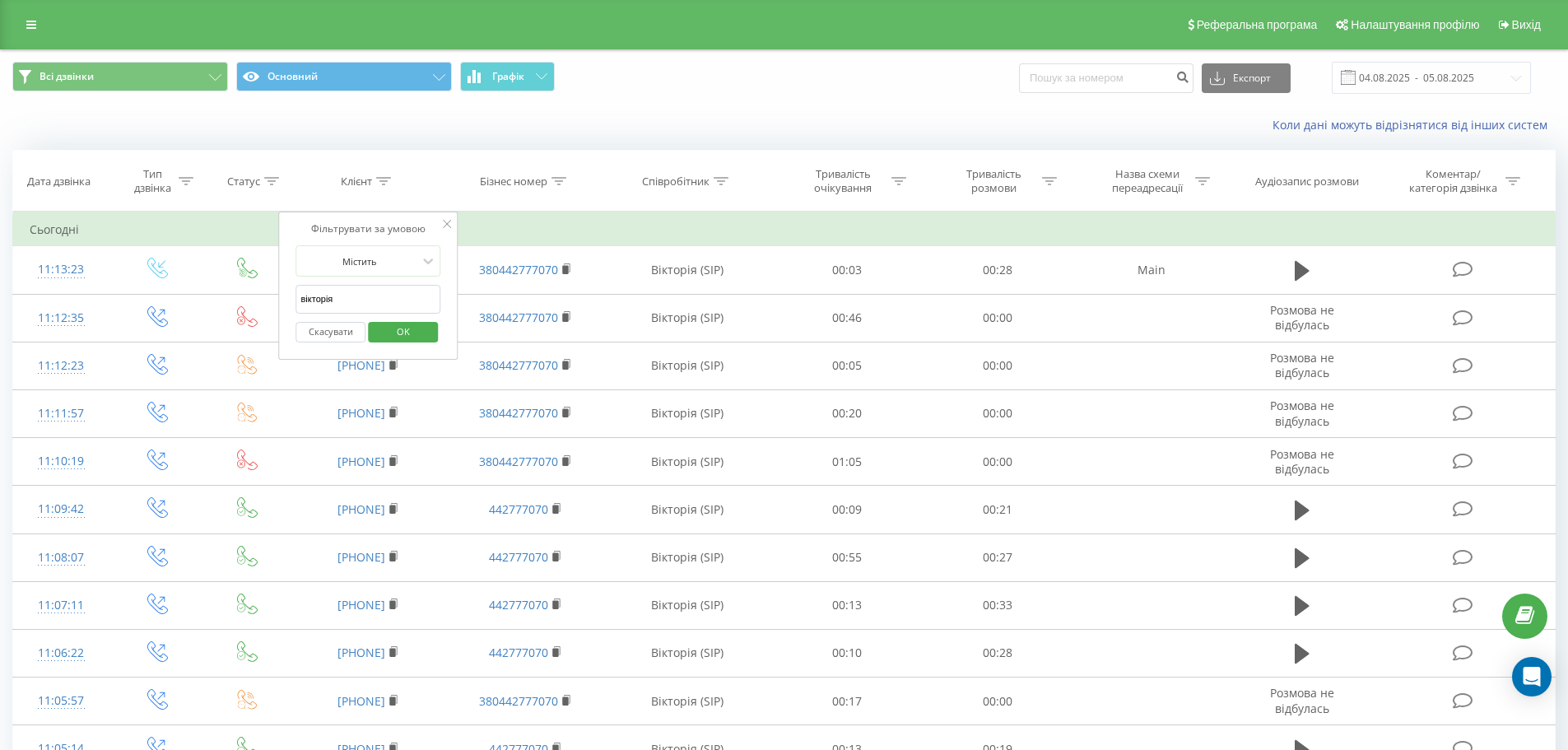 type on "вікторія" 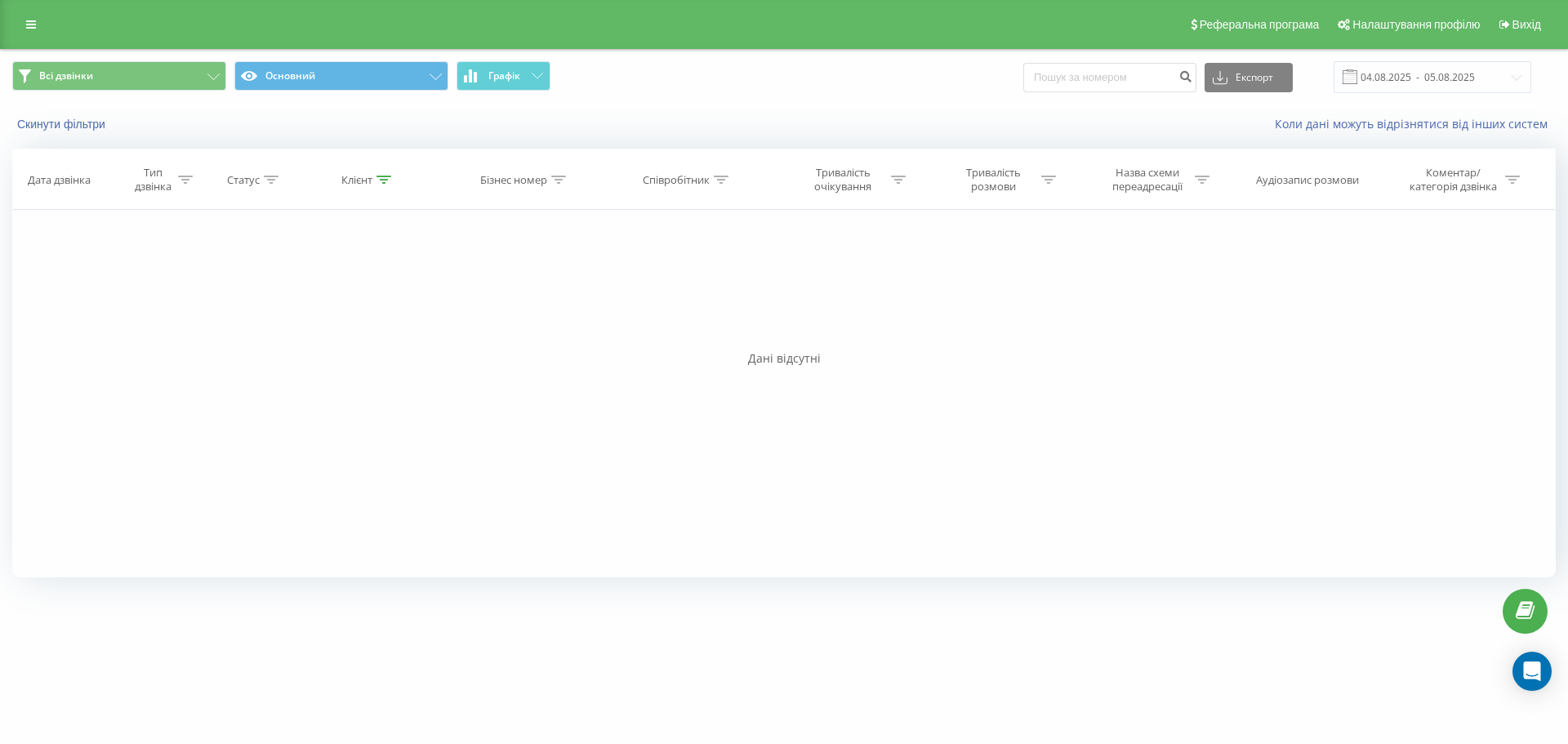 click 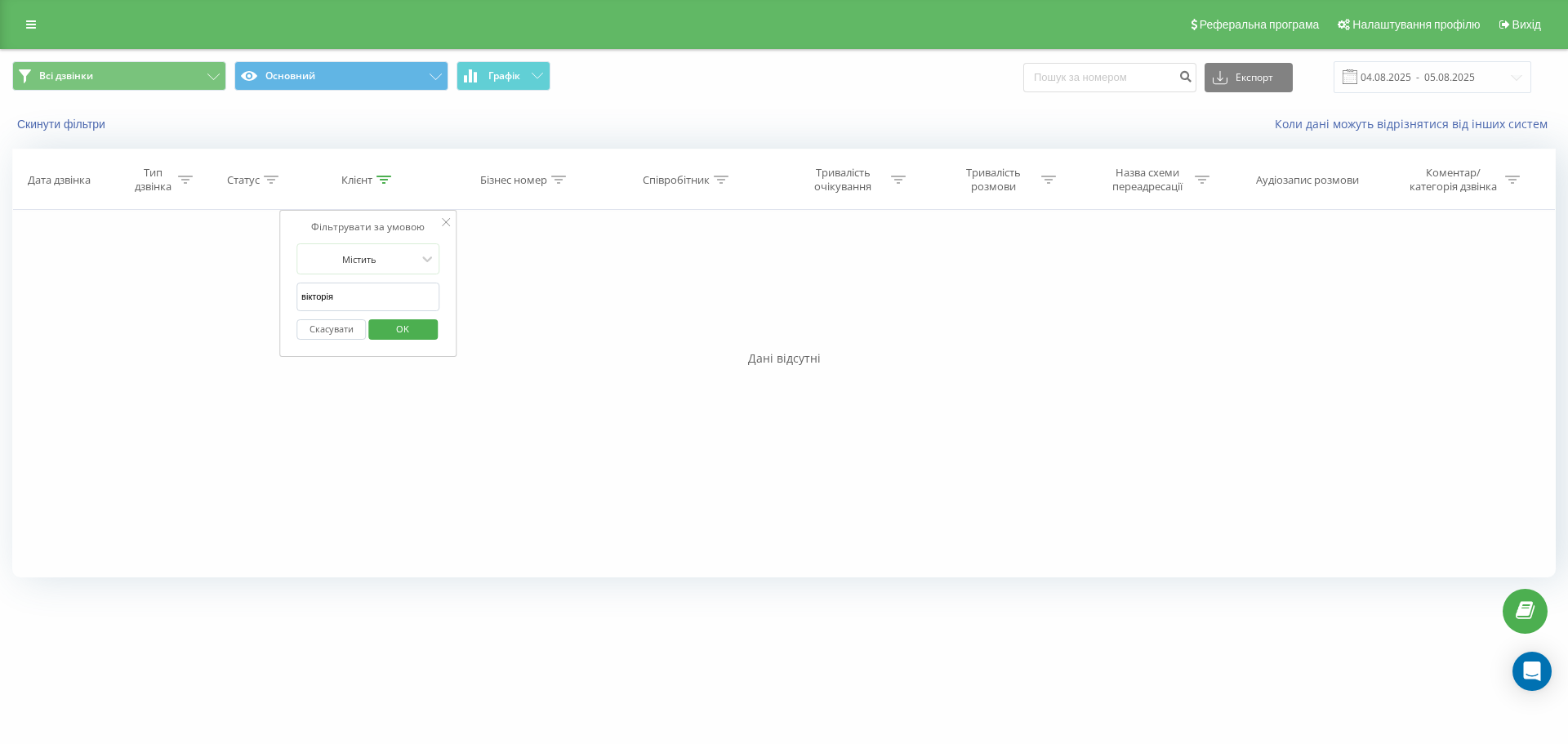 drag, startPoint x: 365, startPoint y: 305, endPoint x: 256, endPoint y: 300, distance: 109.11462 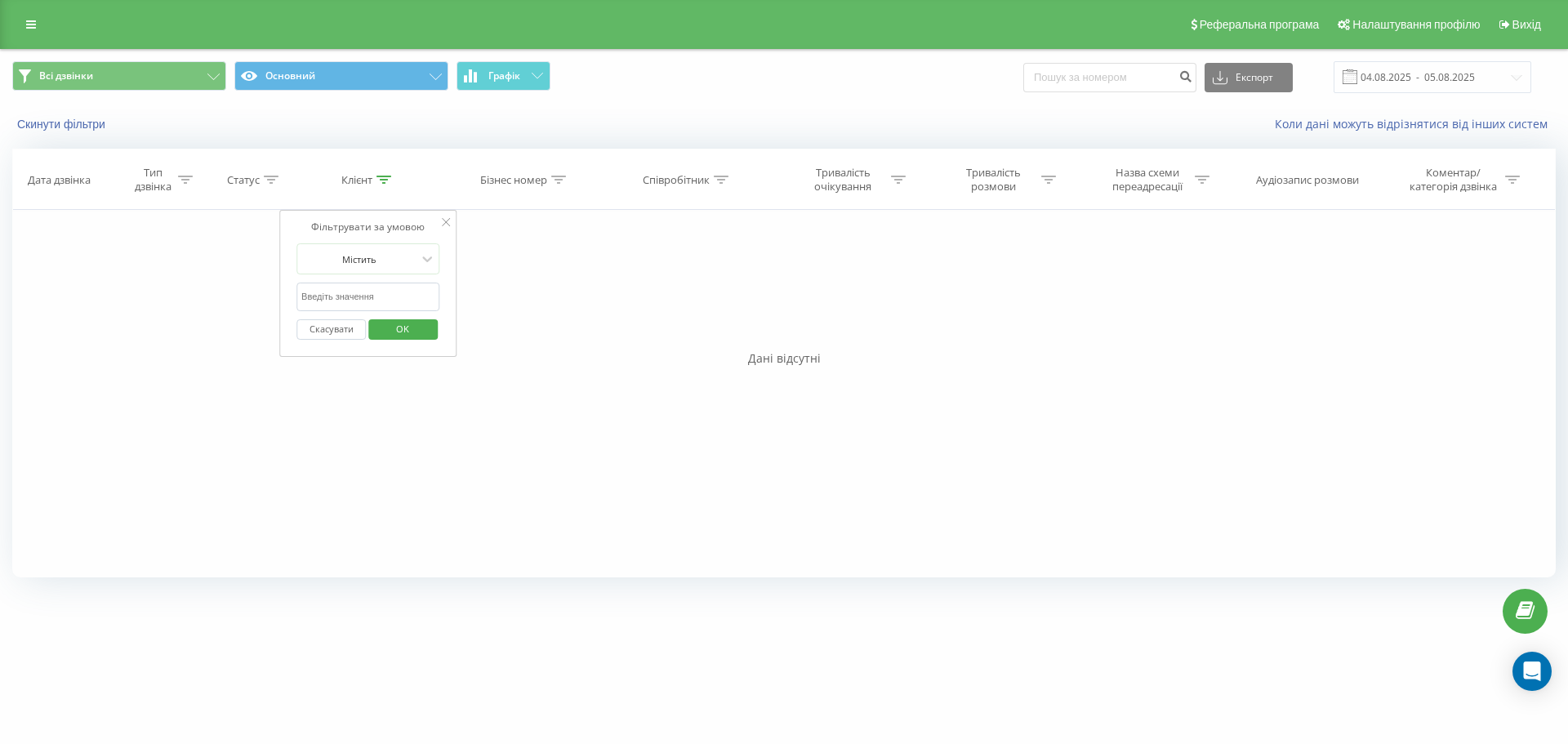 type 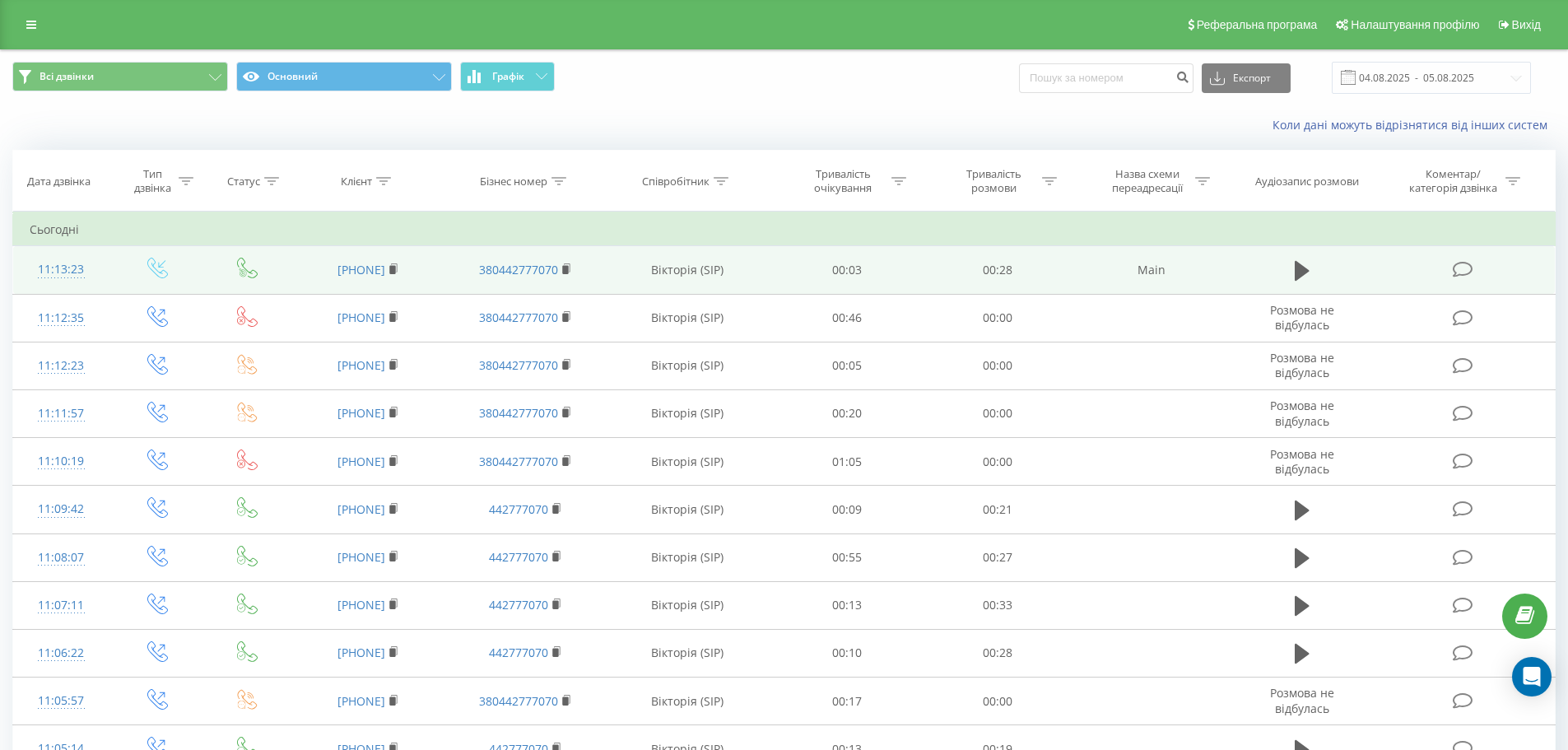 click at bounding box center (1464, 270) 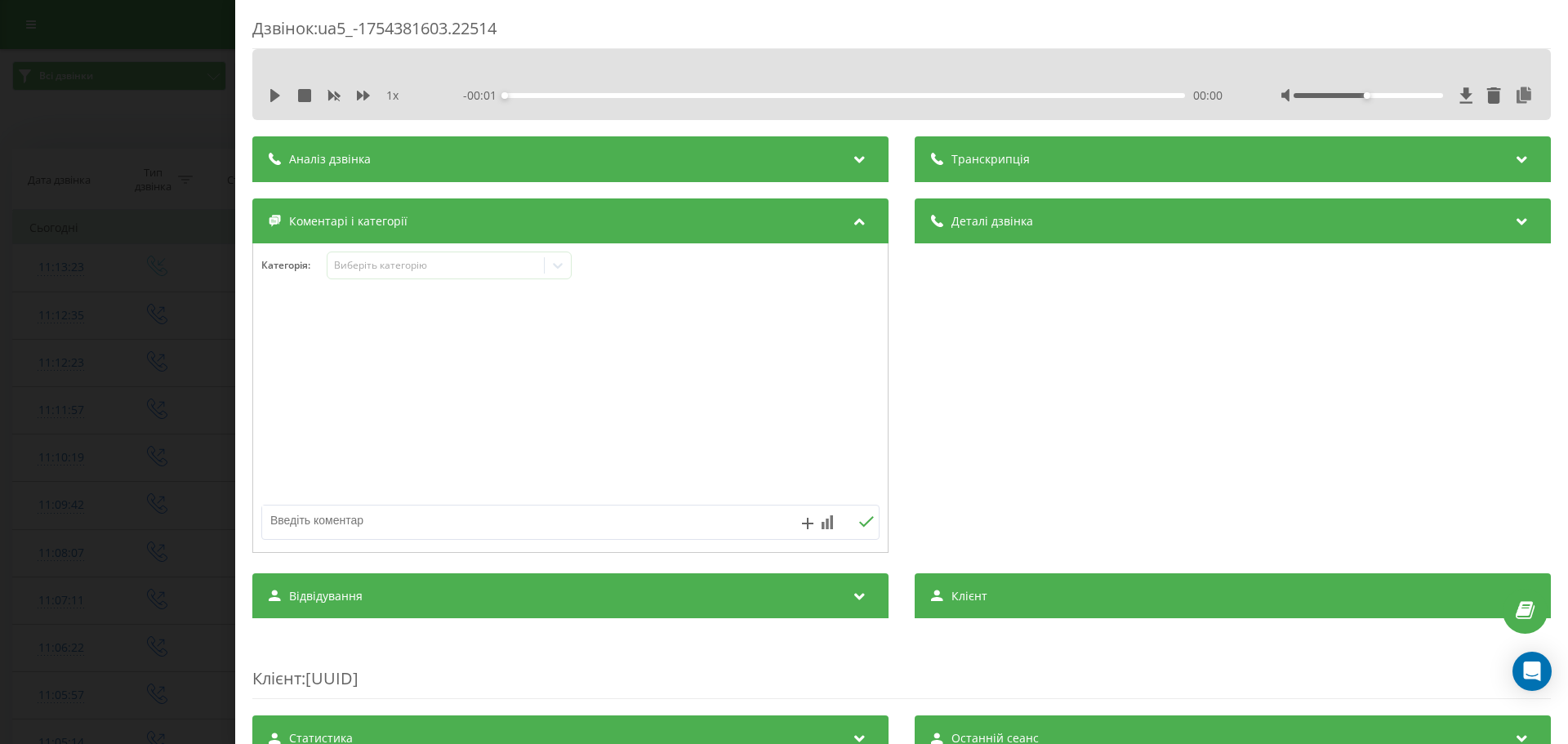 click on "Категорія : Виберіть категорію" at bounding box center (570, 398) 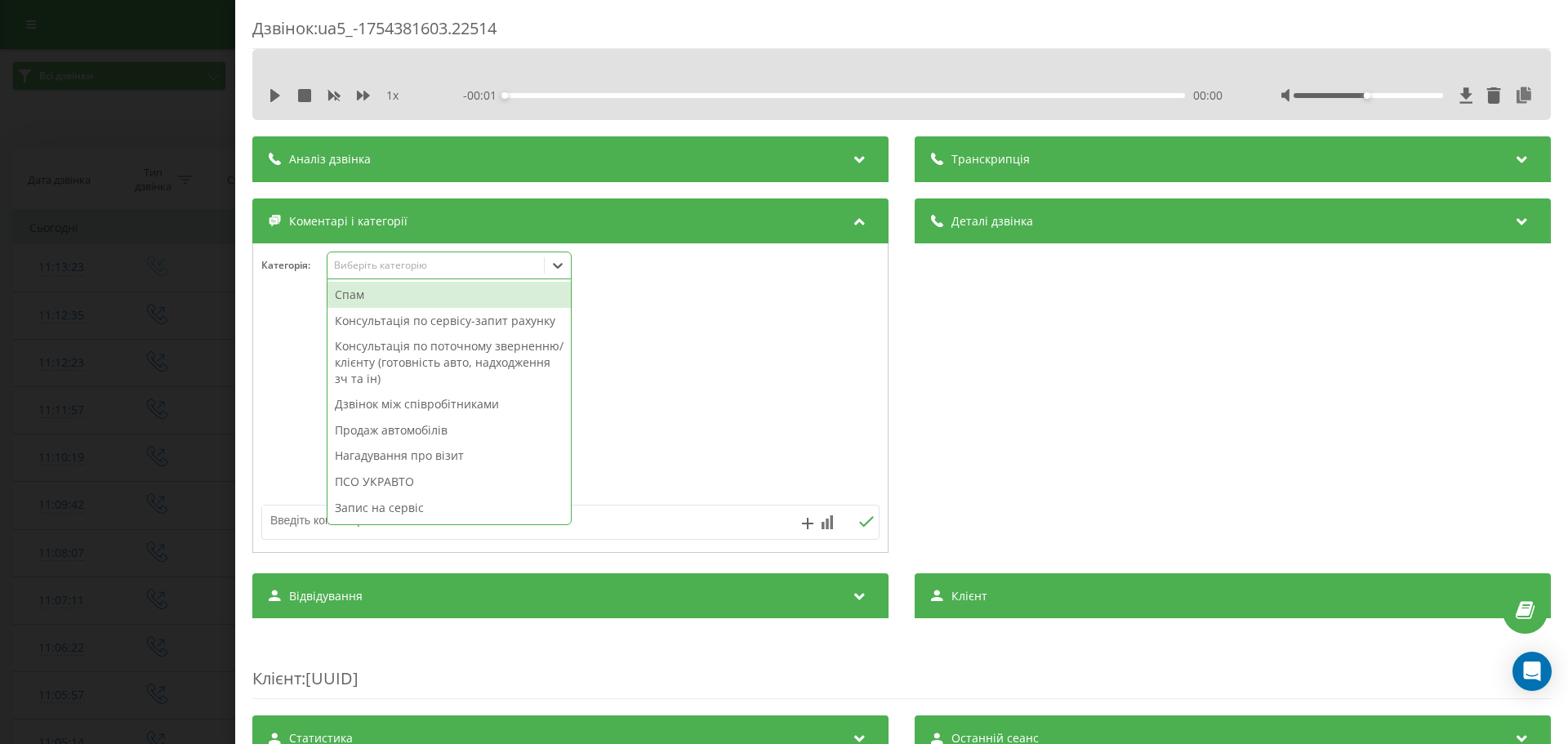 click on "Виберіть категорію" at bounding box center (449, 265) 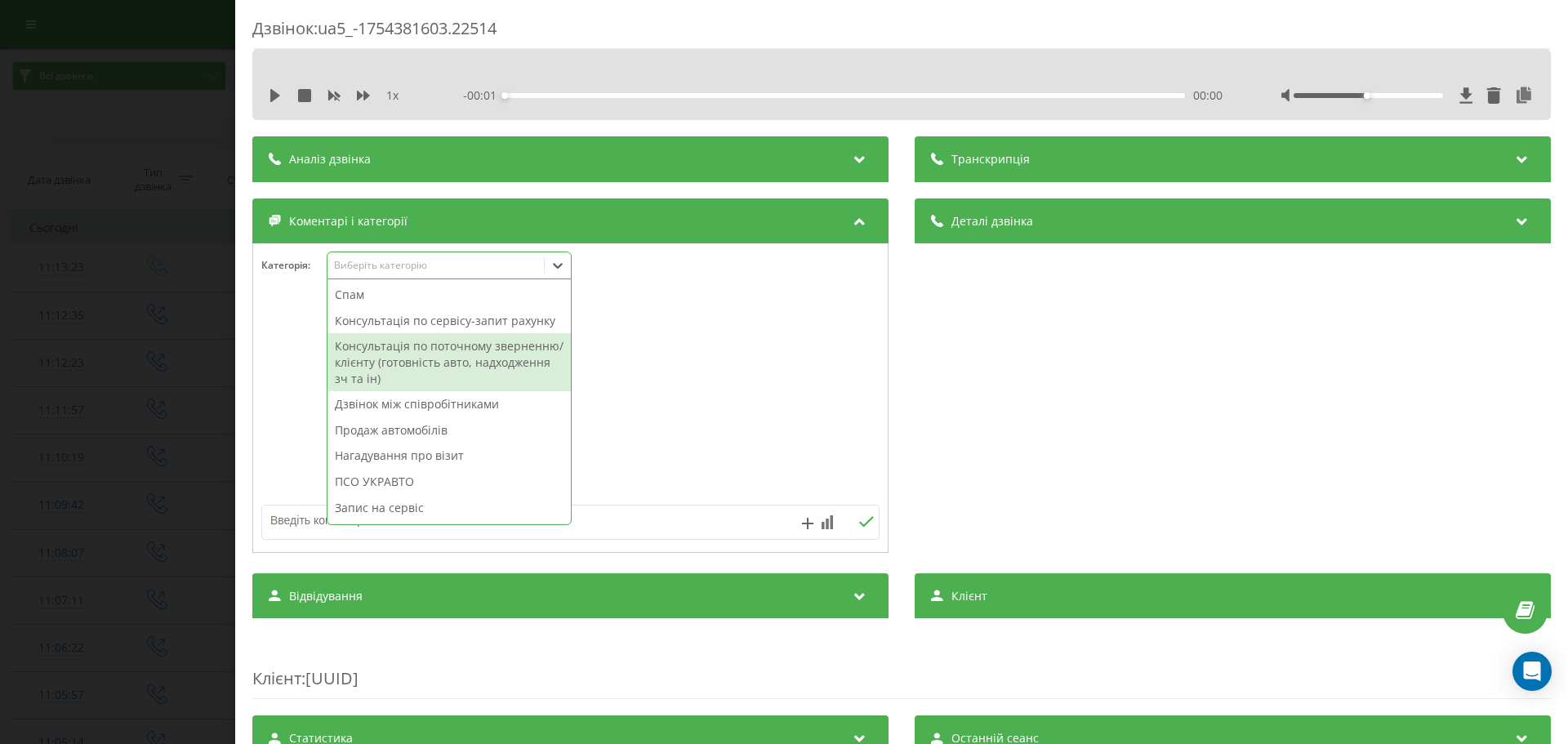 scroll, scrollTop: 195, scrollLeft: 0, axis: vertical 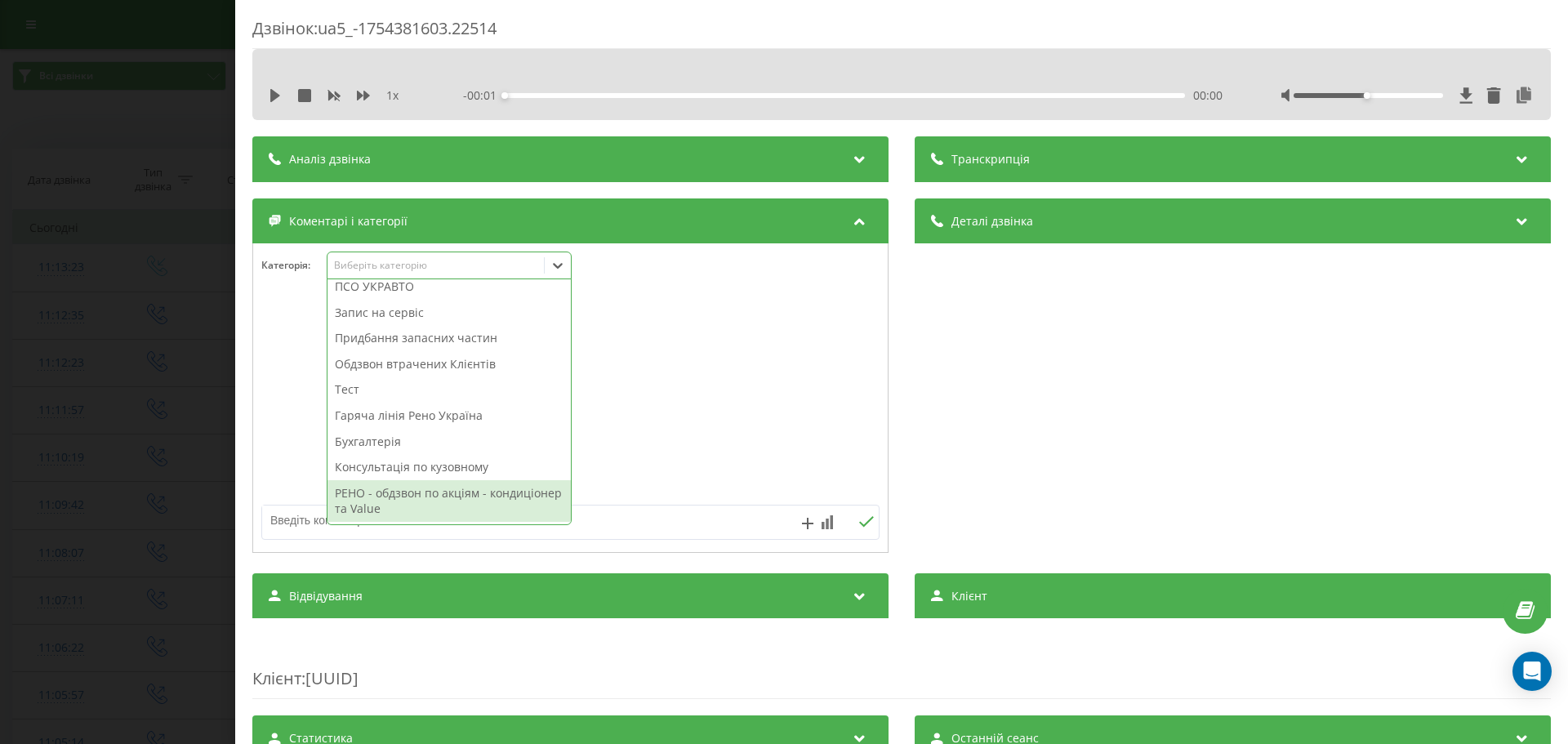 click on "РЕНО - обдзвон по акціям - кондиціонер та Value" at bounding box center (449, 501) 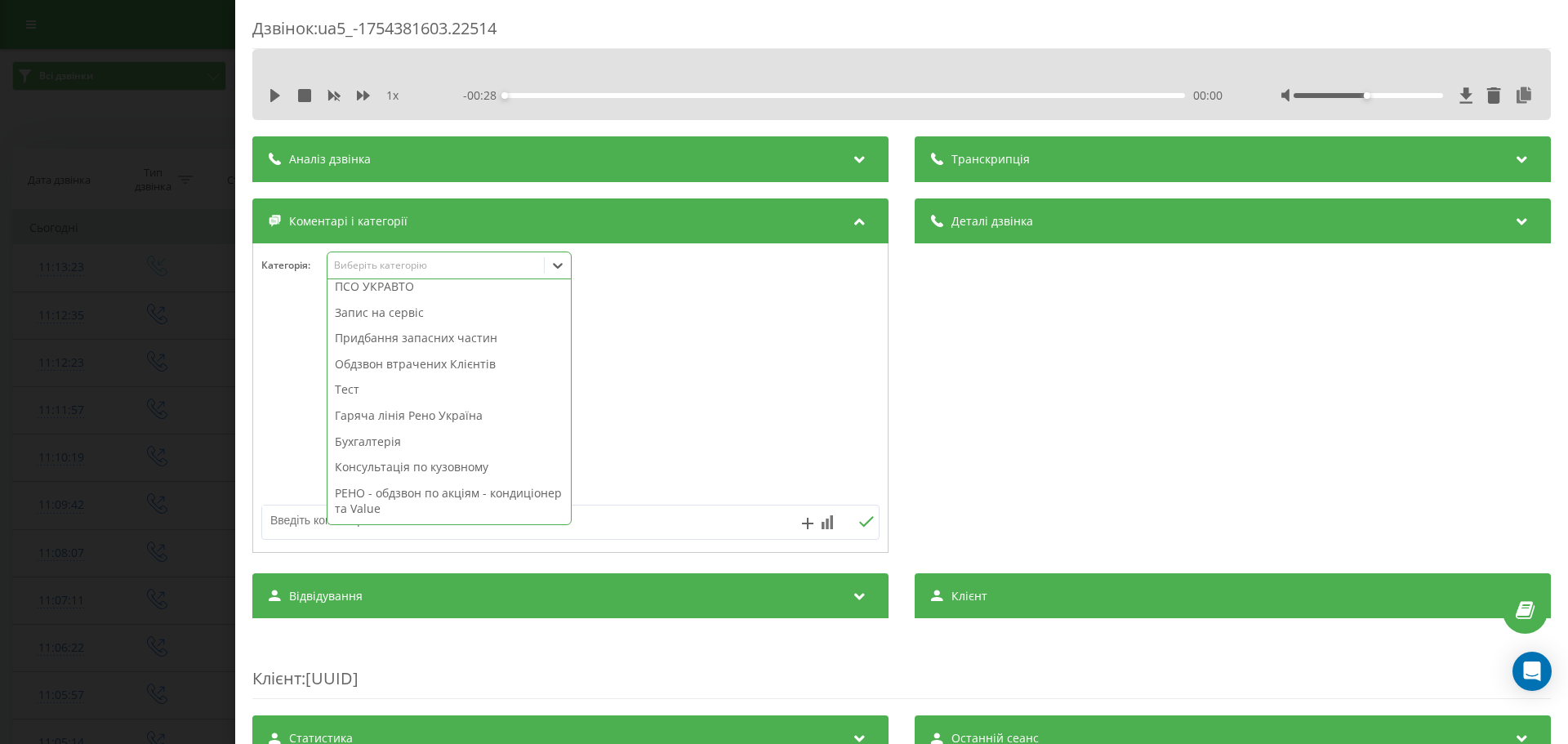 click on "Дзвінок : ua5_-1754381603.22514 1 x - 00:28 00:00 00:00 Транскрипція Для AI-аналізу майбутніх дзвінків налаштуйте та активуйте профіль на сторінці . Якщо профіль вже є і дзвінок відповідає його умовам, оновіть сторінку через 10 хвилин - AI аналізує поточний дзвінок. Аналіз дзвінка Для AI-аналізу майбутніх дзвінків налаштуйте та активуйте профіль на сторінці . Якщо профіль вже є і дзвінок відповідає його умовам, оновіть сторінку через 10 хвилин - AI аналізує поточний дзвінок. Деталі дзвінка Загальне Дата дзвінка [DATE] [TIME] Тип дзвінка Вхідний Статус дзвінка Цільовий [PHONE] n/a" at bounding box center (784, 372) 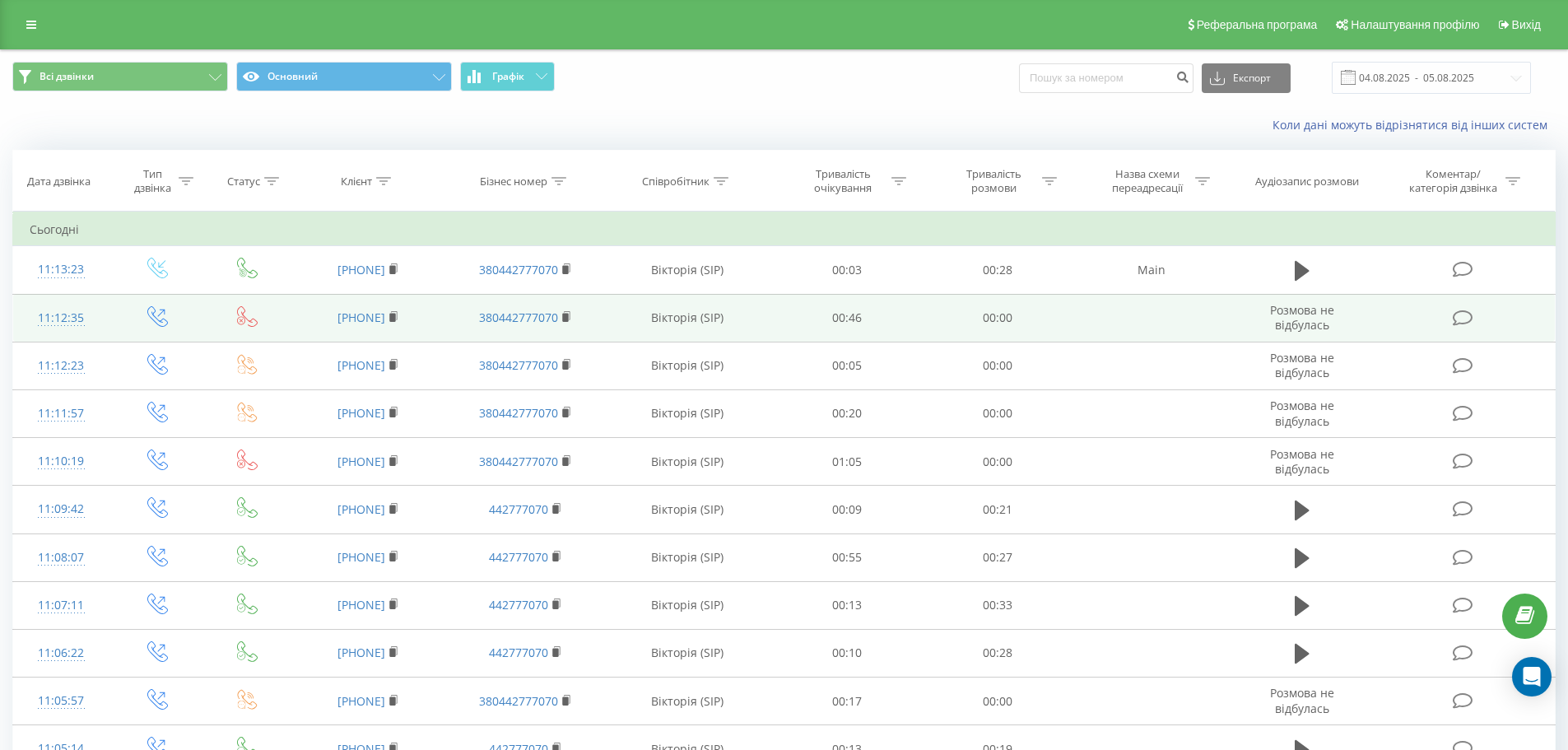 click at bounding box center (1464, 318) 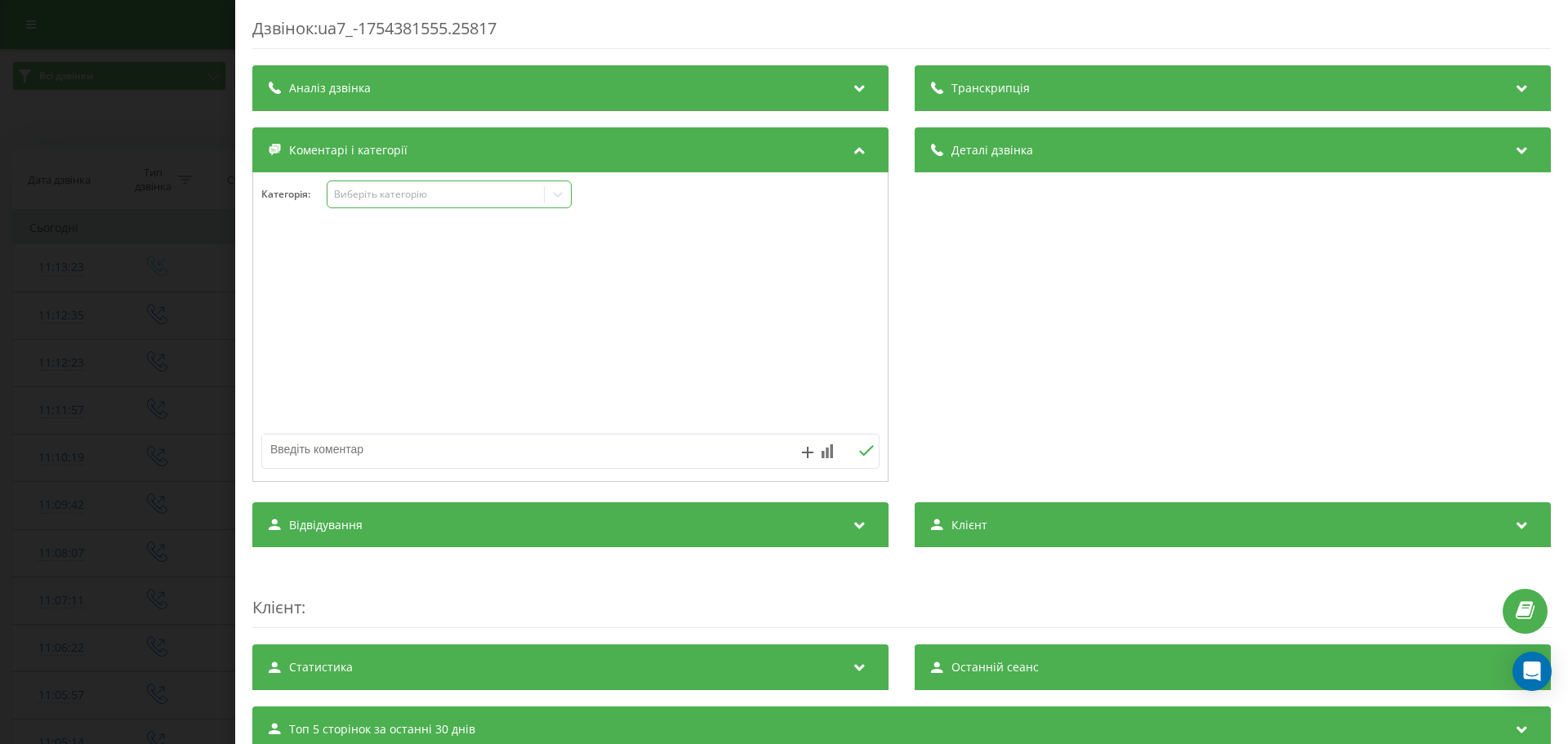 click on "Виберіть категорію" at bounding box center [435, 194] 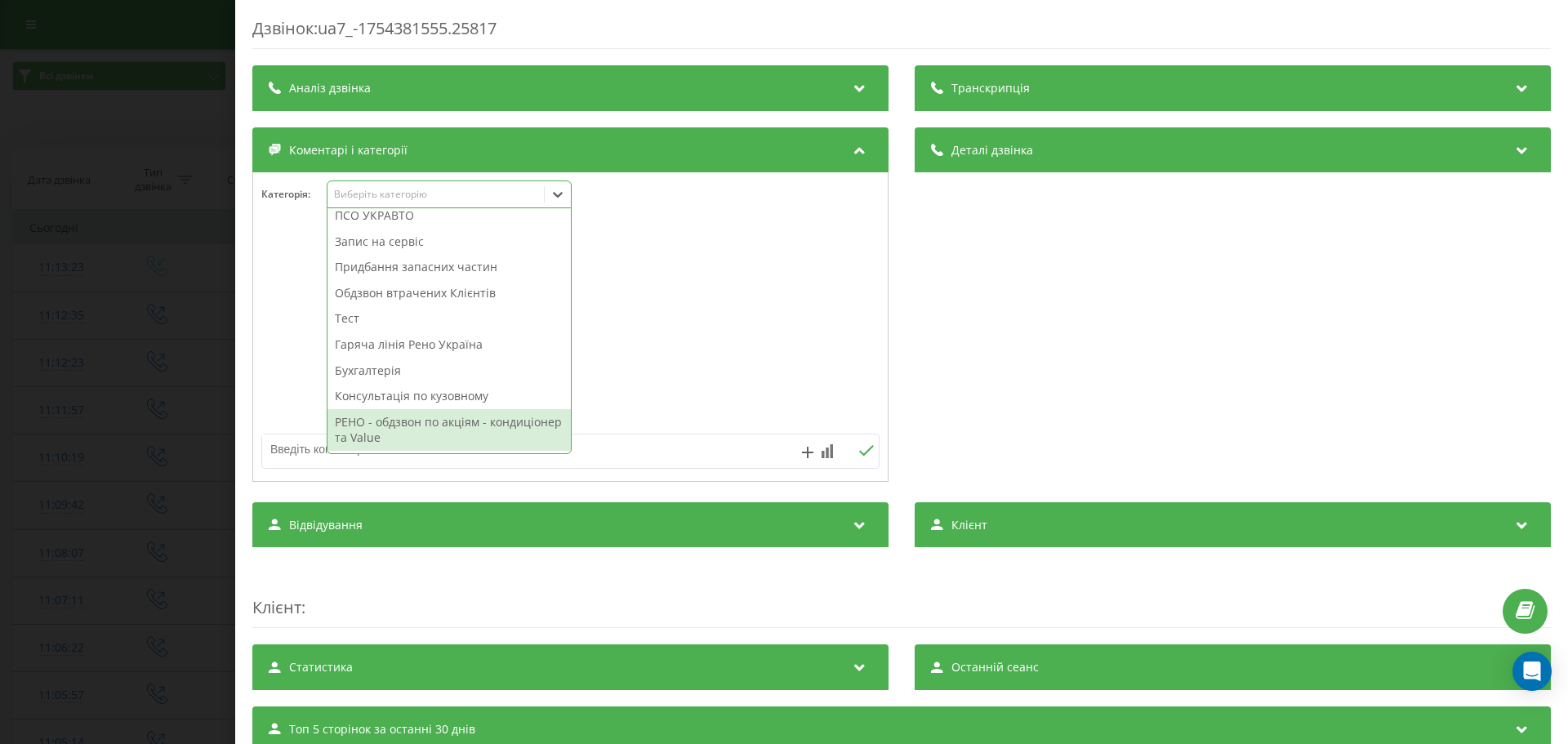 click on "РЕНО - обдзвон по акціям - кондиціонер та Value" at bounding box center [449, 430] 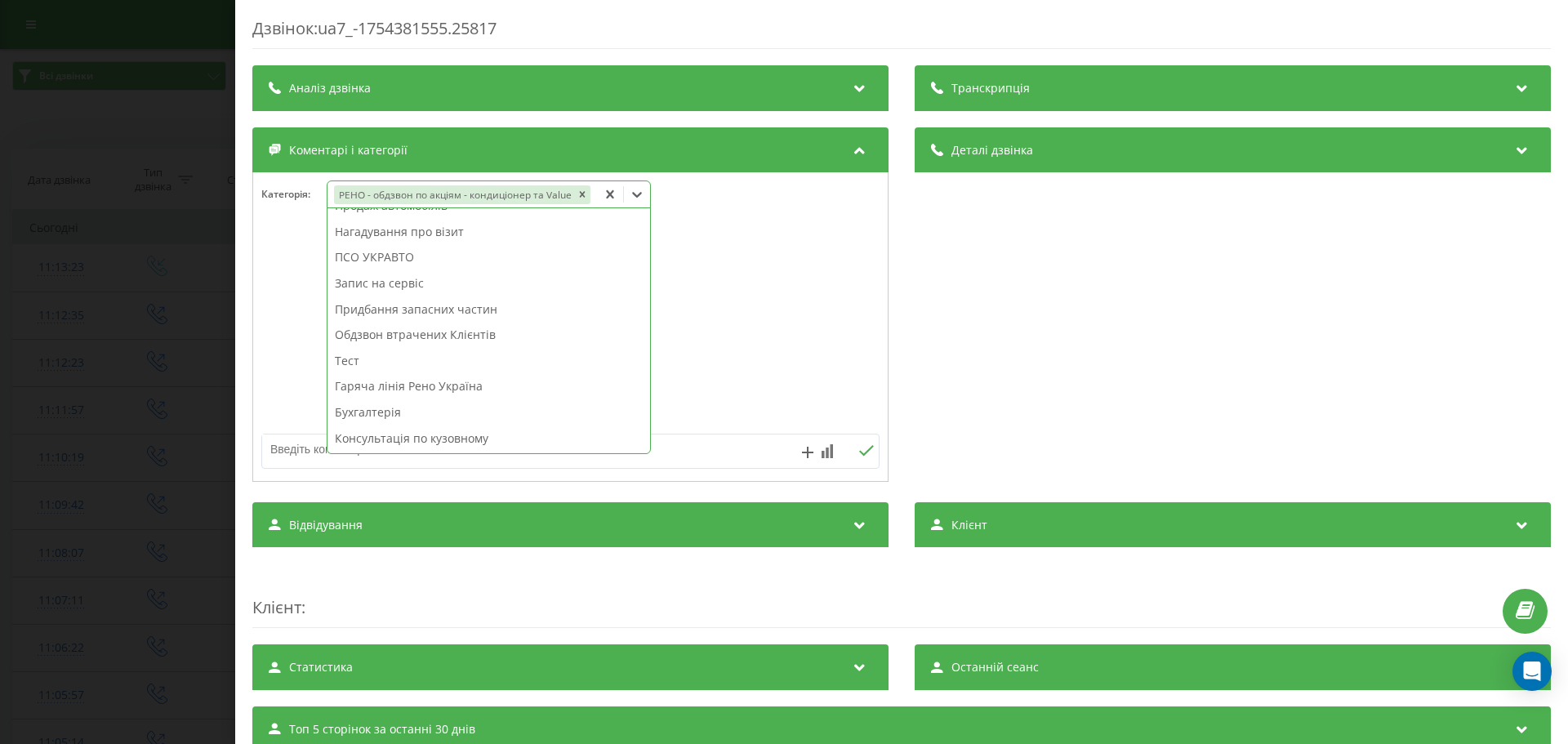 scroll, scrollTop: 137, scrollLeft: 0, axis: vertical 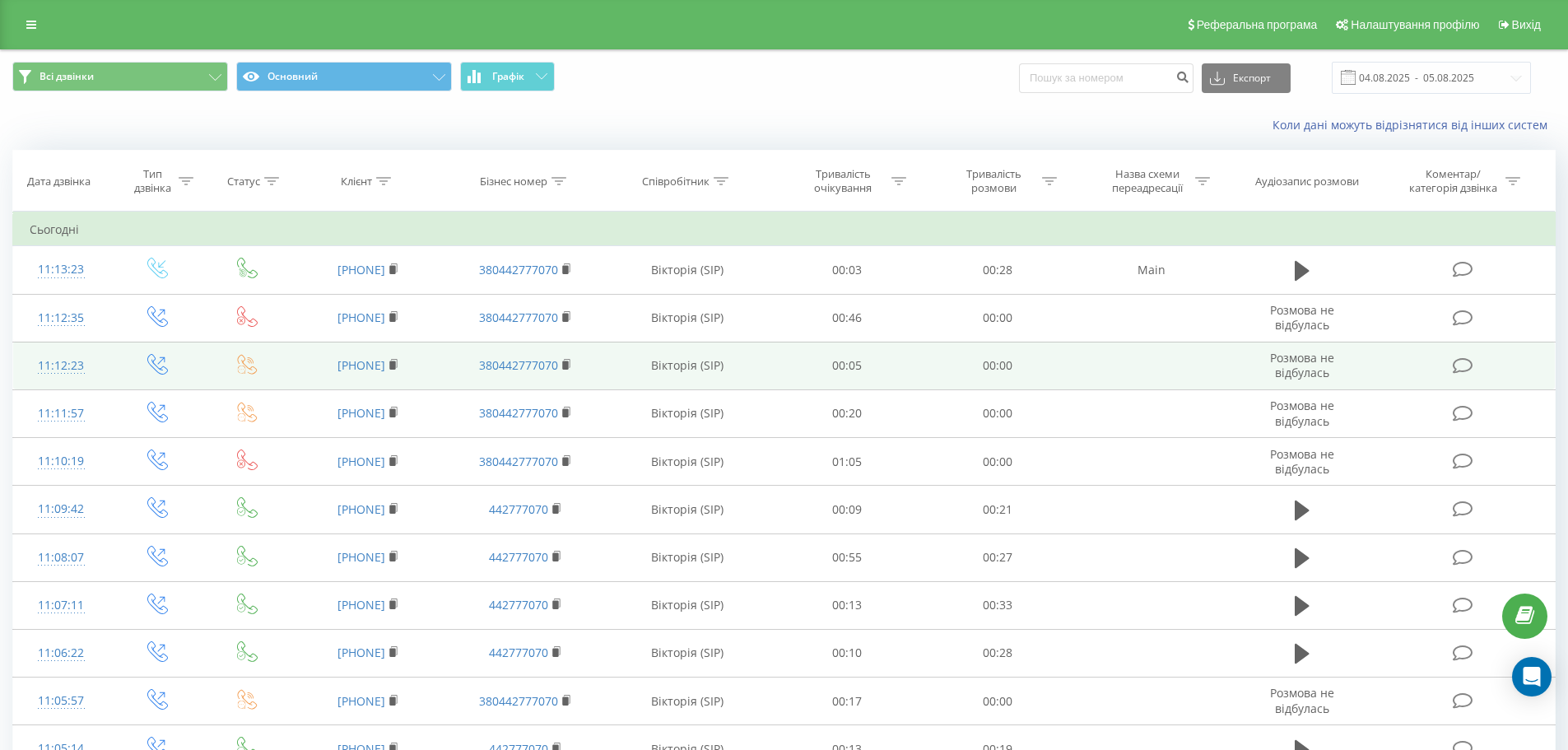click at bounding box center [1464, 366] 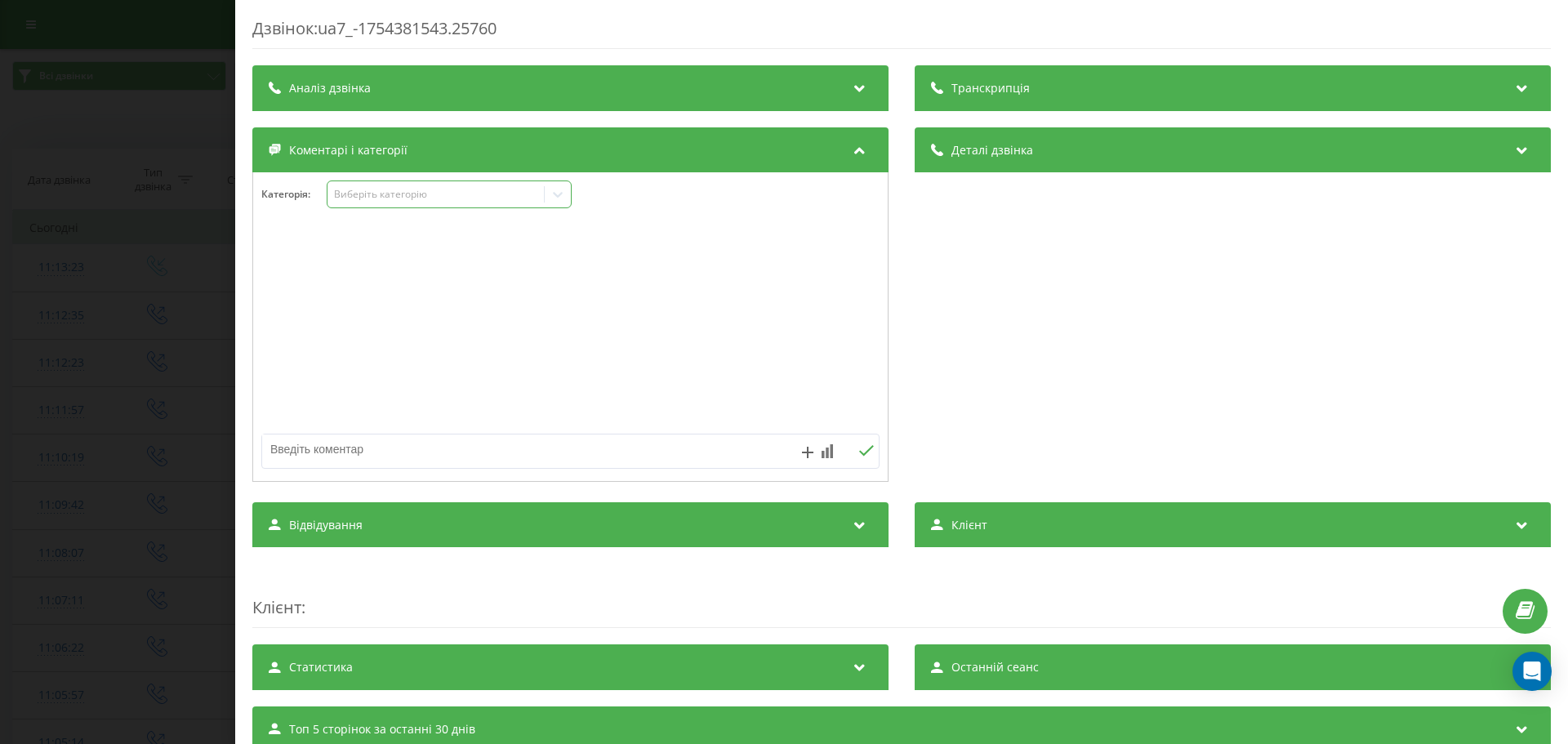click on "Виберіть категорію" at bounding box center [436, 194] 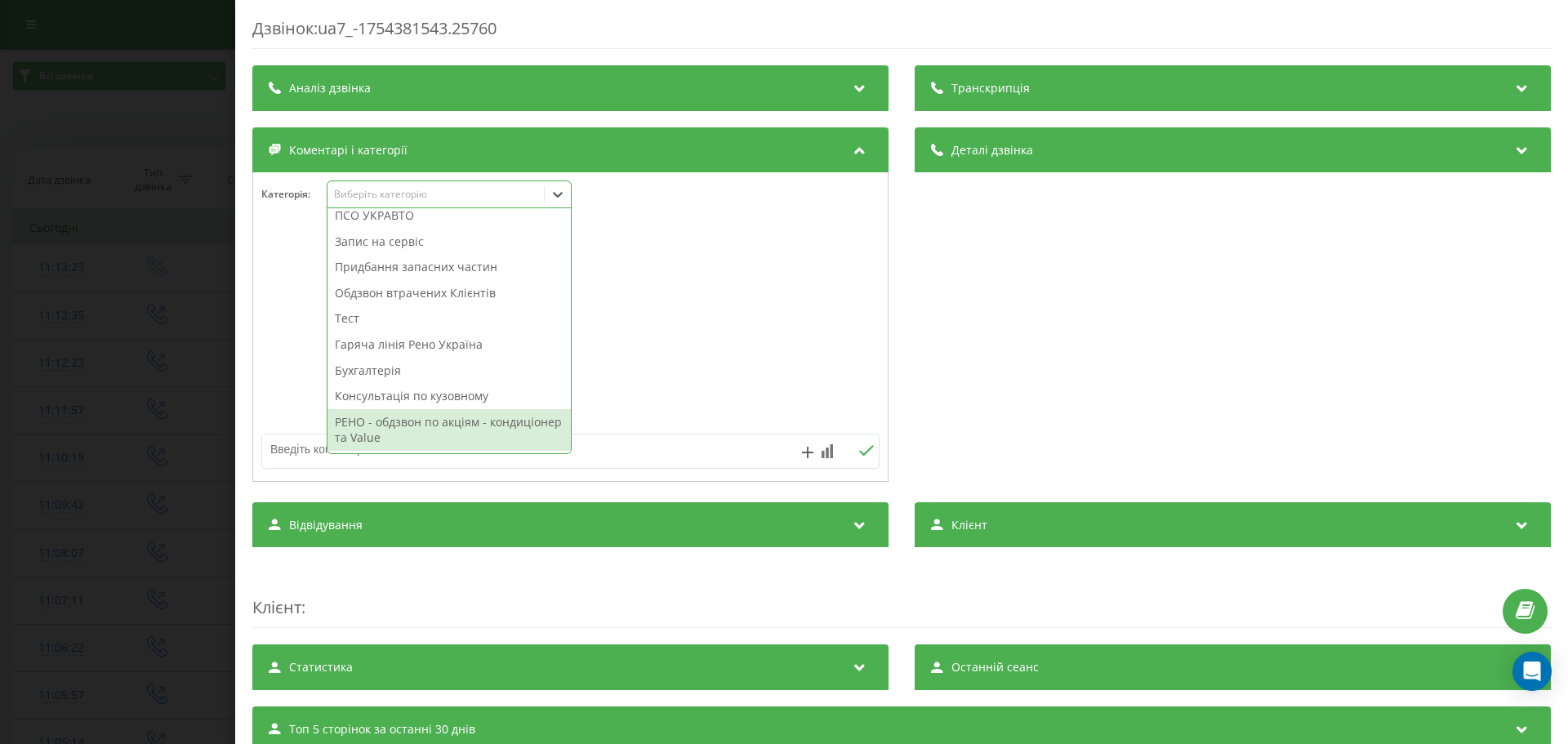 click on "РЕНО - обдзвон по акціям - кондиціонер та Value" at bounding box center [449, 430] 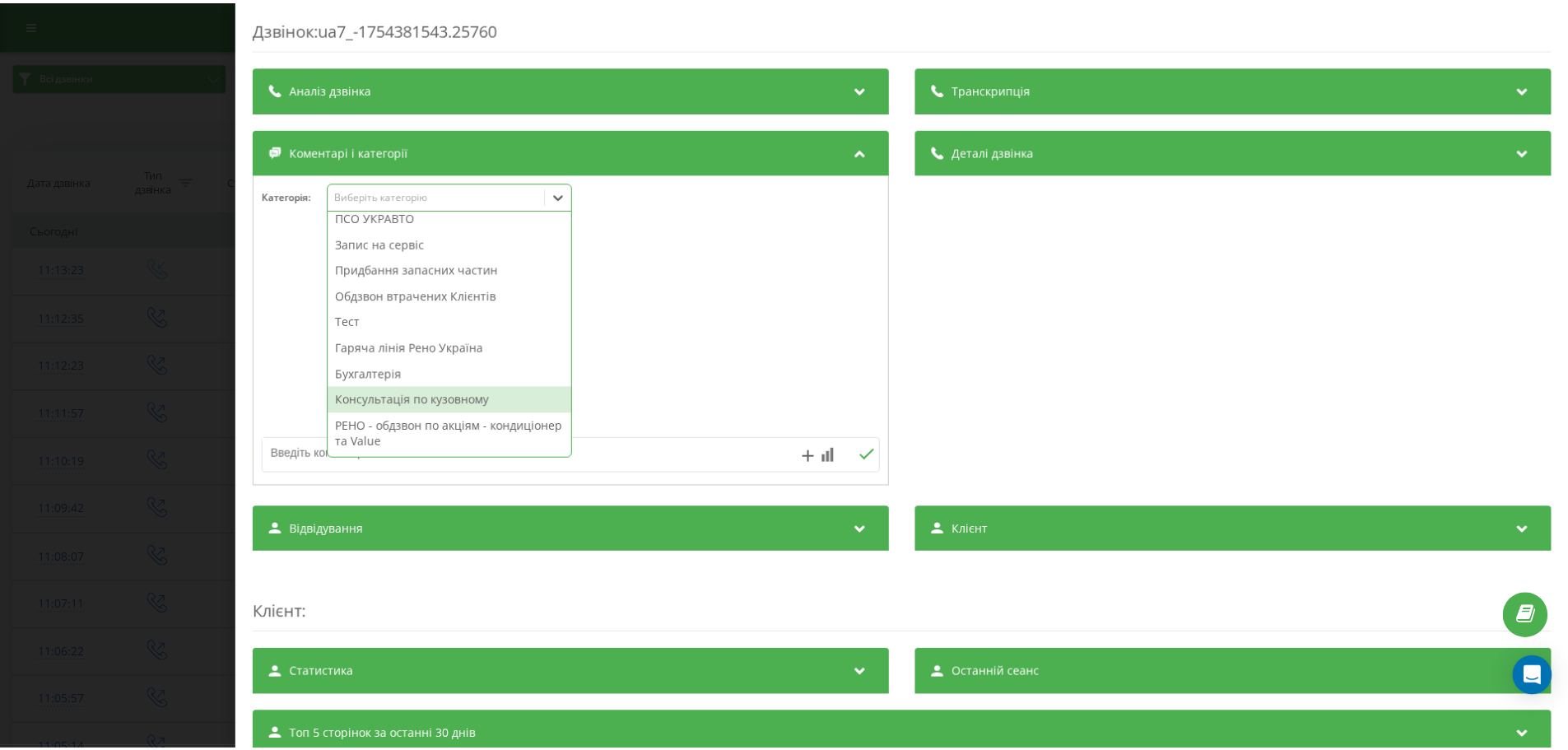 scroll, scrollTop: 138, scrollLeft: 0, axis: vertical 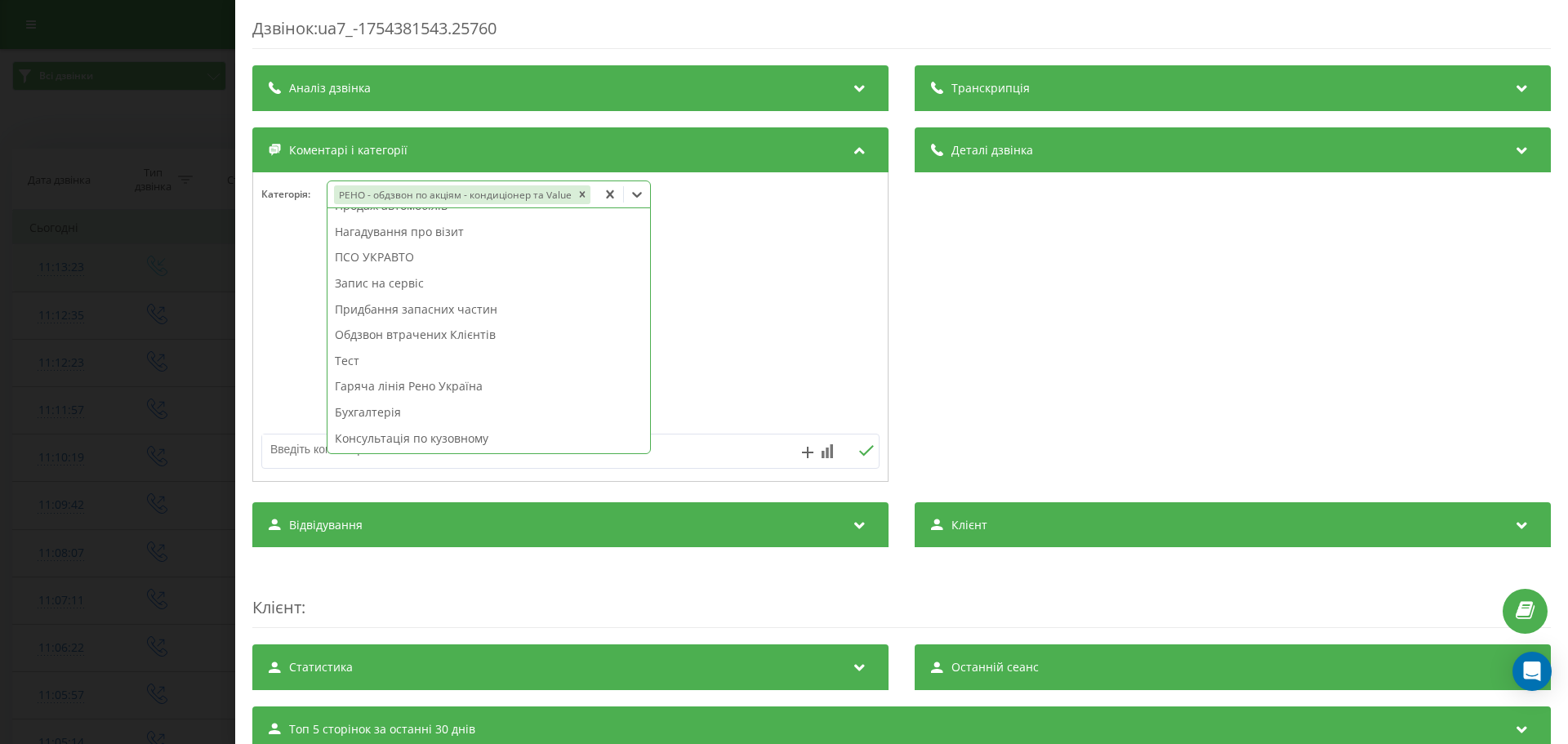 click on "Дзвінок :  ua7_-1754381543.25760 Транскрипція Для AI-аналізу майбутніх дзвінків  налаштуйте та активуйте профіль на сторінці . Якщо профіль вже є і дзвінок відповідає його умовам, оновіть сторінку через 10 хвилин - AI аналізує поточний дзвінок. Аналіз дзвінка Для AI-аналізу майбутніх дзвінків  налаштуйте та активуйте профіль на сторінці . Якщо профіль вже є і дзвінок відповідає його умовам, оновіть сторінку через 10 хвилин - AI аналізує поточний дзвінок. Деталі дзвінка Загальне Дата дзвінка 2025-08-05 11:12:23 Тип дзвінка Вихідний Статус дзвінка Зайнято Хто дзвонив 380442777070 380985523333" at bounding box center [784, 372] 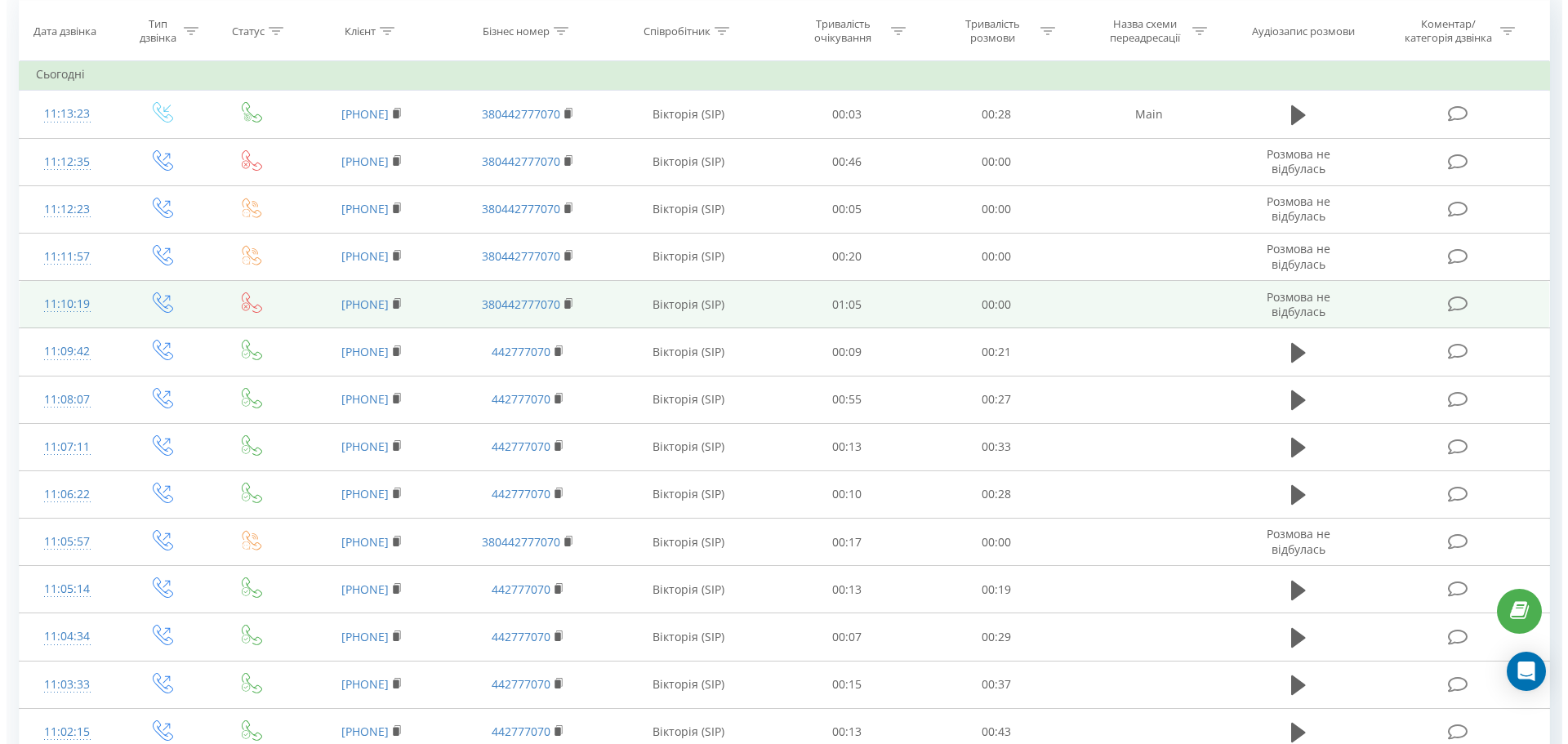 scroll, scrollTop: 163, scrollLeft: 0, axis: vertical 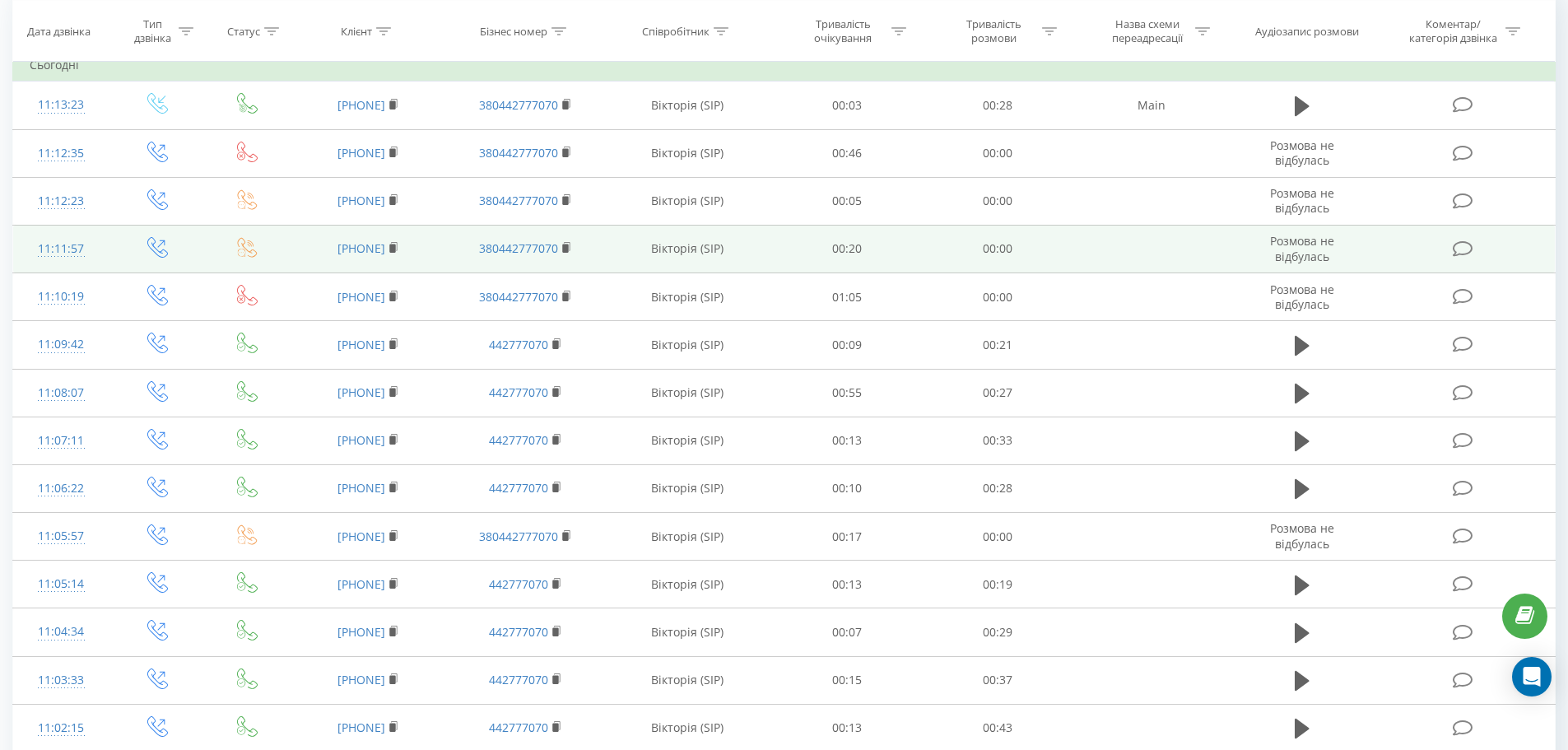 click at bounding box center (1464, 247) 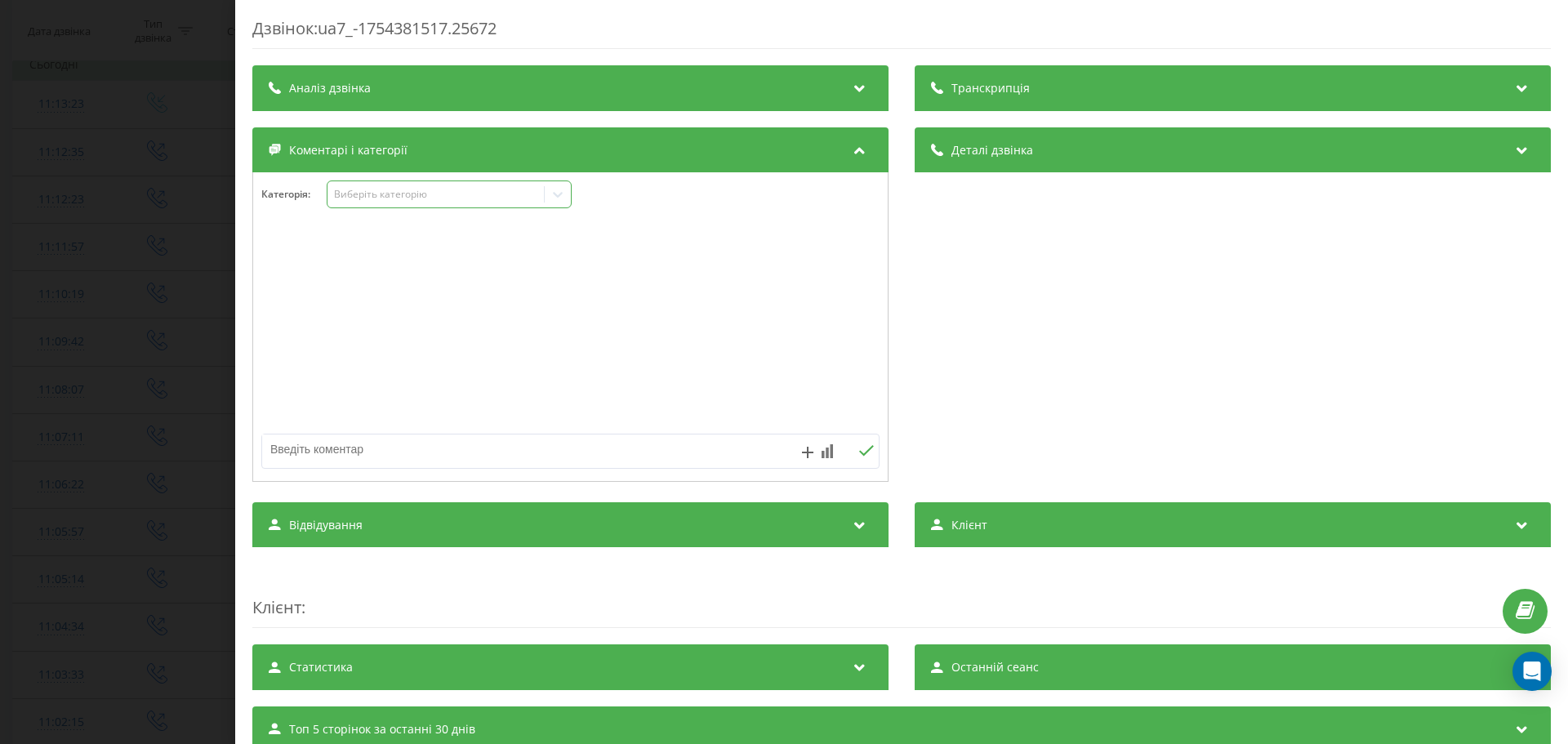 click on "Виберіть категорію" at bounding box center (436, 194) 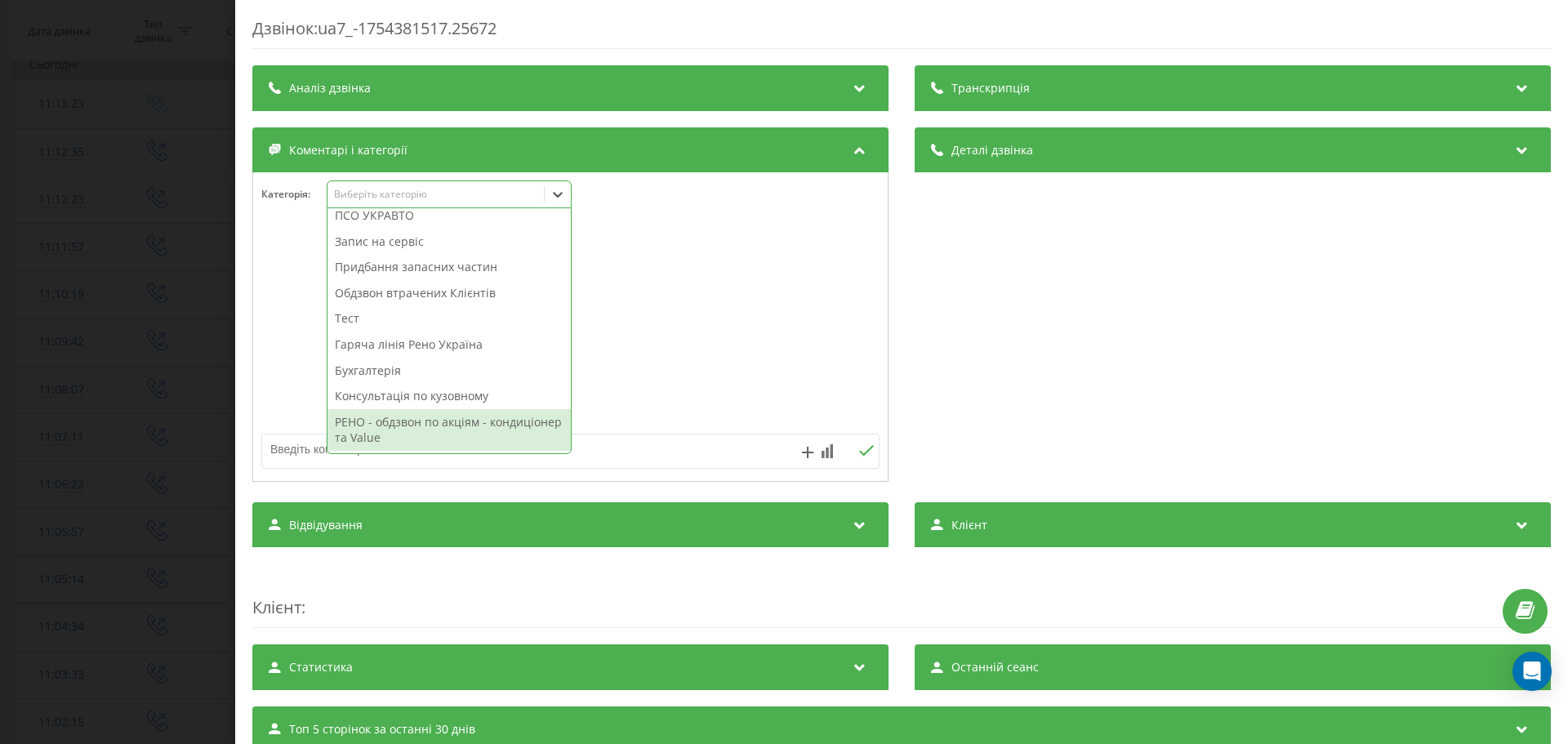 click on "РЕНО - обдзвон по акціям - кондиціонер та Value" at bounding box center [449, 430] 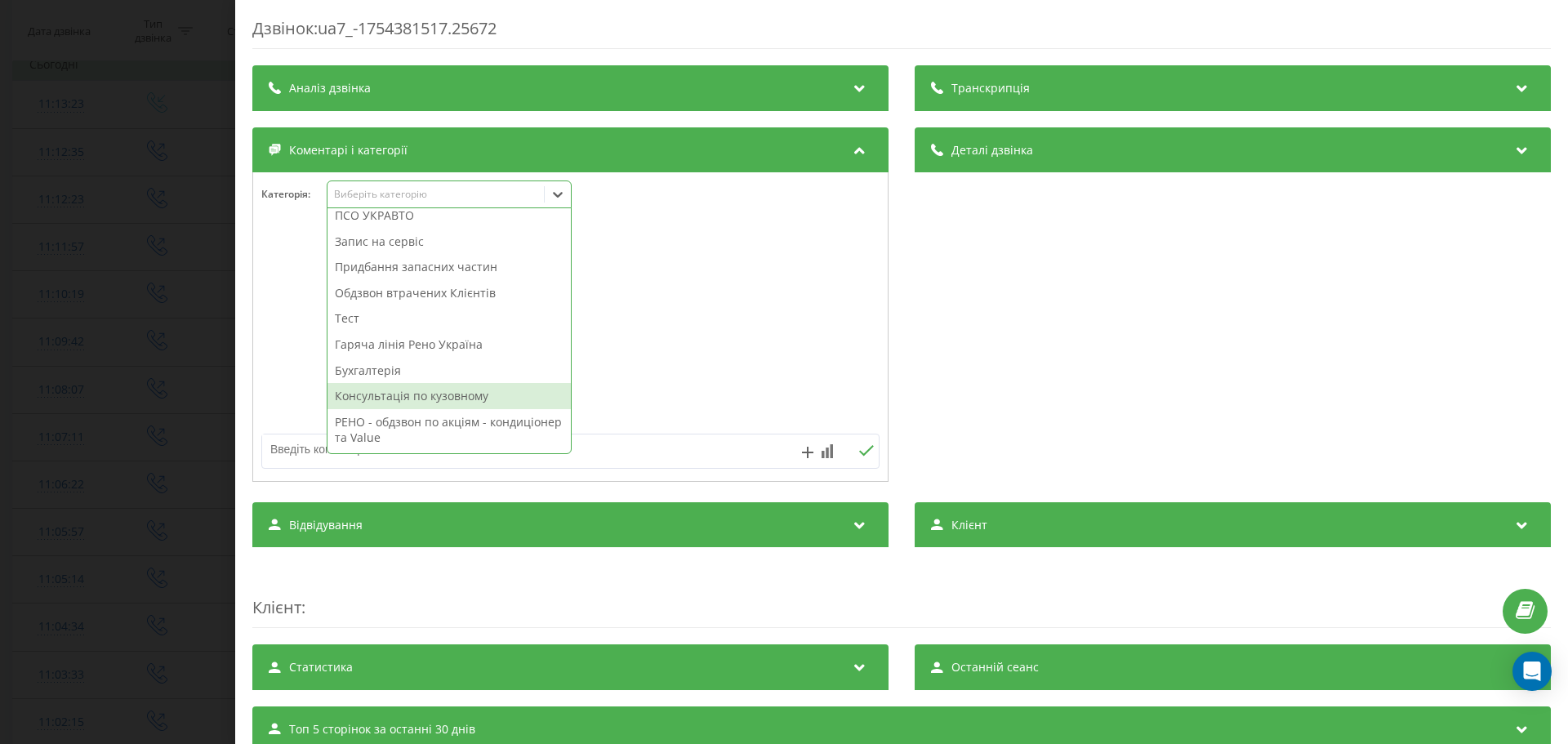scroll, scrollTop: 137, scrollLeft: 0, axis: vertical 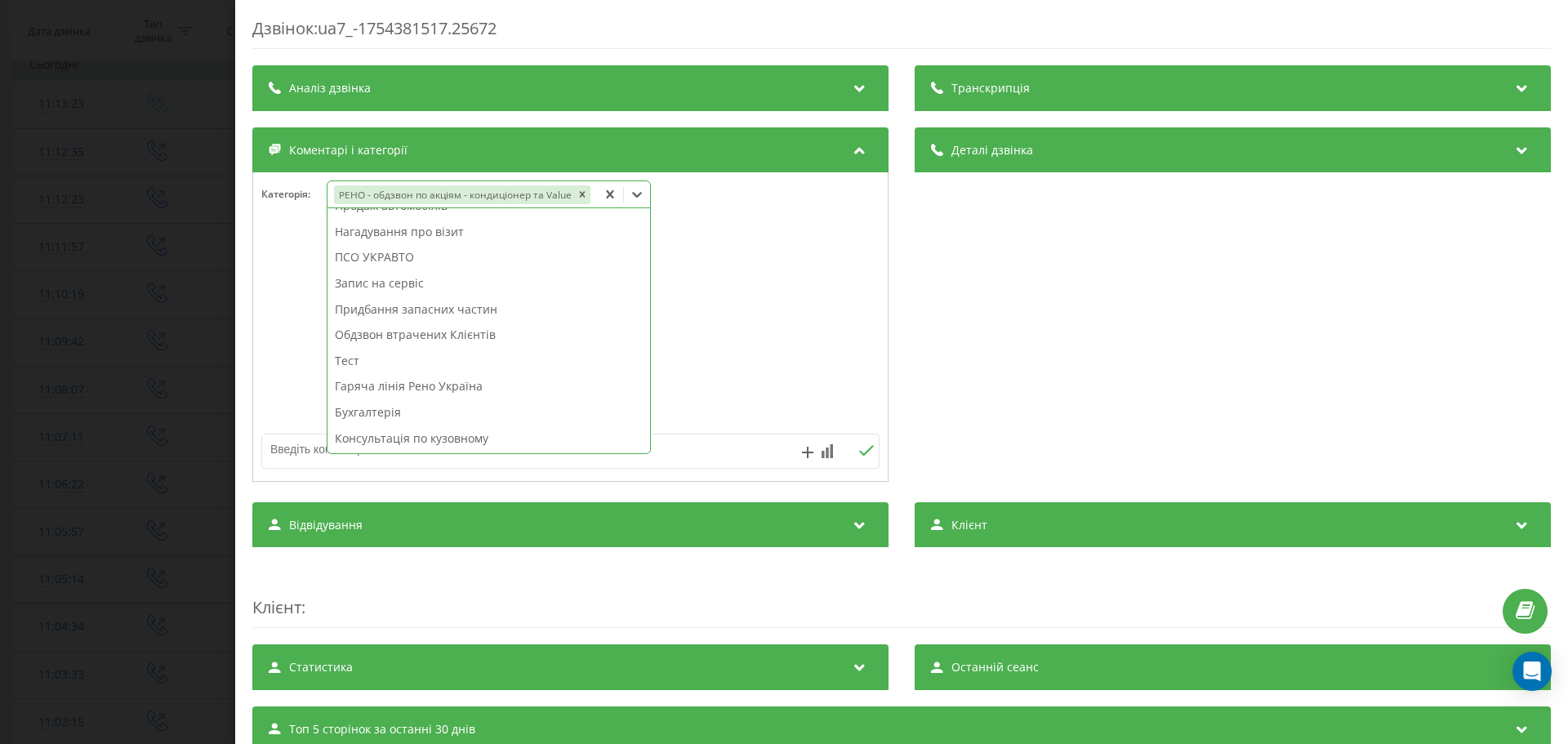 click on "Дзвінок :  ua7_-1754381517.25672 Транскрипція Для AI-аналізу майбутніх дзвінків  налаштуйте та активуйте профіль на сторінці . Якщо профіль вже є і дзвінок відповідає його умовам, оновіть сторінку через 10 хвилин - AI аналізує поточний дзвінок. Аналіз дзвінка Для AI-аналізу майбутніх дзвінків  налаштуйте та активуйте профіль на сторінці . Якщо профіль вже є і дзвінок відповідає його умовам, оновіть сторінку через 10 хвилин - AI аналізує поточний дзвінок. Деталі дзвінка Загальне Дата дзвінка 2025-08-05 11:11:57 Тип дзвінка Вихідний Статус дзвінка Зайнято Хто дзвонив 380442777070 380678704272" at bounding box center [784, 372] 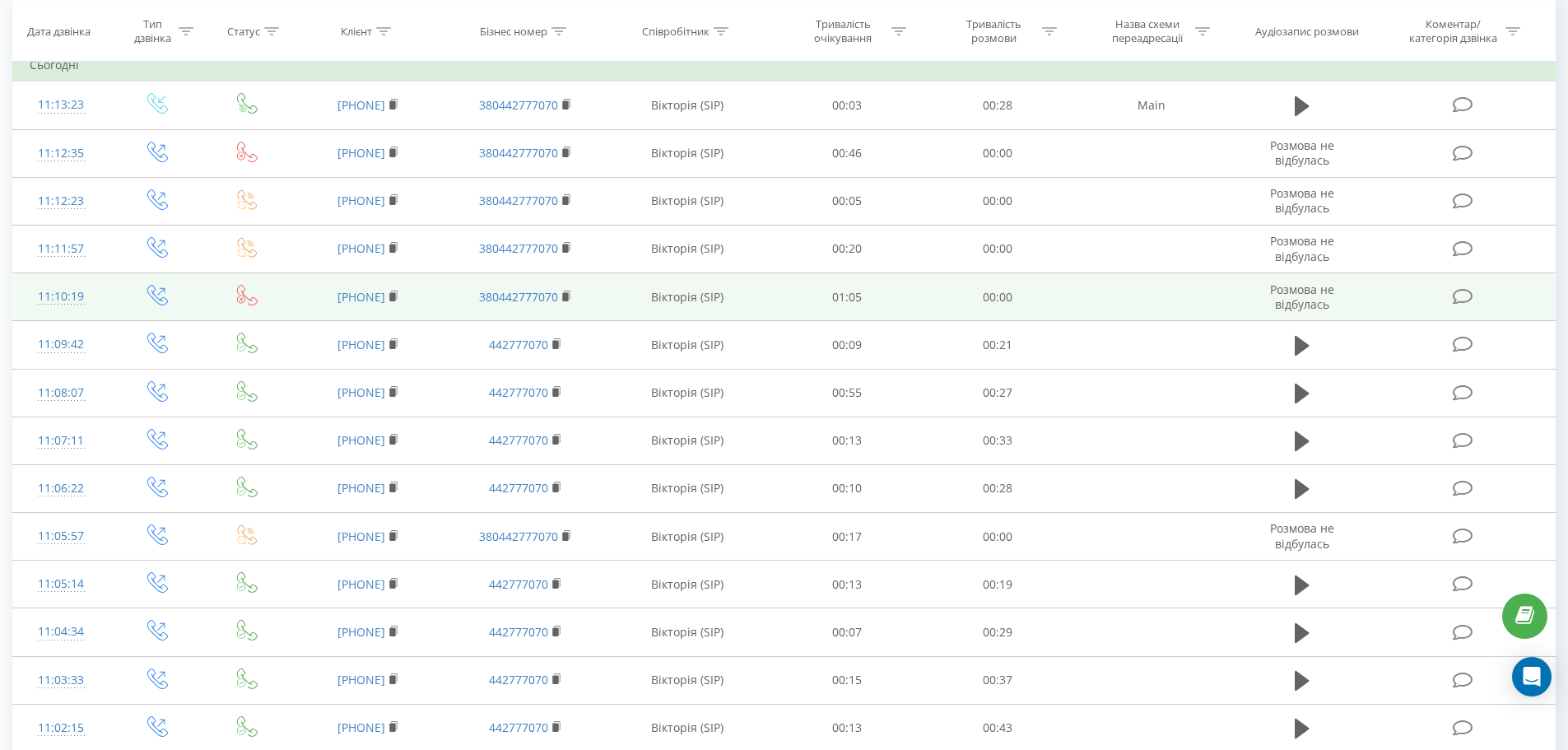 click at bounding box center (1464, 295) 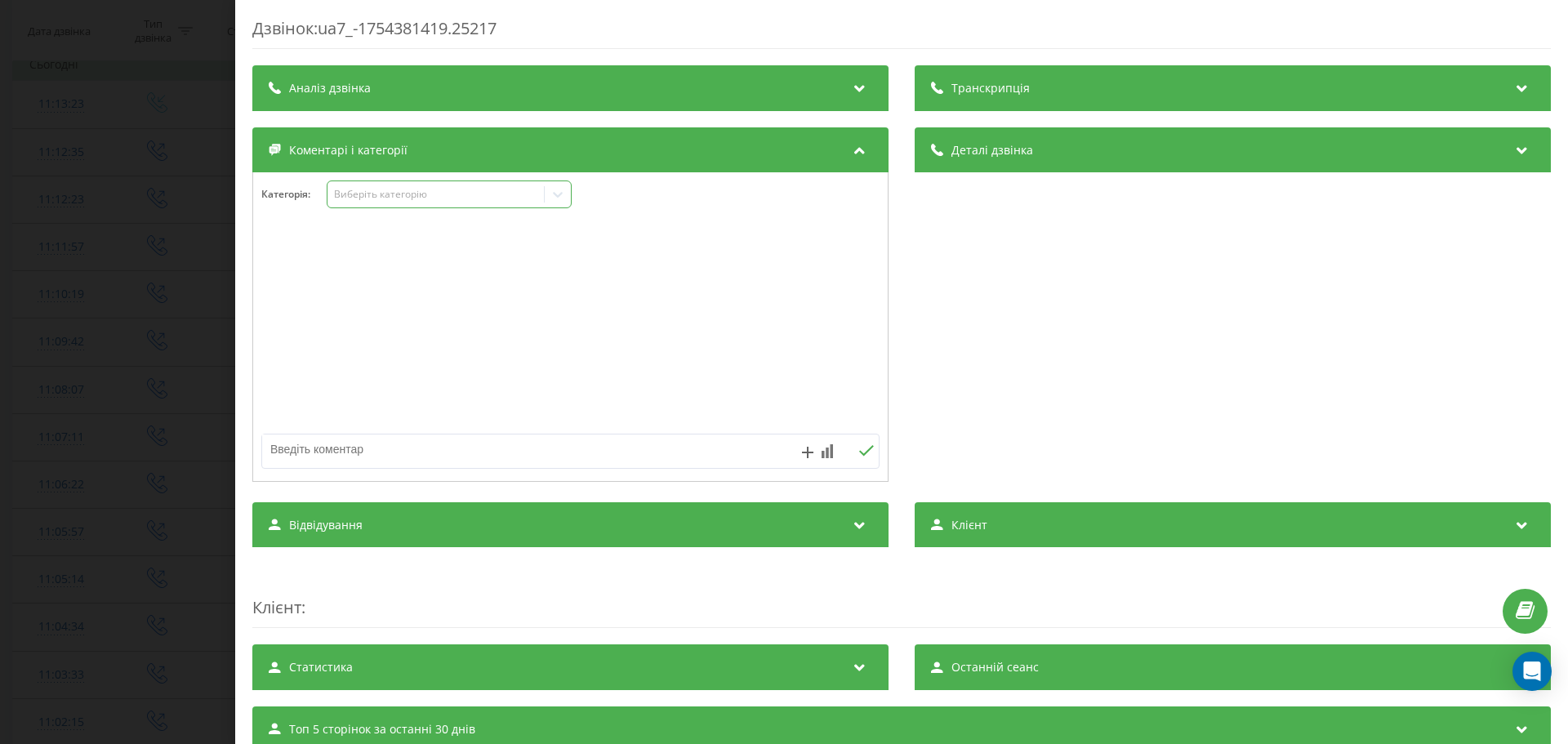 click on "Виберіть категорію" at bounding box center [449, 194] 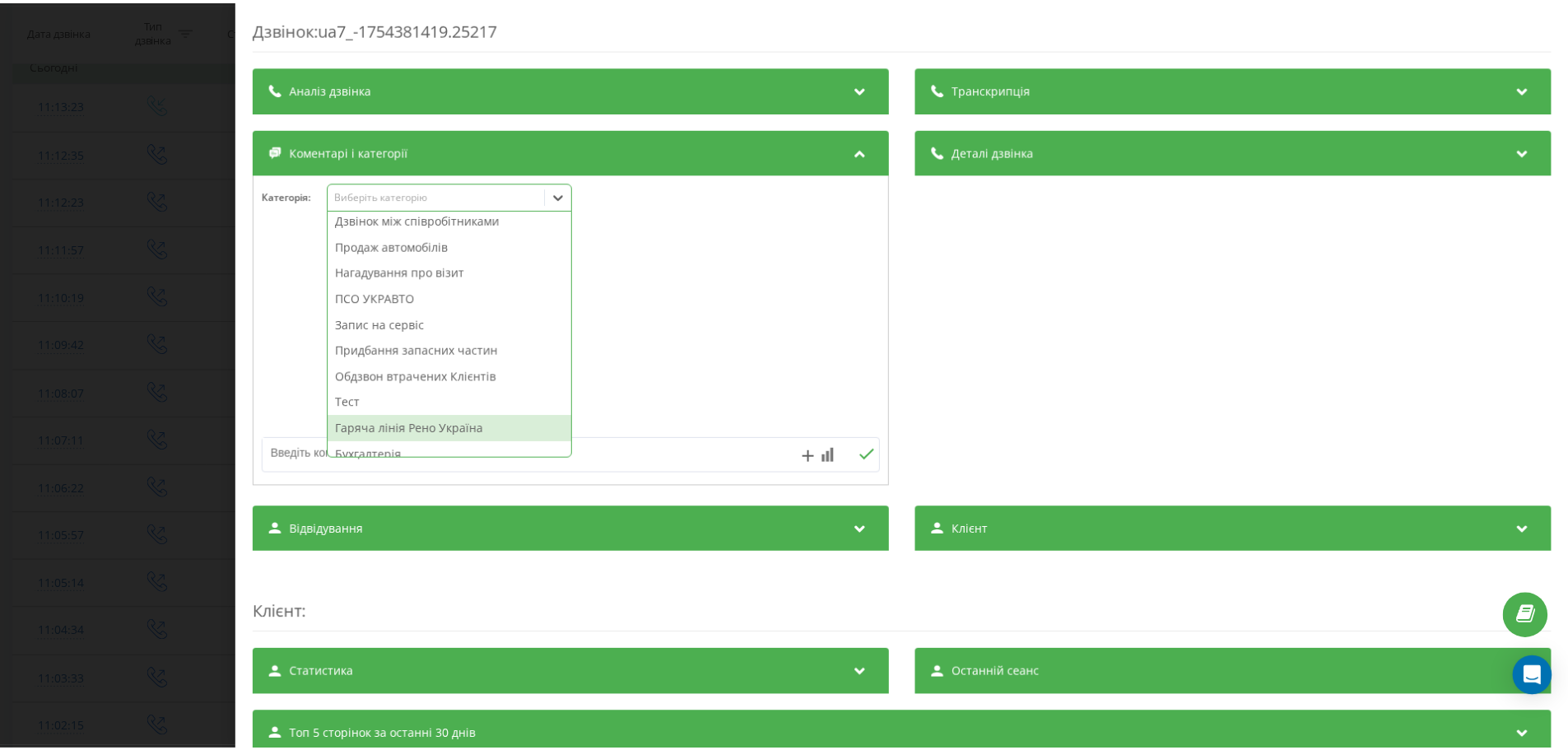 scroll, scrollTop: 197, scrollLeft: 0, axis: vertical 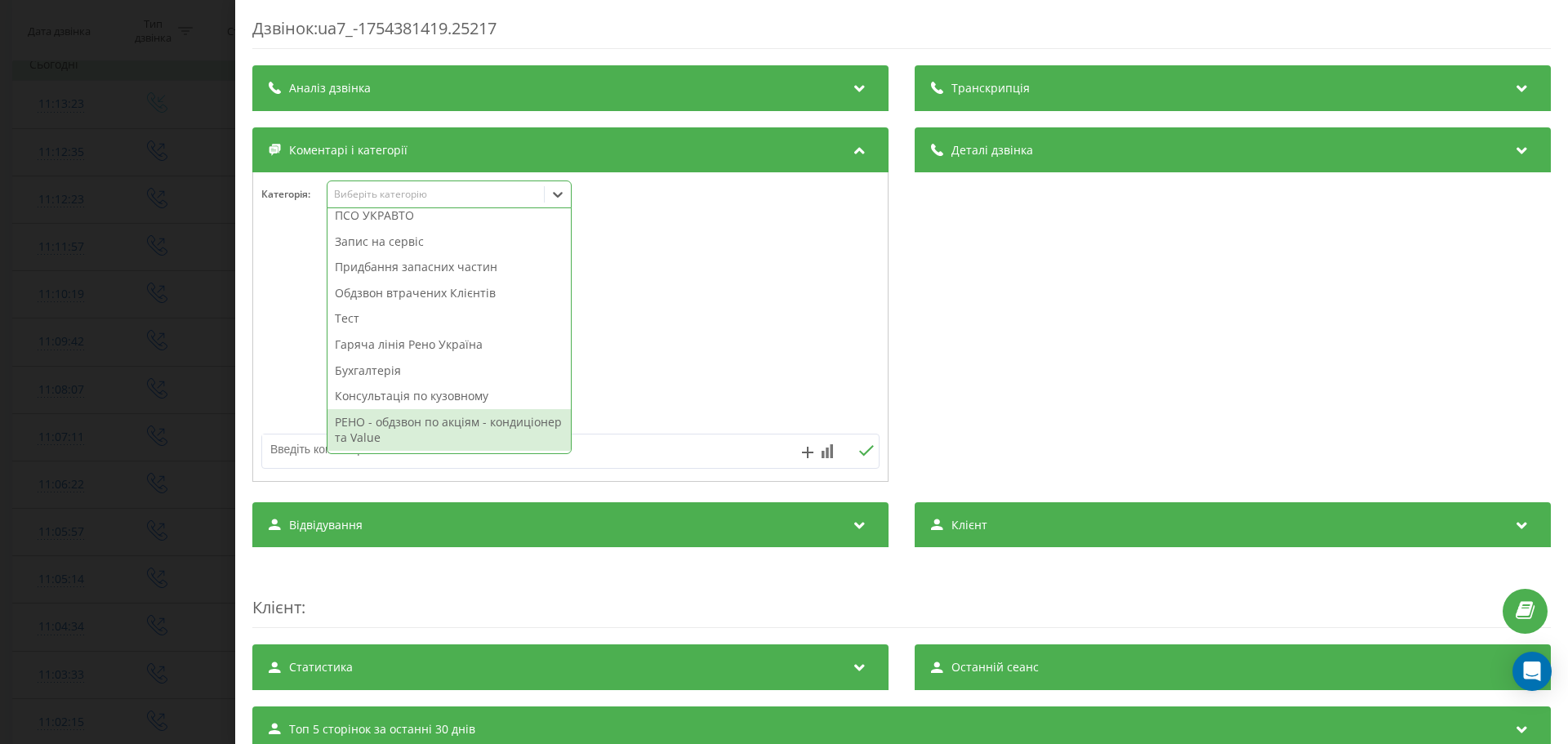 click on "РЕНО - обдзвон по акціям - кондиціонер та Value" at bounding box center [449, 430] 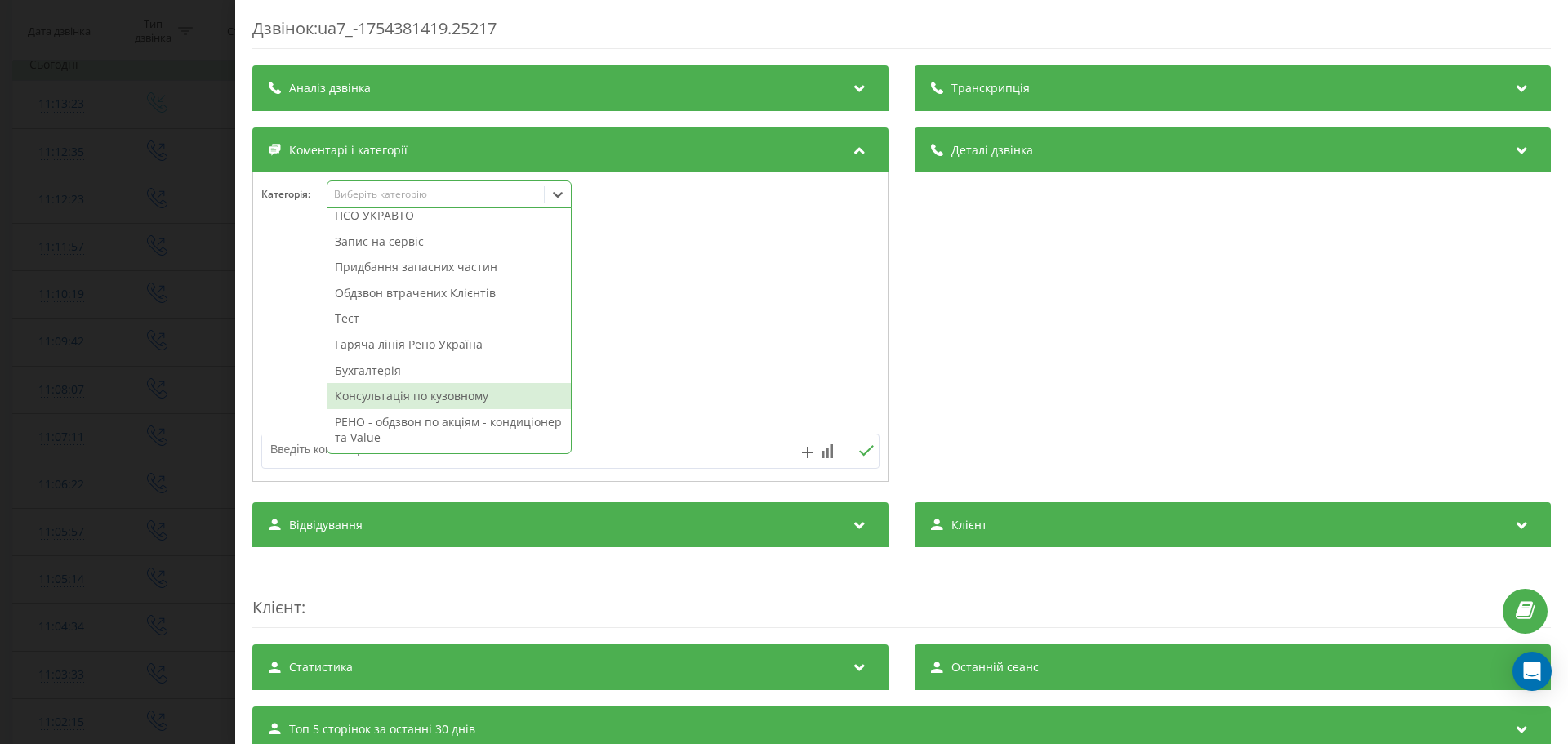 click on "Дзвінок :  ua7_-1754381419.25217 Транскрипція Для AI-аналізу майбутніх дзвінків  налаштуйте та активуйте профіль на сторінці . Якщо профіль вже є і дзвінок відповідає його умовам, оновіть сторінку через 10 хвилин - AI аналізує поточний дзвінок. Аналіз дзвінка Для AI-аналізу майбутніх дзвінків  налаштуйте та активуйте профіль на сторінці . Якщо профіль вже є і дзвінок відповідає його умовам, оновіть сторінку через 10 хвилин - AI аналізує поточний дзвінок. Деталі дзвінка Загальне Дата дзвінка 2025-08-05 11:10:19 Тип дзвінка Вихідний Статус дзвінка Немає відповіді Хто дзвонив - n/a : n/a" at bounding box center [784, 372] 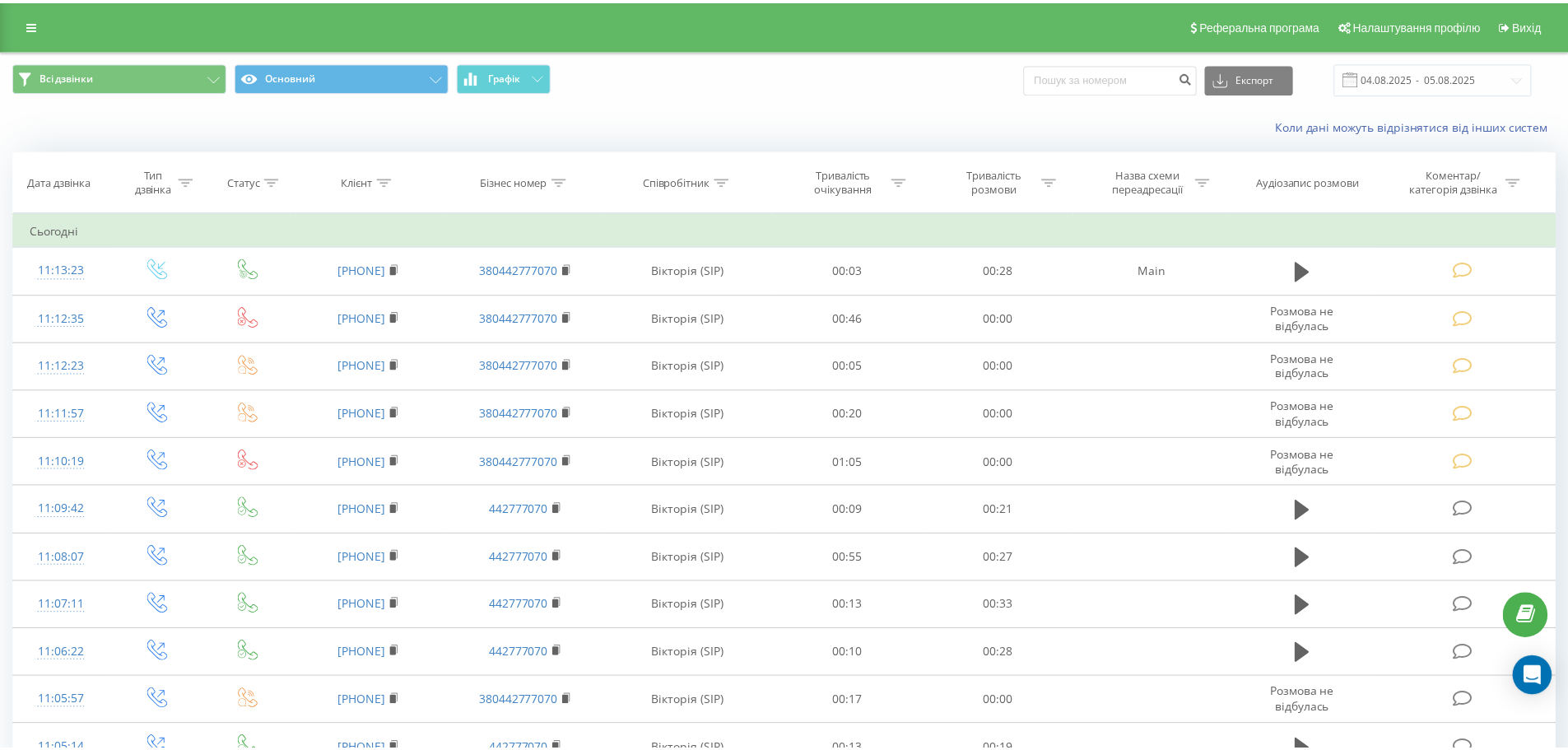 scroll, scrollTop: 0, scrollLeft: 0, axis: both 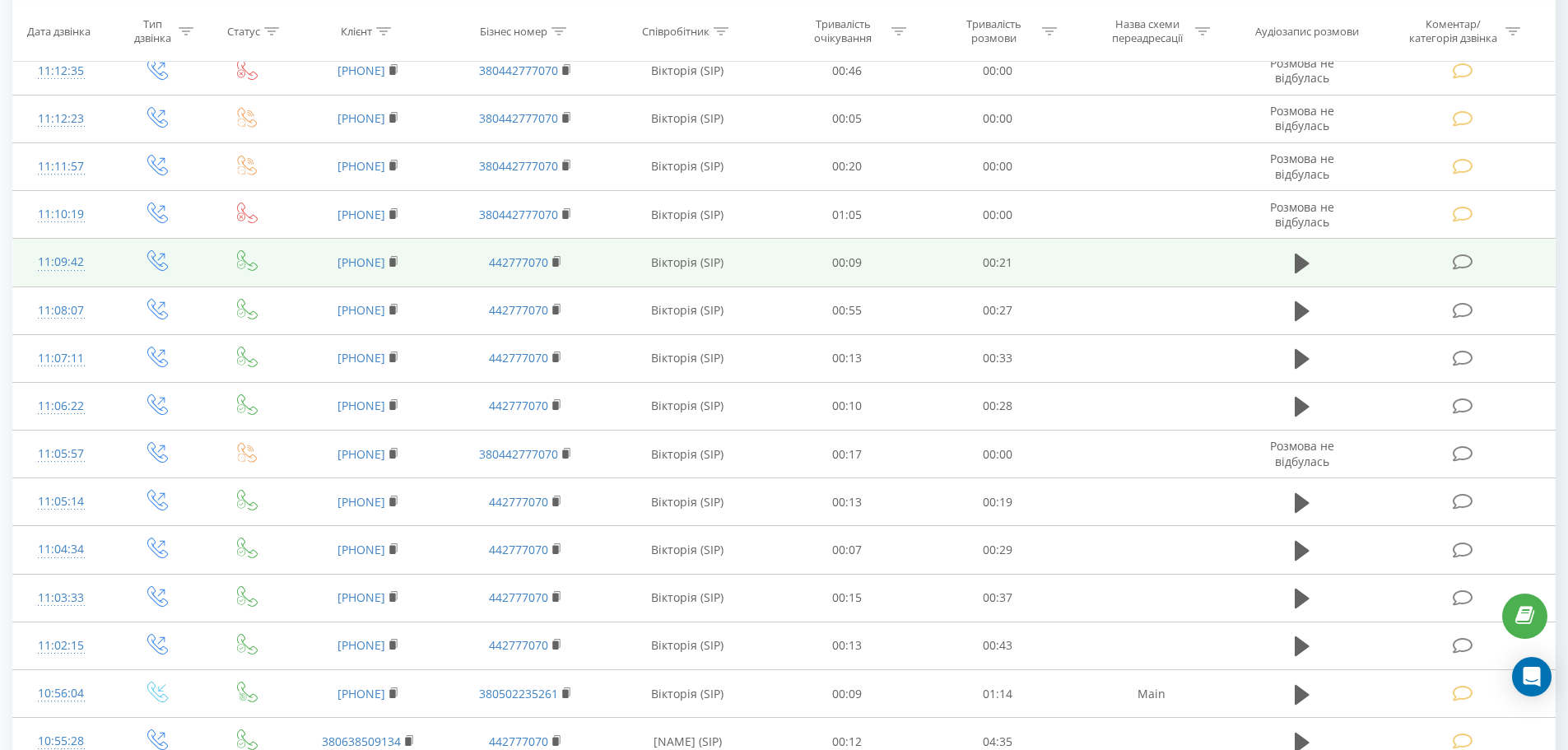 click at bounding box center [1464, 263] 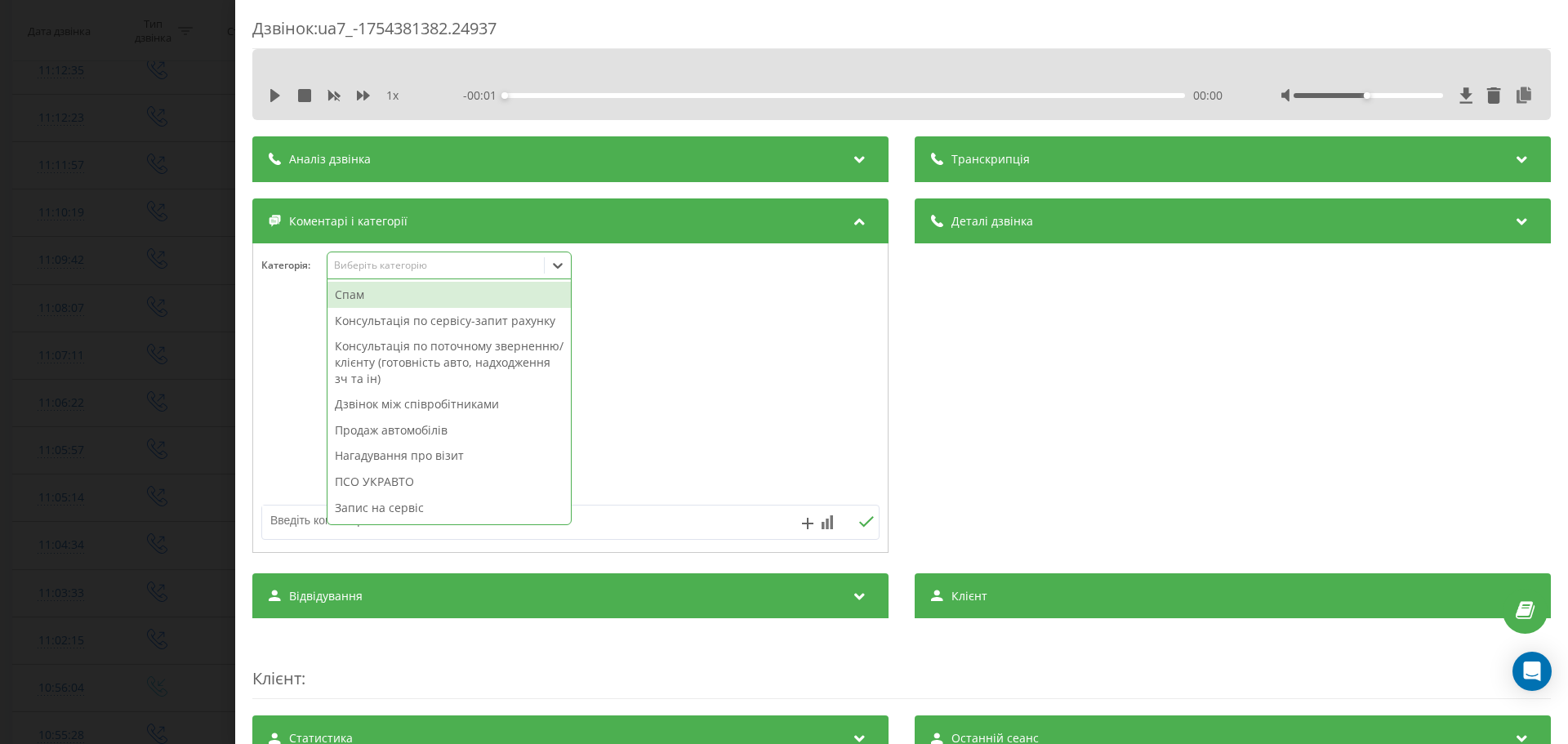 click on "Виберіть категорію" at bounding box center (436, 265) 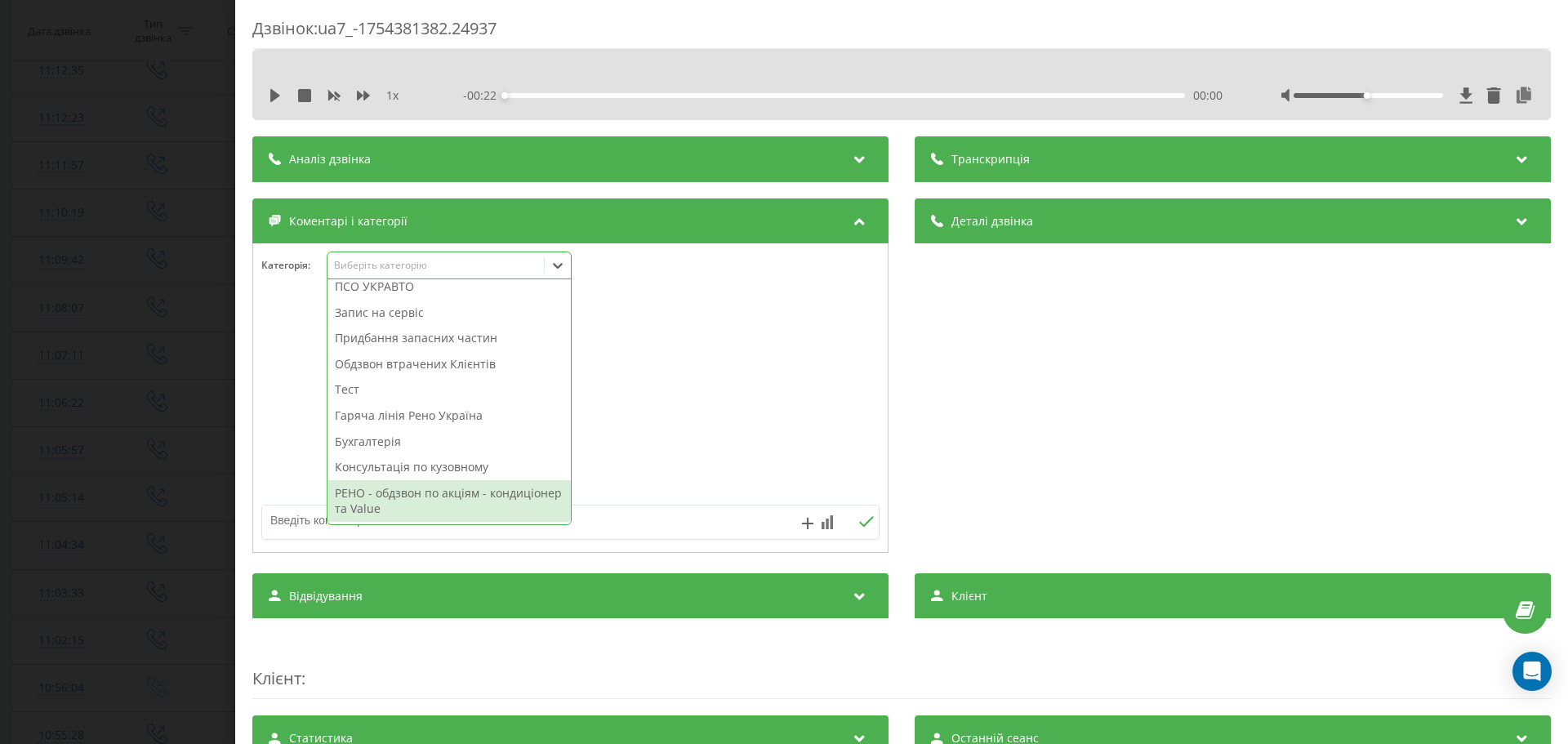 click on "РЕНО - обдзвон по акціям - кондиціонер та Value" at bounding box center (449, 501) 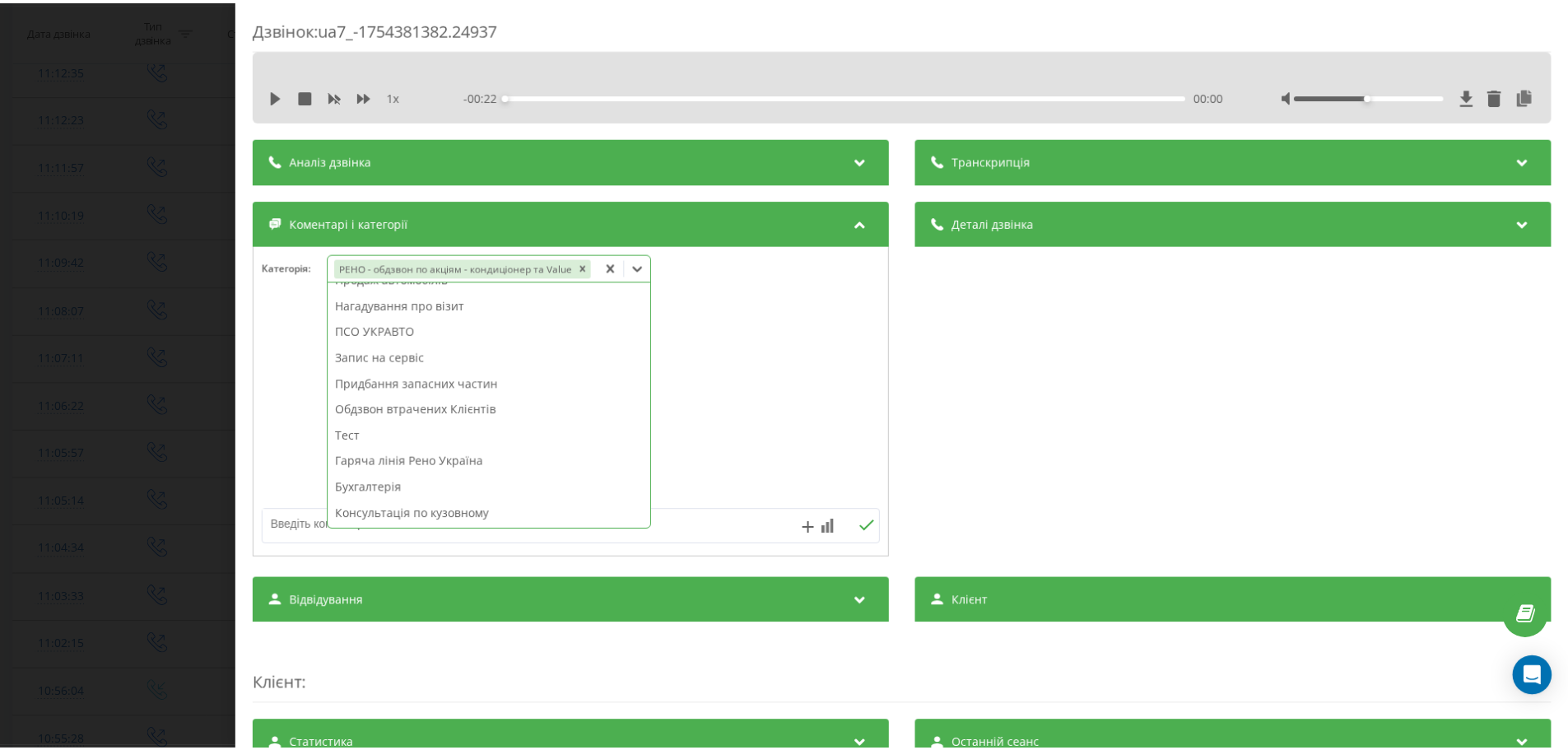scroll, scrollTop: 138, scrollLeft: 0, axis: vertical 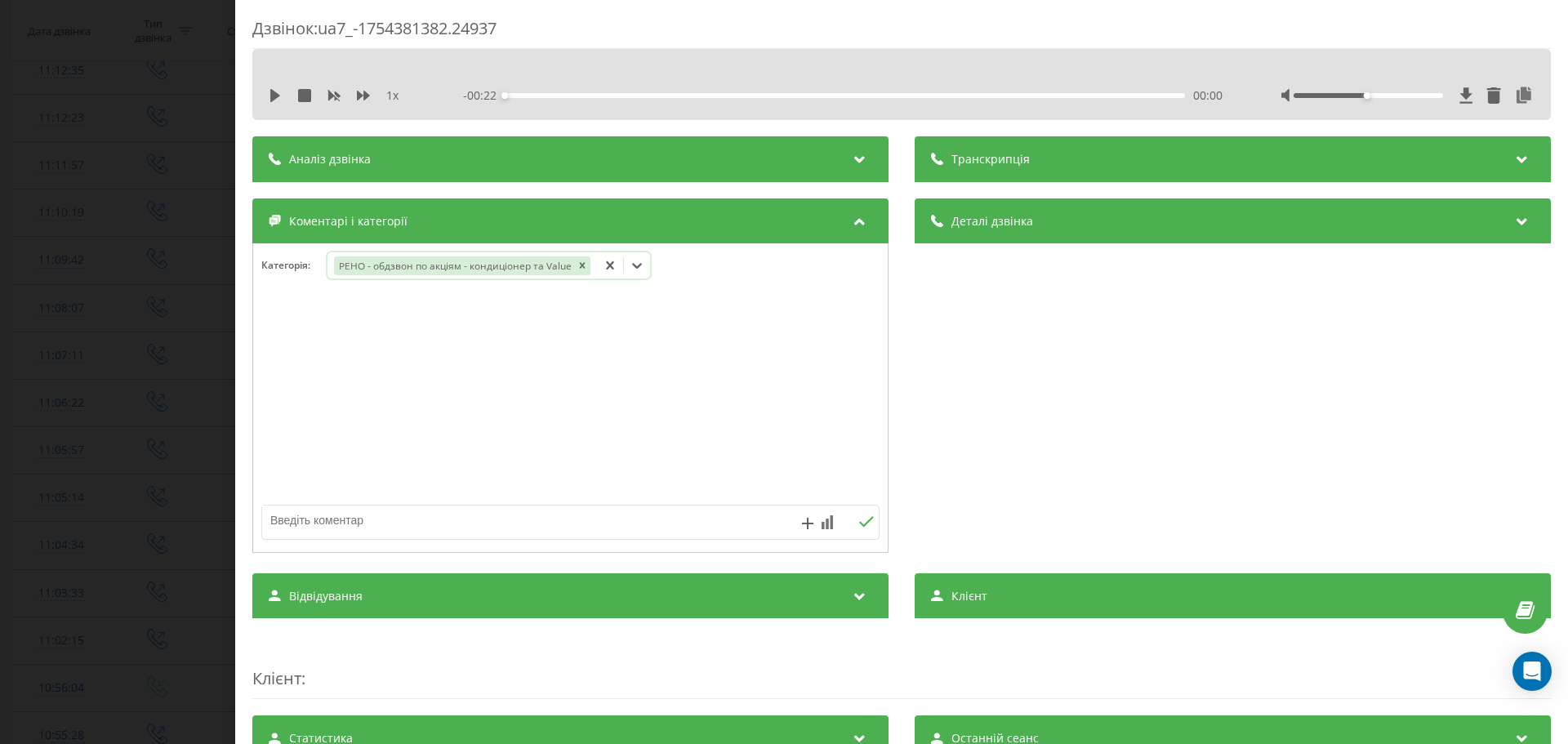 click on "Дзвінок : ua7_-1754381382.24937 1 x - 00:22 00:00 00:00 Транскрипція Для AI-аналізу майбутніх дзвінків налаштуйте та активуйте профіль на сторінці . Якщо профіль вже є і дзвінок відповідає його умовам, оновіть сторінку через 10 хвилин - AI аналізує поточний дзвінок. Аналіз дзвінка Для AI-аналізу майбутніх дзвінків налаштуйте та активуйте профіль на сторінці . Якщо профіль вже є і дзвінок відповідає його умовам, оновіть сторінку через 10 хвилин - AI аналізує поточний дзвінок. Деталі дзвінка Загальне Дата дзвінка [DATE] [TIME] Тип дзвінка Вихідний Статус дзвінка Успішний [PHONE] n/a :" at bounding box center [784, 372] 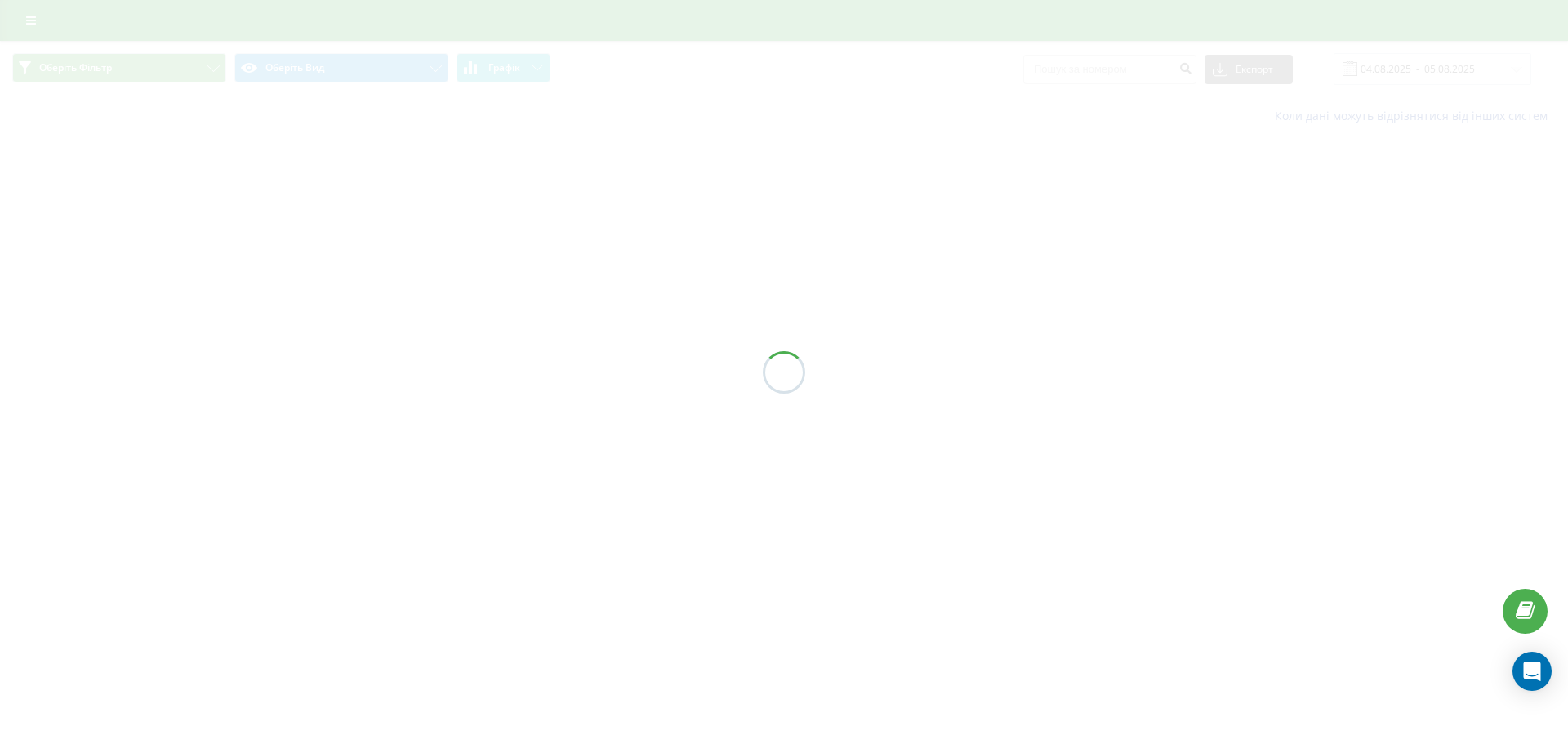 scroll, scrollTop: 0, scrollLeft: 0, axis: both 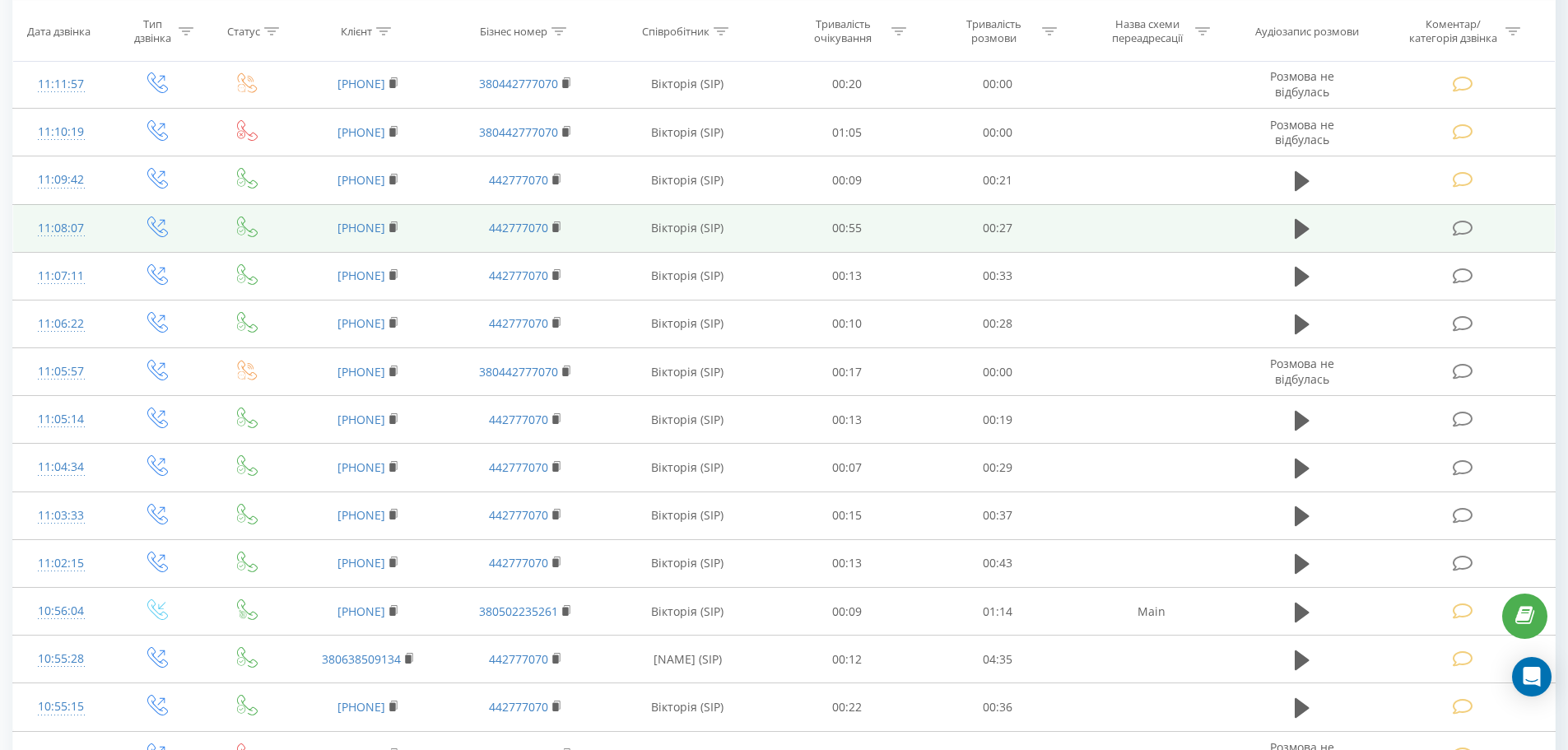 click at bounding box center (1463, 228) 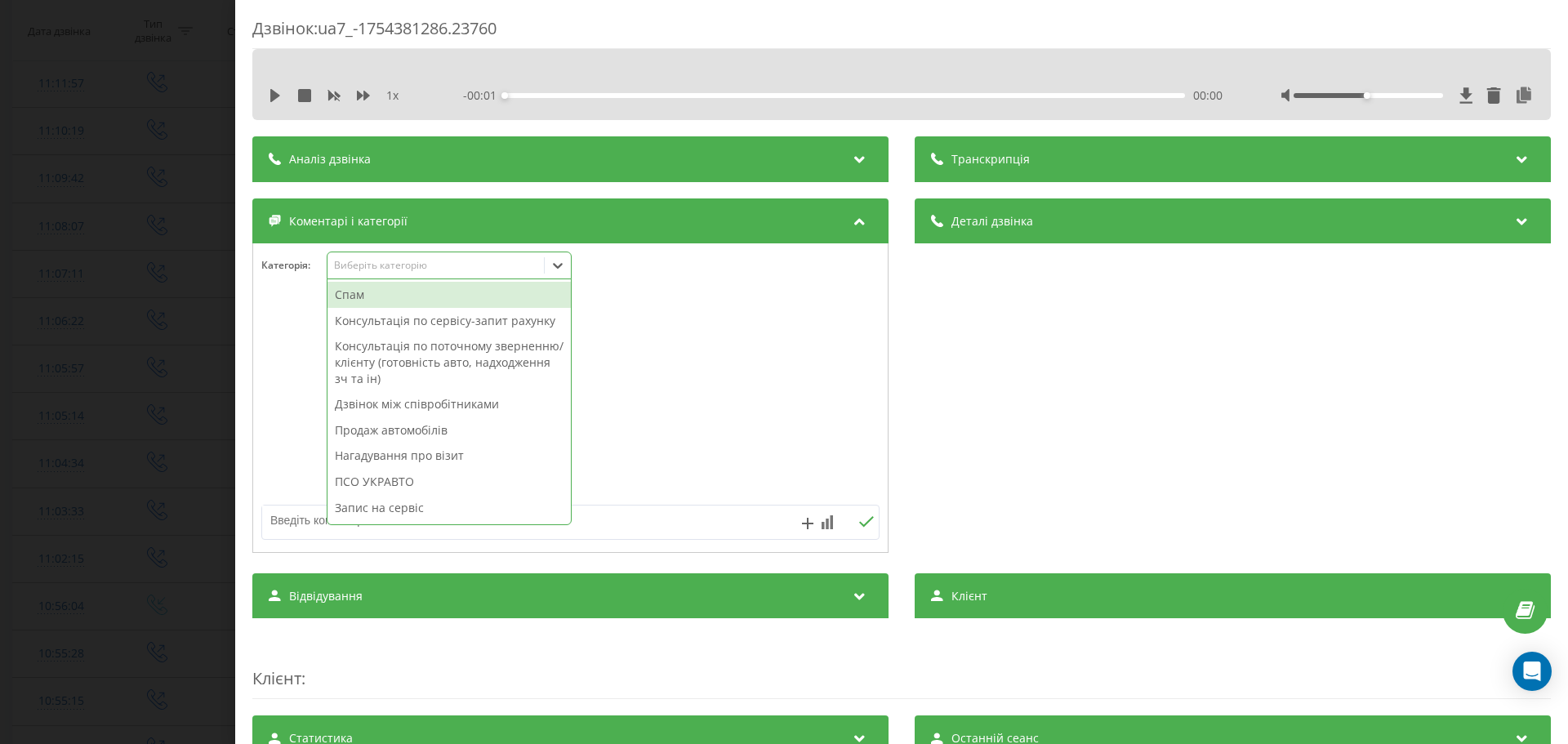 click on "Виберіть категорію" at bounding box center [436, 265] 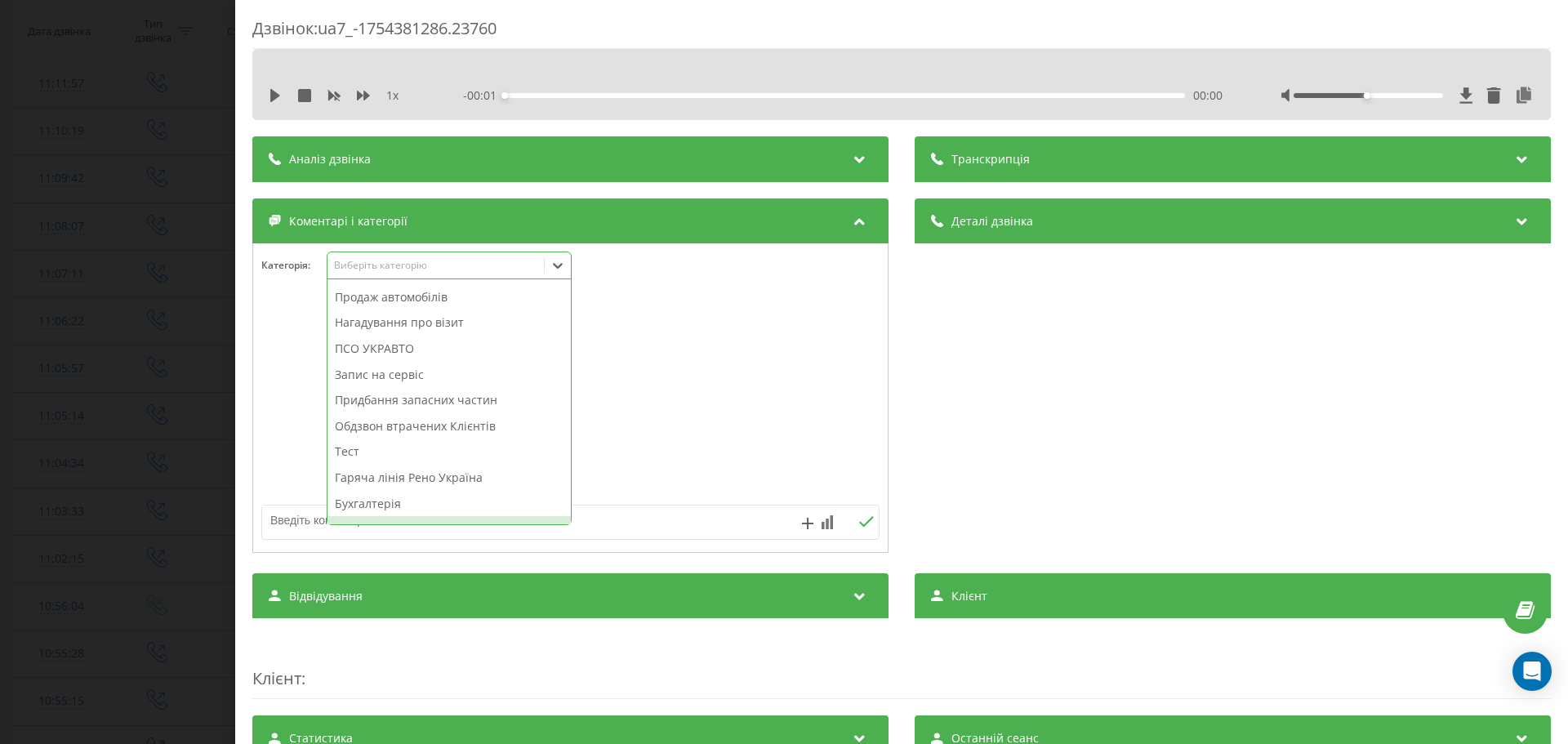 scroll, scrollTop: 195, scrollLeft: 0, axis: vertical 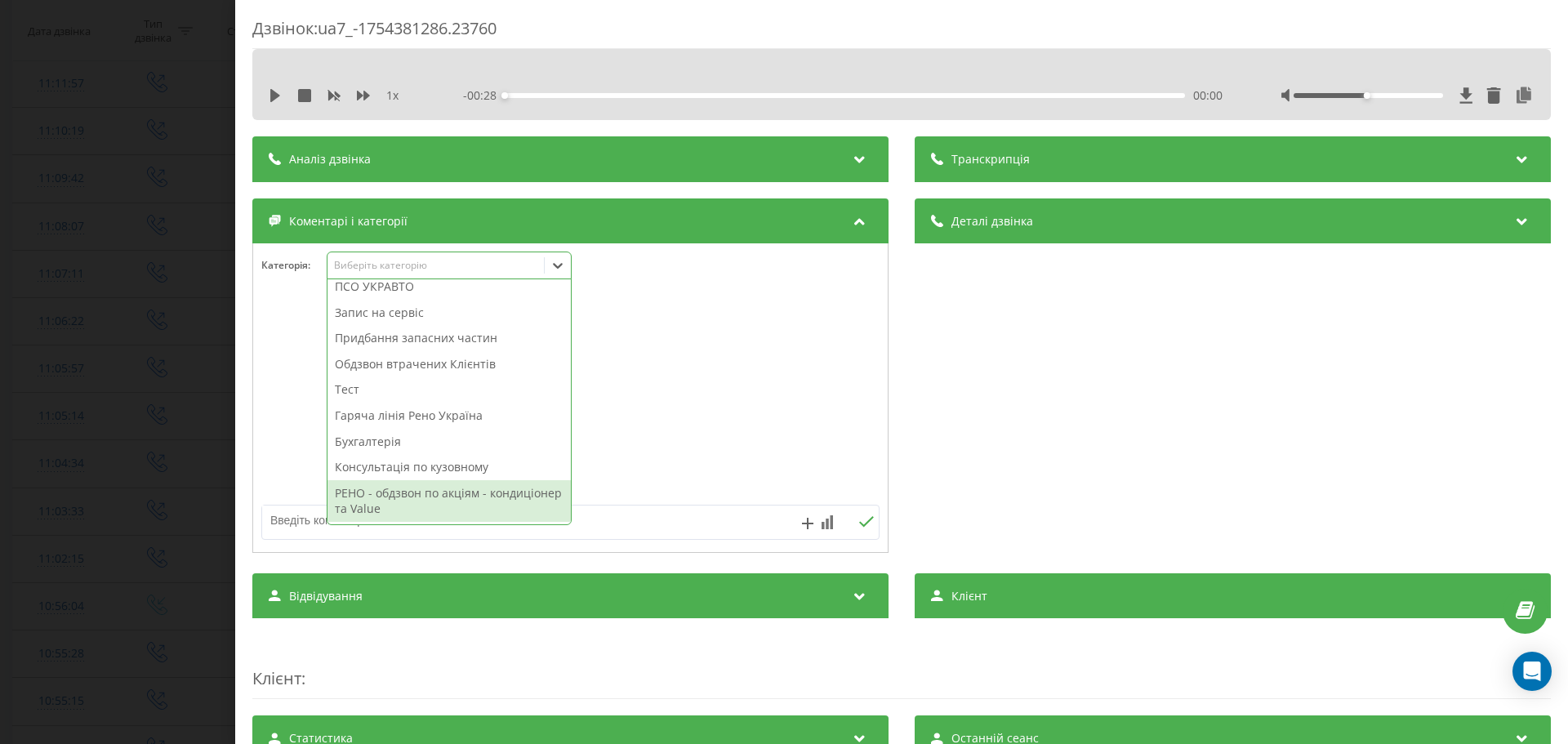 click on "РЕНО - обдзвон по акціям - кондиціонер та Value" at bounding box center (449, 501) 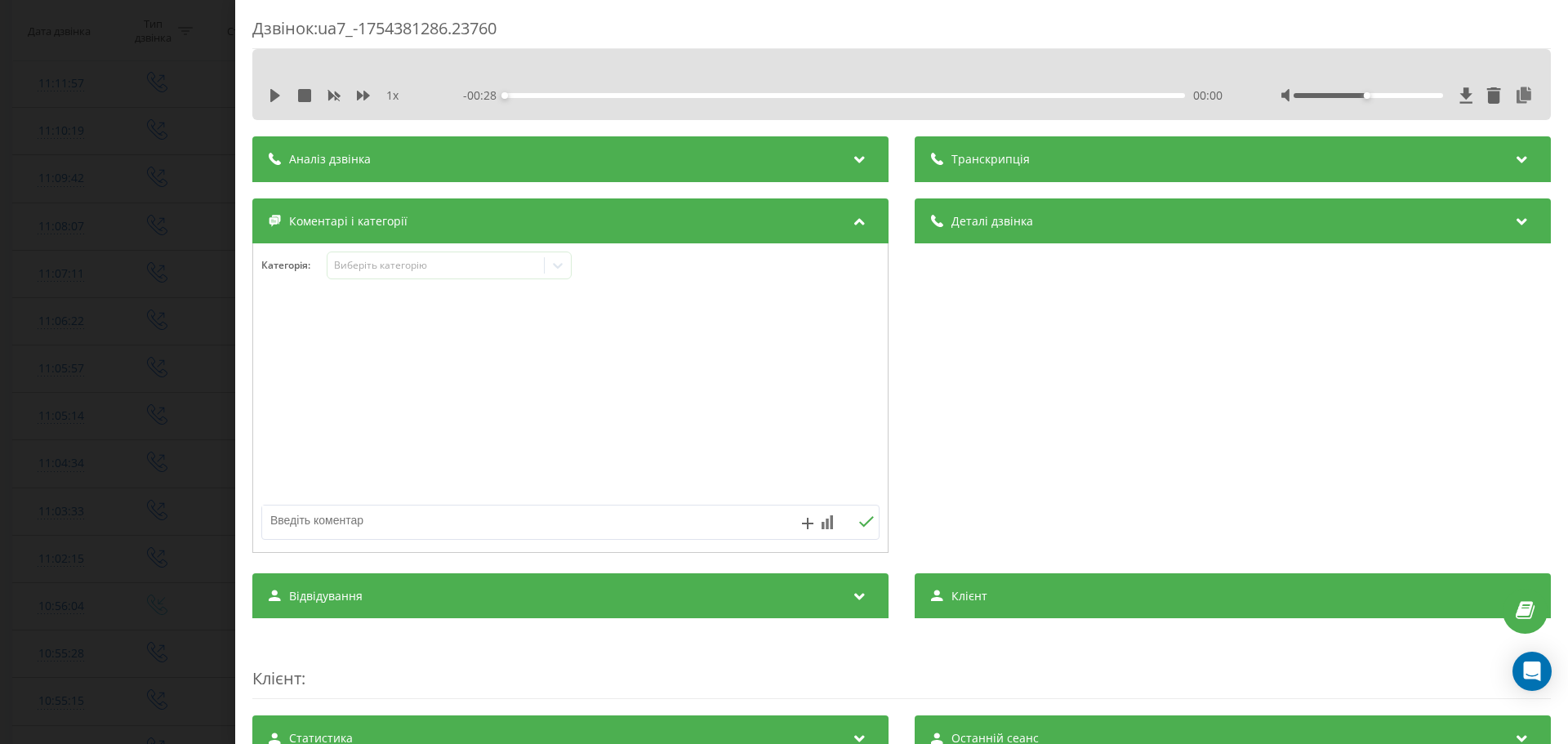 click on "Дзвінок :  ua7_-1754381286.23760   1 x  - 00:28 00:00   00:00   Транскрипція Для AI-аналізу майбутніх дзвінків  налаштуйте та активуйте профіль на сторінці . Якщо профіль вже є і дзвінок відповідає його умовам, оновіть сторінку через 10 хвилин - AI аналізує поточний дзвінок. Аналіз дзвінка Для AI-аналізу майбутніх дзвінків  налаштуйте та активуйте профіль на сторінці . Якщо профіль вже є і дзвінок відповідає його умовам, оновіть сторінку через 10 хвилин - AI аналізує поточний дзвінок. Деталі дзвінка Загальне Дата дзвінка 2025-08-05 11:08:07 Тип дзвінка Вихідний Статус дзвінка Успішний 442777070 n/a :" at bounding box center [784, 372] 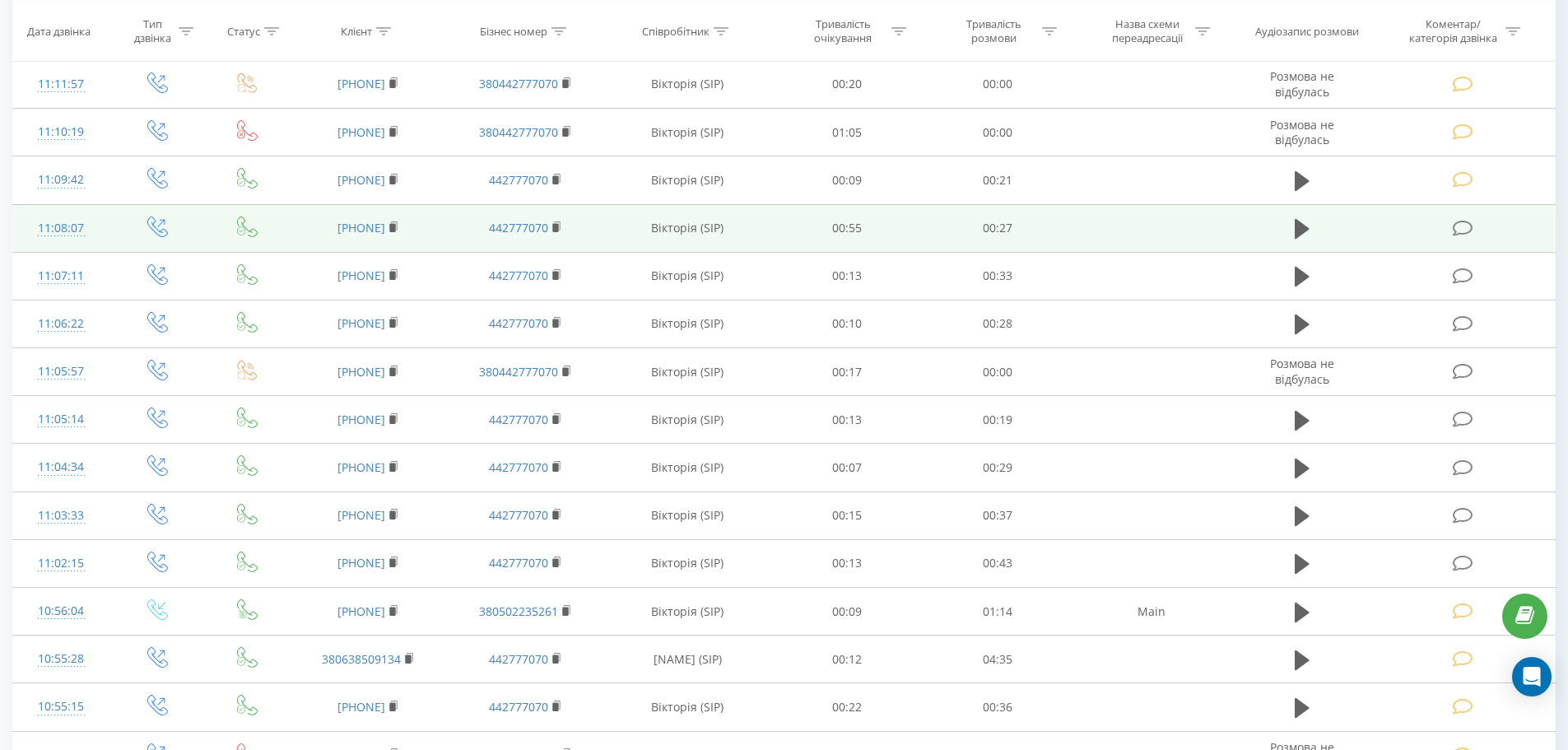 click at bounding box center (1463, 228) 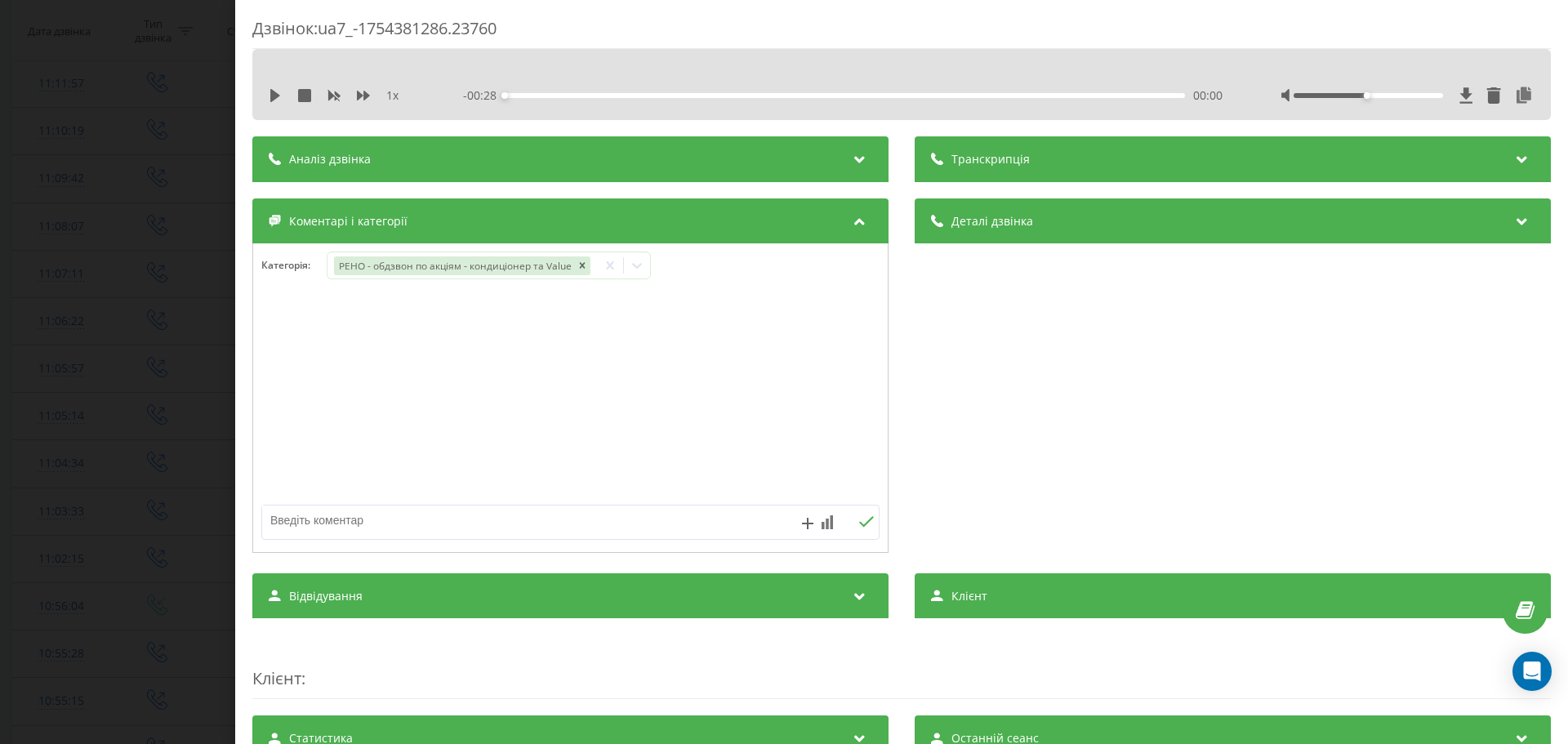 click on "Дзвінок :  ua7_-1754381286.23760   1 x  - 00:28 00:00   00:00   Транскрипція Для AI-аналізу майбутніх дзвінків  налаштуйте та активуйте профіль на сторінці . Якщо профіль вже є і дзвінок відповідає його умовам, оновіть сторінку через 10 хвилин - AI аналізує поточний дзвінок. Аналіз дзвінка Для AI-аналізу майбутніх дзвінків  налаштуйте та активуйте профіль на сторінці . Якщо профіль вже є і дзвінок відповідає його умовам, оновіть сторінку через 10 хвилин - AI аналізує поточний дзвінок. Деталі дзвінка Загальне Дата дзвінка 2025-08-05 11:08:07 Тип дзвінка Вихідний Статус дзвінка Успішний 442777070 n/a :" at bounding box center (784, 372) 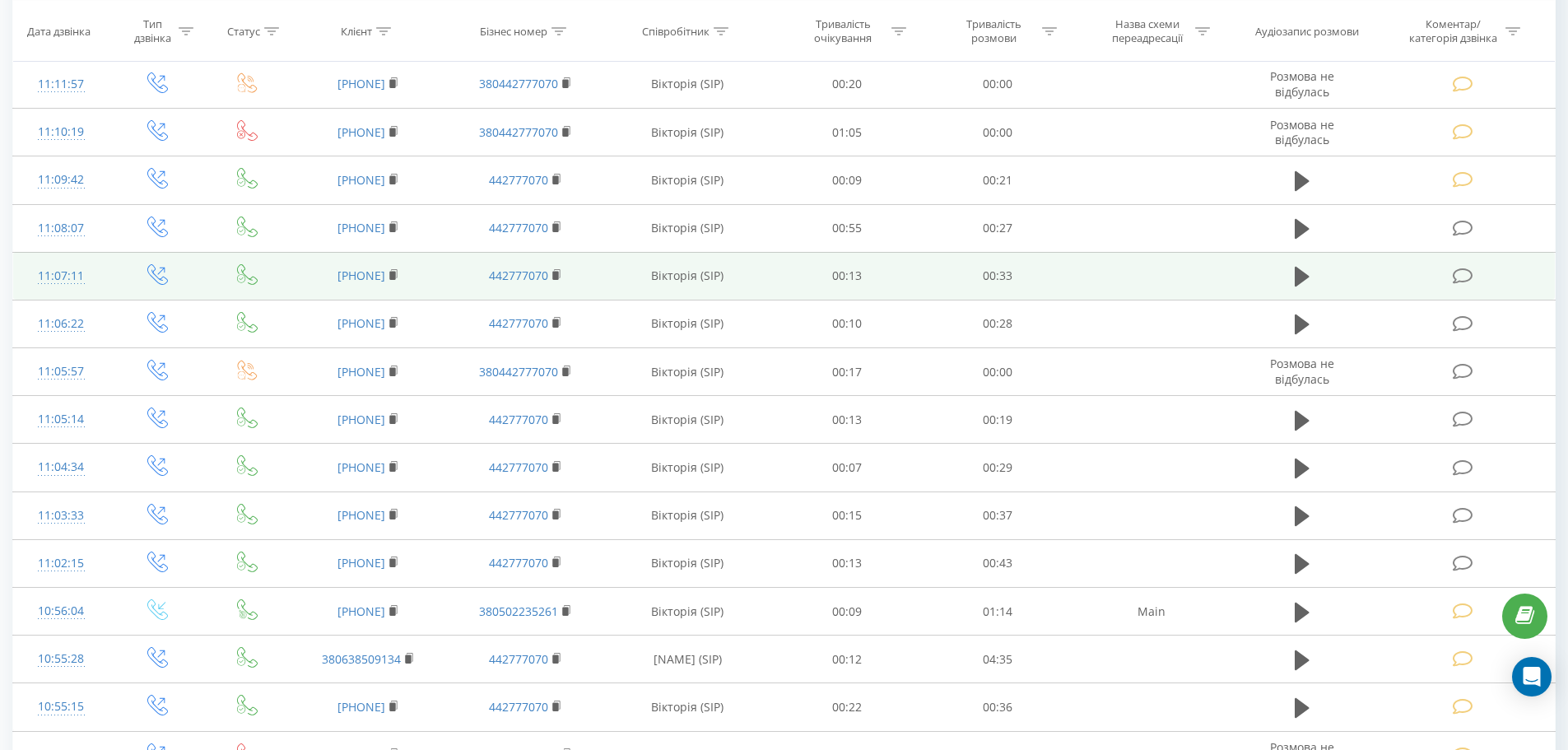 click at bounding box center [1464, 274] 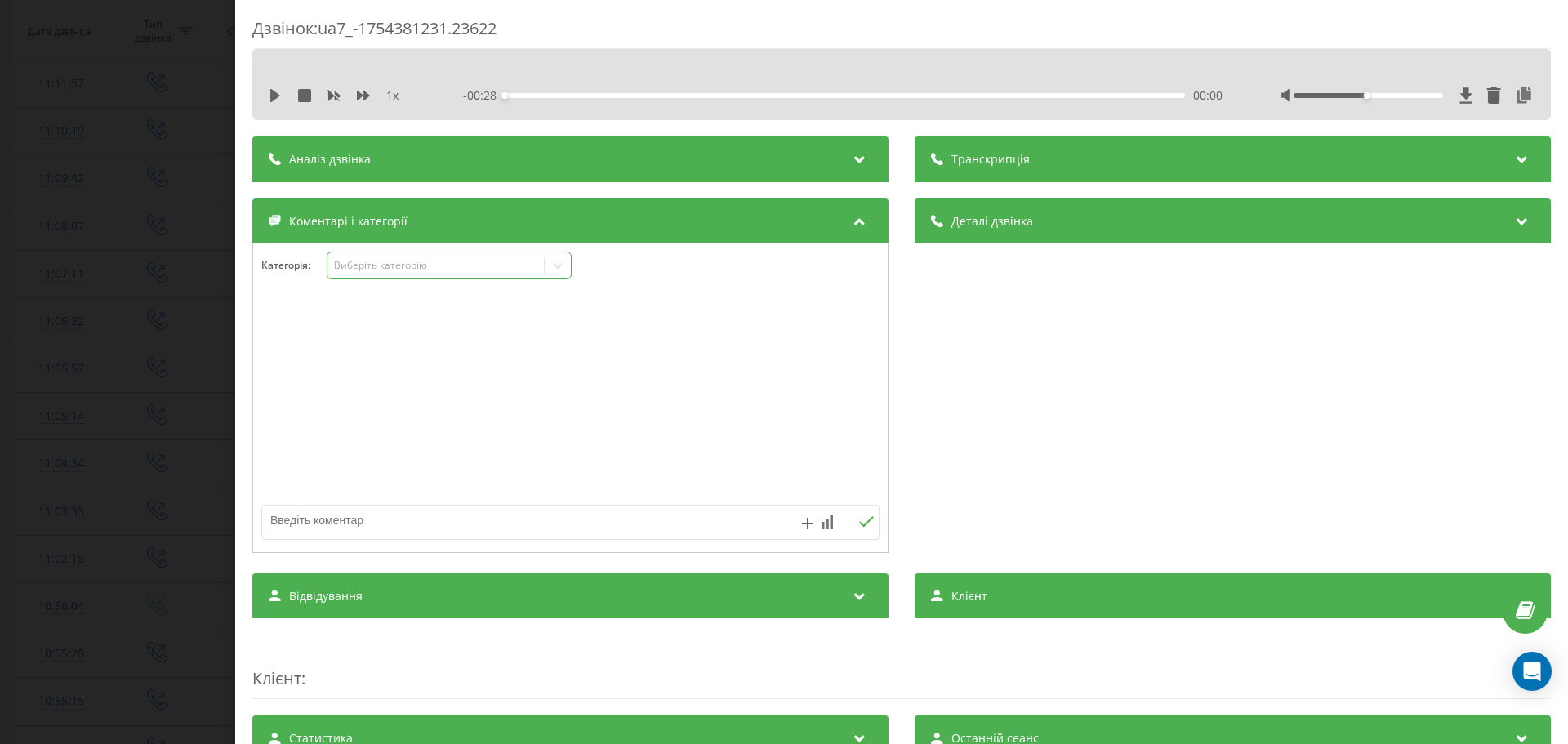 click on "Виберіть категорію" at bounding box center (449, 265) 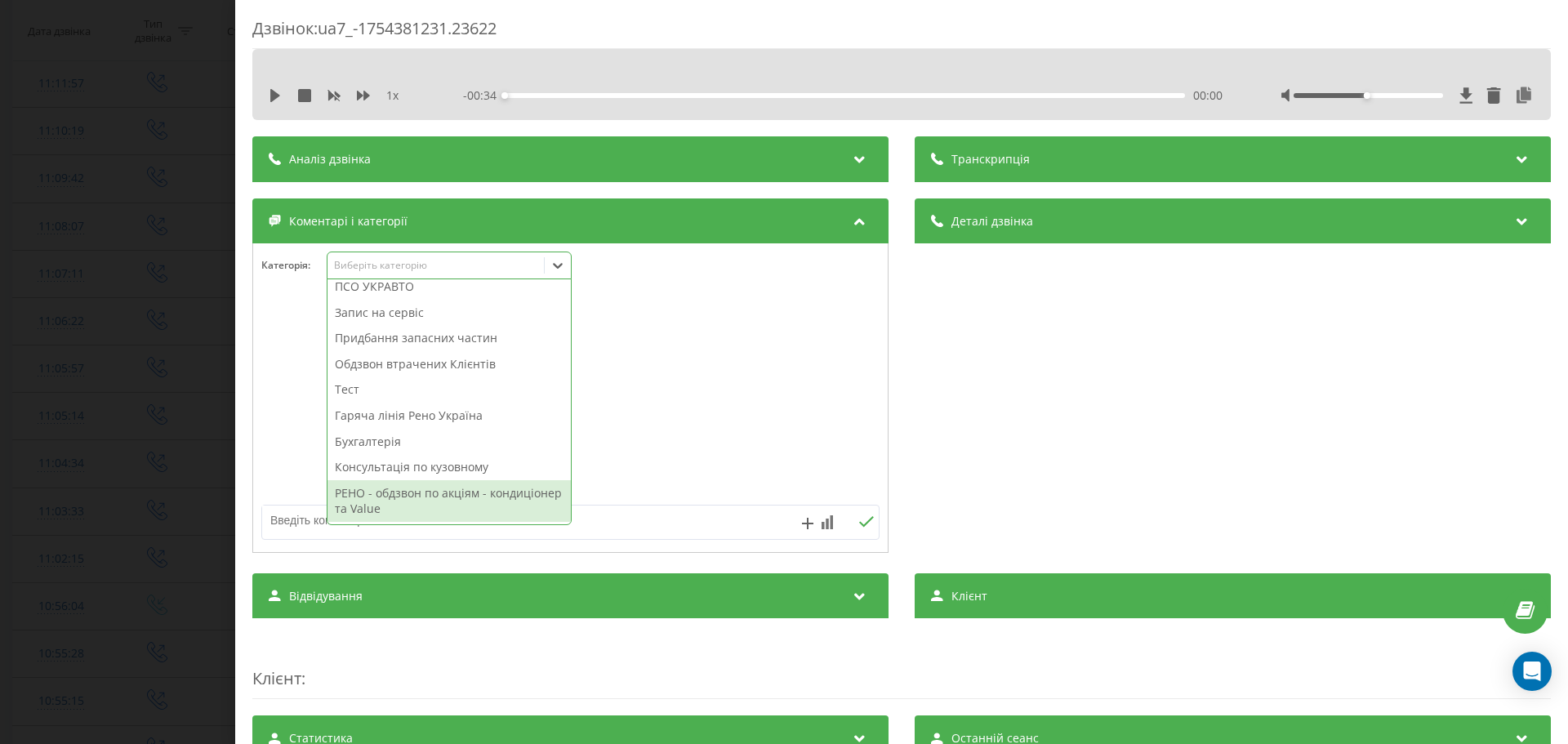 click on "РЕНО - обдзвон по акціям - кондиціонер та Value" at bounding box center [449, 501] 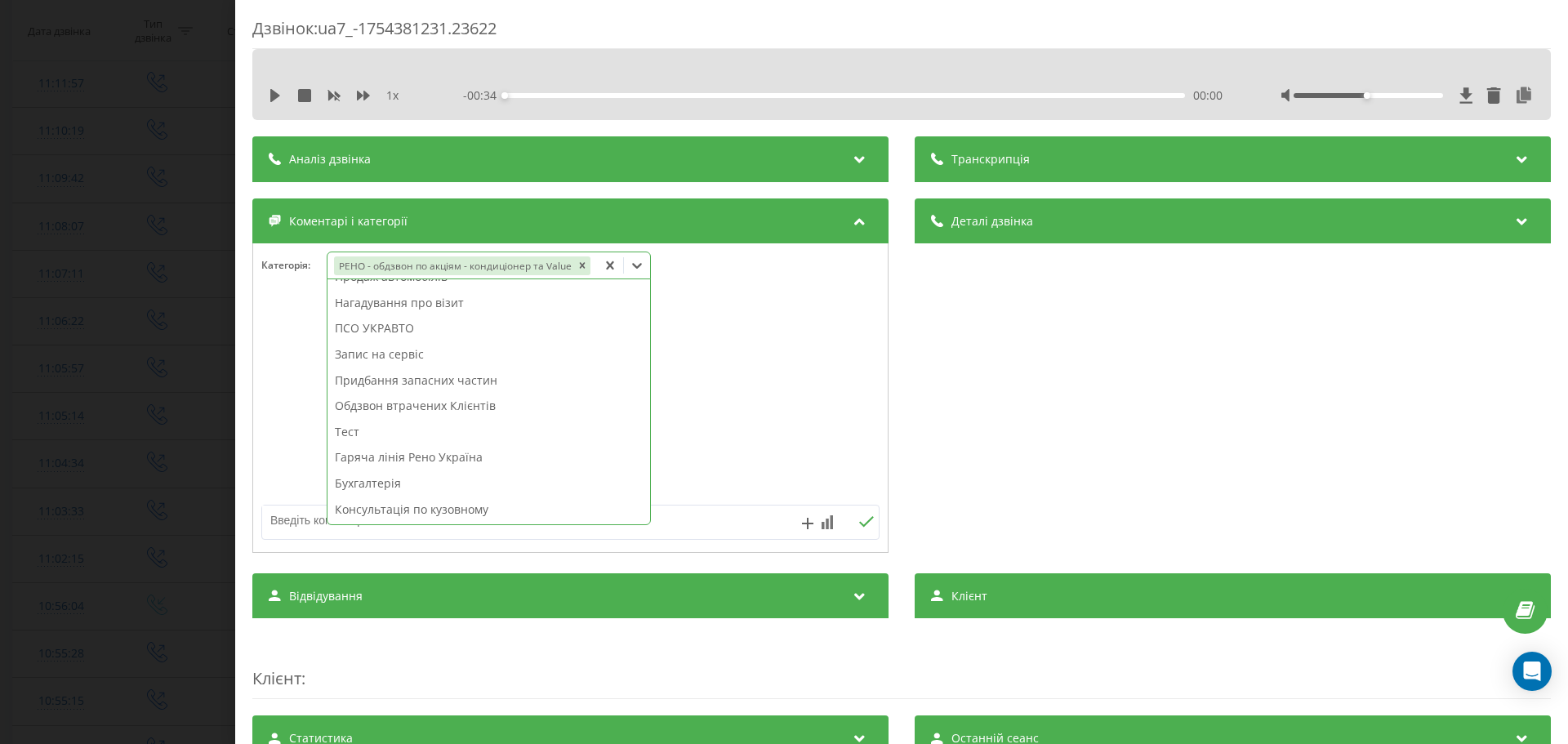 click on "Дзвінок :  ua7_-1754381231.23622   1 x  - 00:34 00:00   00:00   Транскрипція Для AI-аналізу майбутніх дзвінків  налаштуйте та активуйте профіль на сторінці . Якщо профіль вже є і дзвінок відповідає його умовам, оновіть сторінку через 10 хвилин - AI аналізує поточний дзвінок. Аналіз дзвінка Для AI-аналізу майбутніх дзвінків  налаштуйте та активуйте профіль на сторінці . Якщо профіль вже є і дзвінок відповідає його умовам, оновіть сторінку через 10 хвилин - AI аналізує поточний дзвінок. Деталі дзвінка Загальне Дата дзвінка 2025-08-05 11:07:11 Тип дзвінка Вихідний Статус дзвінка Успішний 442777070 n/a :" at bounding box center (784, 372) 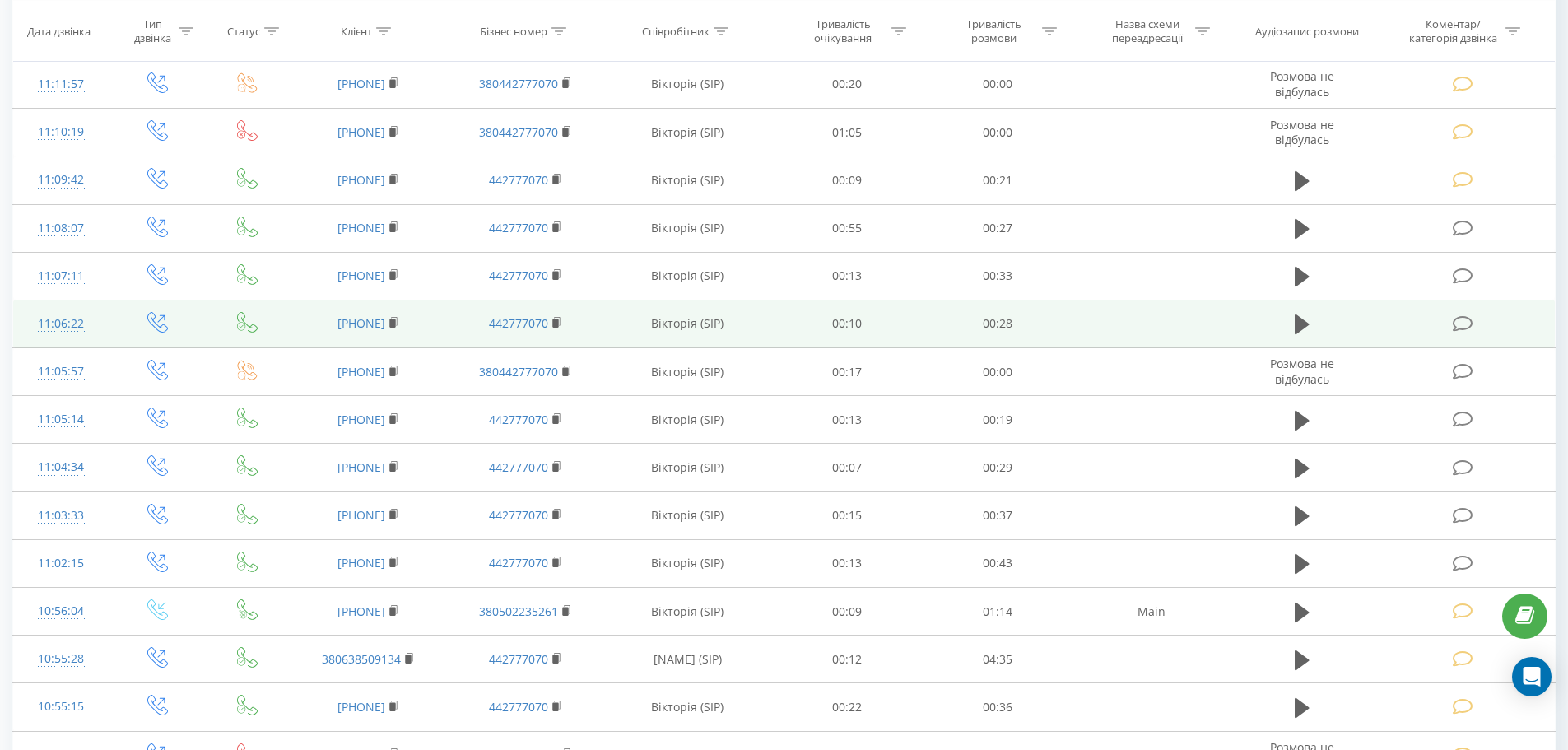 click at bounding box center [1464, 324] 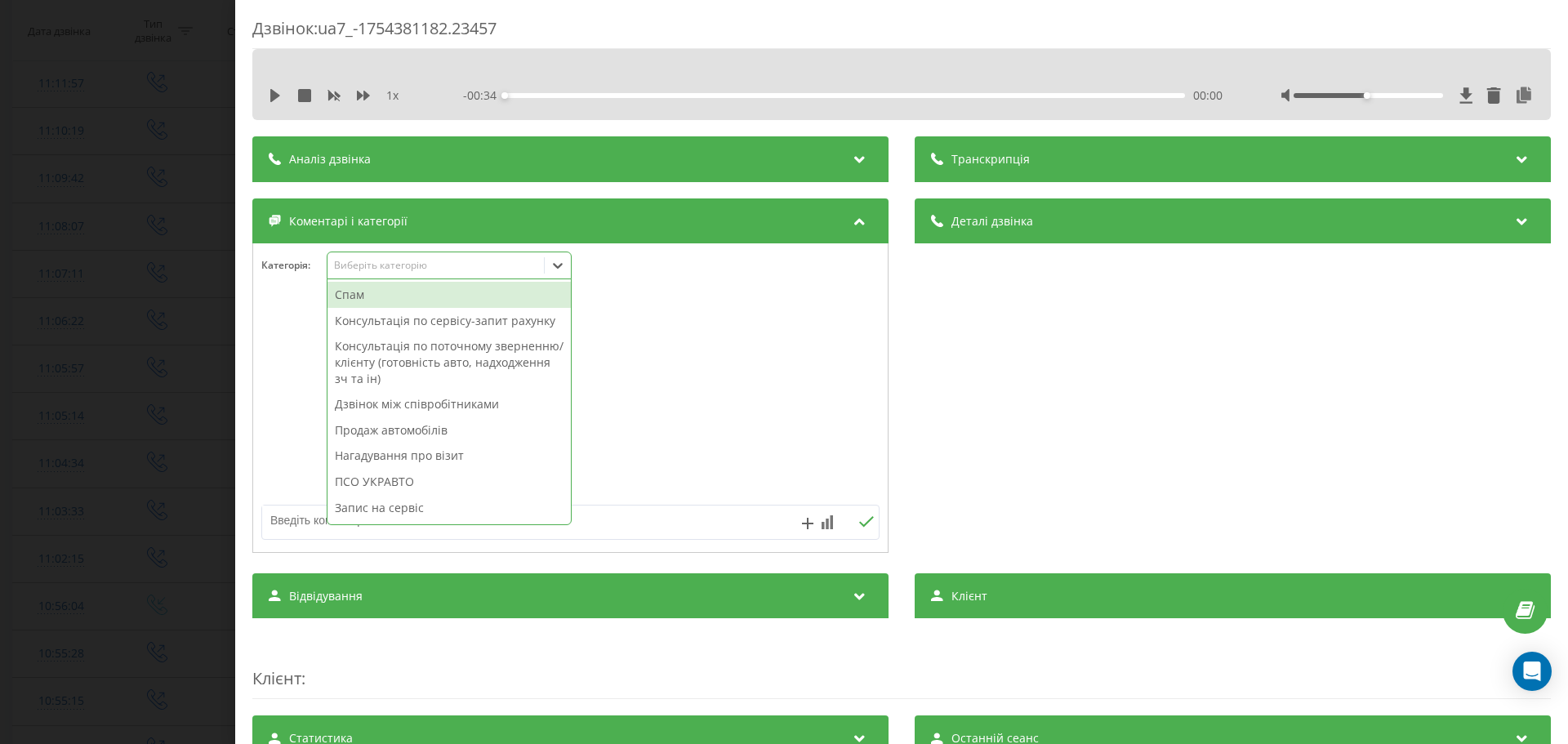 click on "Виберіть категорію" at bounding box center [449, 265] 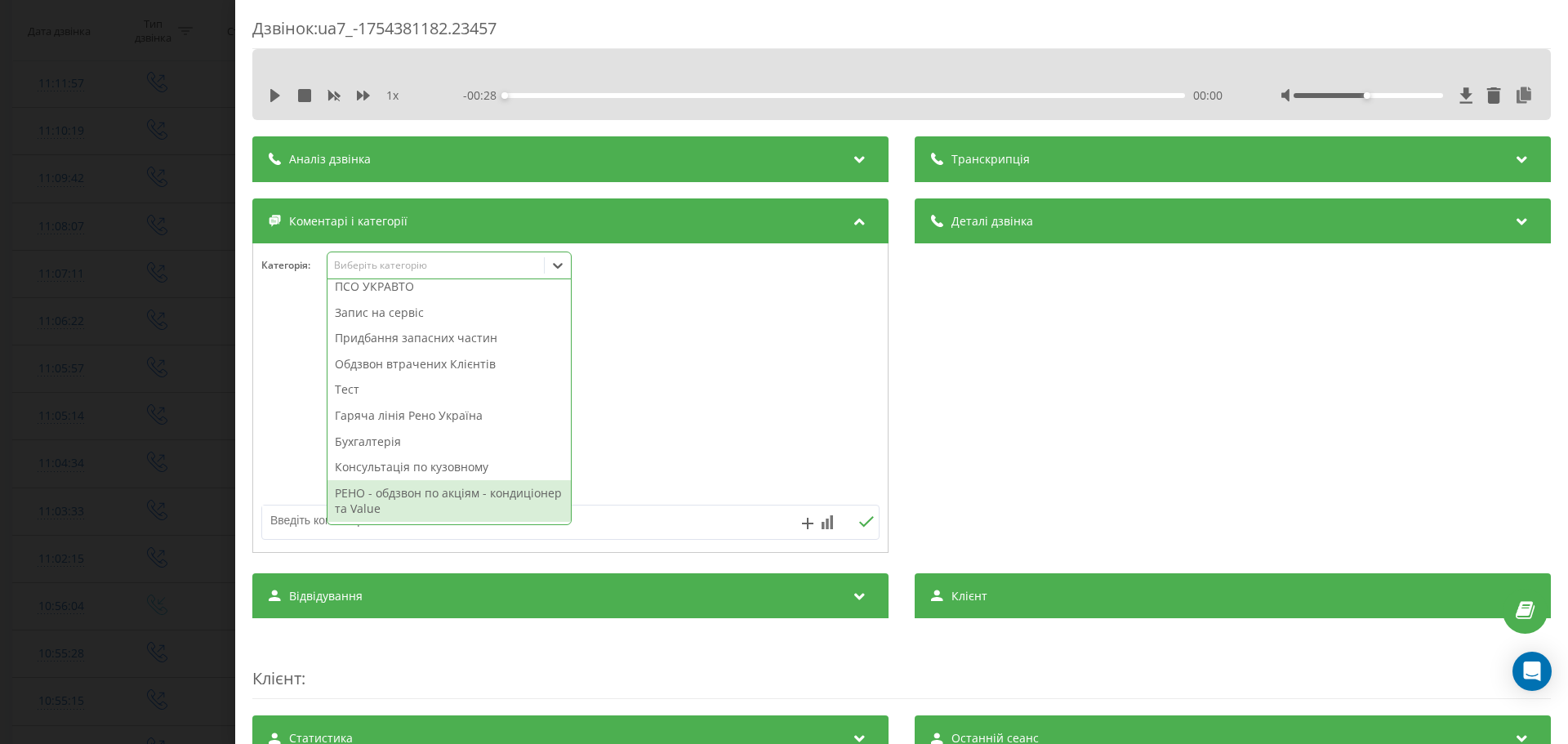 click on "РЕНО - обдзвон по акціям - кондиціонер та Value" at bounding box center [449, 501] 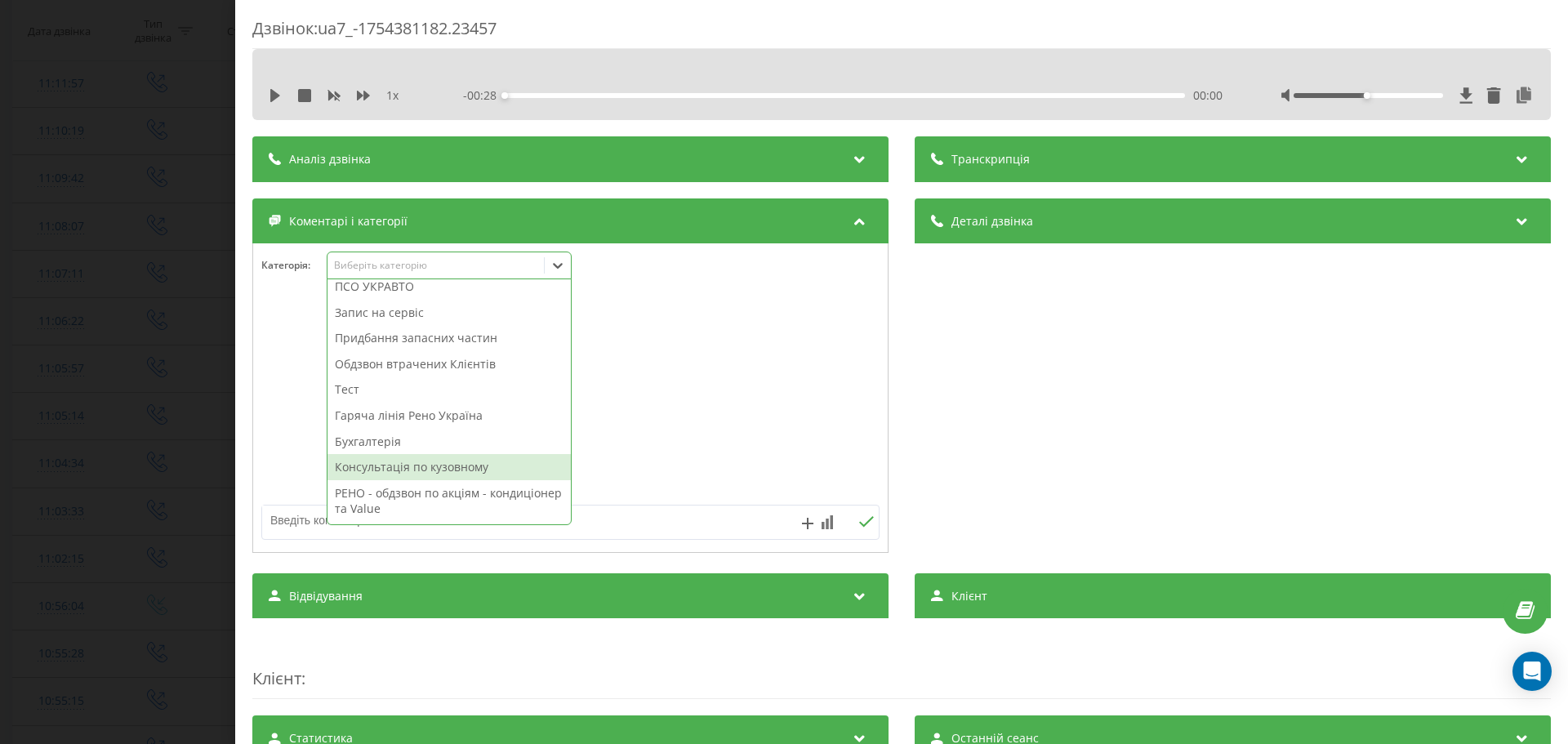 scroll, scrollTop: 137, scrollLeft: 0, axis: vertical 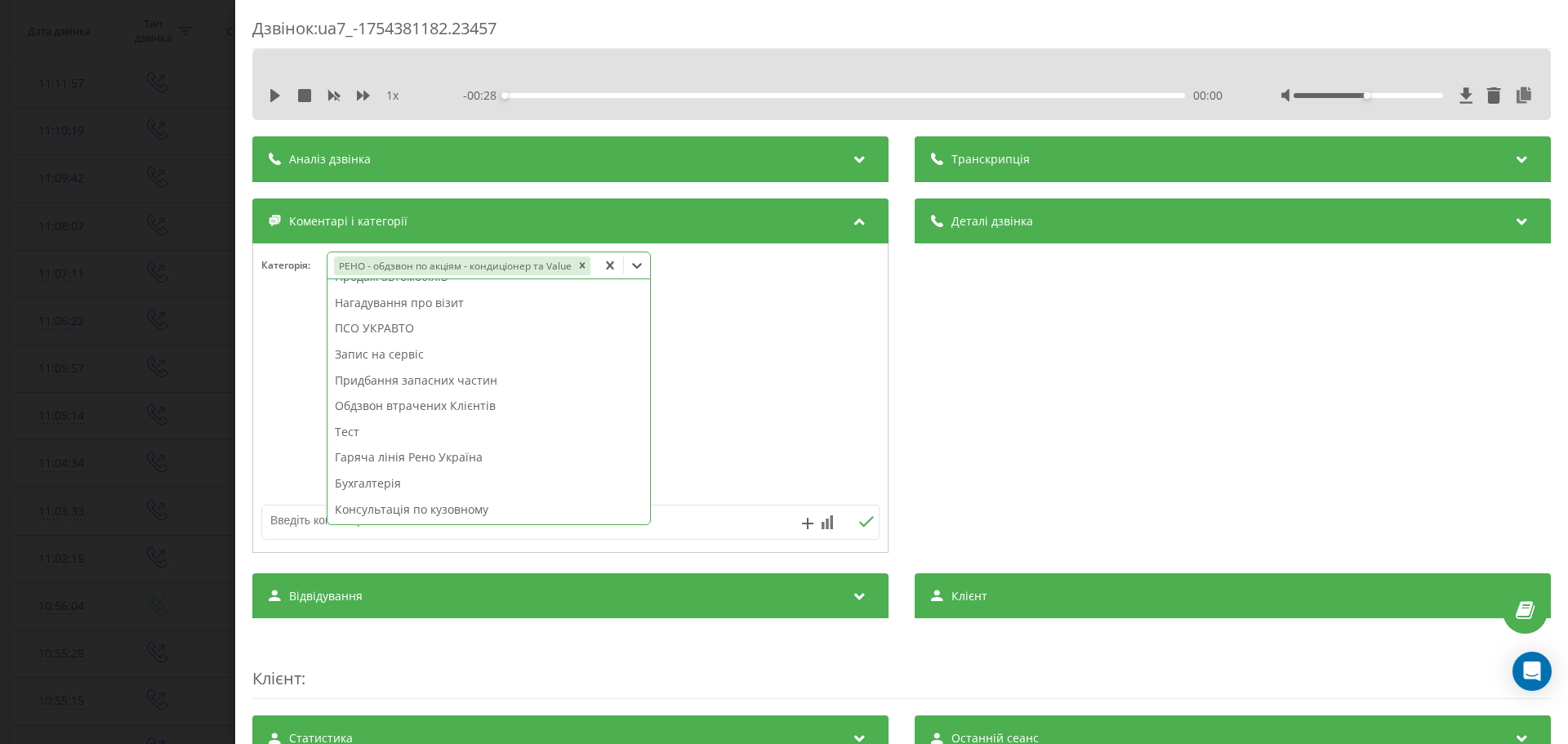 click on "Дзвінок :  ua7_-1754381182.23457   1 x  - 00:28 00:00   00:00   Транскрипція Для AI-аналізу майбутніх дзвінків  налаштуйте та активуйте профіль на сторінці . Якщо профіль вже є і дзвінок відповідає його умовам, оновіть сторінку через 10 хвилин - AI аналізує поточний дзвінок. Аналіз дзвінка Для AI-аналізу майбутніх дзвінків  налаштуйте та активуйте профіль на сторінці . Якщо профіль вже є і дзвінок відповідає його умовам, оновіть сторінку через 10 хвилин - AI аналізує поточний дзвінок. Деталі дзвінка Загальне Дата дзвінка 2025-08-05 11:06:22 Тип дзвінка Вихідний Статус дзвінка Успішний 442777070 n/a :" at bounding box center (784, 372) 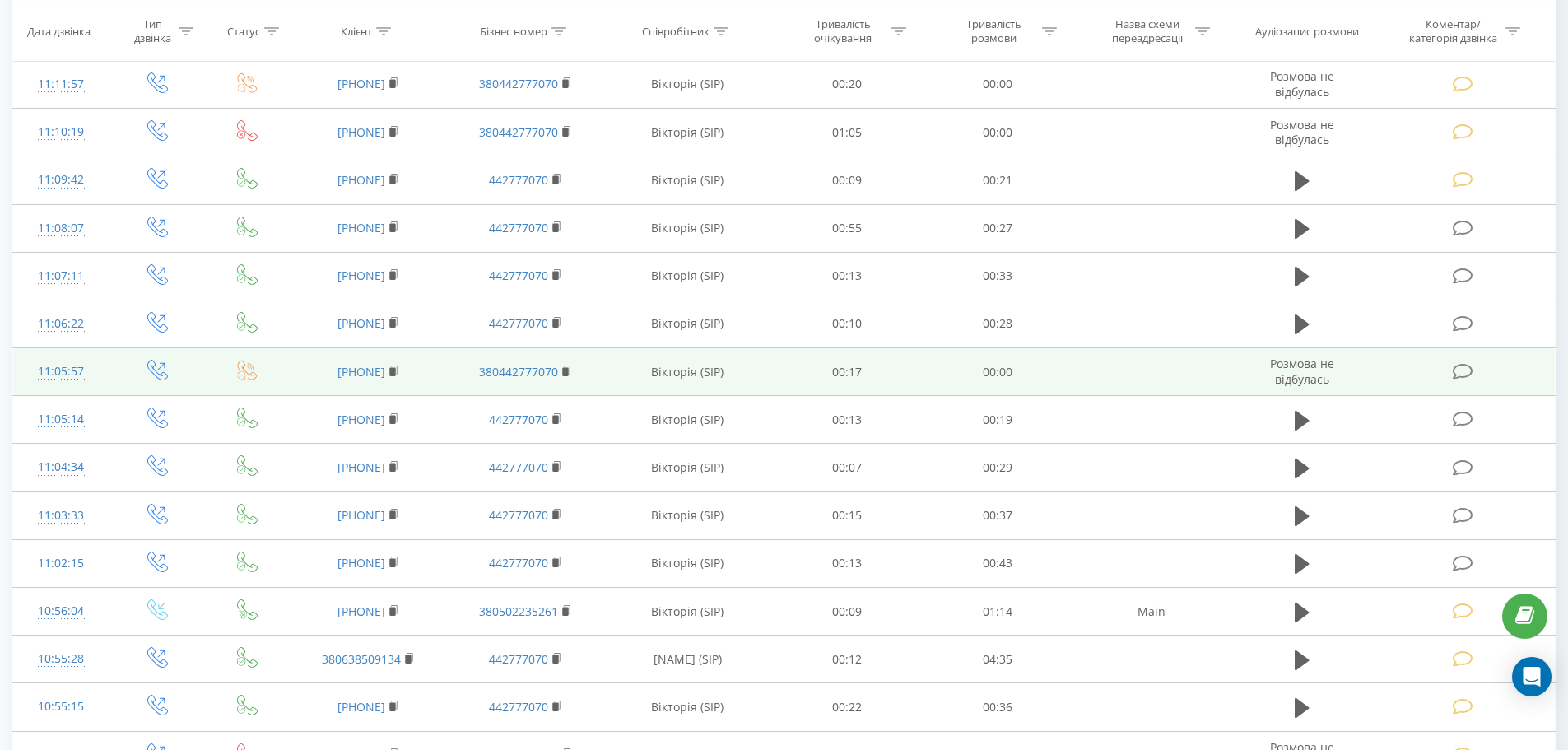 click at bounding box center [1463, 371] 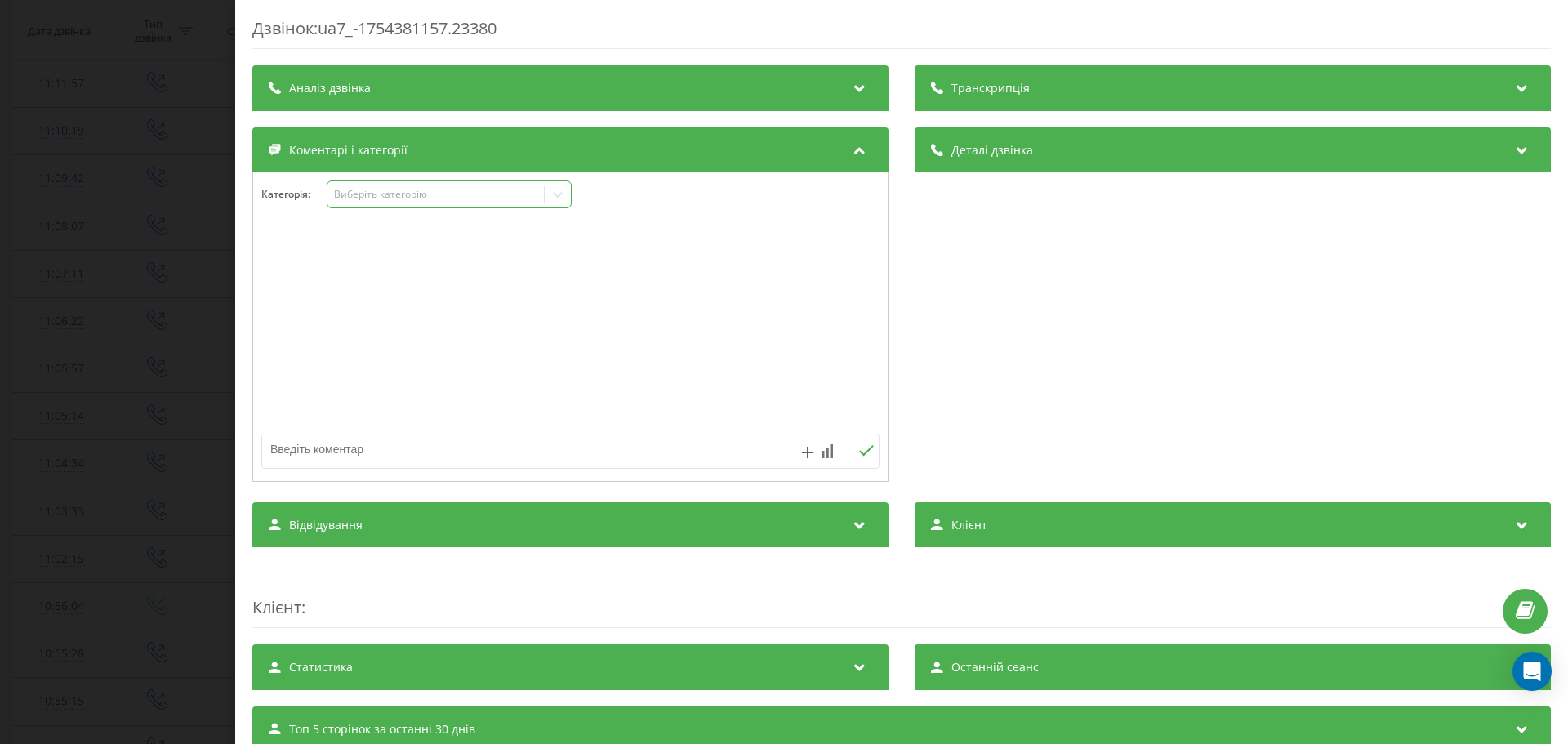 click on "Виберіть категорію" at bounding box center [435, 194] 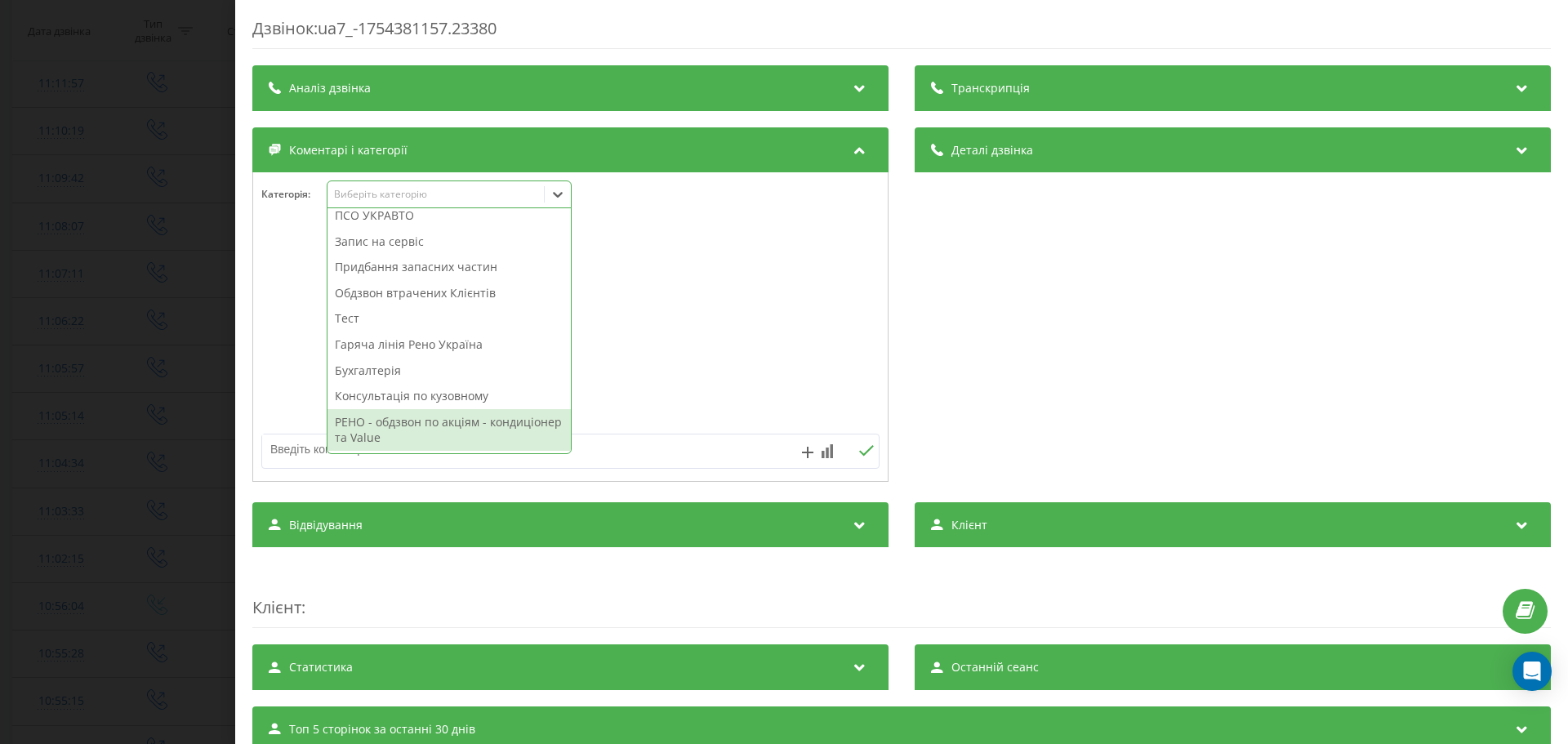 click on "РЕНО - обдзвон по акціям - кондиціонер та Value" at bounding box center (449, 430) 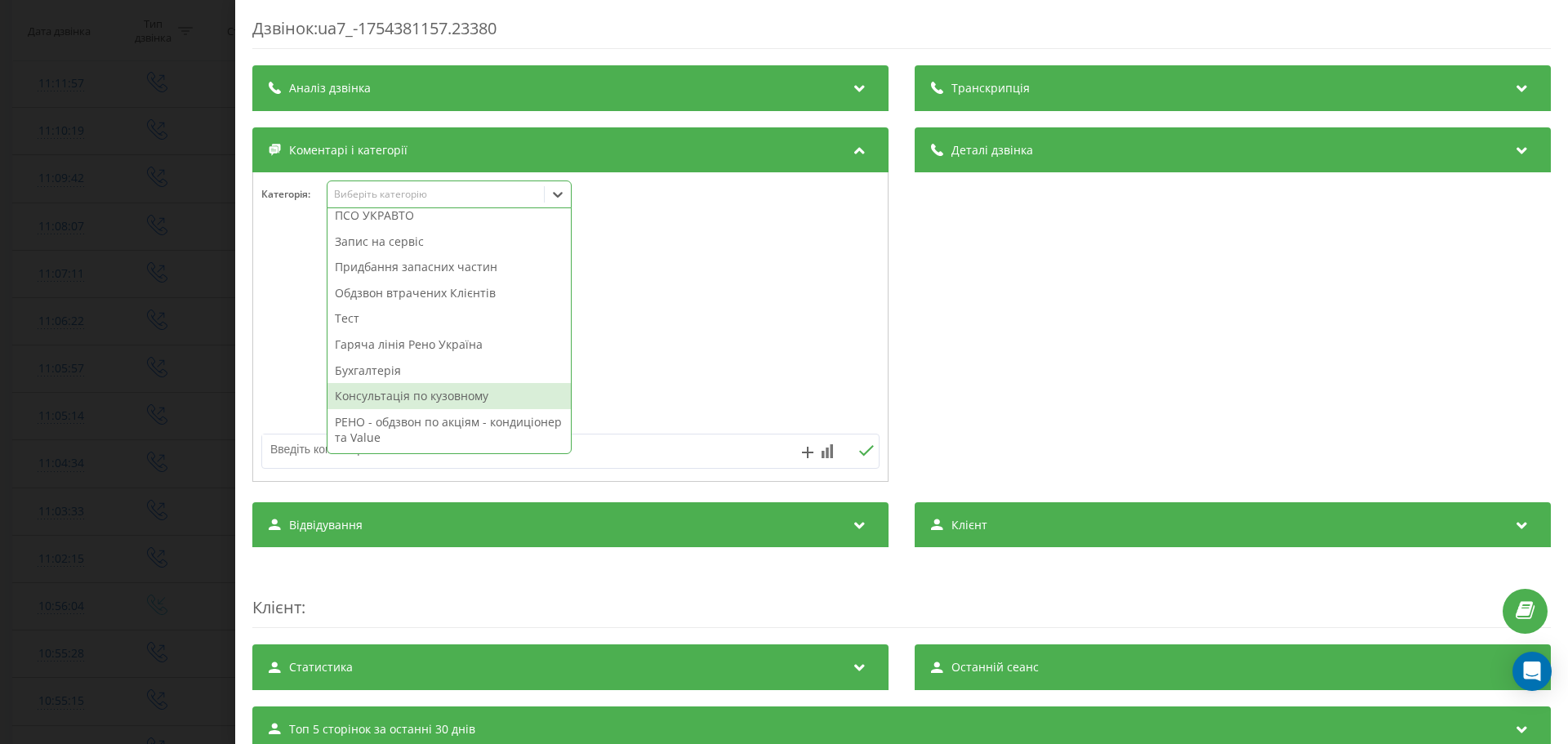 scroll, scrollTop: 137, scrollLeft: 0, axis: vertical 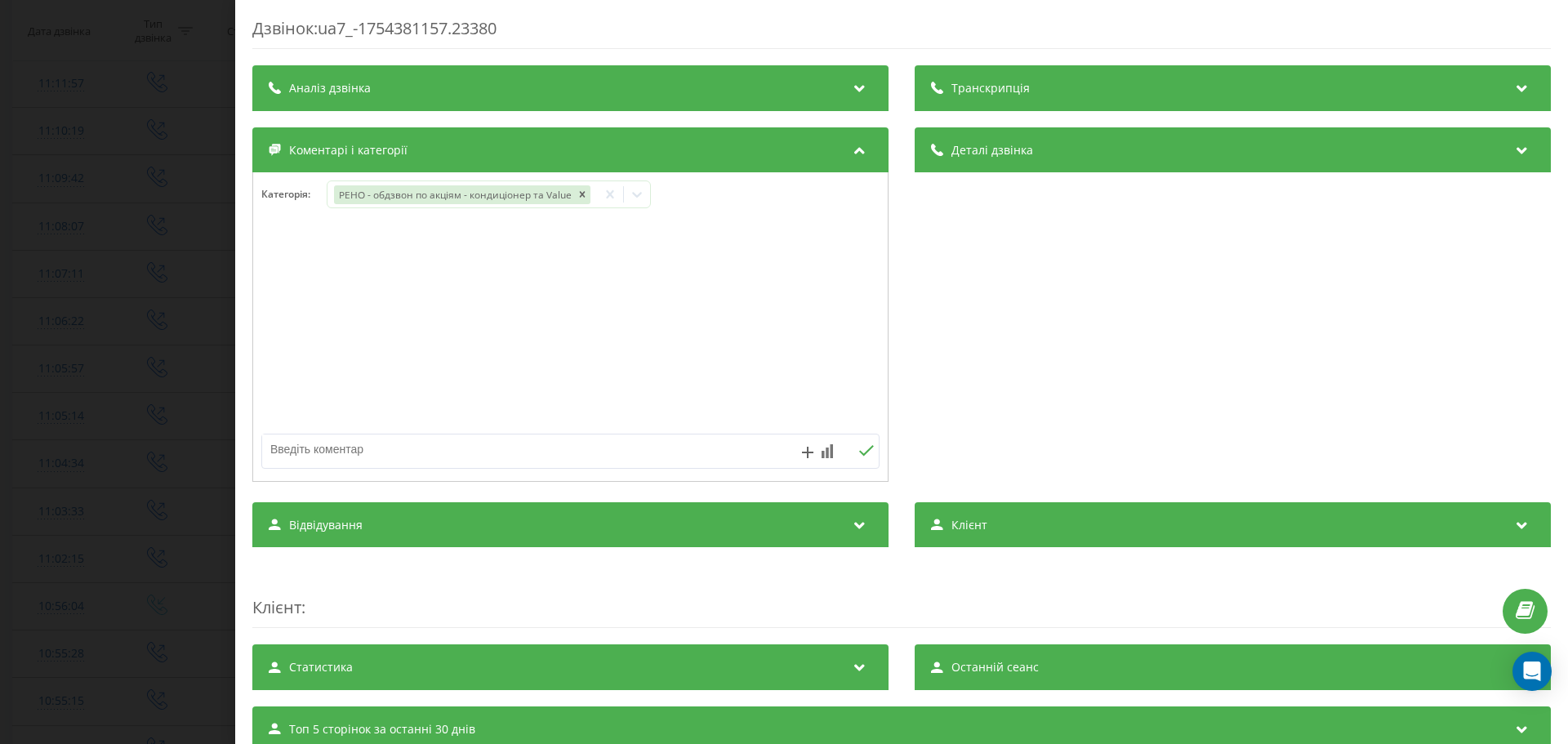 click on "Дзвінок :  ua7_-1754381157.23380 Транскрипція Для AI-аналізу майбутніх дзвінків  налаштуйте та активуйте профіль на сторінці . Якщо профіль вже є і дзвінок відповідає його умовам, оновіть сторінку через 10 хвилин - AI аналізує поточний дзвінок. Аналіз дзвінка Для AI-аналізу майбутніх дзвінків  налаштуйте та активуйте профіль на сторінці . Якщо профіль вже є і дзвінок відповідає його умовам, оновіть сторінку через 10 хвилин - AI аналізує поточний дзвінок. Деталі дзвінка Загальне Дата дзвінка 2025-08-05 11:05:57 Тип дзвінка Вихідний Статус дзвінка Зайнято Хто дзвонив 380442777070 380974837604" at bounding box center (784, 372) 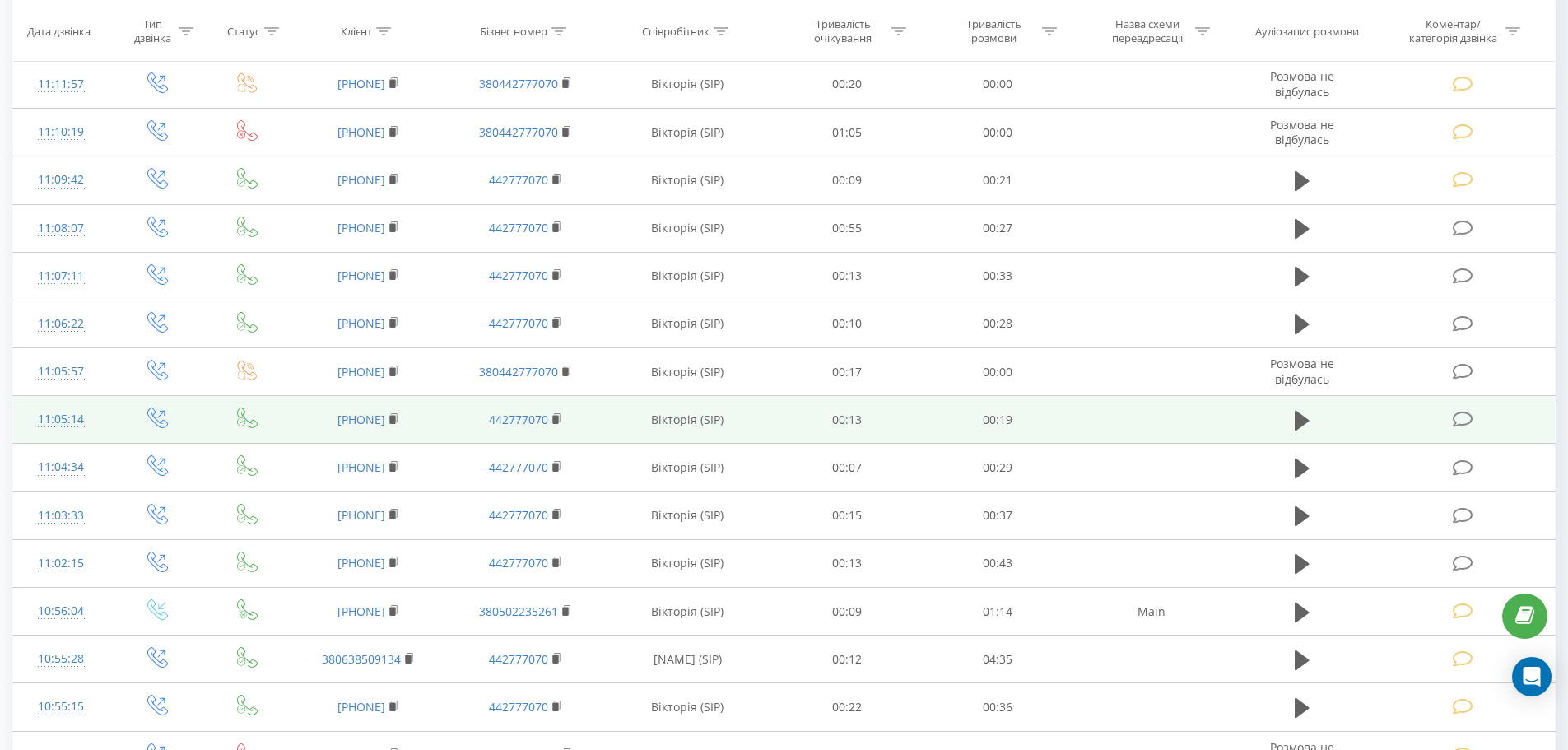 click at bounding box center (1463, 419) 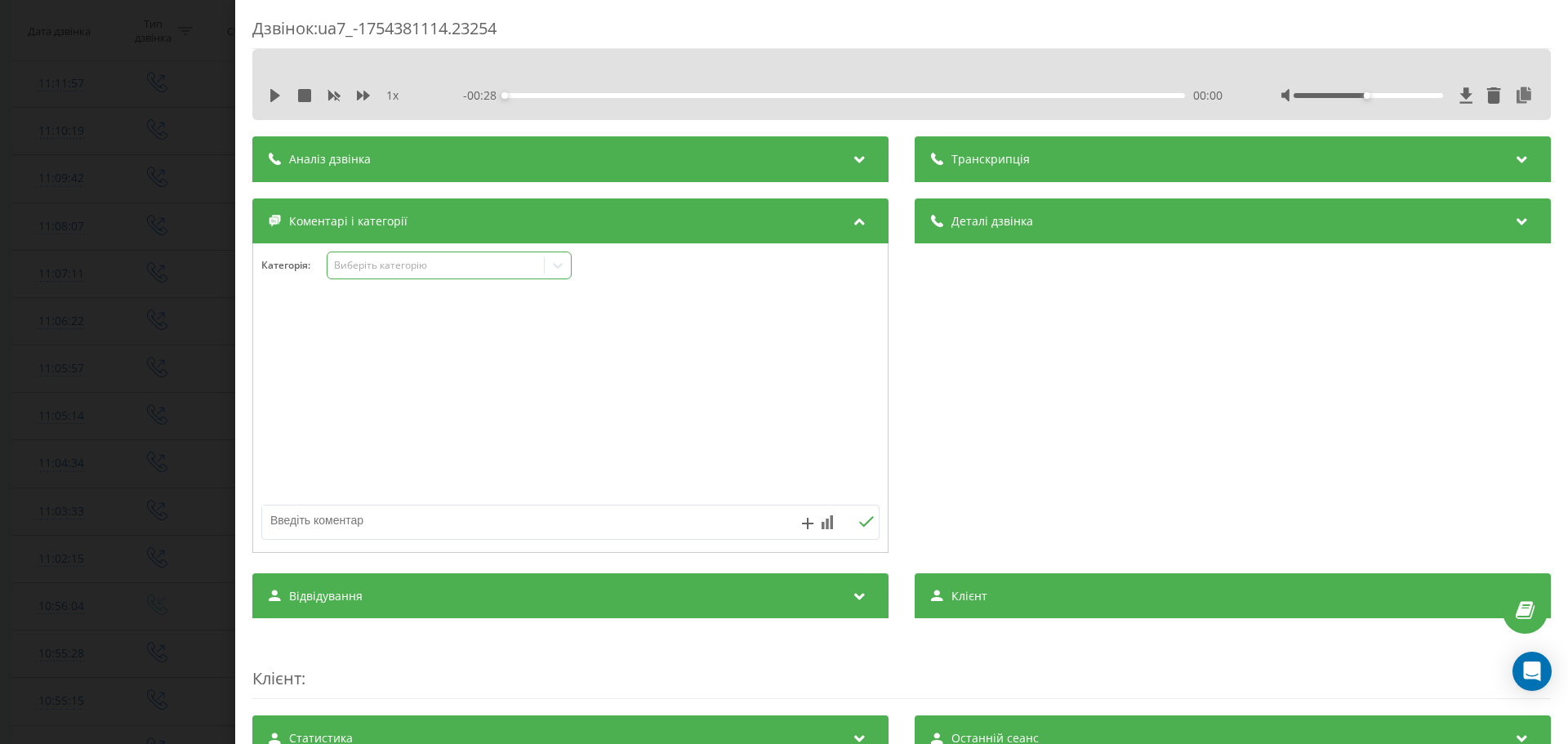 click on "Виберіть категорію" at bounding box center [436, 265] 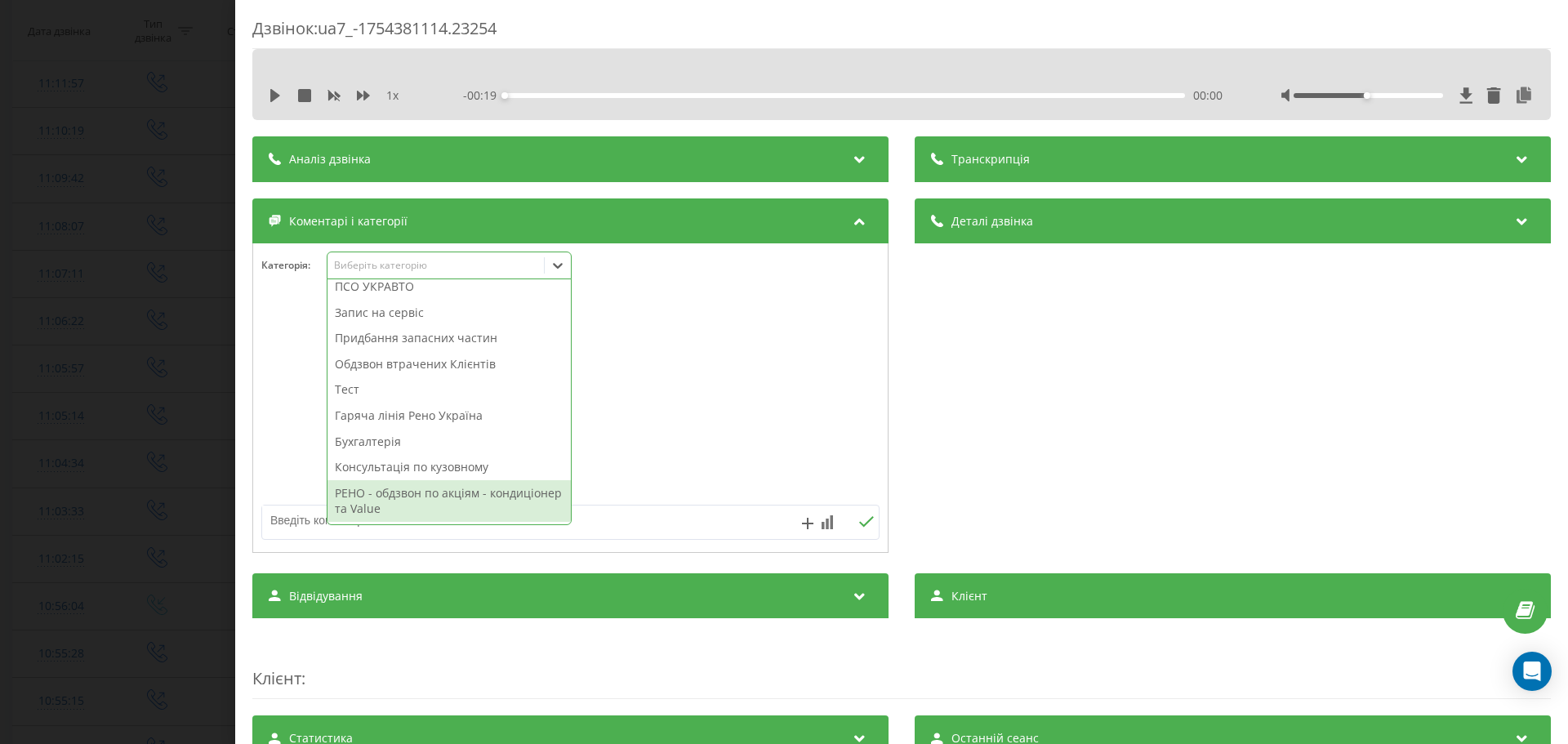 click on "РЕНО - обдзвон по акціям - кондиціонер та Value" at bounding box center (449, 501) 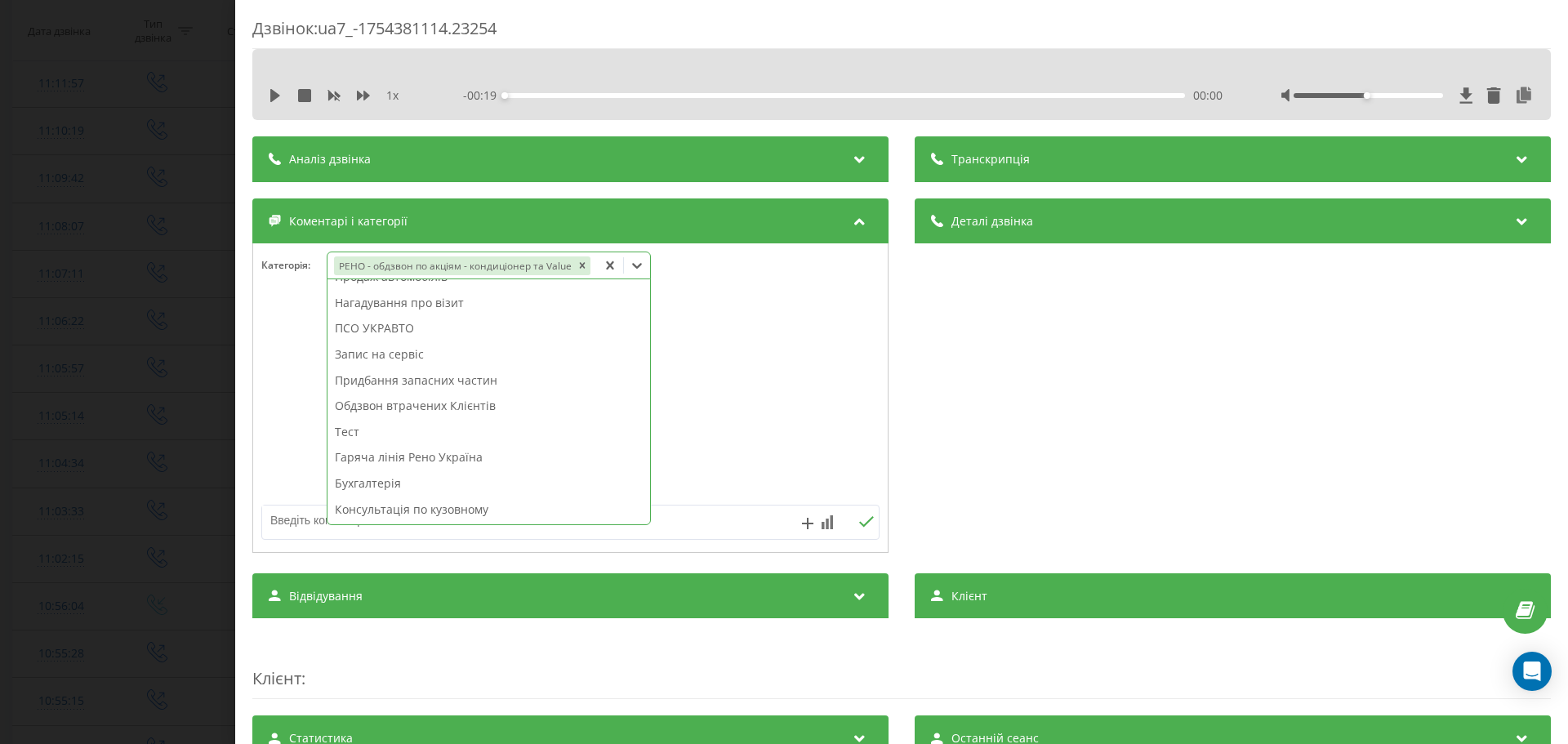 scroll, scrollTop: 137, scrollLeft: 0, axis: vertical 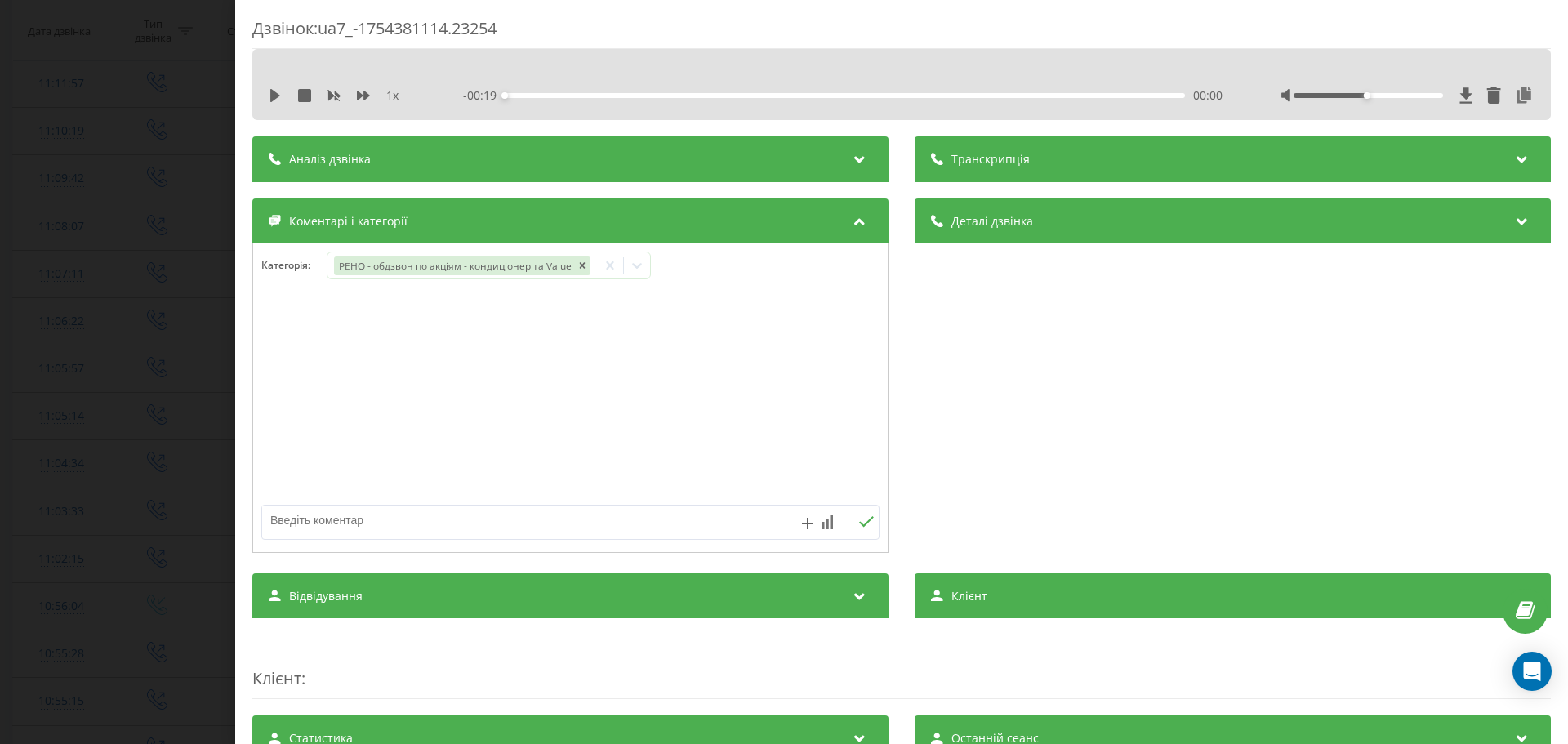 click on "Дзвінок :  ua7_-1754381114.23254   1 x  - 00:19 00:00   00:00   Транскрипція Для AI-аналізу майбутніх дзвінків  налаштуйте та активуйте профіль на сторінці . Якщо профіль вже є і дзвінок відповідає його умовам, оновіть сторінку через 10 хвилин - AI аналізує поточний дзвінок. Аналіз дзвінка Для AI-аналізу майбутніх дзвінків  налаштуйте та активуйте профіль на сторінці . Якщо профіль вже є і дзвінок відповідає його умовам, оновіть сторінку через 10 хвилин - AI аналізує поточний дзвінок. Деталі дзвінка Загальне Дата дзвінка 2025-08-05 11:05:14 Тип дзвінка Вихідний Статус дзвінка Успішний 442777070 n/a :" at bounding box center [784, 372] 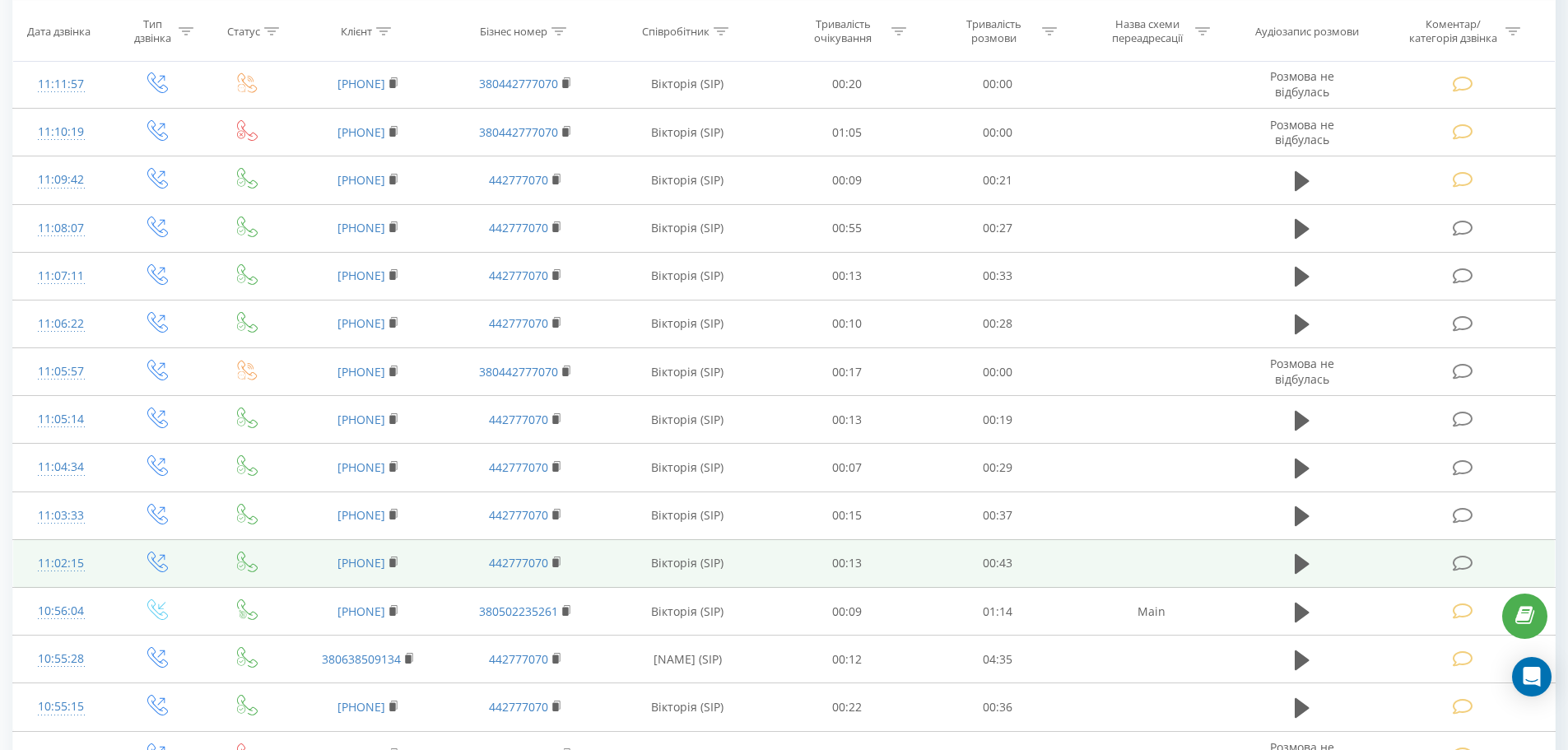click at bounding box center [1464, 563] 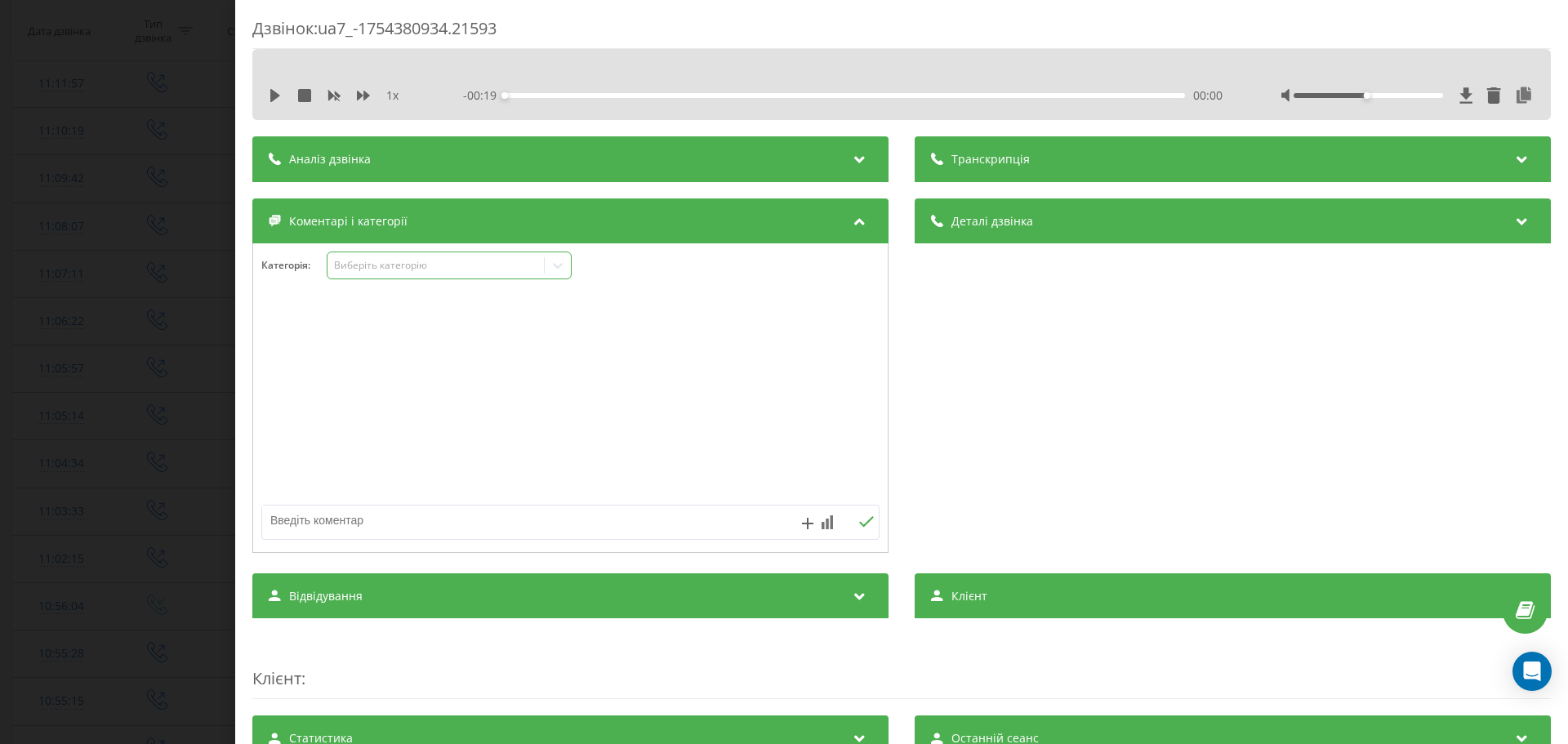 click on "Виберіть категорію" at bounding box center (436, 265) 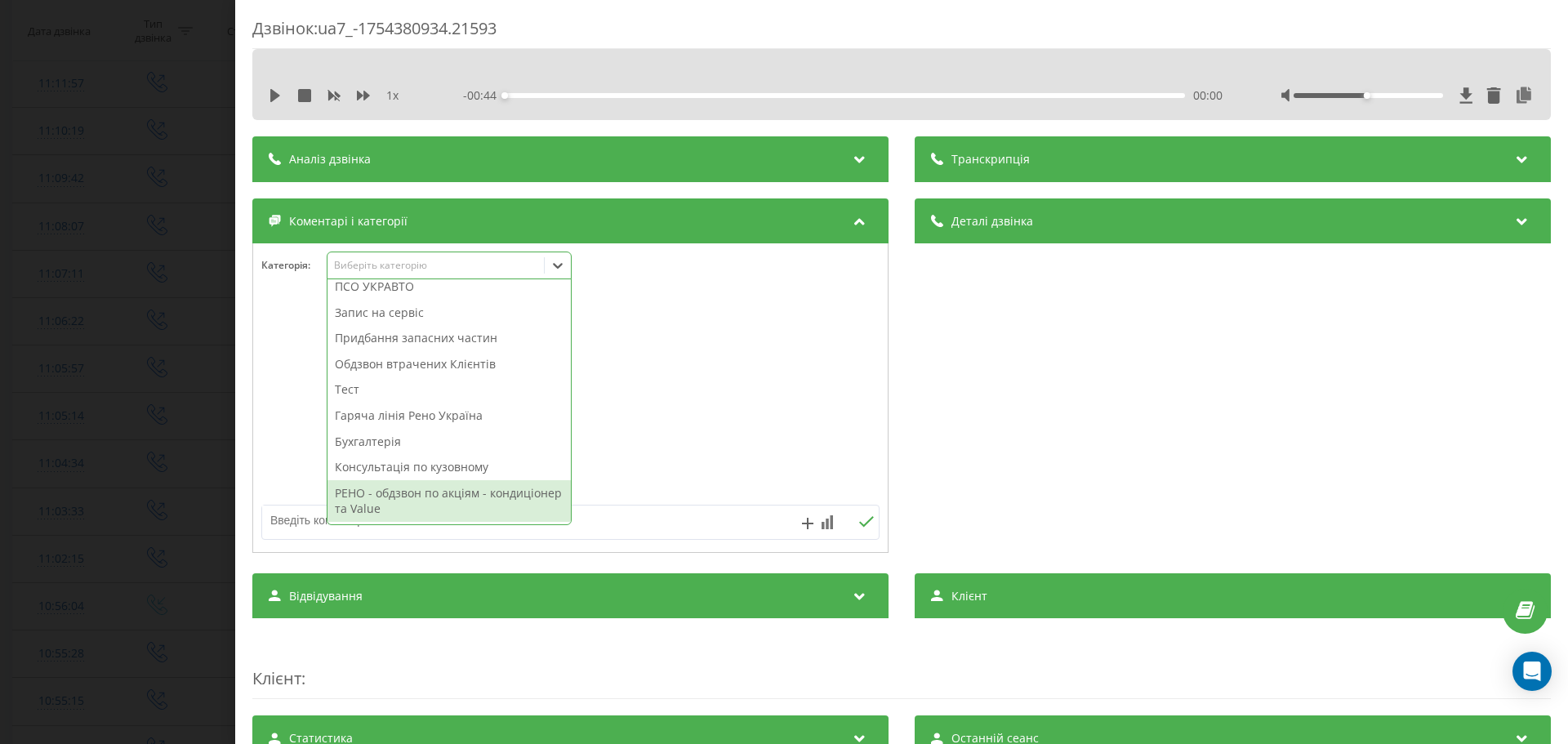 click on "РЕНО - обдзвон по акціям - кондиціонер та Value" at bounding box center [449, 501] 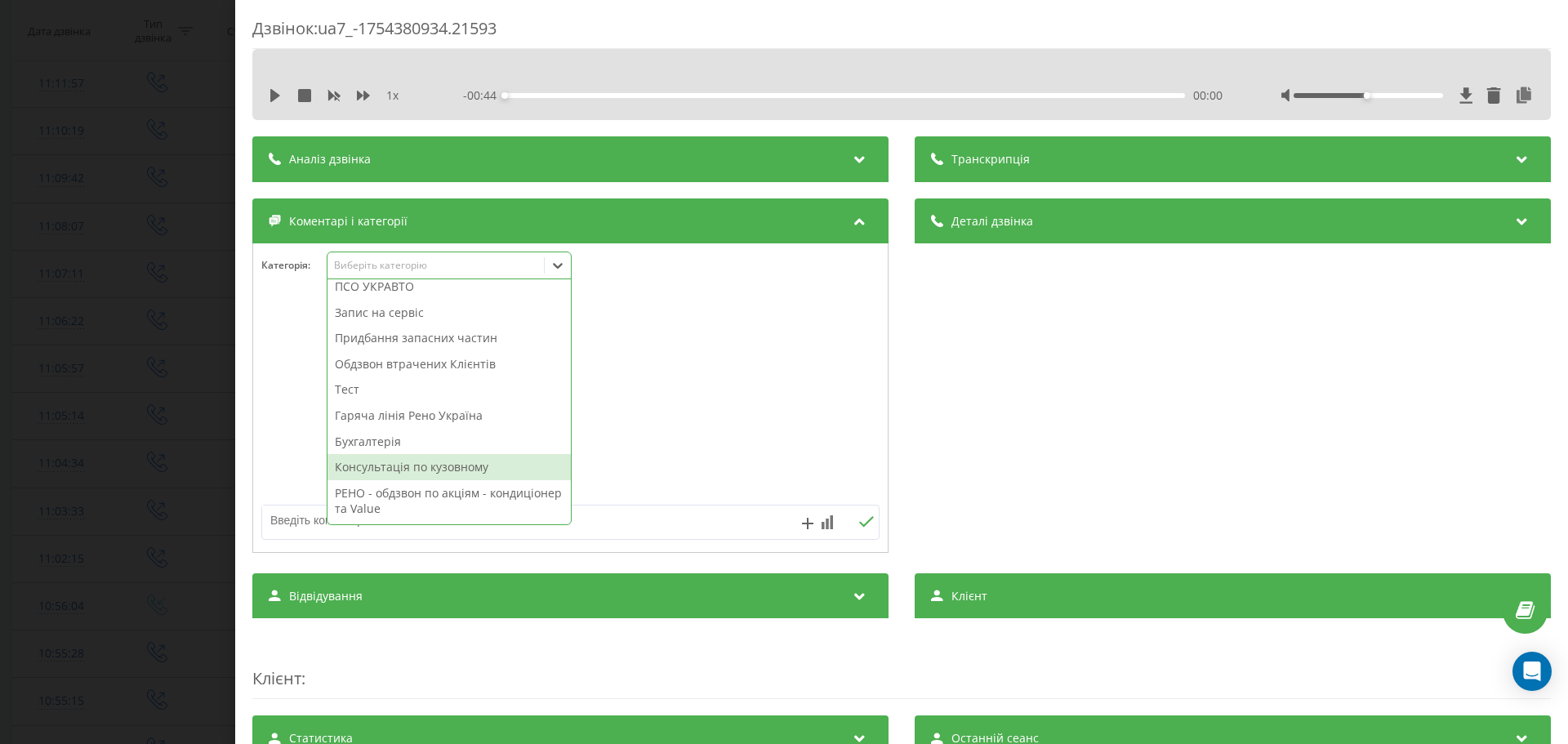scroll, scrollTop: 137, scrollLeft: 0, axis: vertical 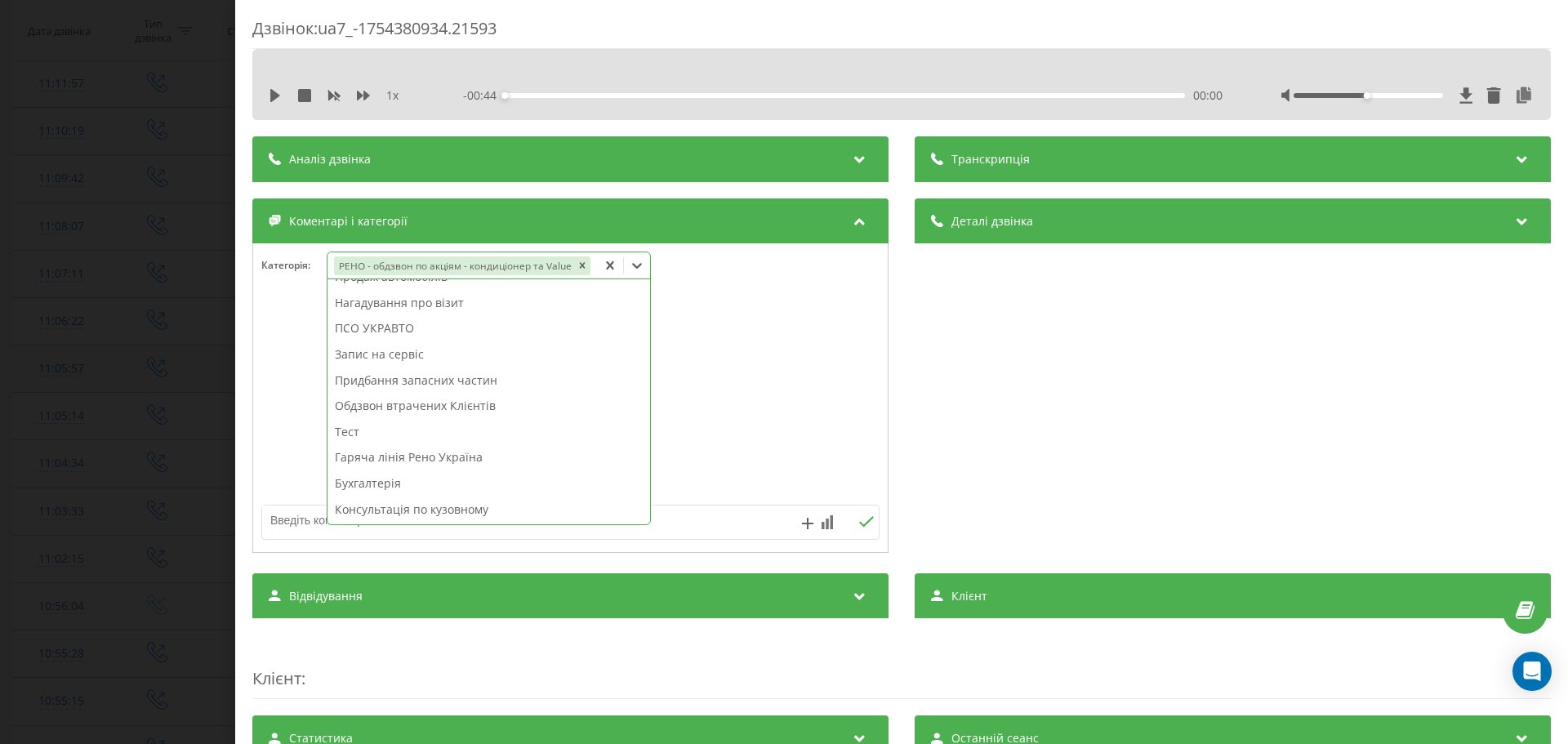 drag, startPoint x: 147, startPoint y: 415, endPoint x: 340, endPoint y: 391, distance: 194.4865 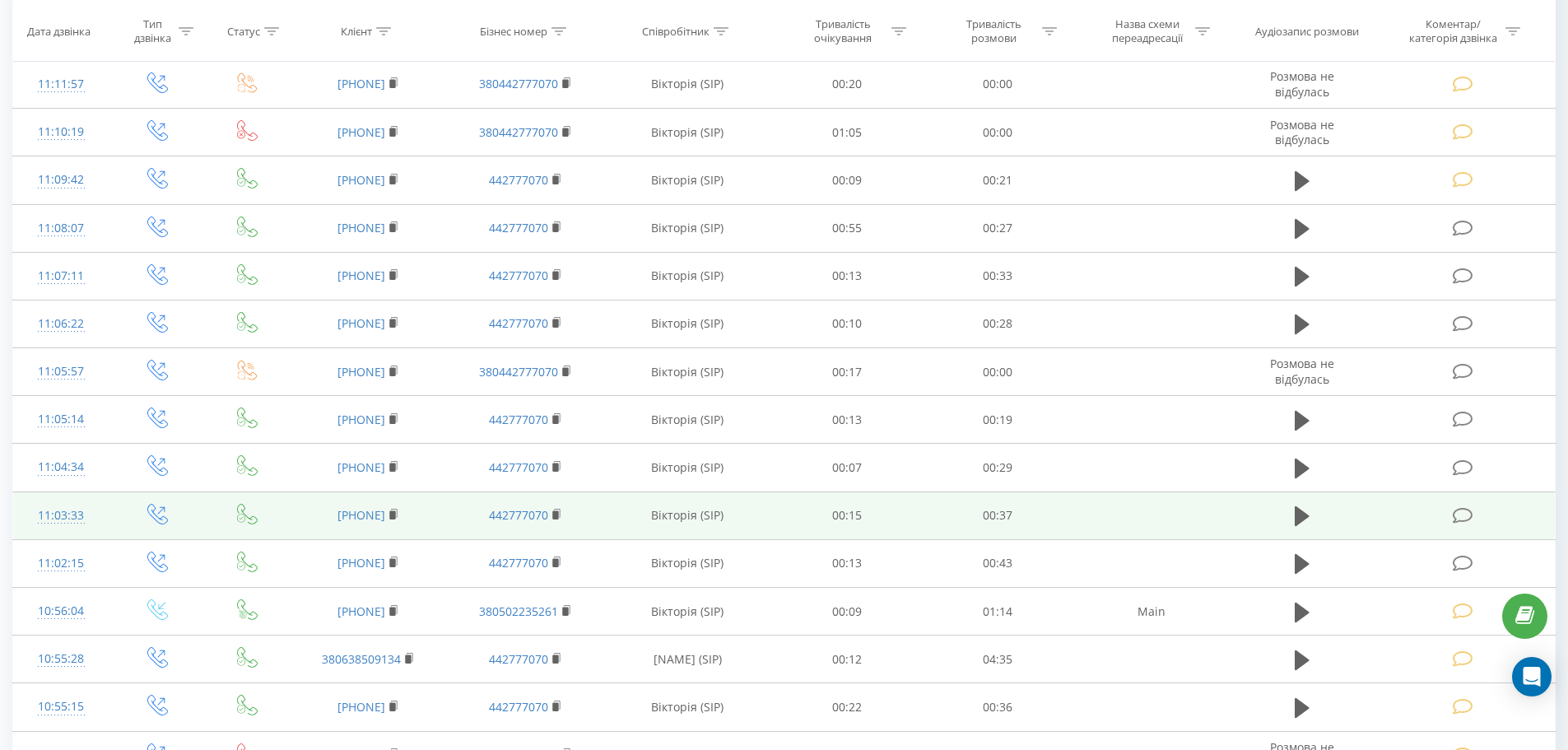 click at bounding box center [1463, 515] 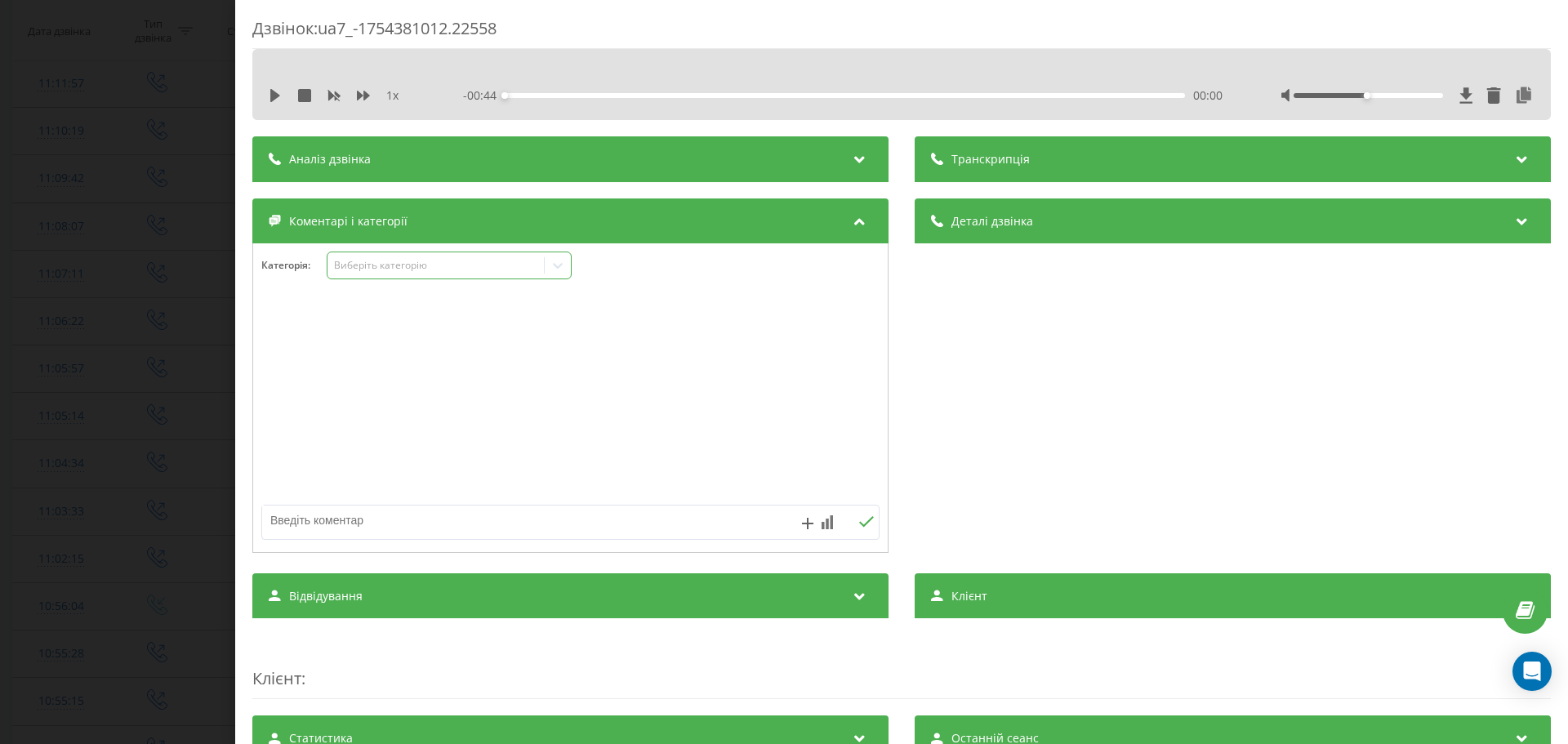 click on "Виберіть категорію" at bounding box center [436, 265] 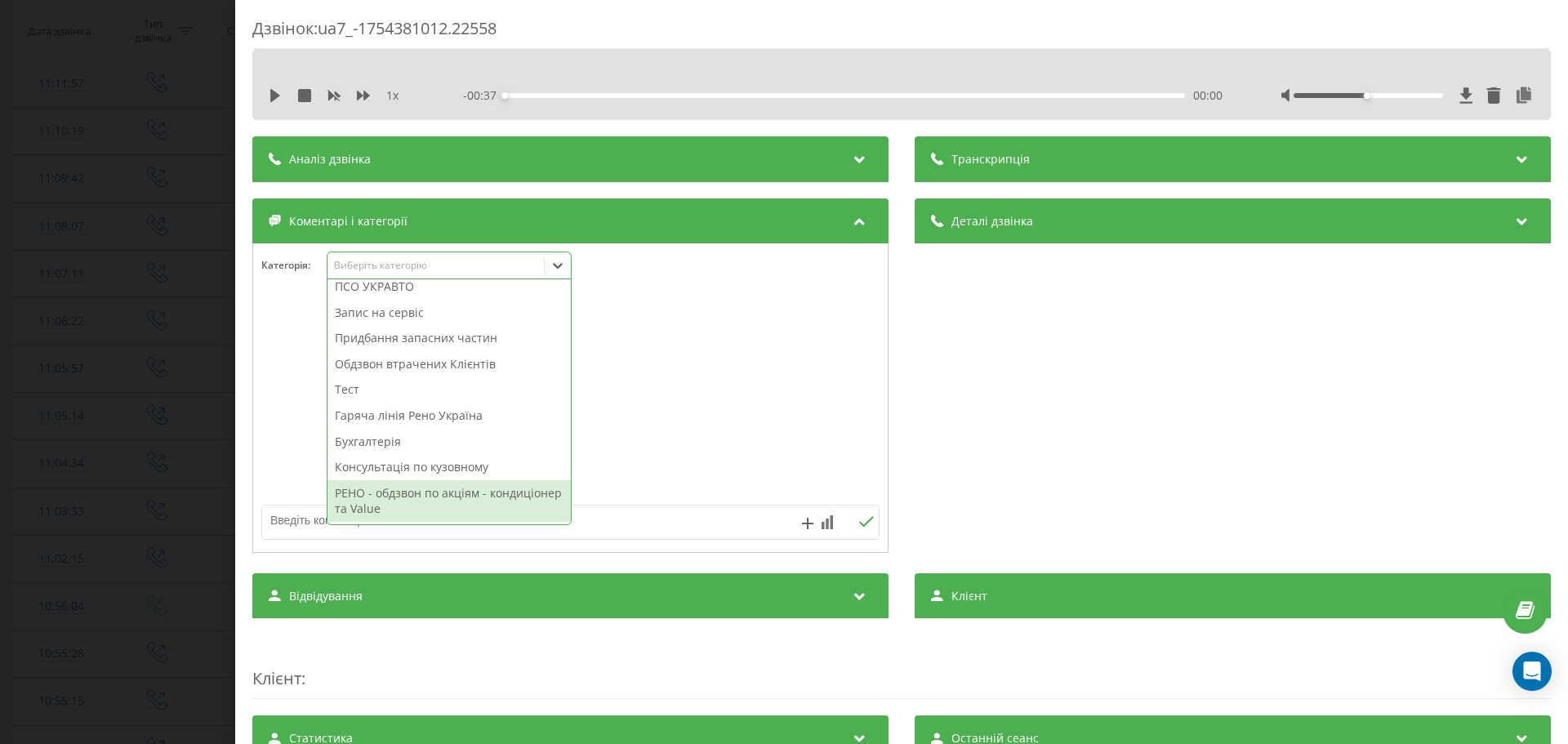 click on "РЕНО - обдзвон по акціям - кондиціонер та Value" at bounding box center (449, 501) 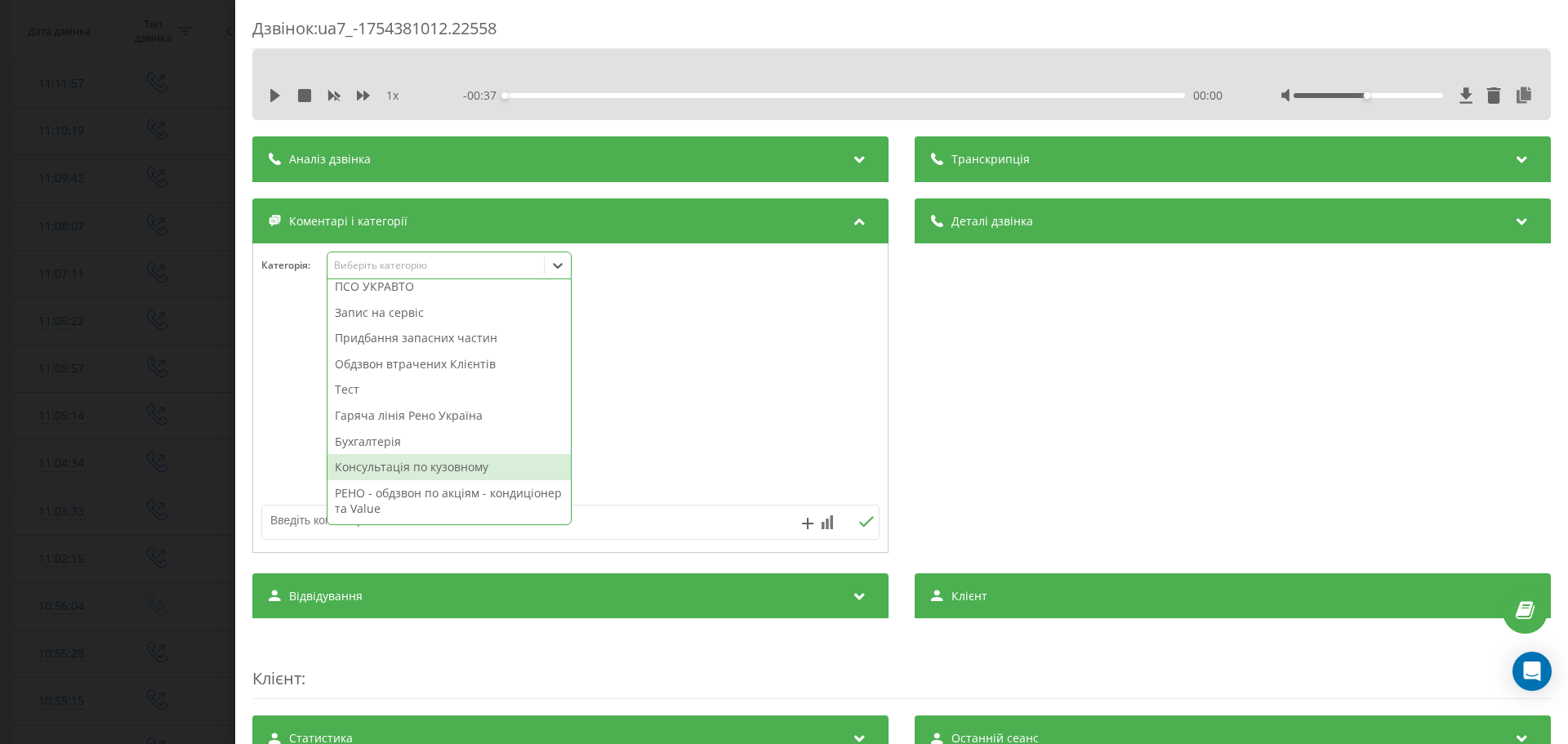 scroll, scrollTop: 137, scrollLeft: 0, axis: vertical 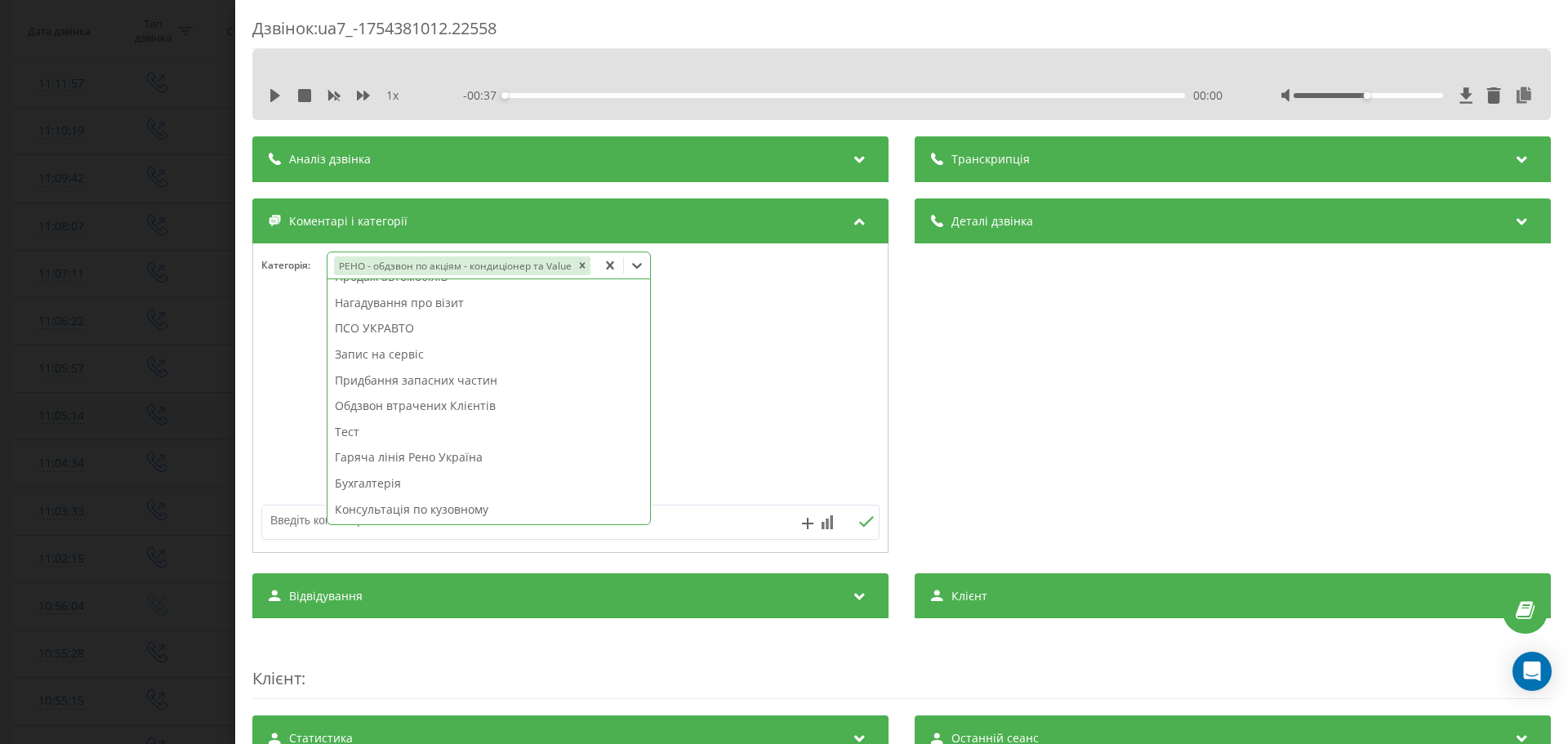 click on "Дзвінок :  ua7_-1754381012.22558   1 x  - 00:37 00:00   00:00   Транскрипція Для AI-аналізу майбутніх дзвінків  налаштуйте та активуйте профіль на сторінці . Якщо профіль вже є і дзвінок відповідає його умовам, оновіть сторінку через 10 хвилин - AI аналізує поточний дзвінок. Аналіз дзвінка Для AI-аналізу майбутніх дзвінків  налаштуйте та активуйте профіль на сторінці . Якщо профіль вже є і дзвінок відповідає його умовам, оновіть сторінку через 10 хвилин - AI аналізує поточний дзвінок. Деталі дзвінка Загальне Дата дзвінка 2025-08-05 11:03:33 Тип дзвінка Вихідний Статус дзвінка Успішний 442777070 n/a :" at bounding box center (784, 372) 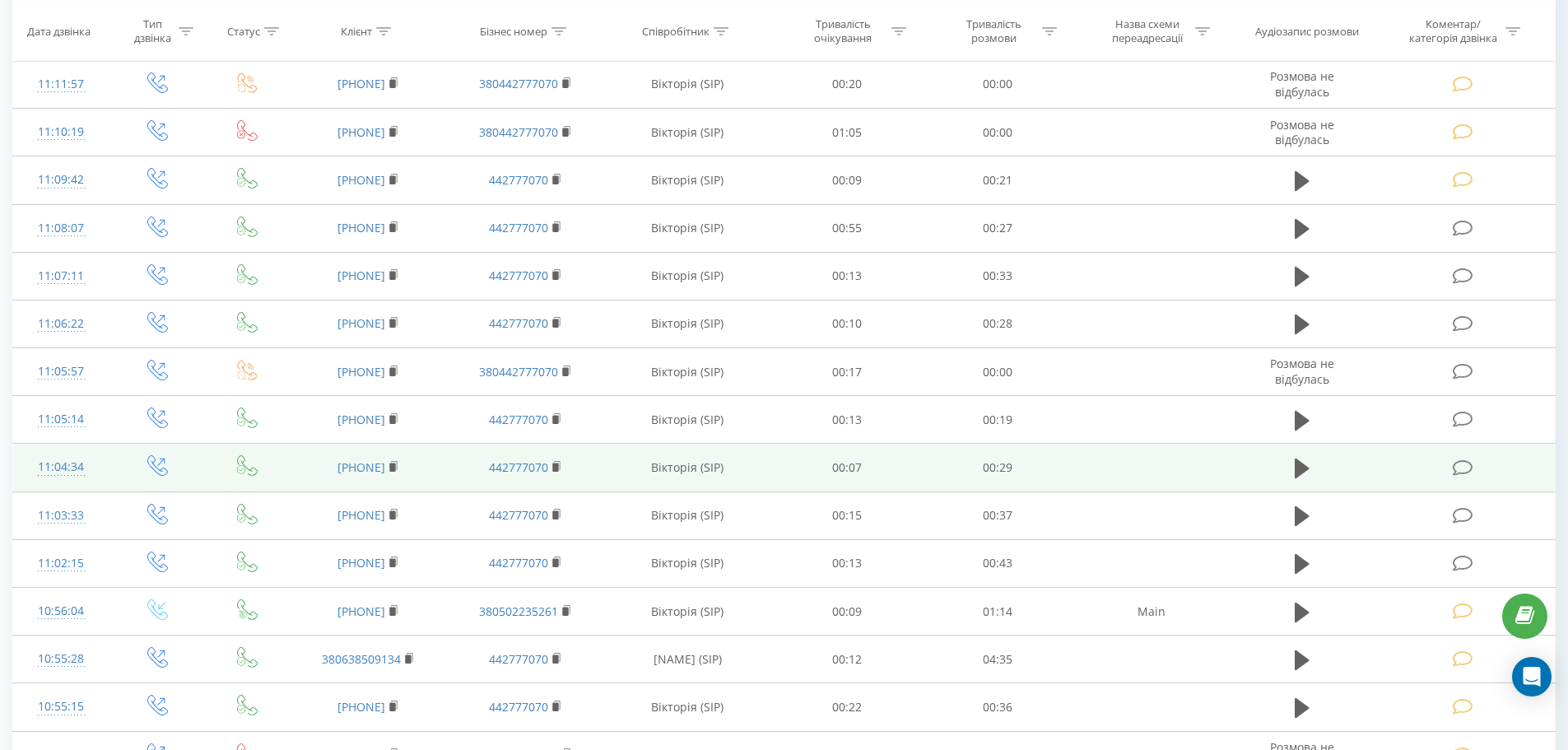click at bounding box center [1464, 468] 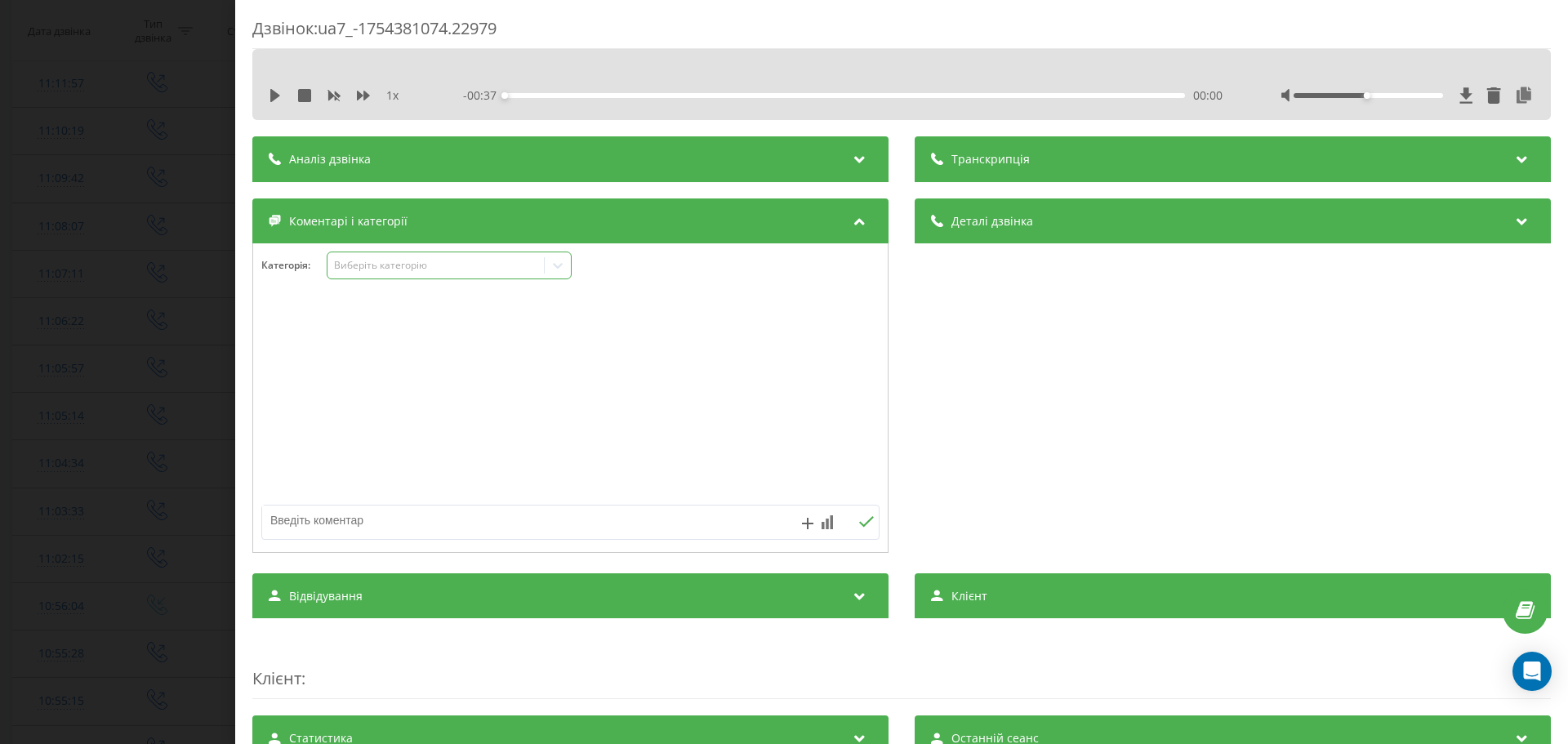 click on "Виберіть категорію" at bounding box center [436, 265] 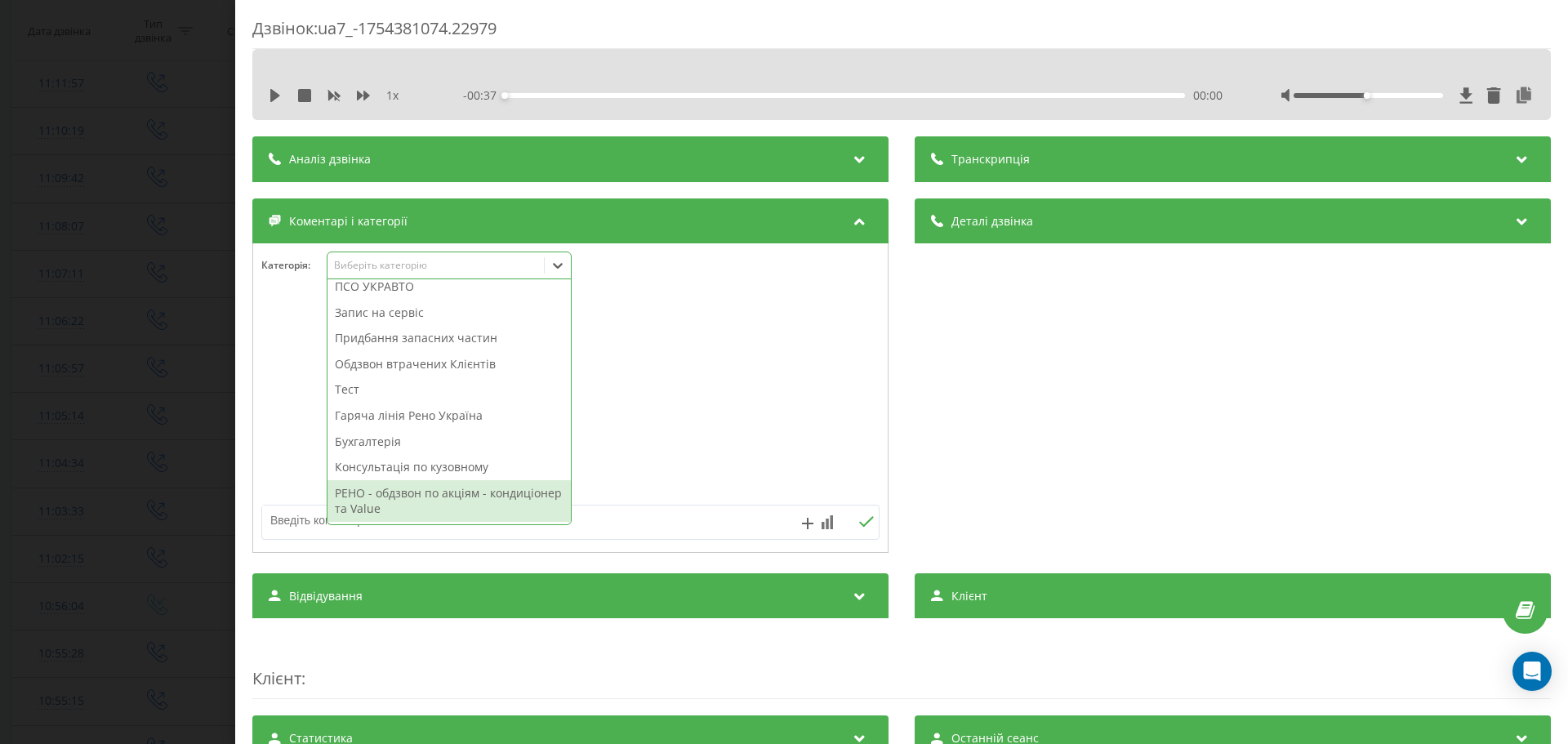 click on "РЕНО - обдзвон по акціям - кондиціонер та Value" at bounding box center (449, 501) 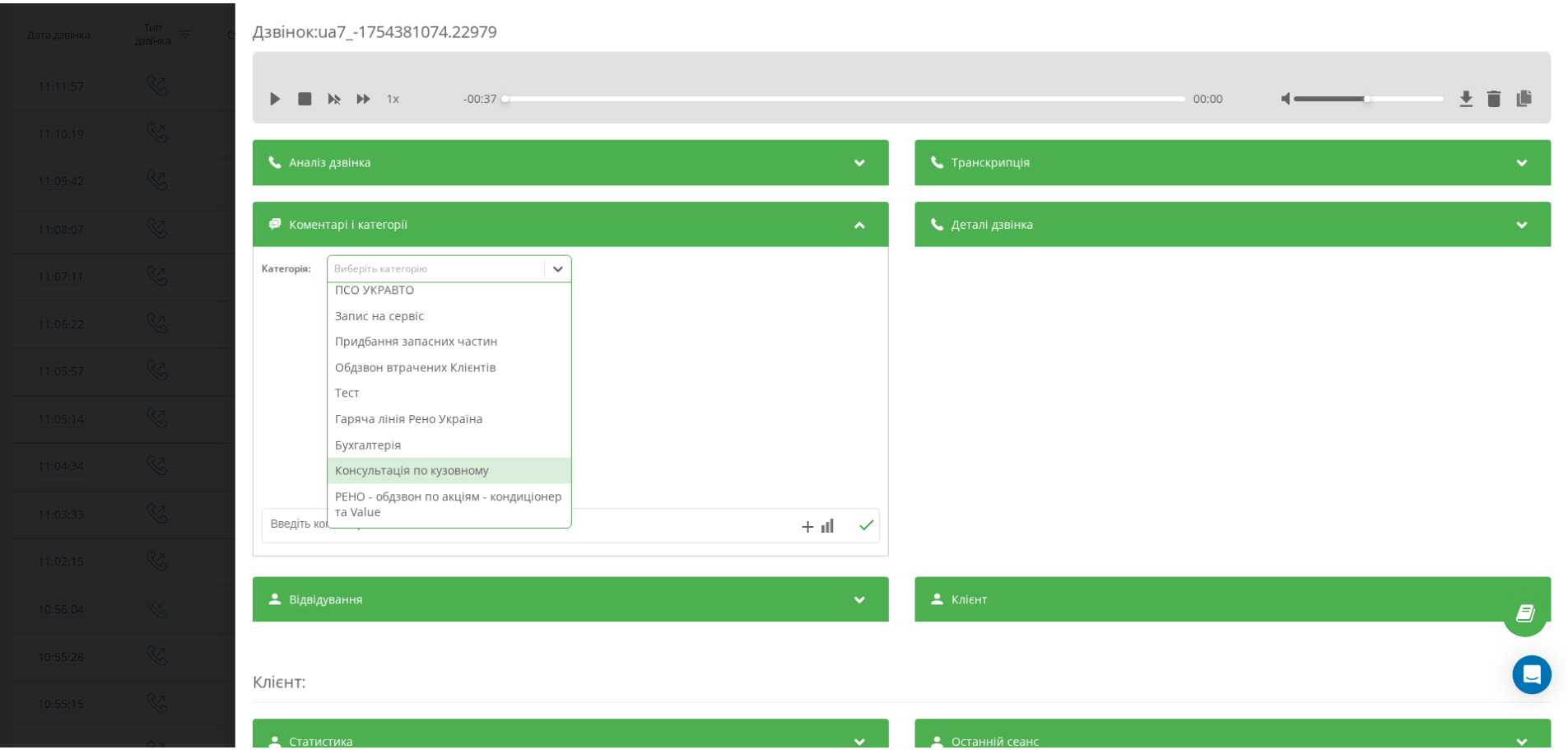 scroll, scrollTop: 138, scrollLeft: 0, axis: vertical 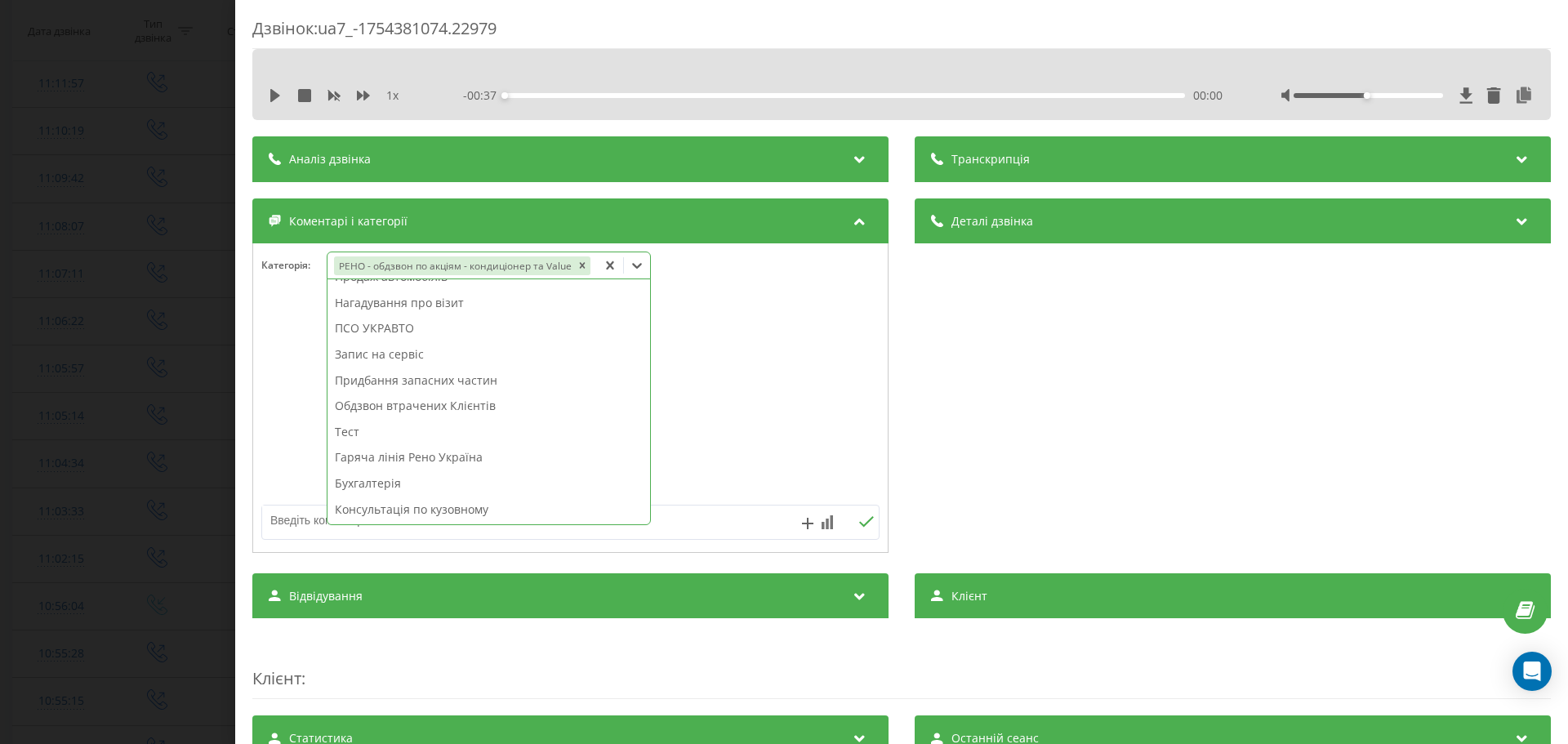 click on "Дзвінок :  ua7_-1754381074.22979   1 x  - 00:37 00:00   00:00   Транскрипція Для AI-аналізу майбутніх дзвінків  налаштуйте та активуйте профіль на сторінці . Якщо профіль вже є і дзвінок відповідає його умовам, оновіть сторінку через 10 хвилин - AI аналізує поточний дзвінок. Аналіз дзвінка Для AI-аналізу майбутніх дзвінків  налаштуйте та активуйте профіль на сторінці . Якщо профіль вже є і дзвінок відповідає його умовам, оновіть сторінку через 10 хвилин - AI аналізує поточний дзвінок. Деталі дзвінка Загальне Дата дзвінка 2025-08-05 11:04:34 Тип дзвінка Вихідний Статус дзвінка Успішний 442777070 n/a :" at bounding box center (784, 372) 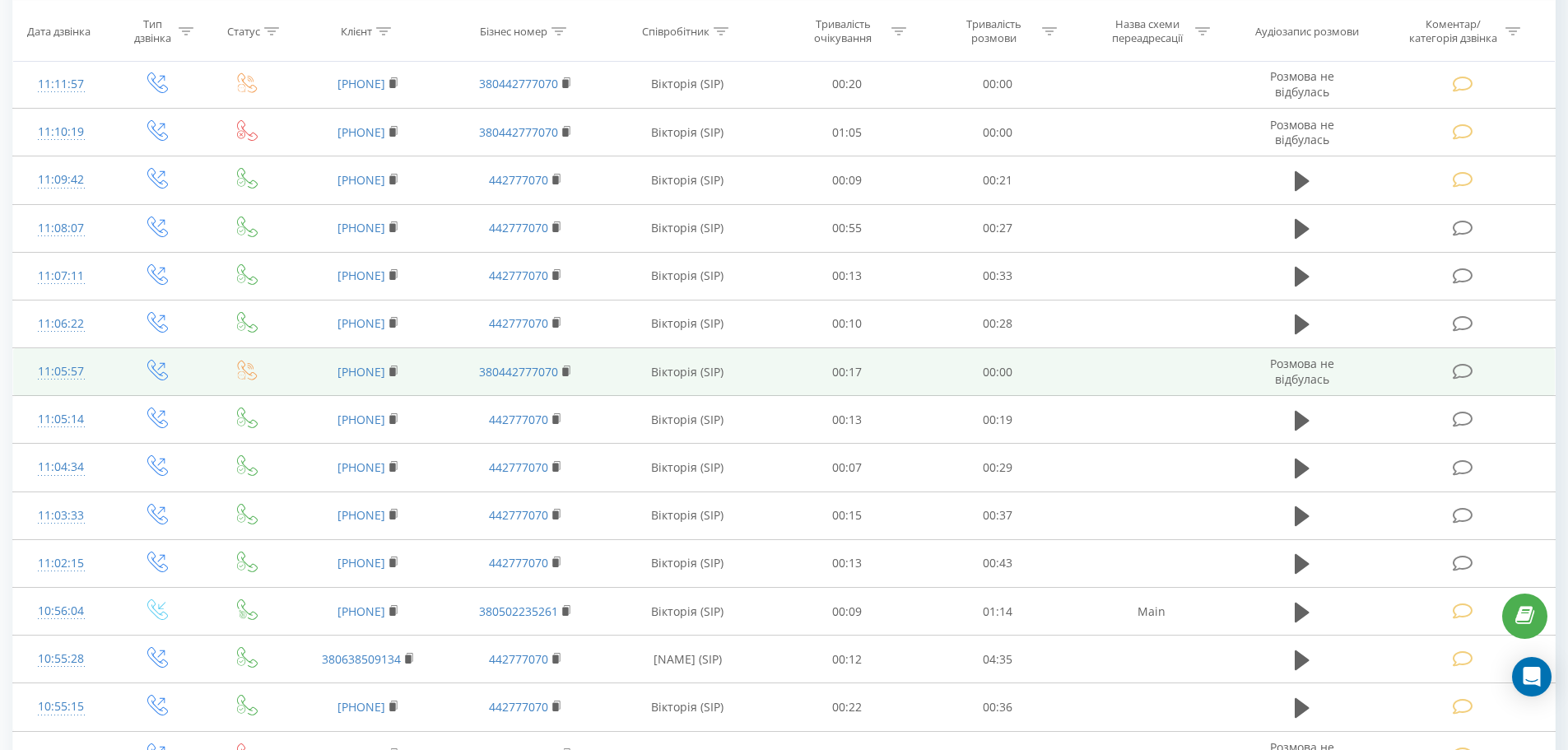 click at bounding box center (1463, 371) 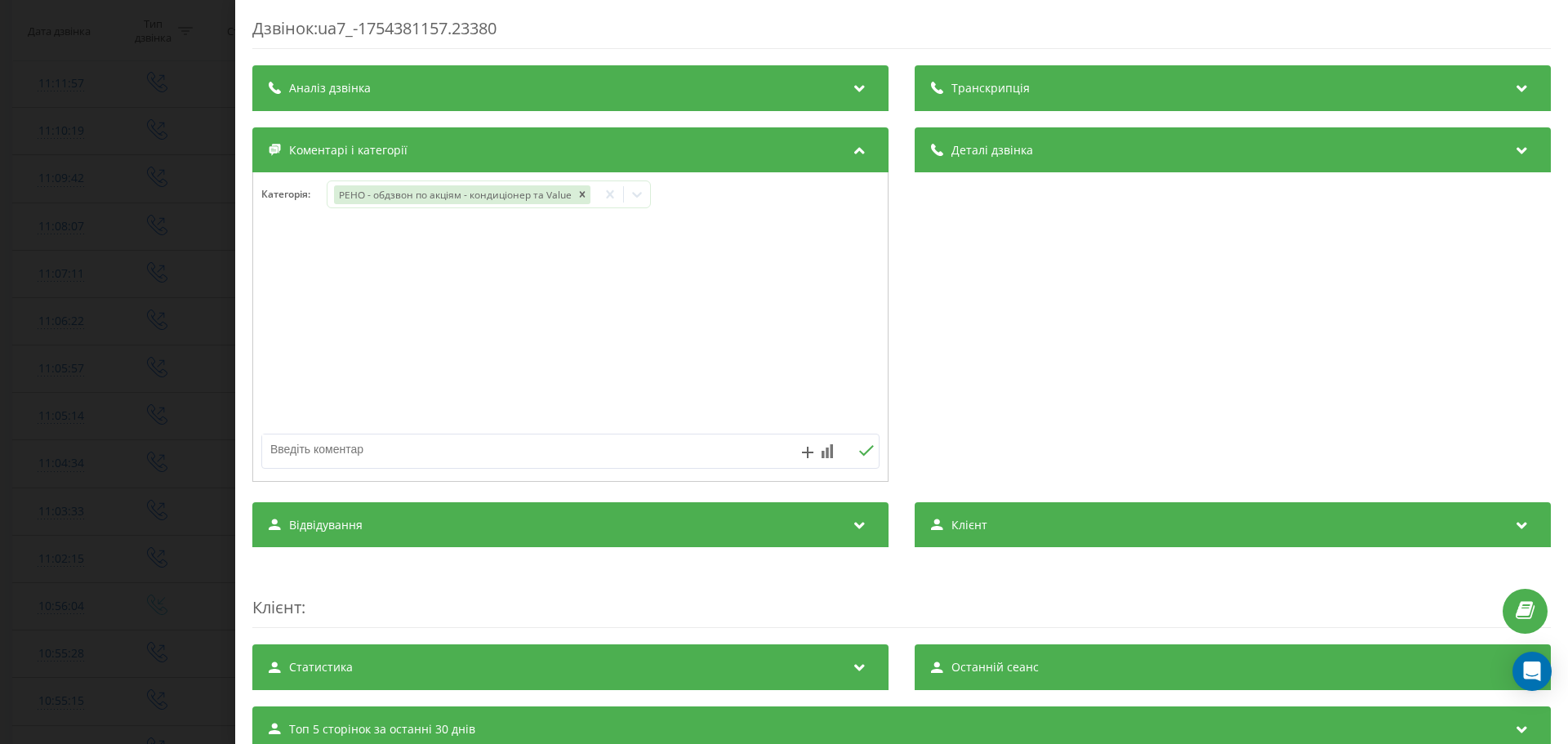 click on "Дзвінок :  ua7_-1754381157.23380 Транскрипція Для AI-аналізу майбутніх дзвінків  налаштуйте та активуйте профіль на сторінці . Якщо профіль вже є і дзвінок відповідає його умовам, оновіть сторінку через 10 хвилин - AI аналізує поточний дзвінок. Аналіз дзвінка Для AI-аналізу майбутніх дзвінків  налаштуйте та активуйте профіль на сторінці . Якщо профіль вже є і дзвінок відповідає його умовам, оновіть сторінку через 10 хвилин - AI аналізує поточний дзвінок. Деталі дзвінка Загальне Дата дзвінка 2025-08-05 11:05:57 Тип дзвінка Вихідний Статус дзвінка Зайнято Хто дзвонив 380442777070 380974837604" at bounding box center (784, 372) 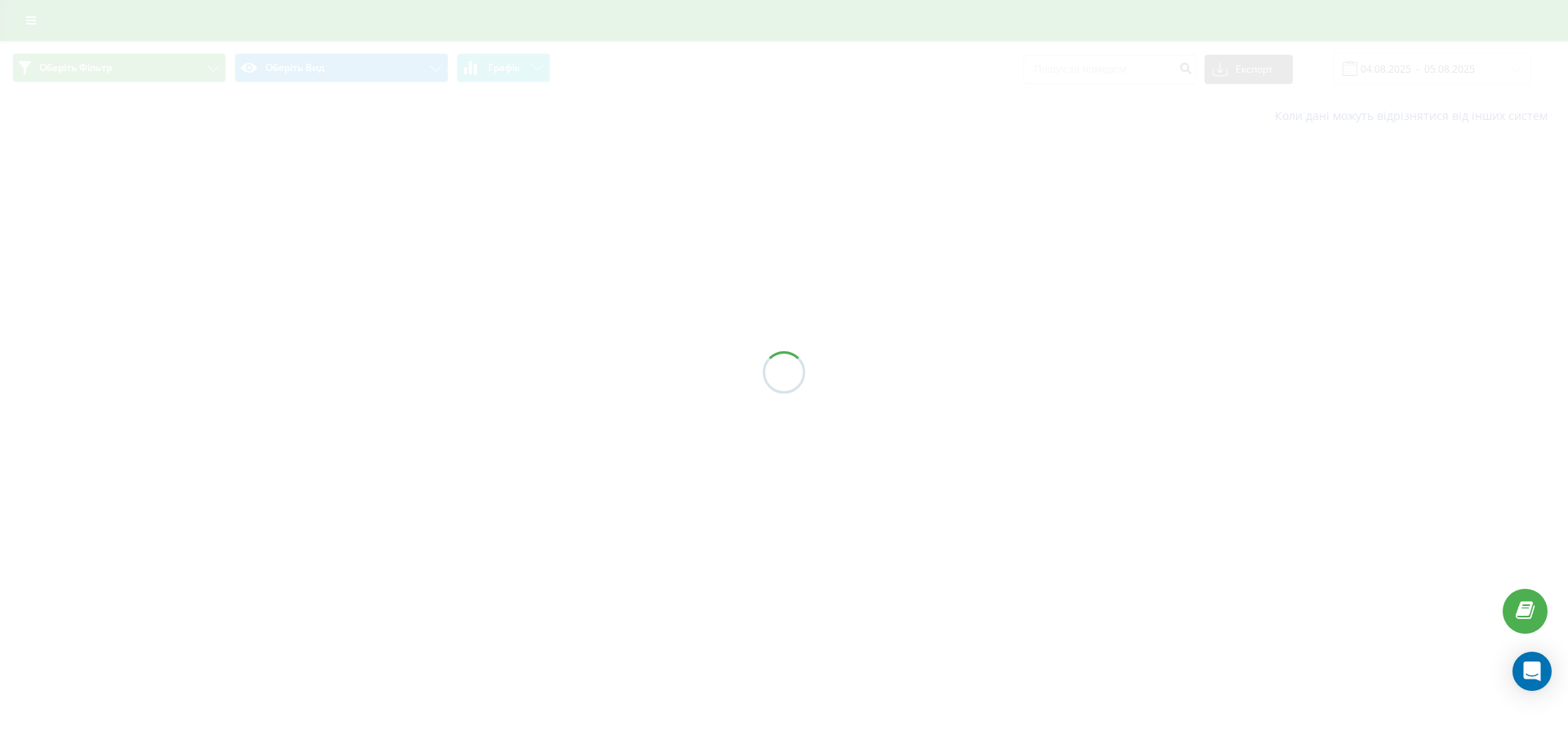 scroll, scrollTop: 0, scrollLeft: 0, axis: both 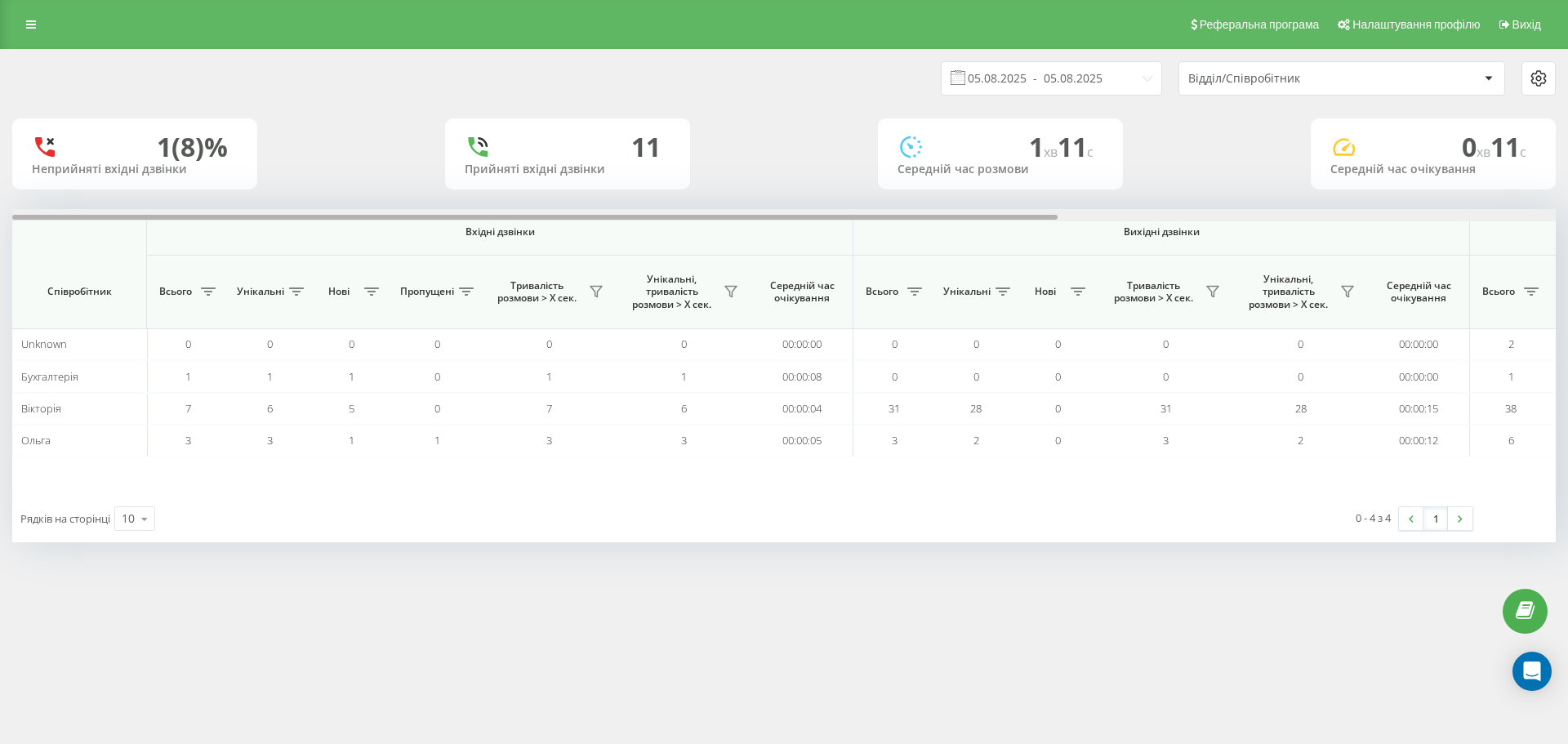 drag, startPoint x: 608, startPoint y: 216, endPoint x: 372, endPoint y: 234, distance: 236.68545 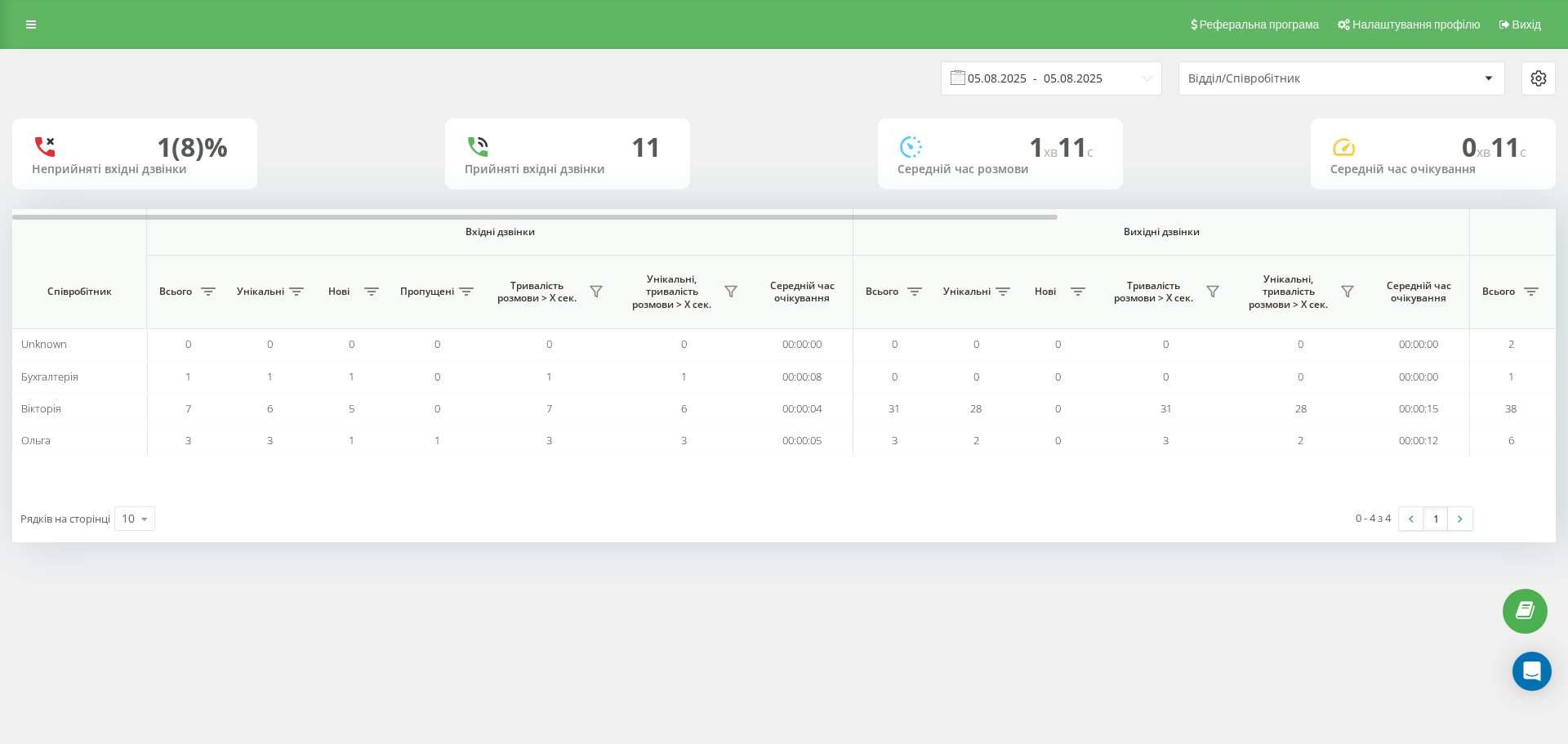 click on "05.08.2025  -  05.08.2025" at bounding box center (1051, 78) 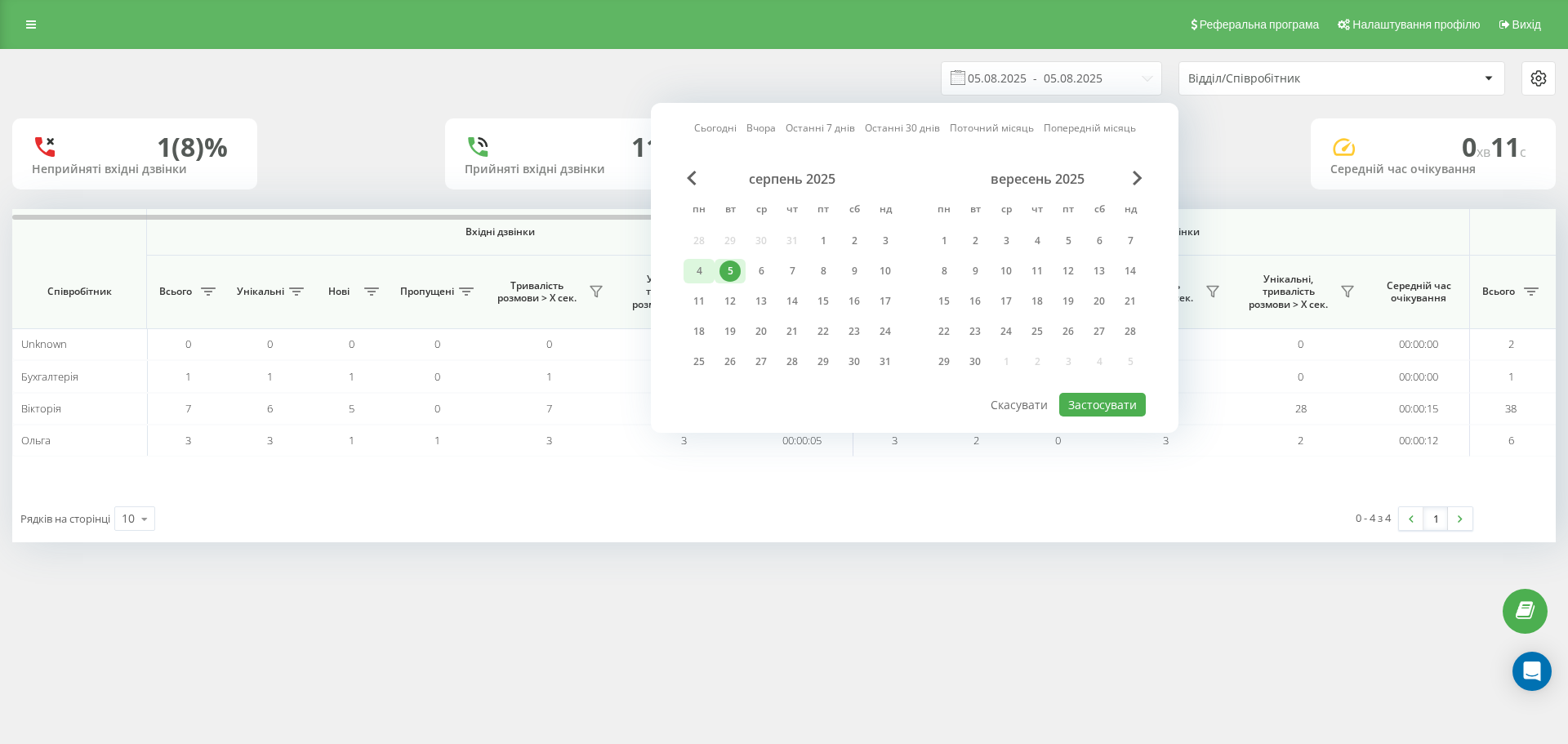 click on "4" at bounding box center (699, 271) 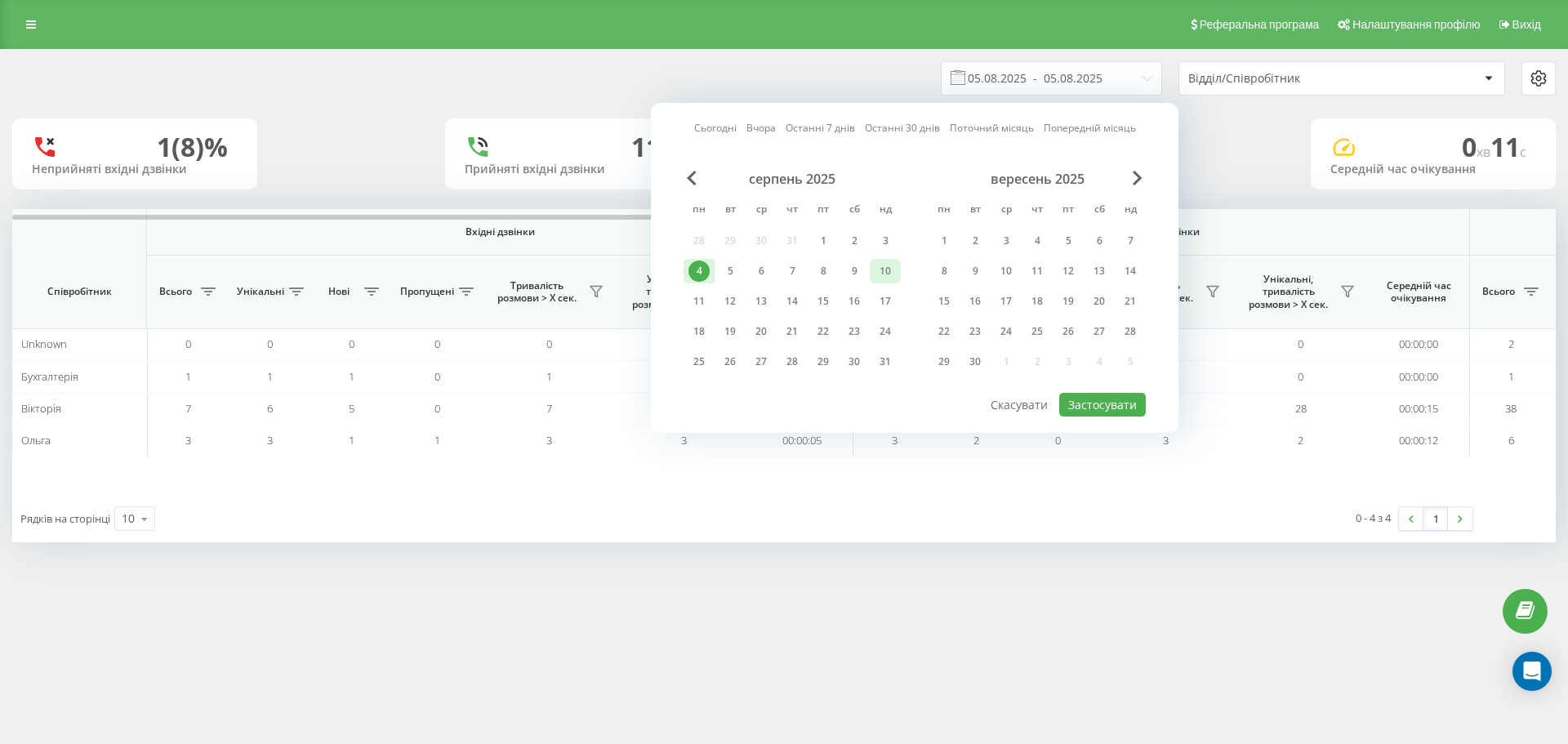 click on "10" at bounding box center (885, 271) 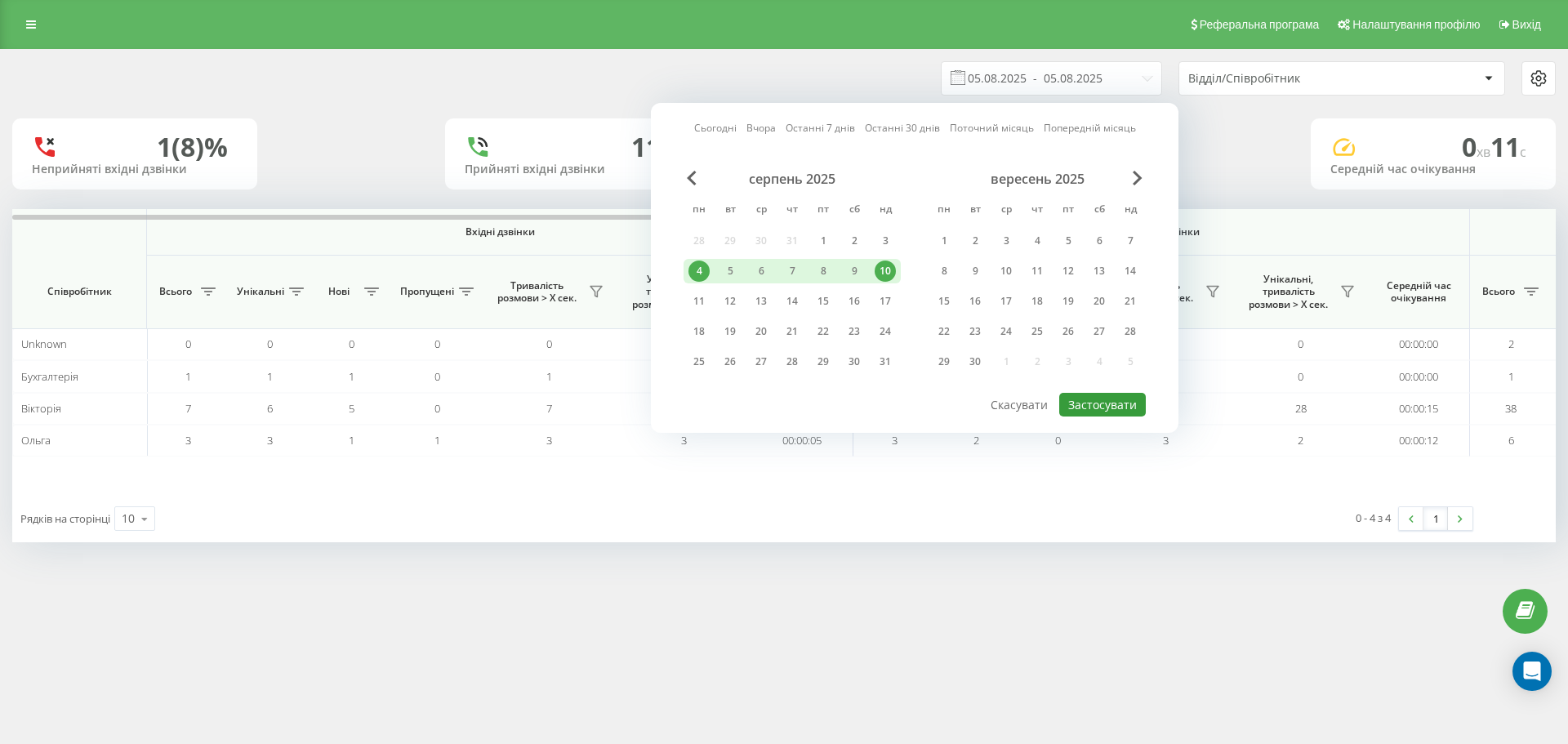 click on "Застосувати" at bounding box center [1102, 404] 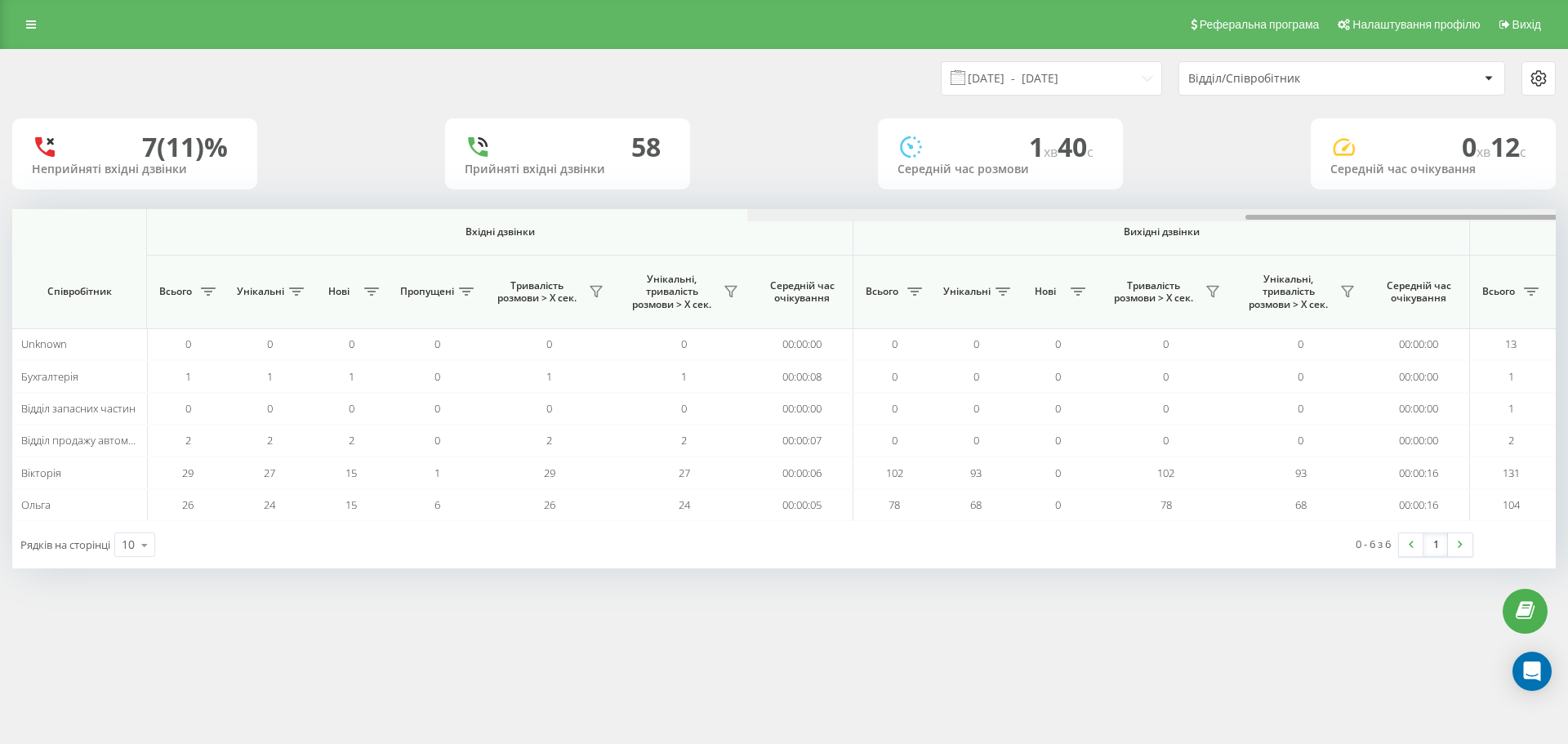 scroll, scrollTop: 0, scrollLeft: 735, axis: horizontal 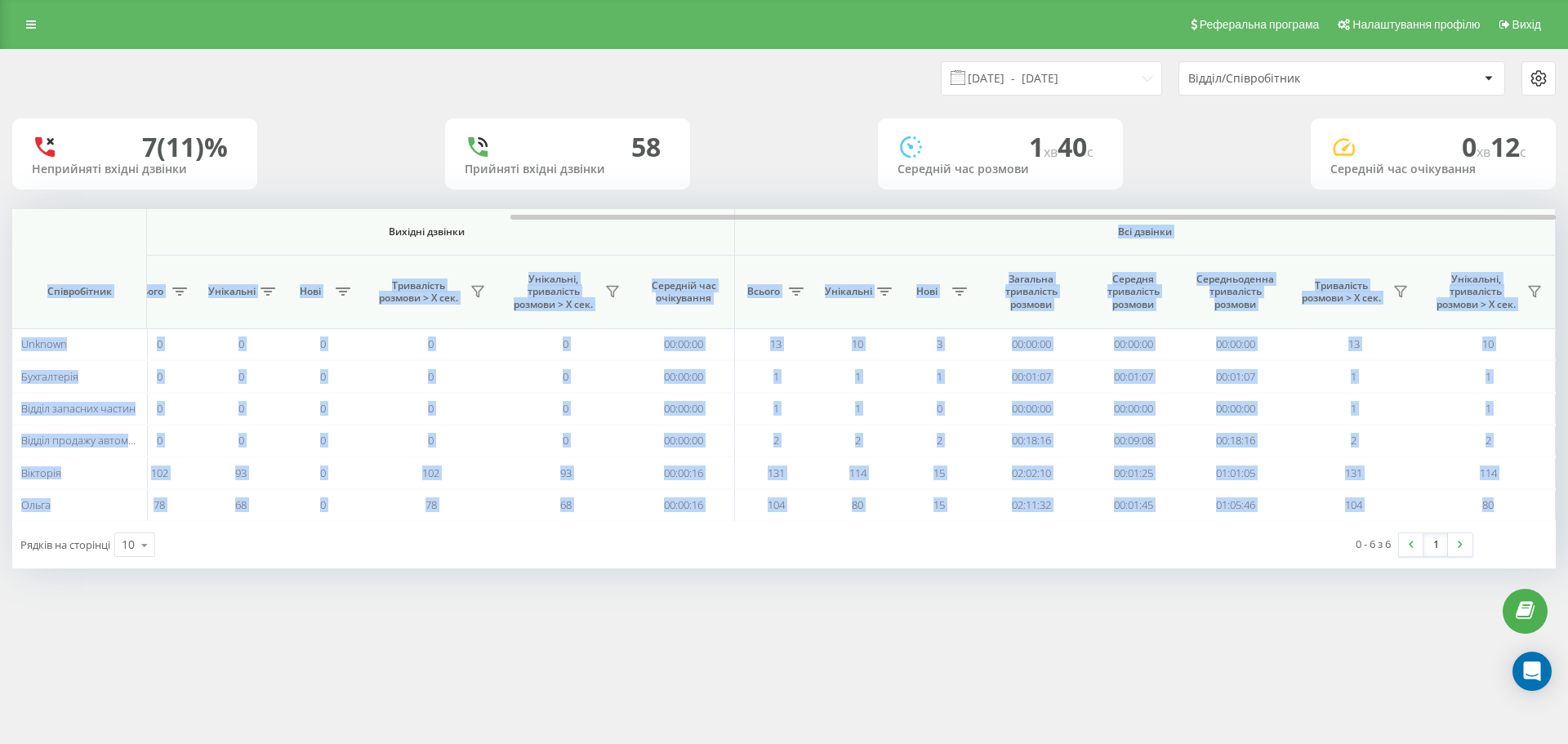 drag, startPoint x: 483, startPoint y: 214, endPoint x: 791, endPoint y: 223, distance: 308.13147 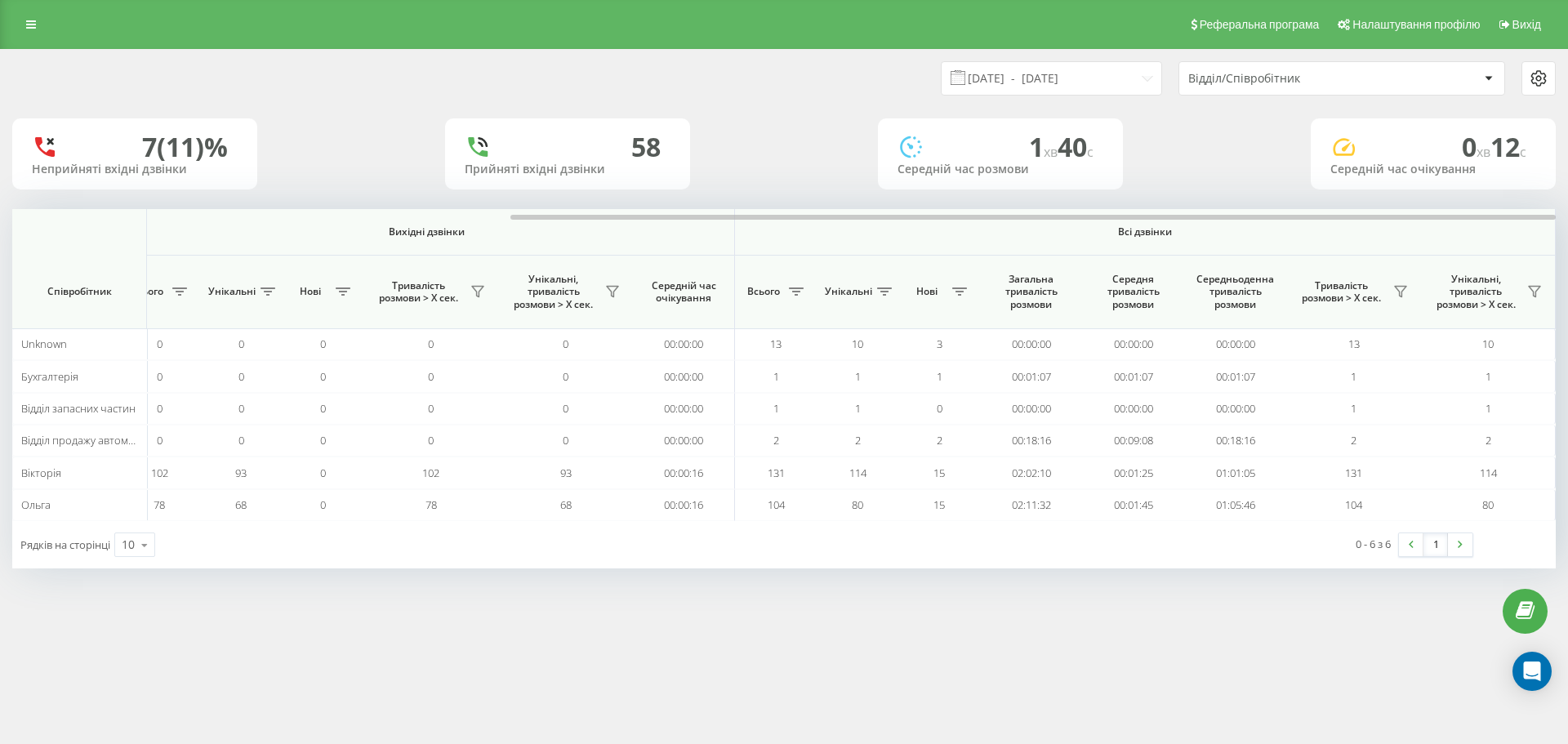 click on "7  (11)% Неприйняті вхідні дзвінки 58 Прийняті вхідні дзвінки 1 хв  40 c Середній час розмови 0 хв  12 c Середній час очікування" at bounding box center (784, 154) 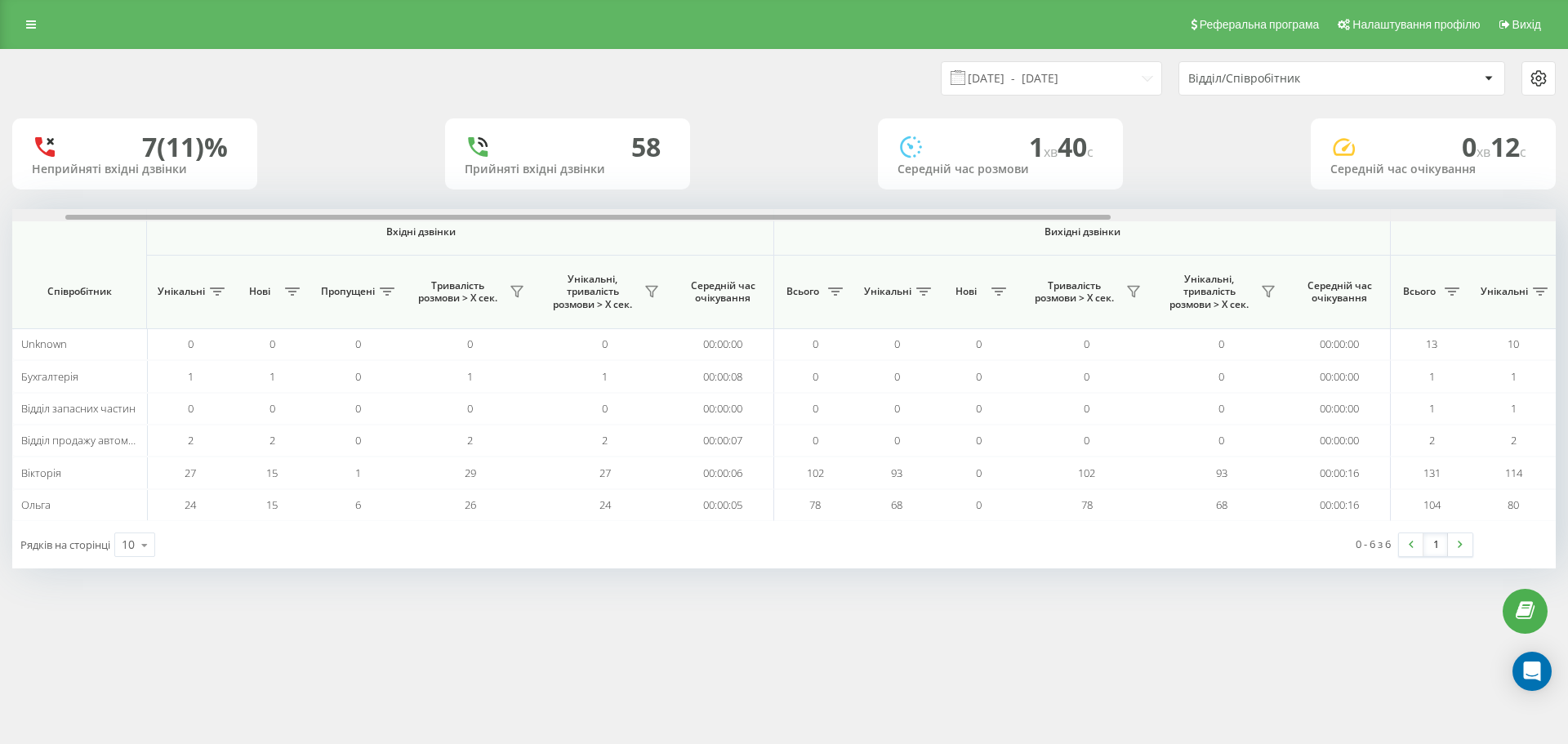 scroll, scrollTop: 0, scrollLeft: 0, axis: both 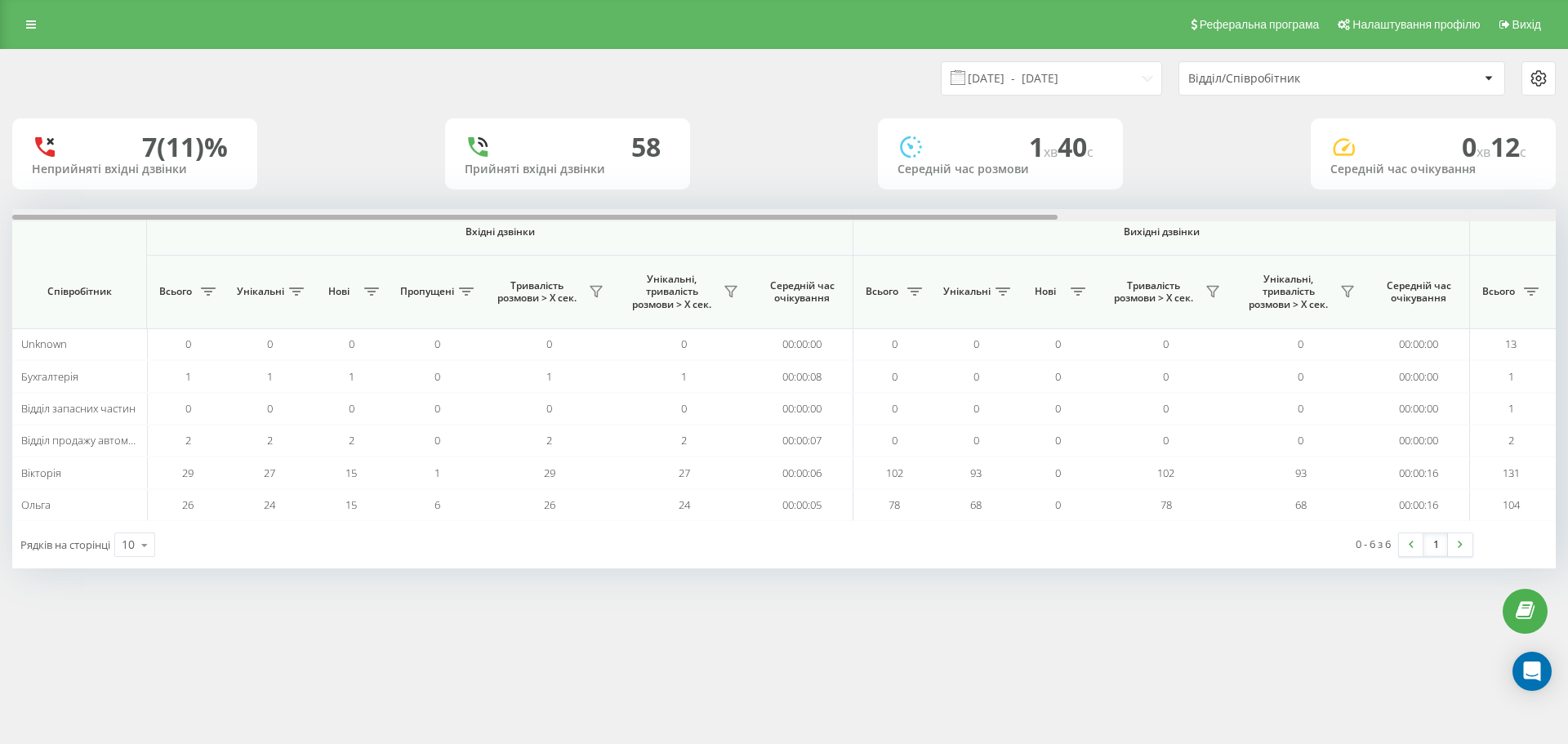 drag, startPoint x: 757, startPoint y: 219, endPoint x: 234, endPoint y: 225, distance: 523.03442 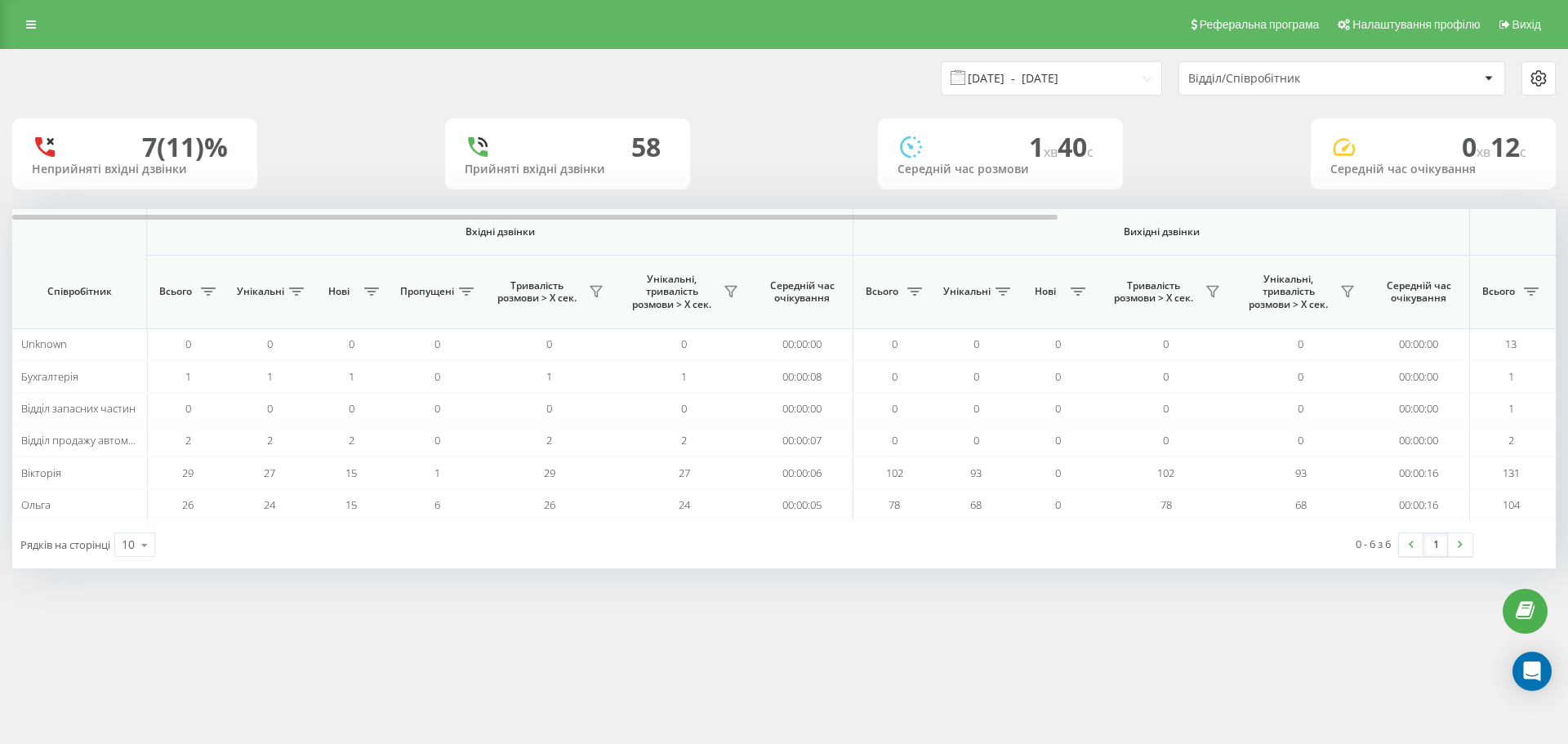 click on "04.08.2025  -  10.08.2025" at bounding box center [1051, 78] 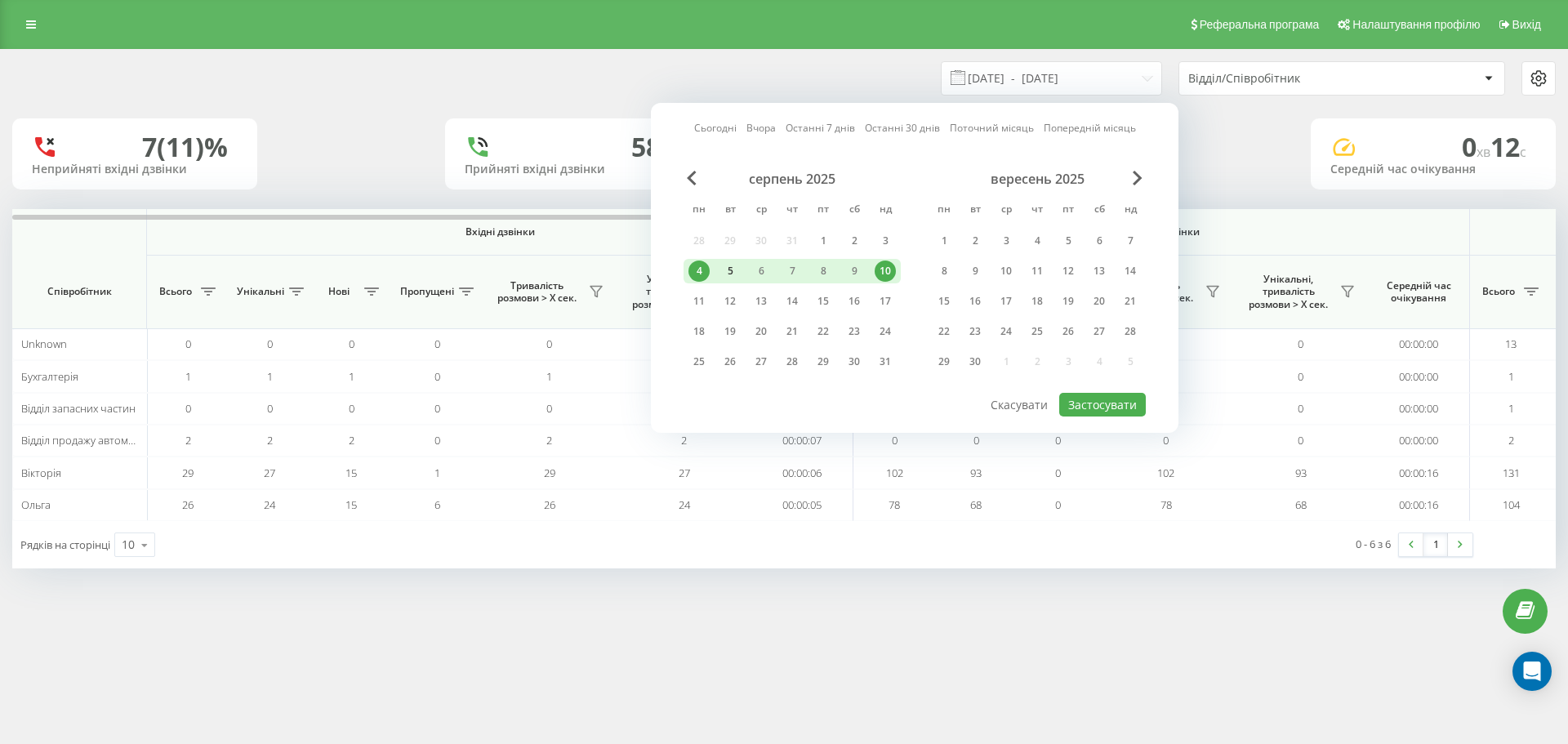 click on "5" at bounding box center [730, 271] 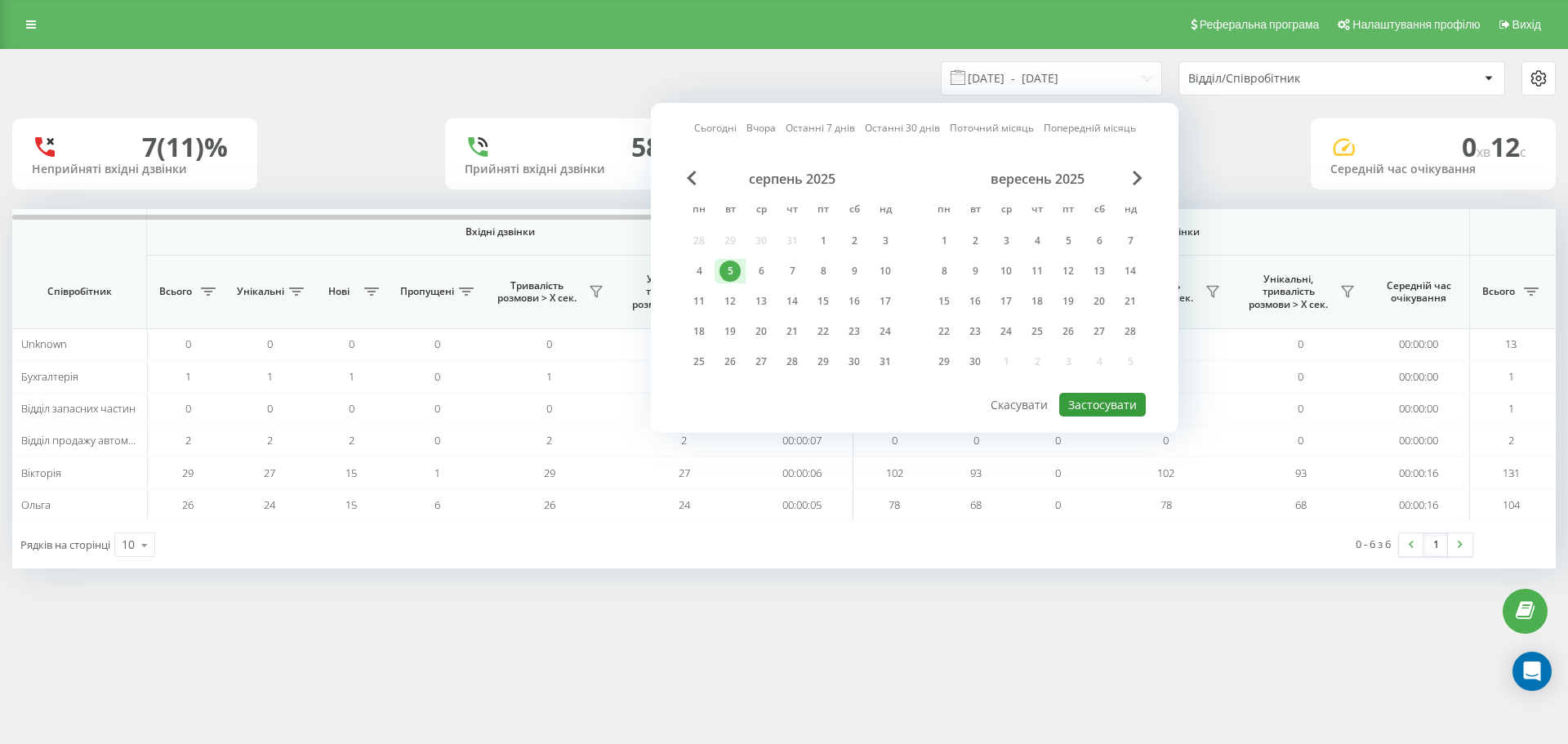 click on "Застосувати" at bounding box center (1102, 404) 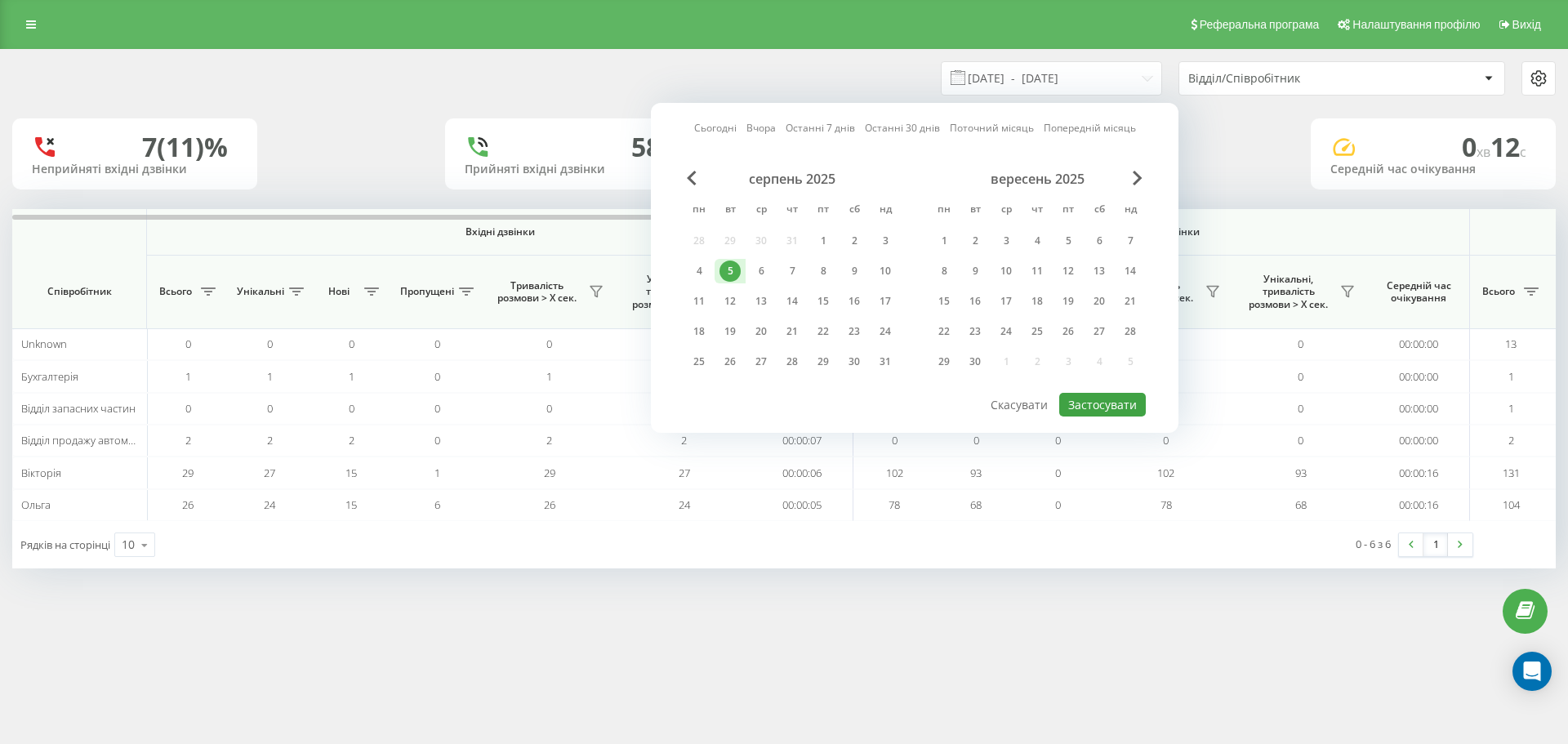 type on "05.08.2025  -  05.08.2025" 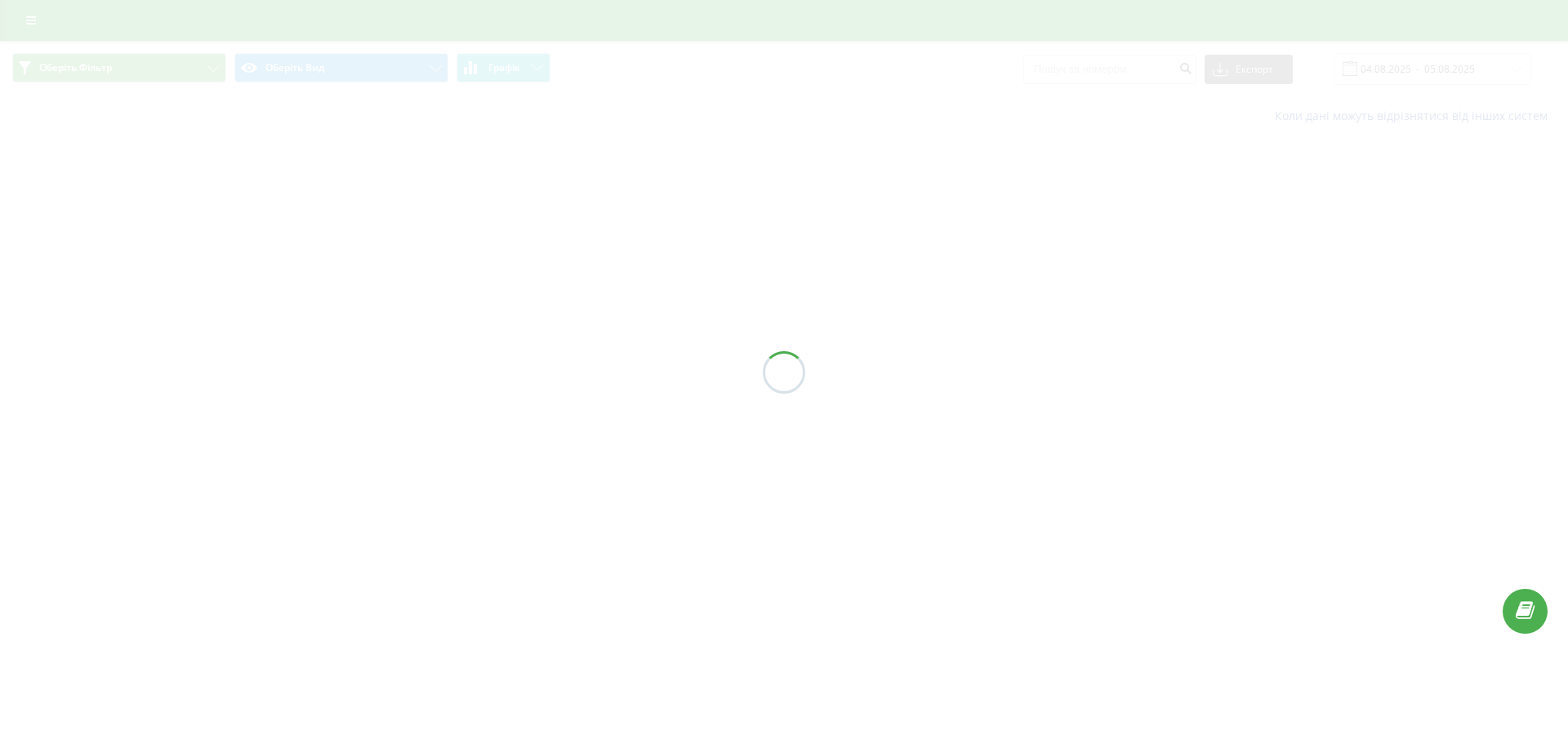 scroll, scrollTop: 0, scrollLeft: 0, axis: both 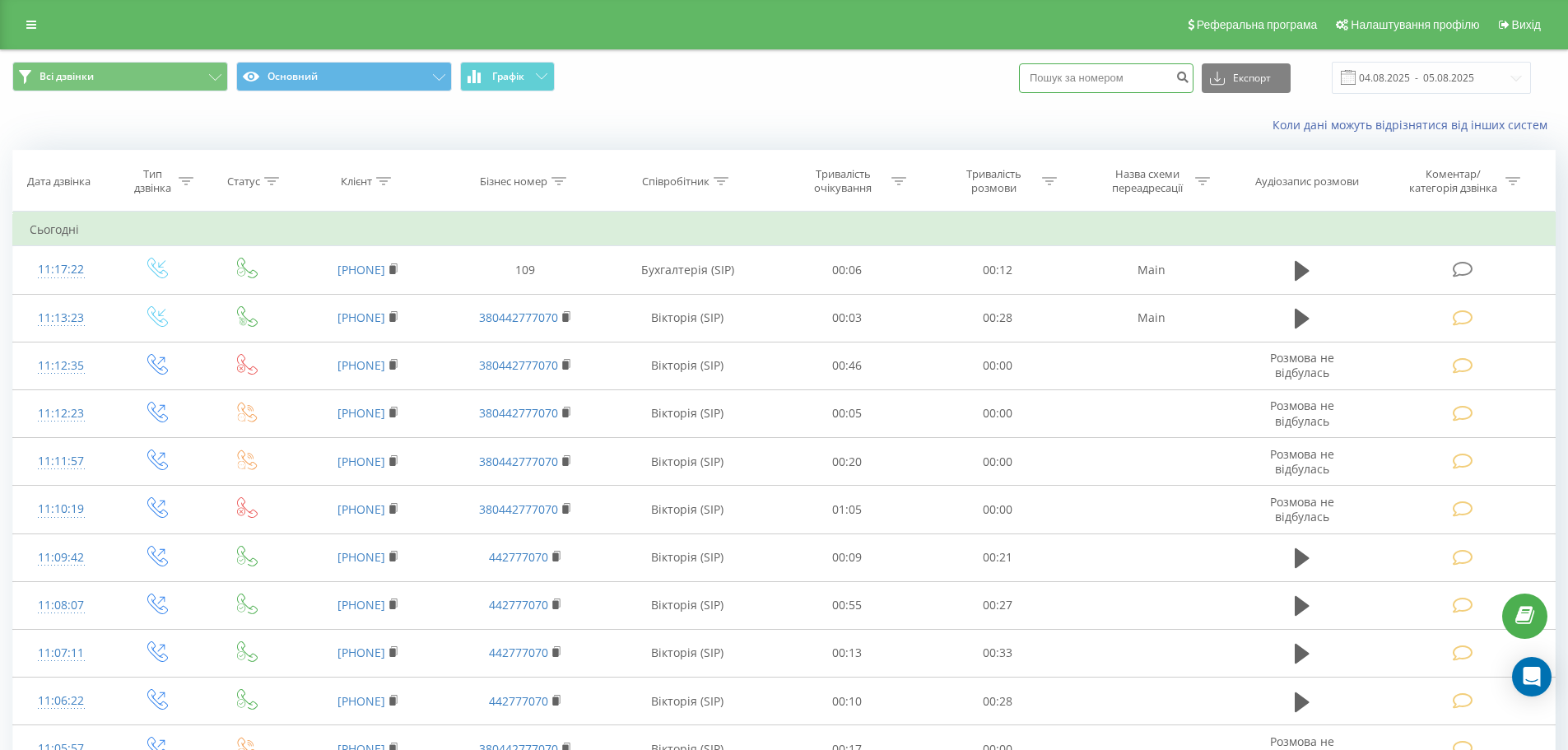 click at bounding box center [1106, 78] 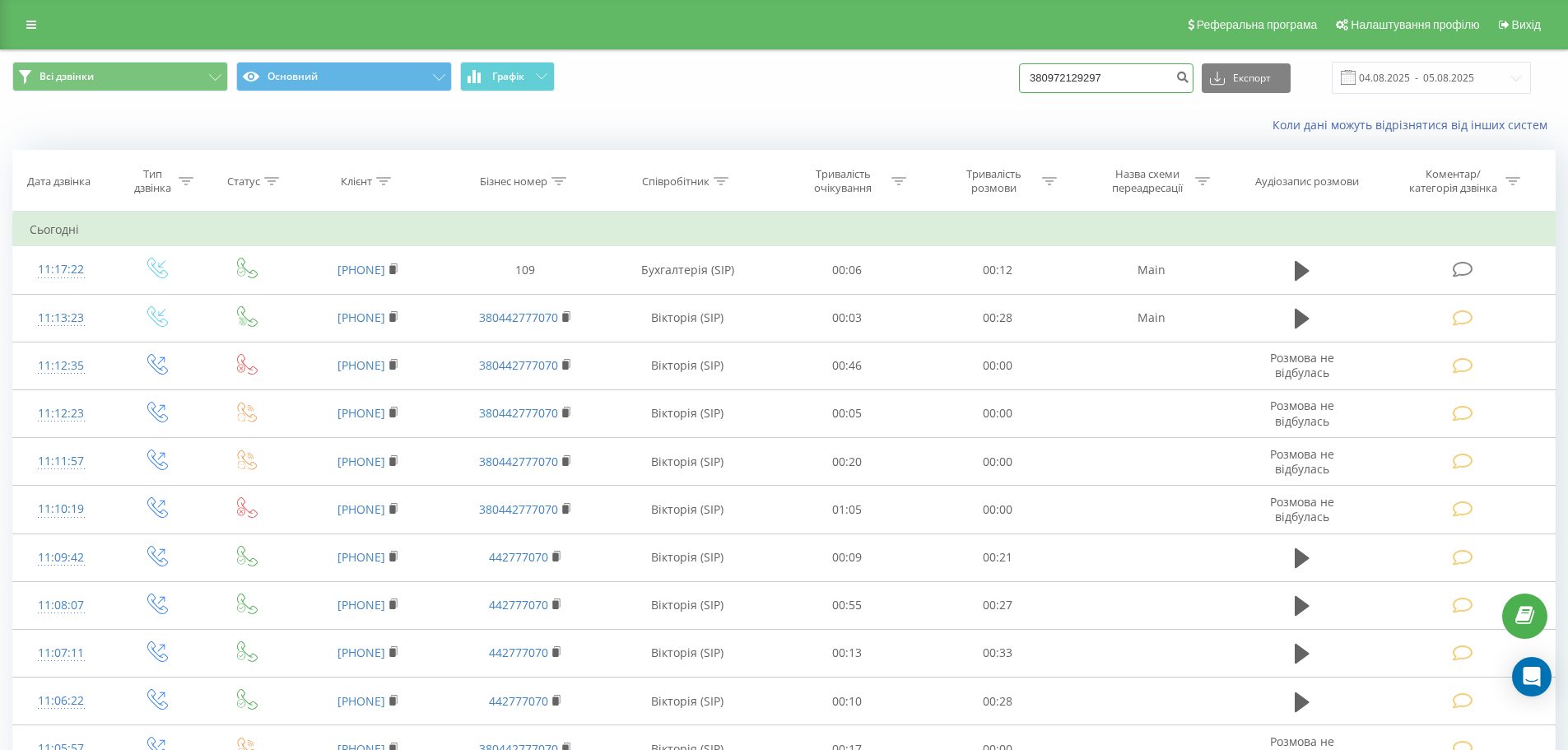 drag, startPoint x: 1058, startPoint y: 77, endPoint x: 1029, endPoint y: 77, distance: 29 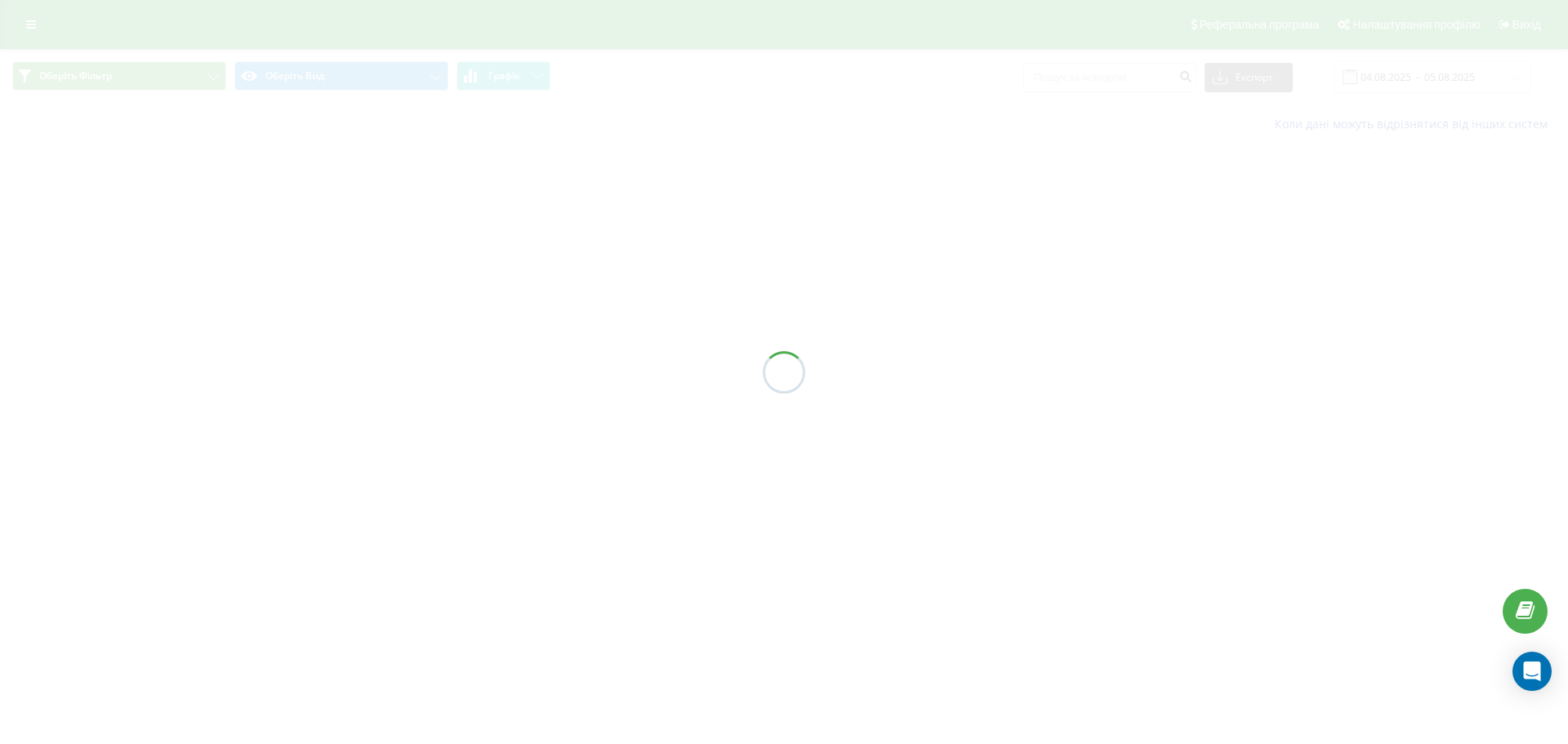 scroll, scrollTop: 0, scrollLeft: 0, axis: both 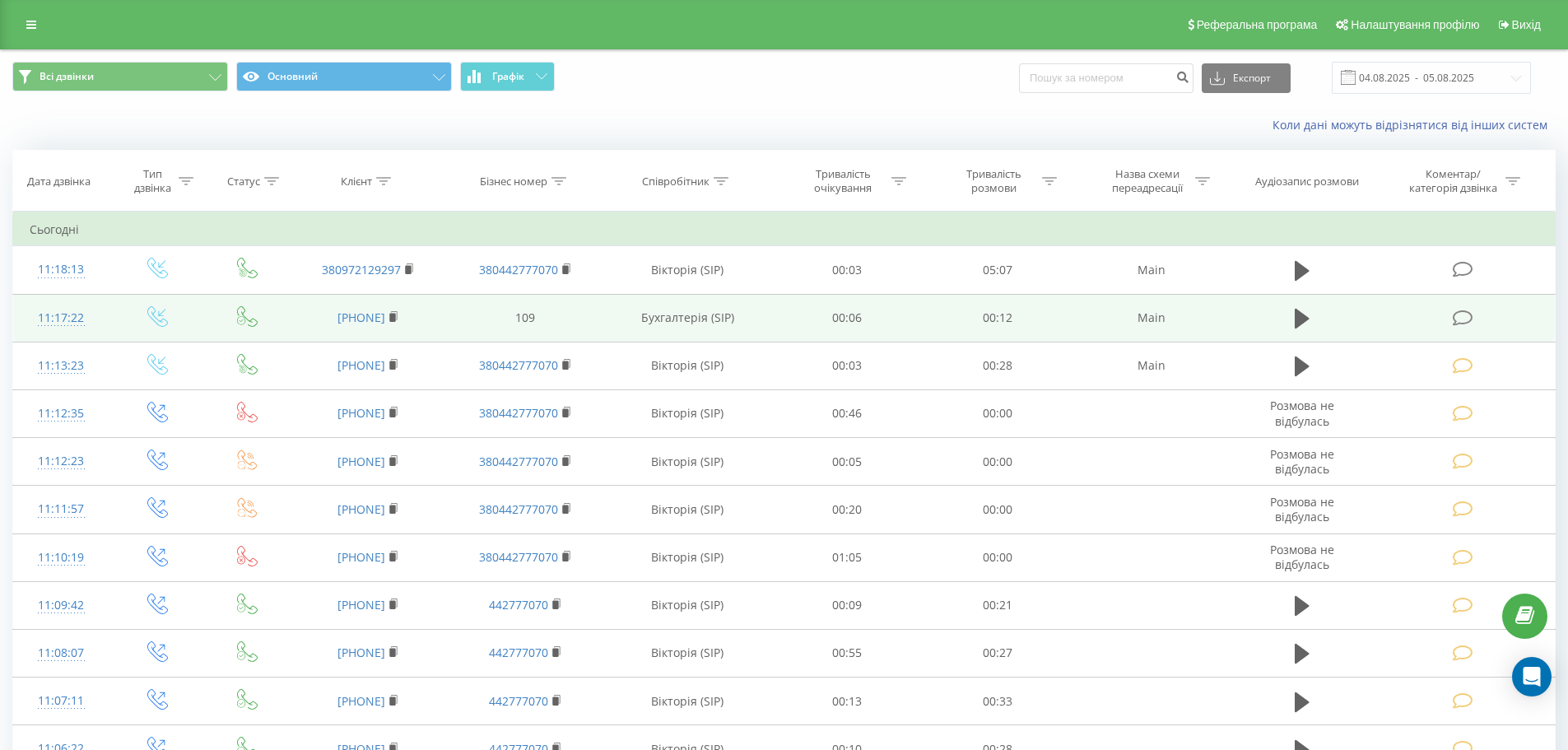 click at bounding box center (1464, 318) 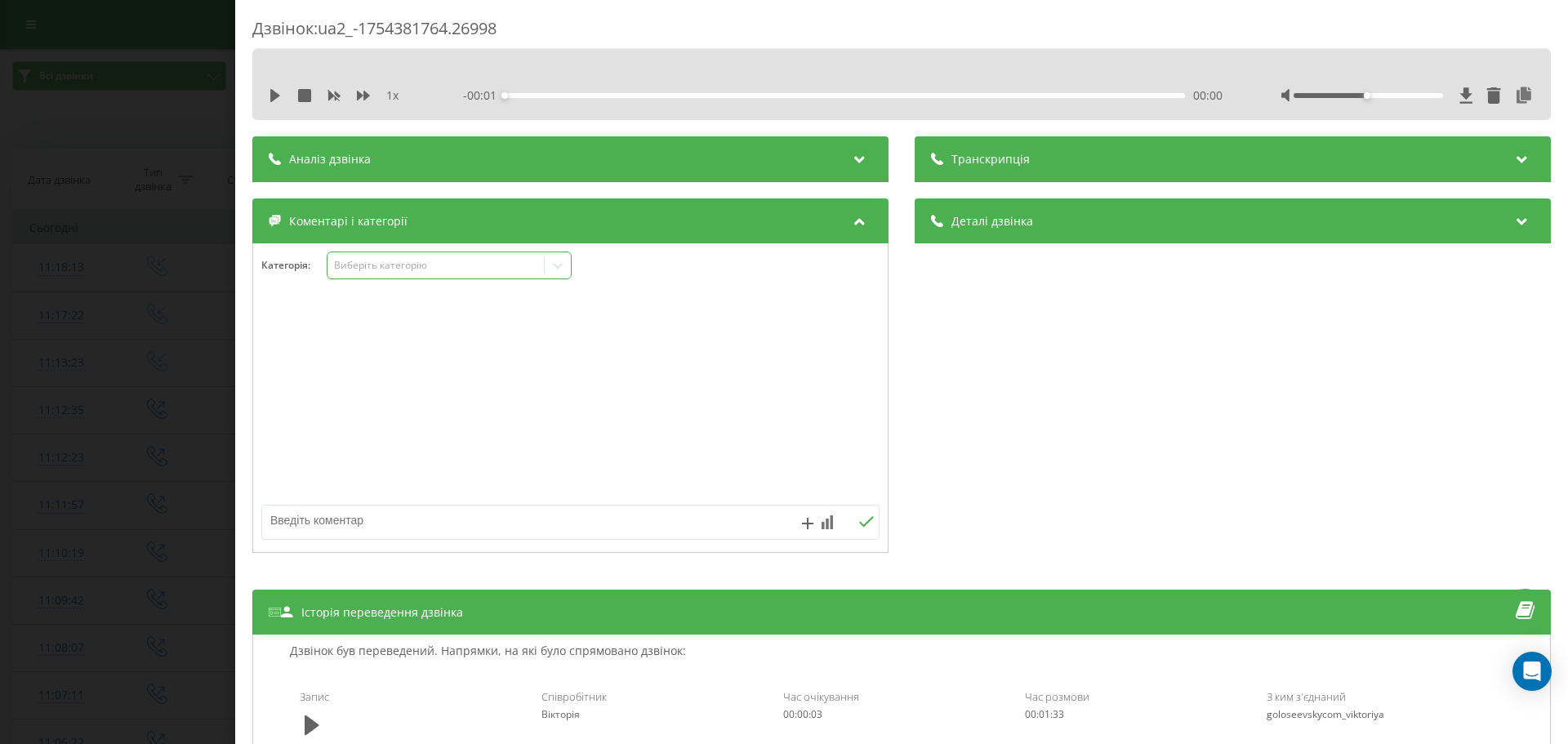 click on "Виберіть категорію" at bounding box center [436, 265] 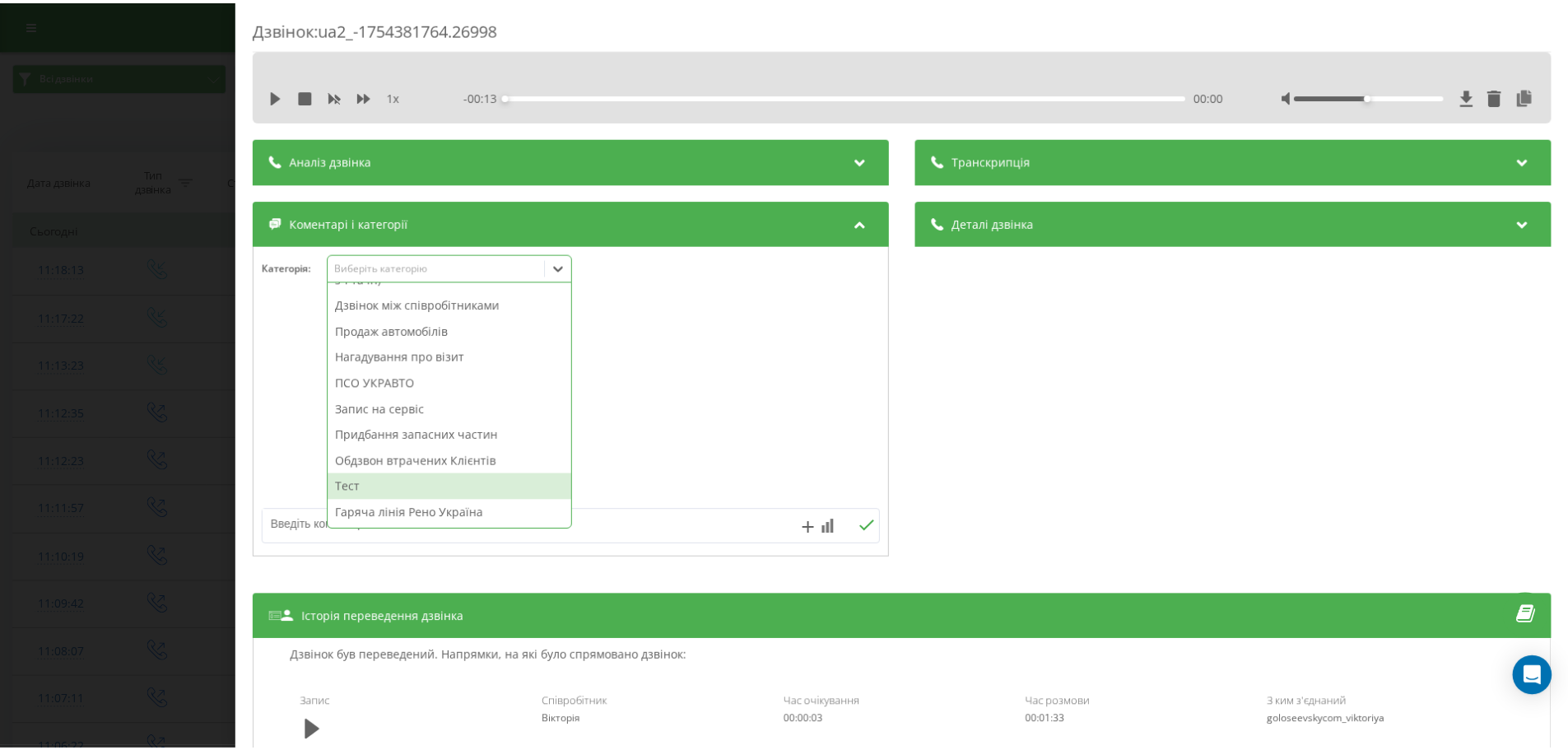scroll, scrollTop: 197, scrollLeft: 0, axis: vertical 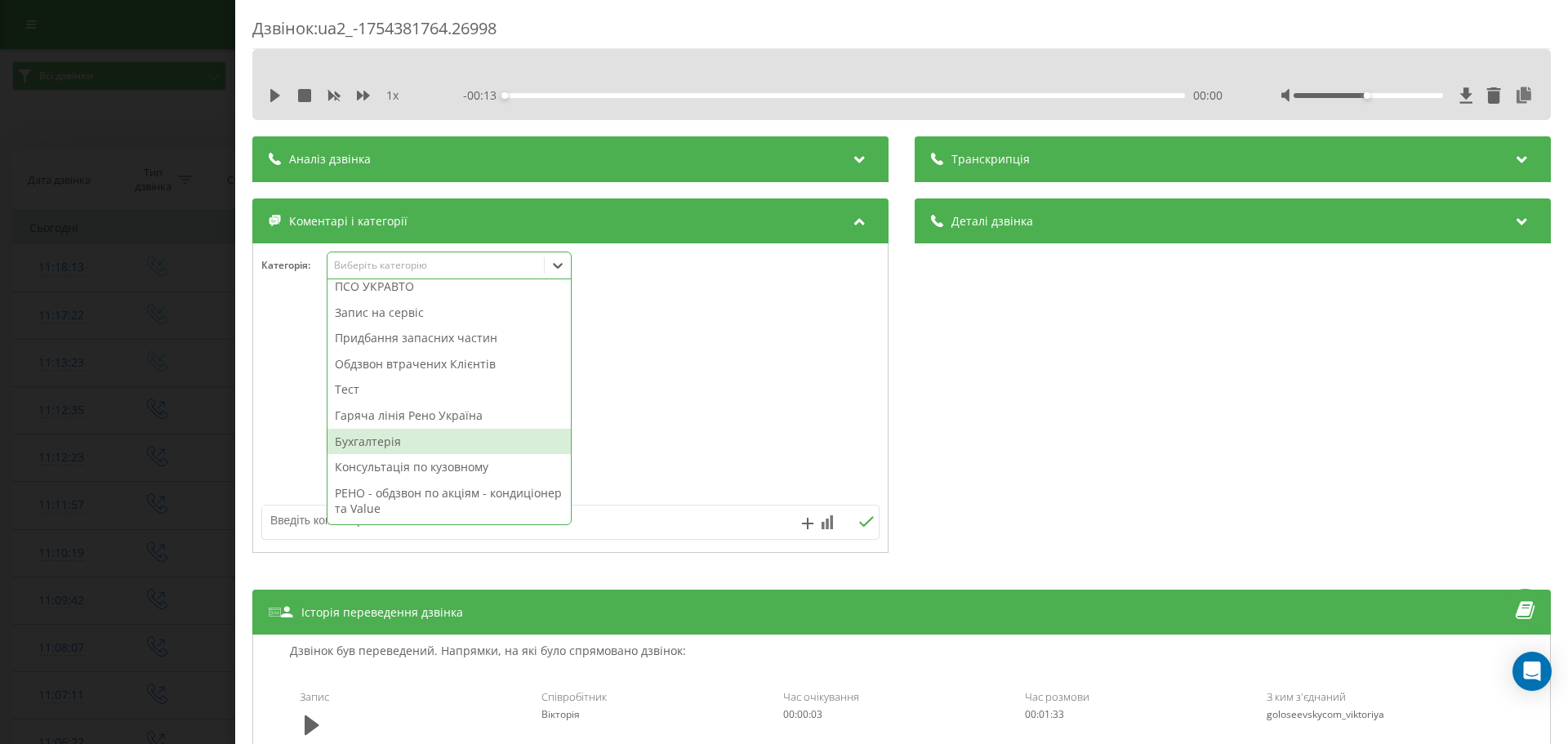 click on "Бухгалтерія" at bounding box center [449, 442] 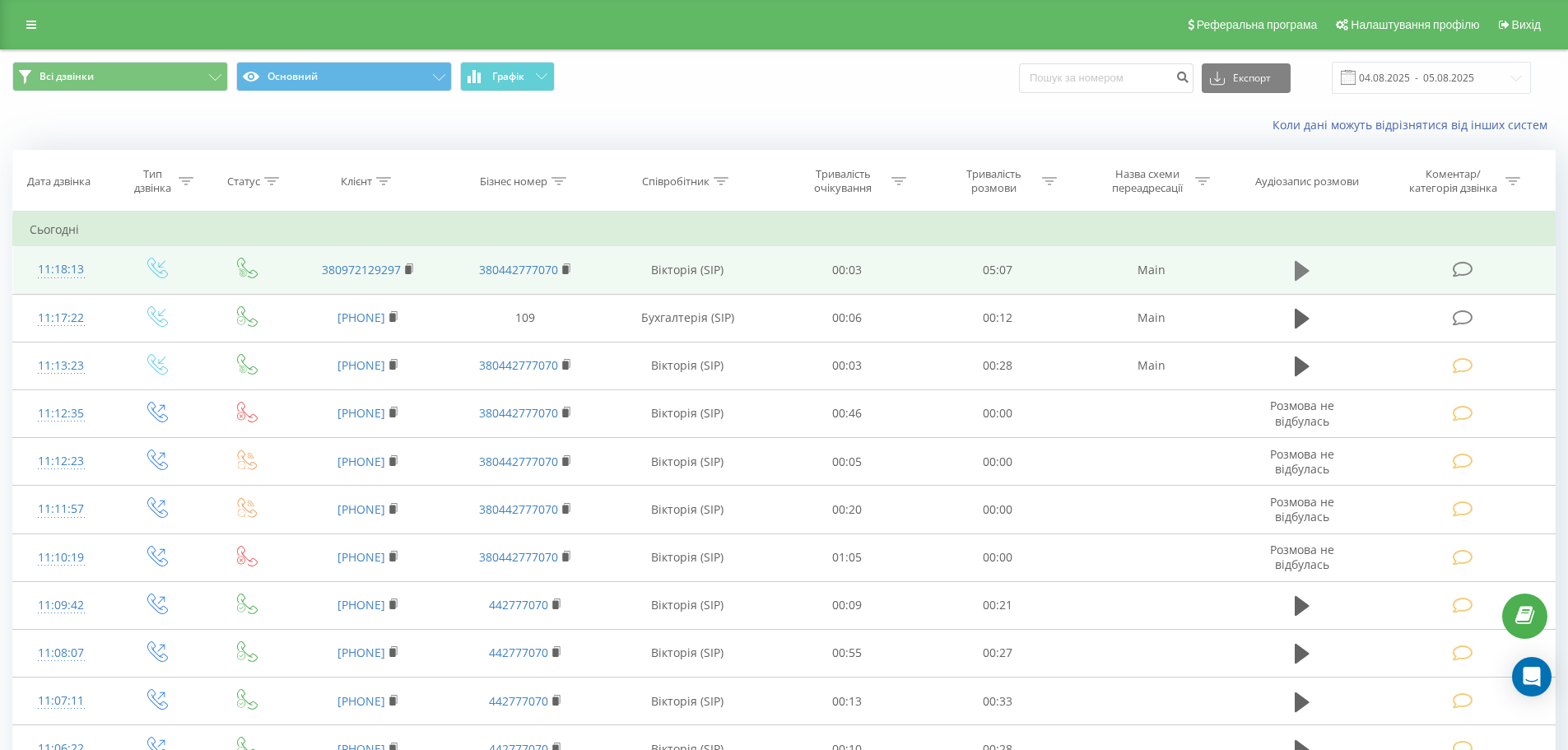 click 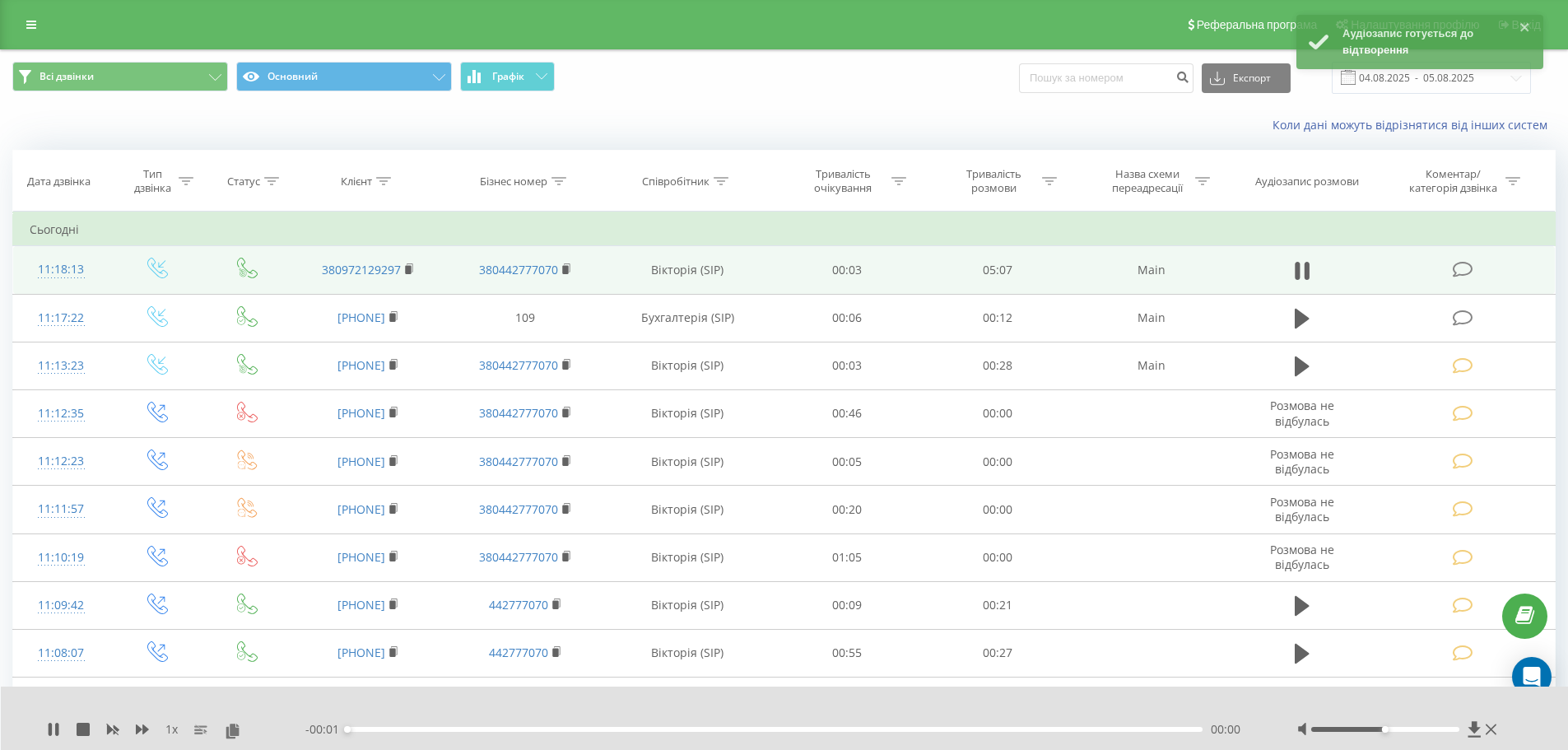click on "- 00:01 00:00   00:00" at bounding box center (780, 729) 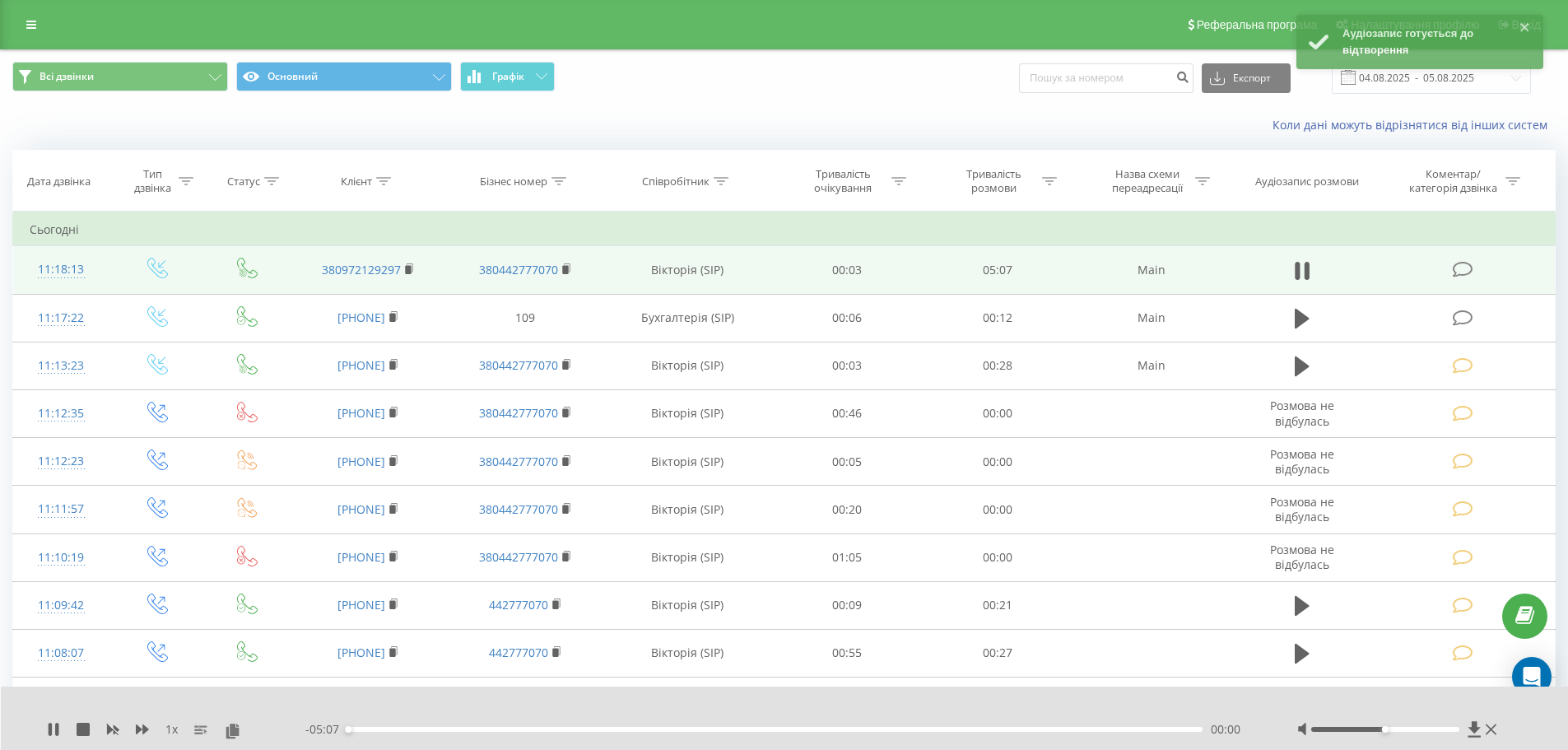 click on "- 05:07 00:00   00:00" at bounding box center [780, 729] 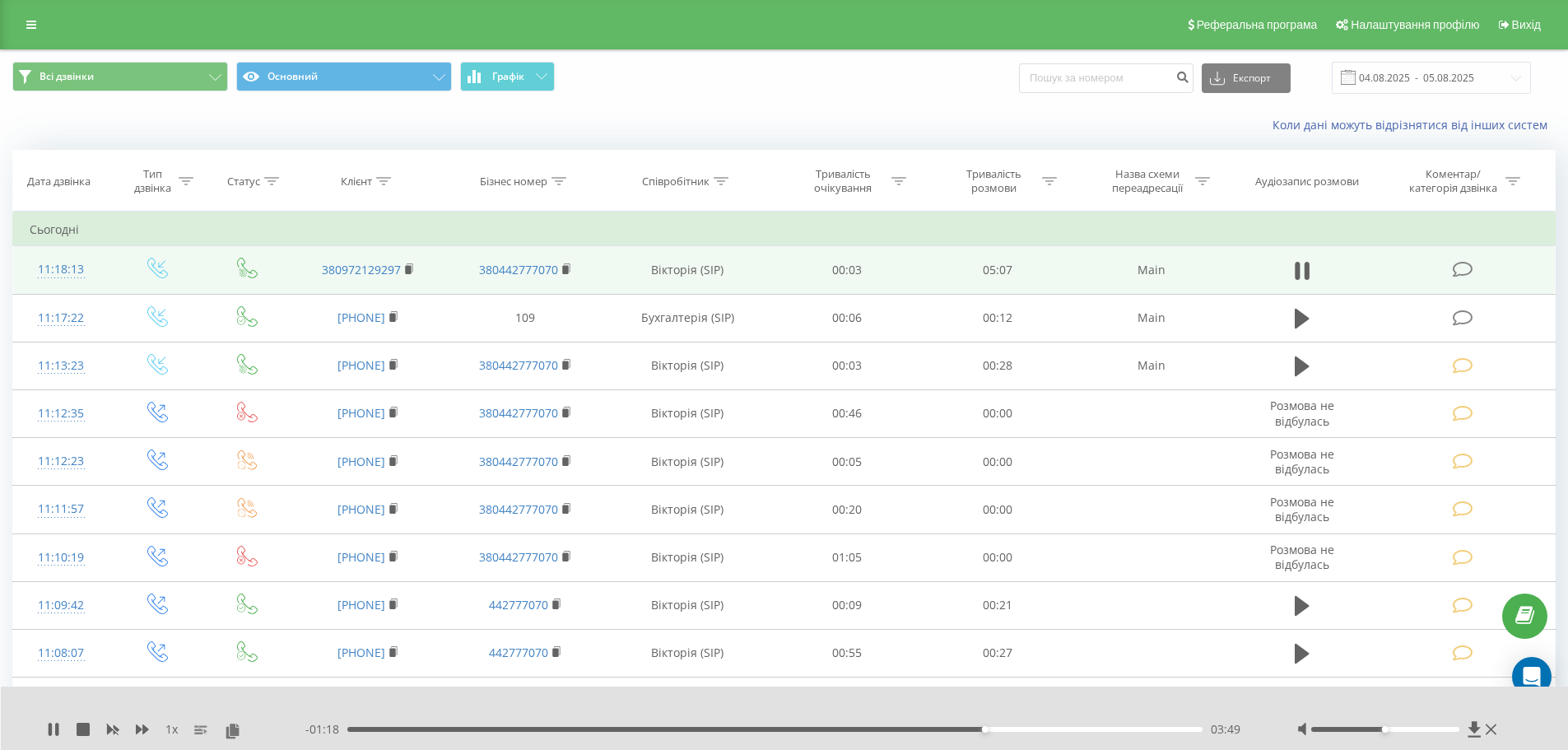 click on "03:49" at bounding box center (775, 729) 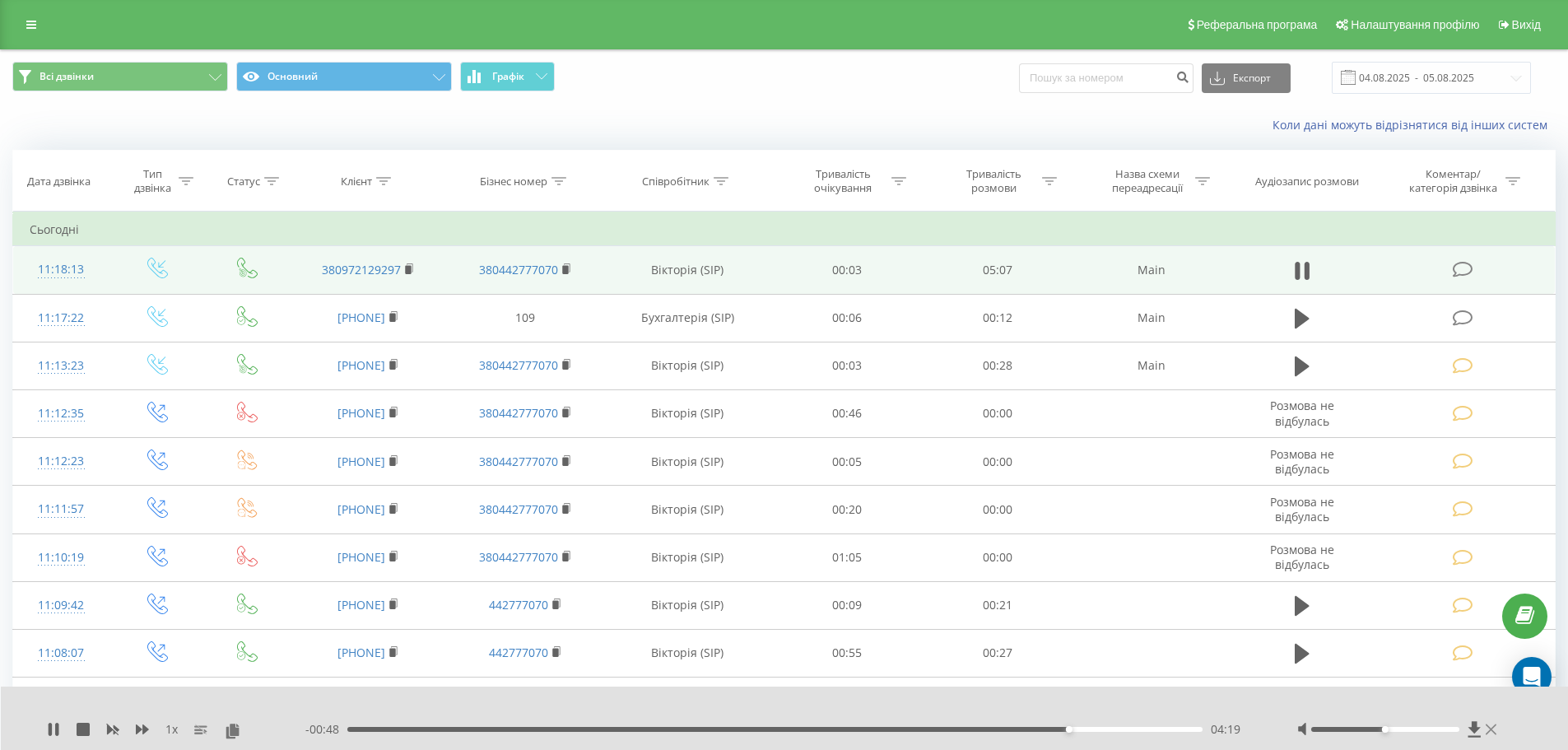 click 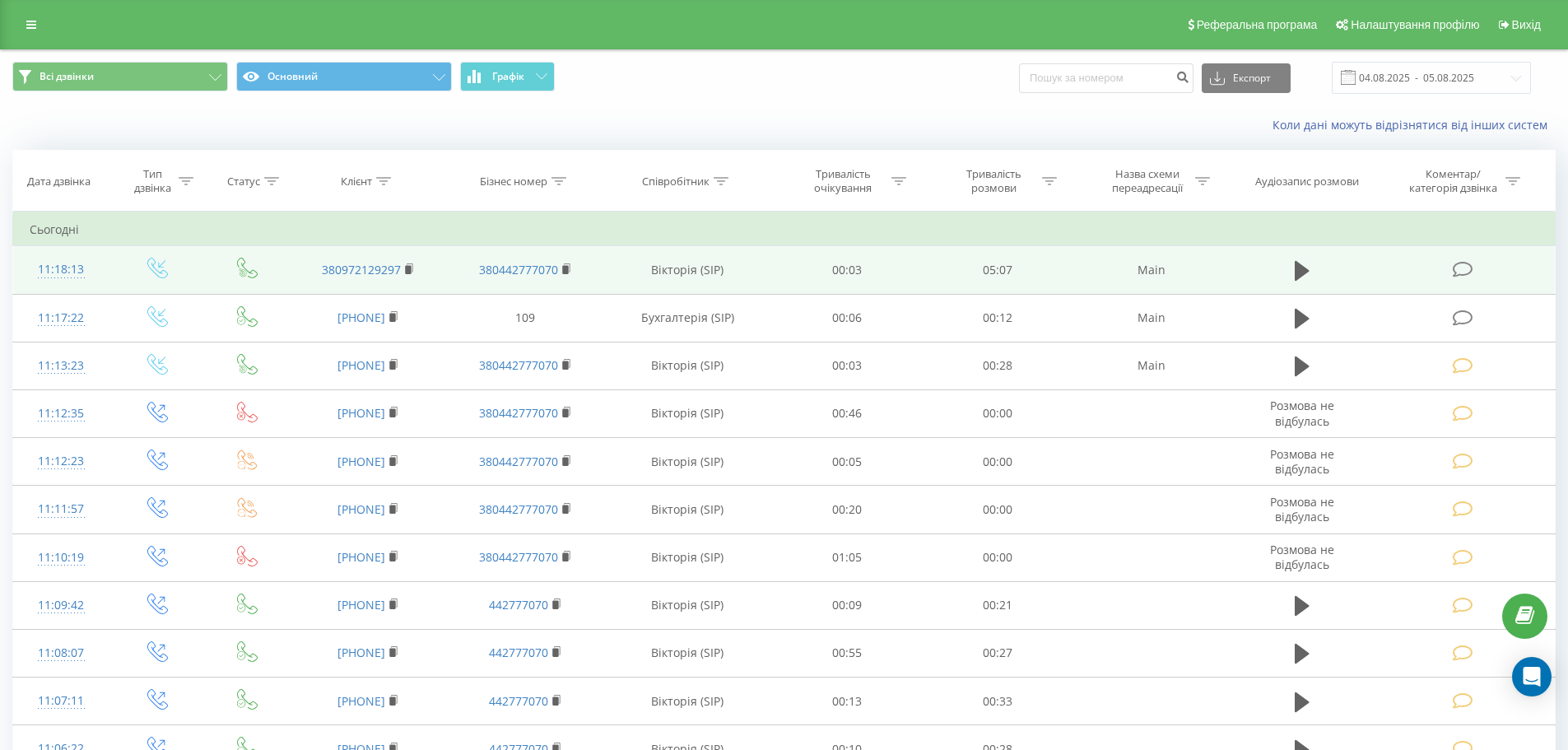click at bounding box center [1464, 270] 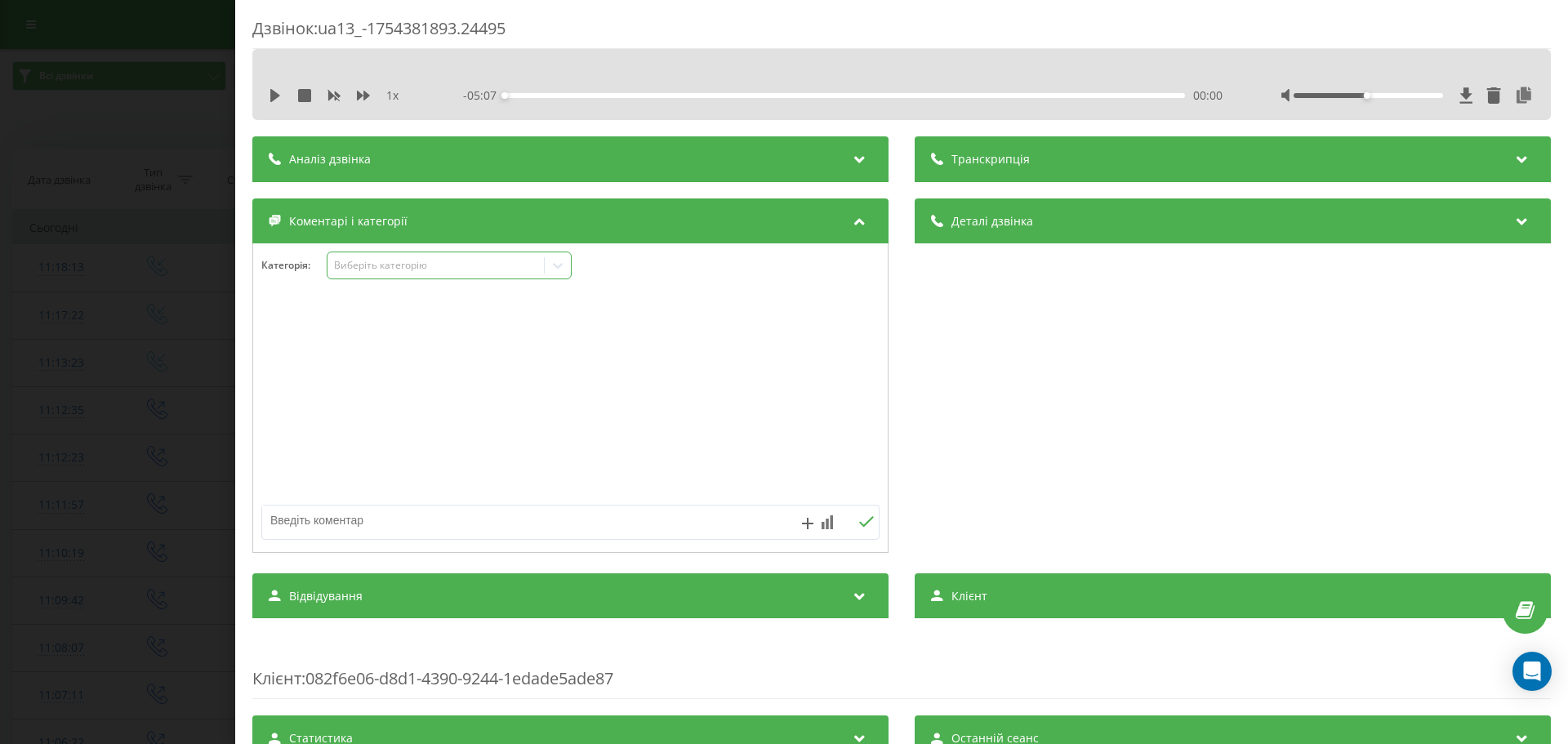 click on "Виберіть категорію" at bounding box center (436, 265) 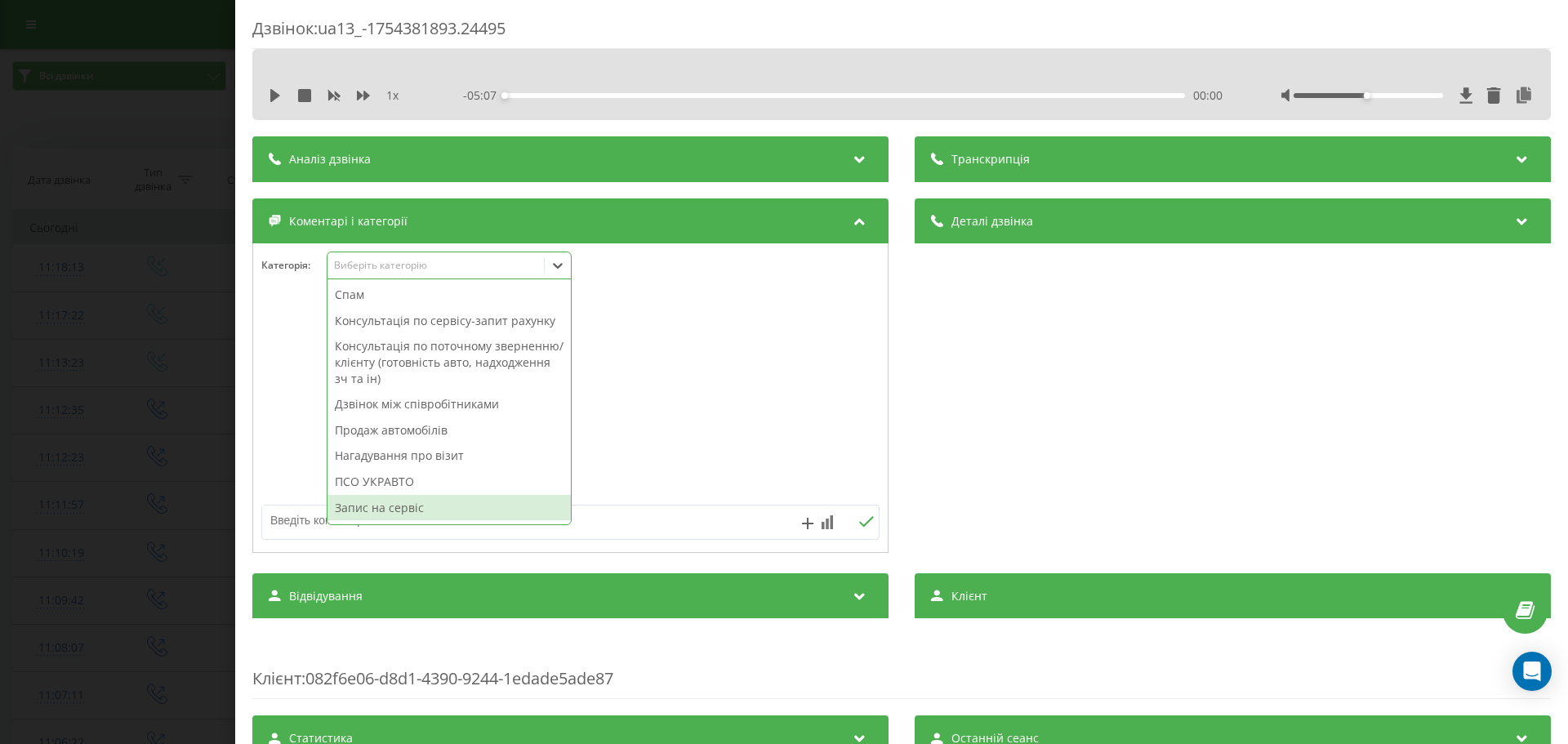 click on "Запис на сервіс" at bounding box center (449, 508) 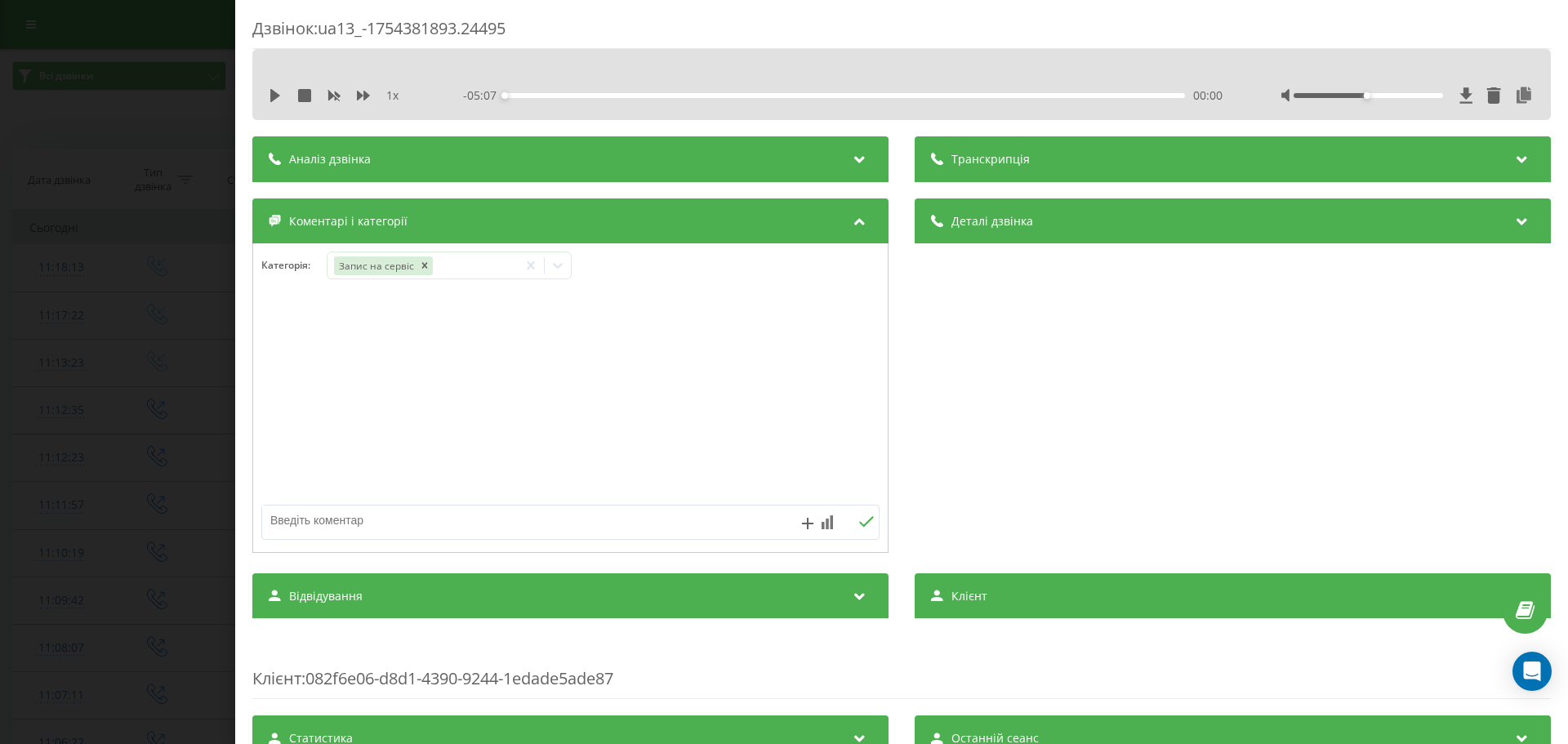 paste on "X-Trail T32 № АА4010ВВ VIN JN1TCAT32U0119962" 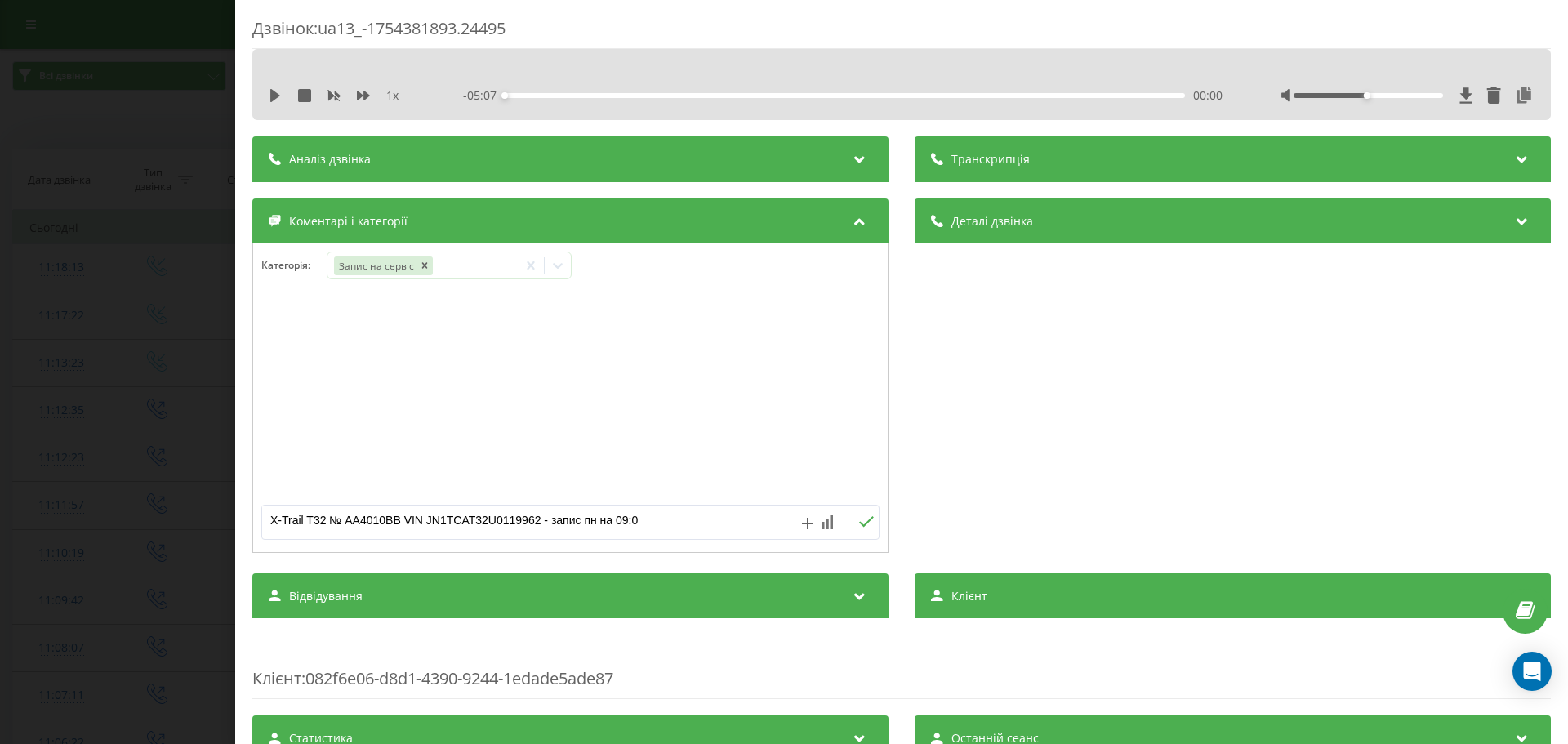 type on "X-Trail T32 № АА4010ВВ VIN JN1TCAT32U0119962 - запис пн на 09:00" 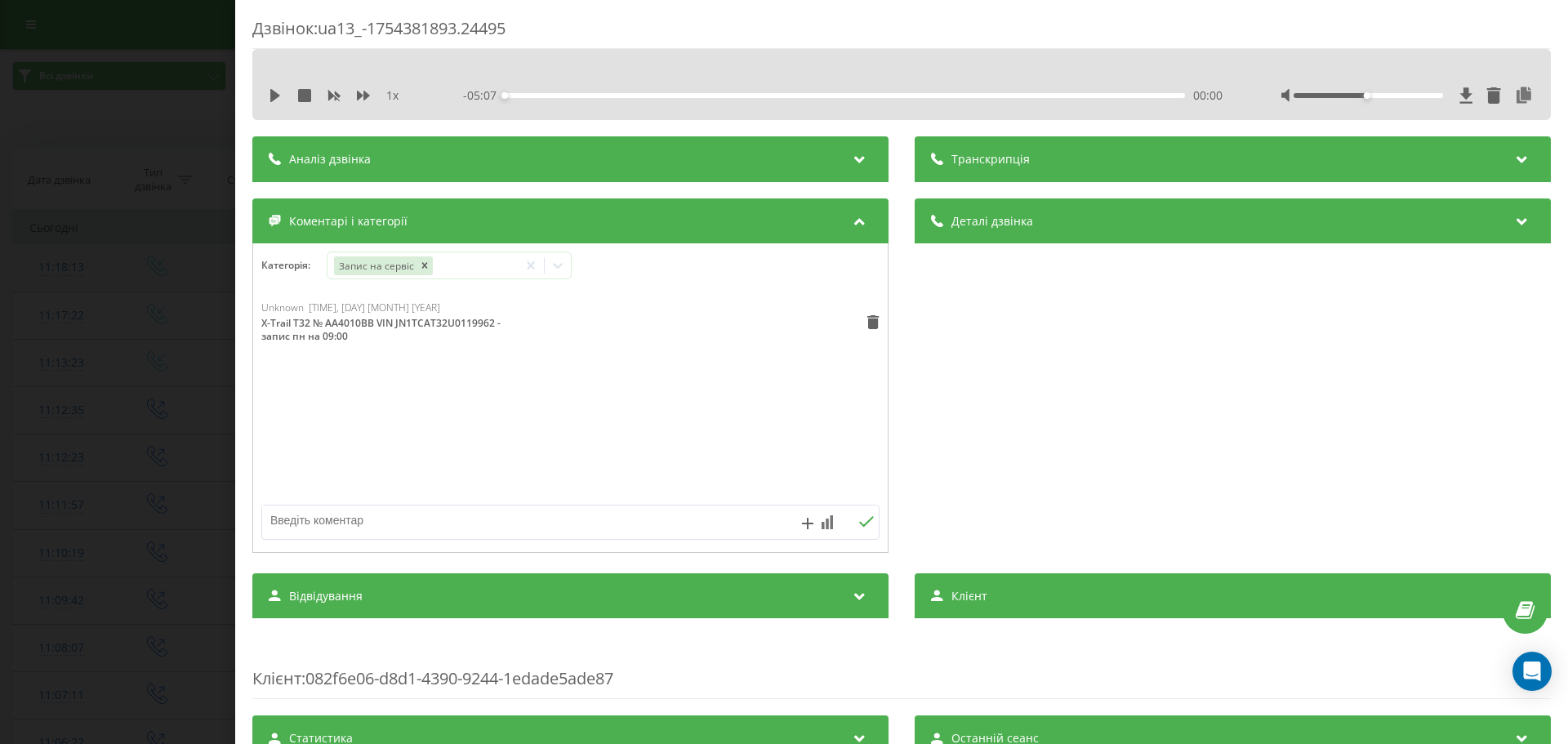 click on "Дзвінок :  ua13_-1754381893.24495   1 x  - 05:07 00:00   00:00   Транскрипція Для AI-аналізу майбутніх дзвінків  налаштуйте та активуйте профіль на сторінці . Якщо профіль вже є і дзвінок відповідає його умовам, оновіть сторінку через 10 хвилин - AI аналізує поточний дзвінок. Аналіз дзвінка Для AI-аналізу майбутніх дзвінків  налаштуйте та активуйте профіль на сторінці . Якщо профіль вже є і дзвінок відповідає його умовам, оновіть сторінку через 10 хвилин - AI аналізує поточний дзвінок. Деталі дзвінка Загальне Дата дзвінка 2025-08-05 11:18:13 Тип дзвінка Вхідний Статус дзвінка Цільовий 380972129297 n/a" at bounding box center (784, 372) 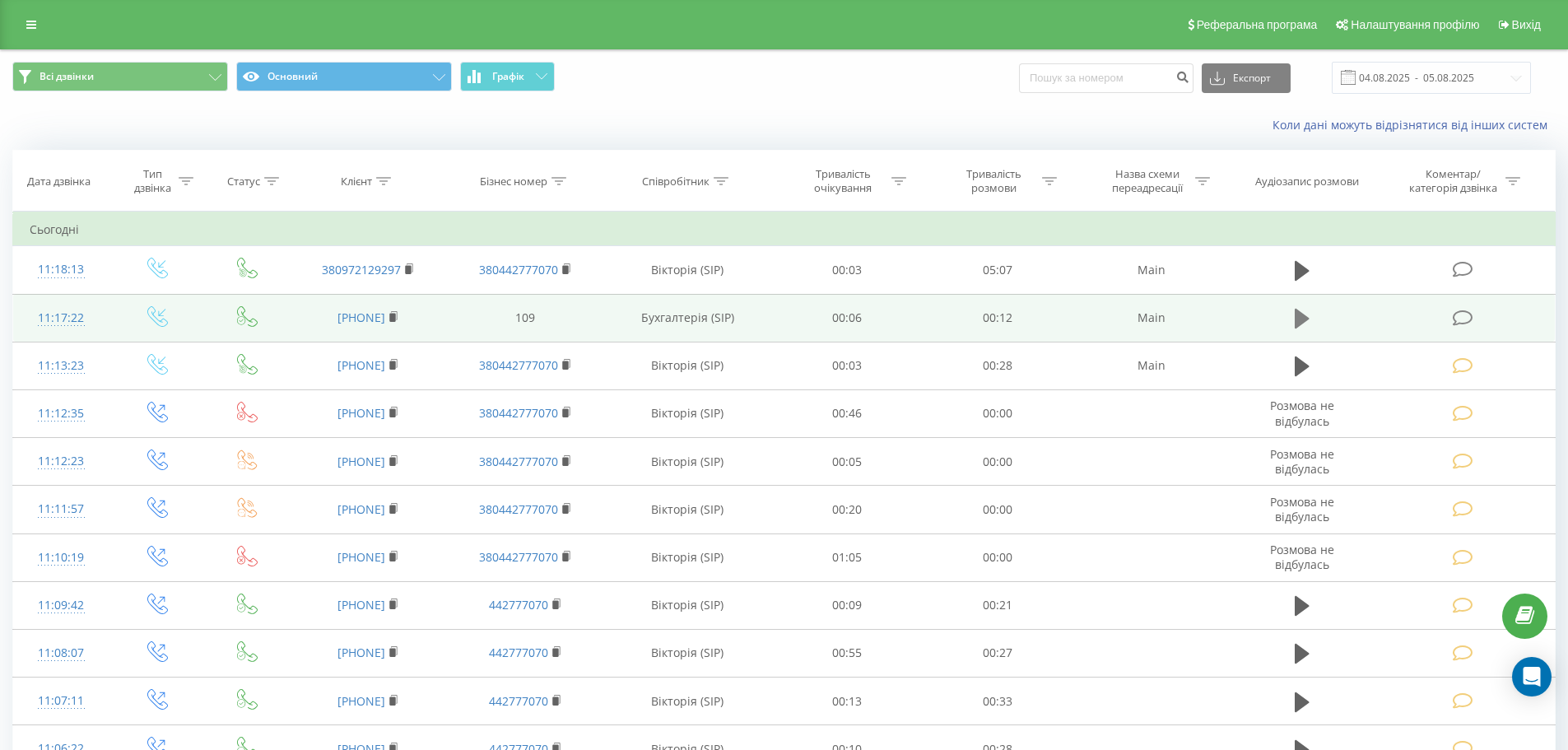 click 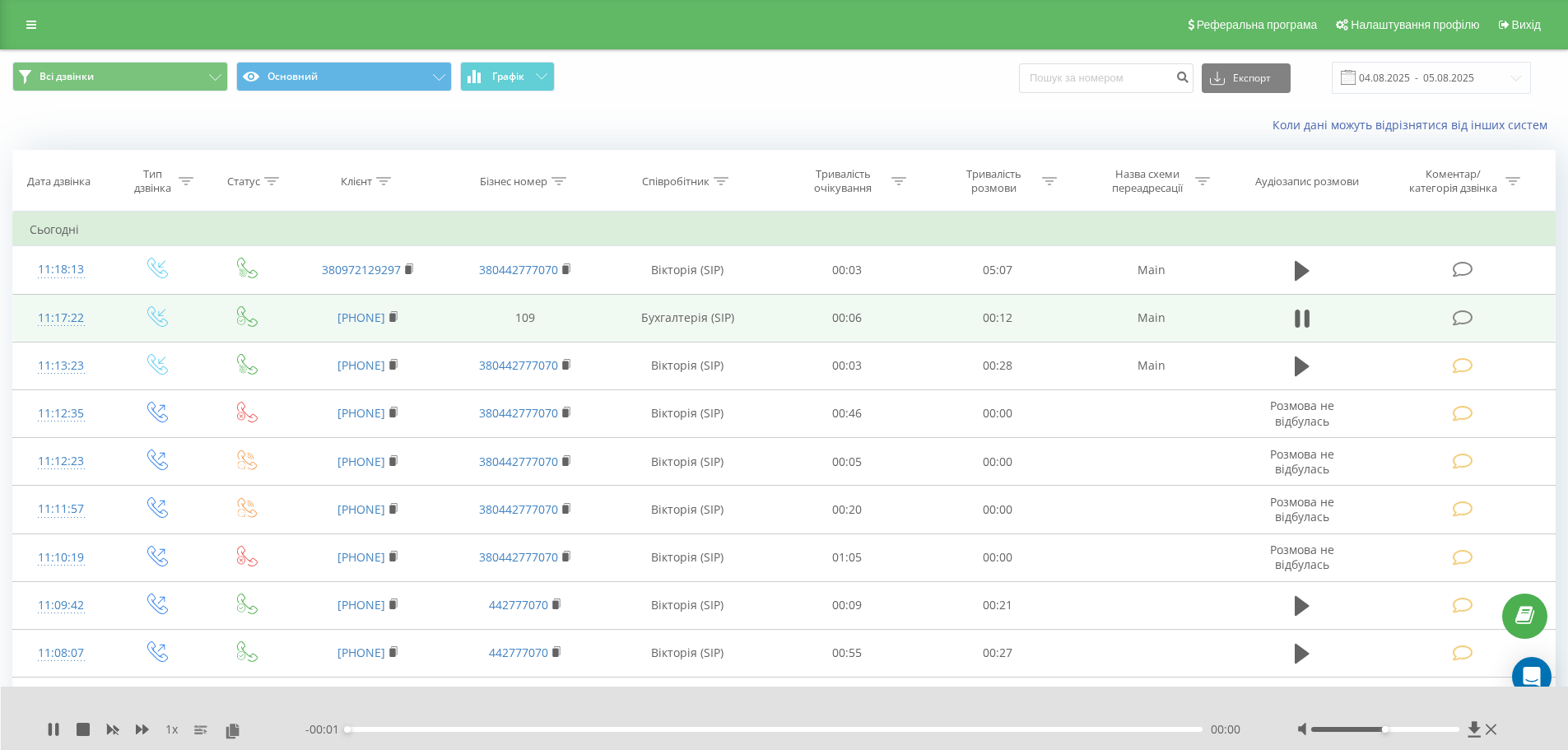 click at bounding box center (1464, 318) 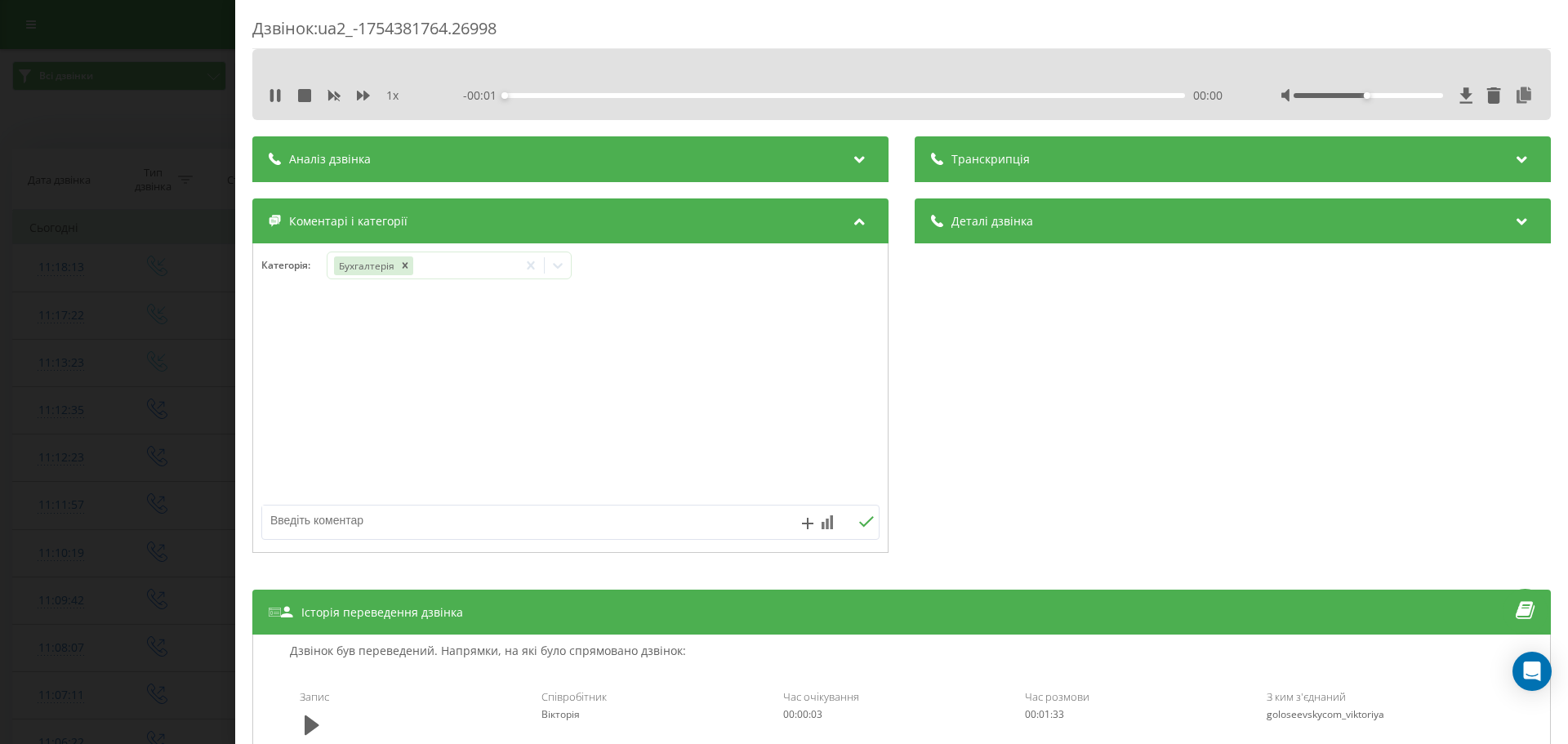 click on "Дзвінок :  ua2_-1754381764.26998   1 x  - 00:01 00:00   00:00   Транскрипція Для AI-аналізу майбутніх дзвінків  налаштуйте та активуйте профіль на сторінці . Якщо профіль вже є і дзвінок відповідає його умовам, оновіть сторінку через 10 хвилин - AI аналізує поточний дзвінок. Аналіз дзвінка Для AI-аналізу майбутніх дзвінків  налаштуйте та активуйте профіль на сторінці . Якщо профіль вже є і дзвінок відповідає його умовам, оновіть сторінку через 10 хвилин - AI аналізує поточний дзвінок. Деталі дзвінка Загальне Дата дзвінка 2025-08-05 11:17:22 Тип дзвінка Вхідний Статус дзвінка Успішний 380948212298 109" at bounding box center (784, 372) 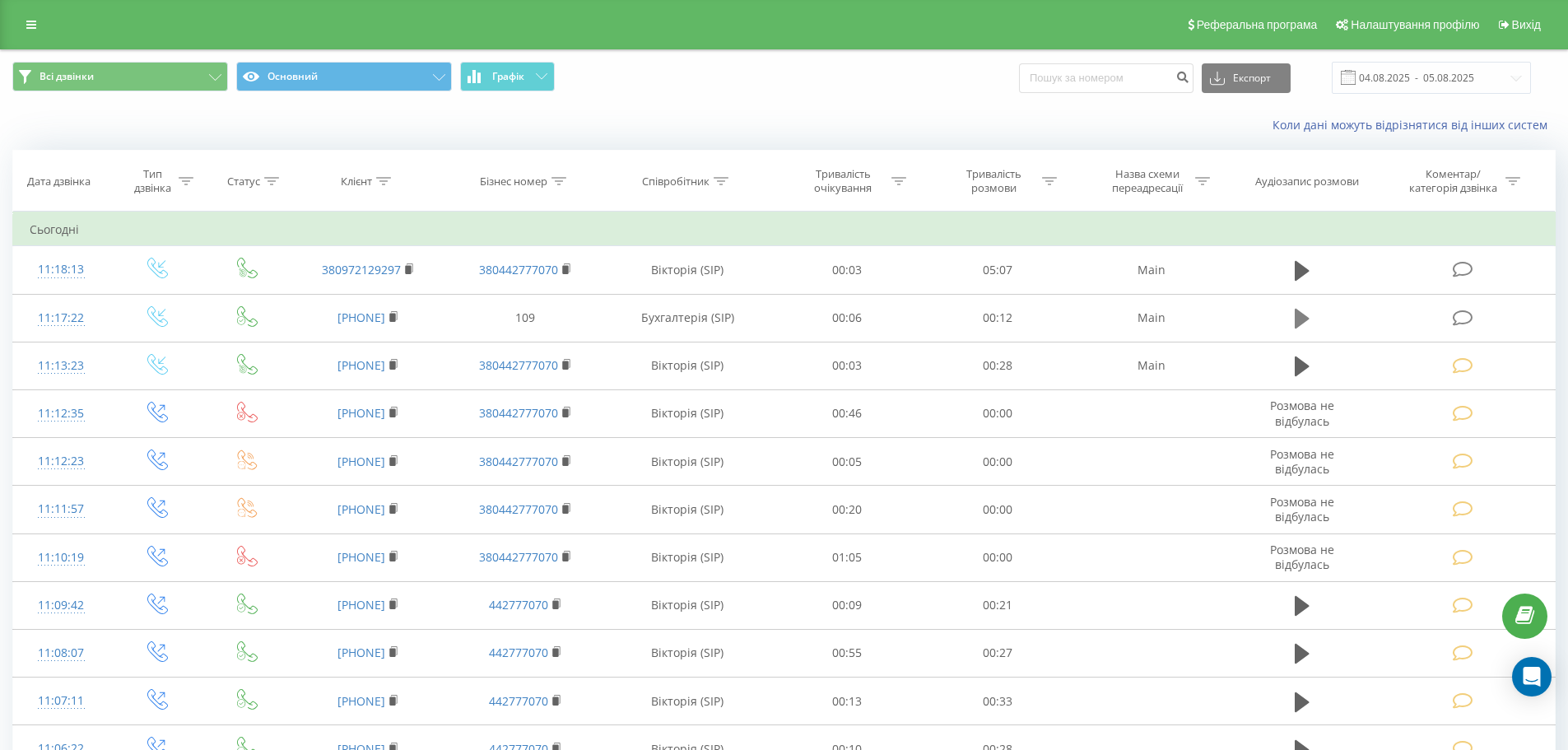 click at bounding box center (1302, 319) 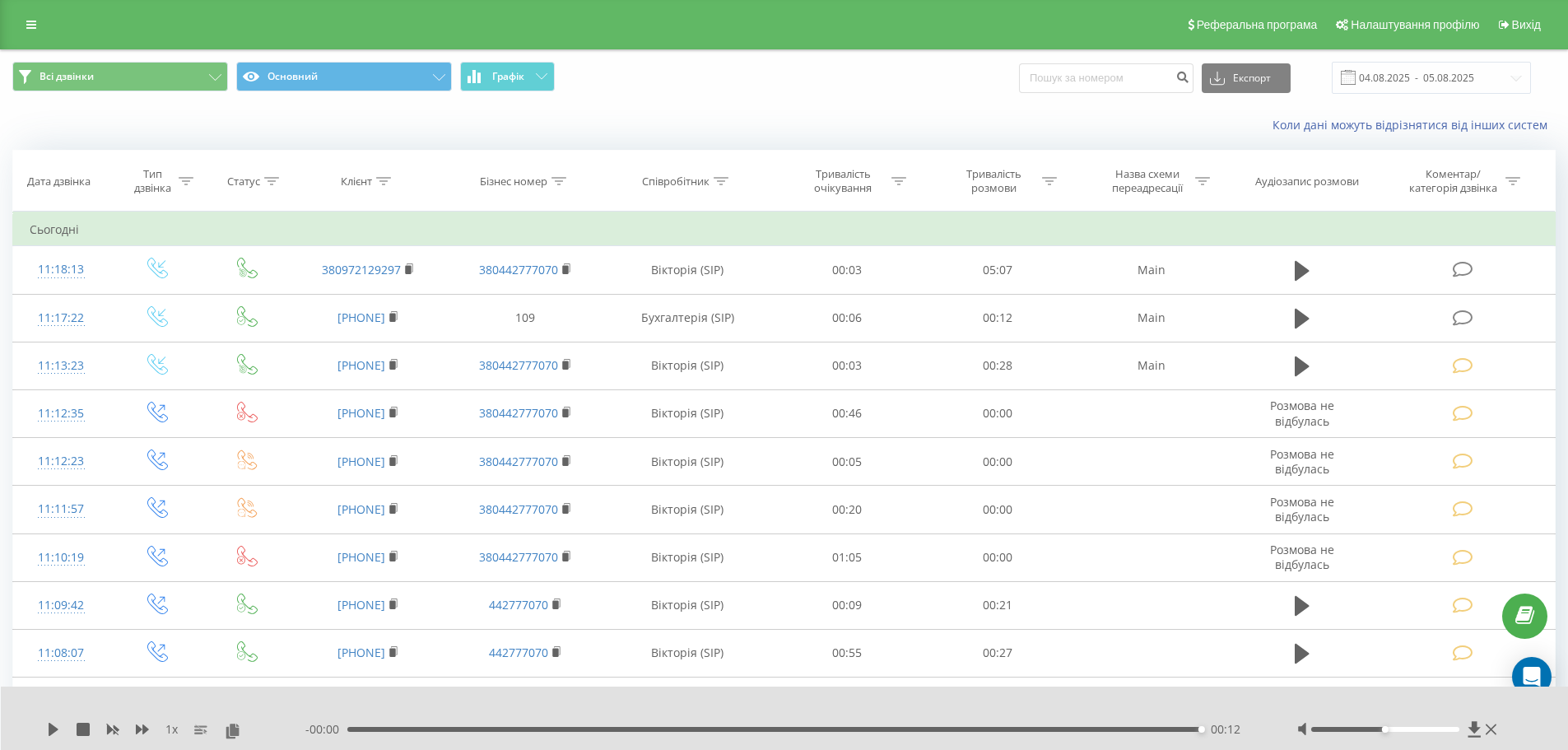 click 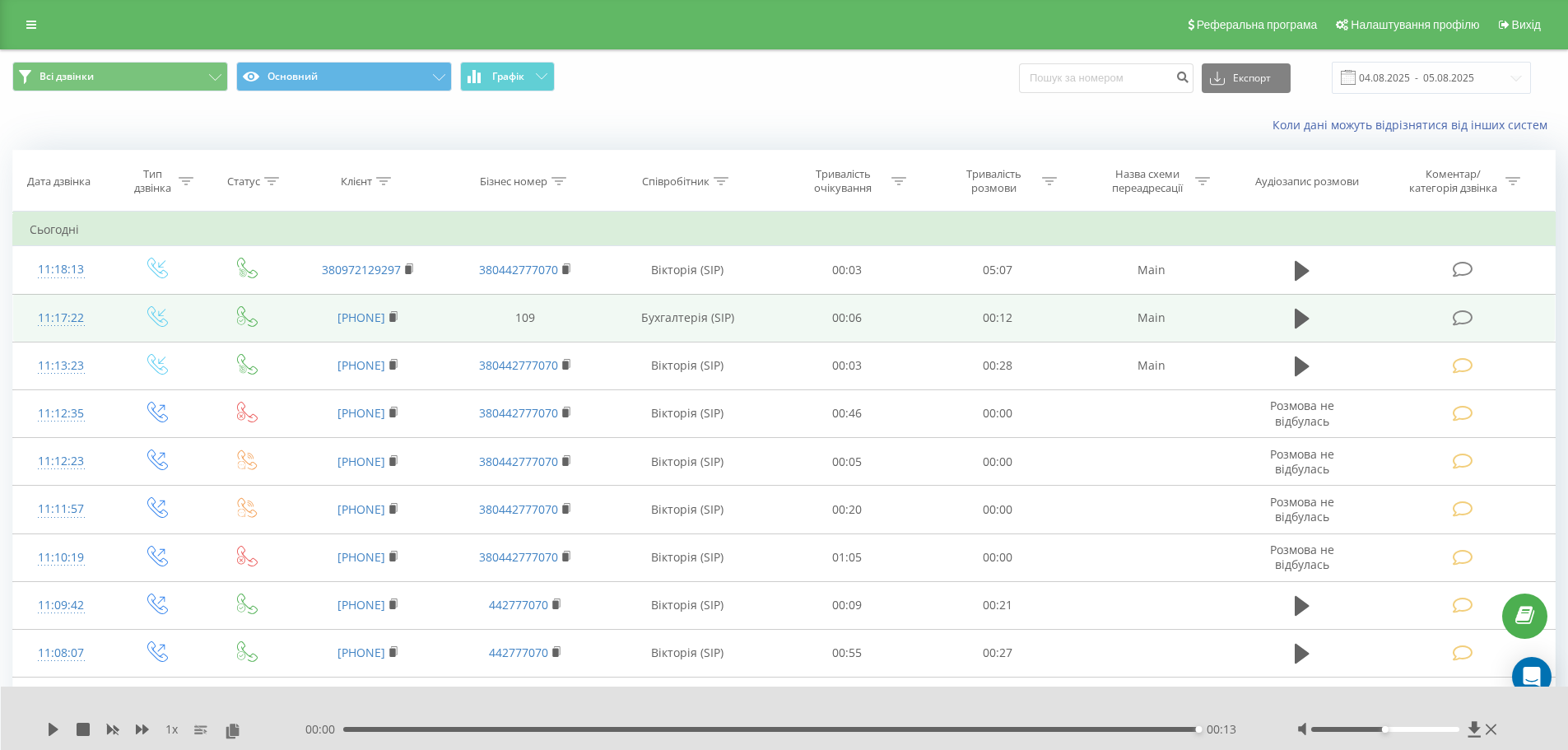 drag, startPoint x: 314, startPoint y: 314, endPoint x: 423, endPoint y: 316, distance: 109.01835 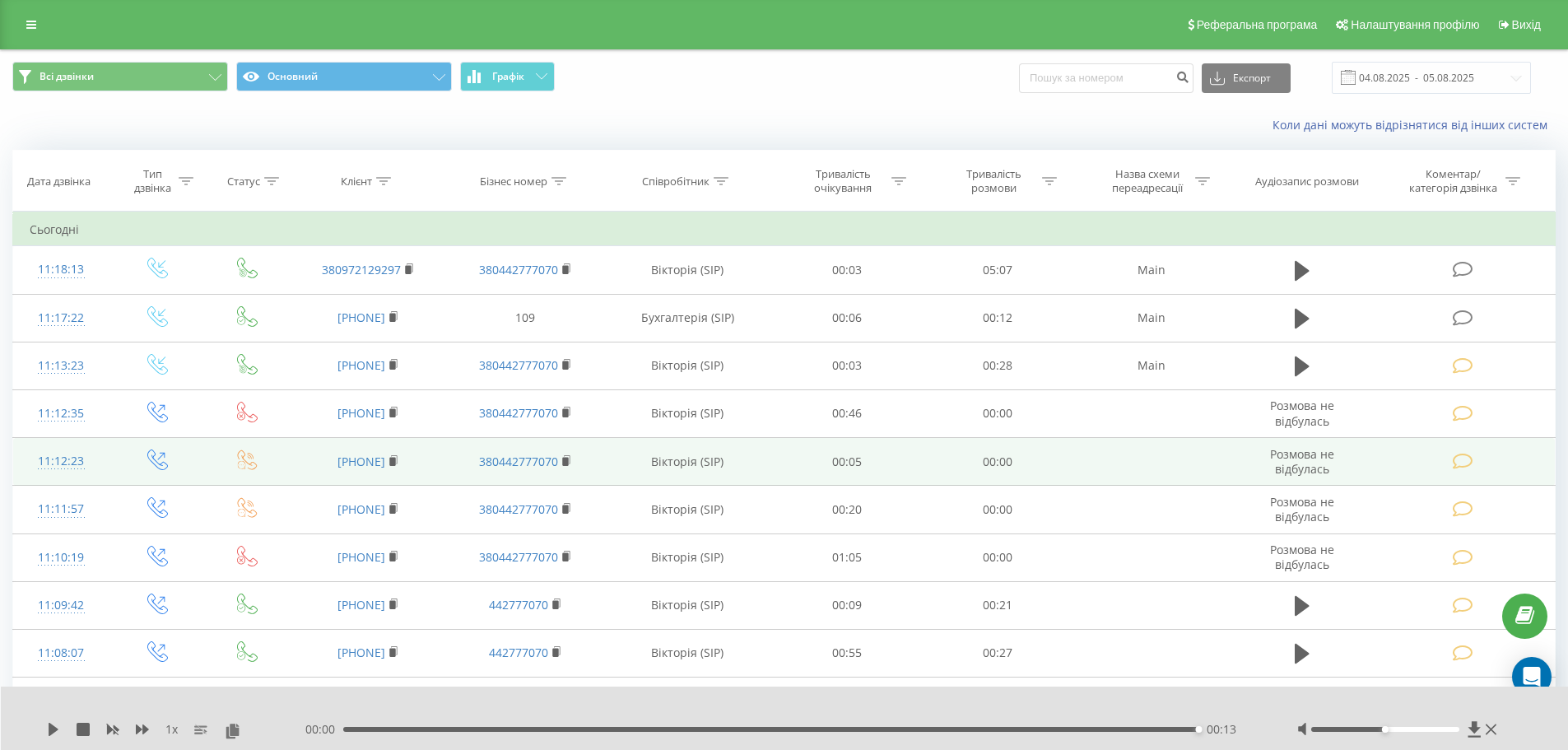 copy on "[PHONE]" 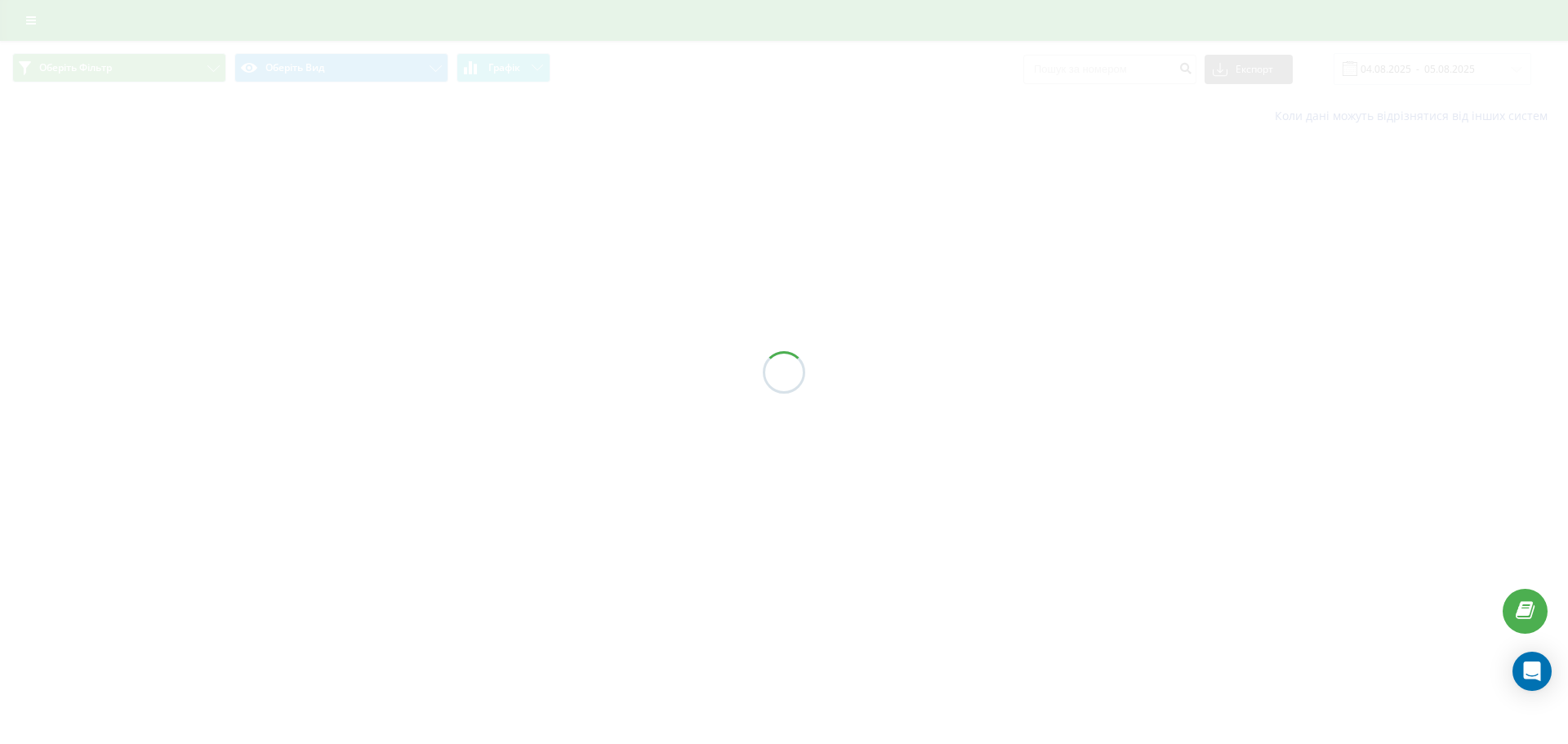 scroll, scrollTop: 0, scrollLeft: 0, axis: both 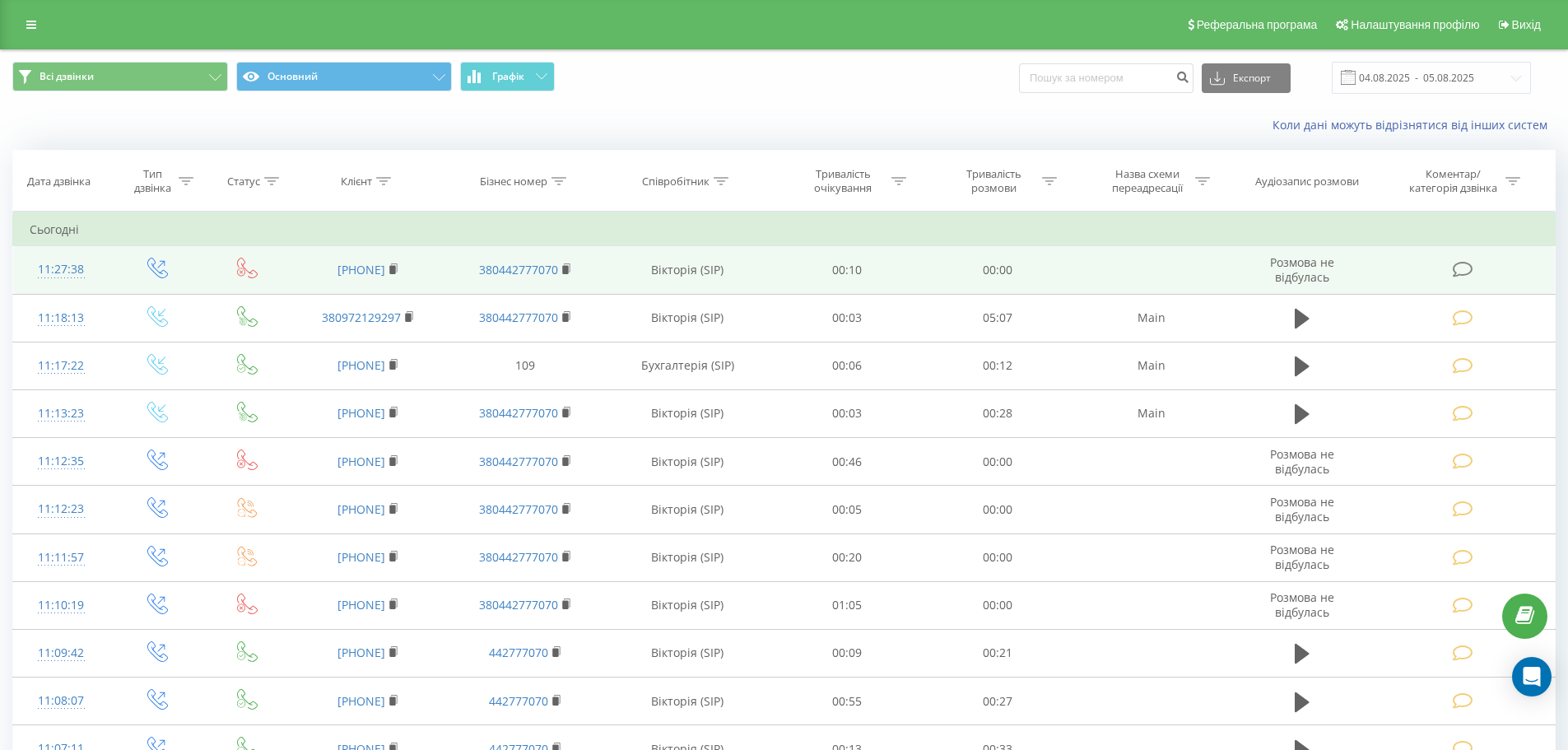 click at bounding box center (1463, 269) 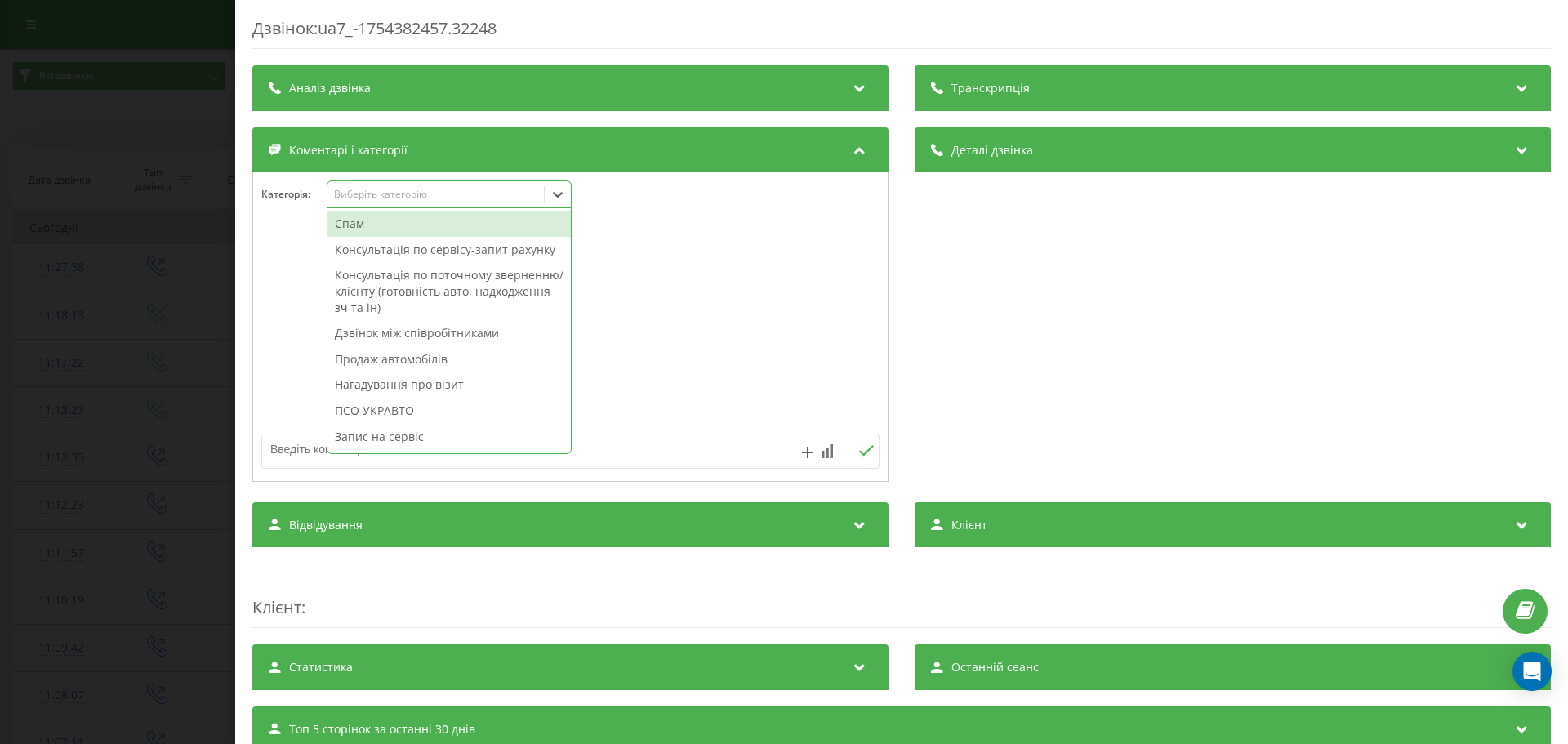 click on "Виберіть категорію" at bounding box center [436, 194] 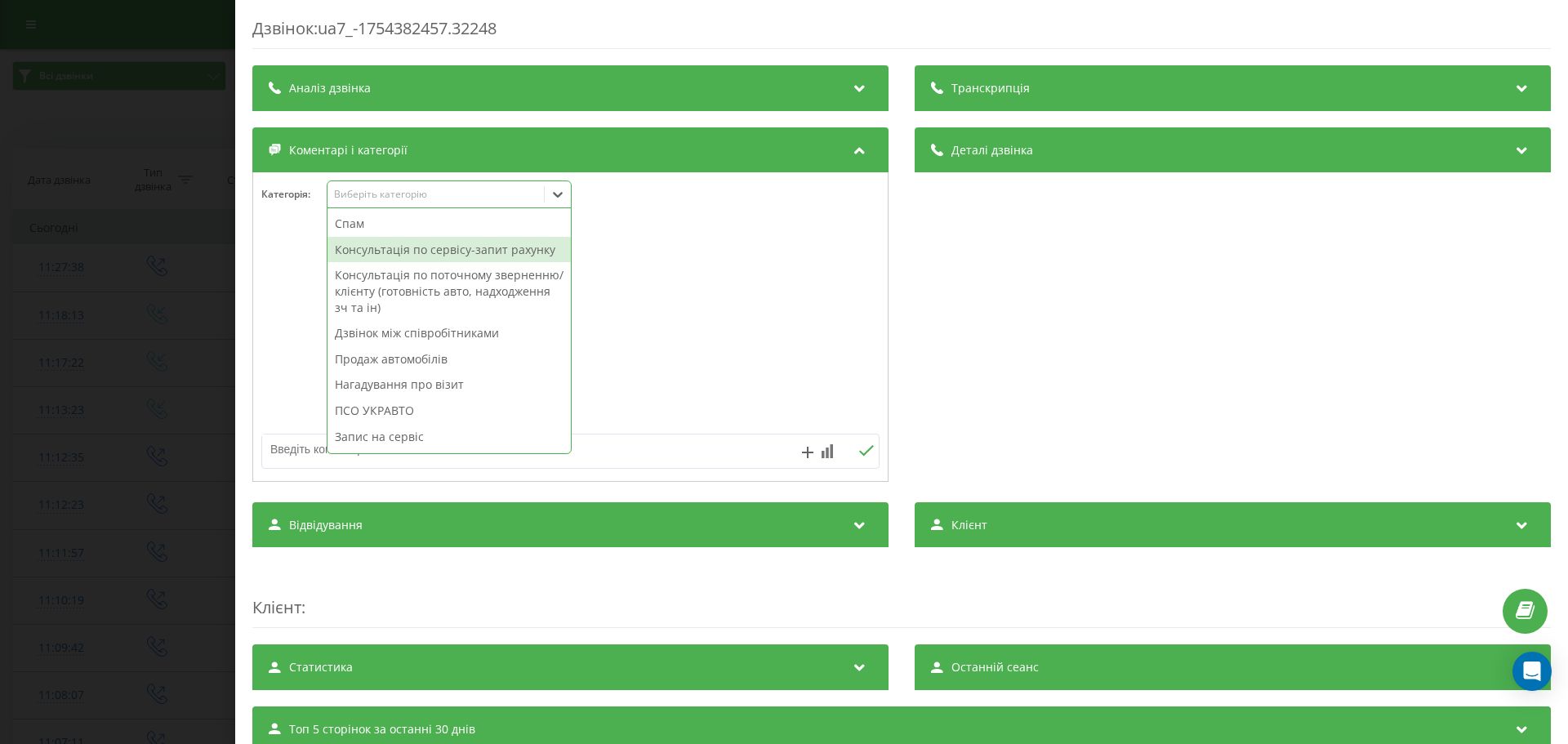 click on "Консультація по сервісу-запит рахунку" at bounding box center [449, 250] 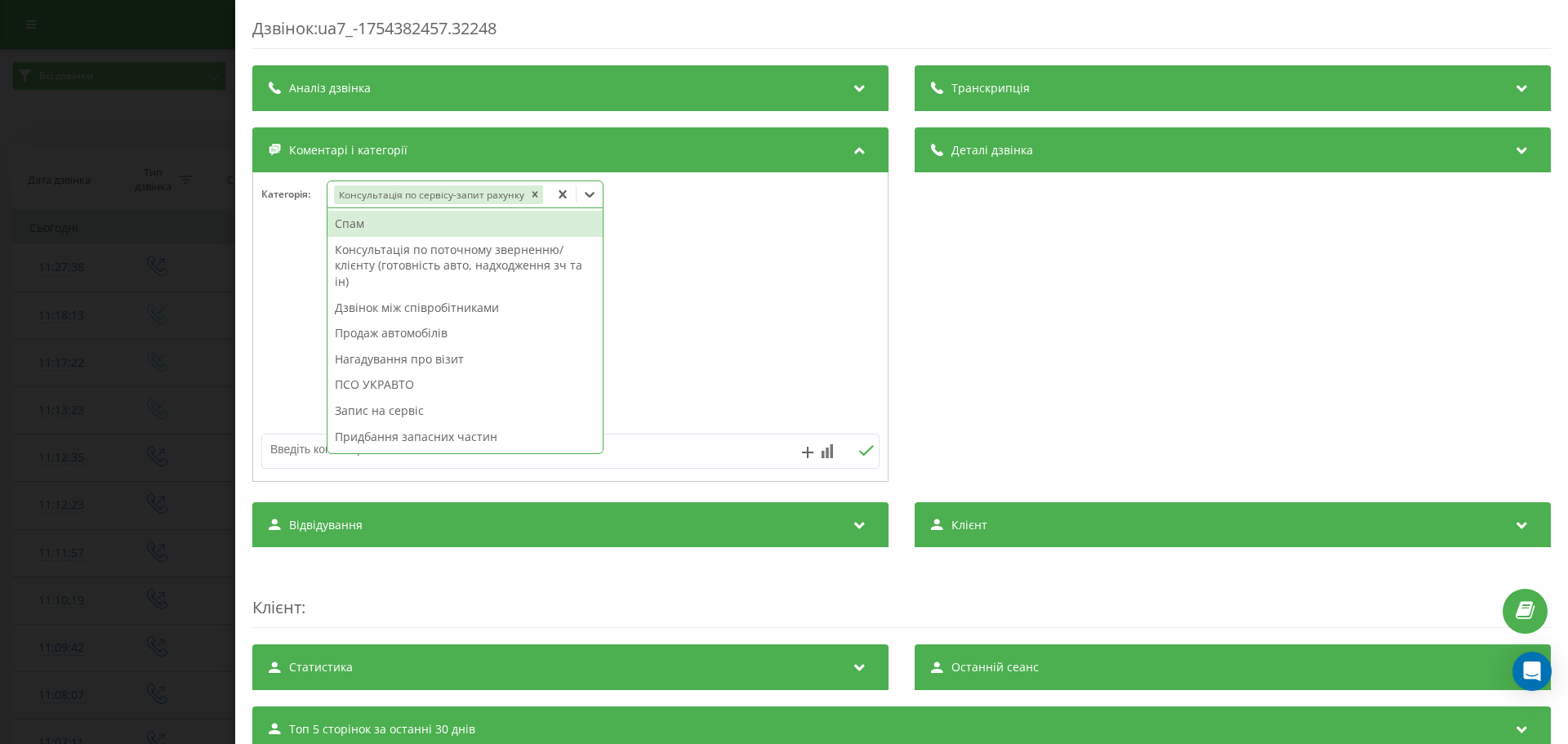 click on "Консультація по сервісу-запит рахунку" at bounding box center (439, 194) 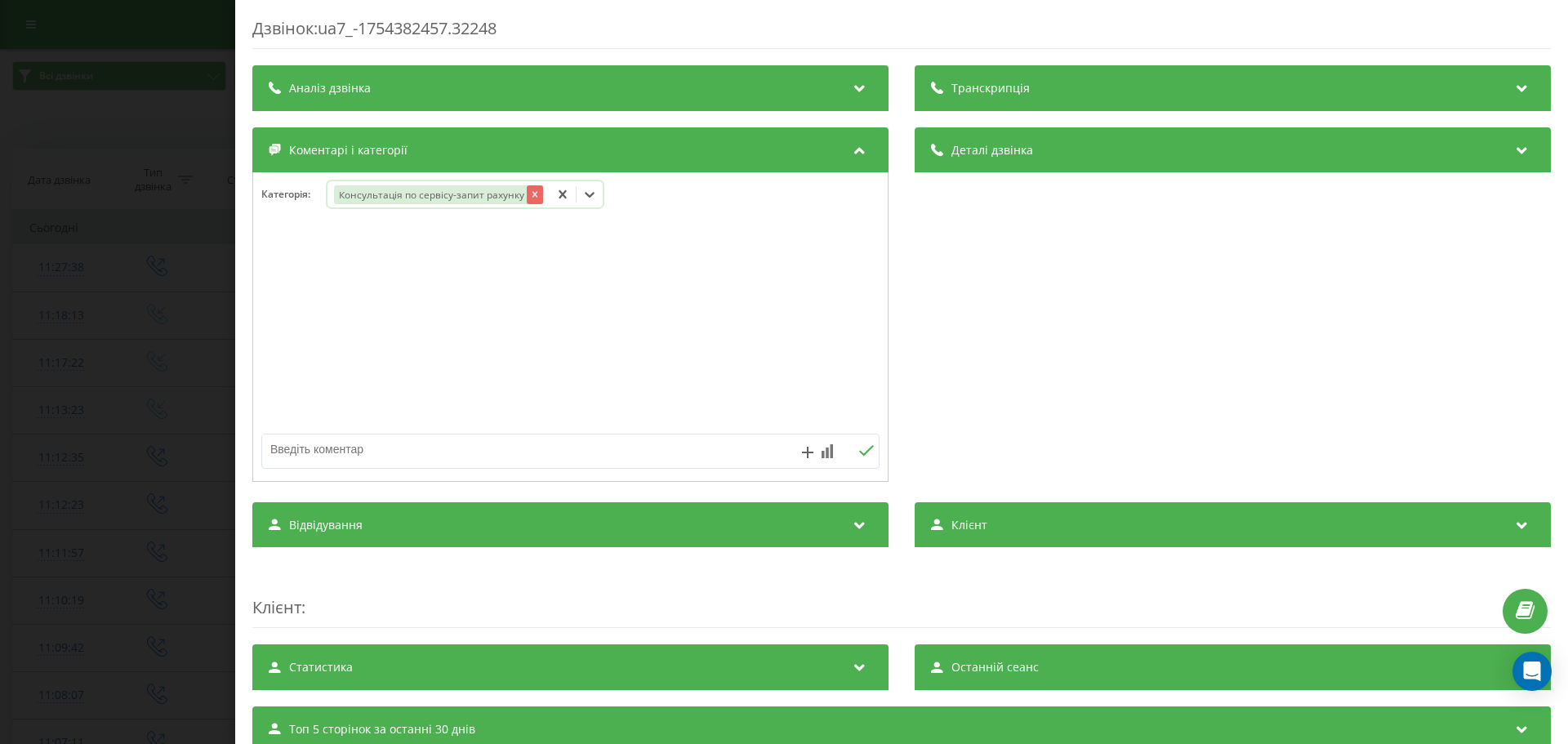 click 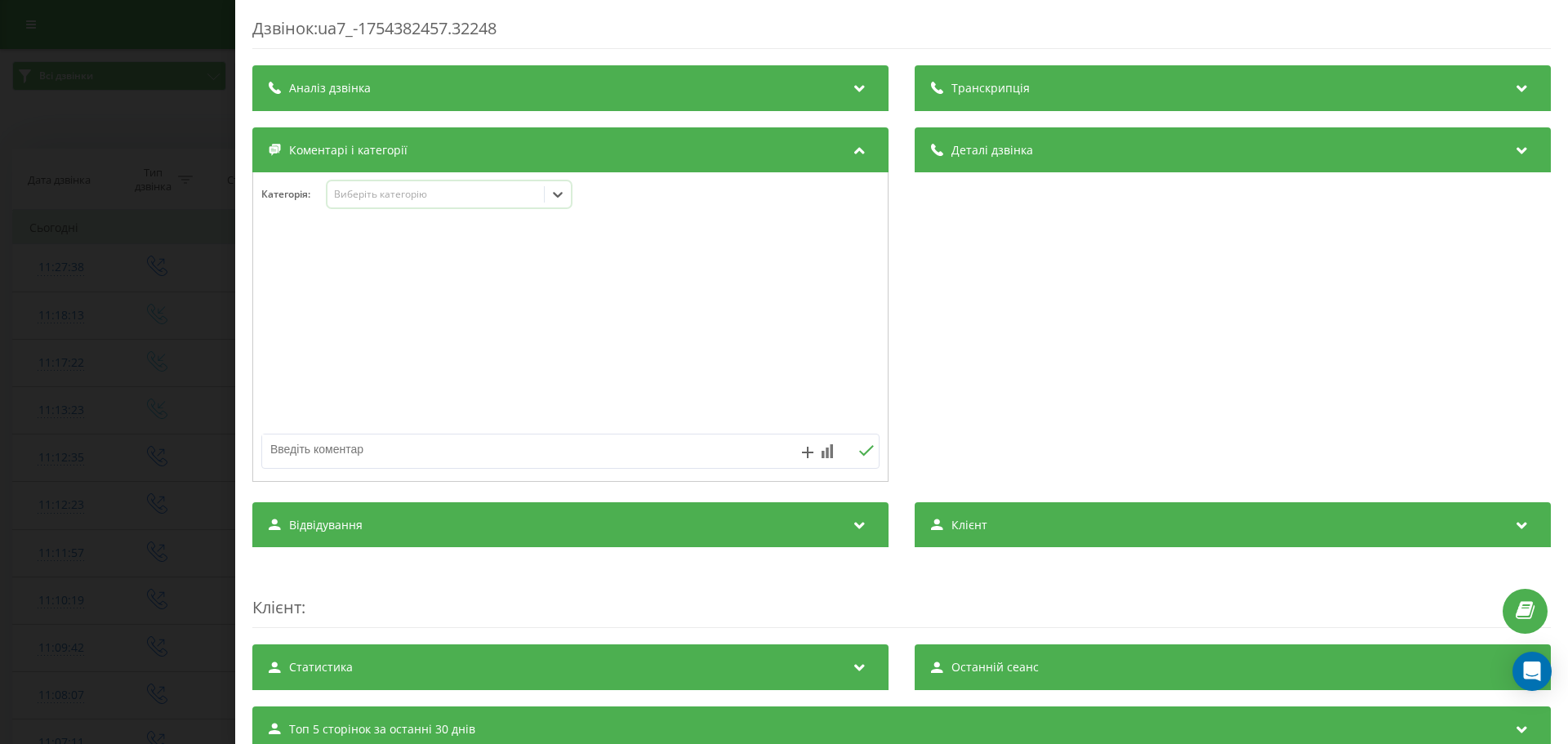click on "Виберіть категорію" at bounding box center [436, 194] 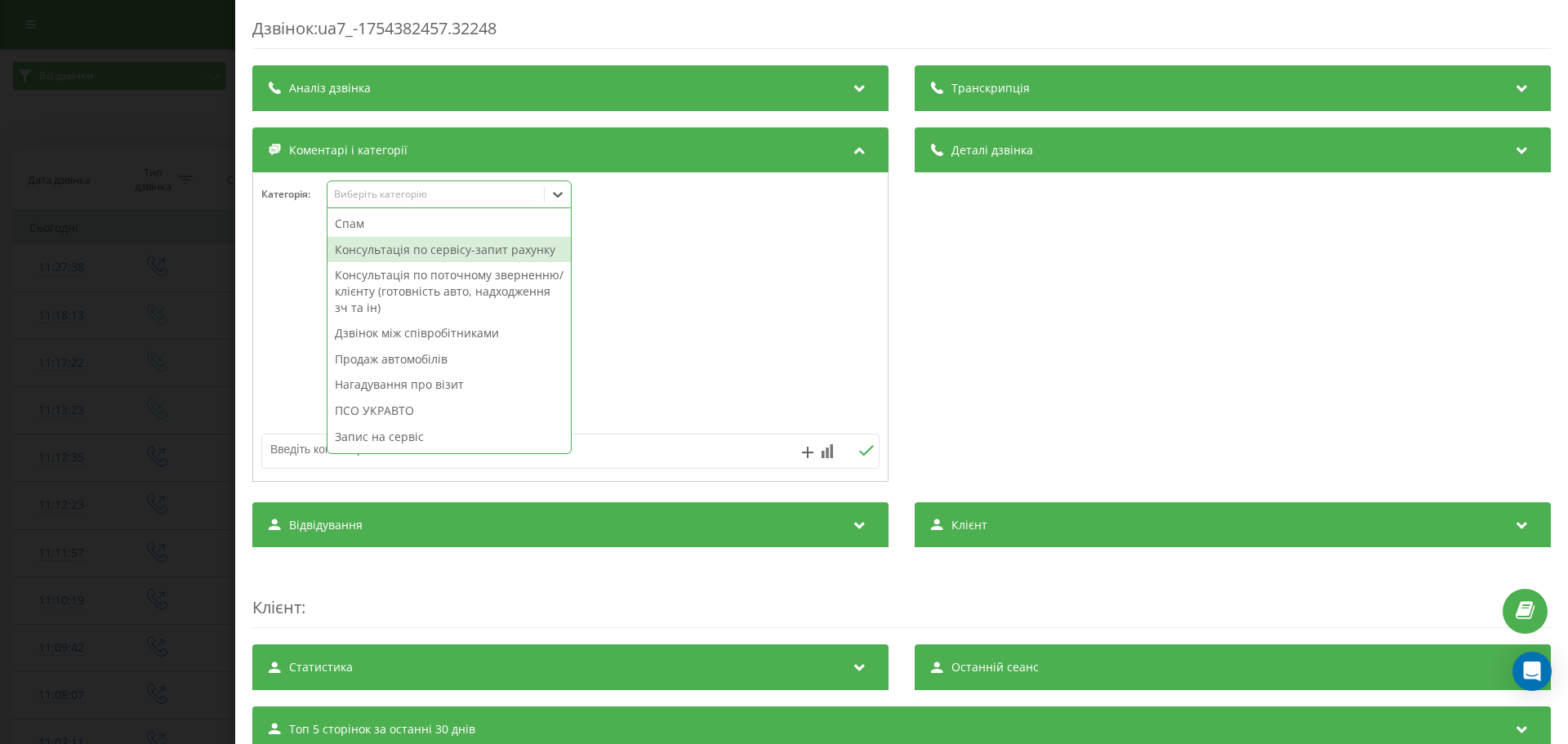 scroll, scrollTop: 195, scrollLeft: 0, axis: vertical 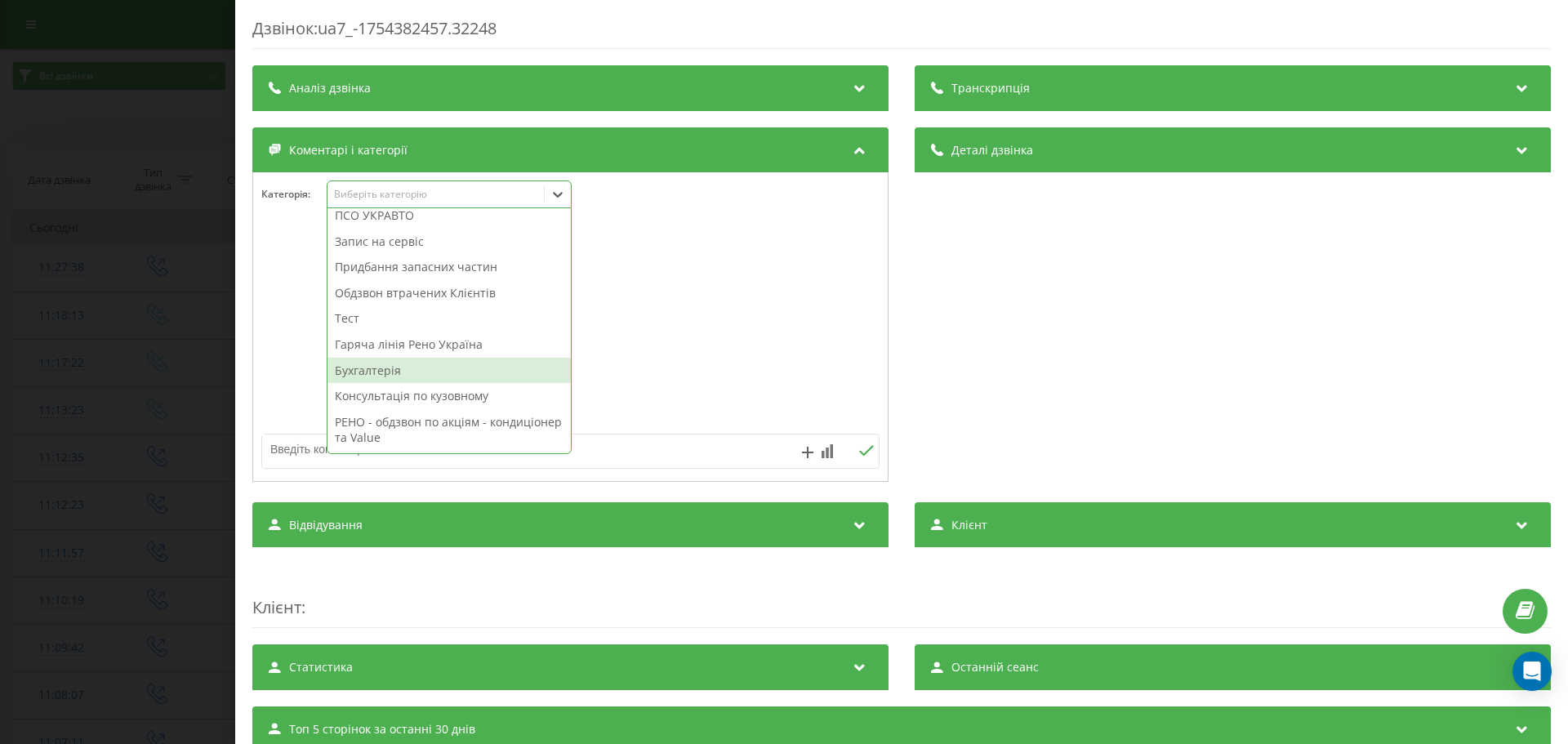 click on "Бухгалтерія" at bounding box center (449, 371) 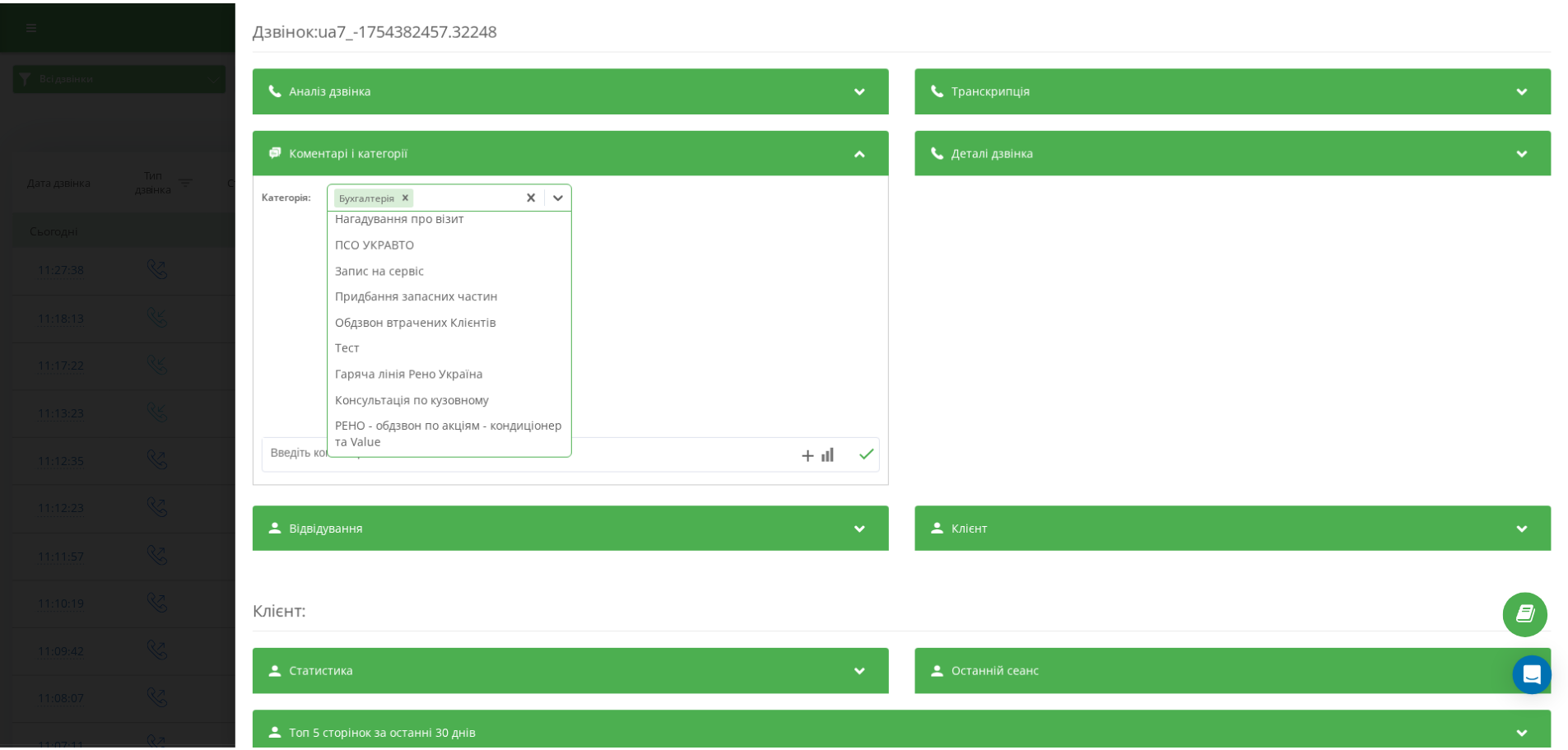 scroll, scrollTop: 170, scrollLeft: 0, axis: vertical 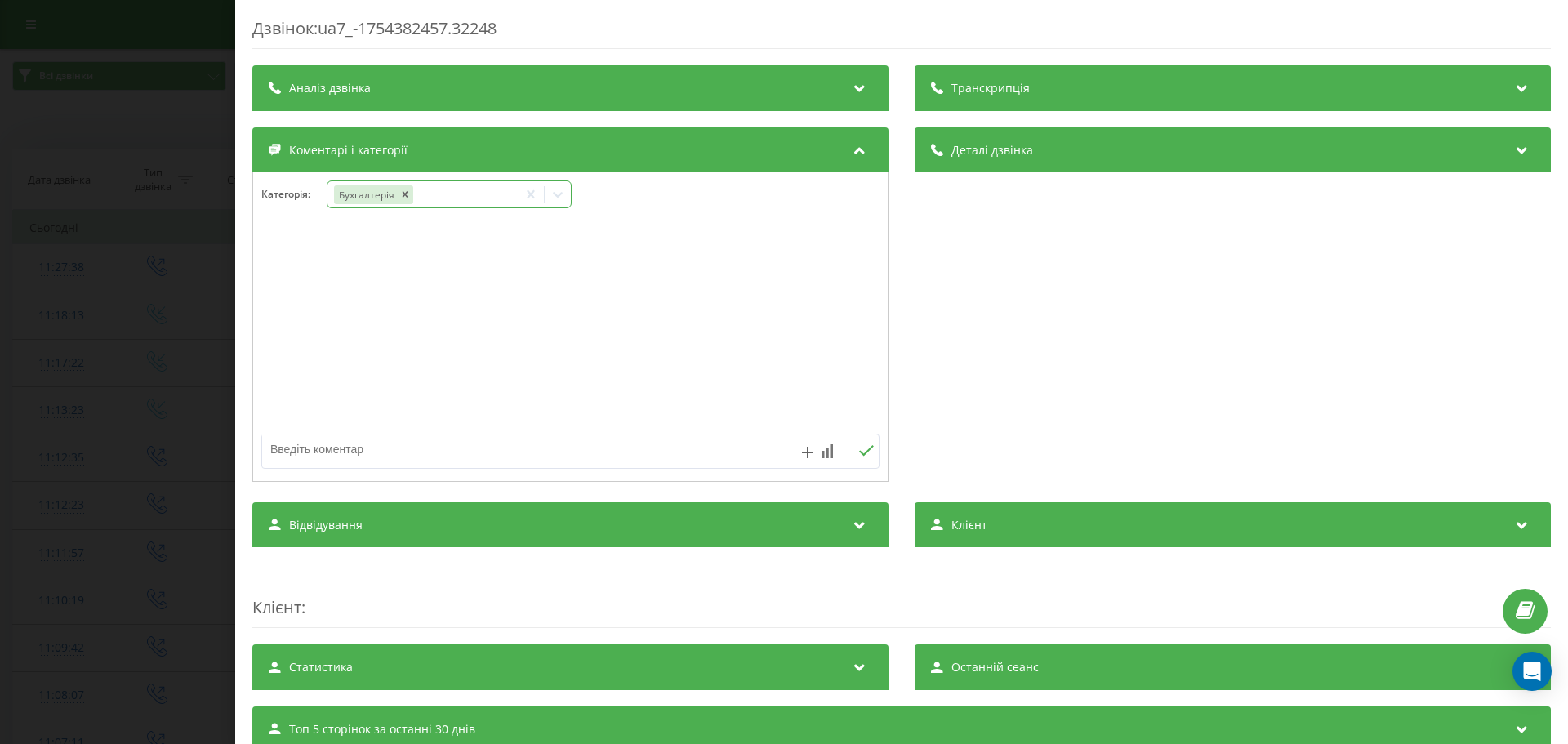 click at bounding box center (509, 449) 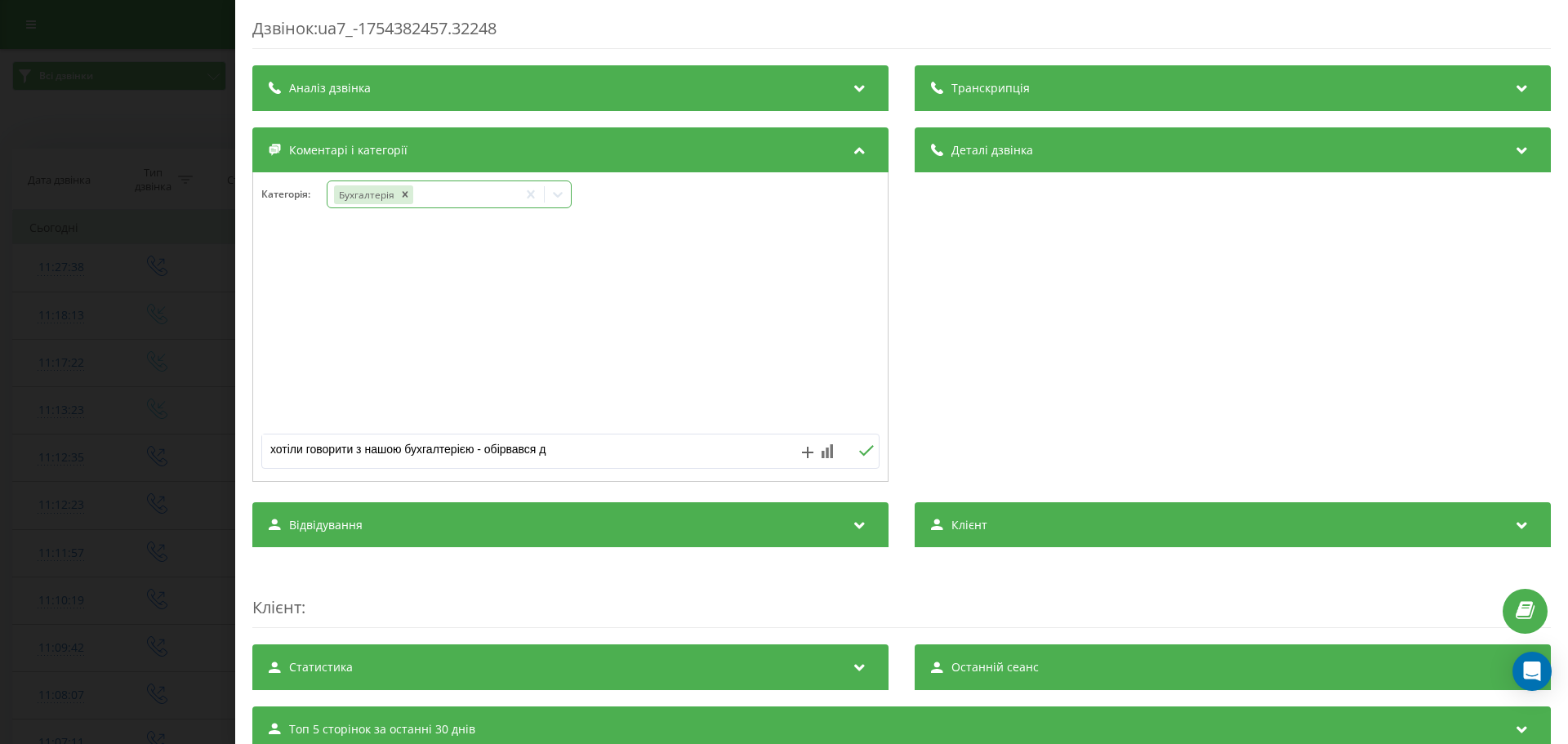 type on "хотіли говорити з нашою бухгалтерією - обірвався дз" 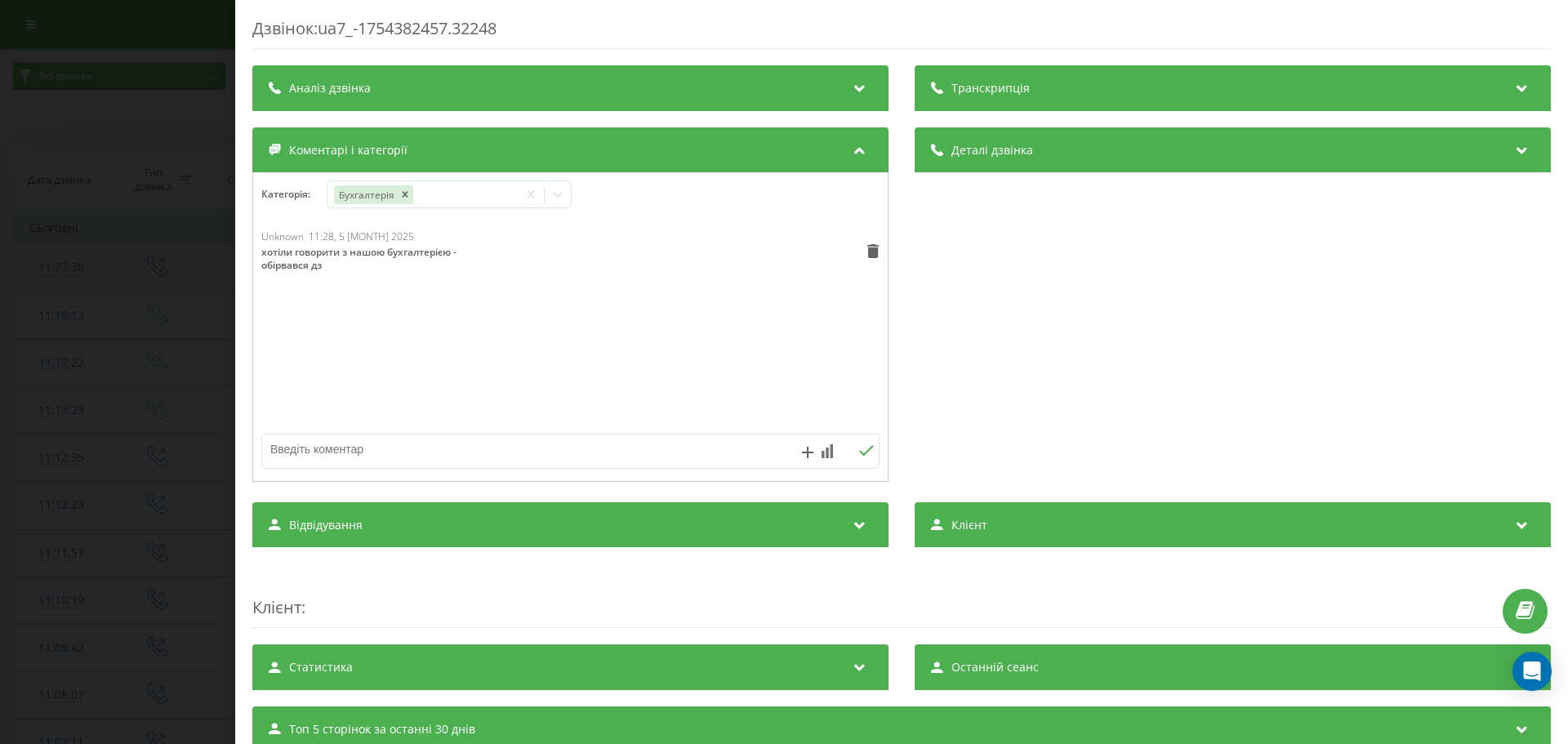 click on "Дзвінок :  ua7_-1754382457.32248 Транскрипція Для AI-аналізу майбутніх дзвінків  налаштуйте та активуйте профіль на сторінці . Якщо профіль вже є і дзвінок відповідає його умовам, оновіть сторінку через 10 хвилин - AI аналізує поточний дзвінок. Аналіз дзвінка Для AI-аналізу майбутніх дзвінків  налаштуйте та активуйте профіль на сторінці . Якщо профіль вже є і дзвінок відповідає його умовам, оновіть сторінку через 10 хвилин - AI аналізує поточний дзвінок. Деталі дзвінка Загальне Дата дзвінка 2025-08-05 11:27:38 Тип дзвінка Вихідний Статус дзвінка Немає відповіді Хто дзвонив - n/a :" at bounding box center (784, 372) 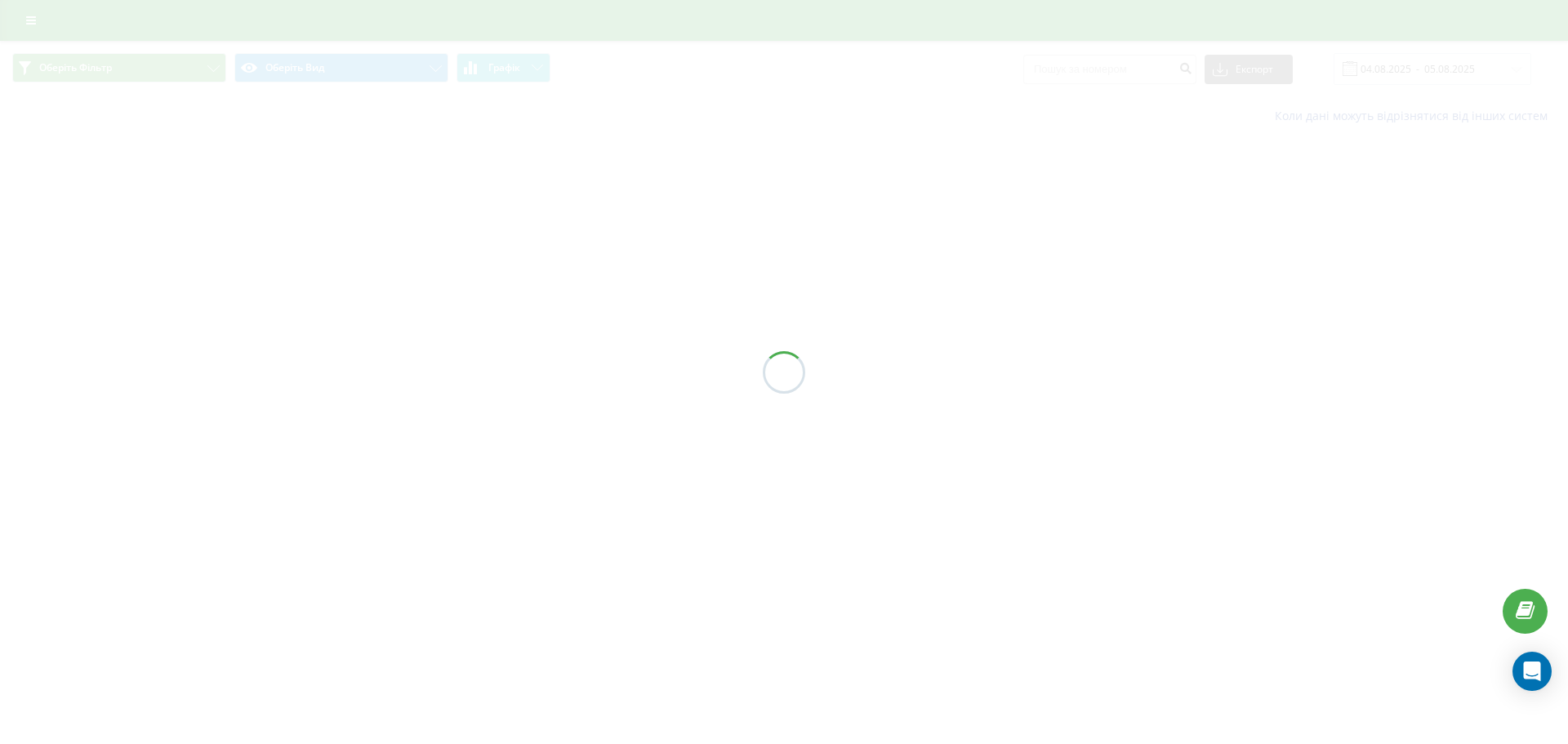 scroll, scrollTop: 0, scrollLeft: 0, axis: both 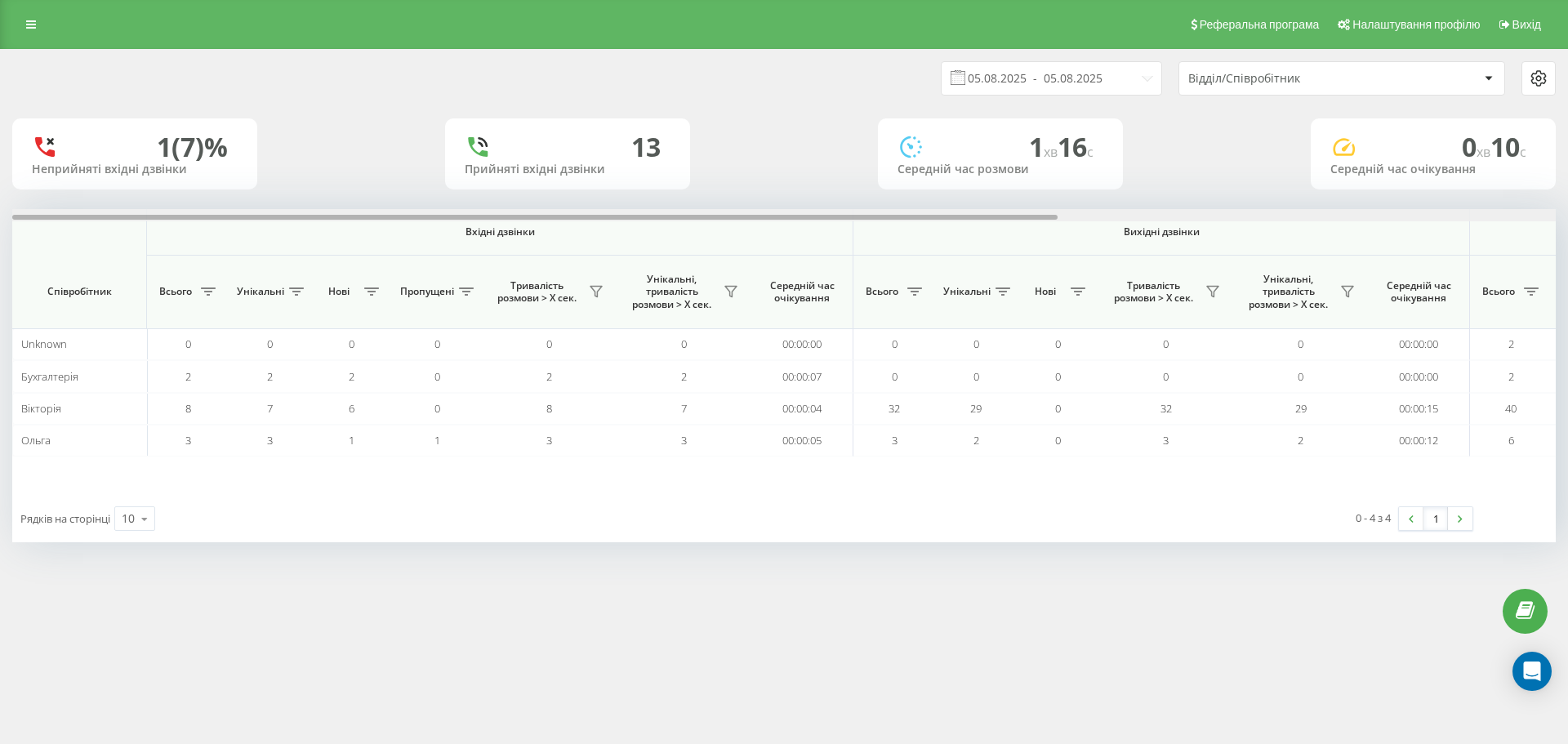 drag, startPoint x: 633, startPoint y: 219, endPoint x: 374, endPoint y: 227, distance: 259.12352 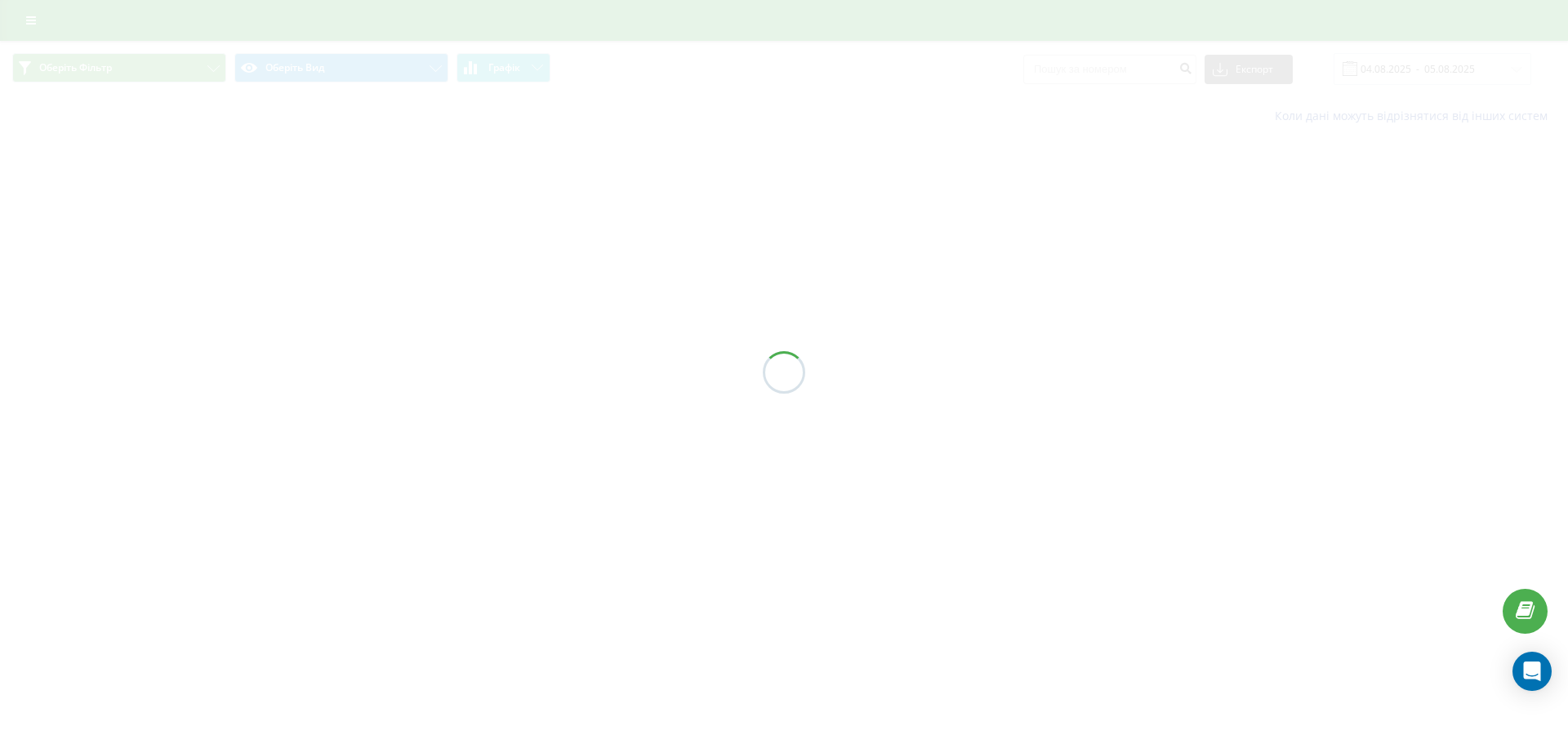 scroll, scrollTop: 0, scrollLeft: 0, axis: both 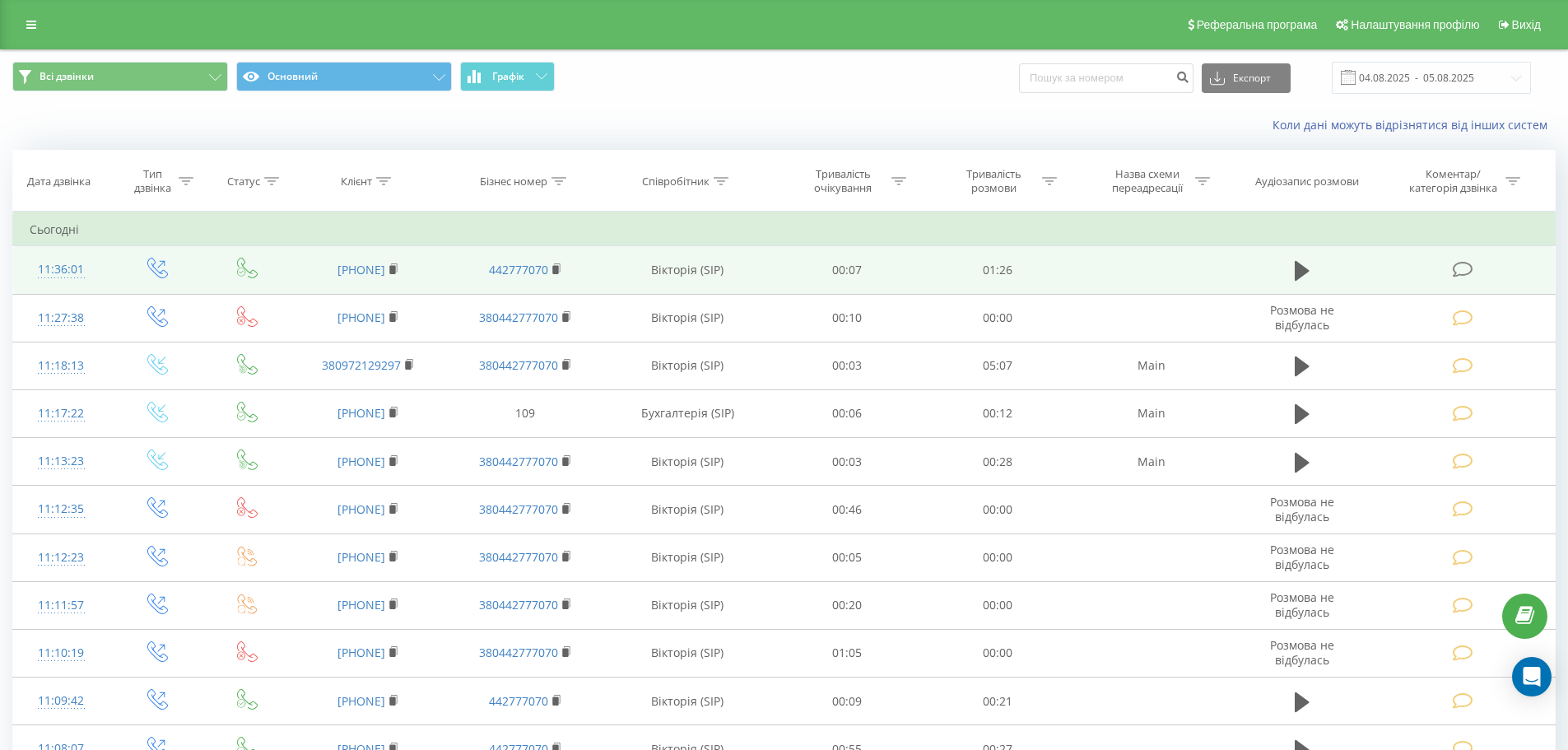 click at bounding box center [1464, 270] 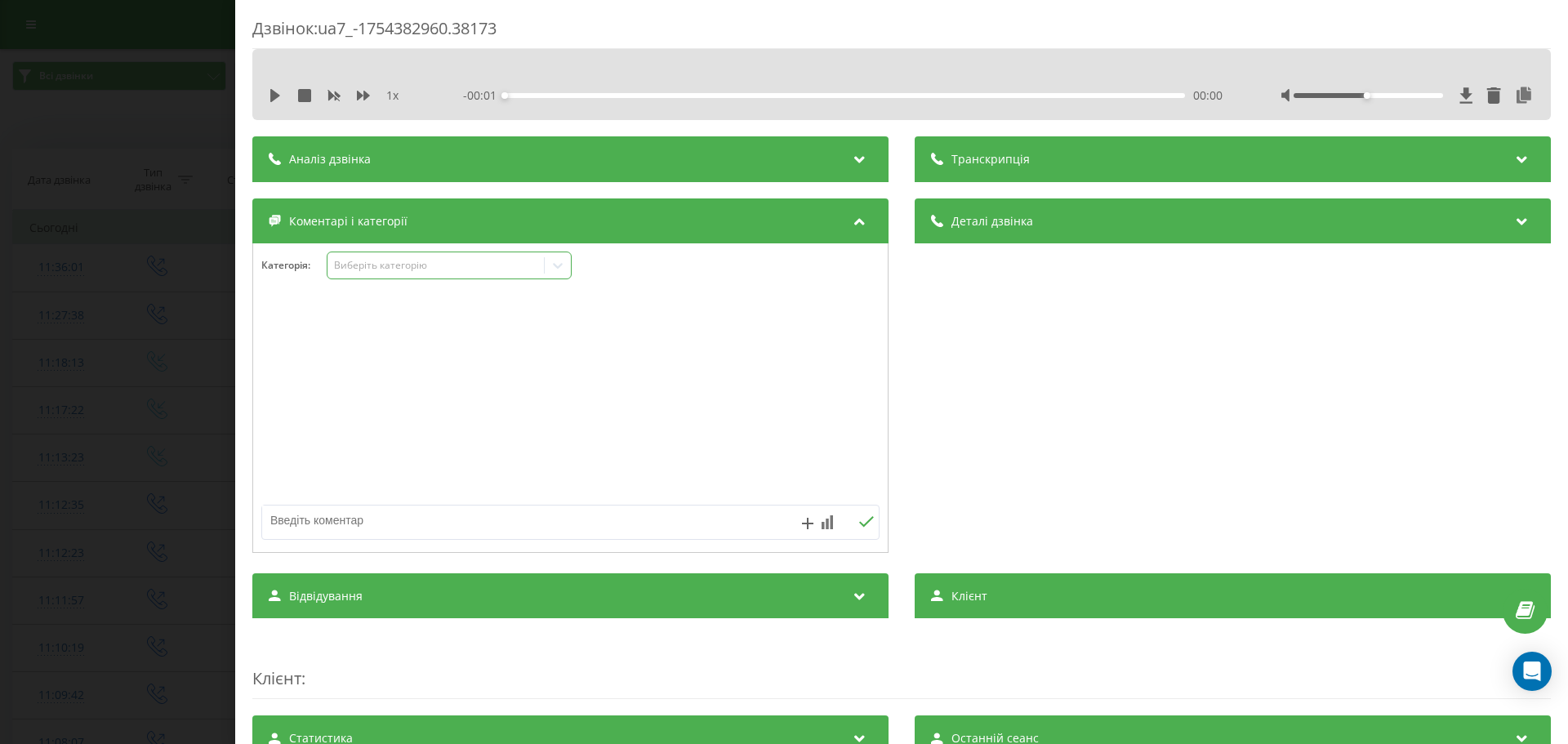 click on "Виберіть категорію" at bounding box center (436, 265) 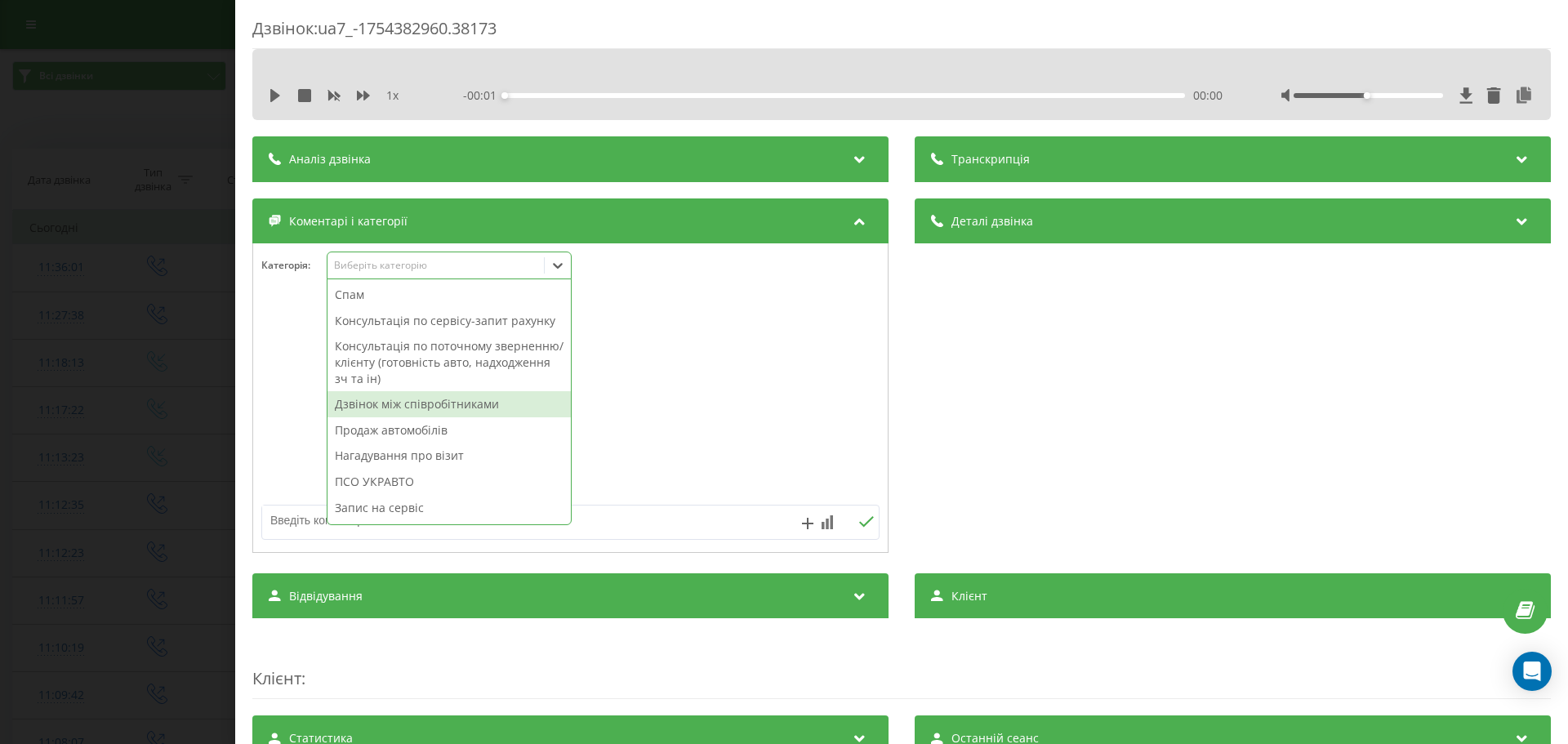 scroll, scrollTop: 195, scrollLeft: 0, axis: vertical 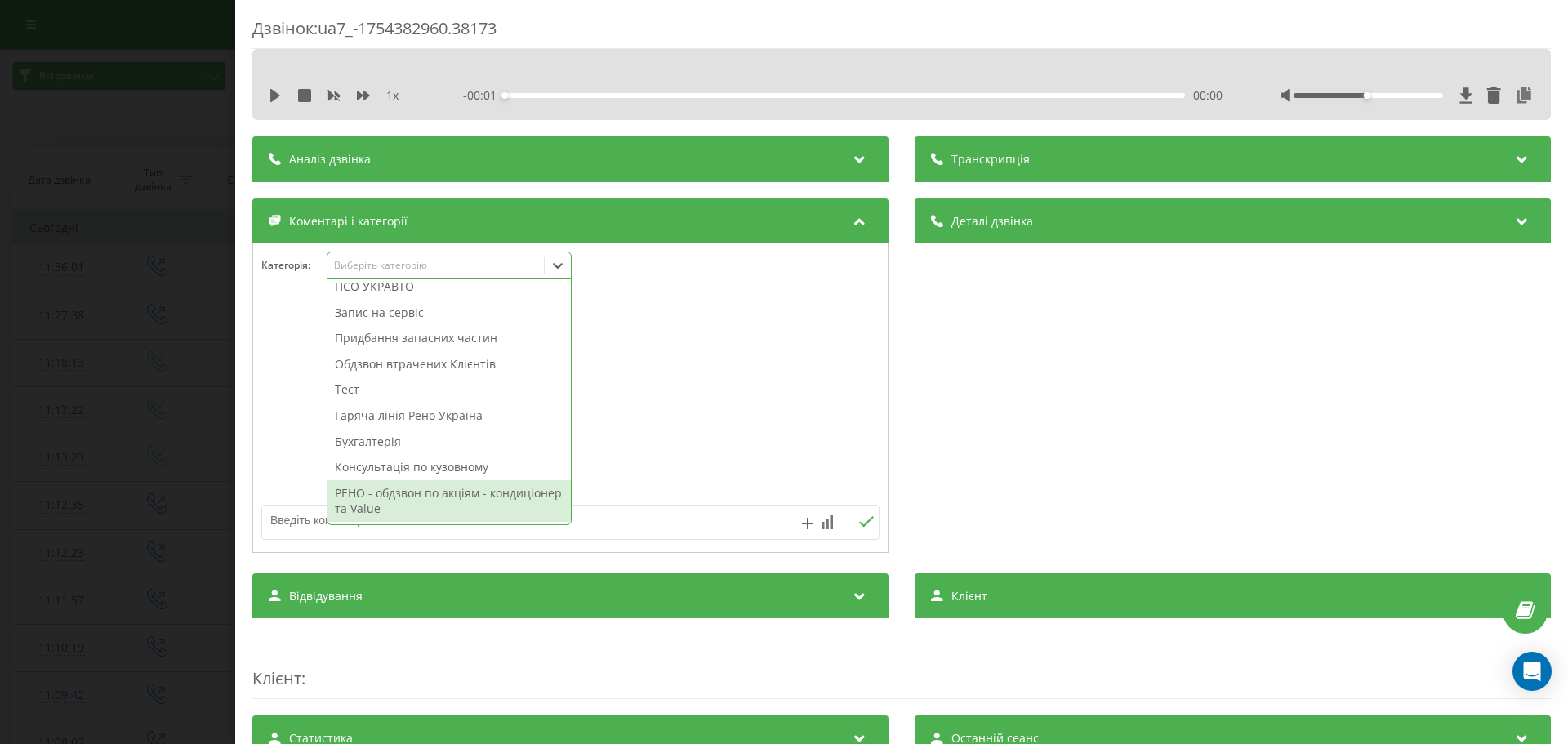 click on "РЕНО - обдзвон по акціям - кондиціонер та Value" at bounding box center [449, 501] 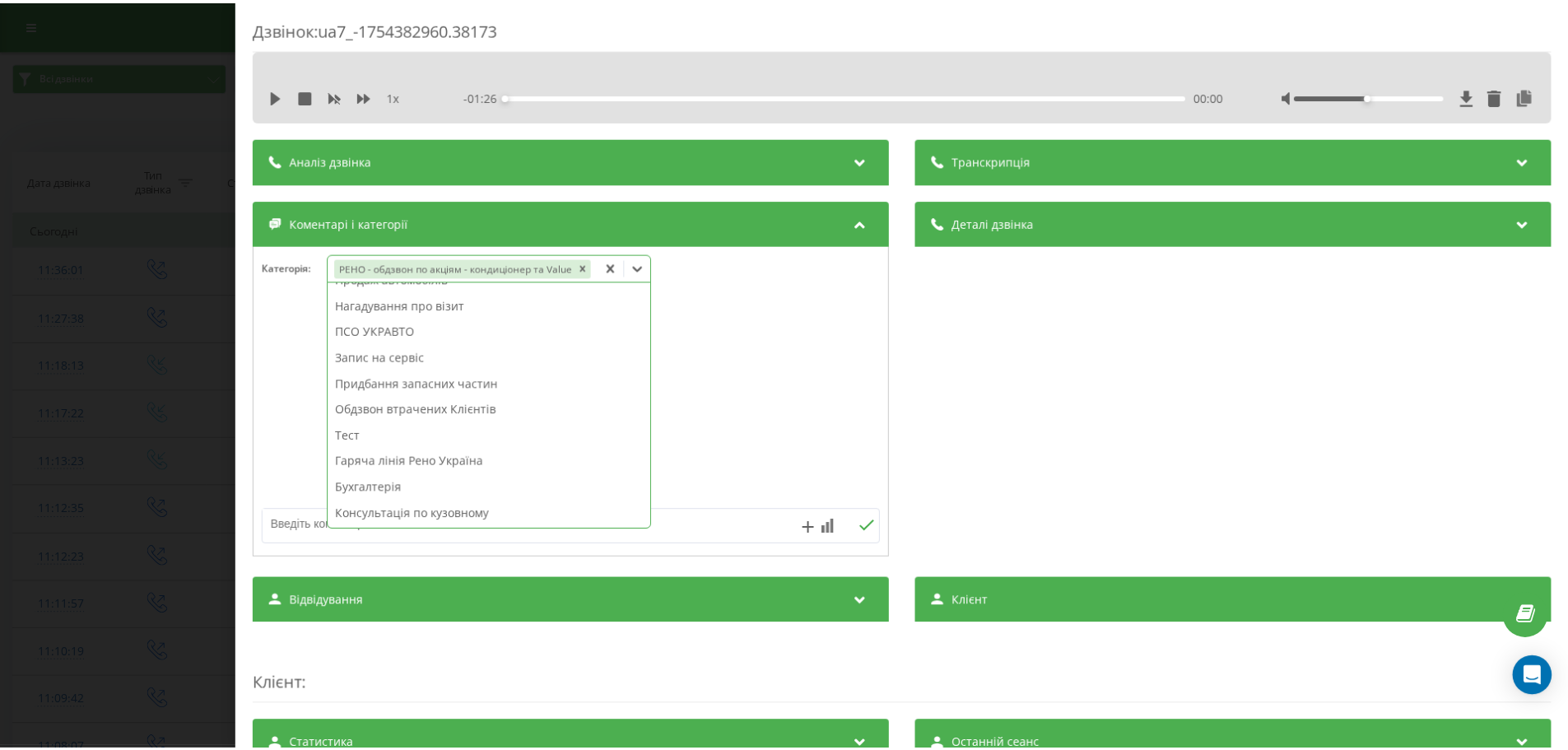 scroll, scrollTop: 138, scrollLeft: 0, axis: vertical 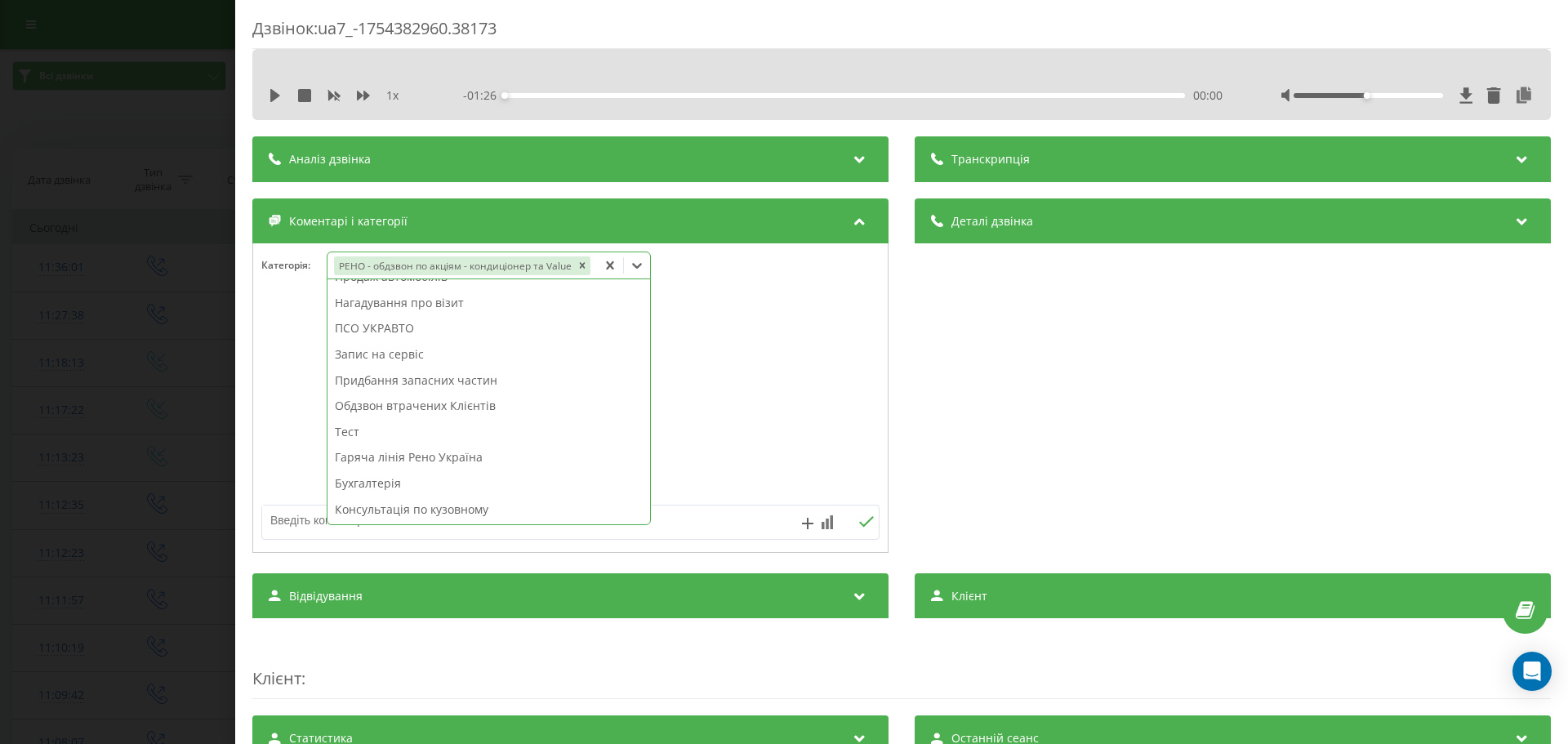 click on "Дзвінок :  ua7_-1754382960.38173   1 x  - 01:26 00:00   00:00   Транскрипція Для AI-аналізу майбутніх дзвінків  налаштуйте та активуйте профіль на сторінці . Якщо профіль вже є і дзвінок відповідає його умовам, оновіть сторінку через 10 хвилин - AI аналізує поточний дзвінок. Аналіз дзвінка Для AI-аналізу майбутніх дзвінків  налаштуйте та активуйте профіль на сторінці . Якщо профіль вже є і дзвінок відповідає його умовам, оновіть сторінку через 10 хвилин - AI аналізує поточний дзвінок. Деталі дзвінка Загальне Дата дзвінка 2025-08-05 11:36:01 Тип дзвінка Вихідний Статус дзвінка Успішний 442777070 n/a :" at bounding box center [784, 372] 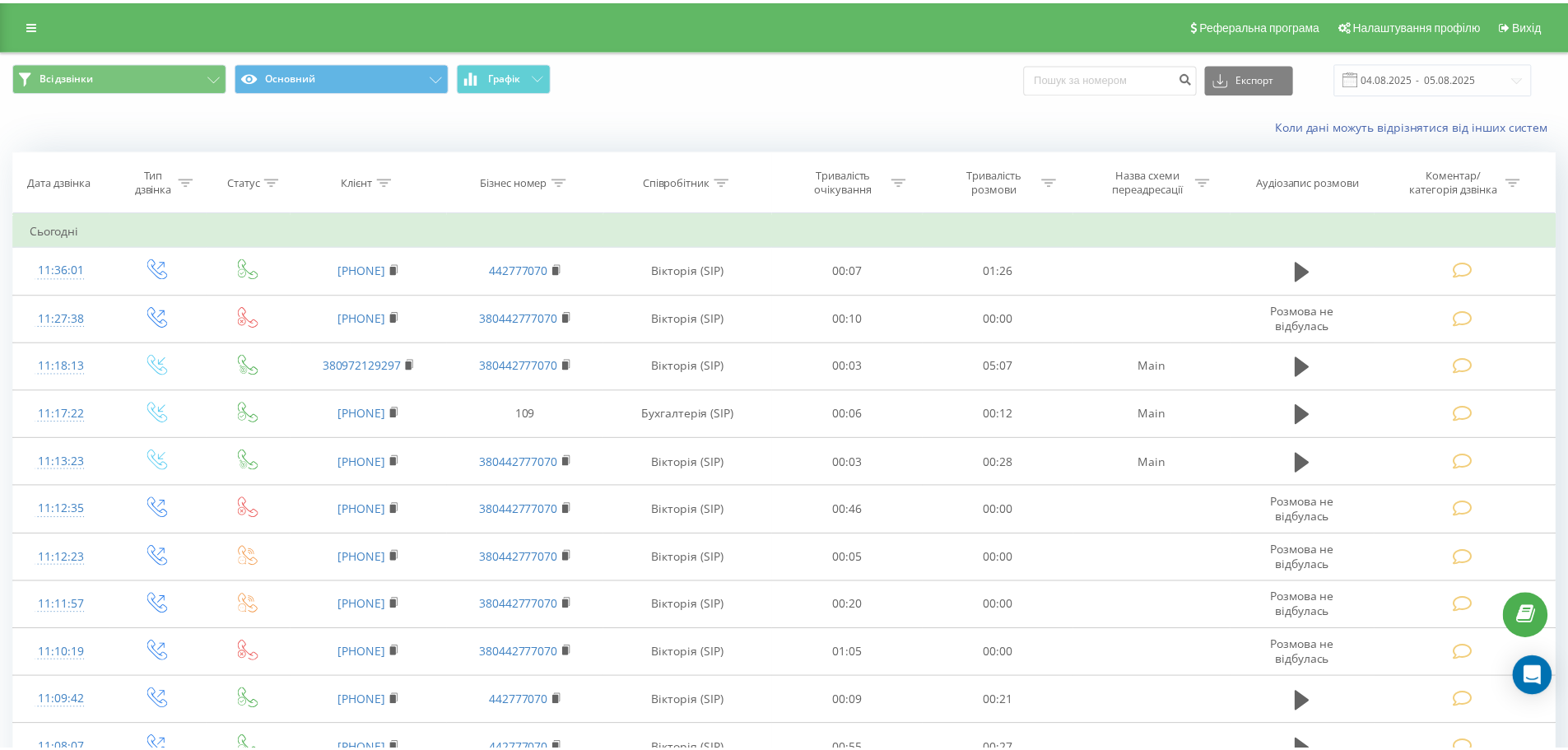 scroll, scrollTop: 0, scrollLeft: 0, axis: both 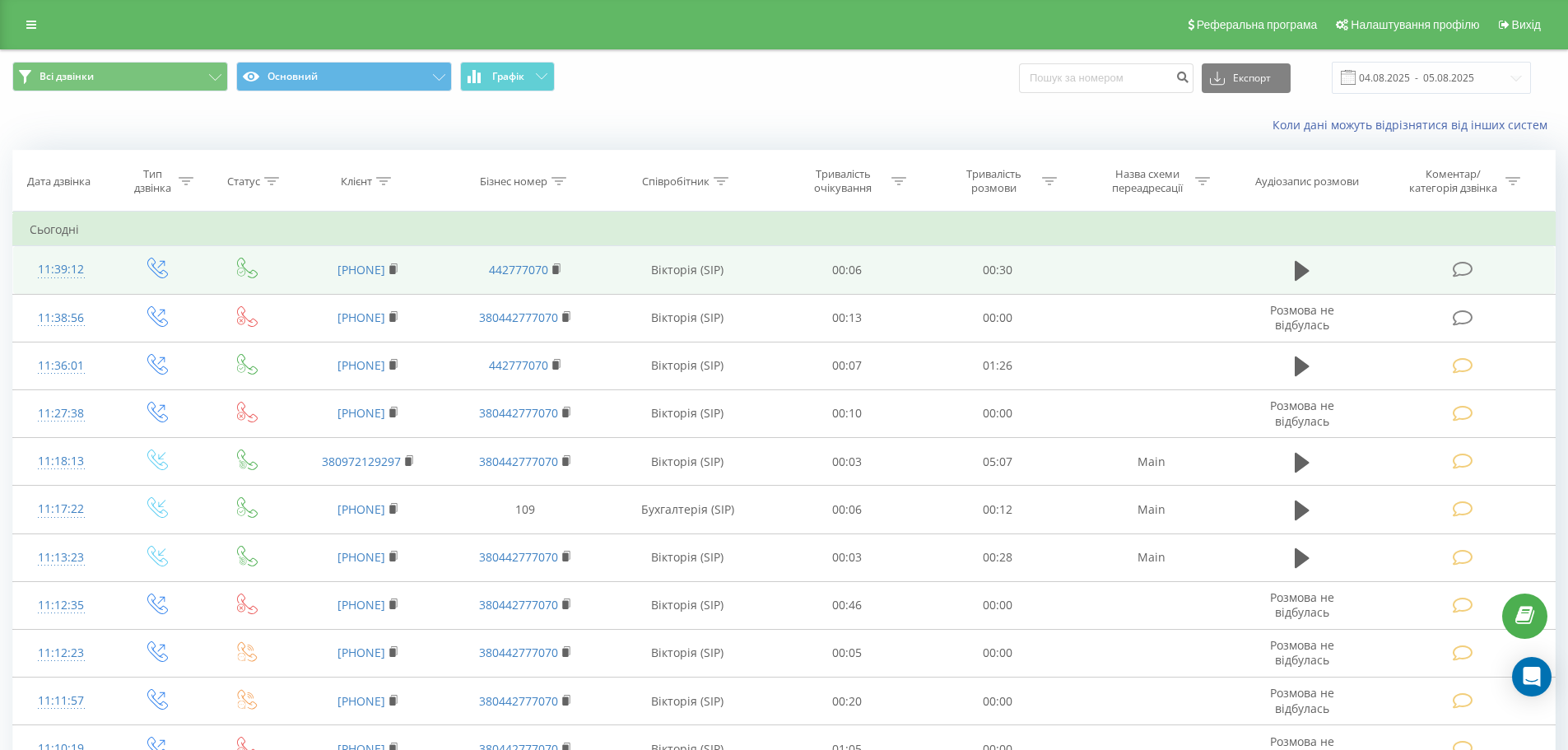 click at bounding box center (1463, 269) 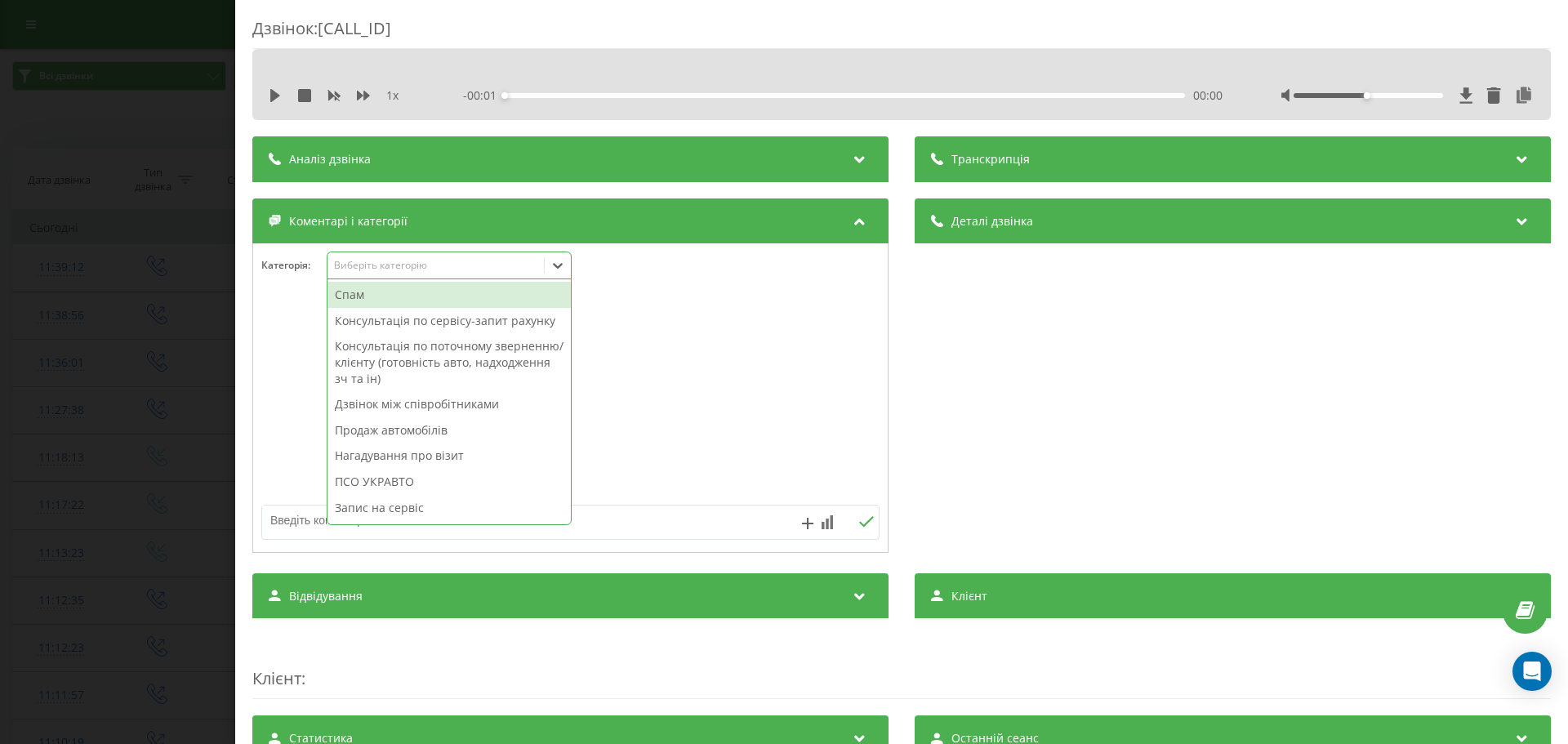 click on "Виберіть категорію" at bounding box center (435, 265) 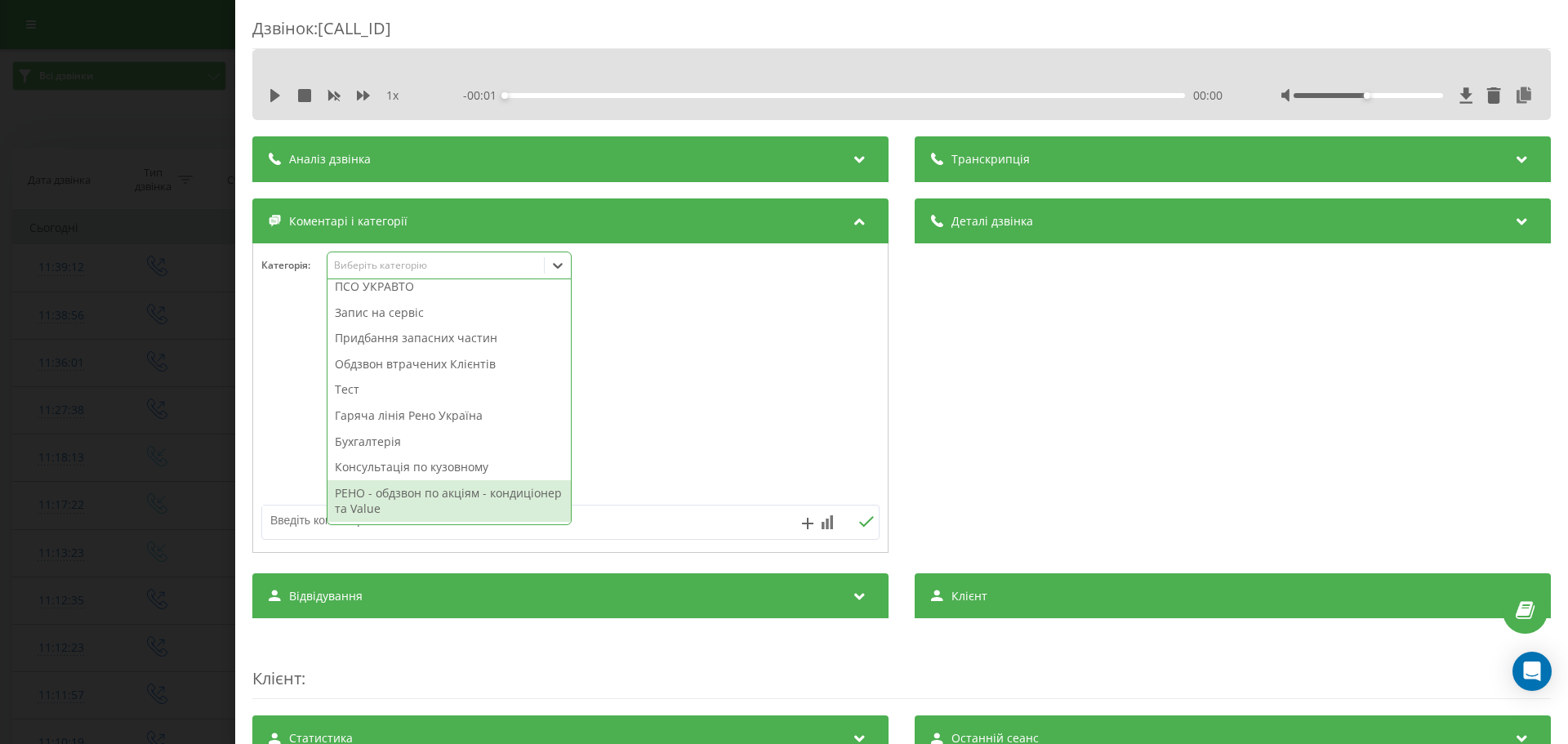 click on "РЕНО - обдзвон по акціям - кондиціонер та Value" at bounding box center [449, 501] 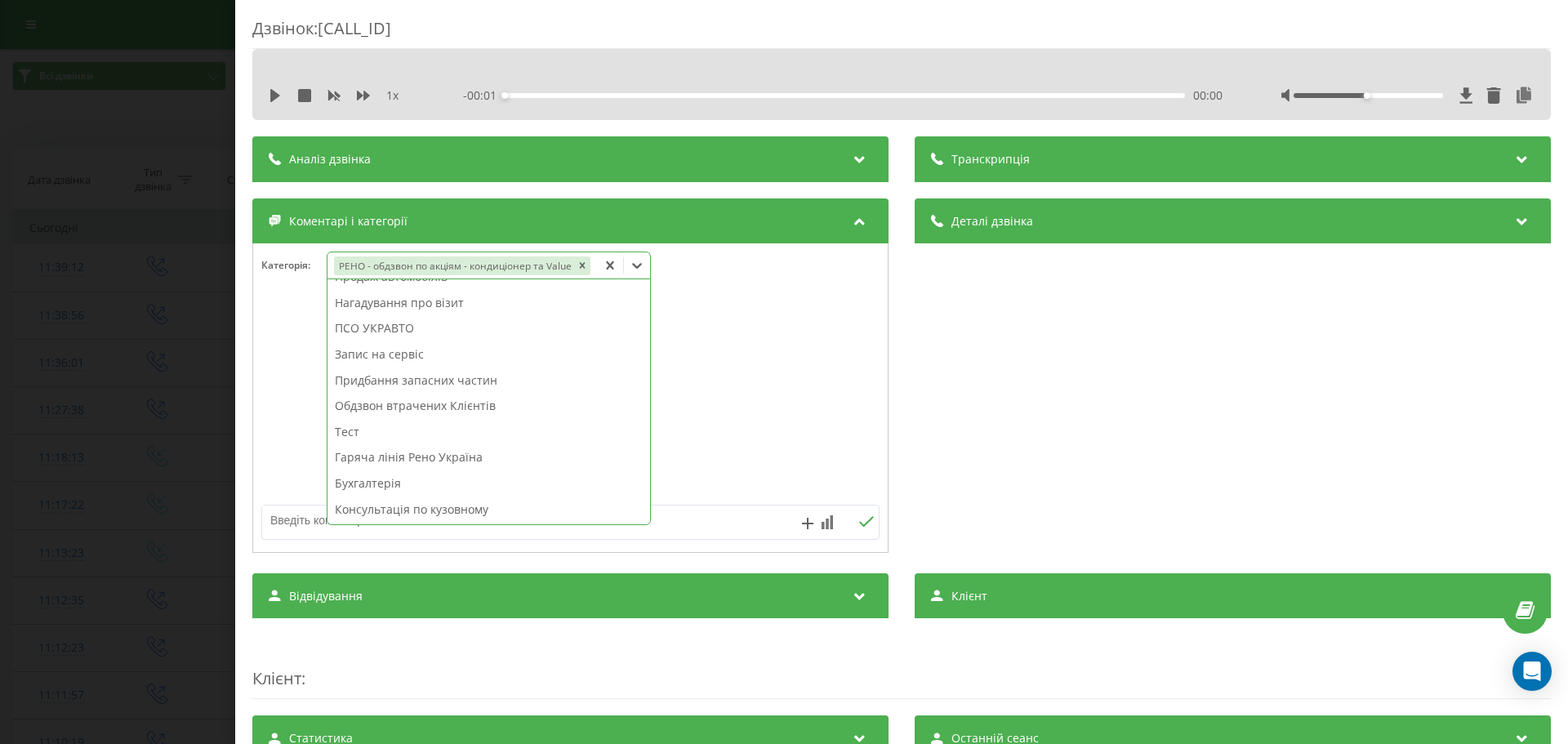 scroll, scrollTop: 137, scrollLeft: 0, axis: vertical 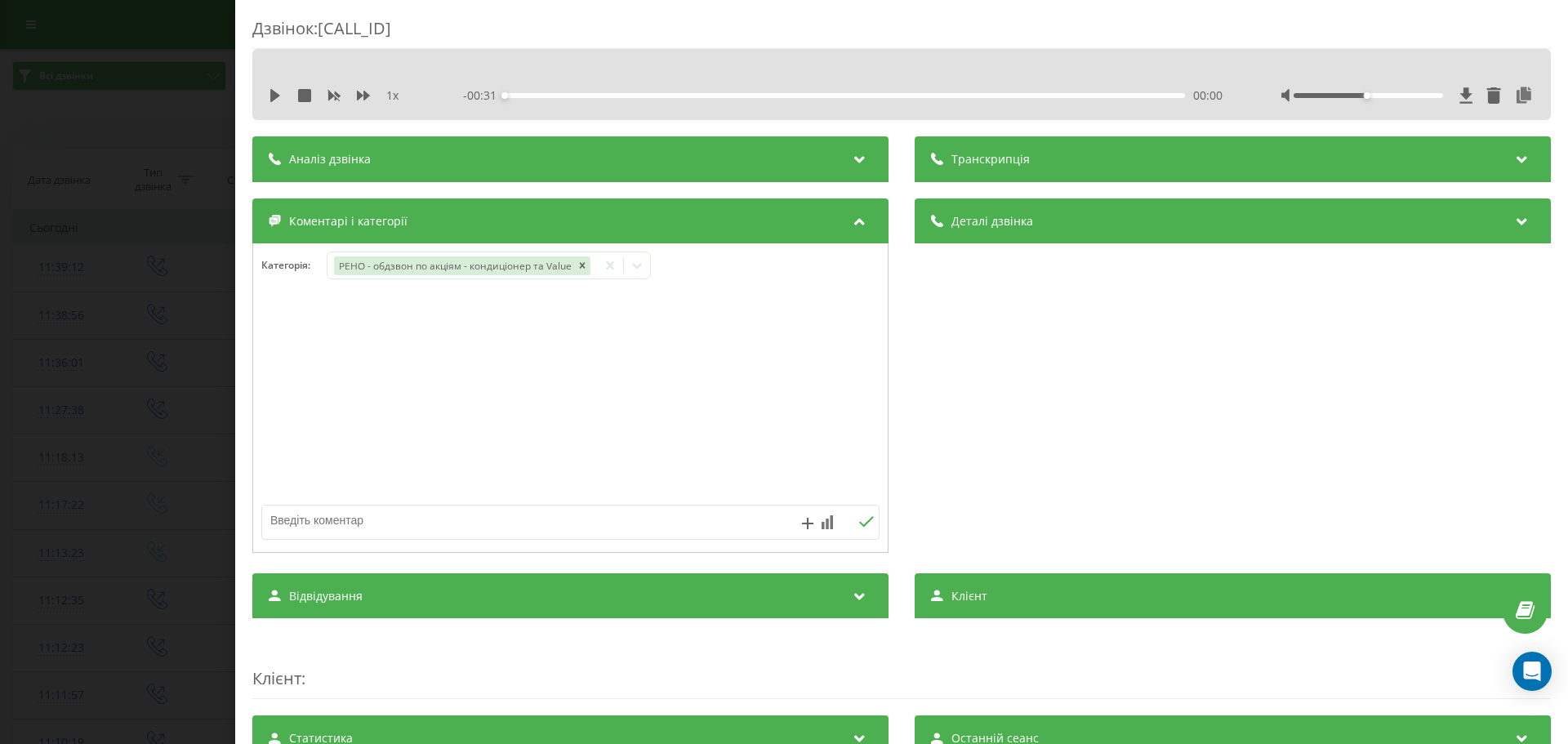 click on "Дзвінок :  ua7_-1754383152.40636   1 x  - 00:31 00:00   00:00   Транскрипція Для AI-аналізу майбутніх дзвінків  налаштуйте та активуйте профіль на сторінці . Якщо профіль вже є і дзвінок відповідає його умовам, оновіть сторінку через 10 хвилин - AI аналізує поточний дзвінок. Аналіз дзвінка Для AI-аналізу майбутніх дзвінків  налаштуйте та активуйте профіль на сторінці . Якщо профіль вже є і дзвінок відповідає його умовам, оновіть сторінку через 10 хвилин - AI аналізує поточний дзвінок. Деталі дзвінка Загальне Дата дзвінка 2025-08-05 11:39:12 Тип дзвінка Вихідний Статус дзвінка Успішний 442777070 n/a :" at bounding box center [784, 372] 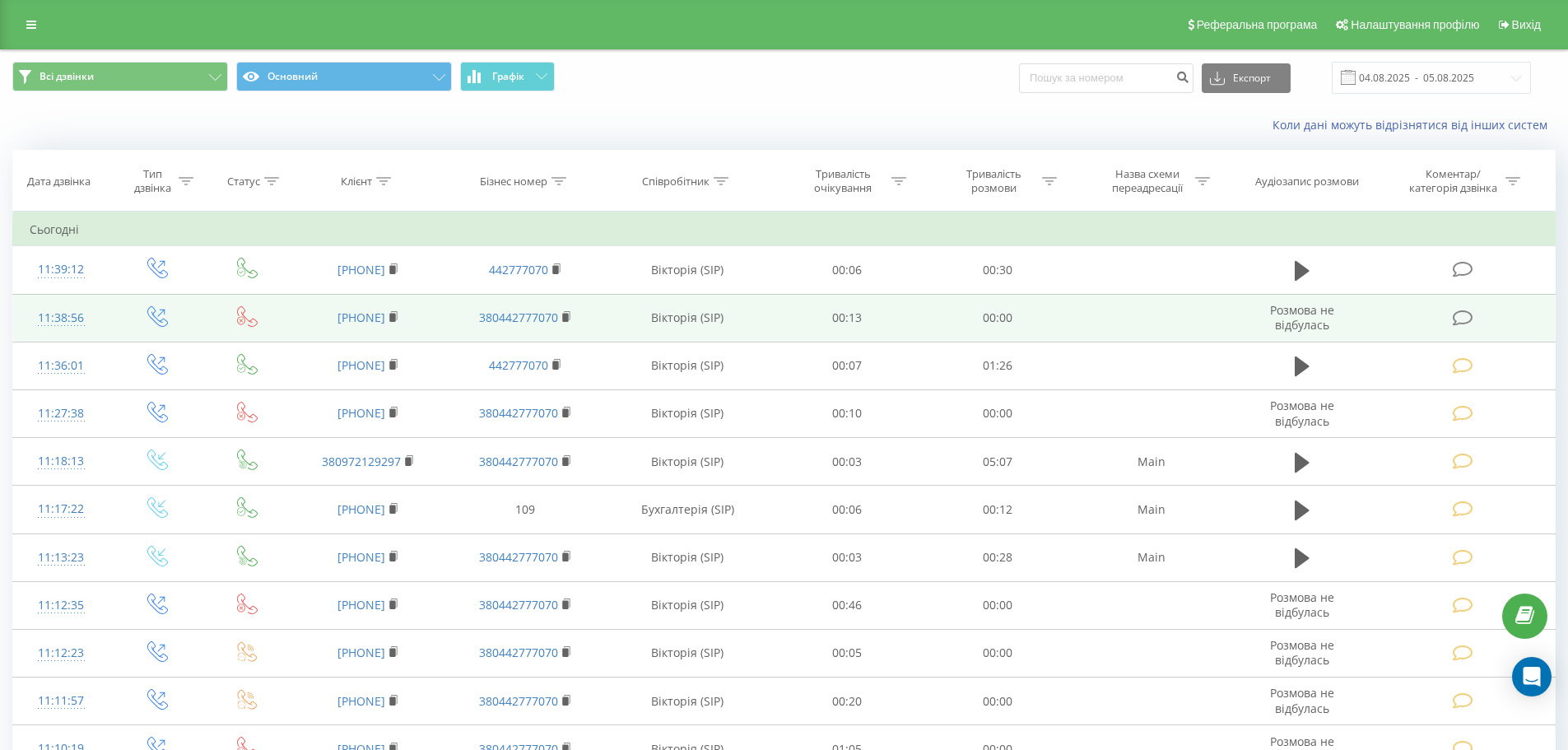 click at bounding box center [1463, 318] 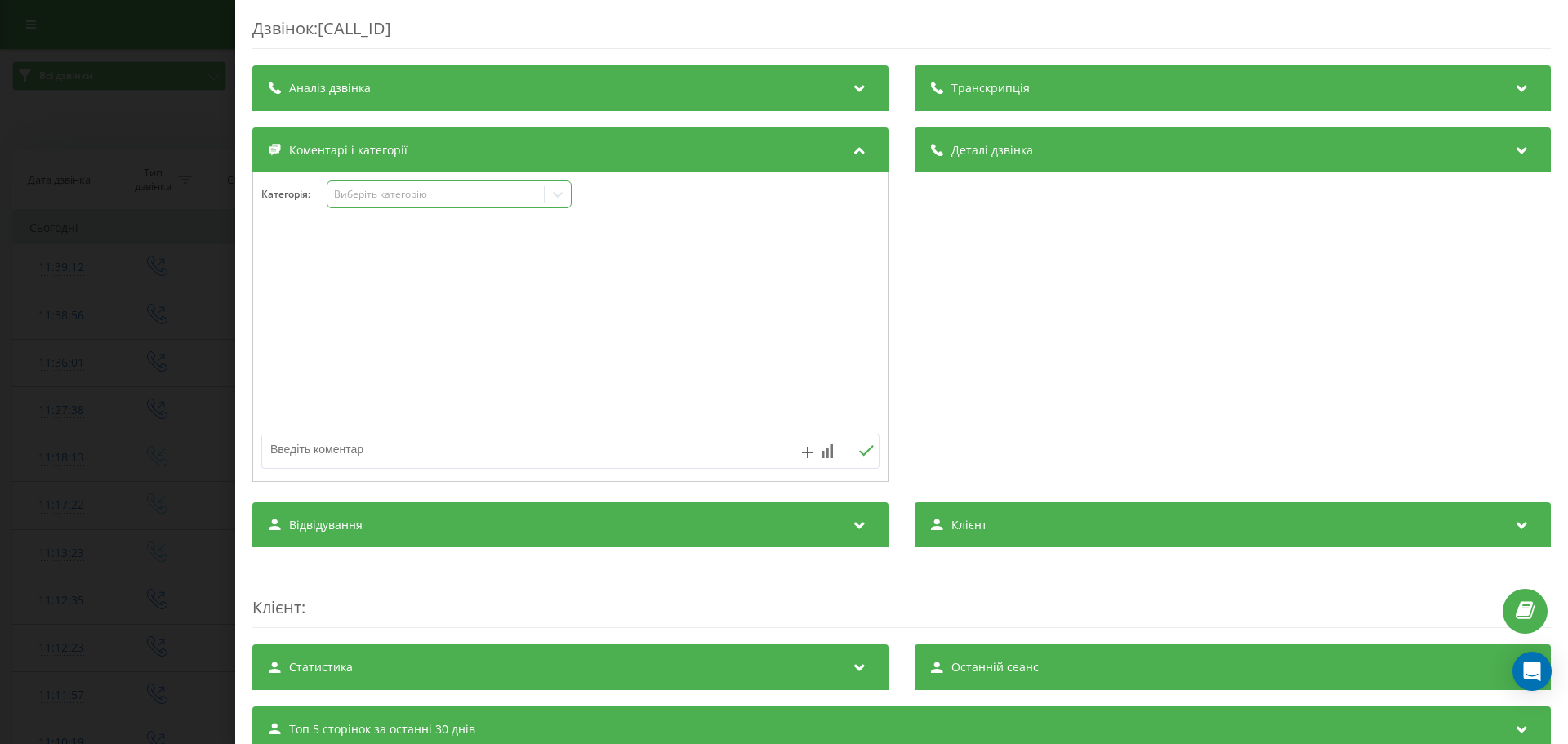 click on "Виберіть категорію" at bounding box center (436, 194) 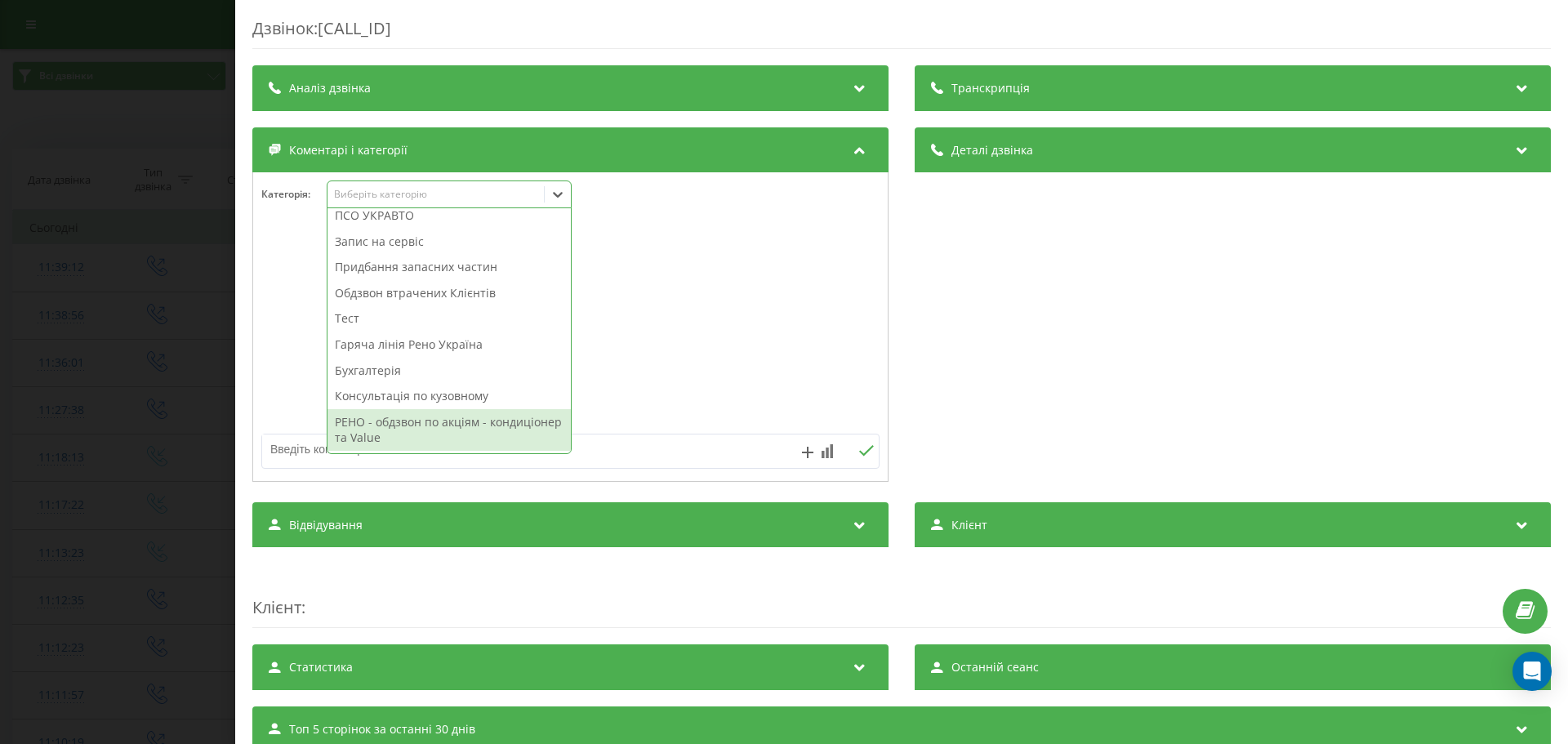 click on "РЕНО - обдзвон по акціям - кондиціонер та Value" at bounding box center (449, 430) 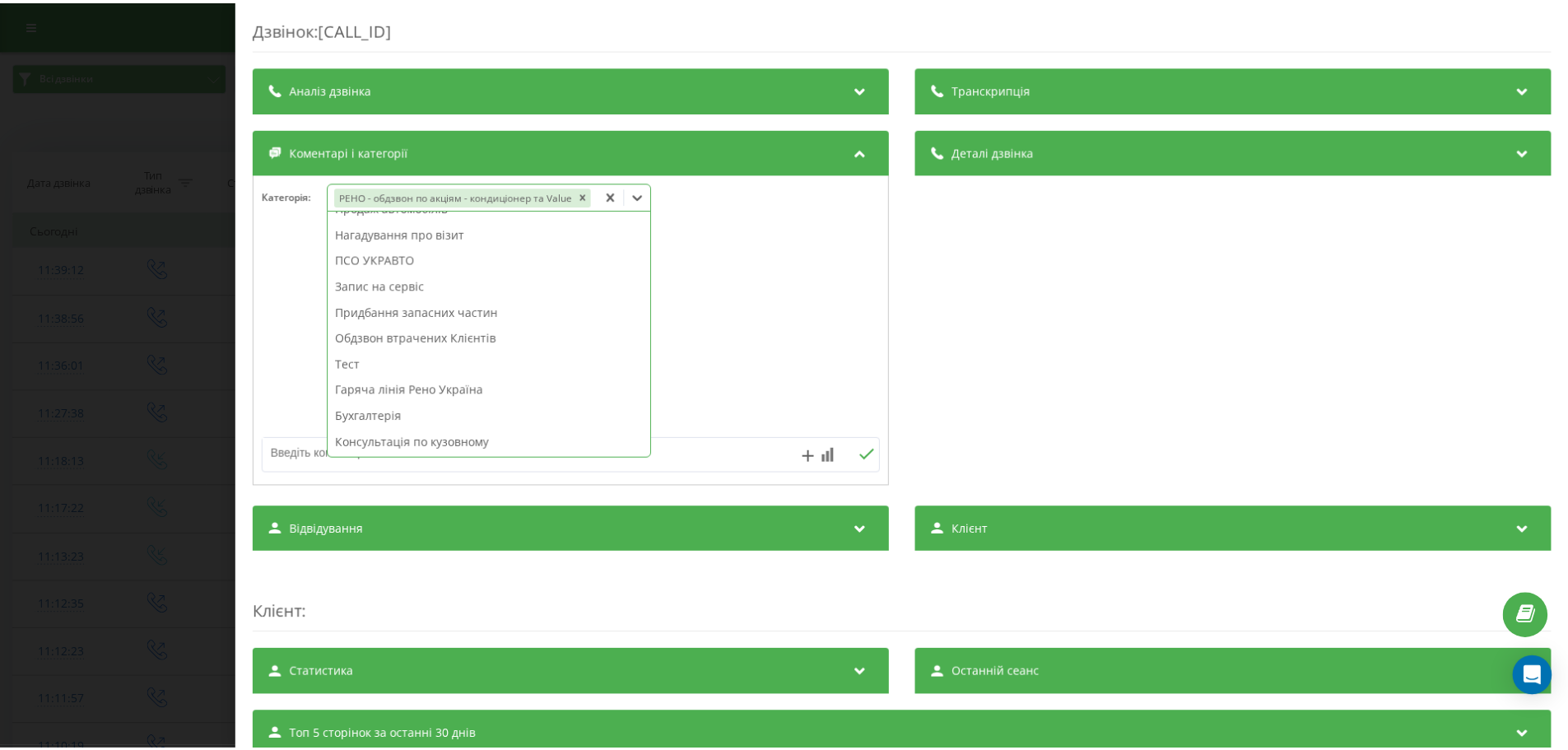 scroll, scrollTop: 138, scrollLeft: 0, axis: vertical 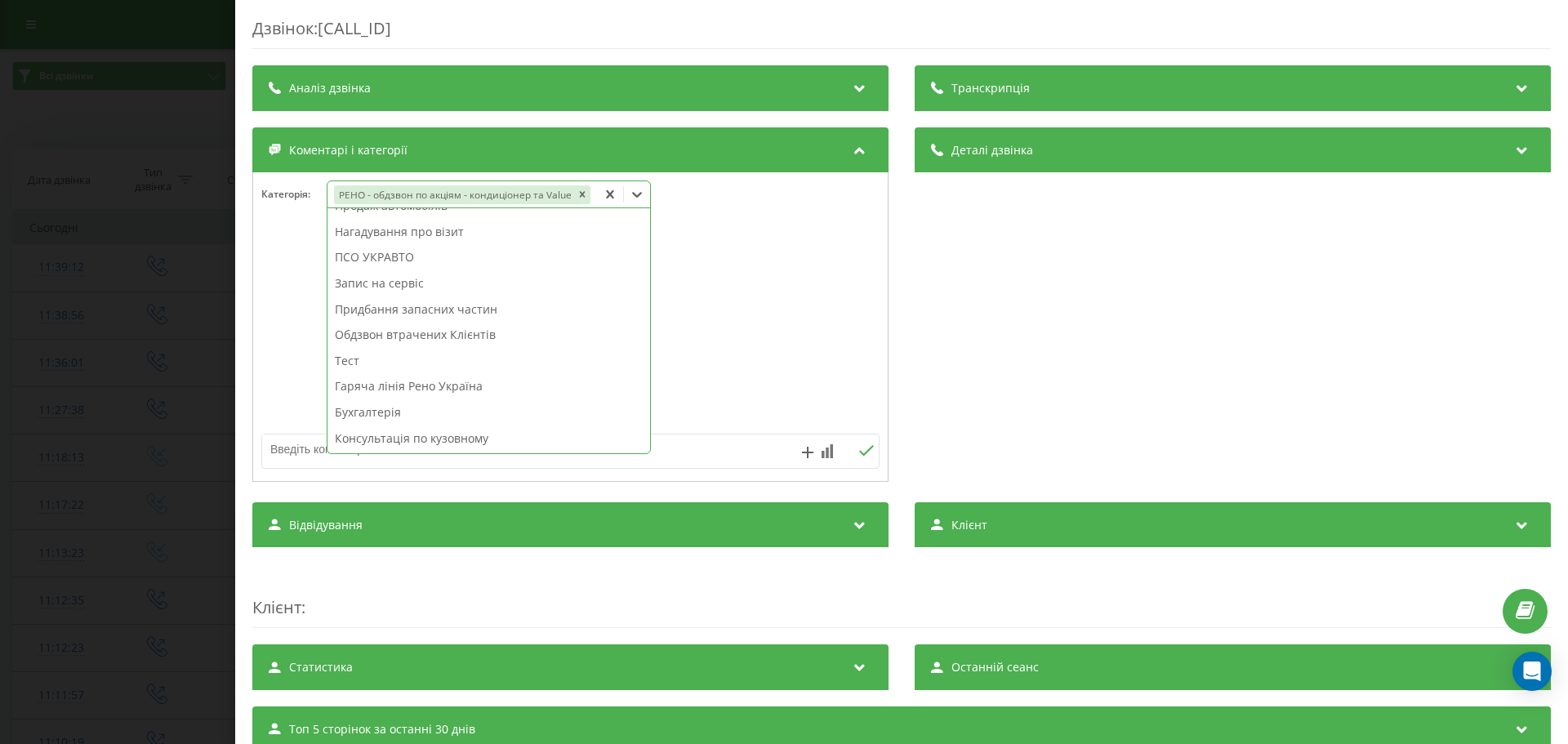 click on "Дзвінок :  ua7_-1754383136.40477 Транскрипція Для AI-аналізу майбутніх дзвінків  налаштуйте та активуйте профіль на сторінці . Якщо профіль вже є і дзвінок відповідає його умовам, оновіть сторінку через 10 хвилин - AI аналізує поточний дзвінок. Аналіз дзвінка Для AI-аналізу майбутніх дзвінків  налаштуйте та активуйте профіль на сторінці . Якщо профіль вже є і дзвінок відповідає його умовам, оновіть сторінку через 10 хвилин - AI аналізує поточний дзвінок. Деталі дзвінка Загальне Дата дзвінка 2025-08-05 11:38:56 Тип дзвінка Вихідний Статус дзвінка Немає відповіді Хто дзвонив - n/a : n/a" at bounding box center (784, 372) 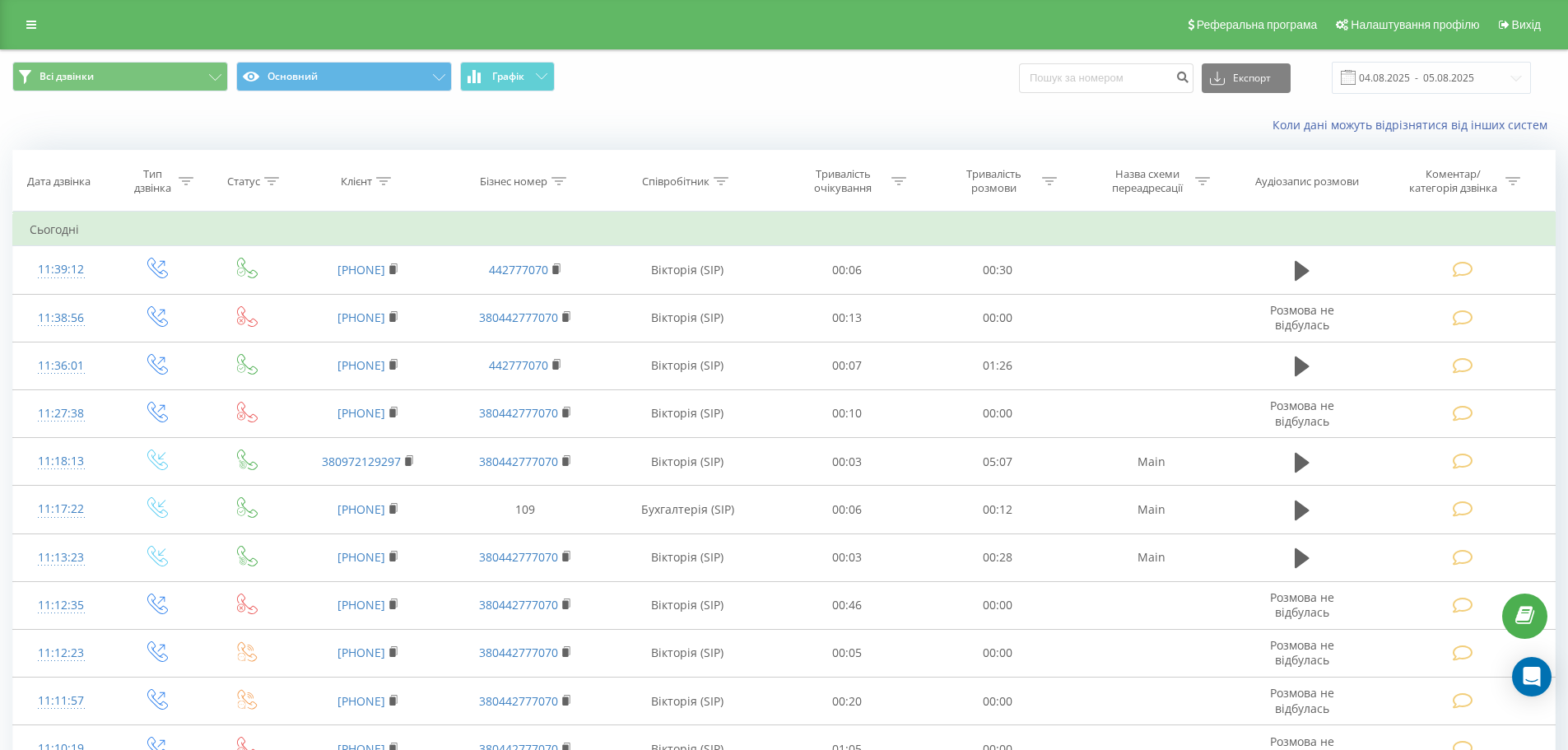 scroll, scrollTop: 0, scrollLeft: 0, axis: both 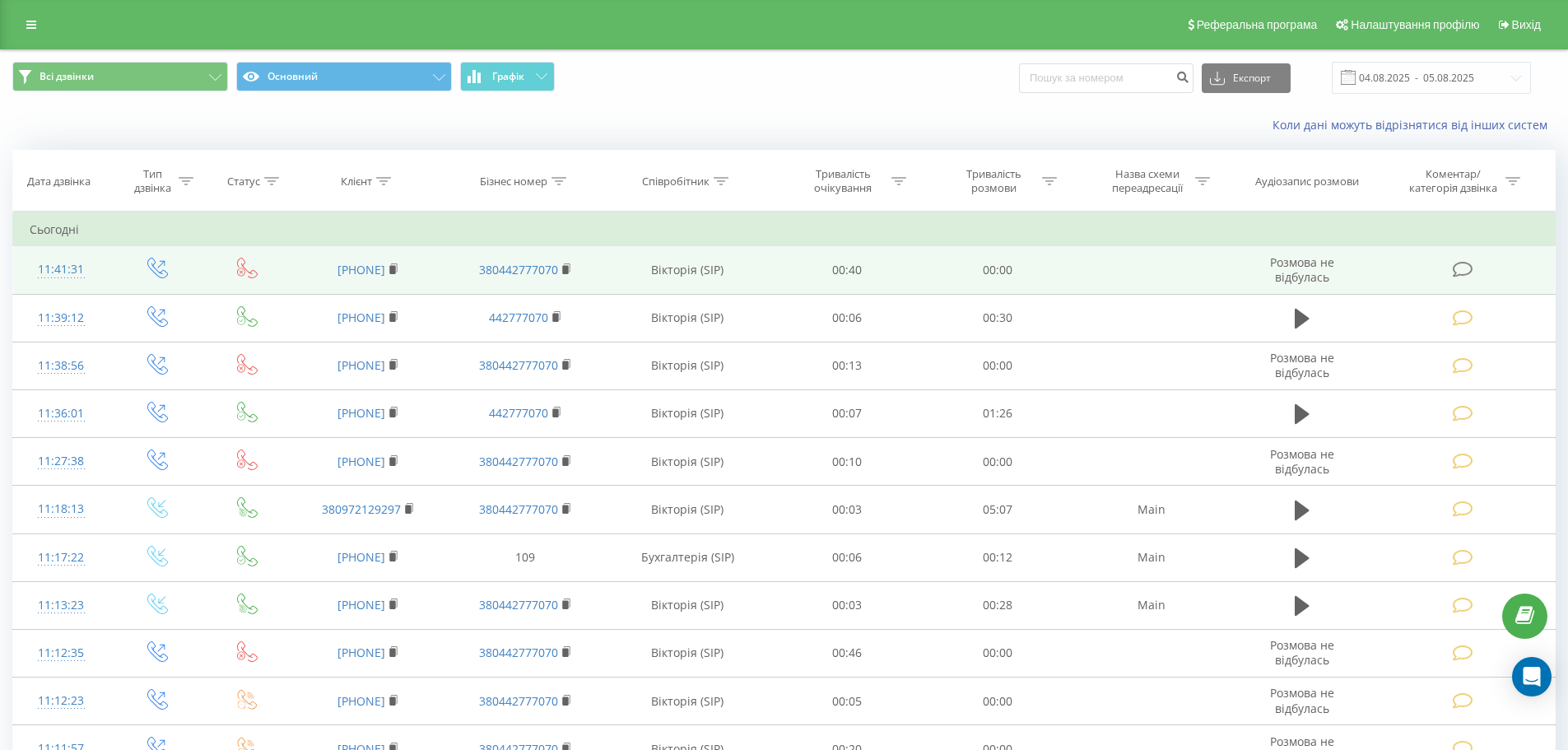 click at bounding box center [1464, 270] 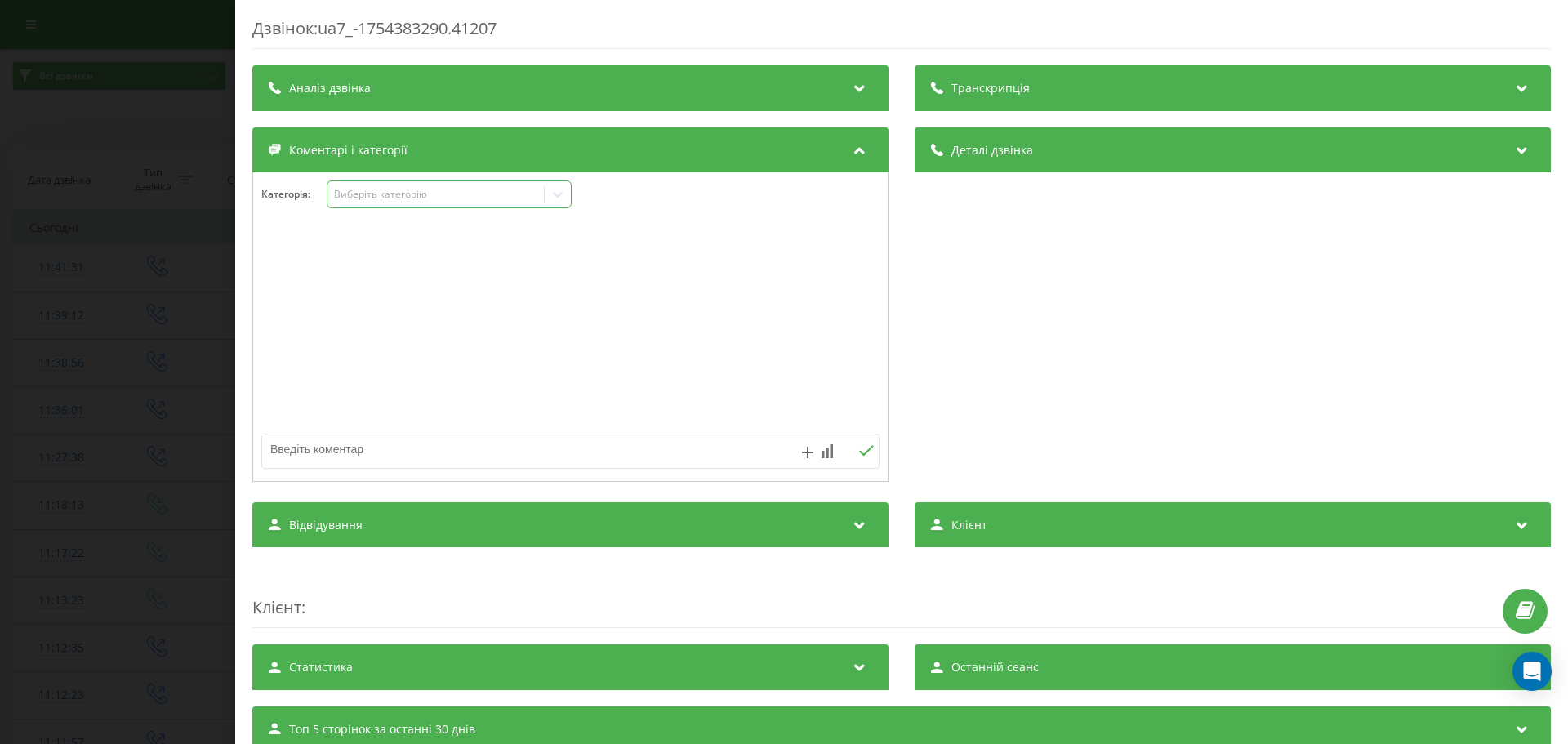 click on "Виберіть категорію" at bounding box center [436, 194] 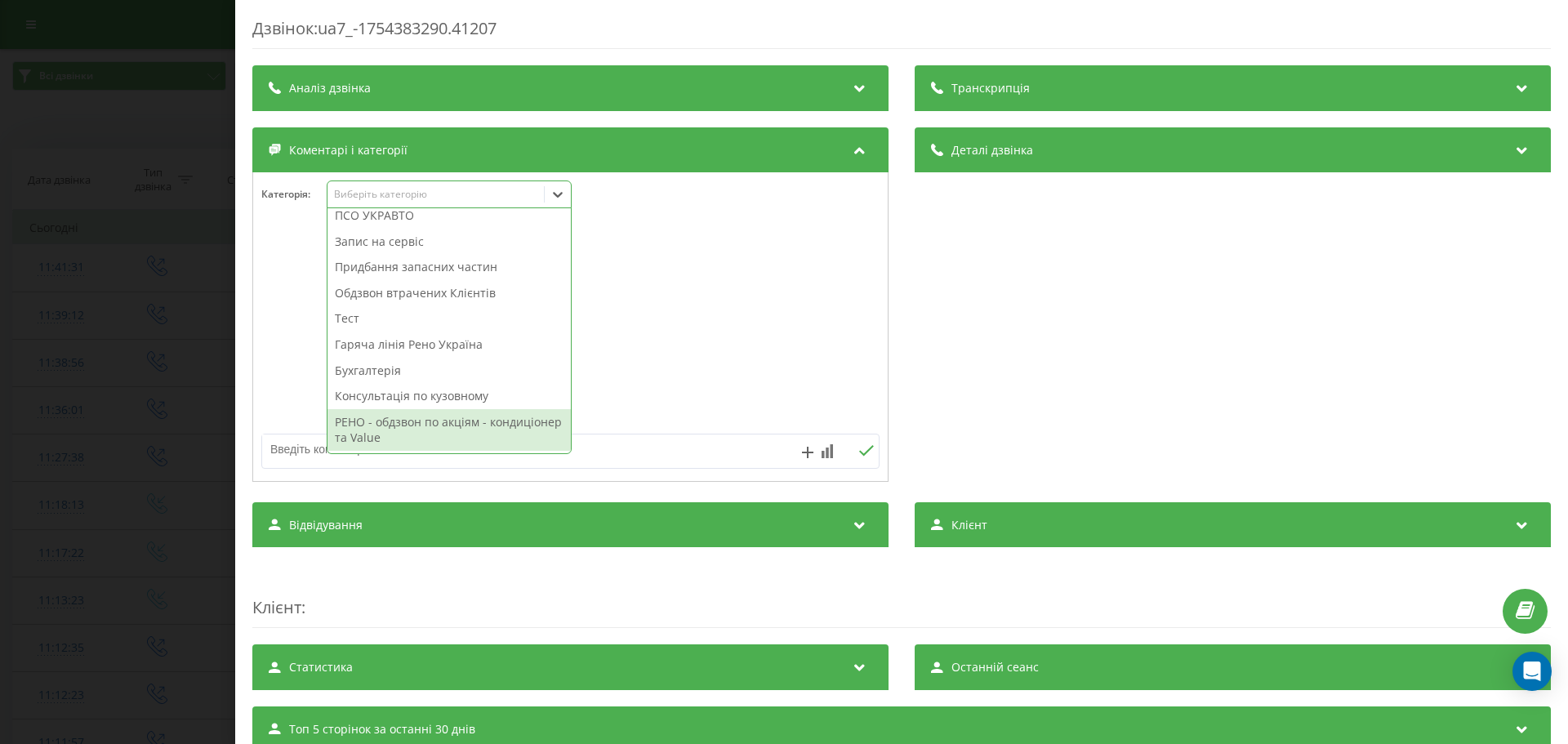 click on "РЕНО - обдзвон по акціям - кондиціонер та Value" at bounding box center [449, 430] 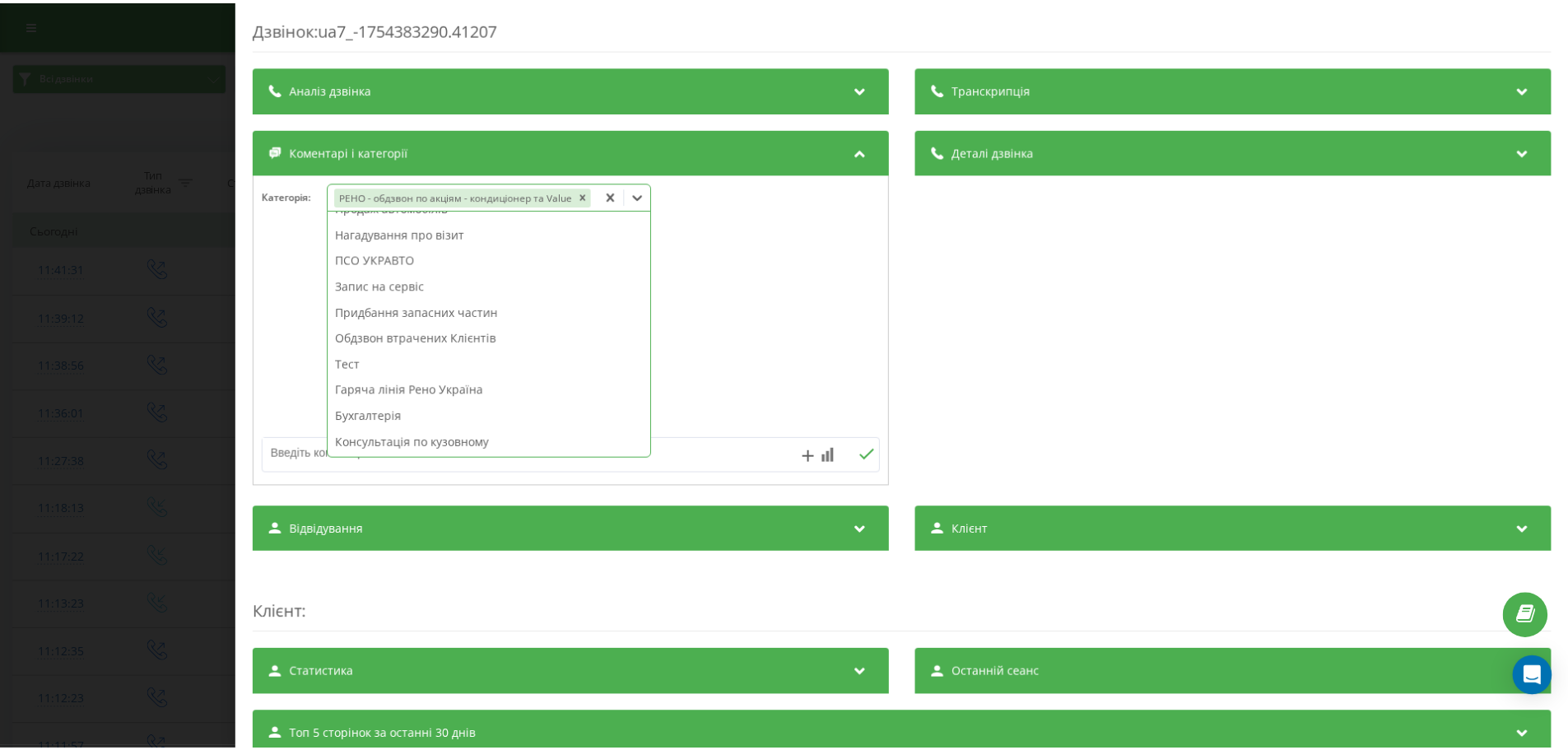 scroll, scrollTop: 138, scrollLeft: 0, axis: vertical 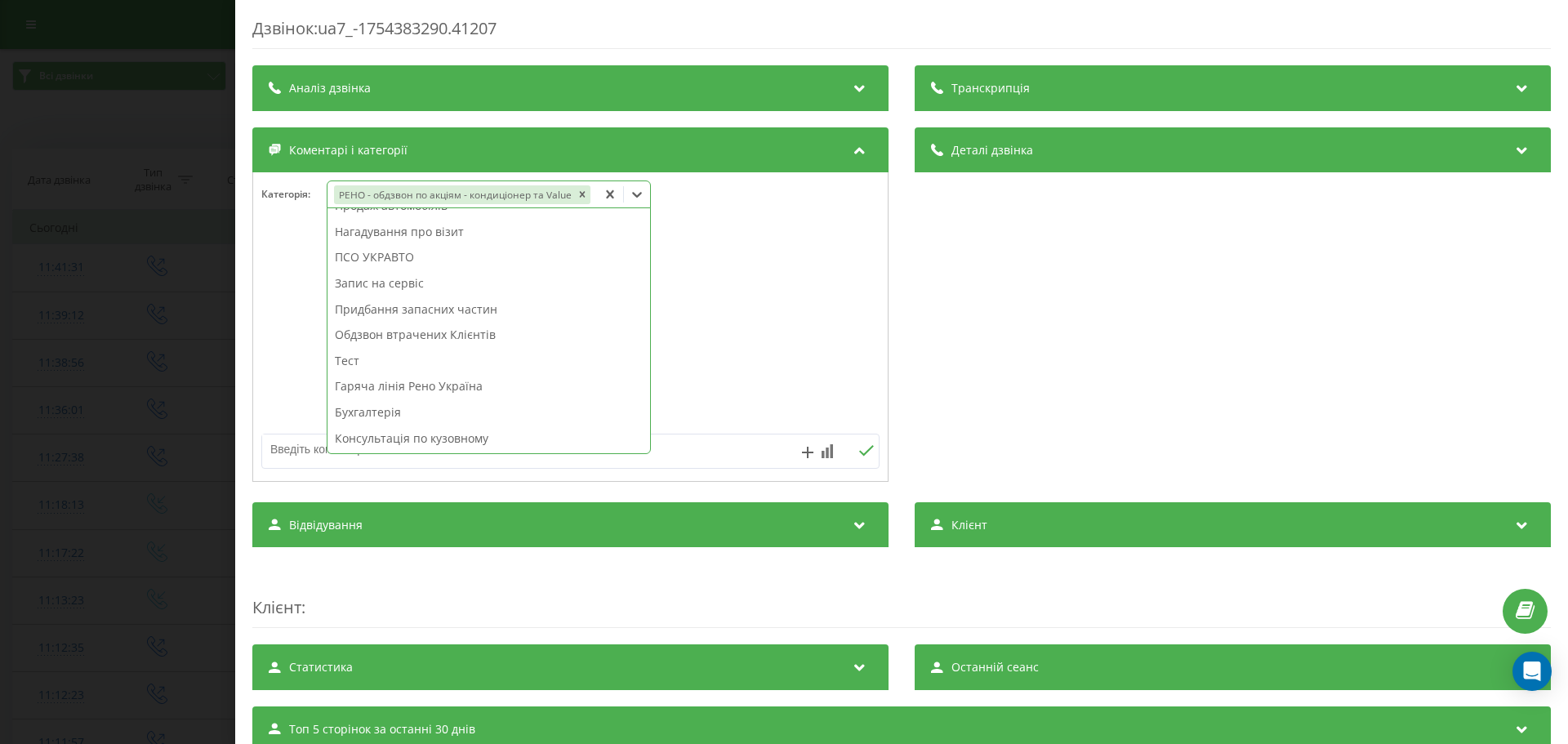 click on "Дзвінок :  ua7_-1754383290.41207 Транскрипція Для AI-аналізу майбутніх дзвінків  налаштуйте та активуйте профіль на сторінці . Якщо профіль вже є і дзвінок відповідає його умовам, оновіть сторінку через 10 хвилин - AI аналізує поточний дзвінок. Аналіз дзвінка Для AI-аналізу майбутніх дзвінків  налаштуйте та активуйте профіль на сторінці . Якщо профіль вже є і дзвінок відповідає його умовам, оновіть сторінку через 10 хвилин - AI аналізує поточний дзвінок. Деталі дзвінка Загальне Дата дзвінка 2025-08-05 11:41:31 Тип дзвінка Вихідний Статус дзвінка Немає відповіді Хто дзвонив - n/a : n/a" at bounding box center [784, 372] 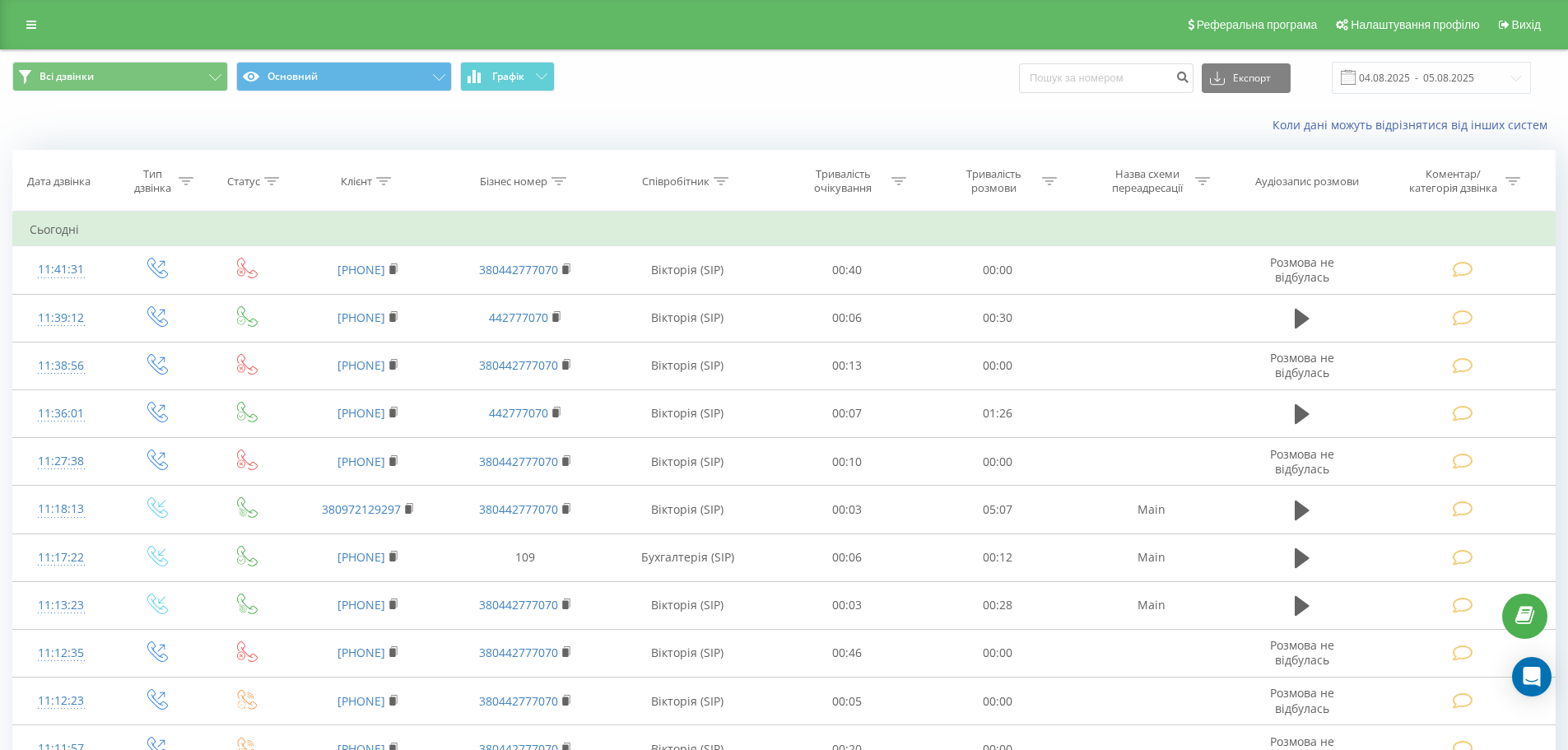 scroll, scrollTop: 0, scrollLeft: 0, axis: both 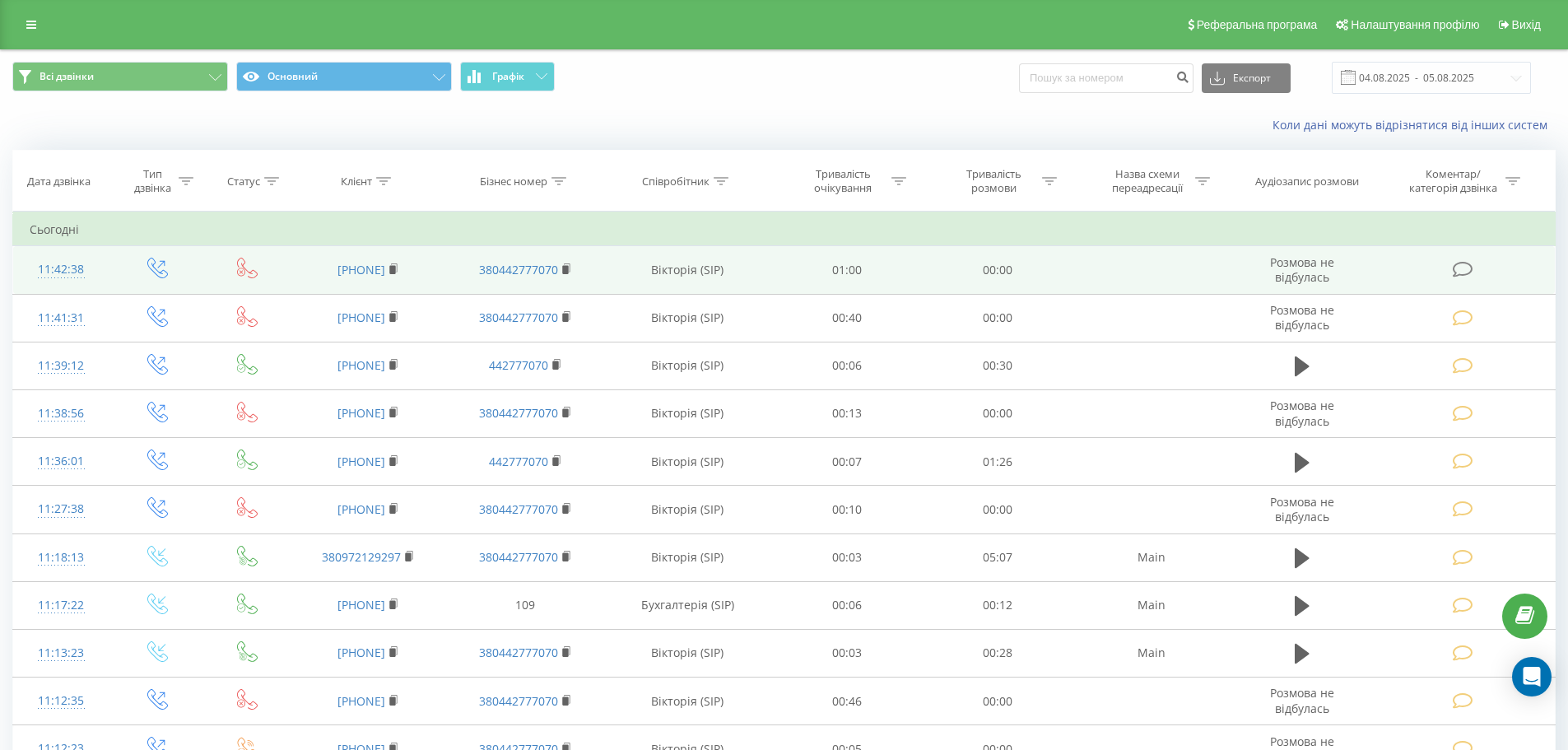 click at bounding box center (1464, 270) 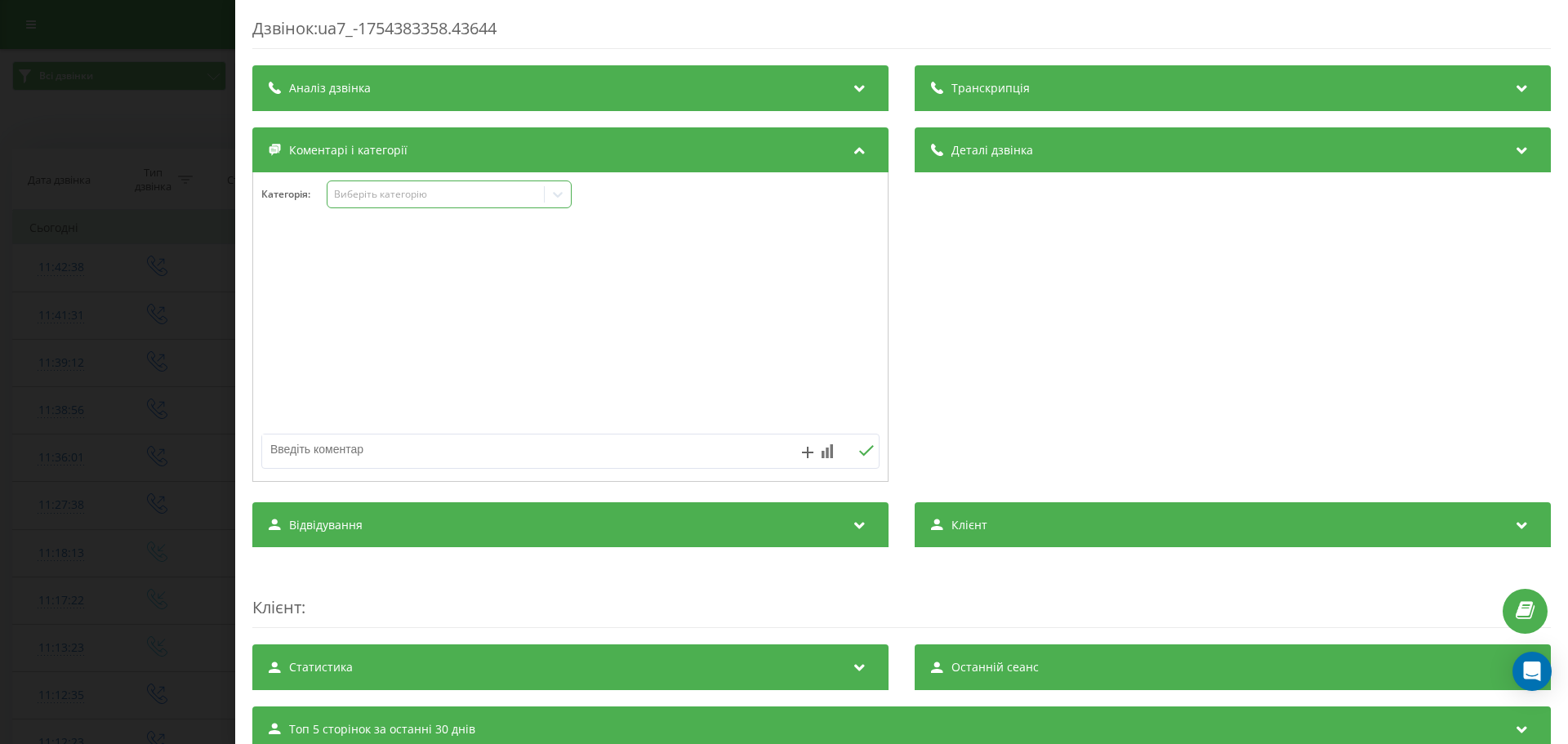 click on "Виберіть категорію" at bounding box center [436, 194] 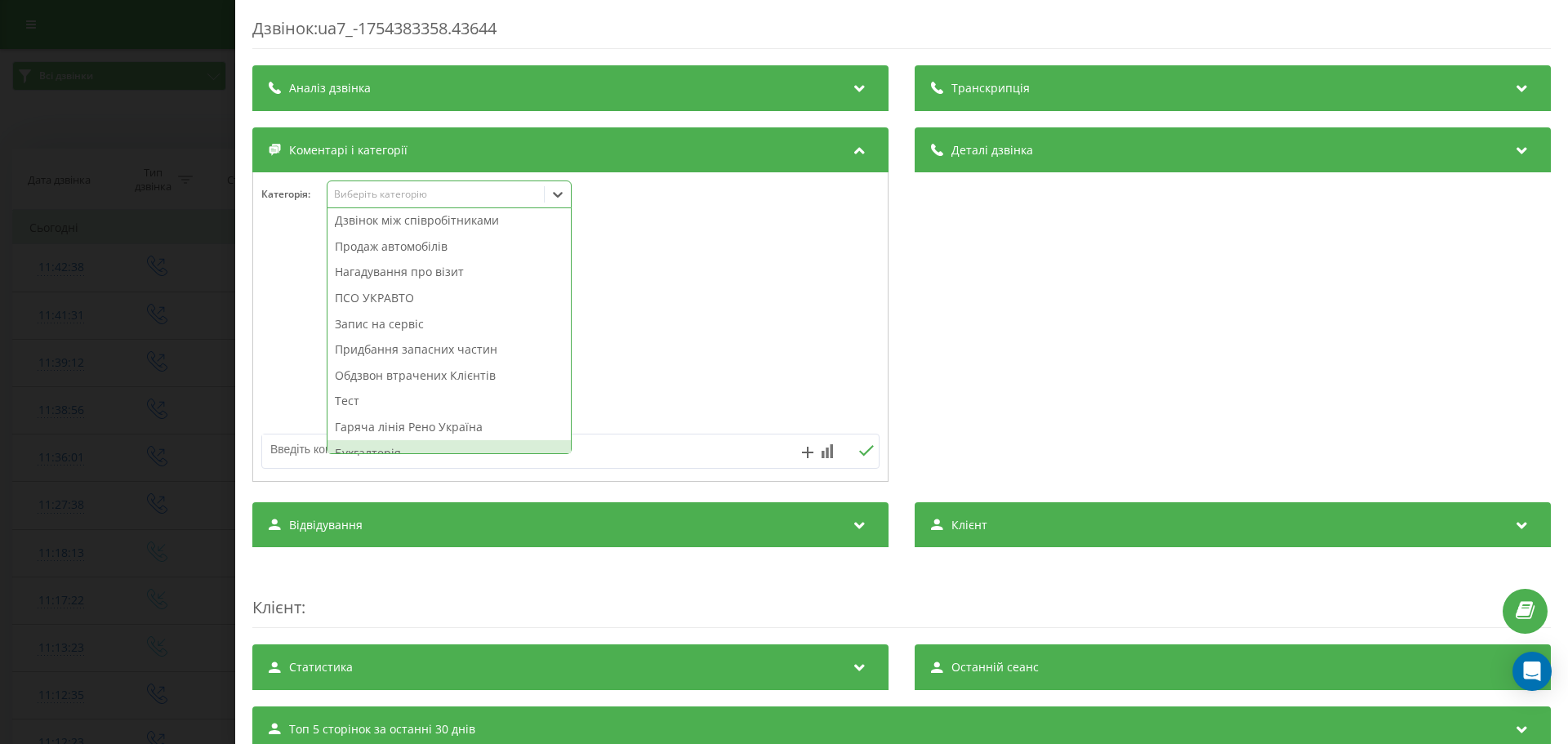 scroll, scrollTop: 195, scrollLeft: 0, axis: vertical 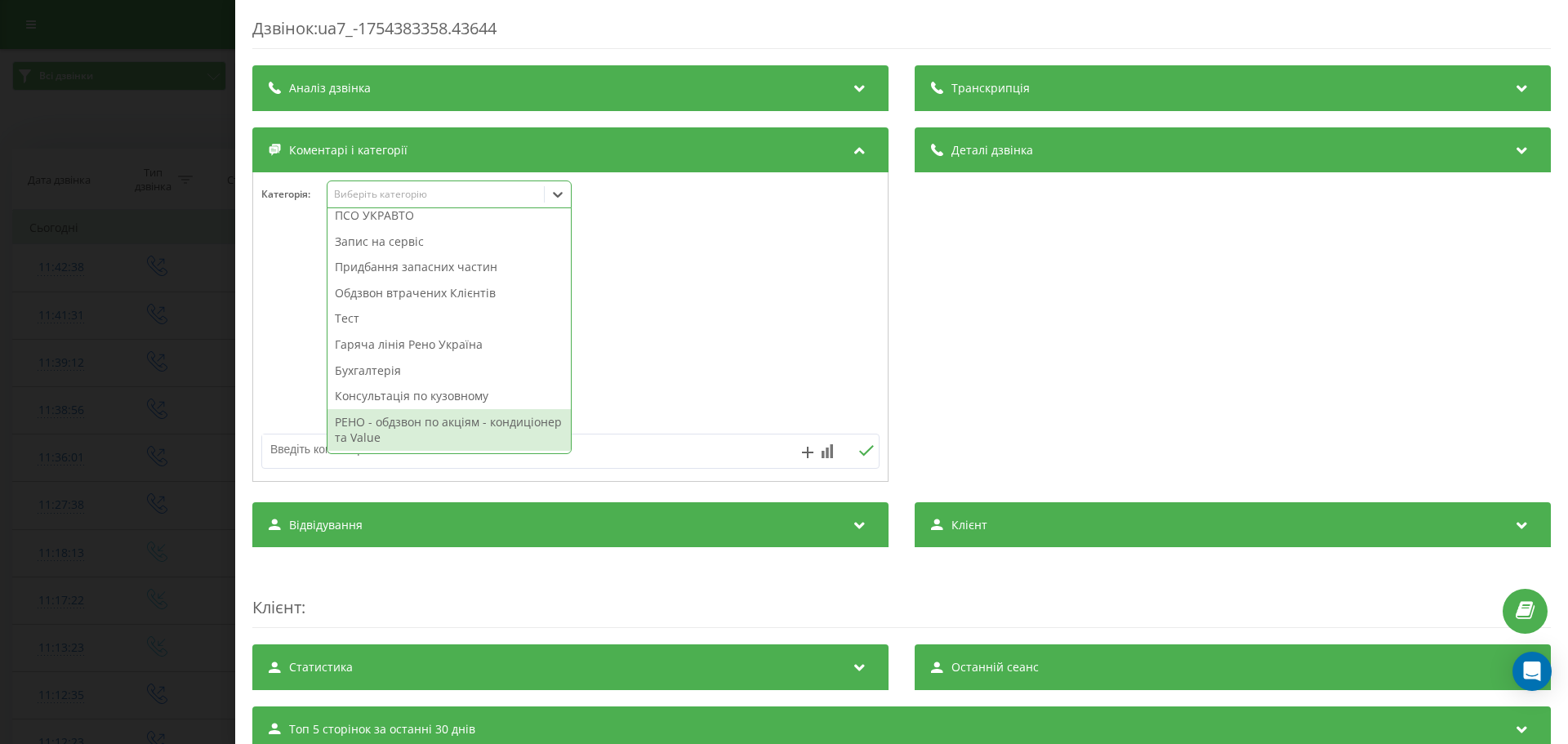 click on "РЕНО - обдзвон по акціям - кондиціонер та Value" at bounding box center [449, 430] 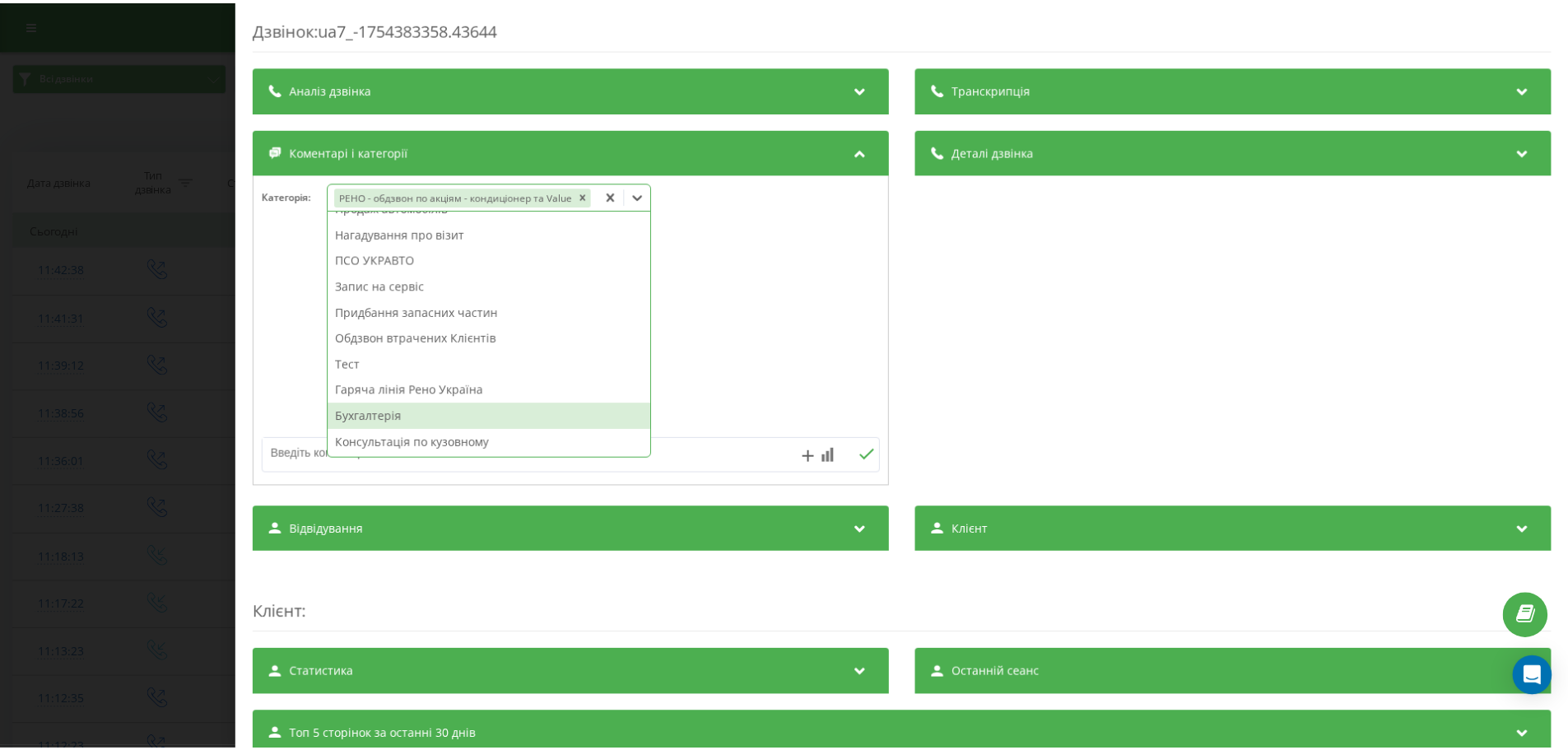 scroll, scrollTop: 138, scrollLeft: 0, axis: vertical 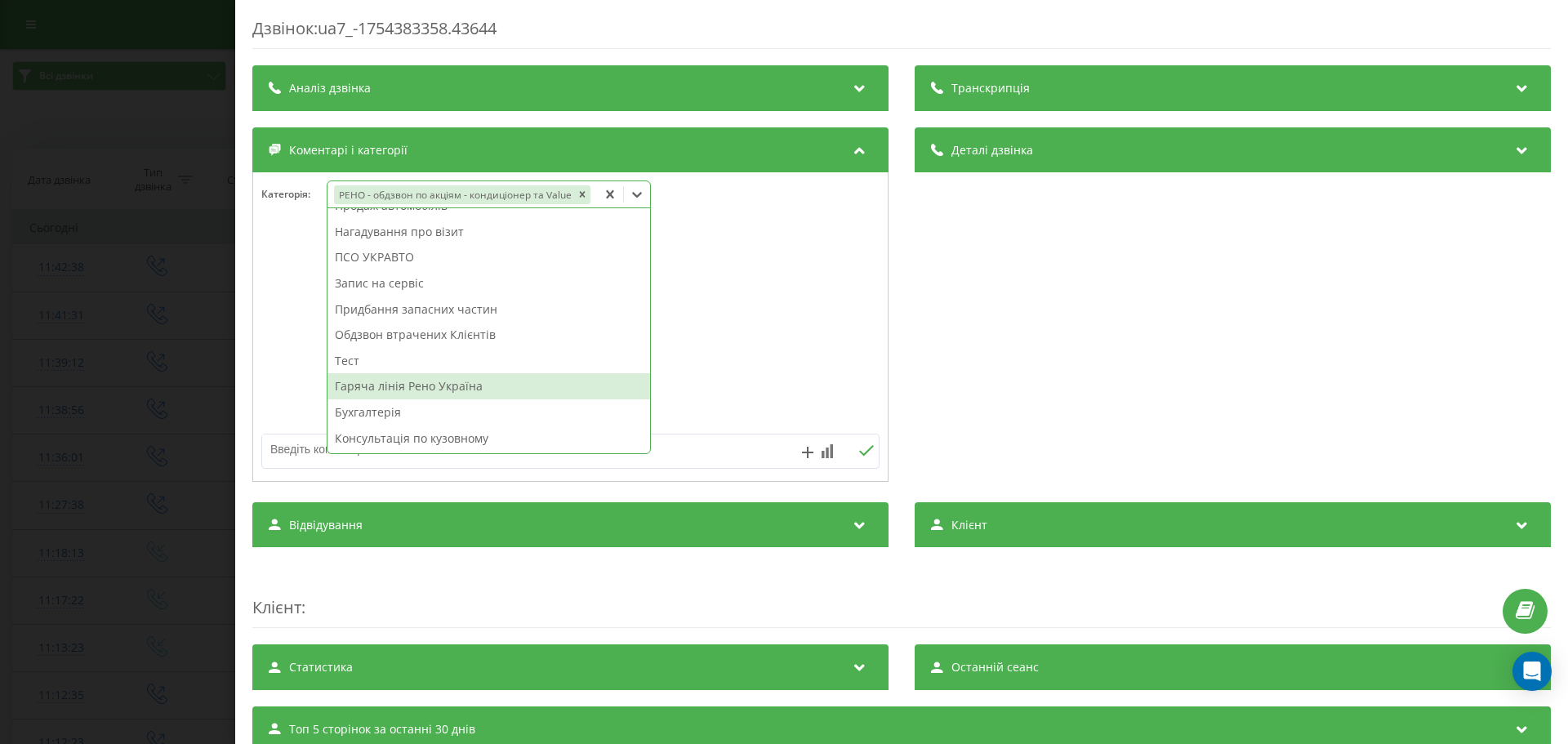 click on "Дзвінок :  ua7_-1754383358.43644 Транскрипція Для AI-аналізу майбутніх дзвінків  налаштуйте та активуйте профіль на сторінці . Якщо профіль вже є і дзвінок відповідає його умовам, оновіть сторінку через 10 хвилин - AI аналізує поточний дзвінок. Аналіз дзвінка Для AI-аналізу майбутніх дзвінків  налаштуйте та активуйте профіль на сторінці . Якщо профіль вже є і дзвінок відповідає його умовам, оновіть сторінку через 10 хвилин - AI аналізує поточний дзвінок. Деталі дзвінка Загальне Дата дзвінка 2025-08-05 11:42:38 Тип дзвінка Вихідний Статус дзвінка Немає відповіді Хто дзвонив - n/a : n/a" at bounding box center [784, 372] 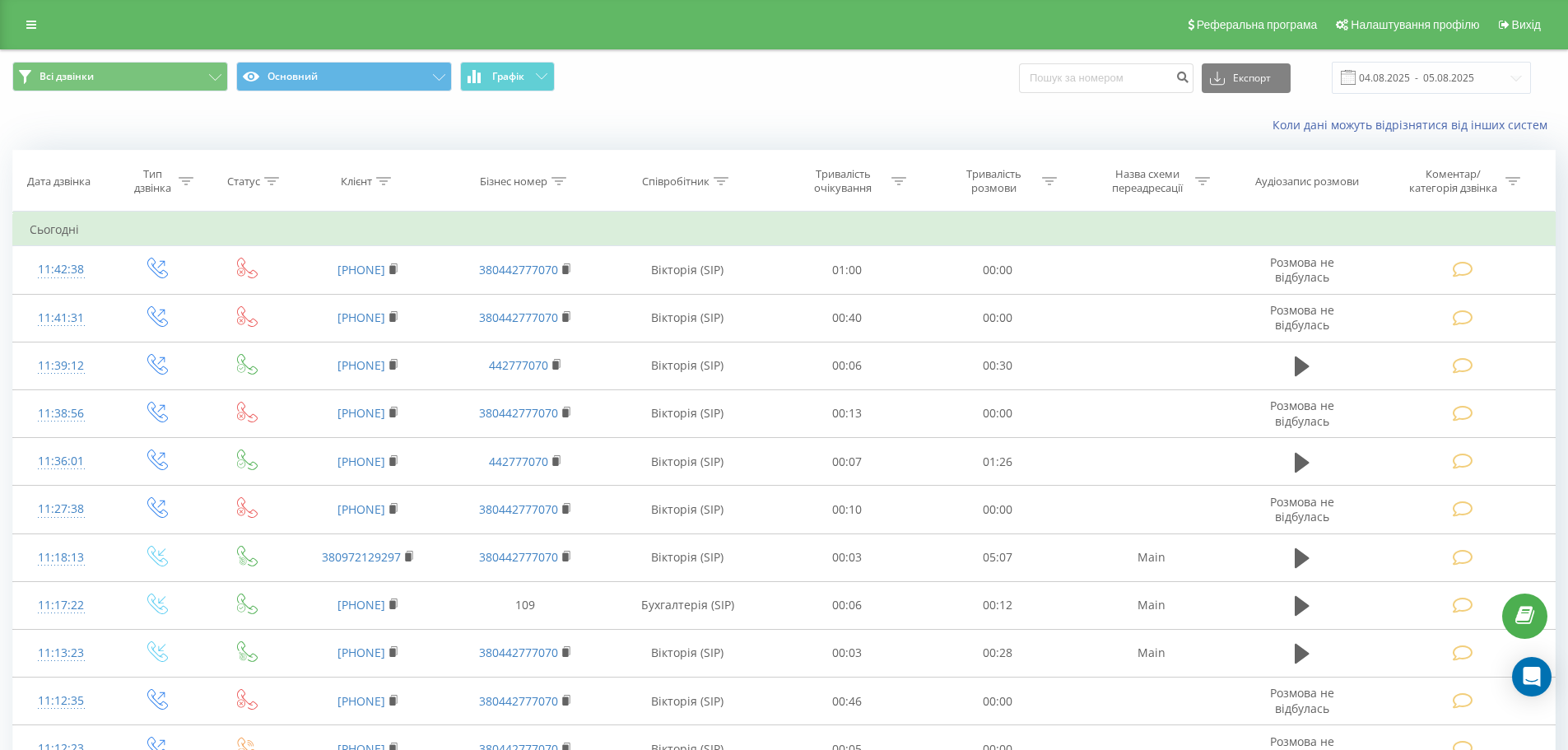 scroll, scrollTop: 0, scrollLeft: 0, axis: both 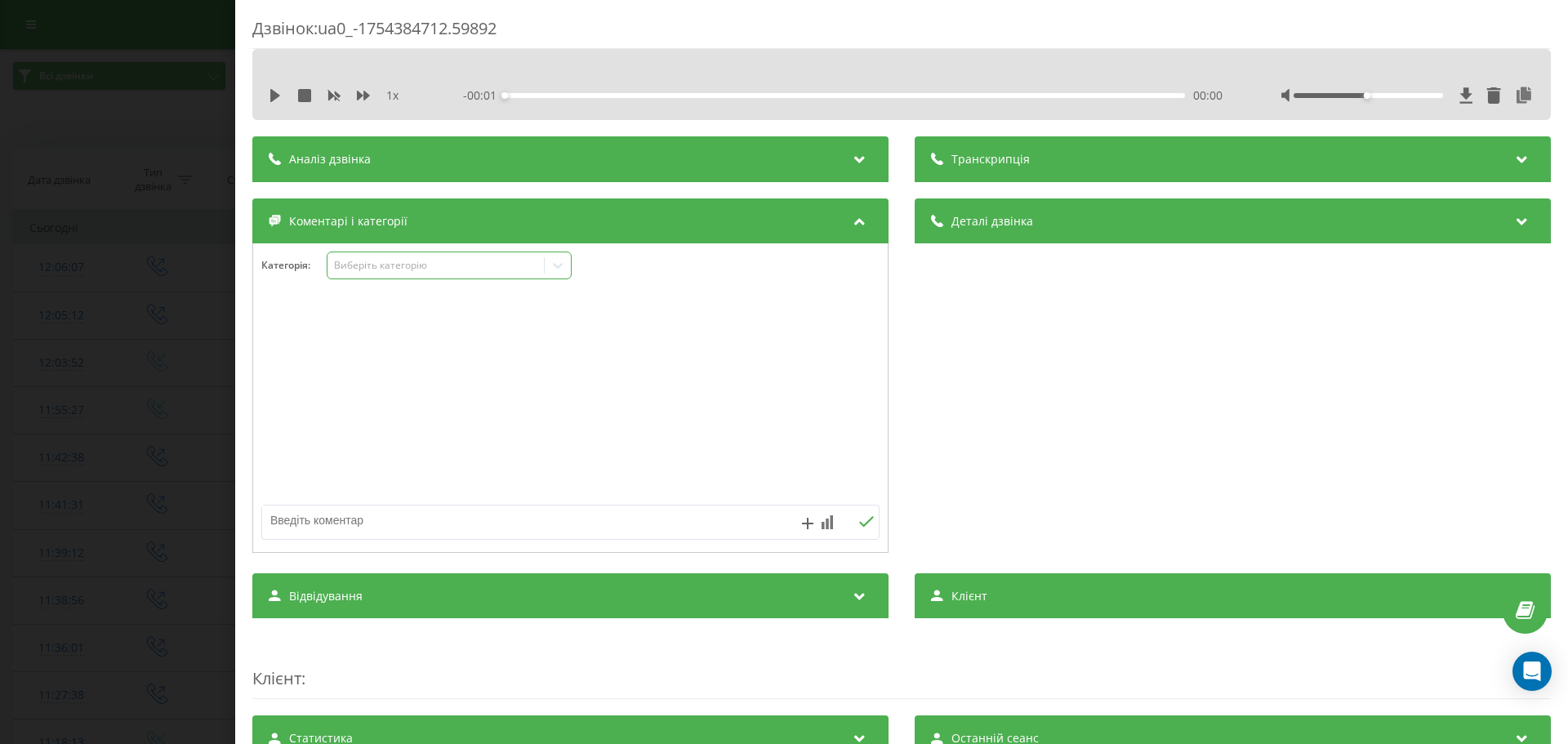 click on "Виберіть категорію" at bounding box center [436, 265] 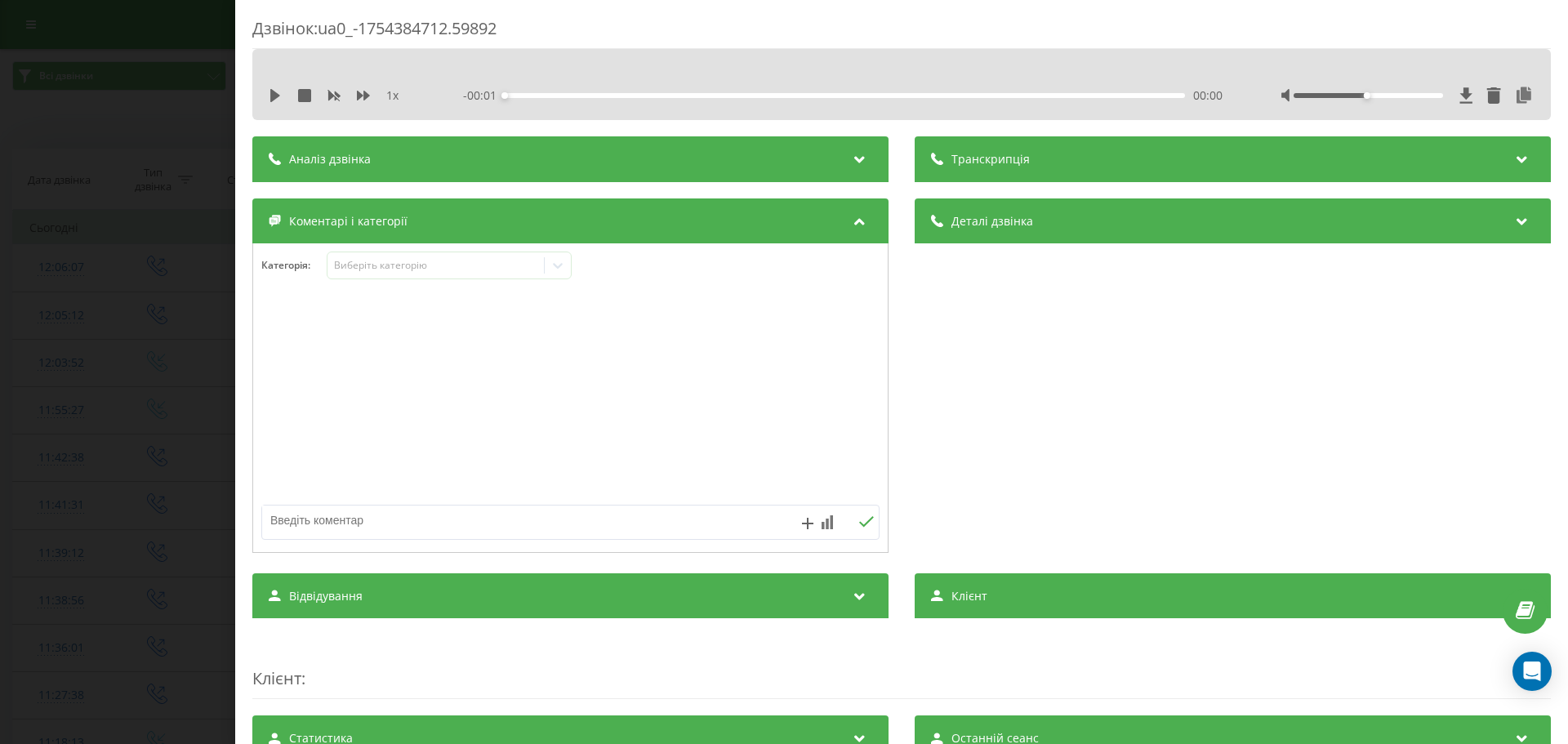 click on "Дзвінок :  ua0_-1754384712.59892   1 x  - 00:01 00:00   00:00   Транскрипція Для AI-аналізу майбутніх дзвінків  налаштуйте та активуйте профіль на сторінці . Якщо профіль вже є і дзвінок відповідає його умовам, оновіть сторінку через 10 хвилин - AI аналізує поточний дзвінок. Аналіз дзвінка Для AI-аналізу майбутніх дзвінків  налаштуйте та активуйте профіль на сторінці . Якщо профіль вже є і дзвінок відповідає його умовам, оновіть сторінку через 10 хвилин - AI аналізує поточний дзвінок. Деталі дзвінка Загальне Дата дзвінка 2025-08-05 12:05:12 Тип дзвінка Вихідний Статус дзвінка Успішний 442777070 n/a :" at bounding box center [784, 372] 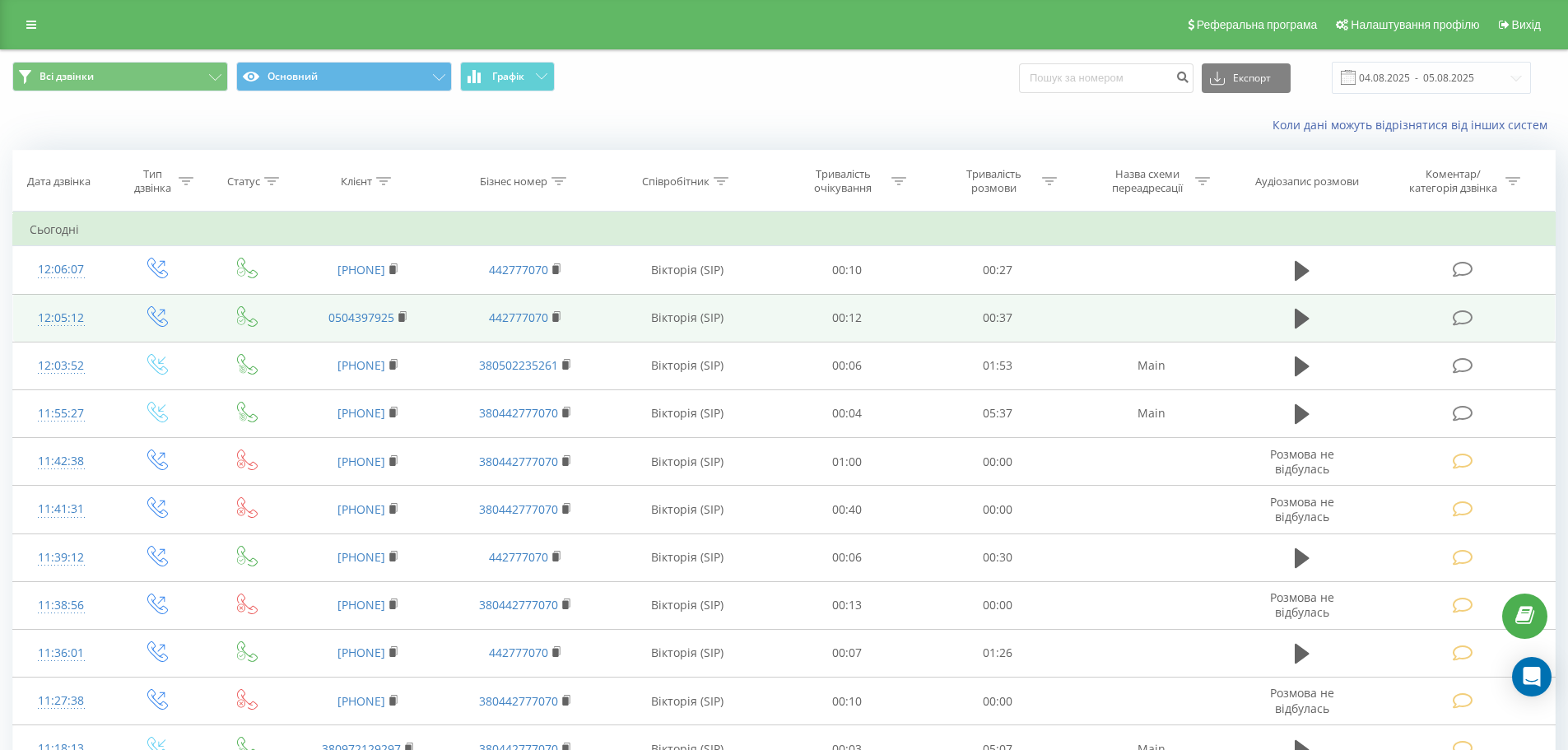 click at bounding box center (1464, 318) 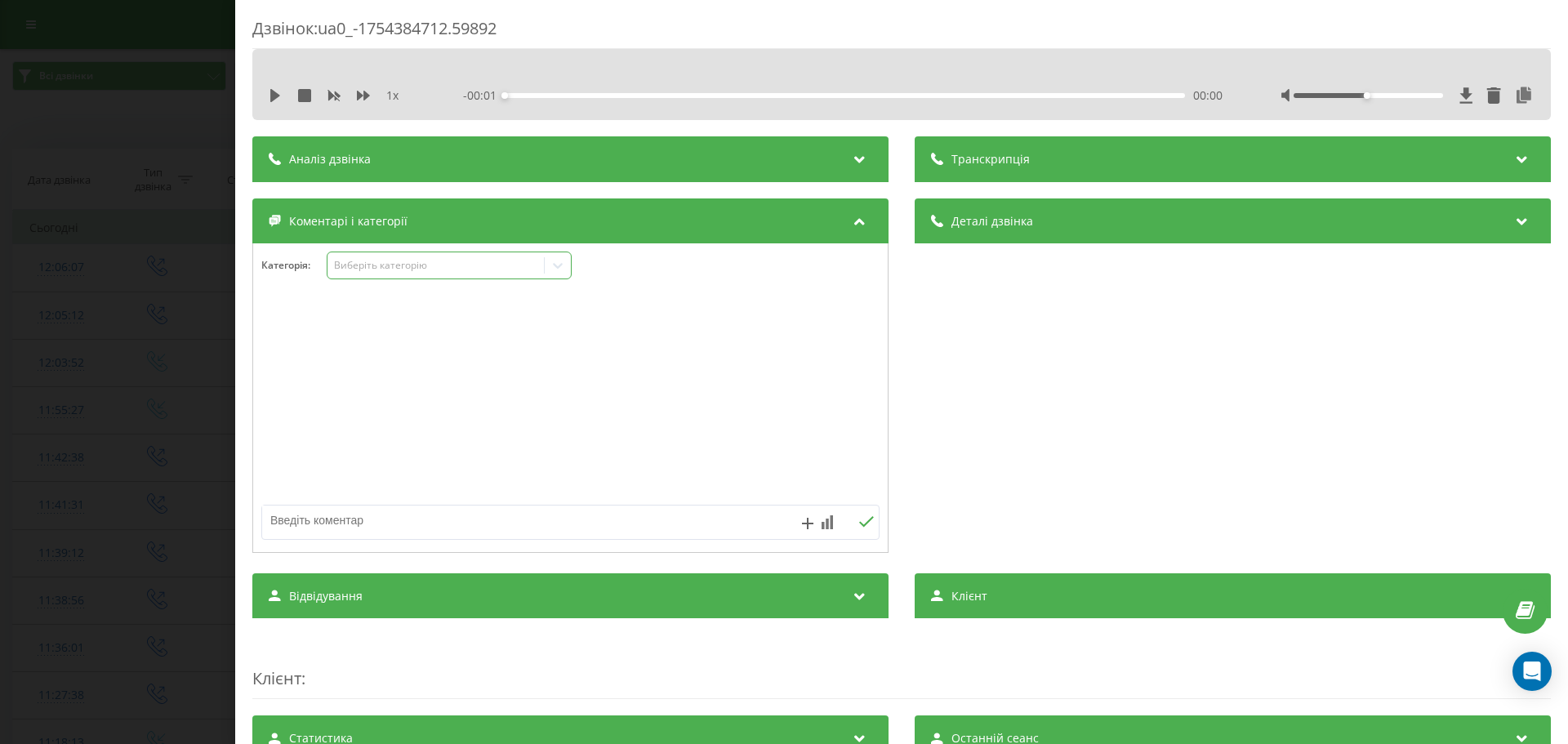 click on "Виберіть категорію" at bounding box center (436, 265) 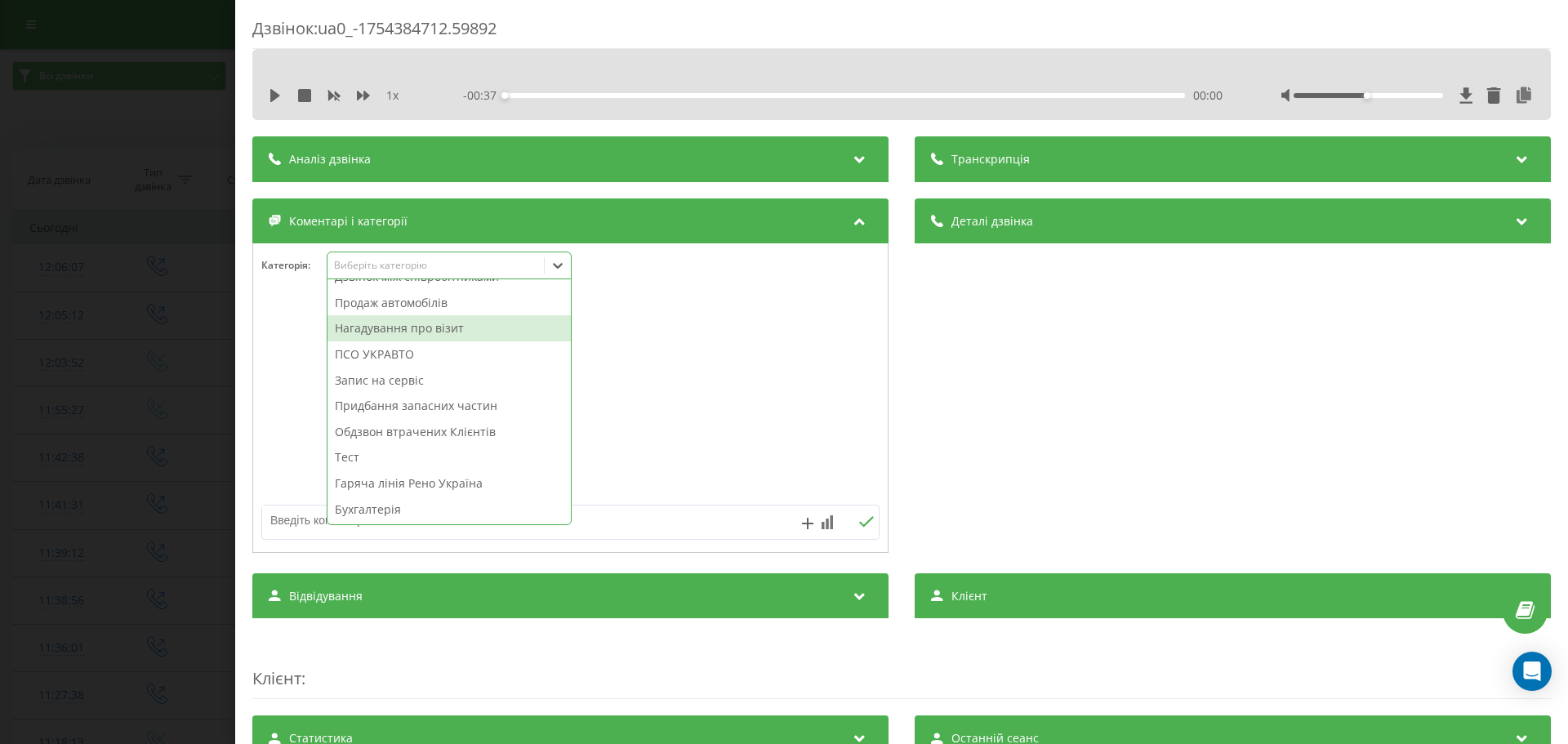 scroll, scrollTop: 195, scrollLeft: 0, axis: vertical 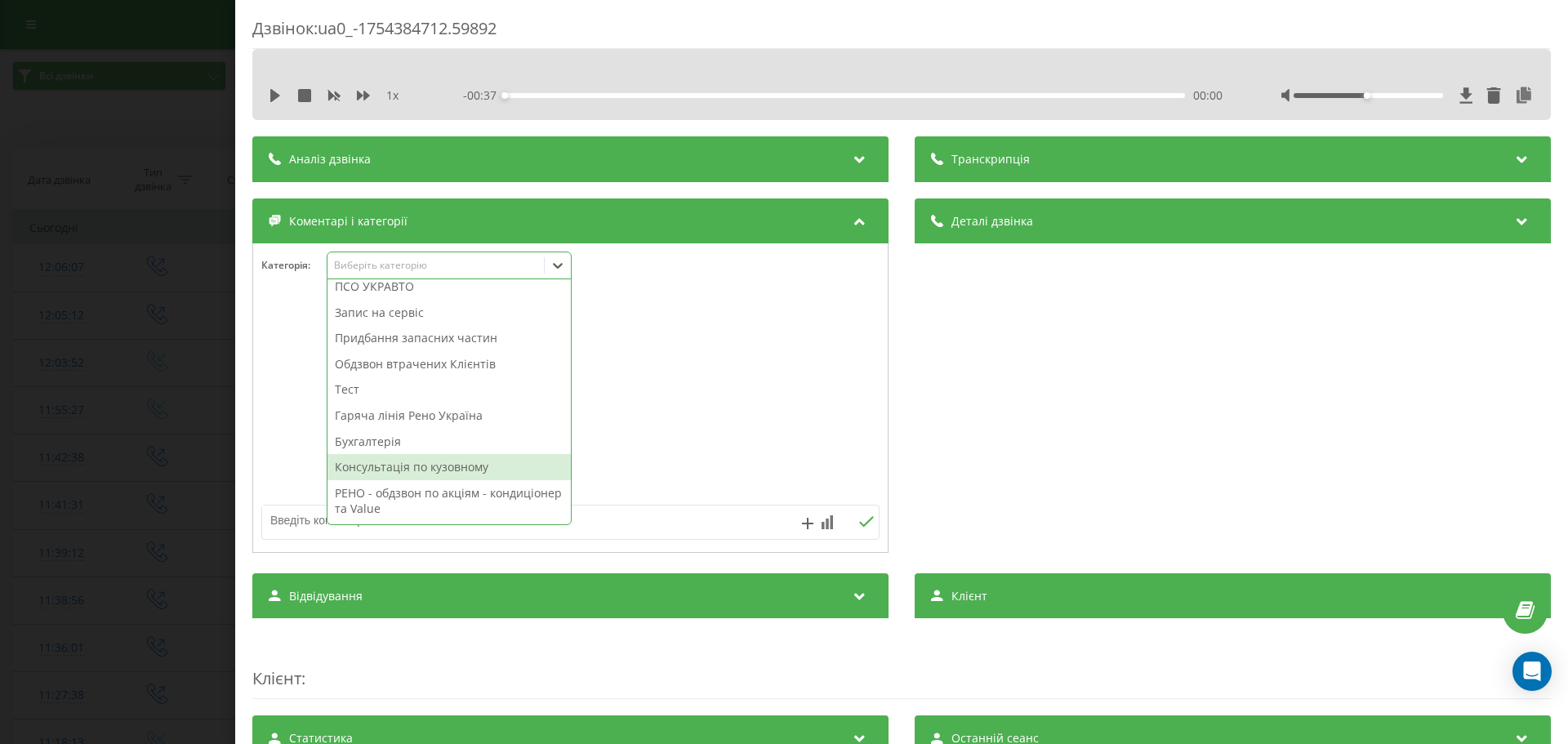 click on "Консультація по кузовному" at bounding box center (449, 467) 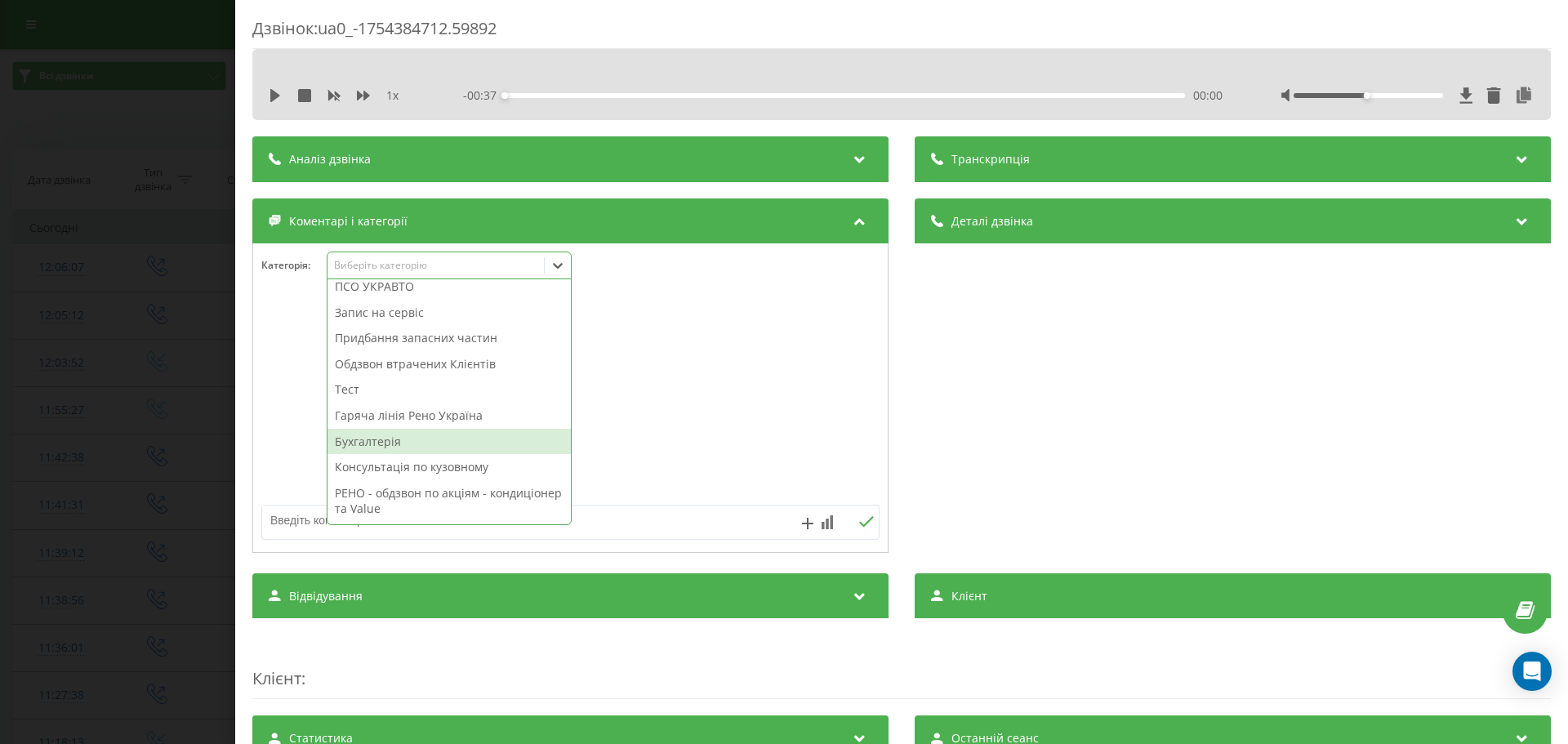 scroll, scrollTop: 169, scrollLeft: 0, axis: vertical 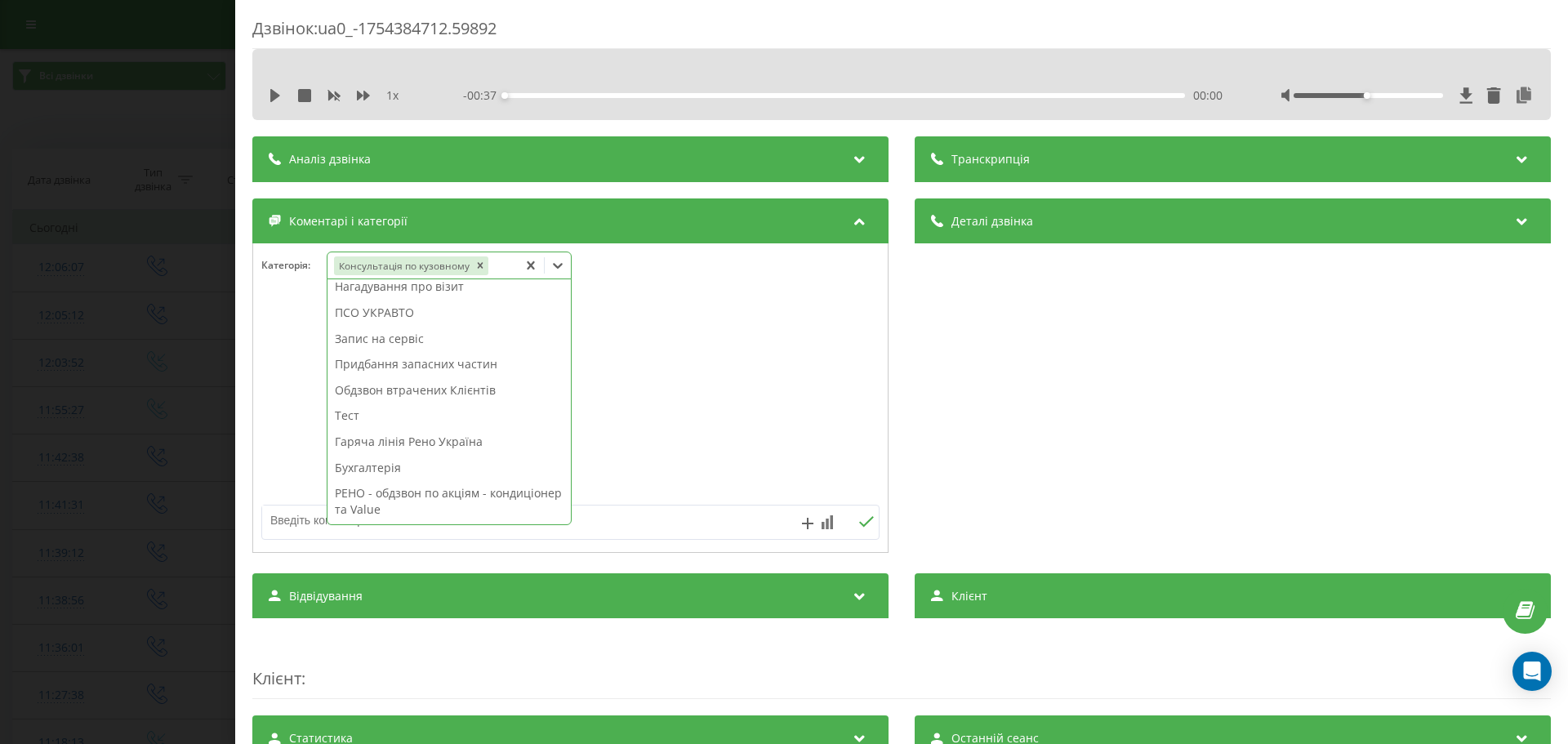 click on "Дзвінок :  ua0_-1754384712.59892   1 x  - 00:37 00:00   00:00   Транскрипція Для AI-аналізу майбутніх дзвінків  налаштуйте та активуйте профіль на сторінці . Якщо профіль вже є і дзвінок відповідає його умовам, оновіть сторінку через 10 хвилин - AI аналізує поточний дзвінок. Аналіз дзвінка Для AI-аналізу майбутніх дзвінків  налаштуйте та активуйте профіль на сторінці . Якщо профіль вже є і дзвінок відповідає його умовам, оновіть сторінку через 10 хвилин - AI аналізує поточний дзвінок. Деталі дзвінка Загальне Дата дзвінка 2025-08-05 12:05:12 Тип дзвінка Вихідний Статус дзвінка Успішний 442777070 n/a :" at bounding box center [784, 372] 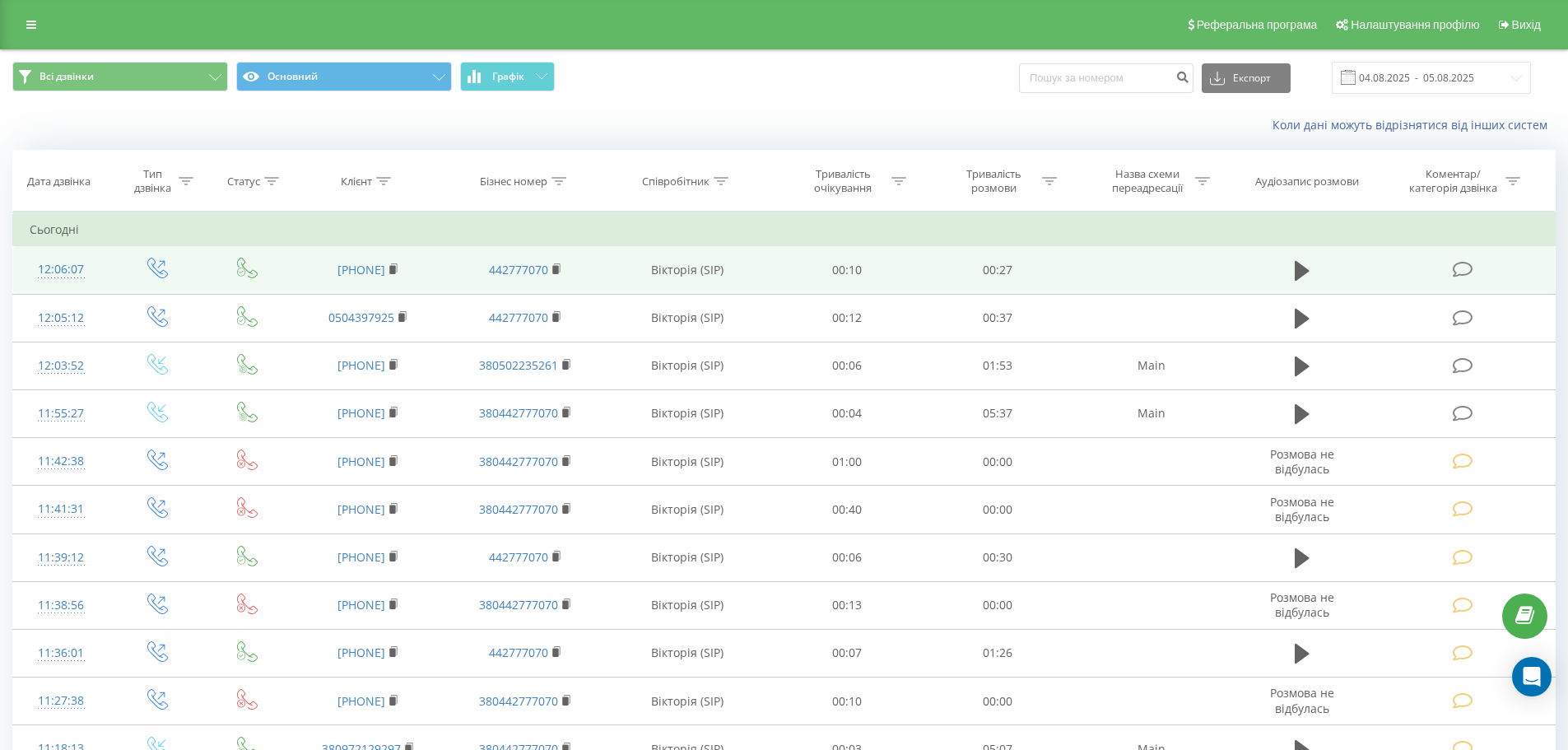 click at bounding box center (1464, 270) 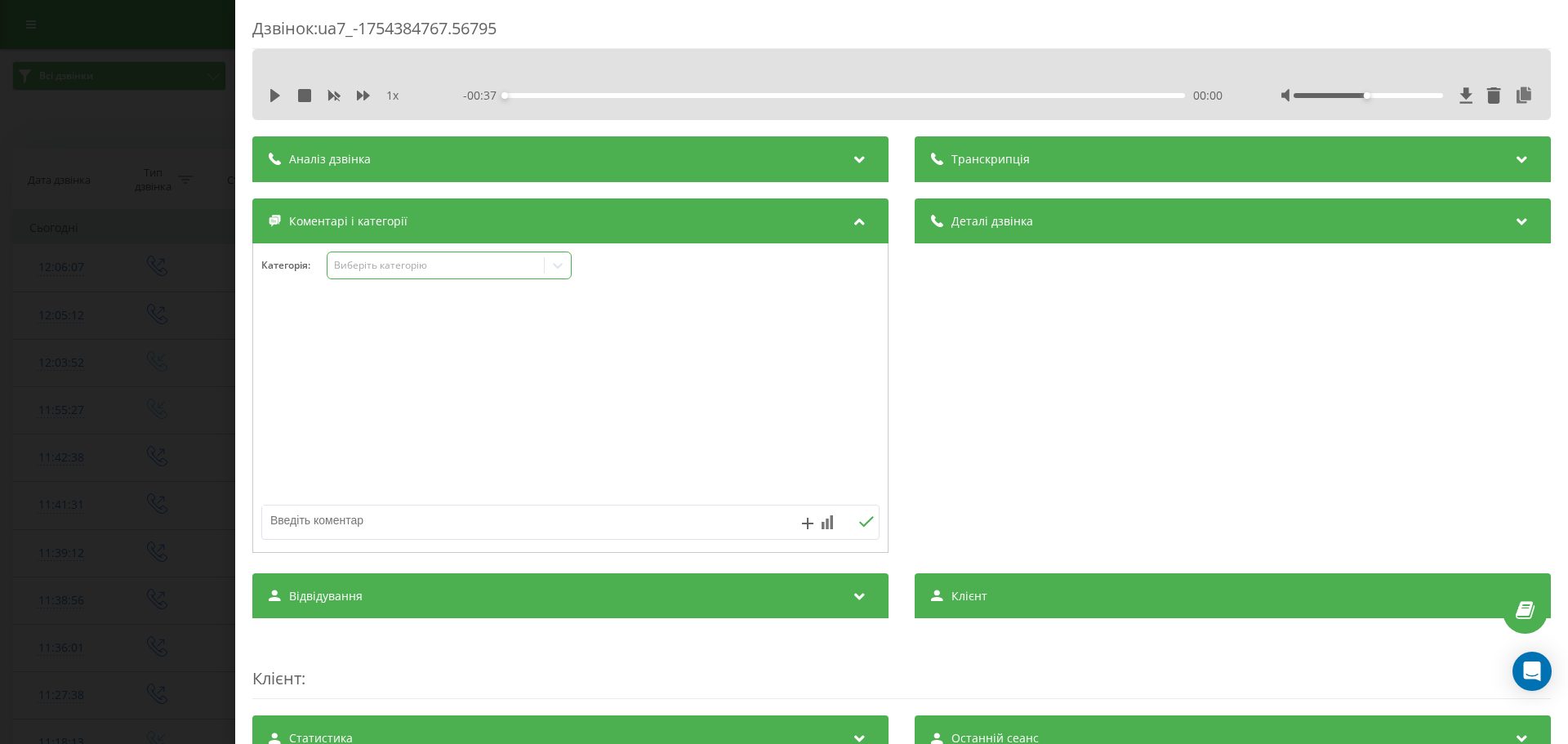 click on "Виберіть категорію" at bounding box center [449, 265] 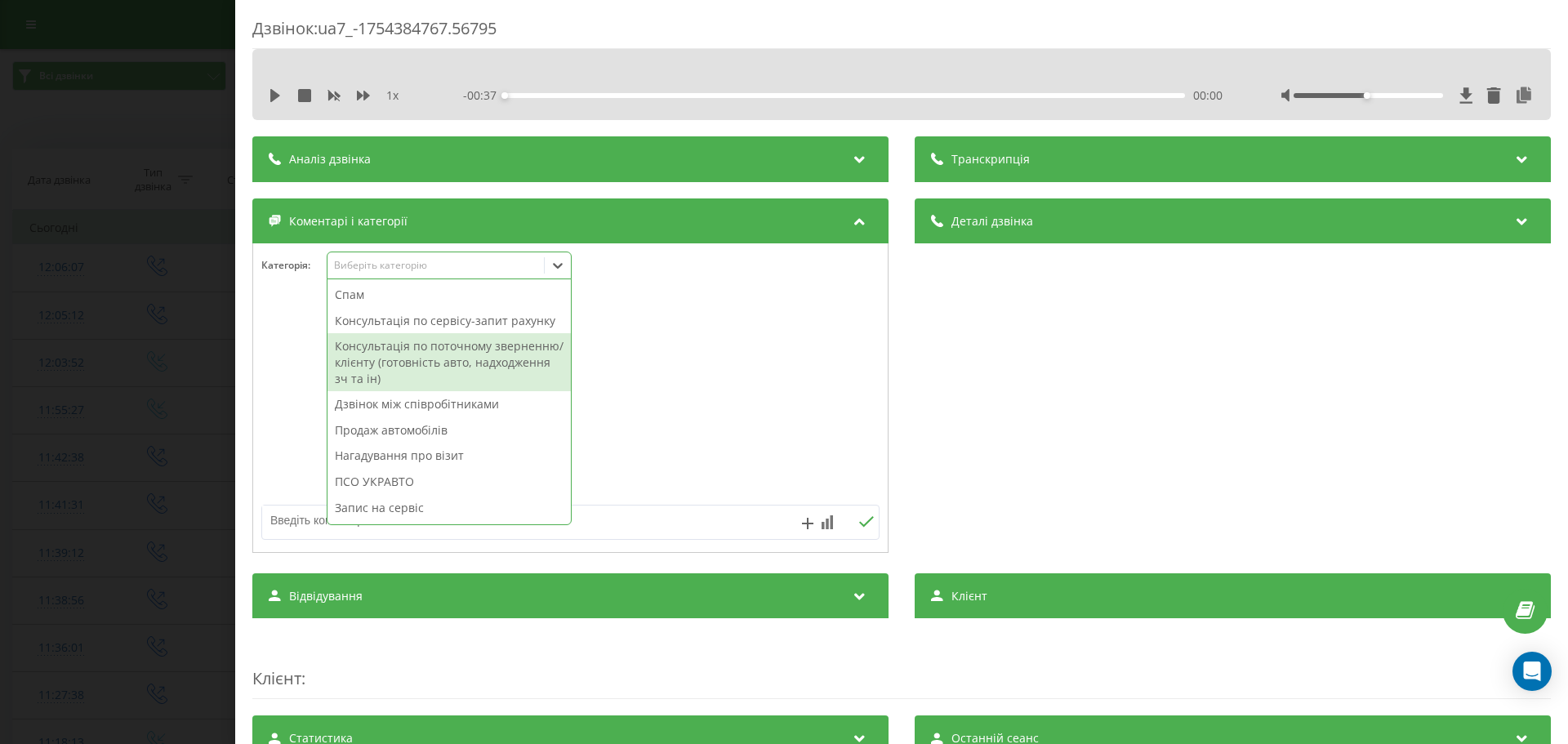 click on "Консультація по сервісу-запит рахунку" at bounding box center [449, 321] 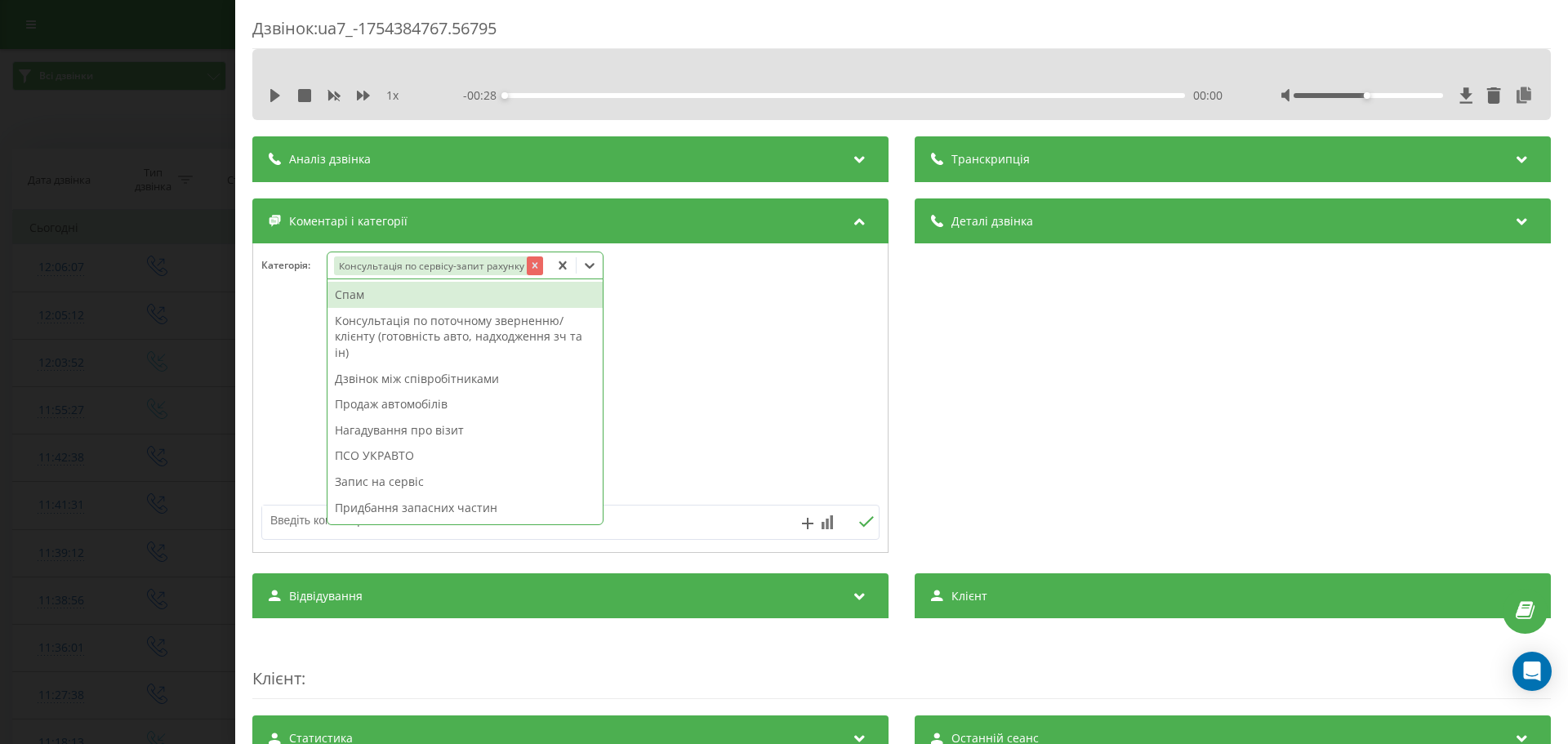 click 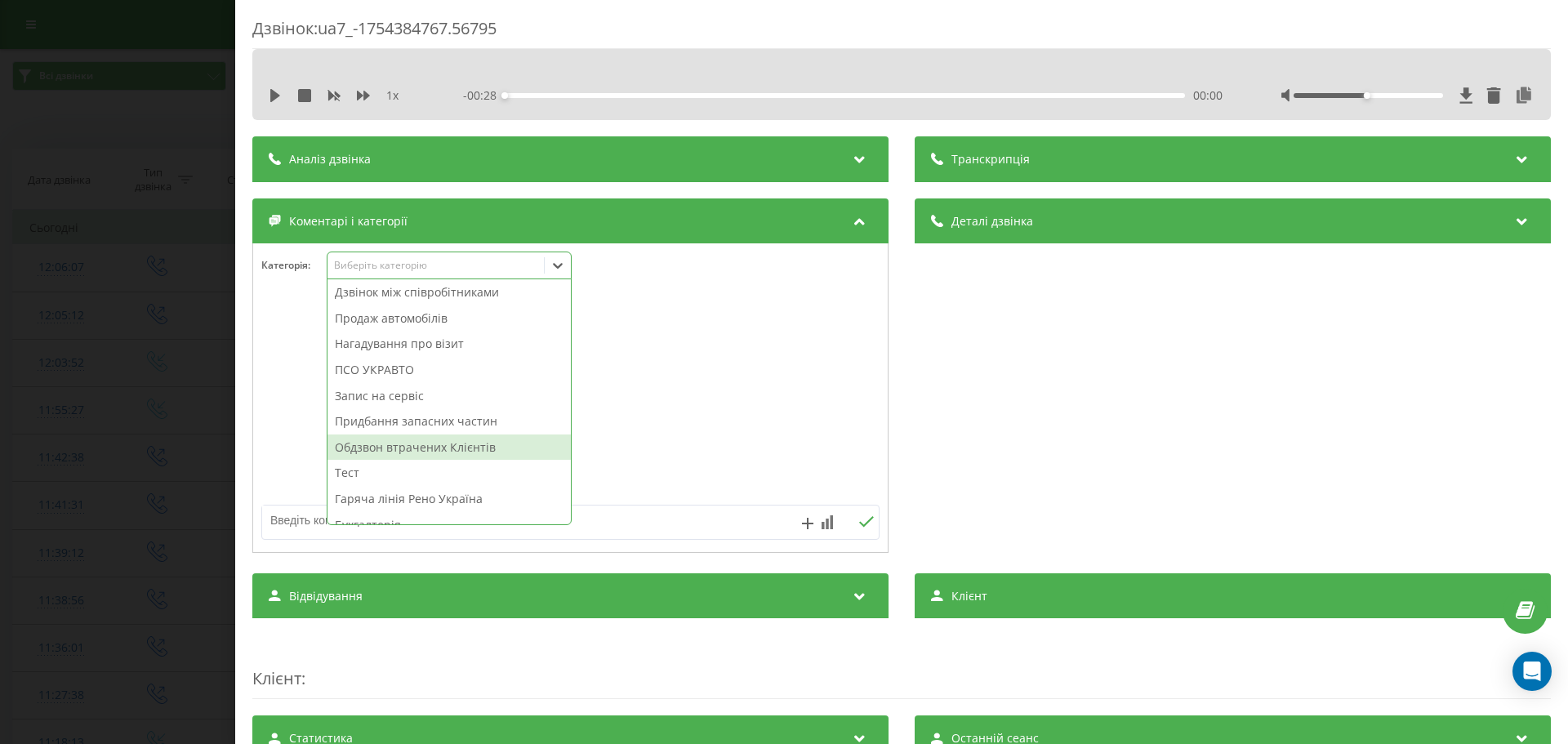 scroll, scrollTop: 195, scrollLeft: 0, axis: vertical 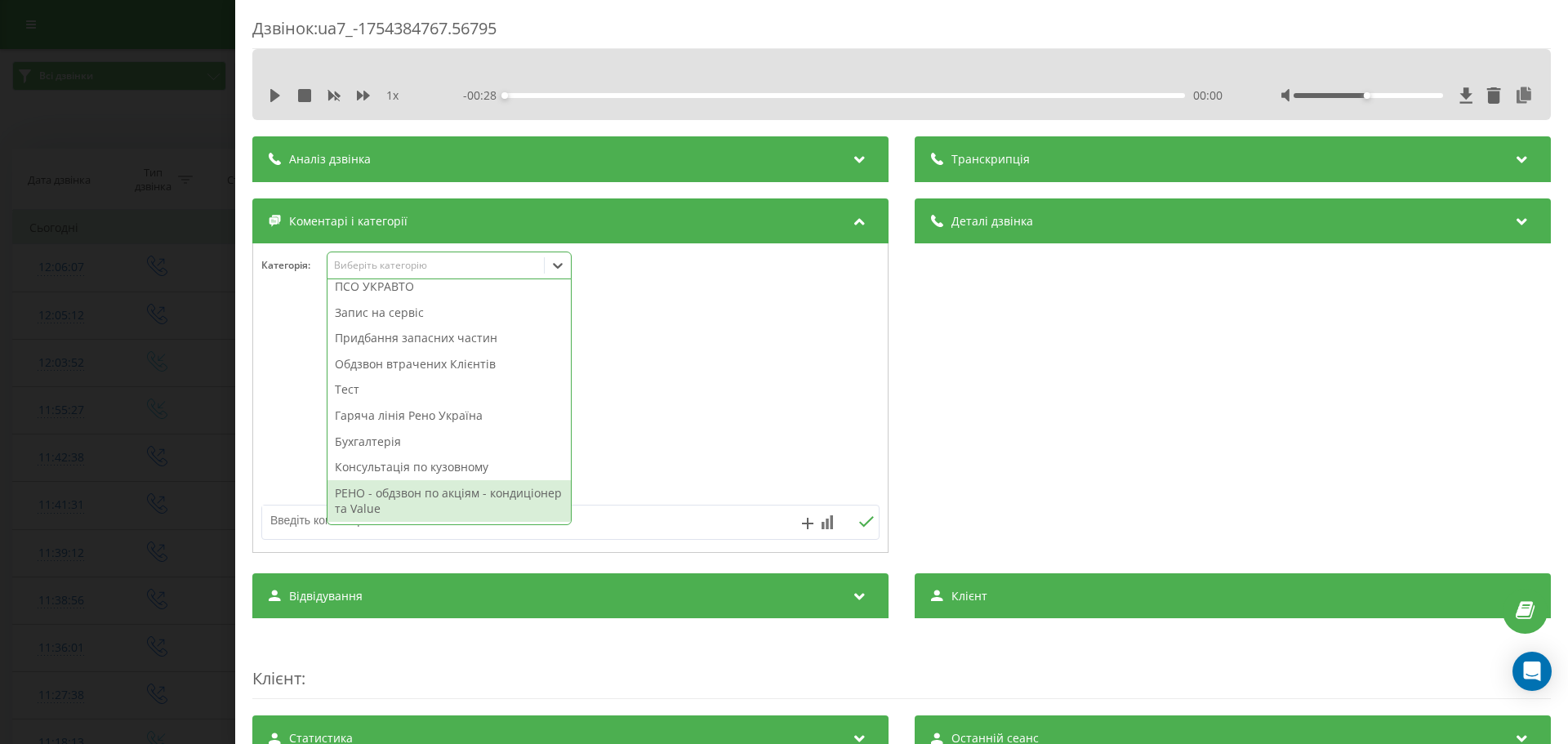 click on "РЕНО - обдзвон по акціям - кондиціонер та Value" at bounding box center [449, 501] 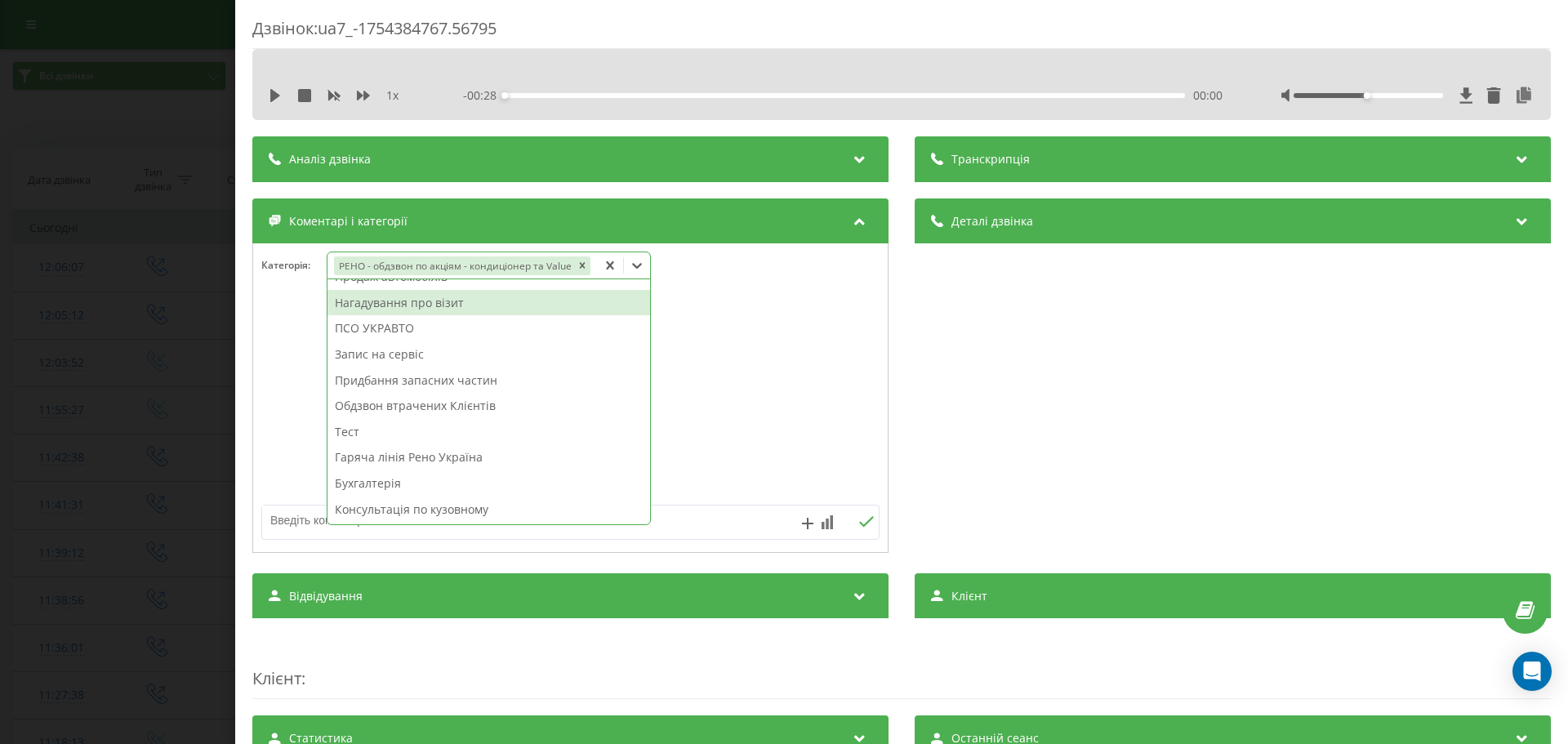 scroll, scrollTop: 137, scrollLeft: 0, axis: vertical 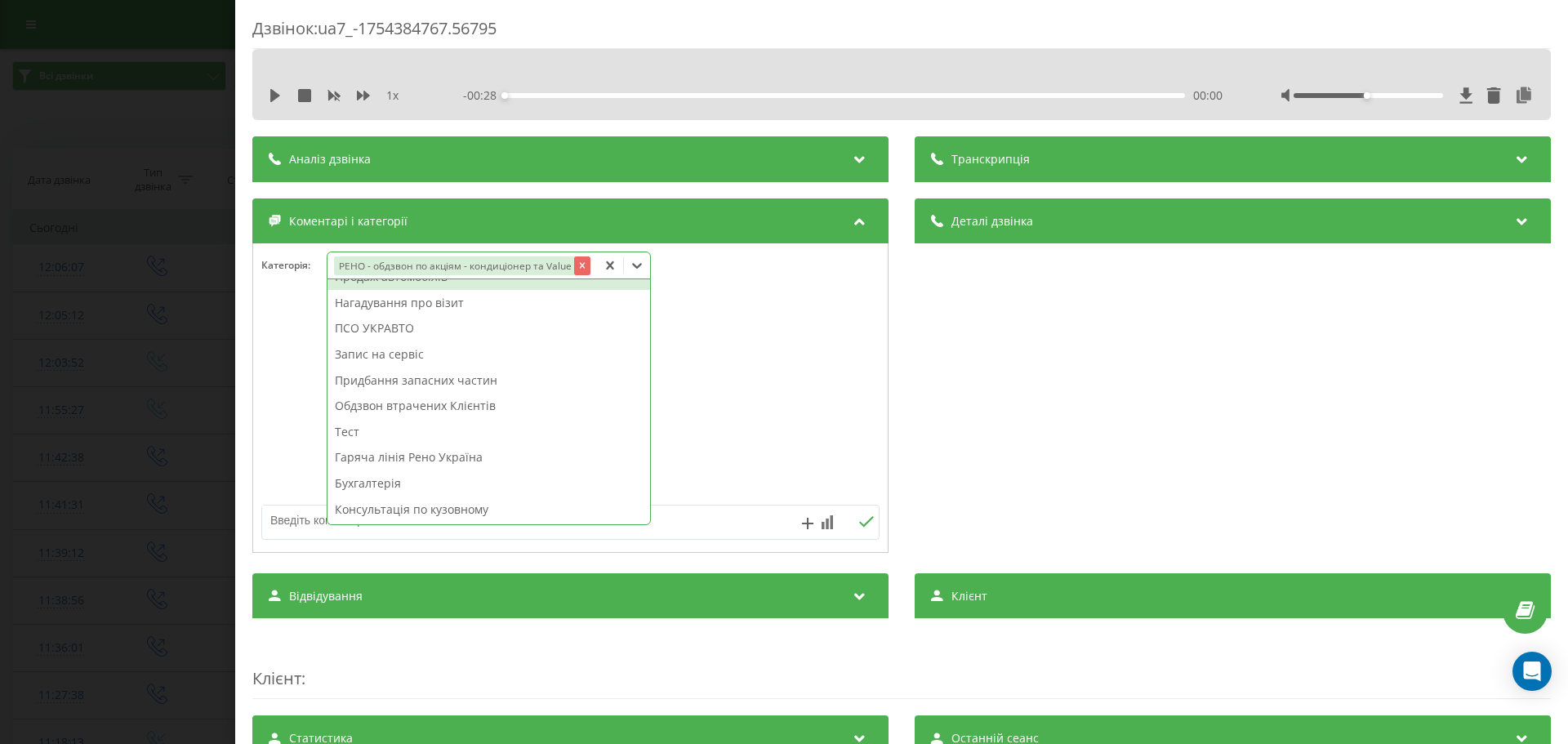 click 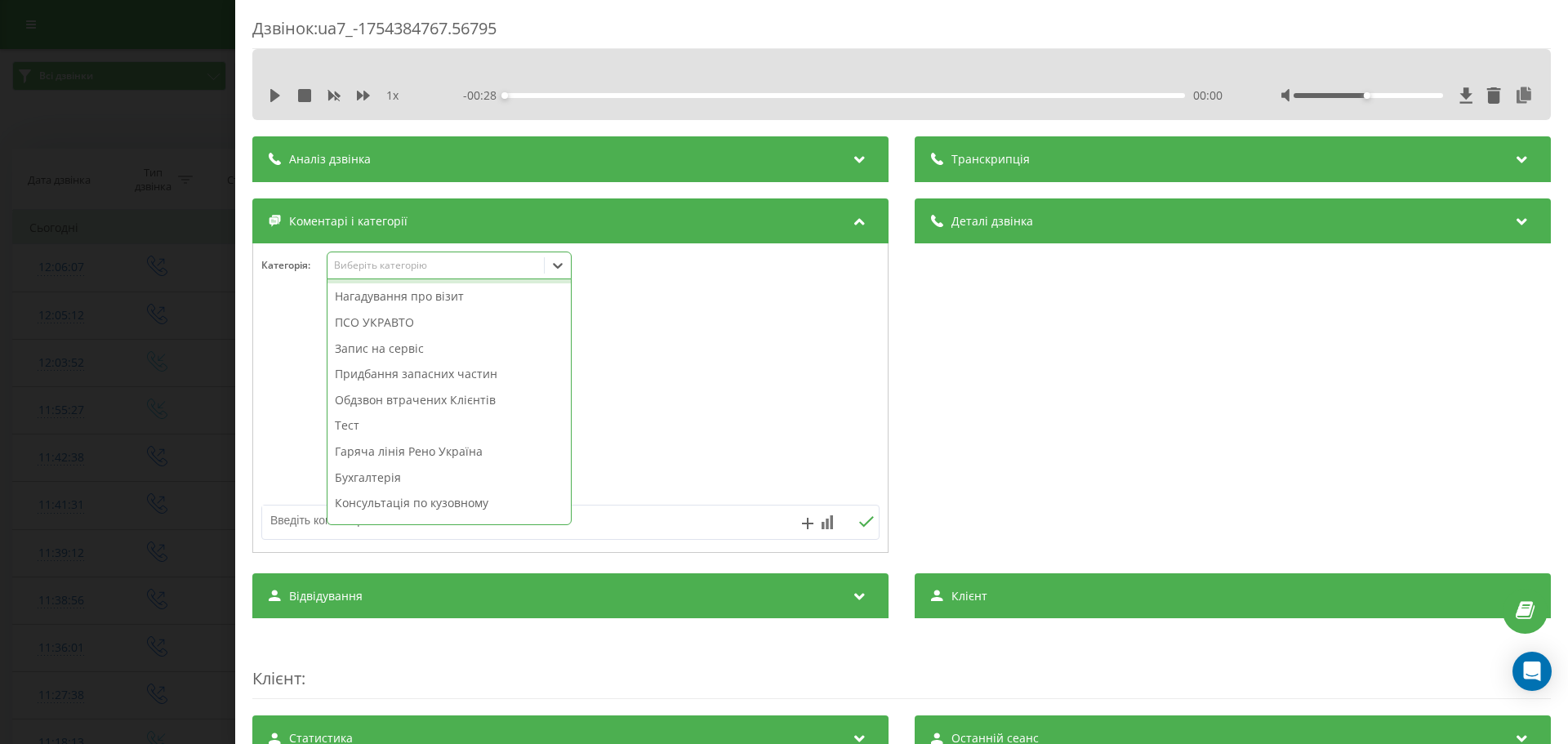 scroll, scrollTop: 163, scrollLeft: 0, axis: vertical 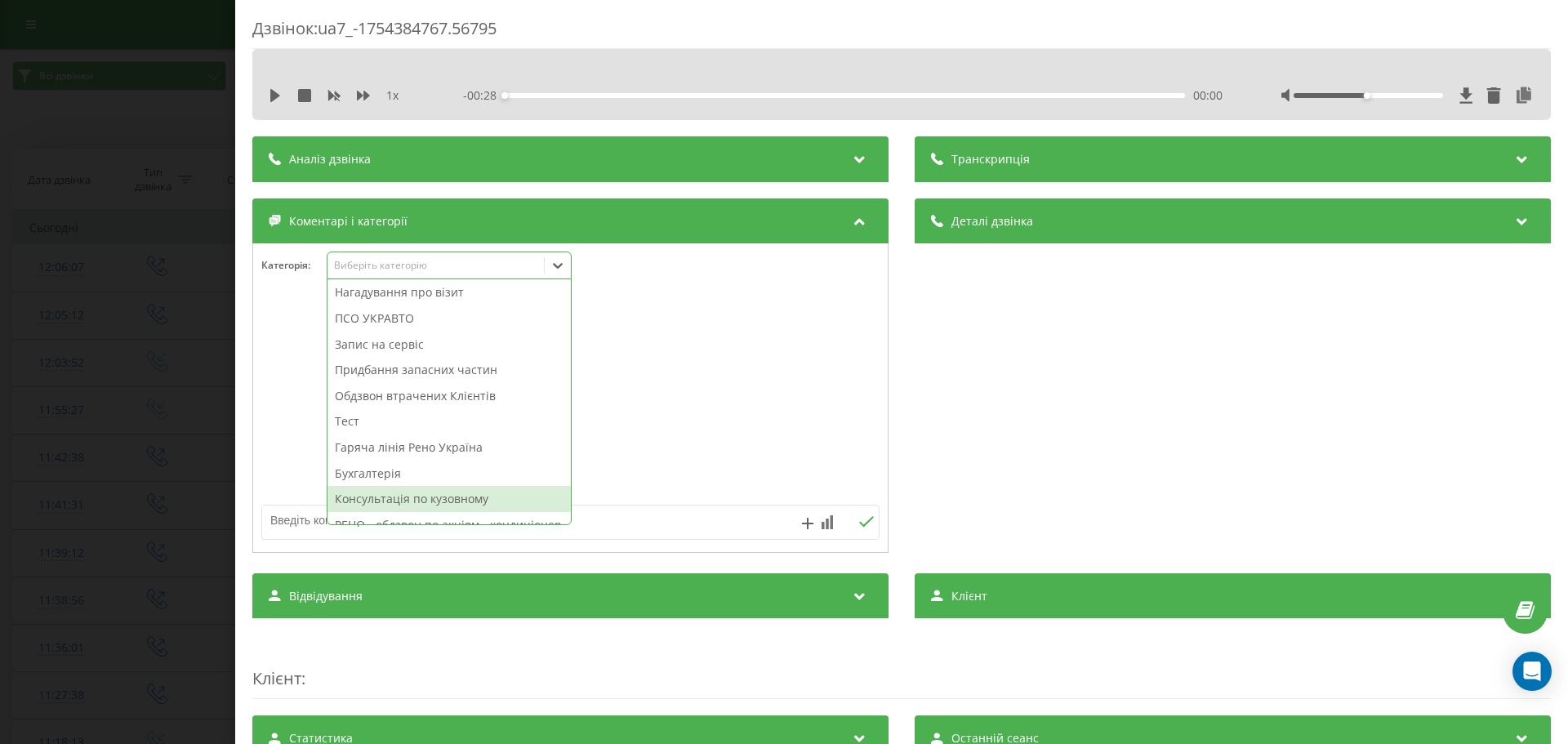 click on "Консультація по кузовному" at bounding box center (449, 499) 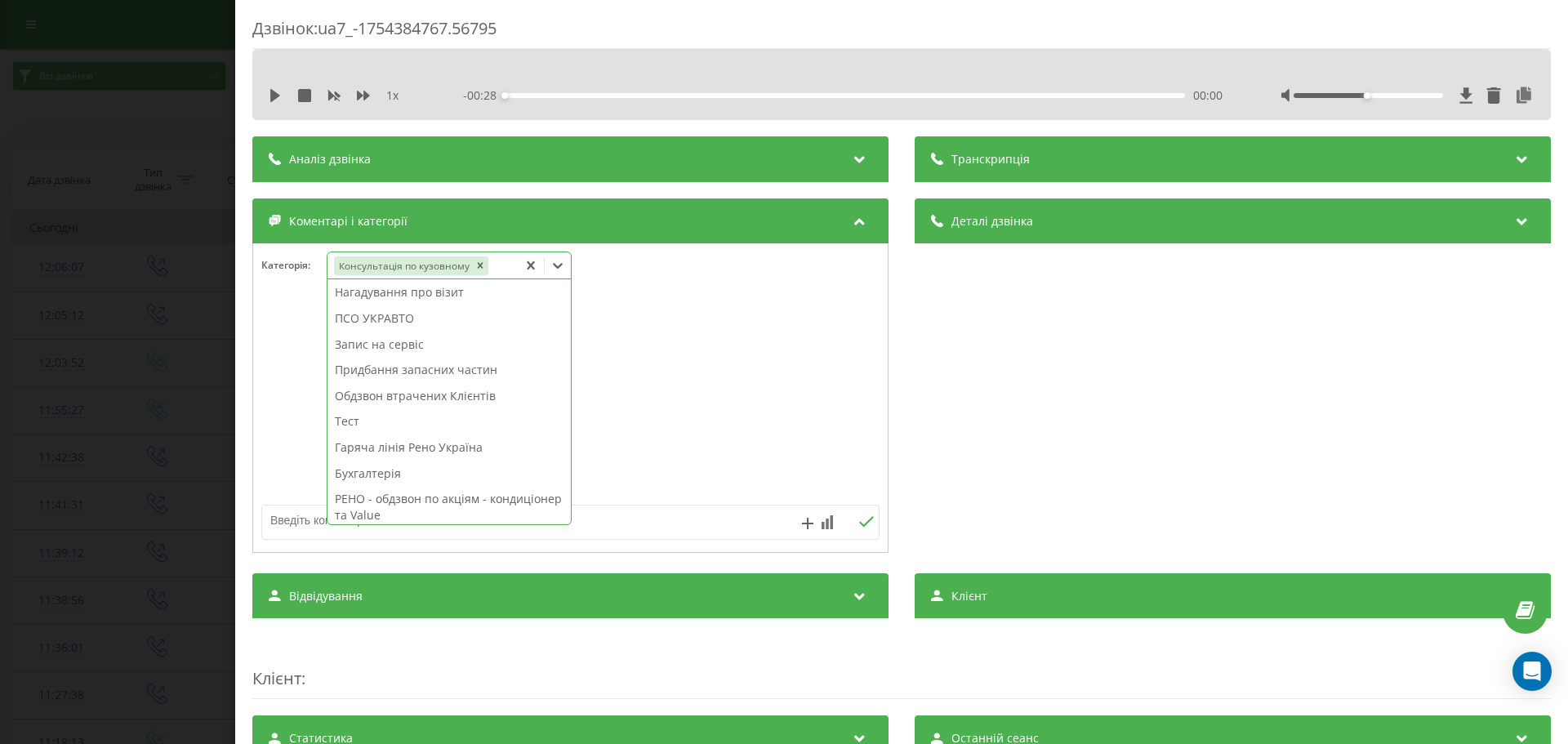 click at bounding box center (509, 520) 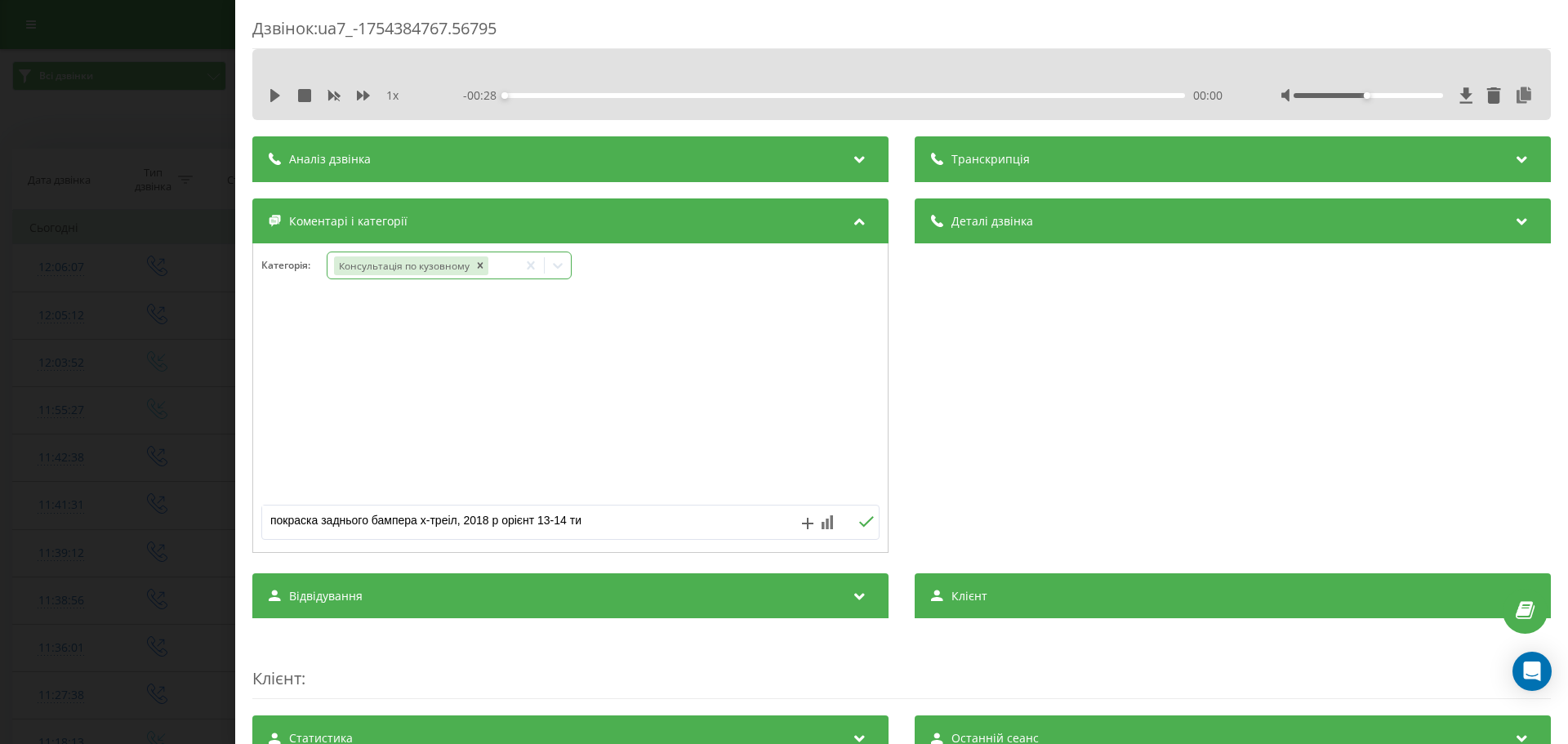 type on "покраска заднього бампера х-треіл, 2018 р орієнт 13-14 тис" 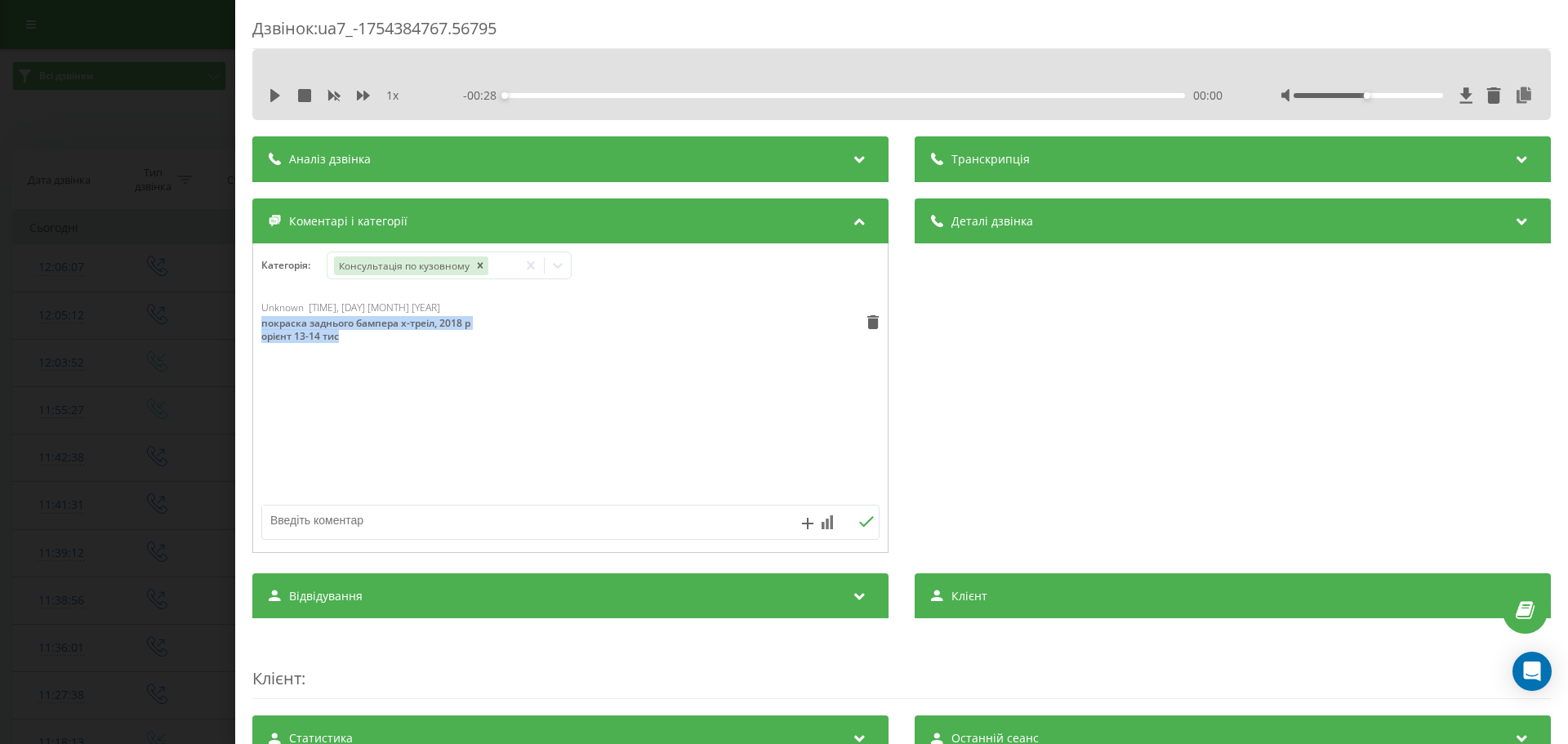 drag, startPoint x: 347, startPoint y: 336, endPoint x: 236, endPoint y: 323, distance: 111.7587 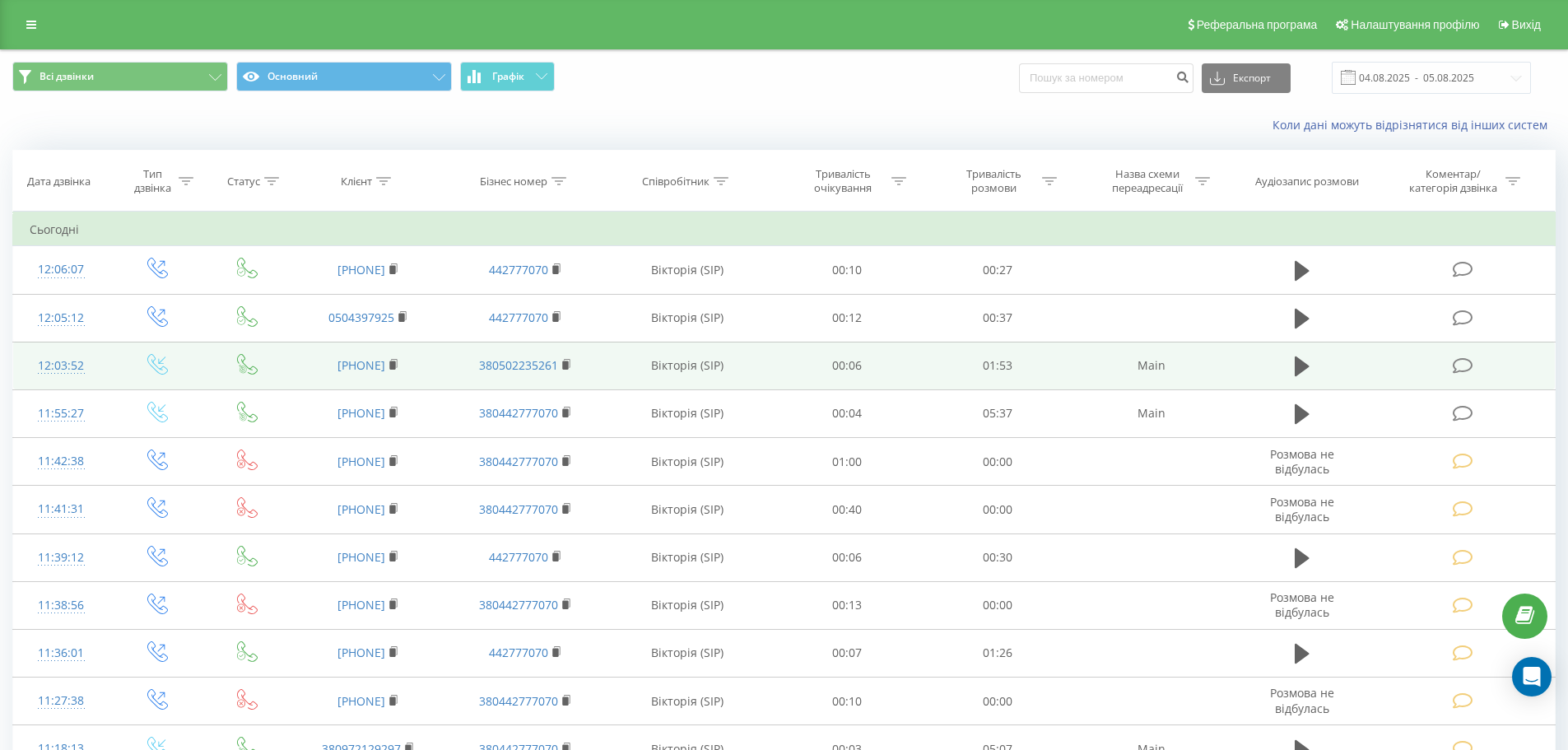click at bounding box center [1464, 366] 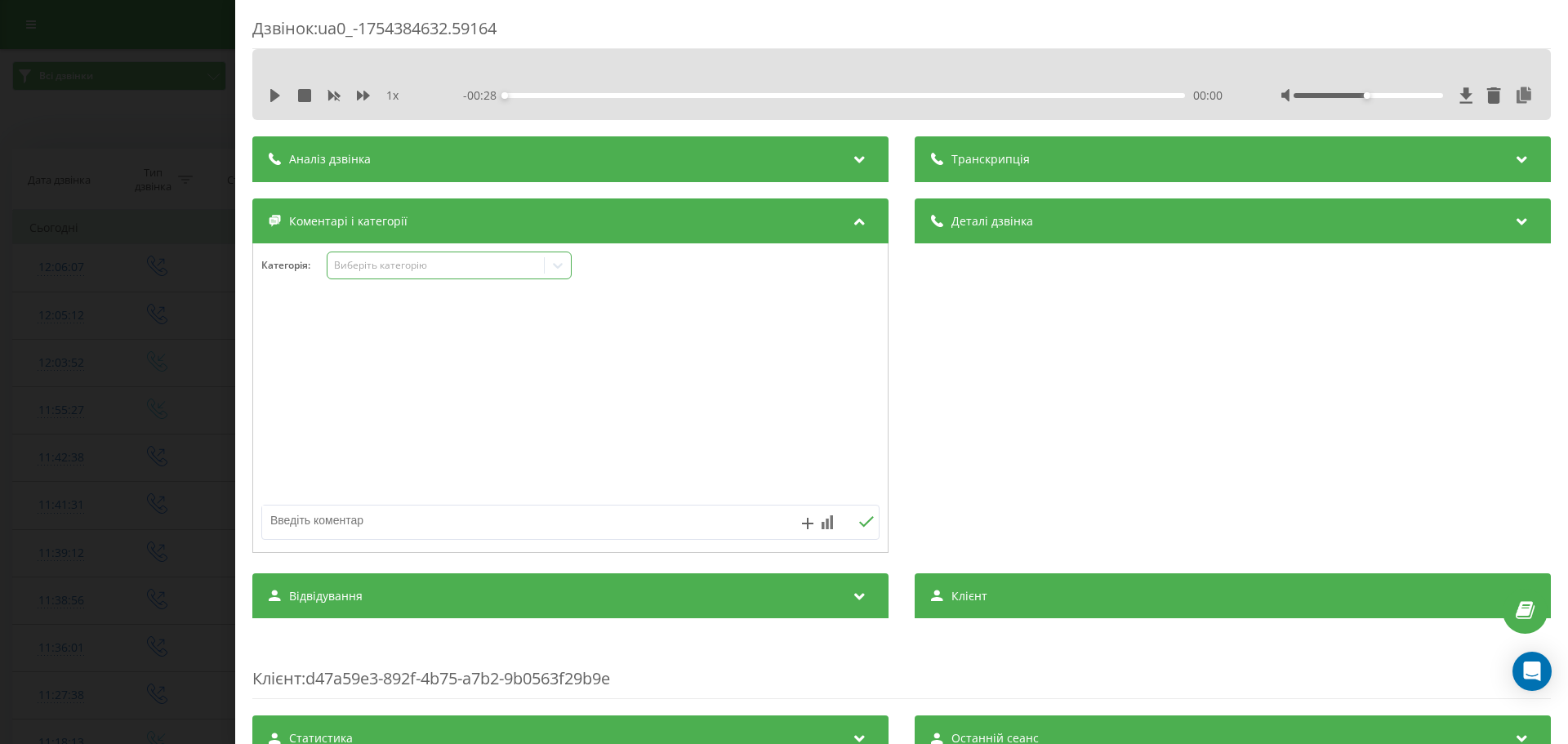 click on "Виберіть категорію" at bounding box center (436, 265) 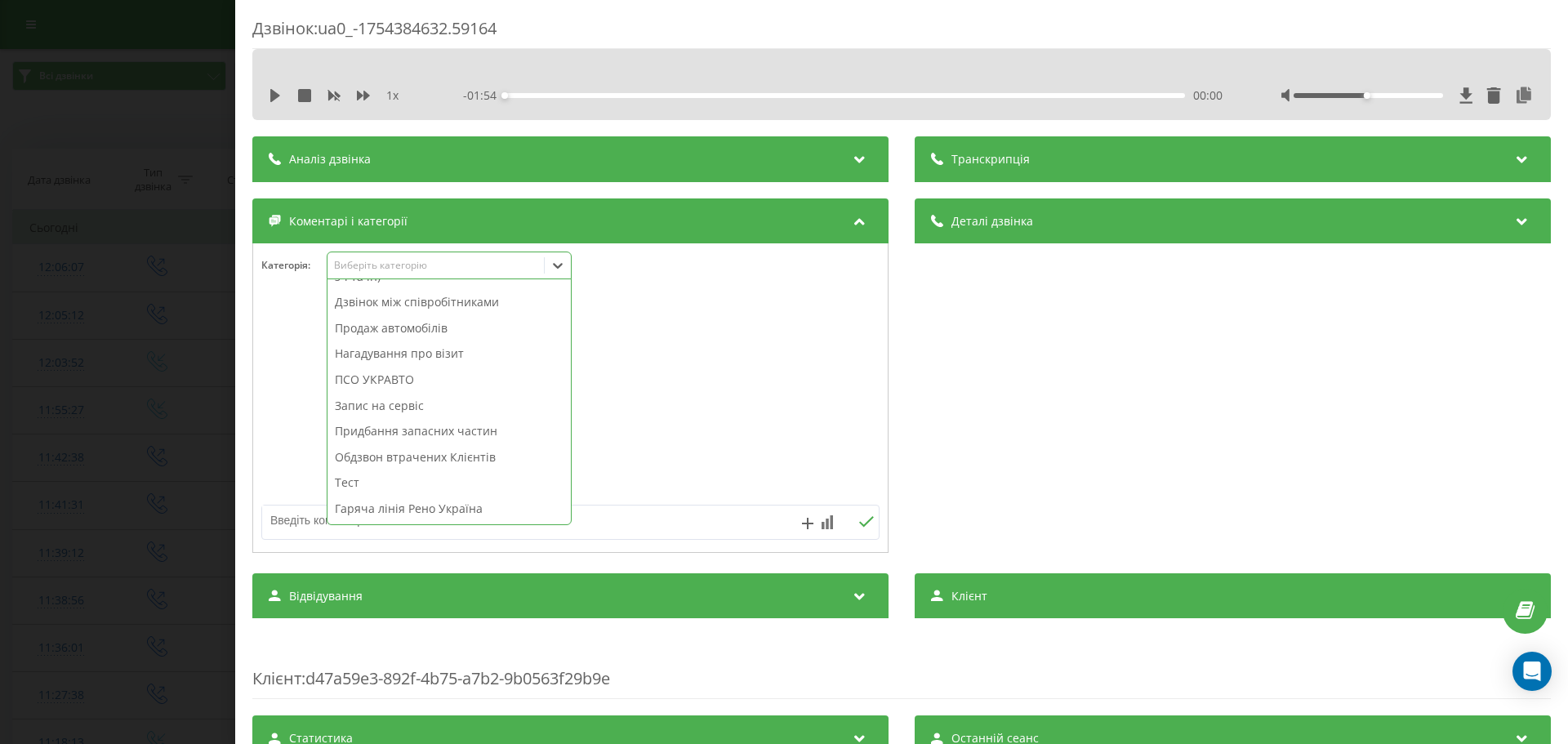 scroll, scrollTop: 195, scrollLeft: 0, axis: vertical 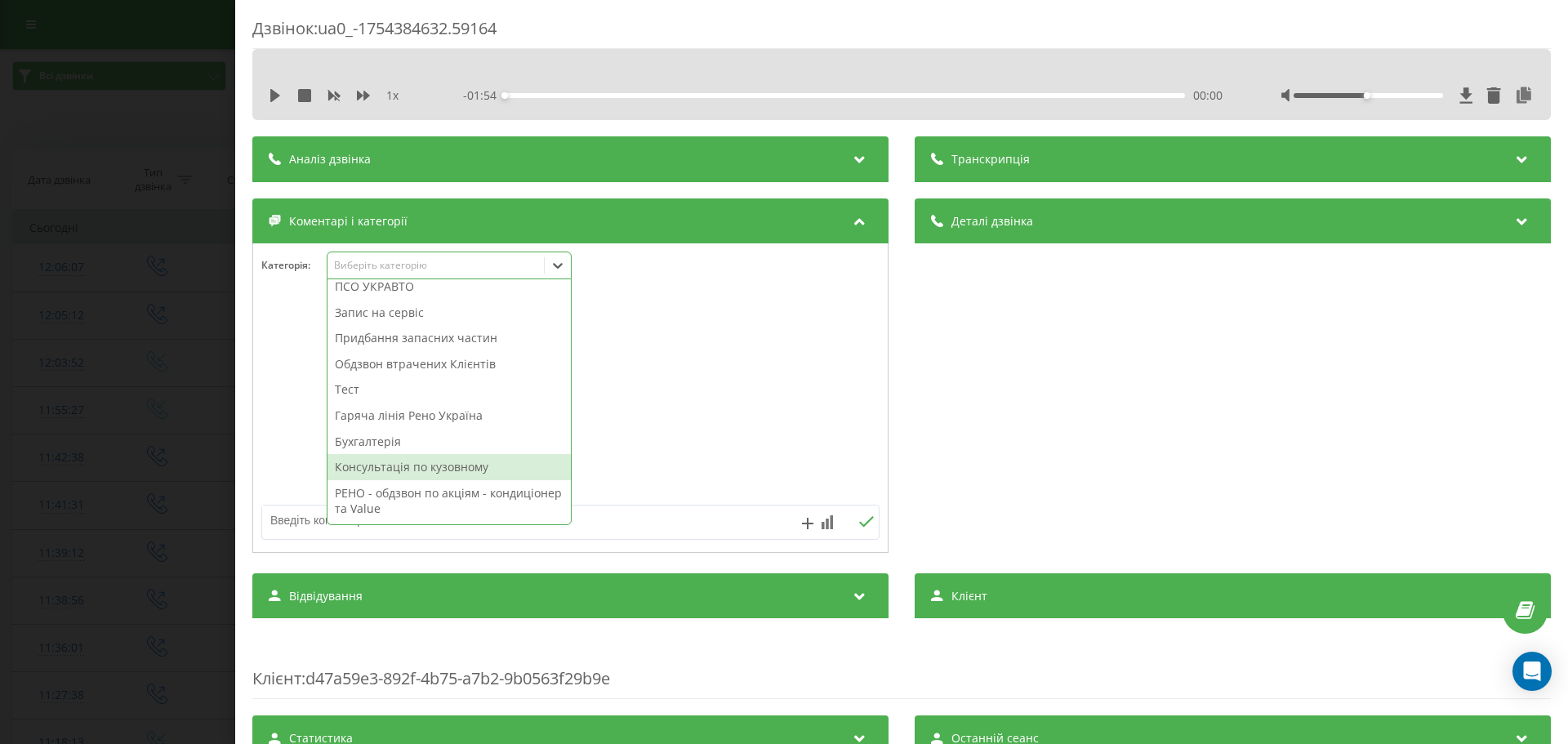 click on "Консультація по кузовному" at bounding box center [449, 467] 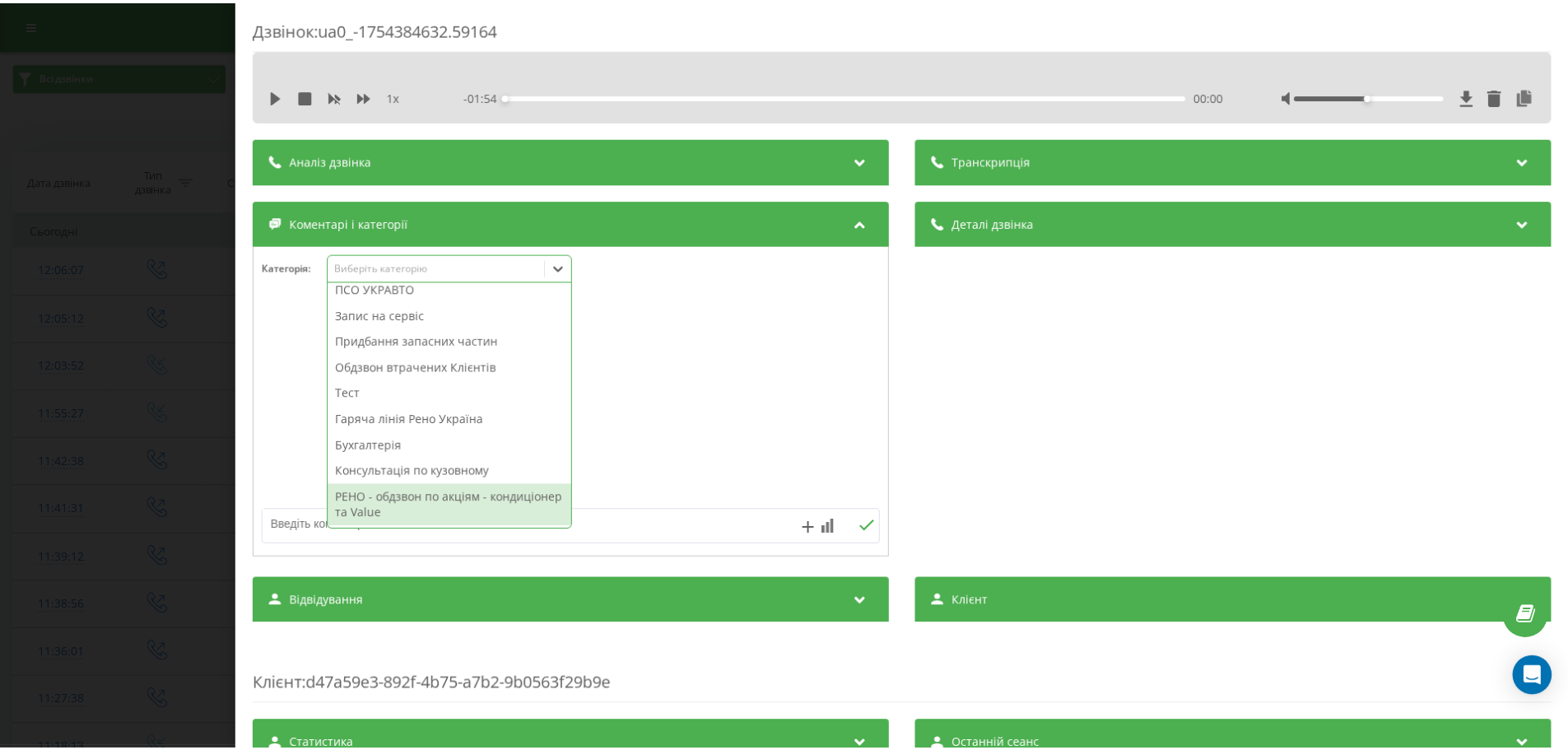 scroll, scrollTop: 0, scrollLeft: 0, axis: both 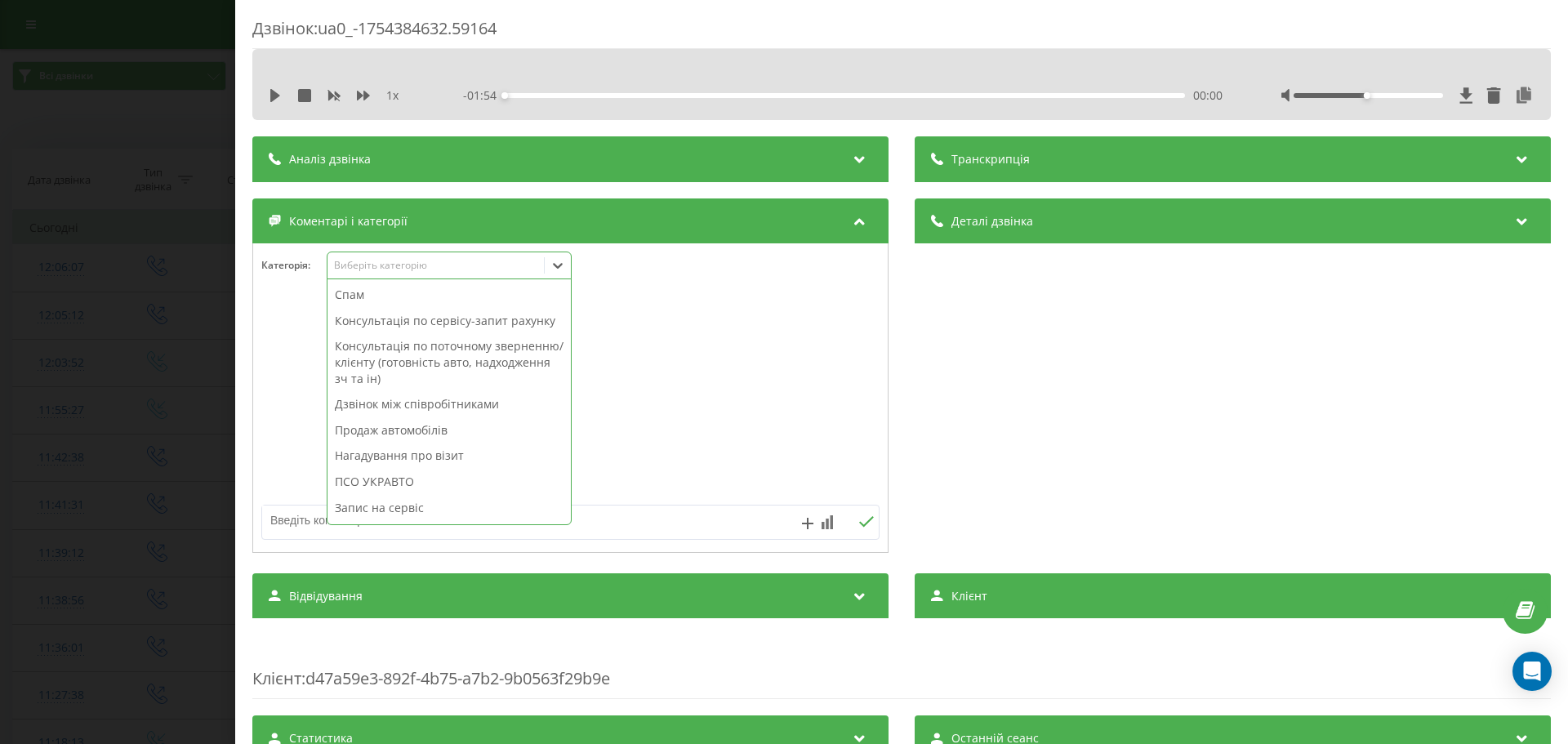 click at bounding box center [509, 520] 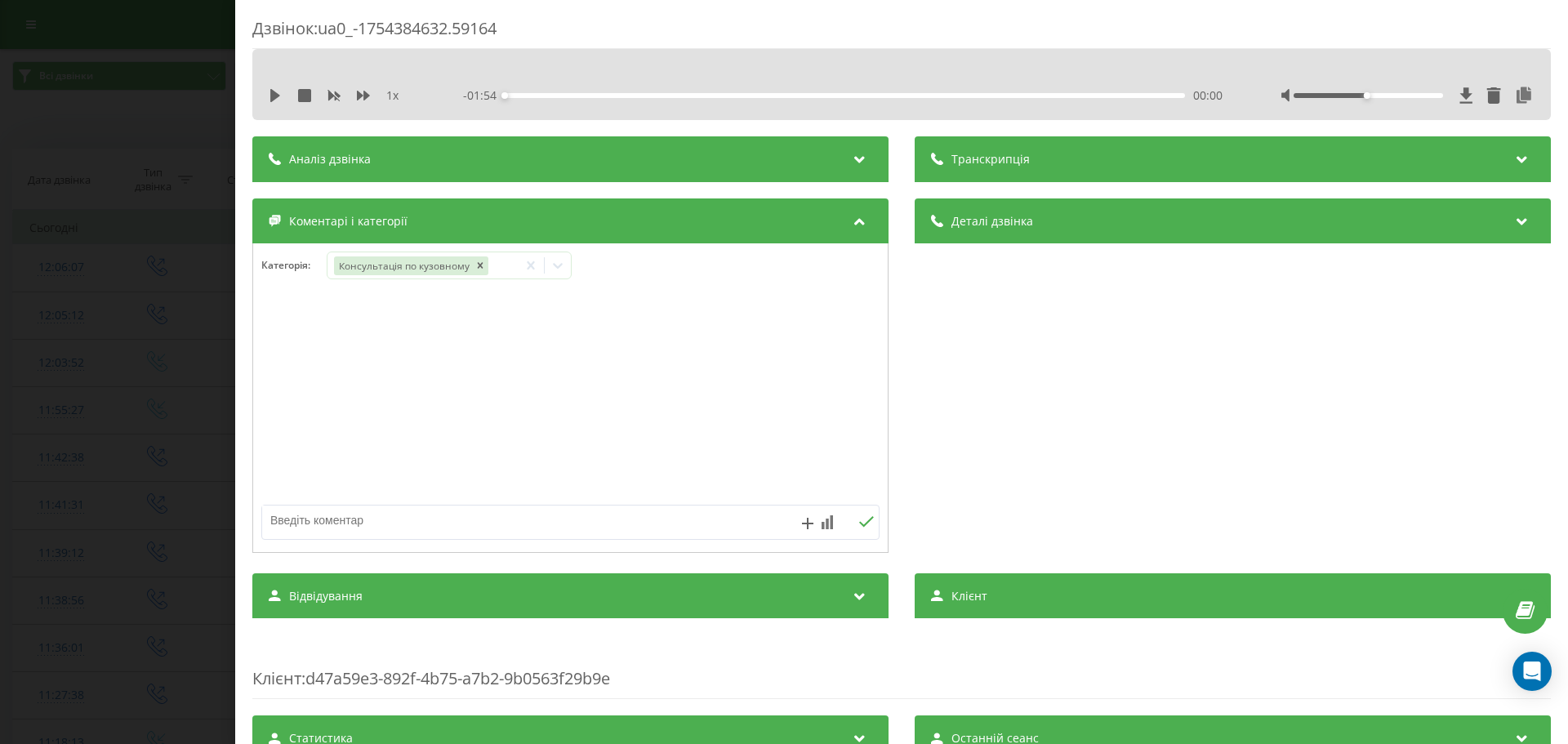 paste on "покраска заднього бампера х-треіл, 2018 р орієнт 13-14 тис" 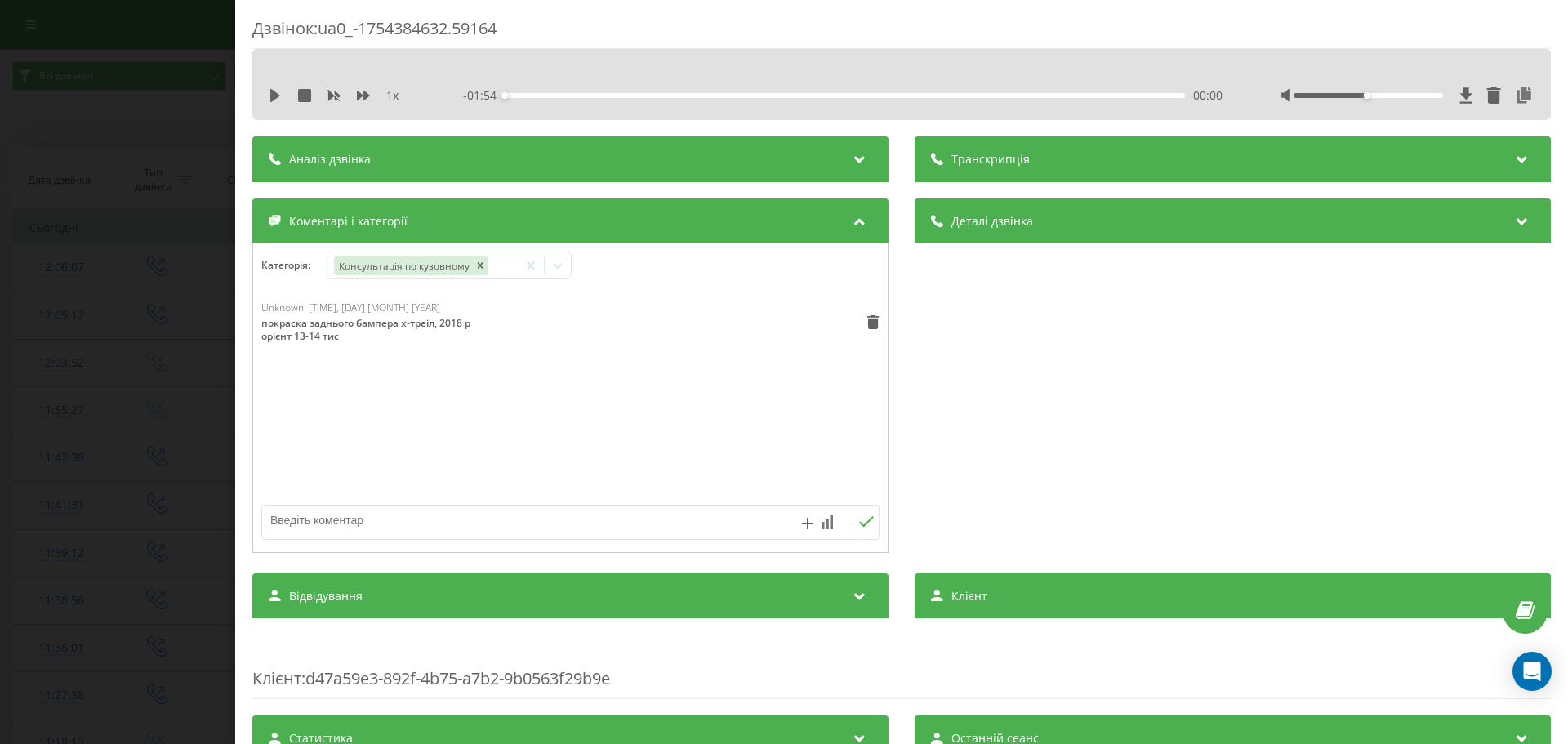 click on "Дзвінок :  ua0_-1754384632.59164   1 x  - 01:54 00:00   00:00   Транскрипція Для AI-аналізу майбутніх дзвінків  налаштуйте та активуйте профіль на сторінці . Якщо профіль вже є і дзвінок відповідає його умовам, оновіть сторінку через 10 хвилин - AI аналізує поточний дзвінок. Аналіз дзвінка Для AI-аналізу майбутніх дзвінків  налаштуйте та активуйте профіль на сторінці . Якщо профіль вже є і дзвінок відповідає його умовам, оновіть сторінку через 10 хвилин - AI аналізує поточний дзвінок. Деталі дзвінка Загальне Дата дзвінка 2025-08-05 12:03:52 Тип дзвінка Вхідний Статус дзвінка Цільовий 380674647171 / :" at bounding box center [784, 372] 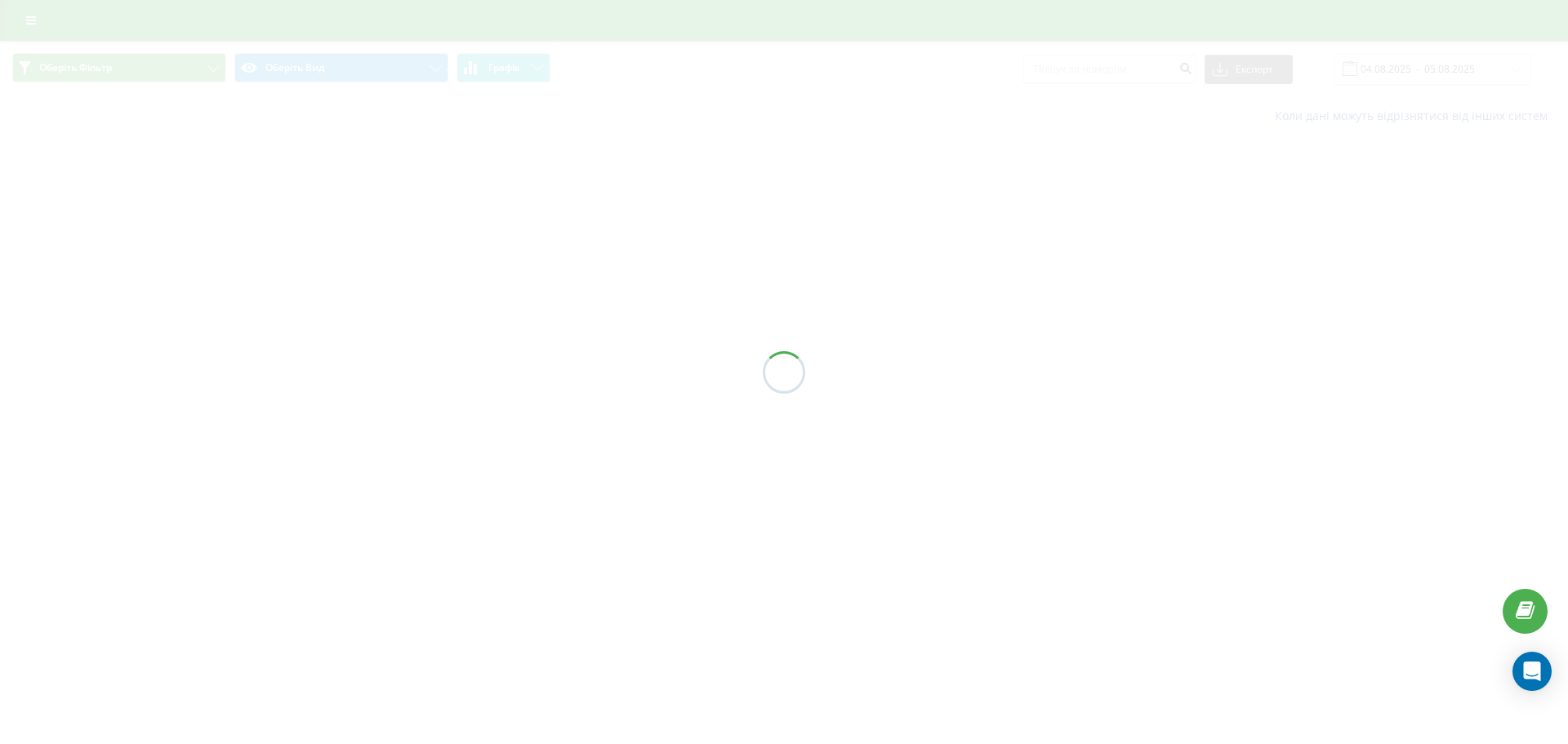 scroll, scrollTop: 0, scrollLeft: 0, axis: both 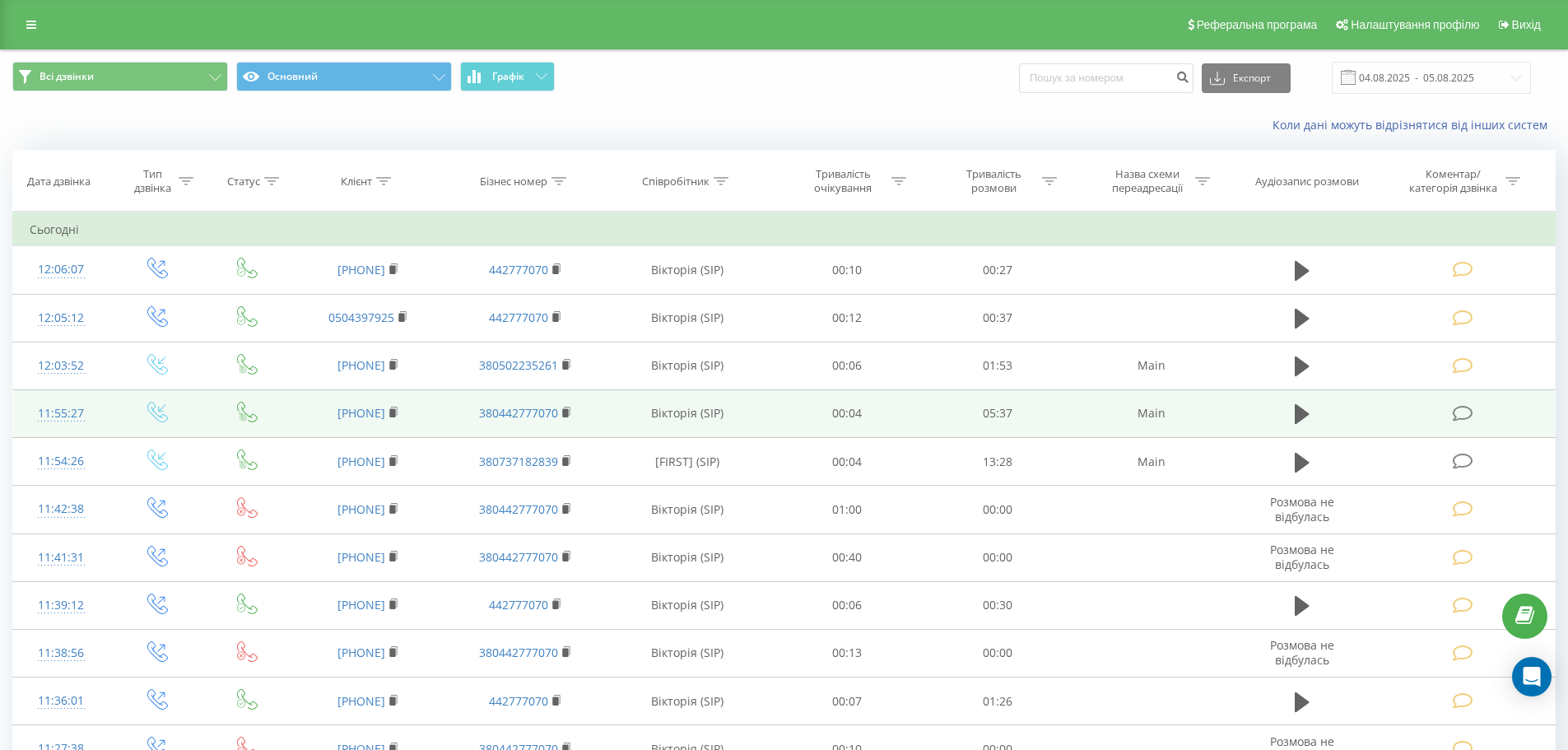 click at bounding box center (1463, 413) 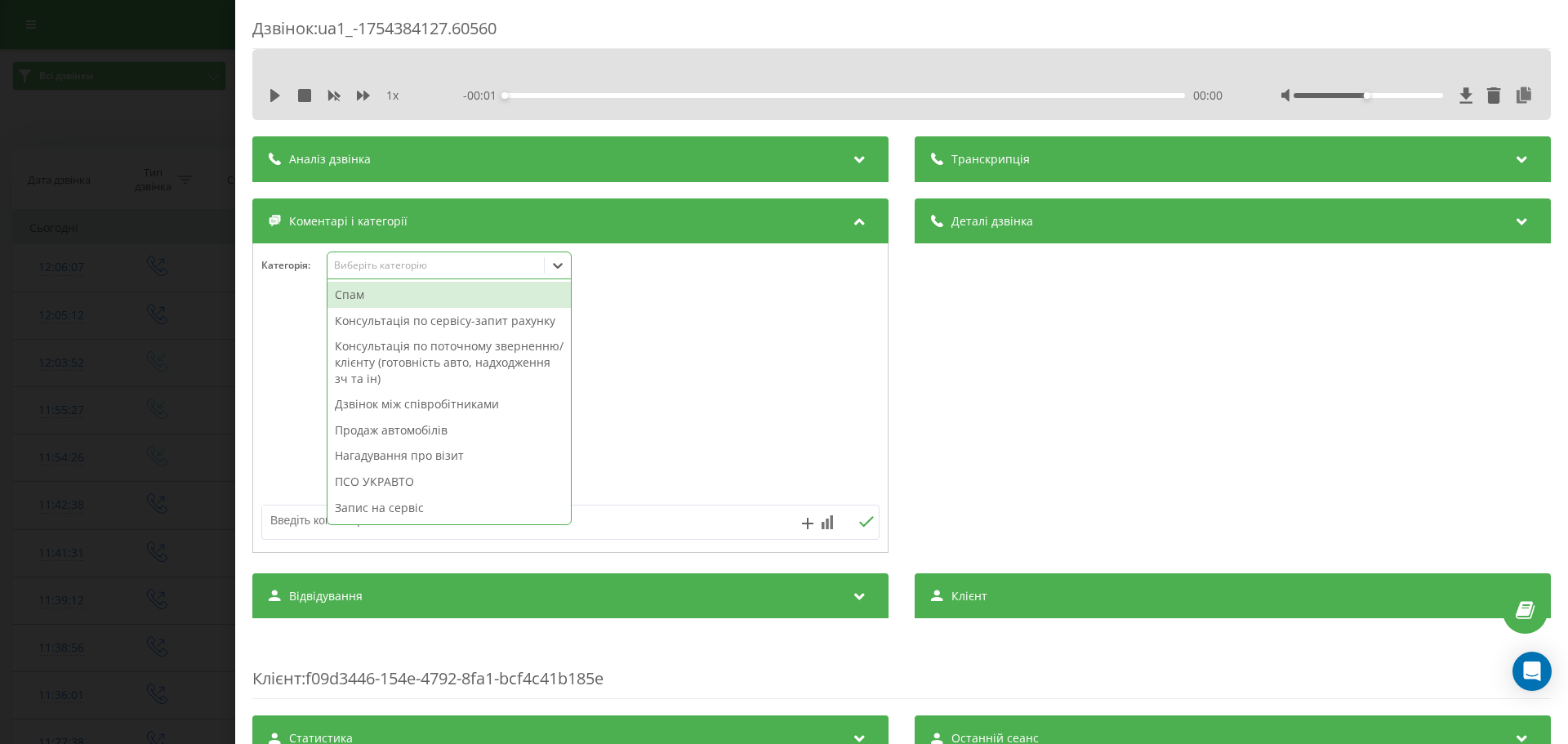 click on "Виберіть категорію" at bounding box center [436, 265] 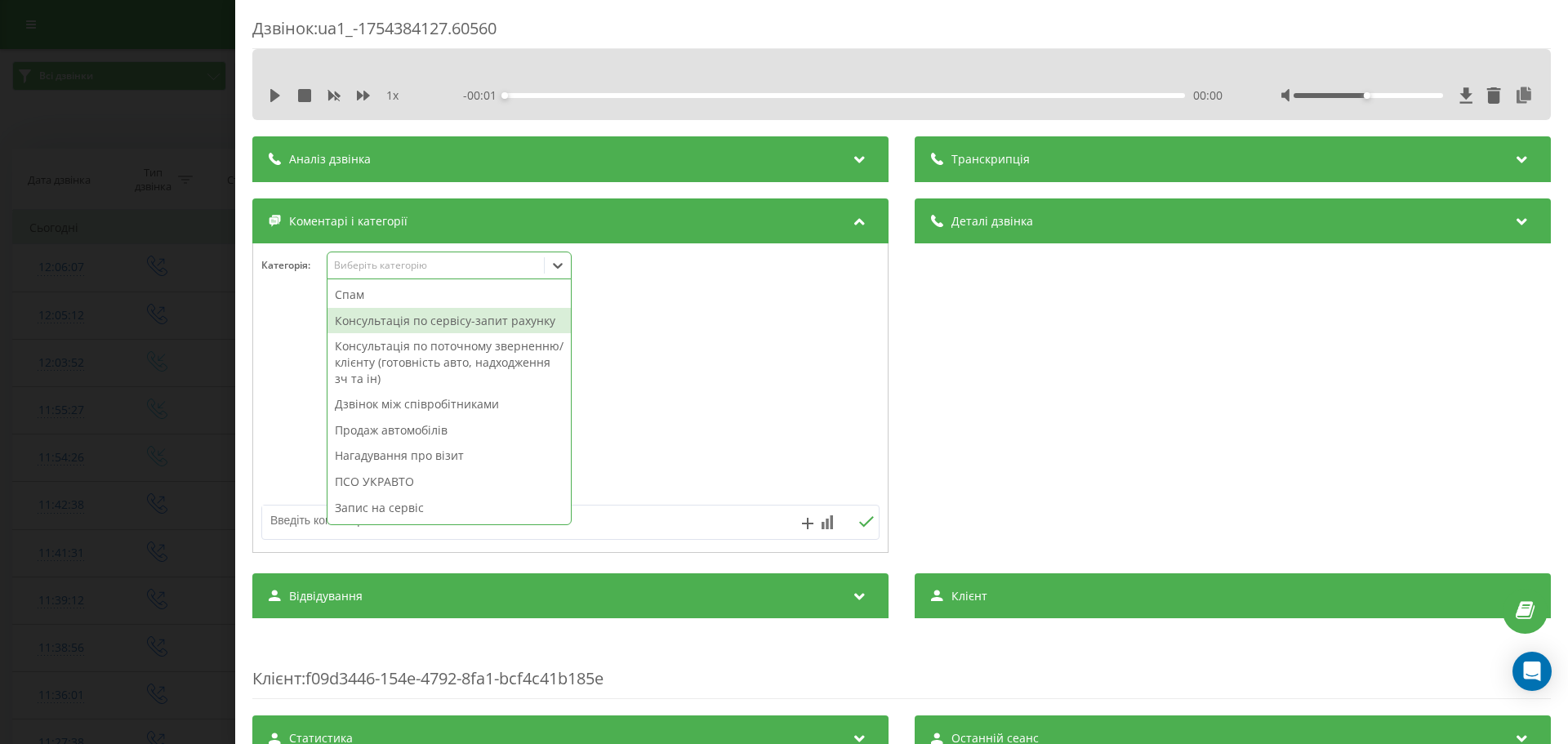 click on "Консультація по сервісу-запит рахунку" at bounding box center [449, 321] 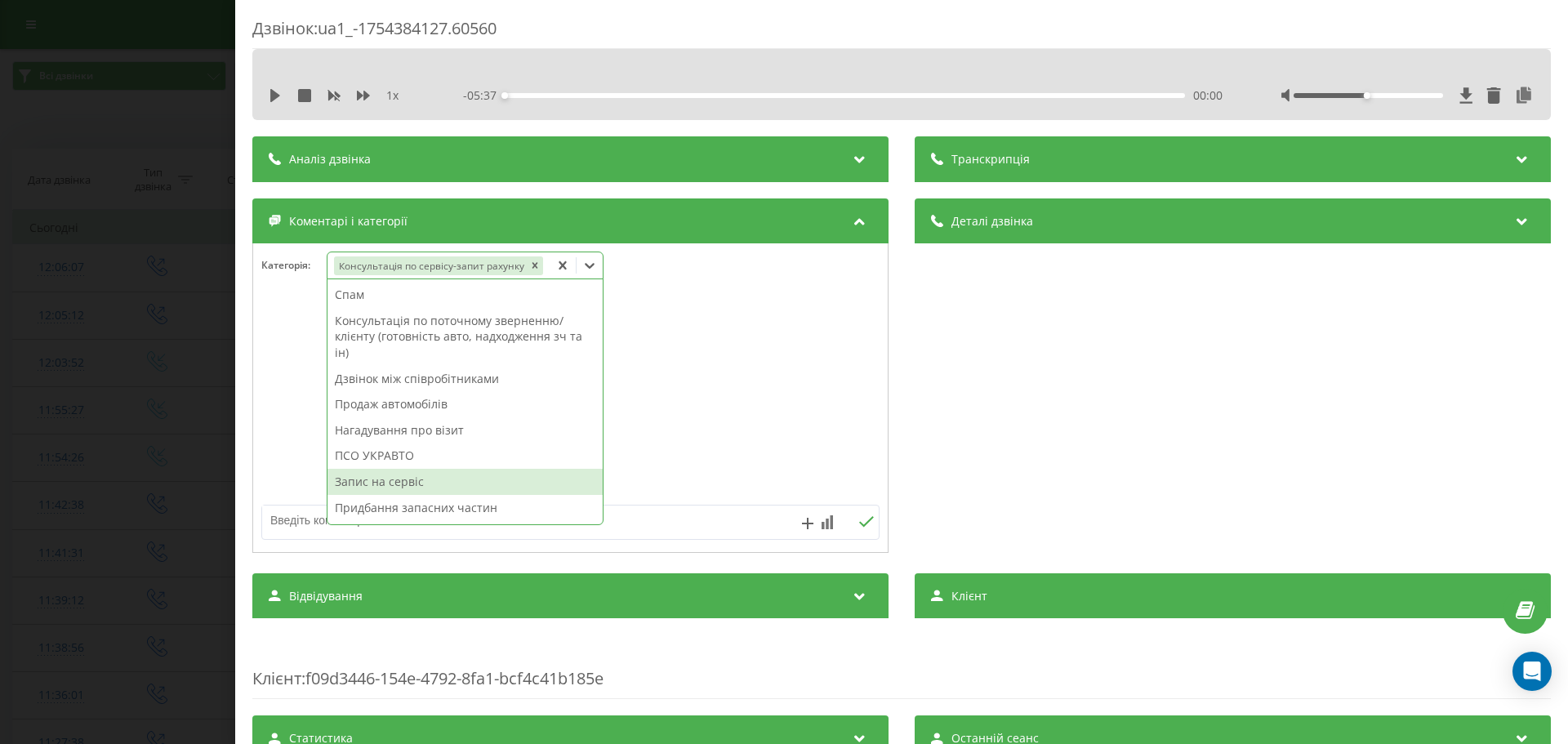 click on "Запис на сервіс" at bounding box center [465, 482] 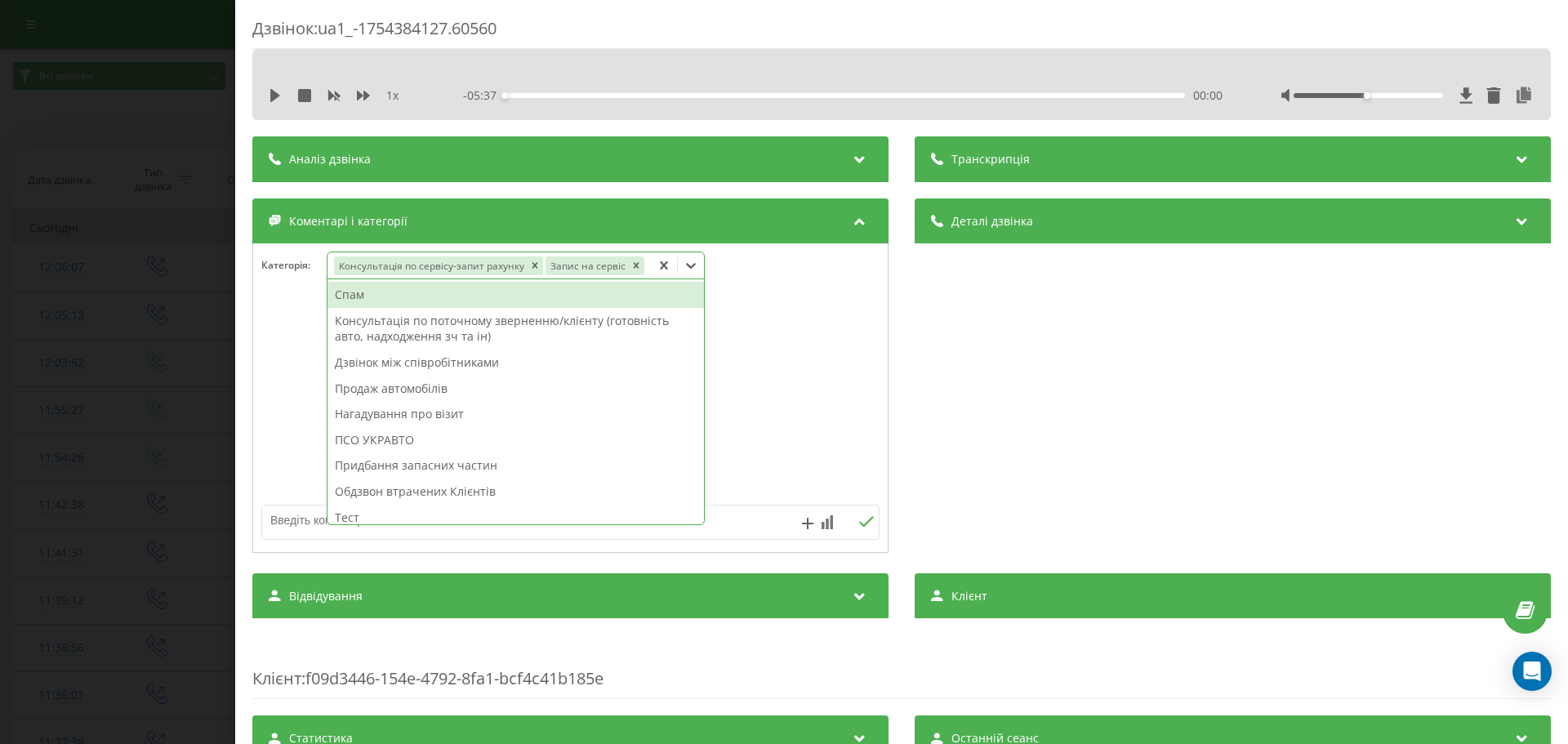 click at bounding box center [509, 520] 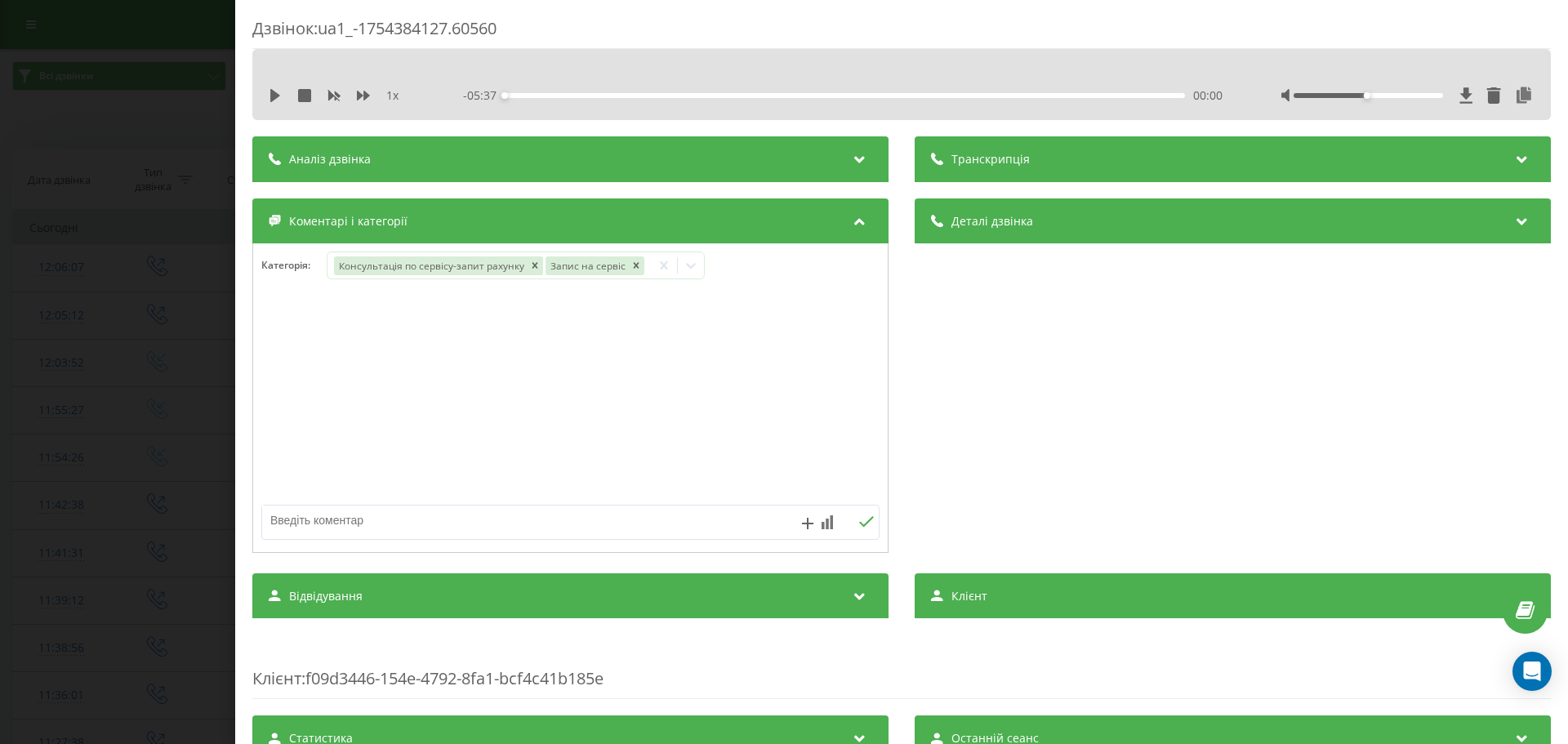 paste on "Кл – Химинець Михайло Іванович
№ - 380968272442
А\м –NEW DUSTER Zen 1,6 (115hp) MT5 4x2 Синий космос (RPR) (RPR) № AM7575CK VIN VF1HJD20262470515
Питання: пробіг 42 тис, вартість ТО+ТО ГБО, зч+роб - прорахунок у вайбер
(орієнтувала по калькулятору ТО-6? зі знижками по віку авто орієнт. 11325 грн + 300 грн захист) + ТО ГБО (дубль на 14:00)
запис 09.08.2025 на 10:00" 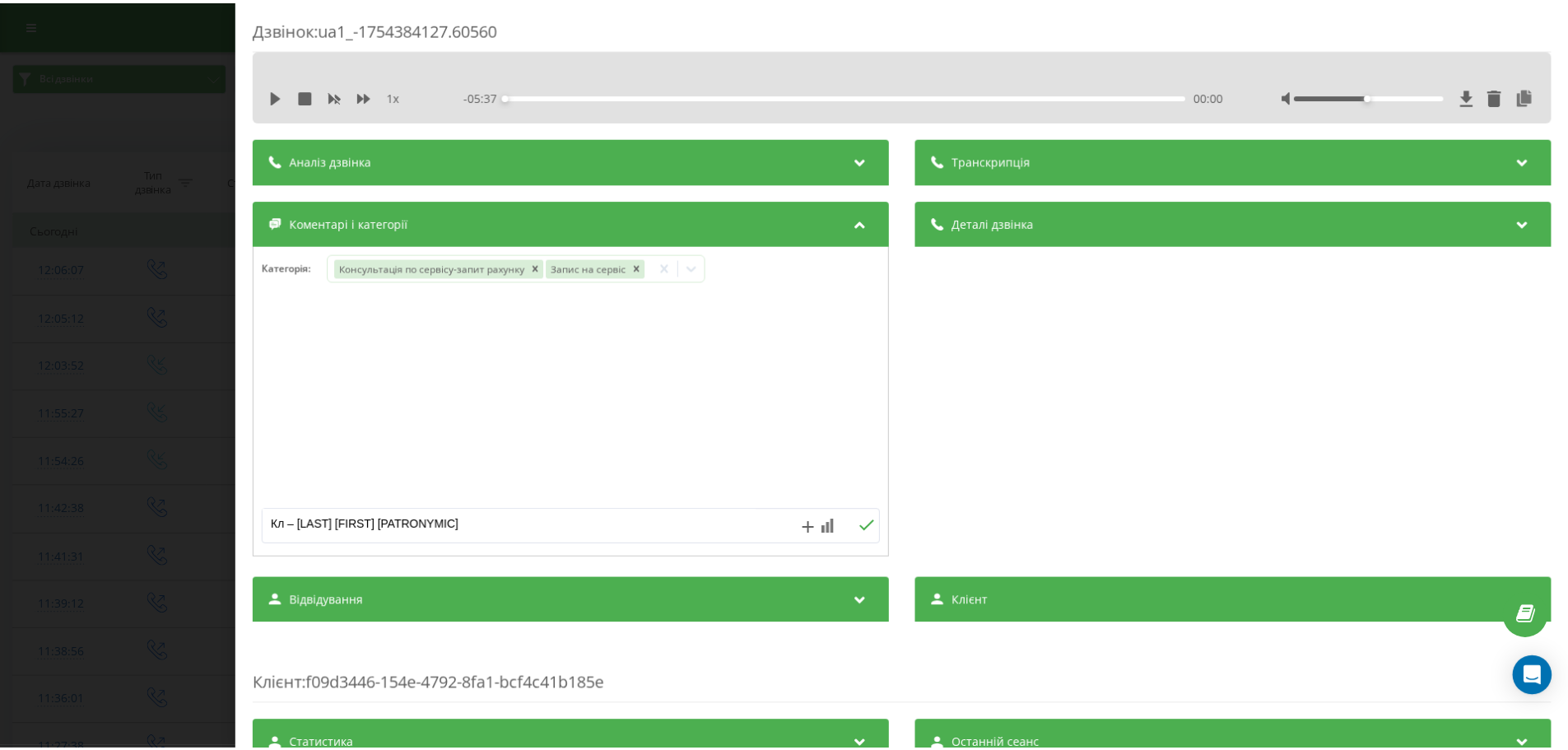 scroll, scrollTop: 178, scrollLeft: 0, axis: vertical 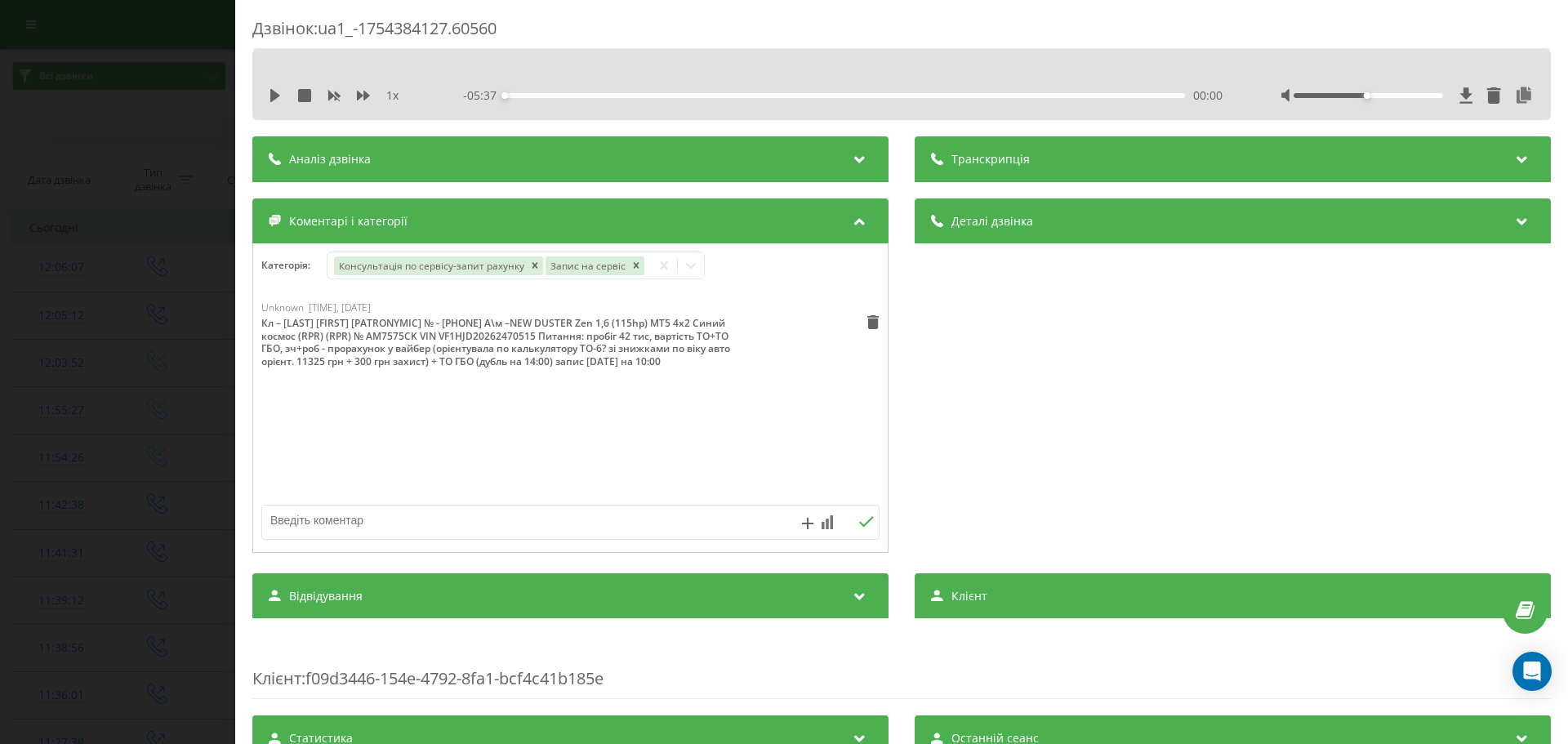 click on "Дзвінок :  ua1_-1754384127.60560   1 x  - 05:37 00:00   00:00   Транскрипція Для AI-аналізу майбутніх дзвінків  налаштуйте та активуйте профіль на сторінці . Якщо профіль вже є і дзвінок відповідає його умовам, оновіть сторінку через 10 хвилин - AI аналізує поточний дзвінок. Аналіз дзвінка Для AI-аналізу майбутніх дзвінків  налаштуйте та активуйте профіль на сторінці . Якщо профіль вже є і дзвінок відповідає його умовам, оновіть сторінку через 10 хвилин - AI аналізує поточний дзвінок. Деталі дзвінка Загальне Дата дзвінка 2025-08-05 11:55:27 Тип дзвінка Вхідний Статус дзвінка Цільовий 380968272442 n/a" at bounding box center [784, 372] 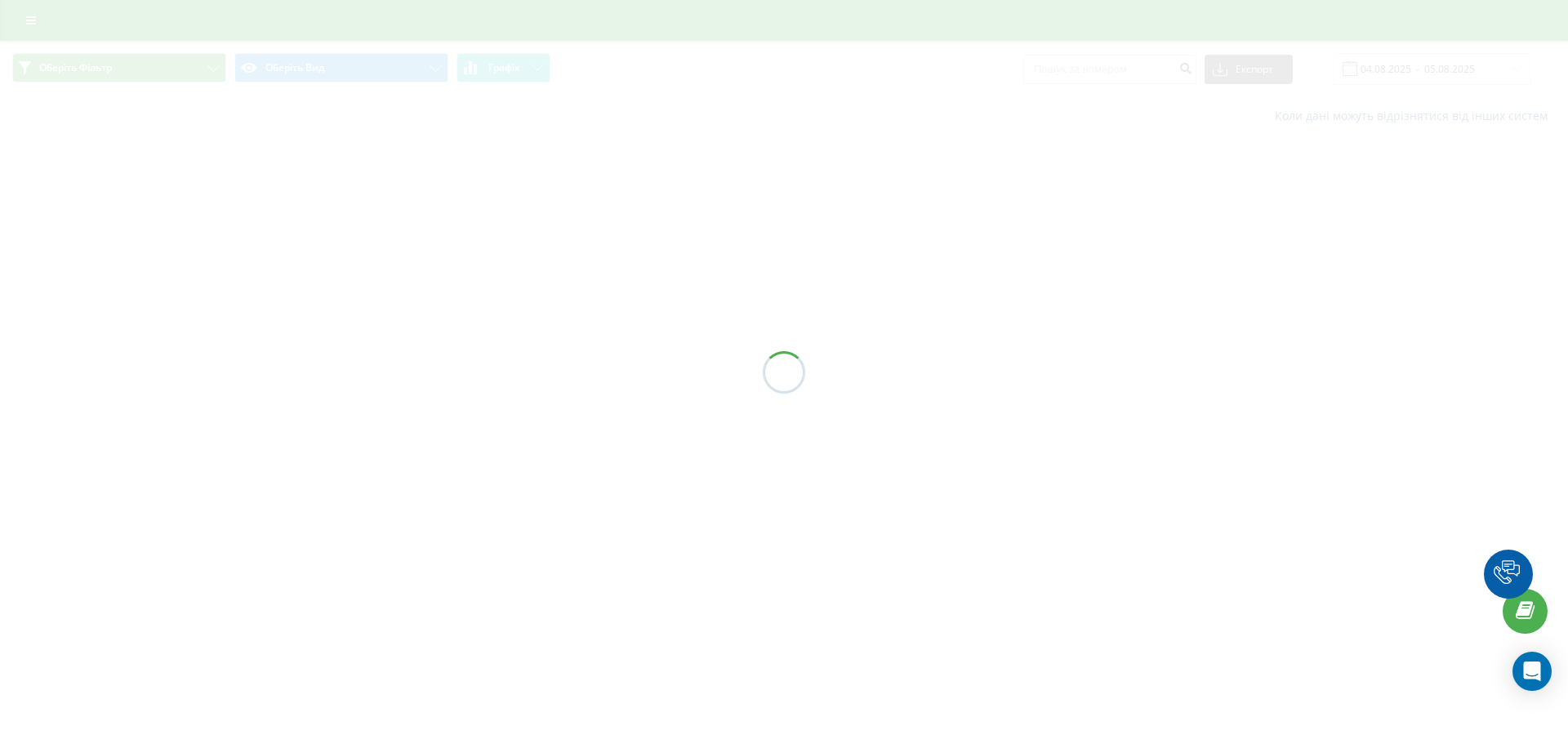 scroll, scrollTop: 0, scrollLeft: 0, axis: both 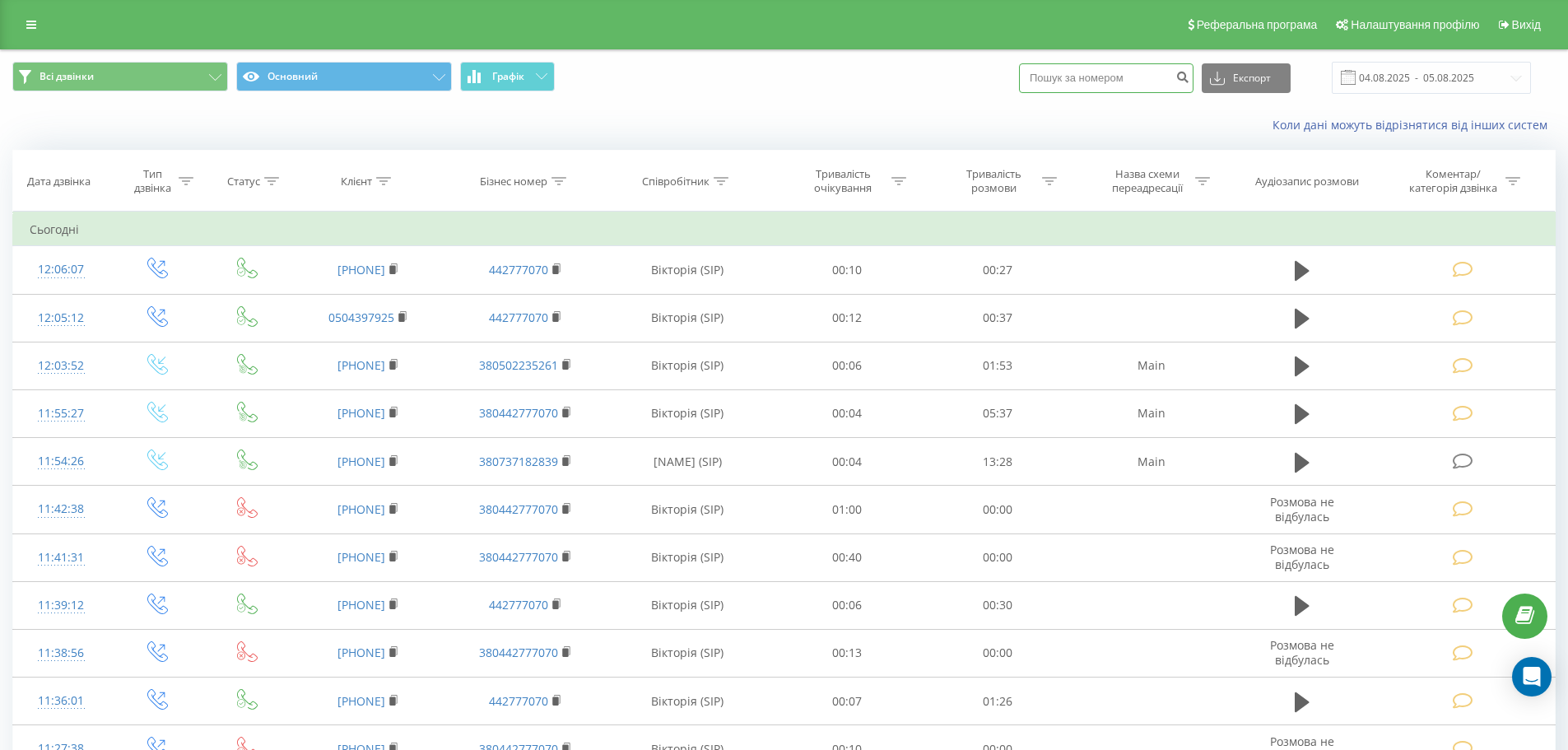click at bounding box center [1106, 78] 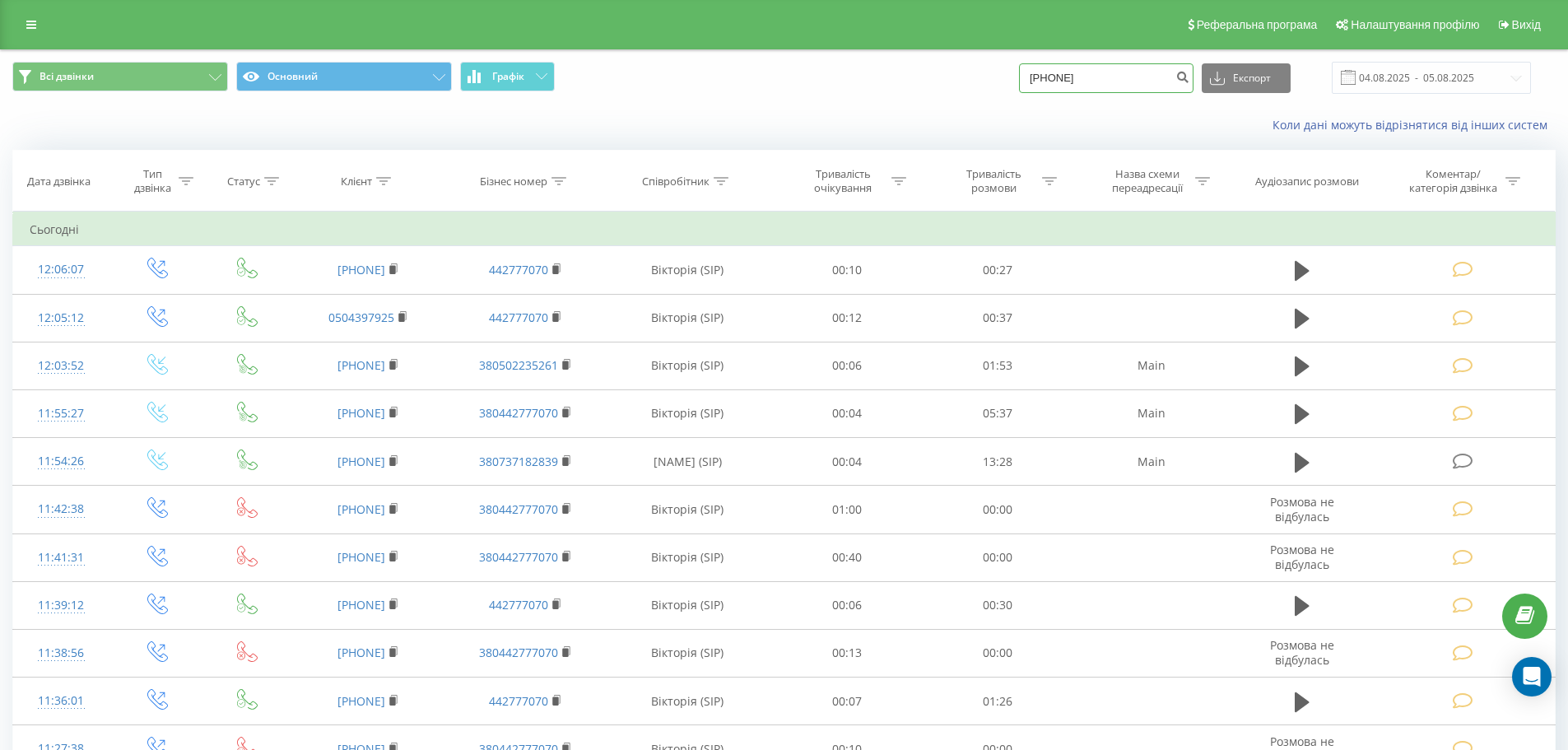 drag, startPoint x: 1056, startPoint y: 82, endPoint x: 1018, endPoint y: 85, distance: 38.11824 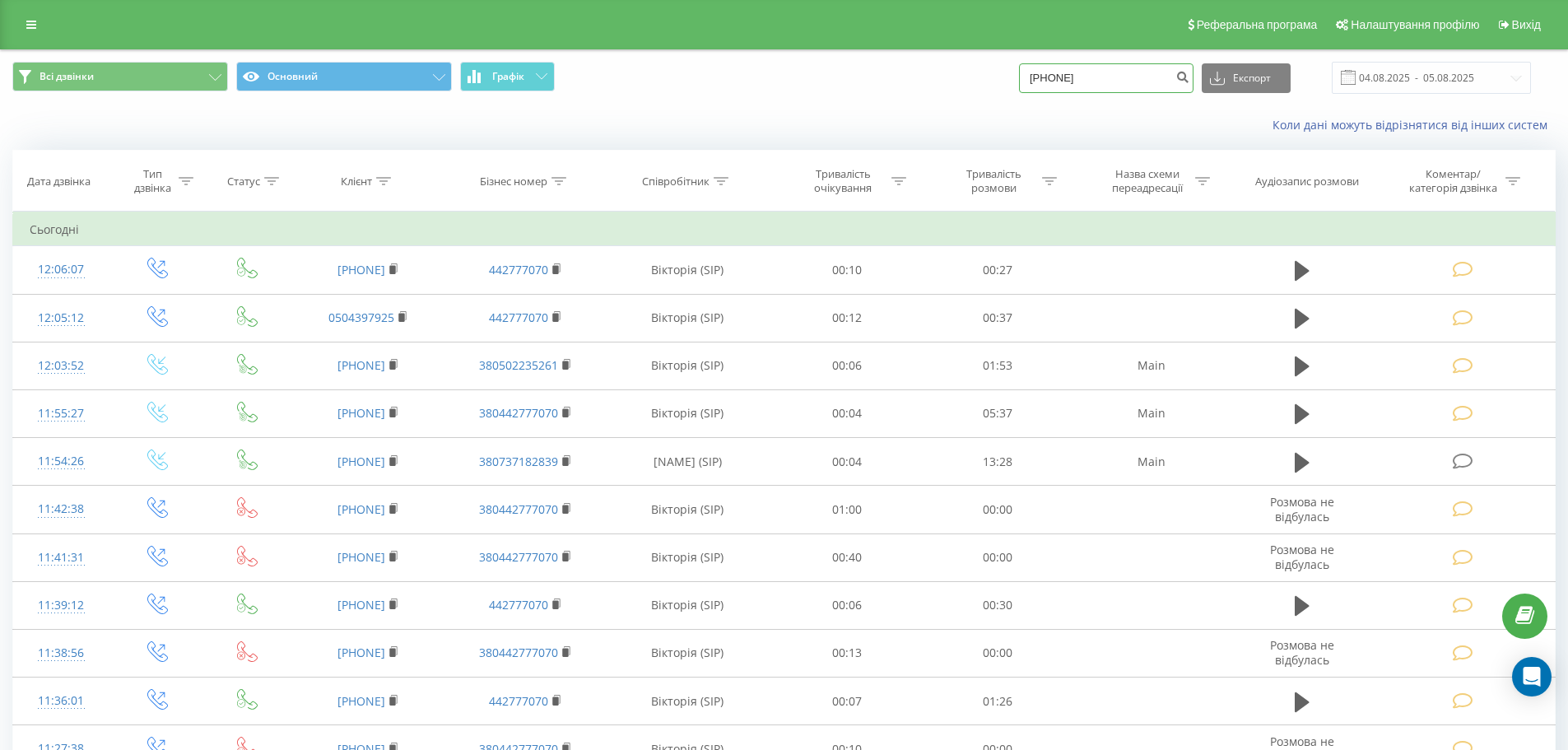 type on "[PHONE]" 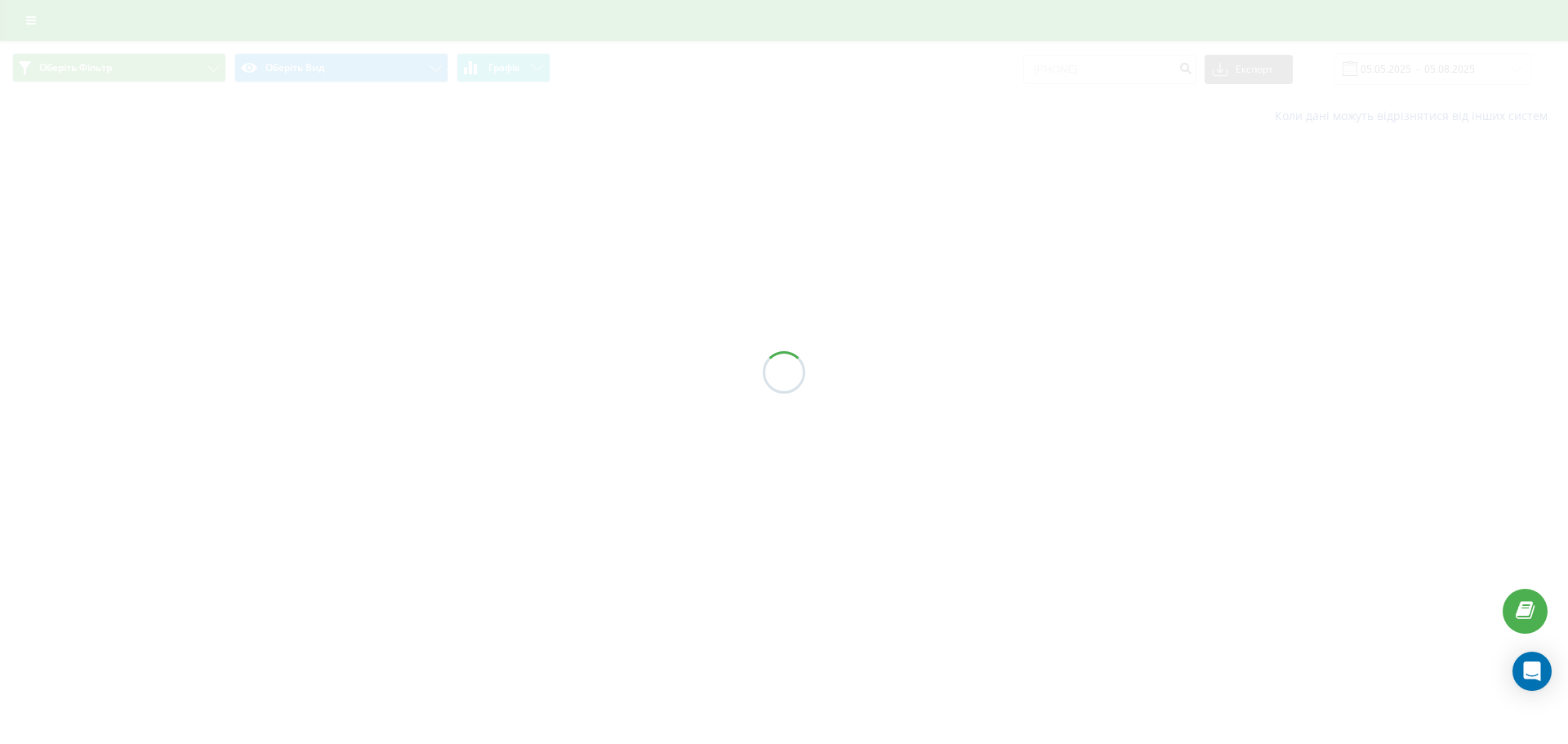 scroll, scrollTop: 0, scrollLeft: 0, axis: both 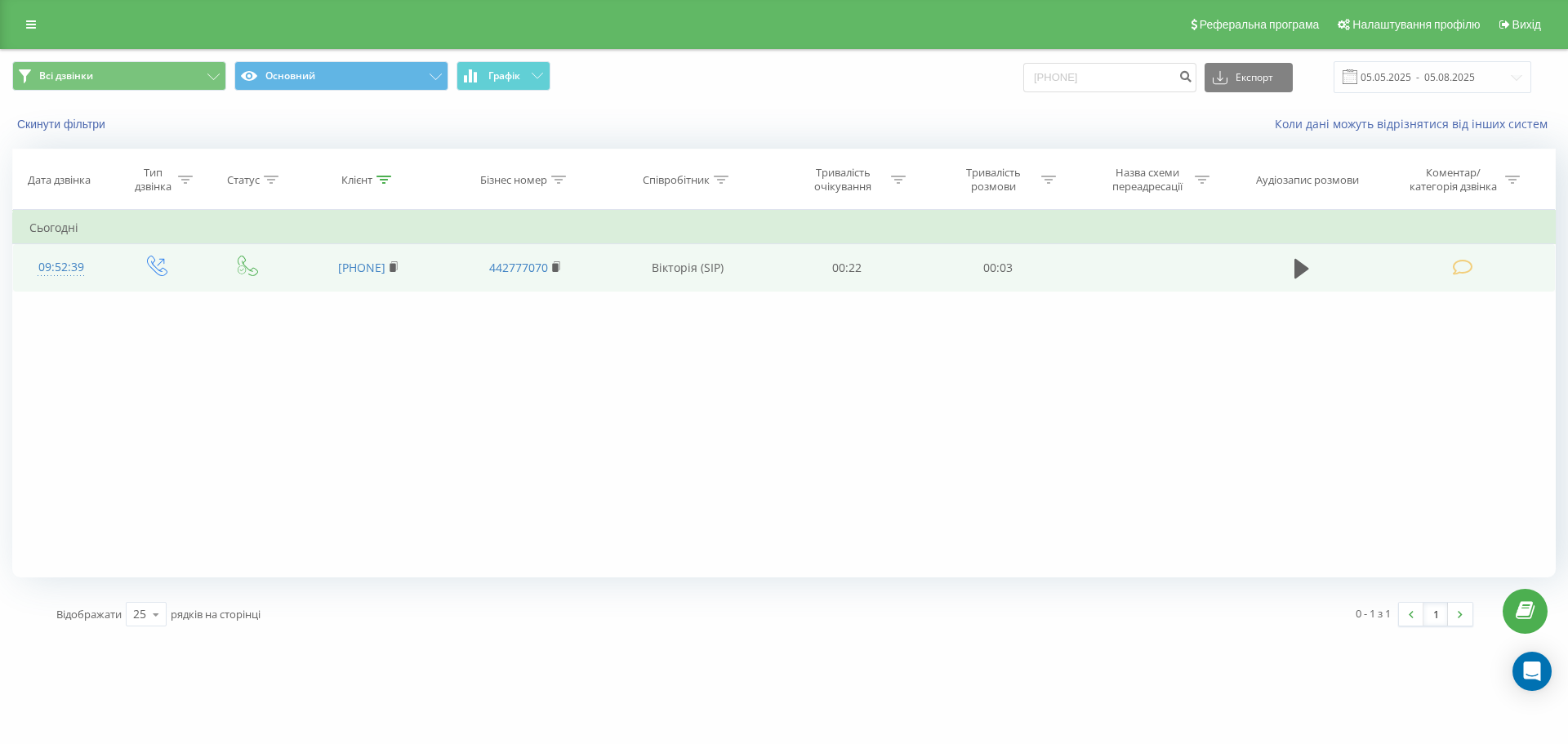 click at bounding box center (1464, 268) 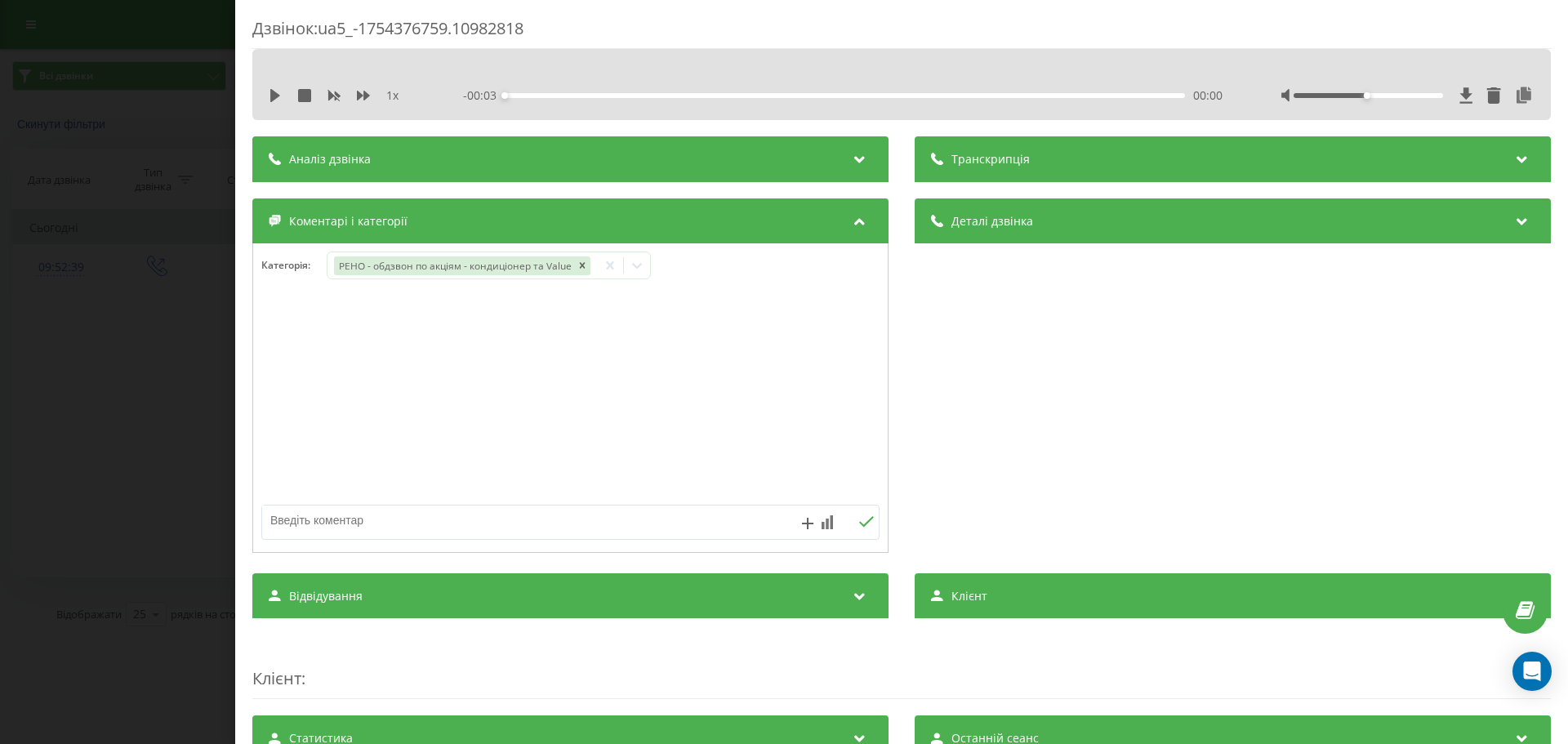click on "Дзвінок :  ua5_-1754376759.10982818   1 x  - 00:03 00:00   00:00   Транскрипція Для AI-аналізу майбутніх дзвінків  налаштуйте та активуйте профіль на сторінці . Якщо профіль вже є і дзвінок відповідає його умовам, оновіть сторінку через 10 хвилин - AI аналізує поточний дзвінок. Аналіз дзвінка Для AI-аналізу майбутніх дзвінків  налаштуйте та активуйте профіль на сторінці . Якщо профіль вже є і дзвінок відповідає його умовам, оновіть сторінку через 10 хвилин - AI аналізує поточний дзвінок. Деталі дзвінка Загальне Дата дзвінка 2025-08-05 09:52:39 Тип дзвінка Вихідний Статус дзвінка Успішний 442777070 :" at bounding box center (784, 372) 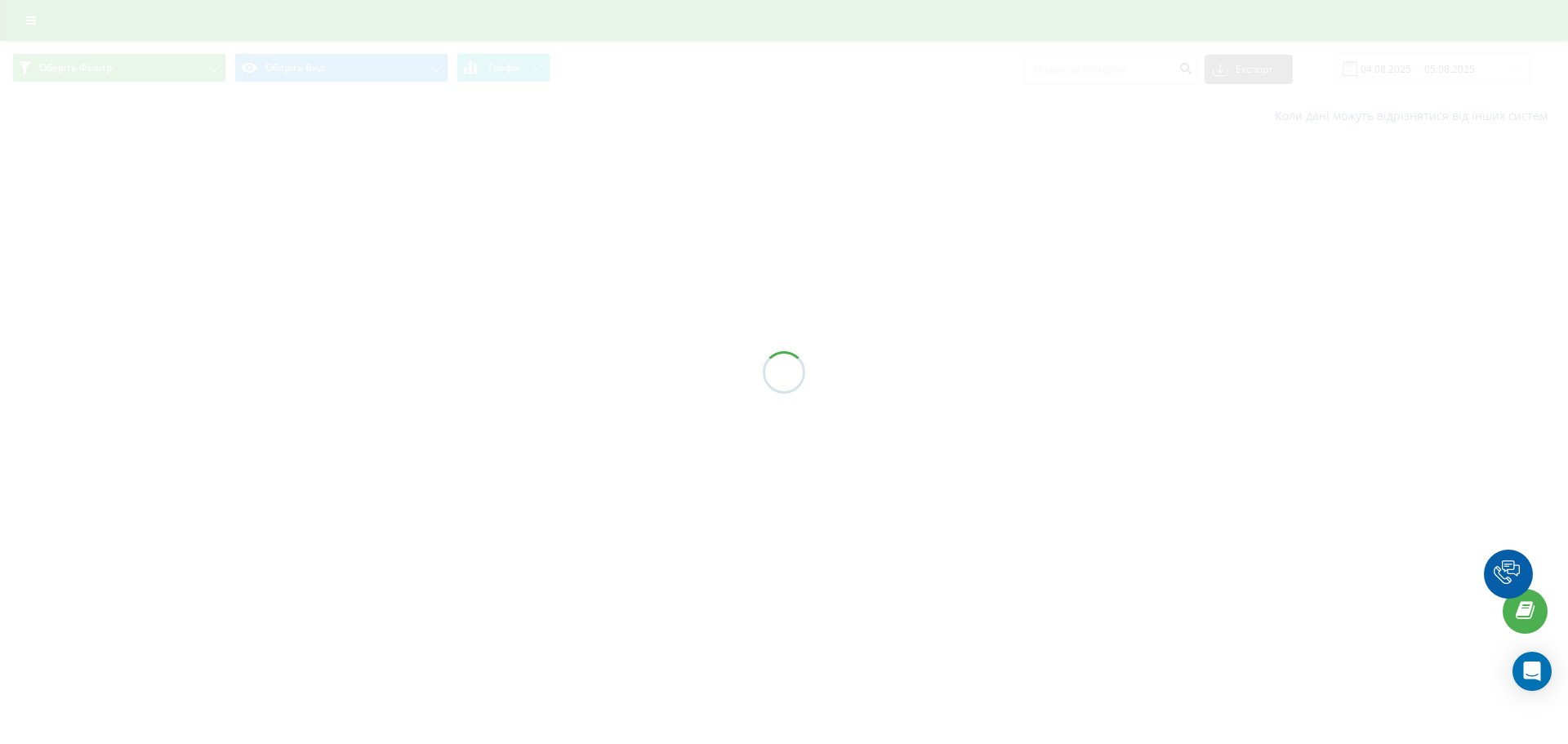 scroll, scrollTop: 0, scrollLeft: 0, axis: both 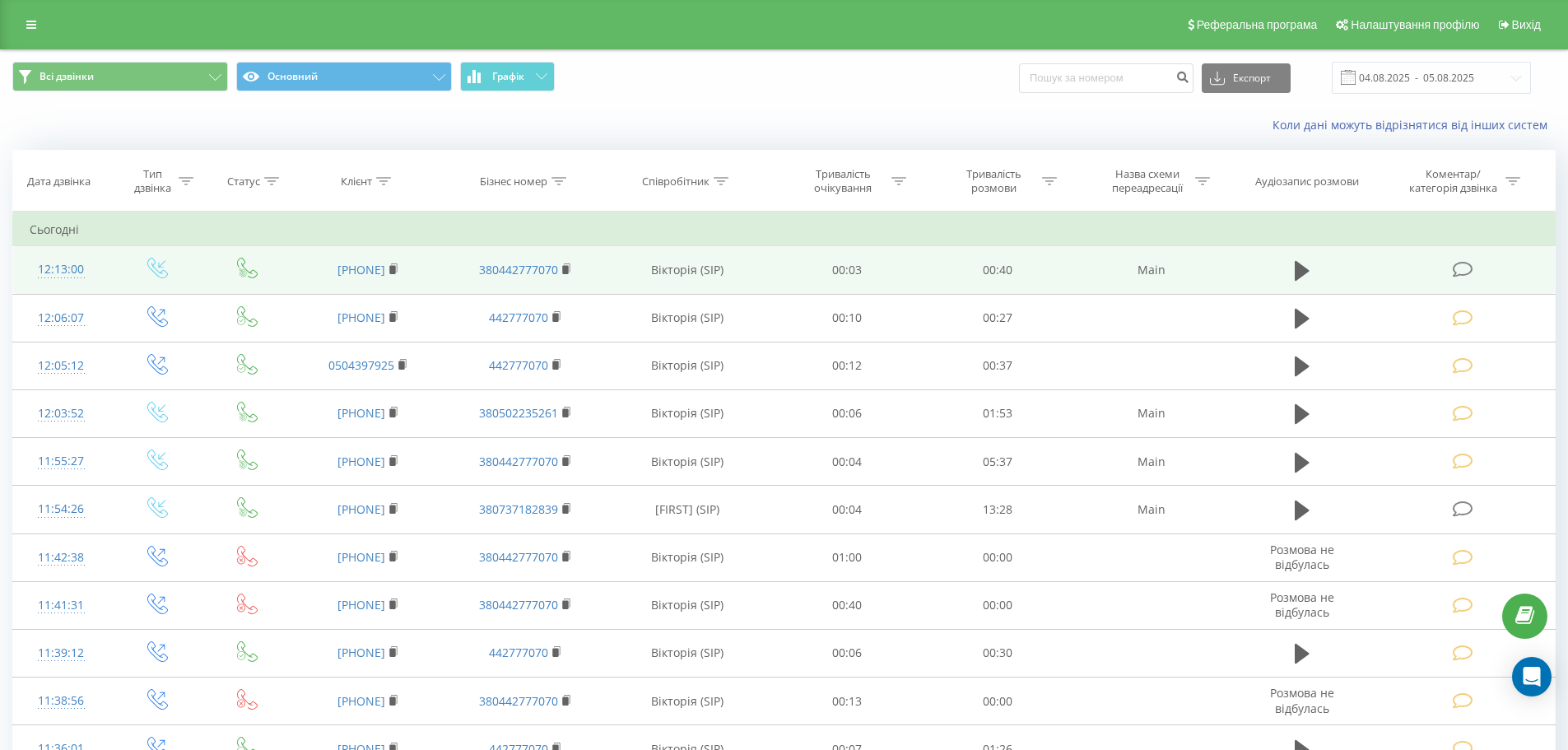 click at bounding box center [1464, 270] 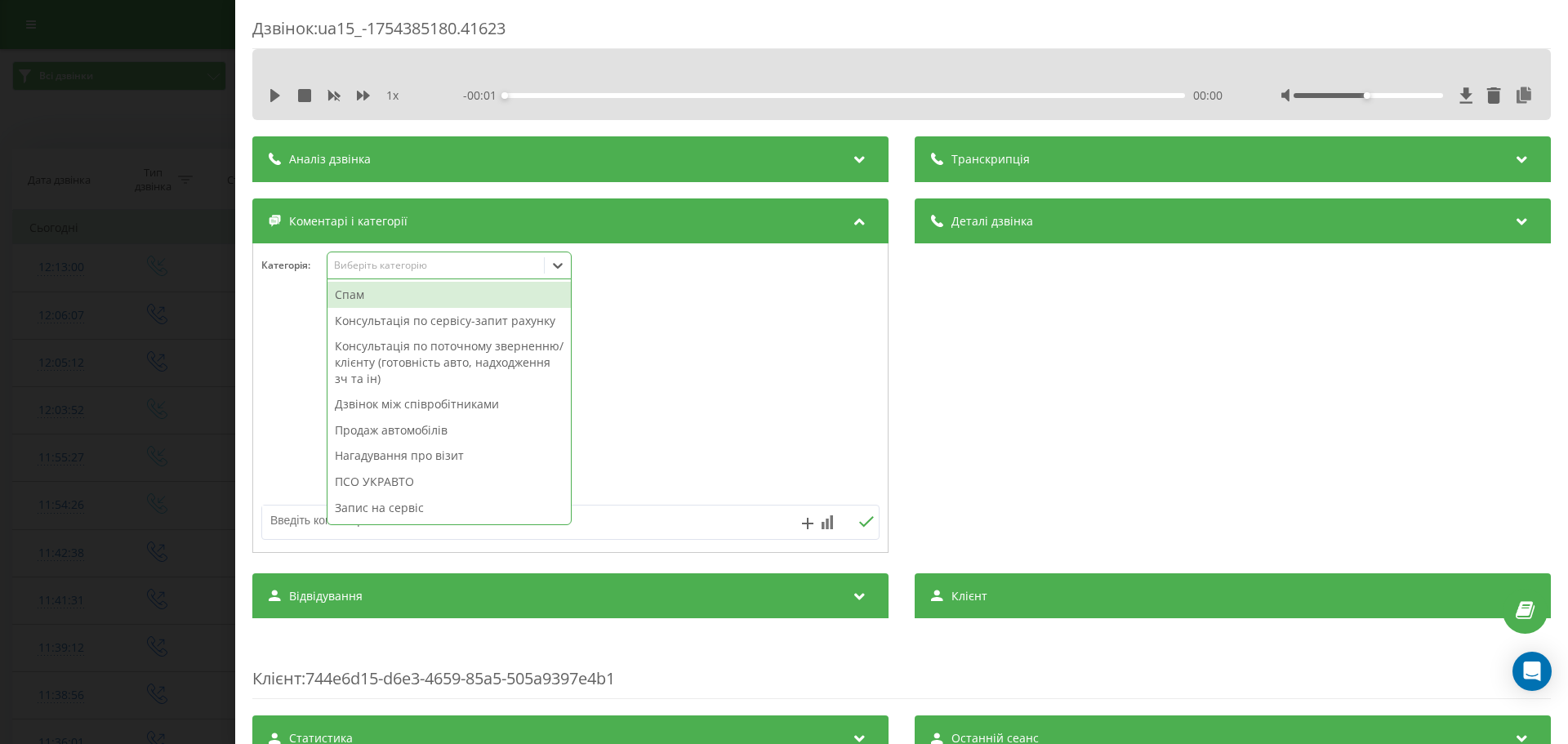 click on "Виберіть категорію" at bounding box center (449, 265) 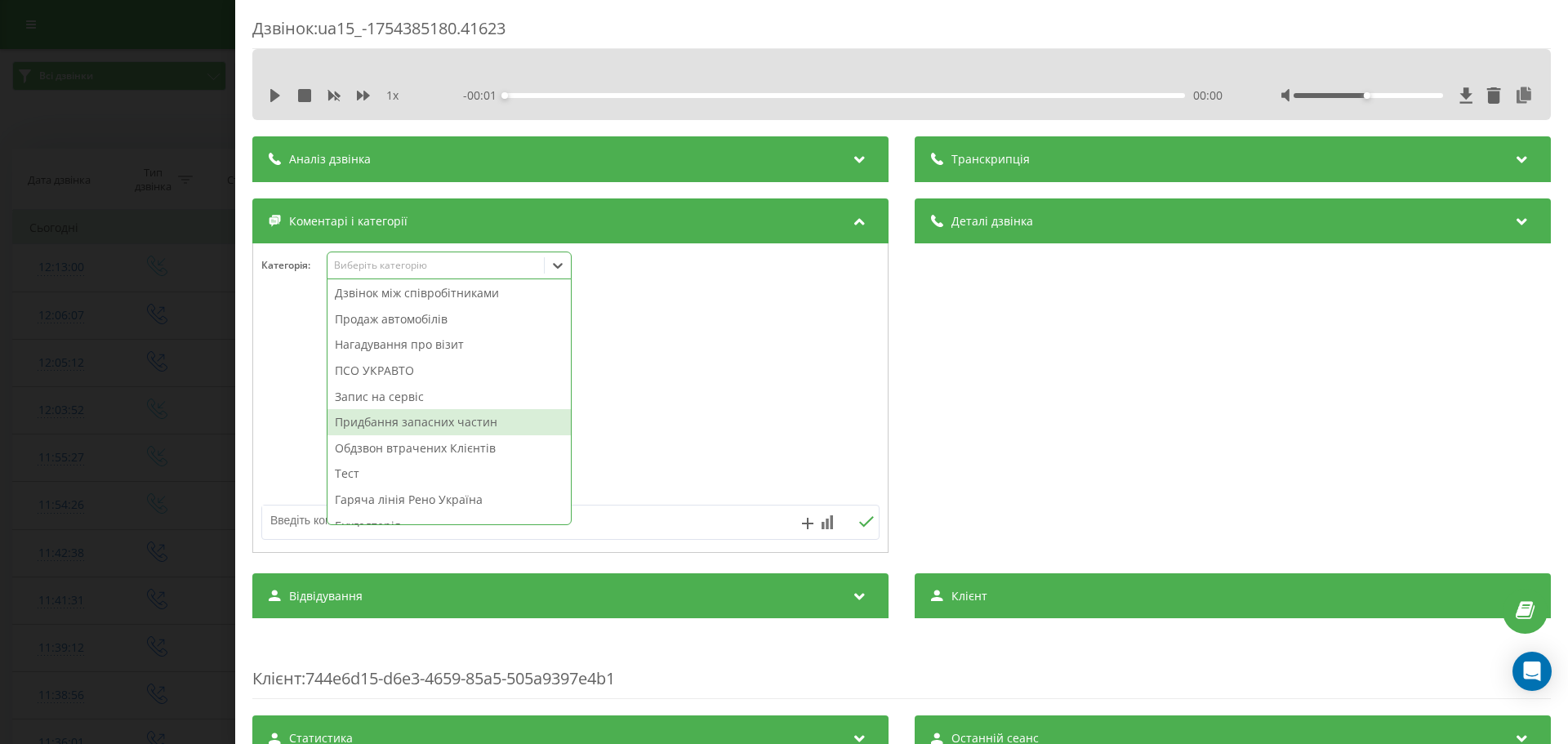 scroll, scrollTop: 195, scrollLeft: 0, axis: vertical 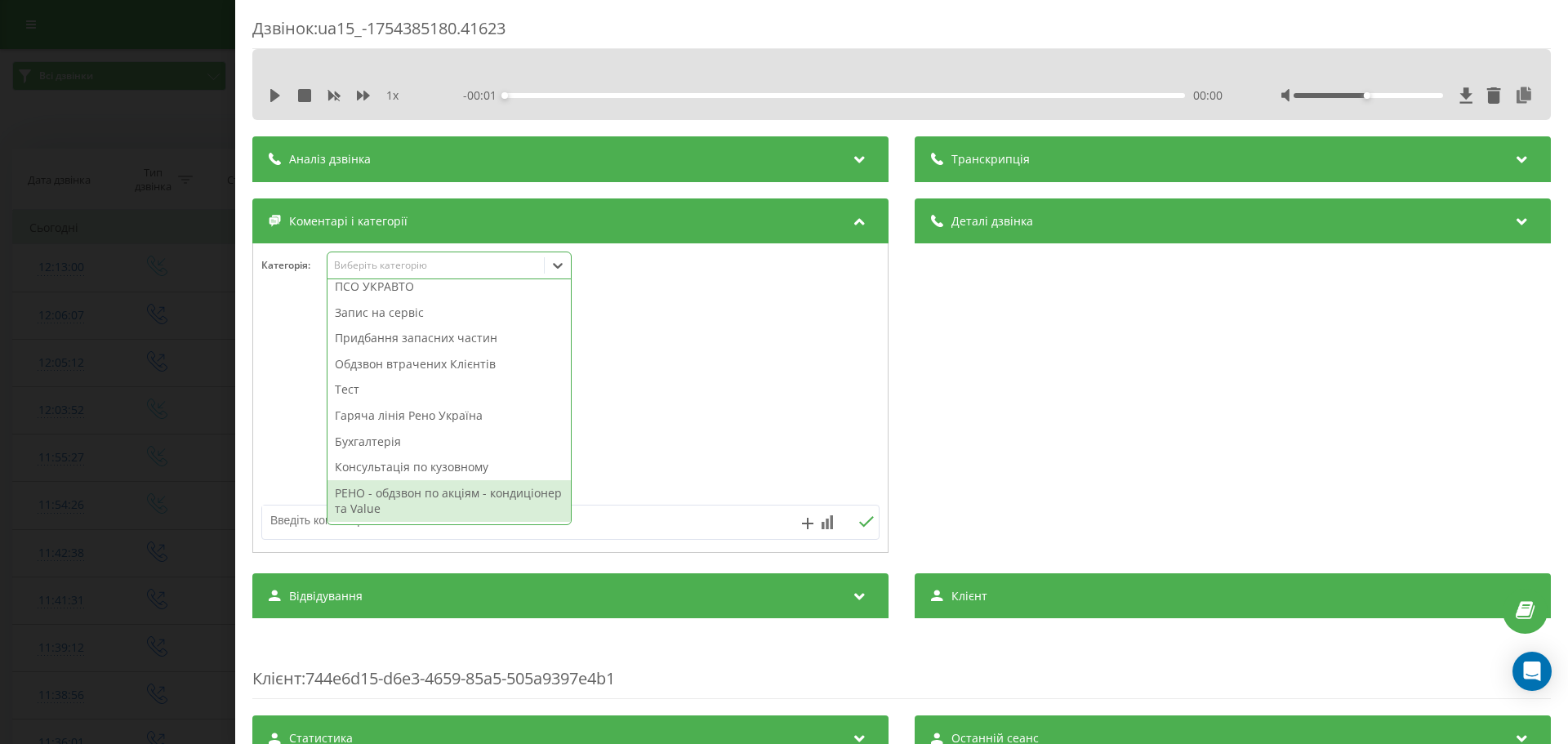 click on "РЕНО - обдзвон по акціям - кондиціонер та Value" at bounding box center [449, 501] 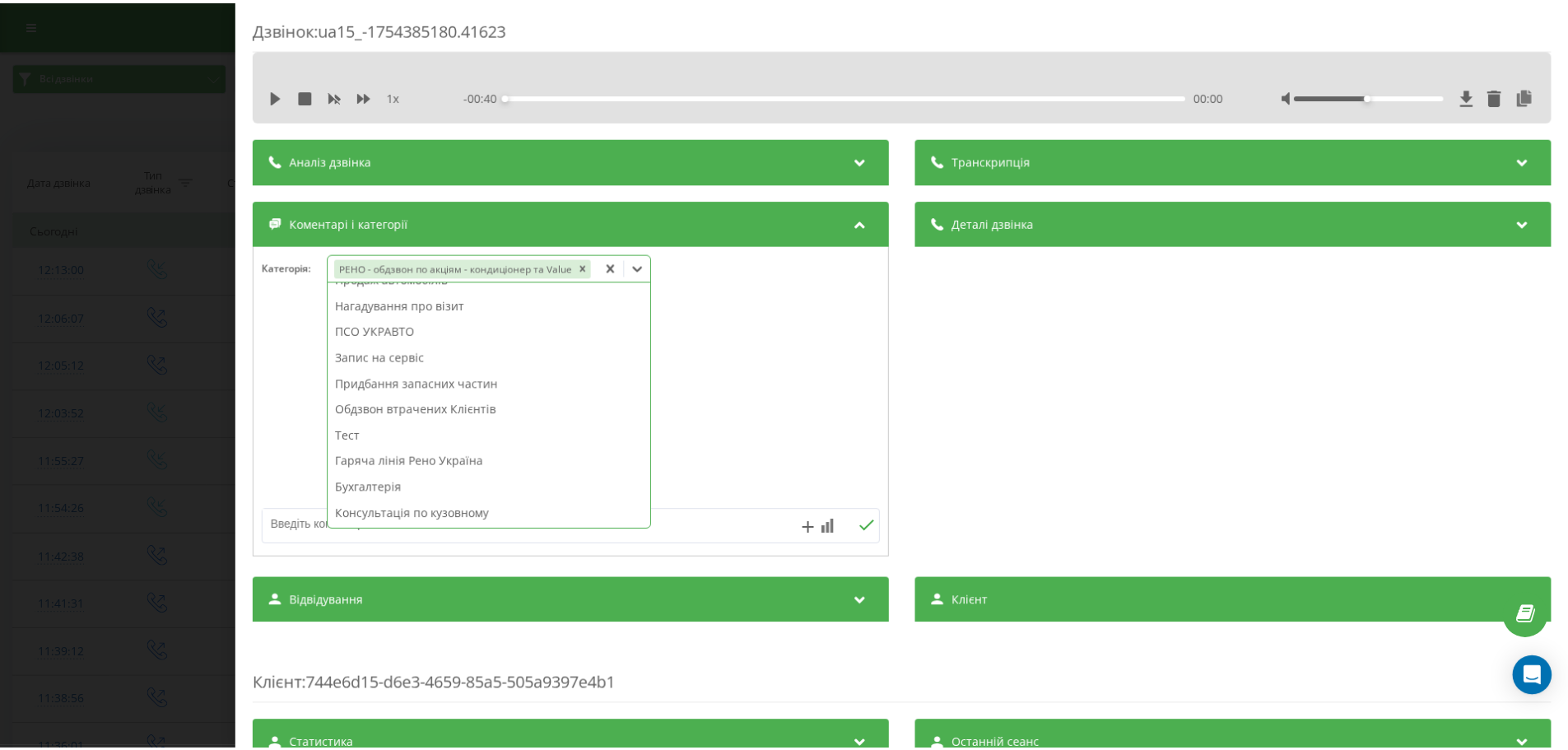scroll, scrollTop: 138, scrollLeft: 0, axis: vertical 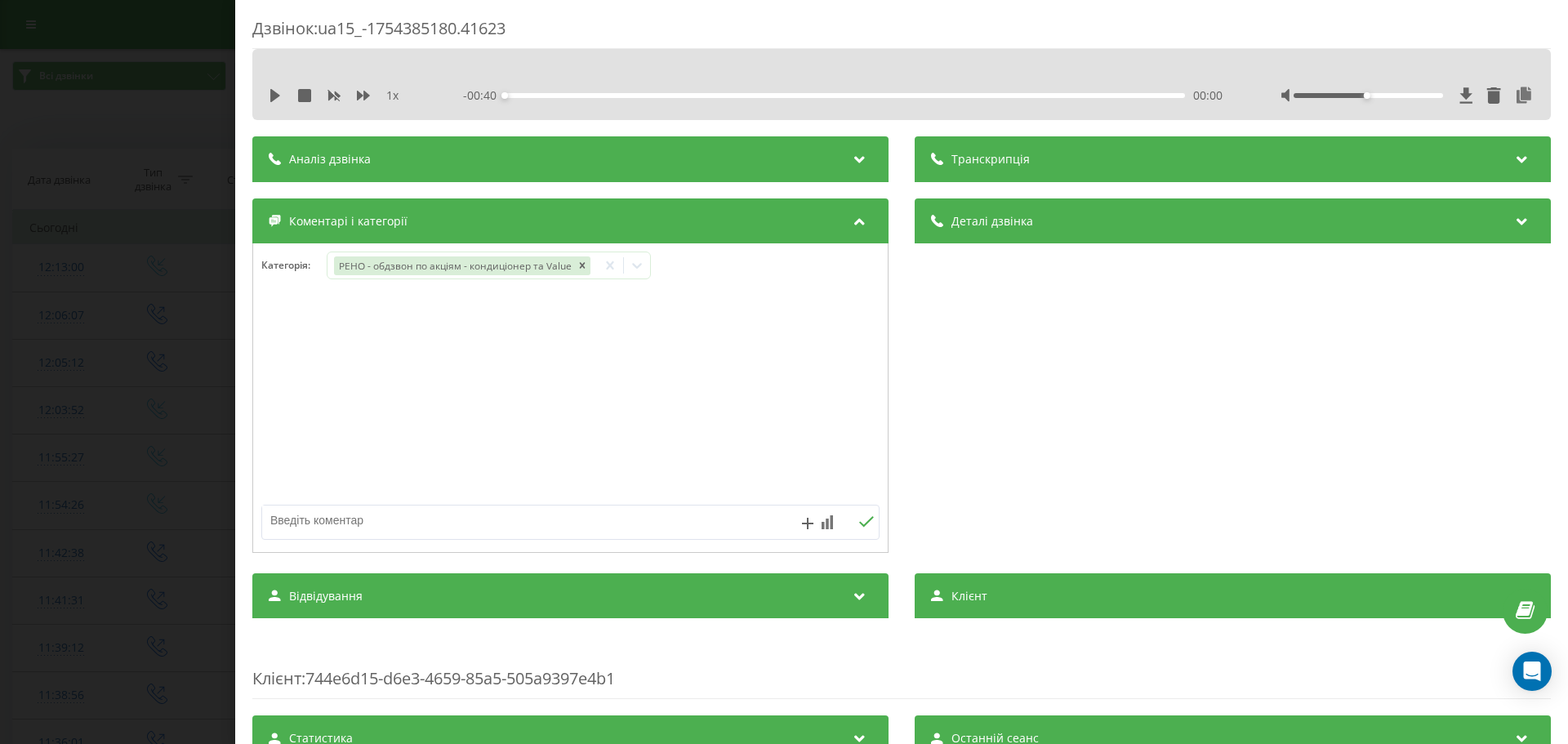click on "Дзвінок :  ua15_-1754385180.41623   1 x  - 00:40 00:00   00:00   Транскрипція Для AI-аналізу майбутніх дзвінків  налаштуйте та активуйте профіль на сторінці . Якщо профіль вже є і дзвінок відповідає його умовам, оновіть сторінку через 10 хвилин - AI аналізує поточний дзвінок. Аналіз дзвінка Для AI-аналізу майбутніх дзвінків  налаштуйте та активуйте профіль на сторінці . Якщо профіль вже є і дзвінок відповідає його умовам, оновіть сторінку через 10 хвилин - AI аналізує поточний дзвінок. Деталі дзвінка Загальне Дата дзвінка 2025-08-05 12:13:00 Тип дзвінка Вхідний Статус дзвінка Цільовий 380996463615 n/a" at bounding box center [784, 372] 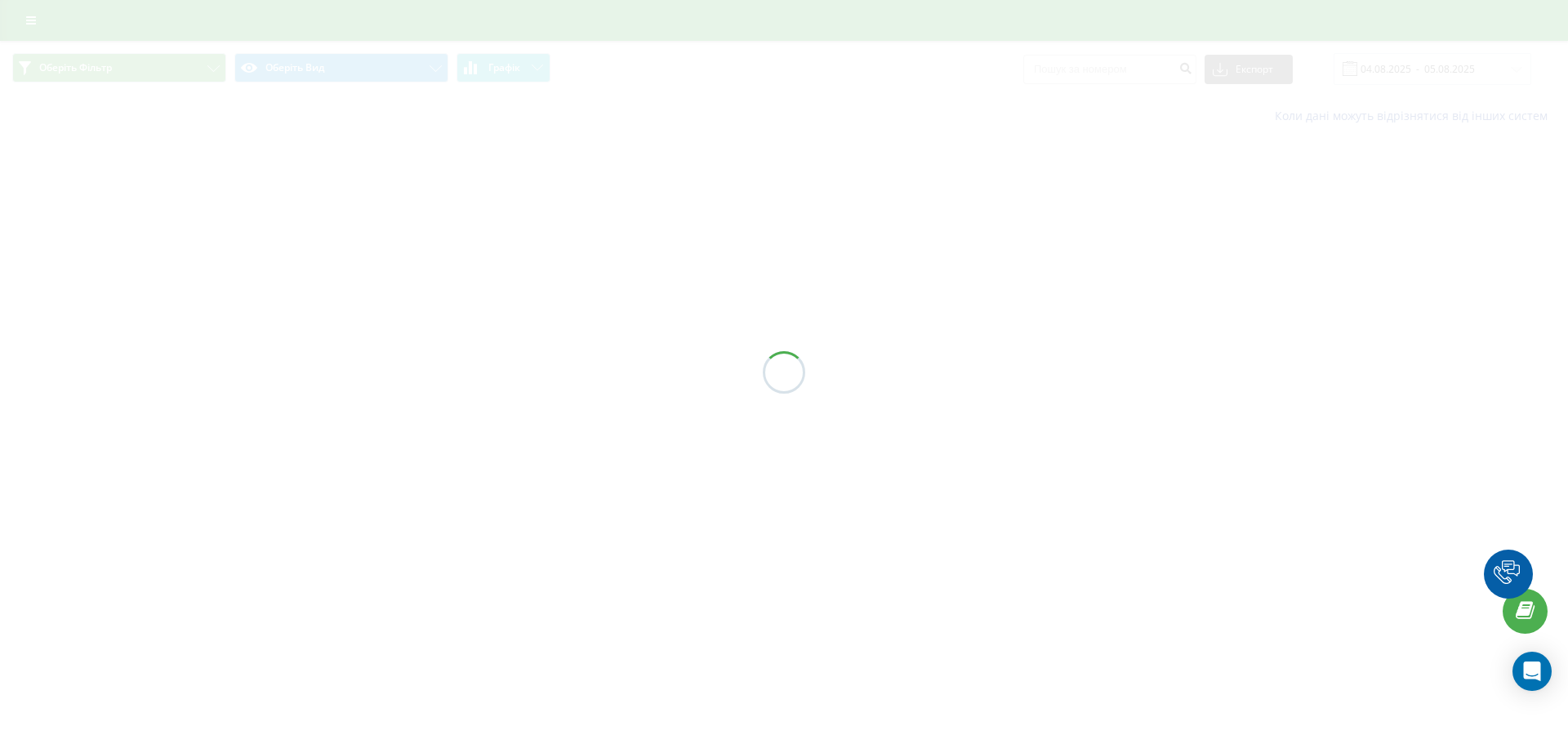 scroll, scrollTop: 0, scrollLeft: 0, axis: both 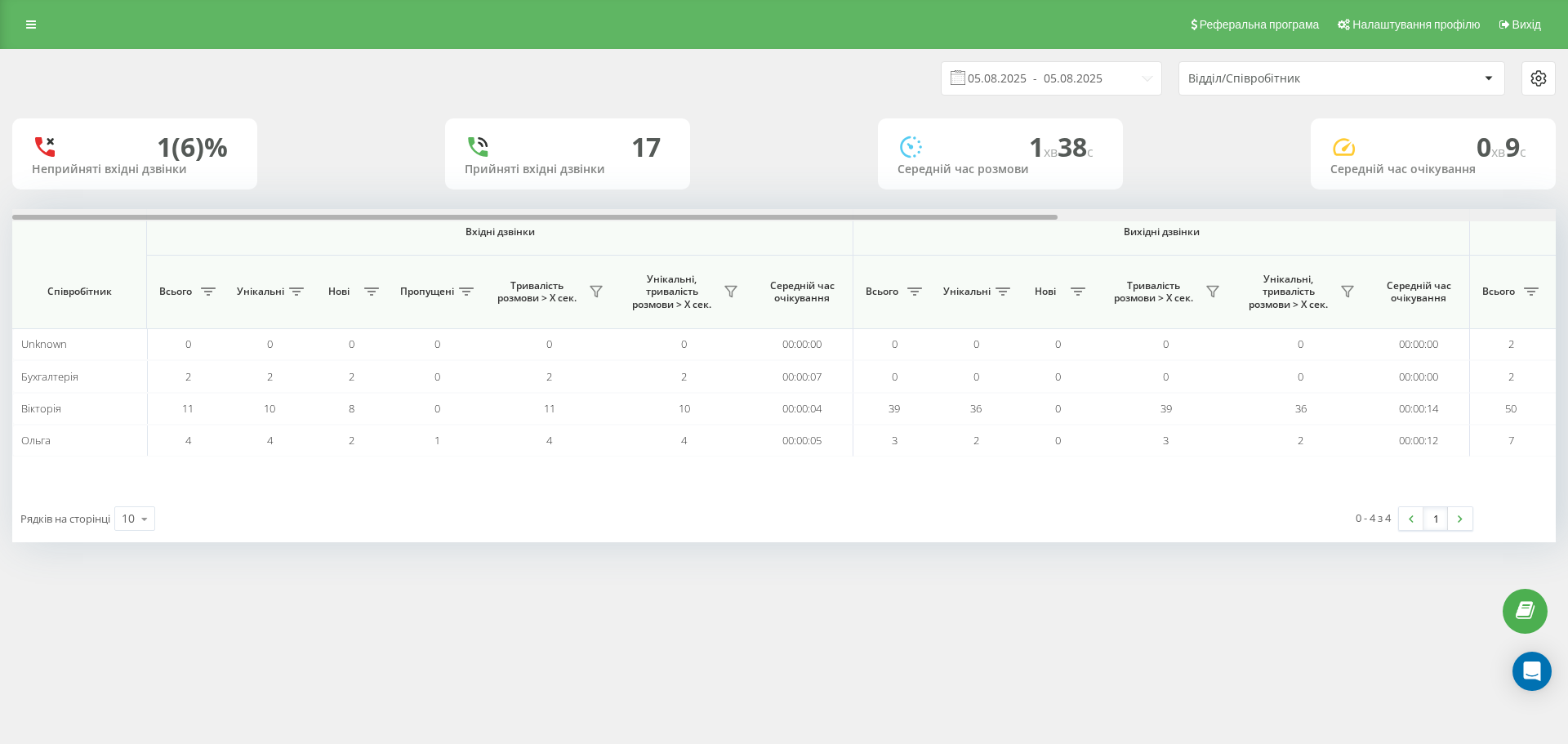 drag, startPoint x: 712, startPoint y: 219, endPoint x: 481, endPoint y: 227, distance: 231.13849 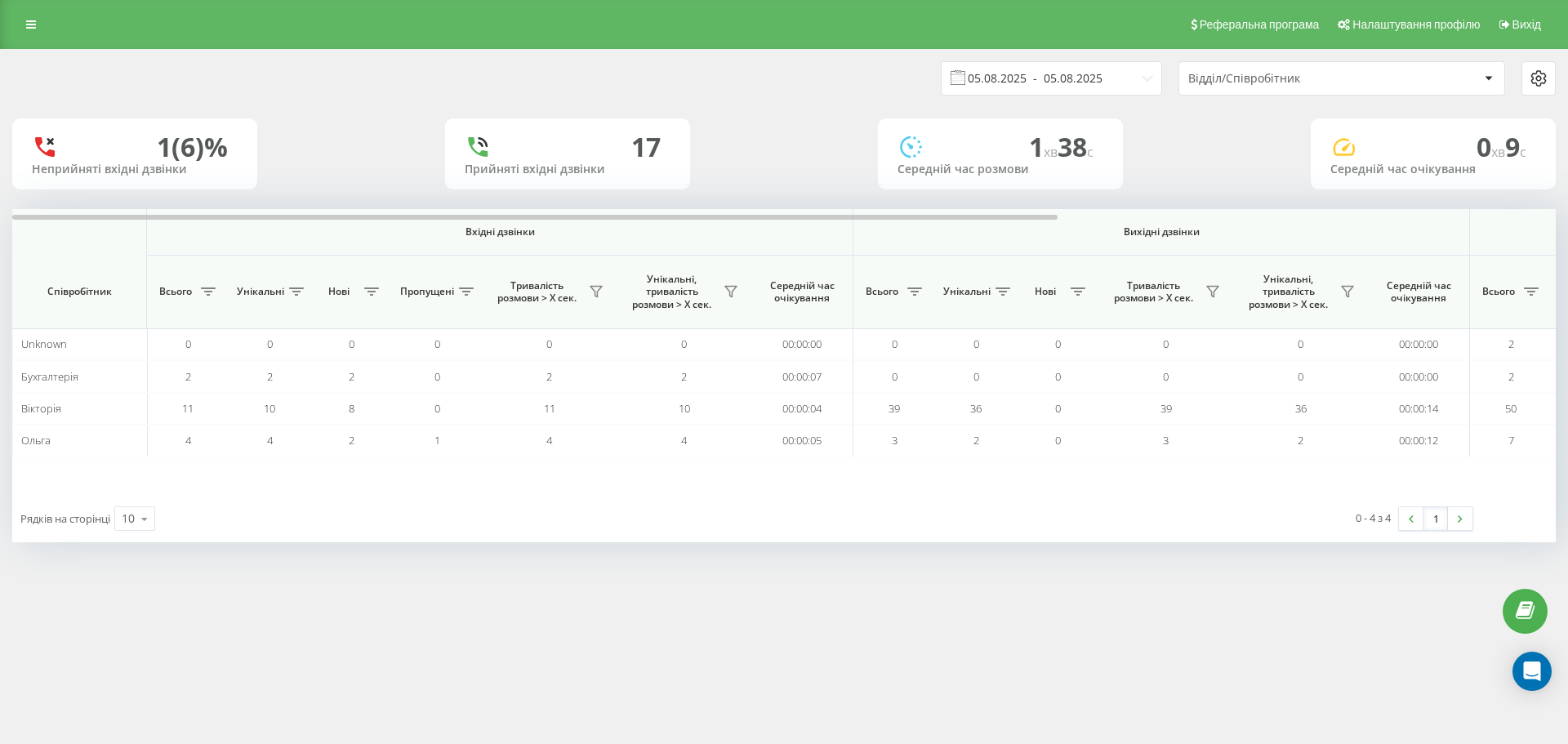 click on "05.08.2025  -  05.08.2025" at bounding box center [1051, 78] 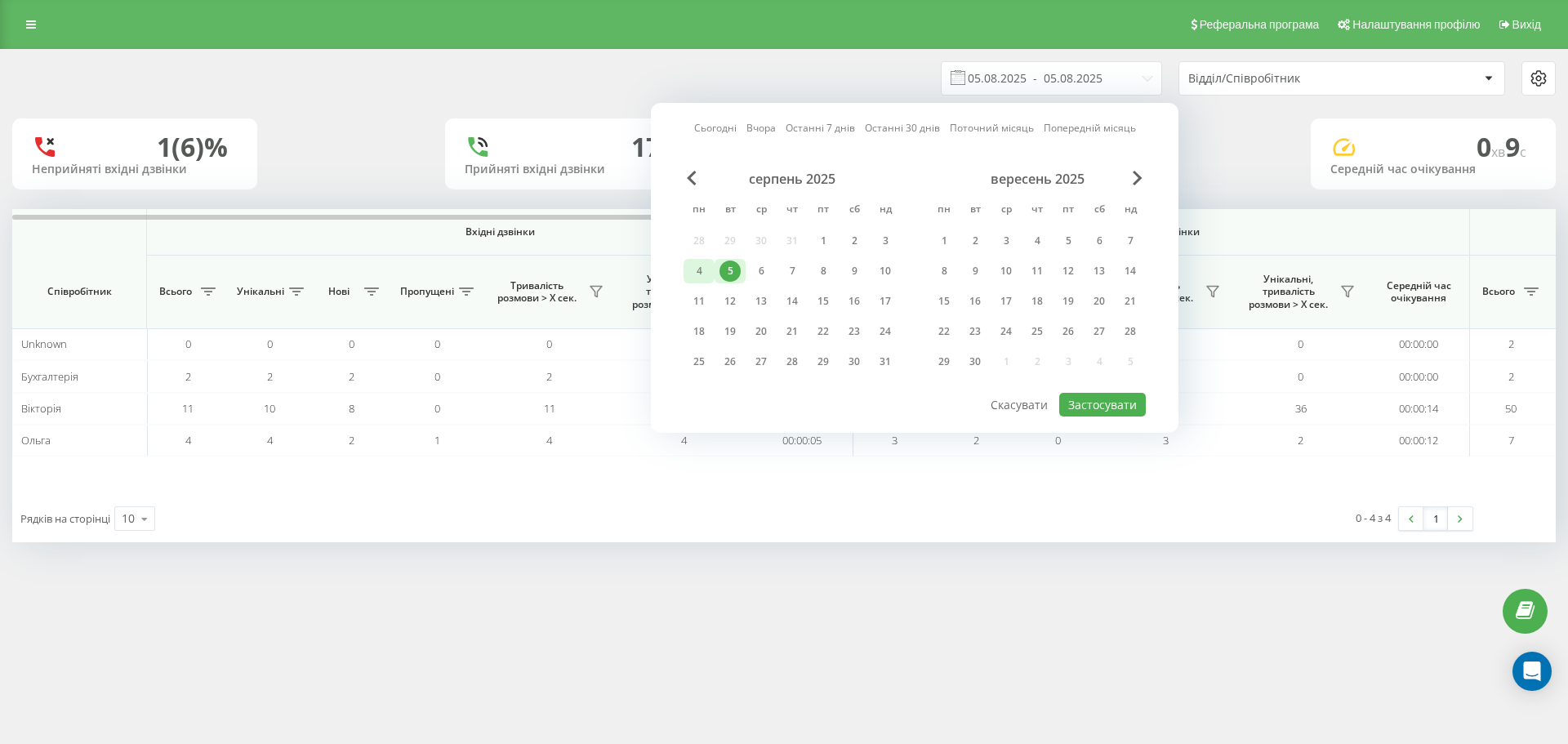 click on "4" at bounding box center [699, 271] 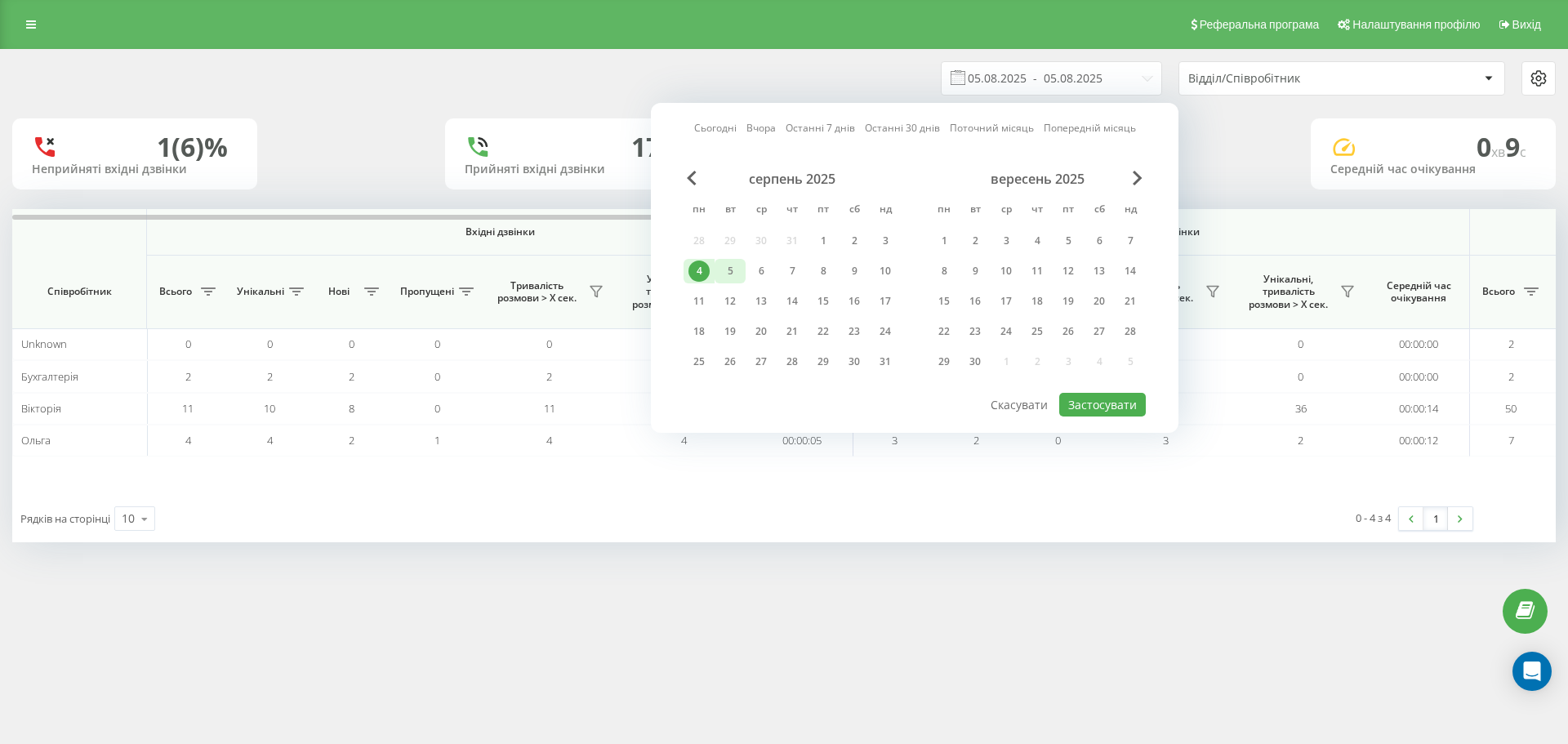 click on "5" at bounding box center (730, 271) 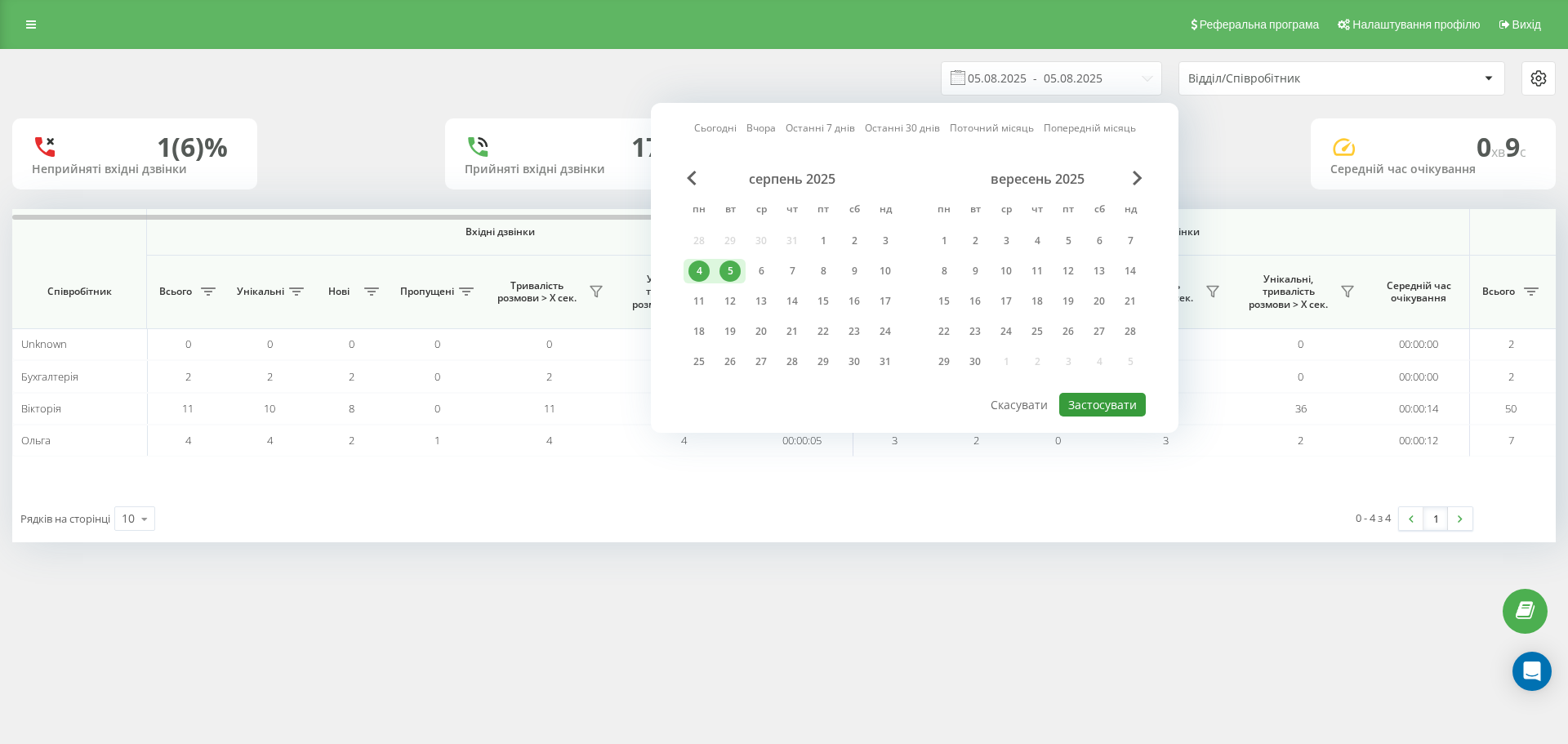 click on "Застосувати" at bounding box center (1102, 404) 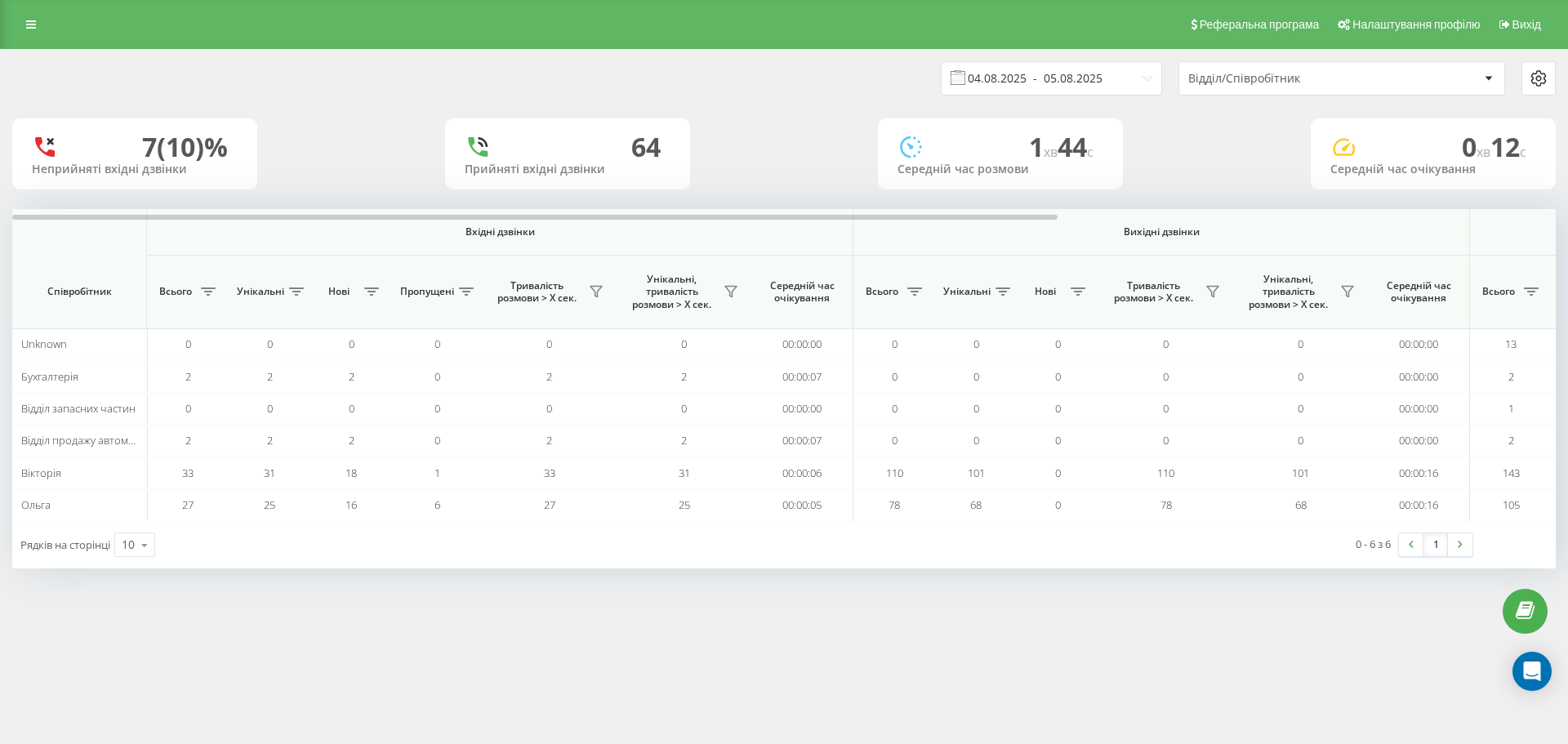 click on "04.08.2025  -  05.08.2025" at bounding box center (1051, 78) 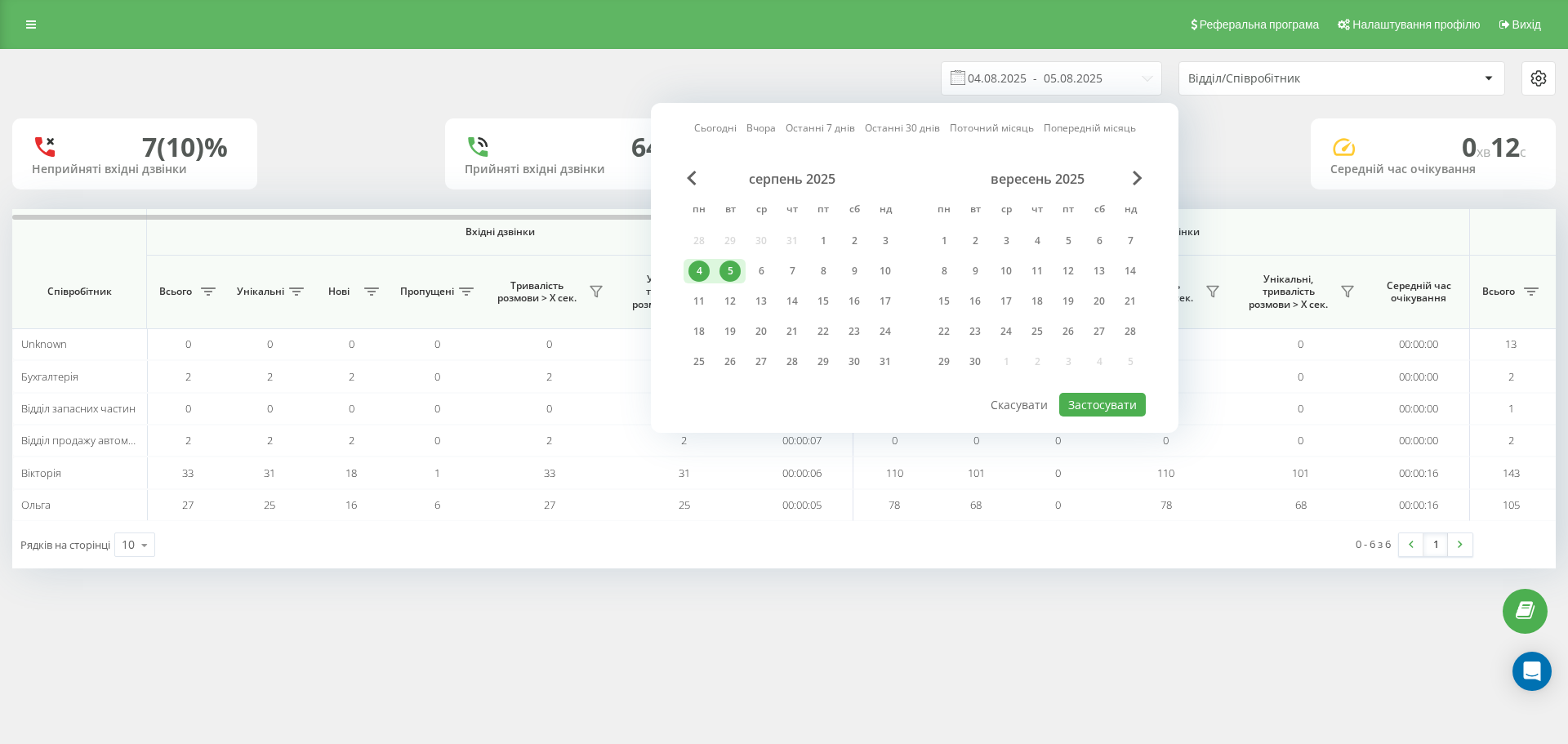 click on "5" at bounding box center (730, 271) 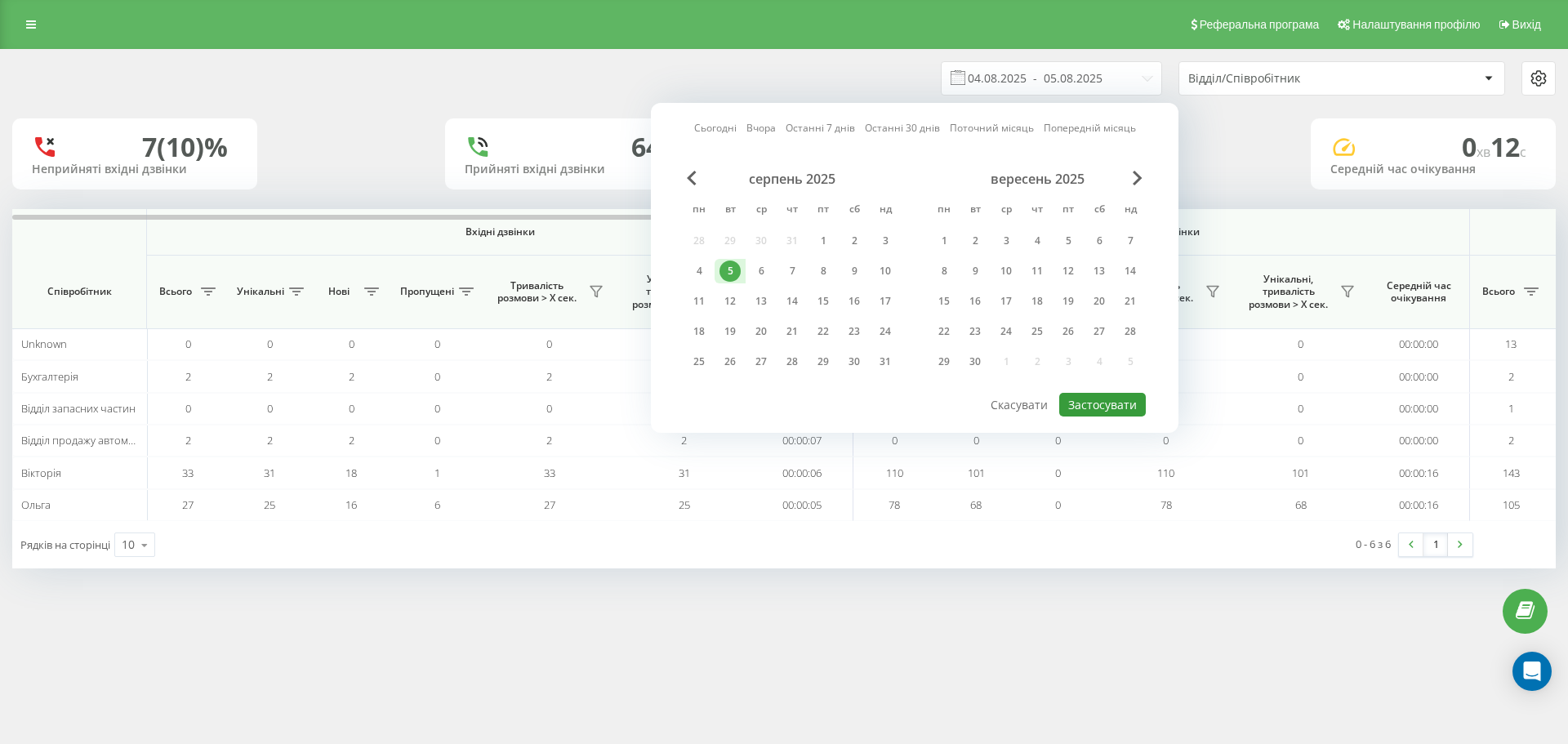click on "Застосувати" at bounding box center (1102, 404) 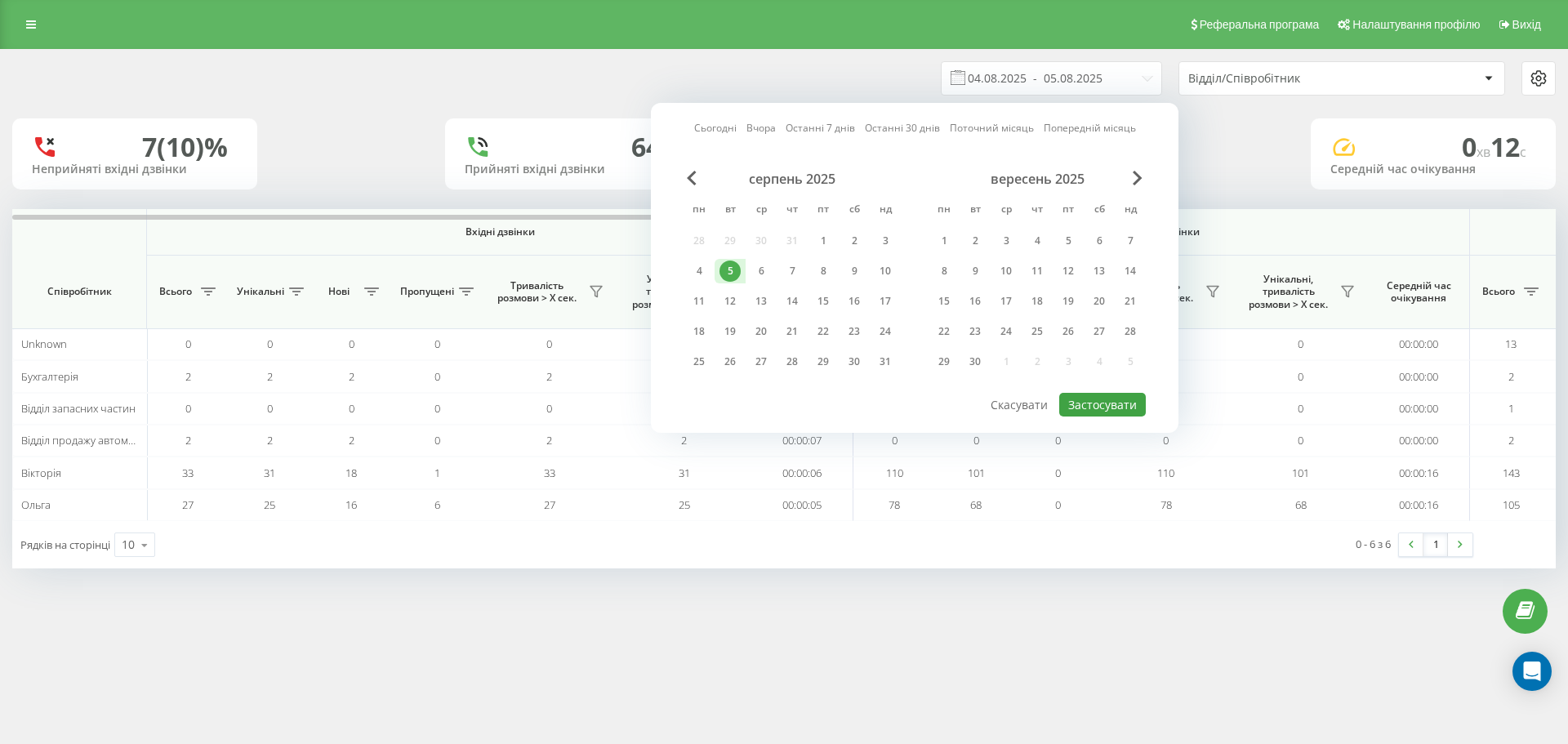 type on "05.08.2025  -  05.08.2025" 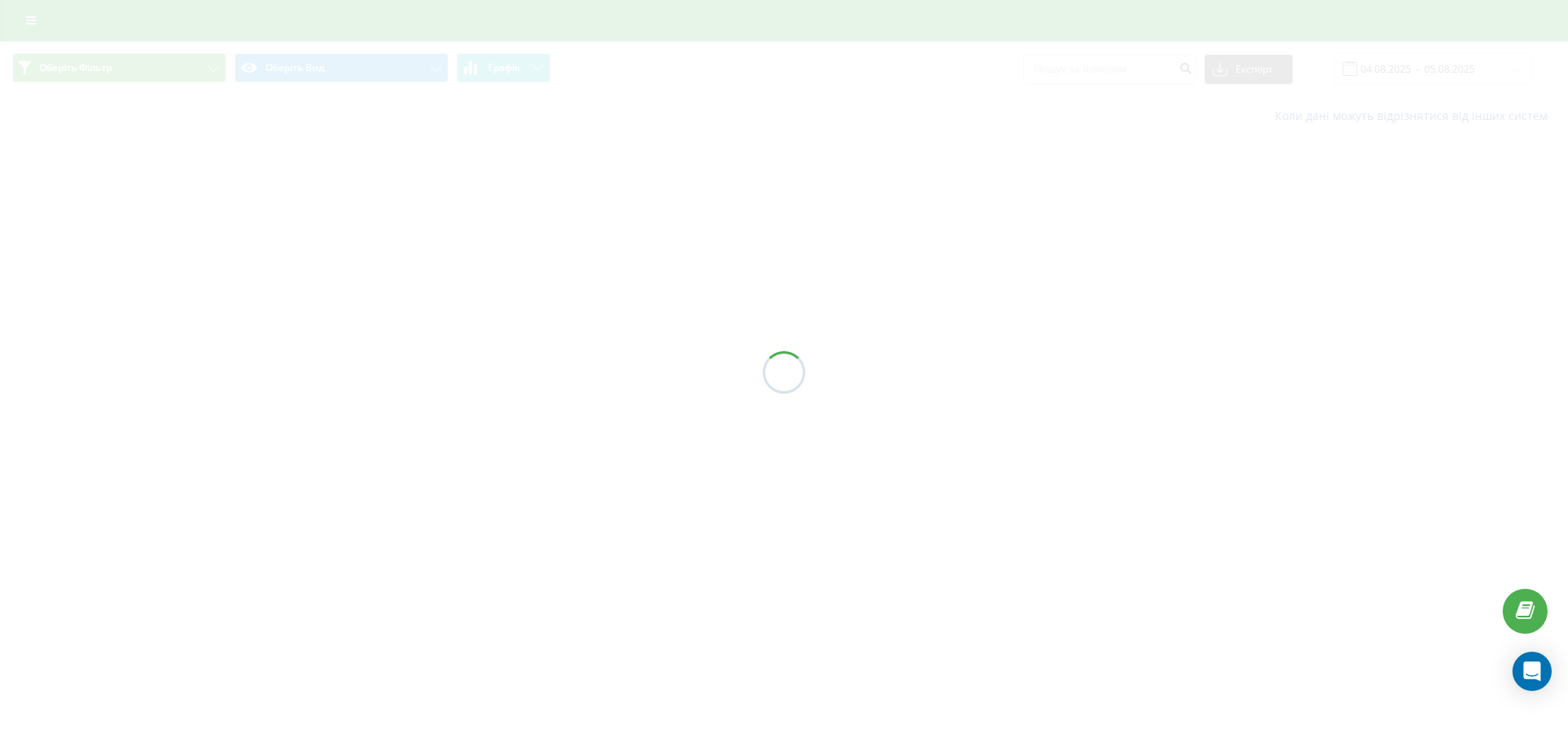 scroll, scrollTop: 0, scrollLeft: 0, axis: both 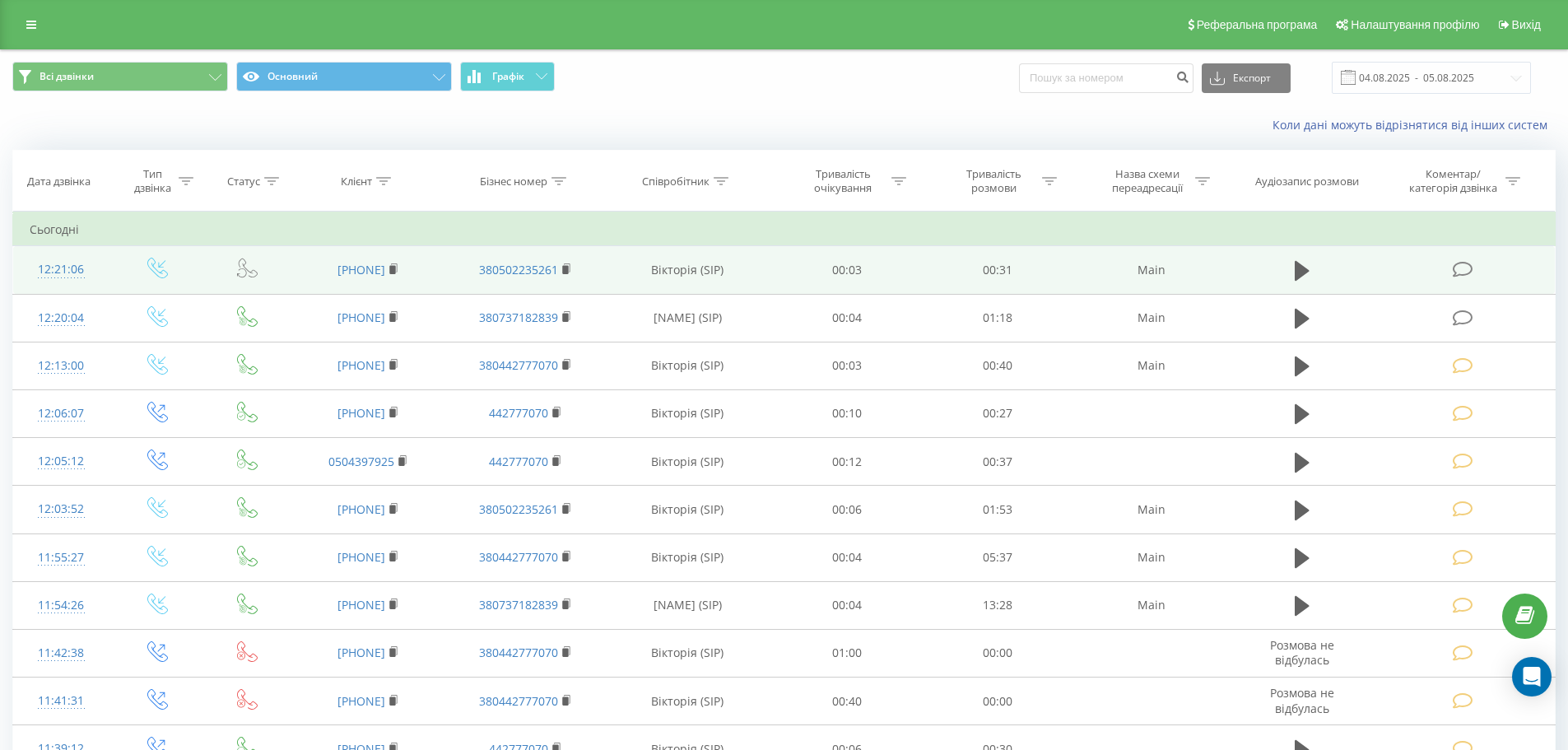 click at bounding box center (1463, 269) 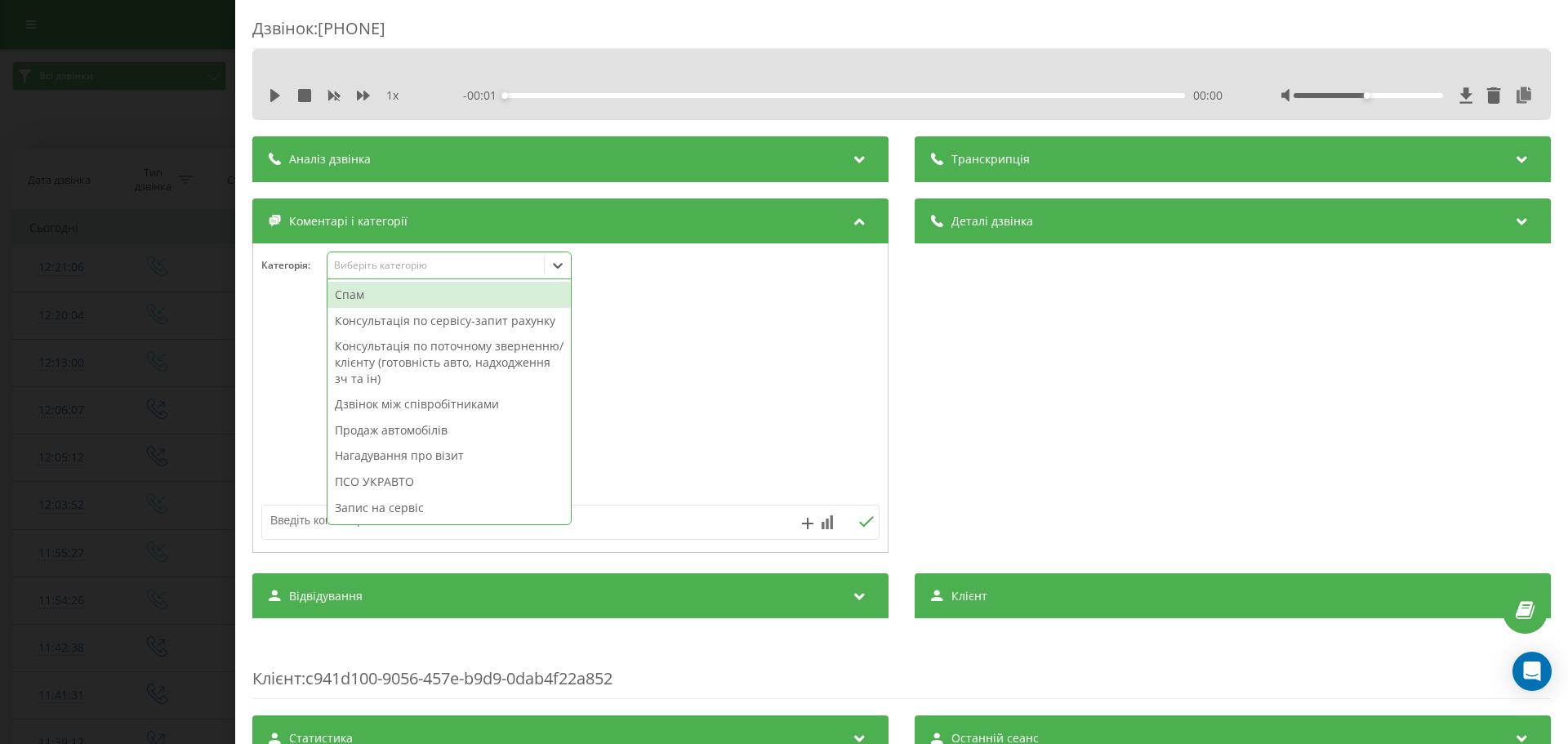 click on "Виберіть категорію" at bounding box center (435, 265) 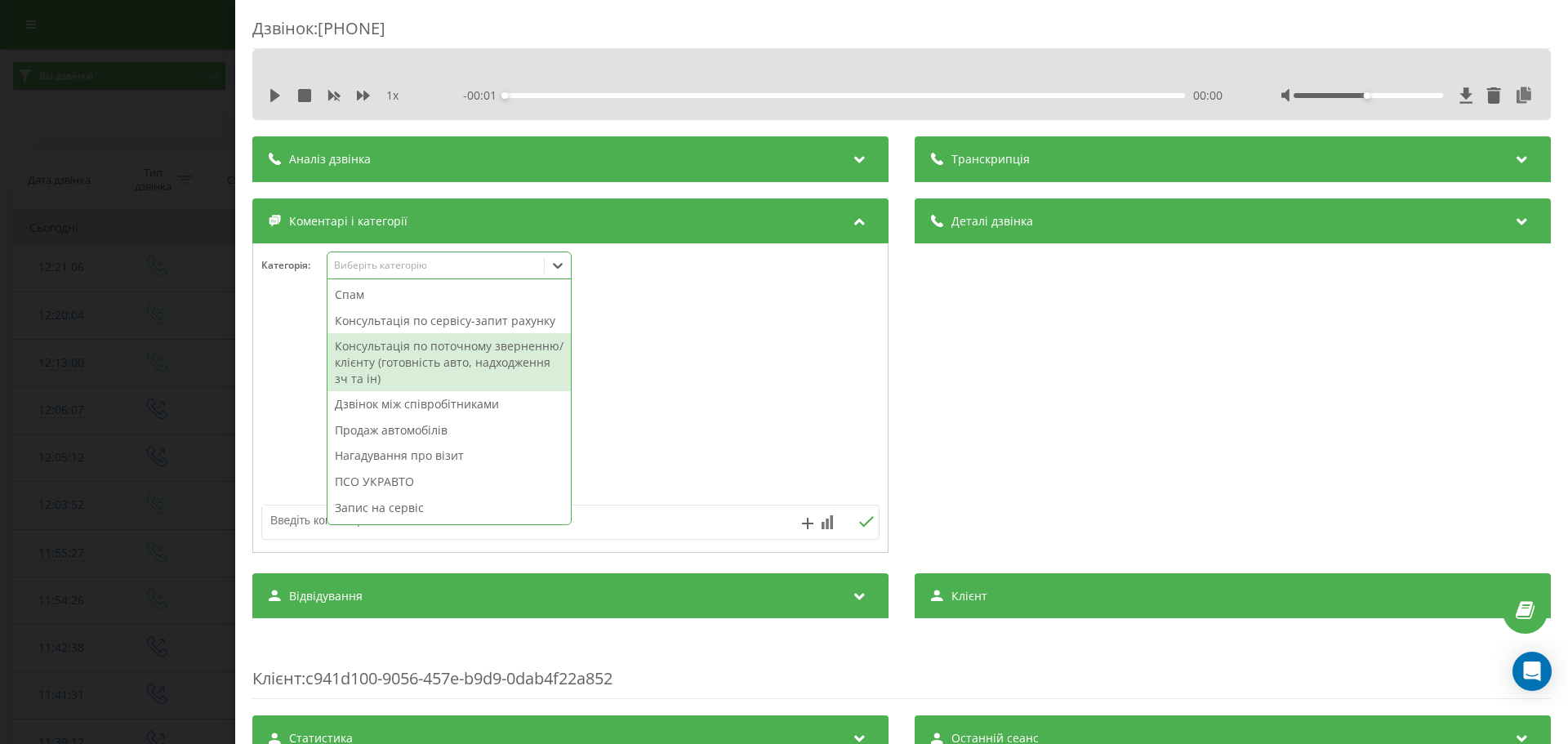 click on "Консультація по поточному зверненню/клієнту (готовність авто, надходження зч та ін)" at bounding box center [449, 362] 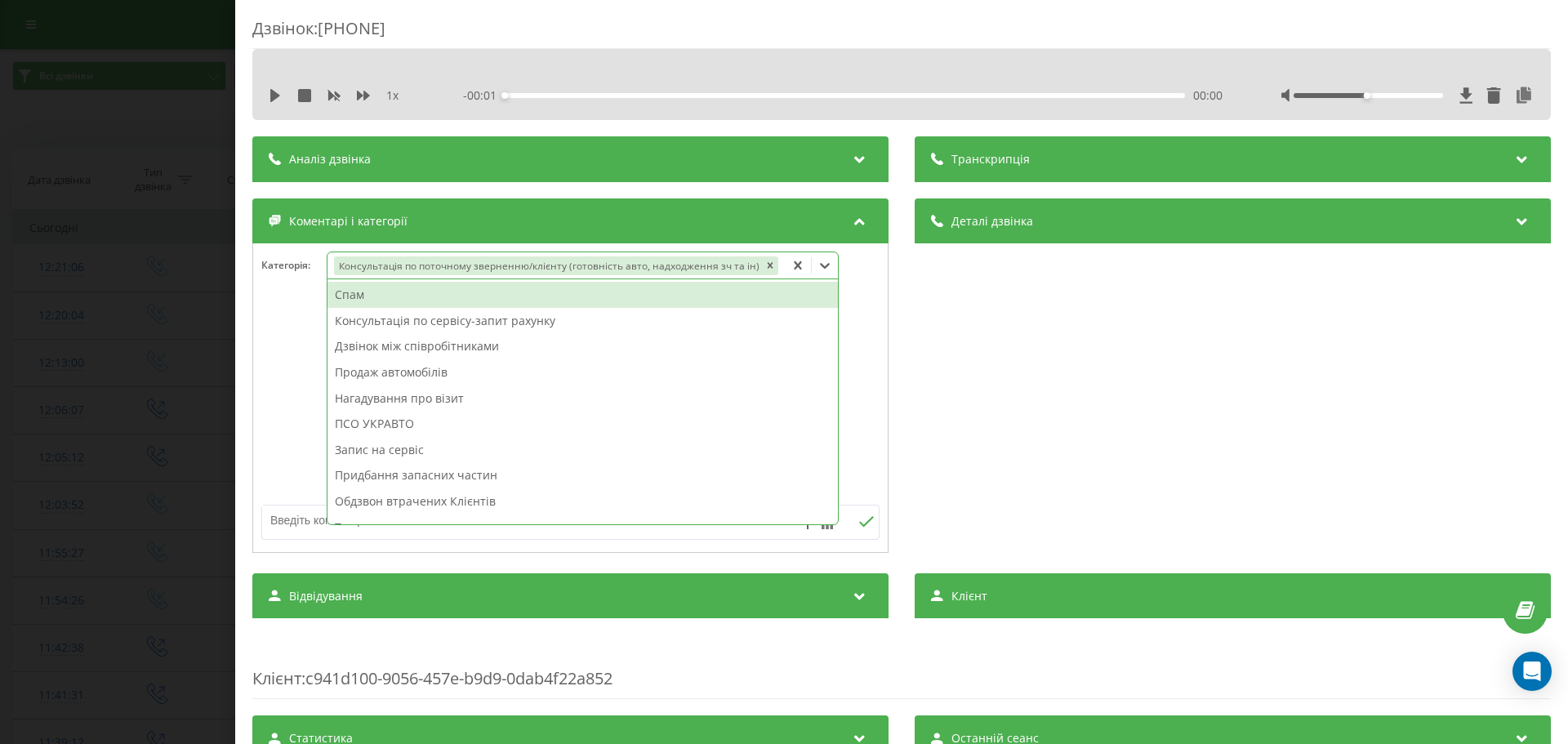 click at bounding box center (509, 520) 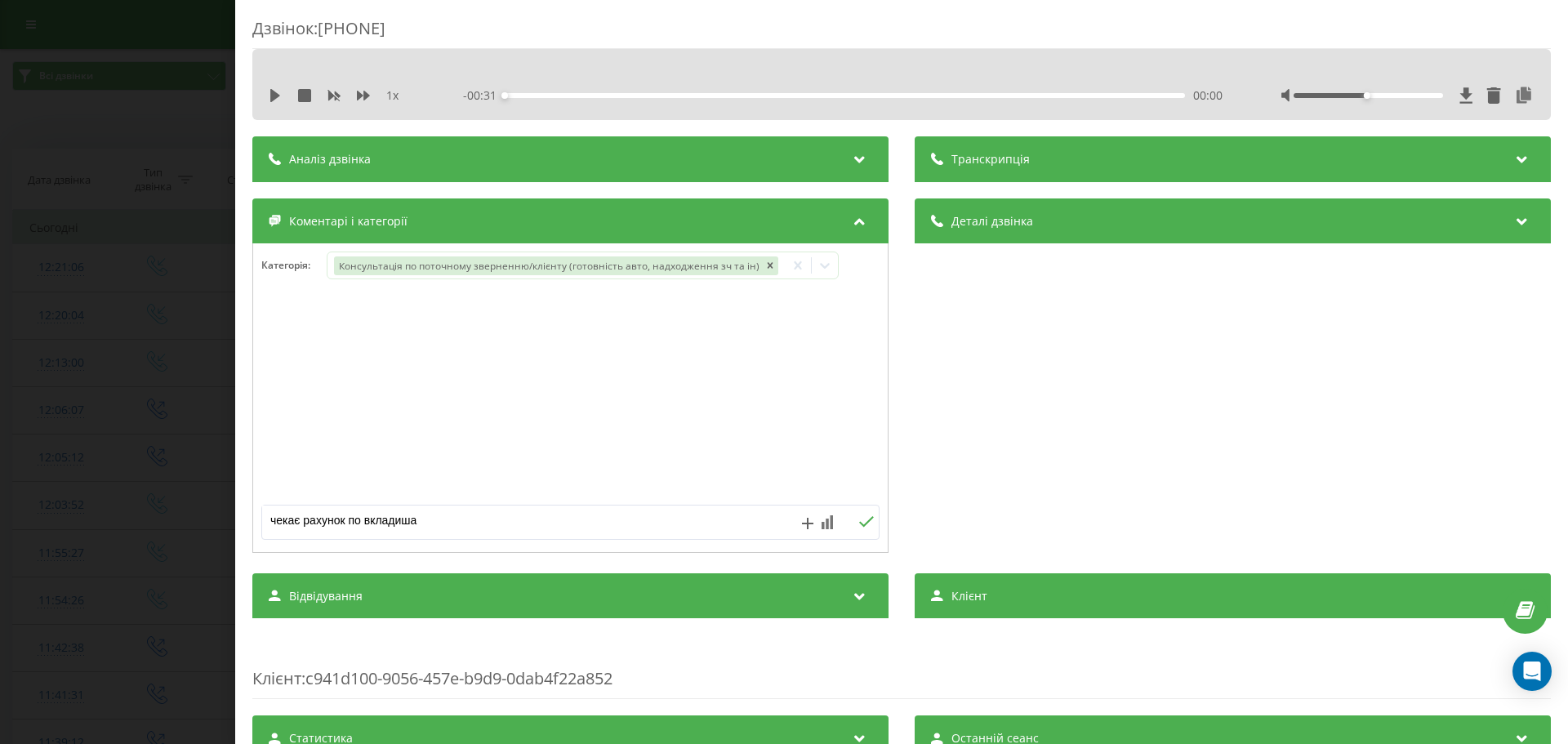 type on "чекає рахунок по вкладишам" 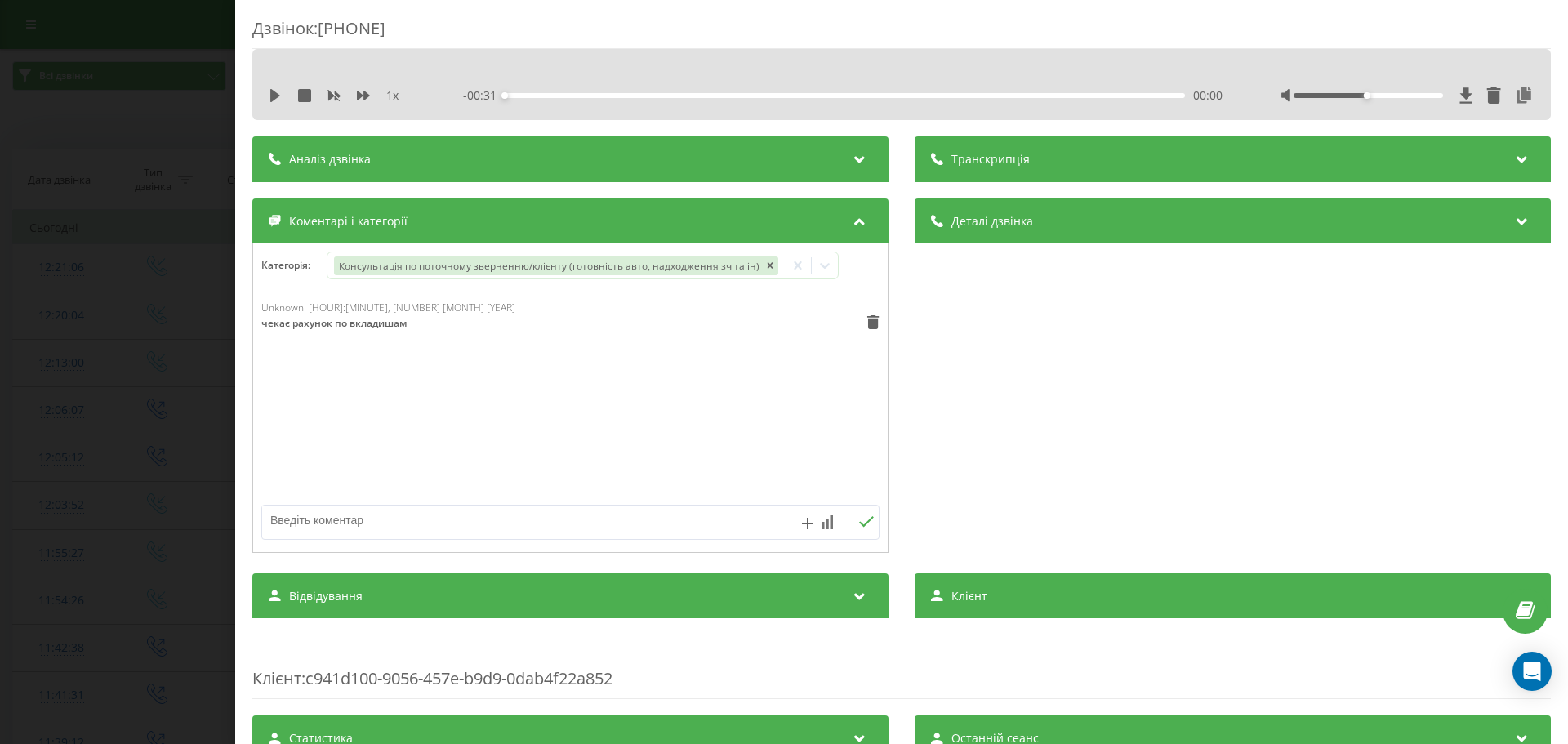 click on "Дзвінок :  ua14_-1754385666.135698   1 x  - 00:31 00:00   00:00   Транскрипція Для AI-аналізу майбутніх дзвінків  налаштуйте та активуйте профіль на сторінці . Якщо профіль вже є і дзвінок відповідає його умовам, оновіть сторінку через 10 хвилин - AI аналізує поточний дзвінок. Аналіз дзвінка Для AI-аналізу майбутніх дзвінків  налаштуйте та активуйте профіль на сторінці . Якщо профіль вже є і дзвінок відповідає його умовам, оновіть сторінку через 10 хвилин - AI аналізує поточний дзвінок. Деталі дзвінка Загальне Дата дзвінка 2025-08-05 12:21:06 Тип дзвінка Вхідний Статус дзвінка Повторний 380989055945" at bounding box center [784, 372] 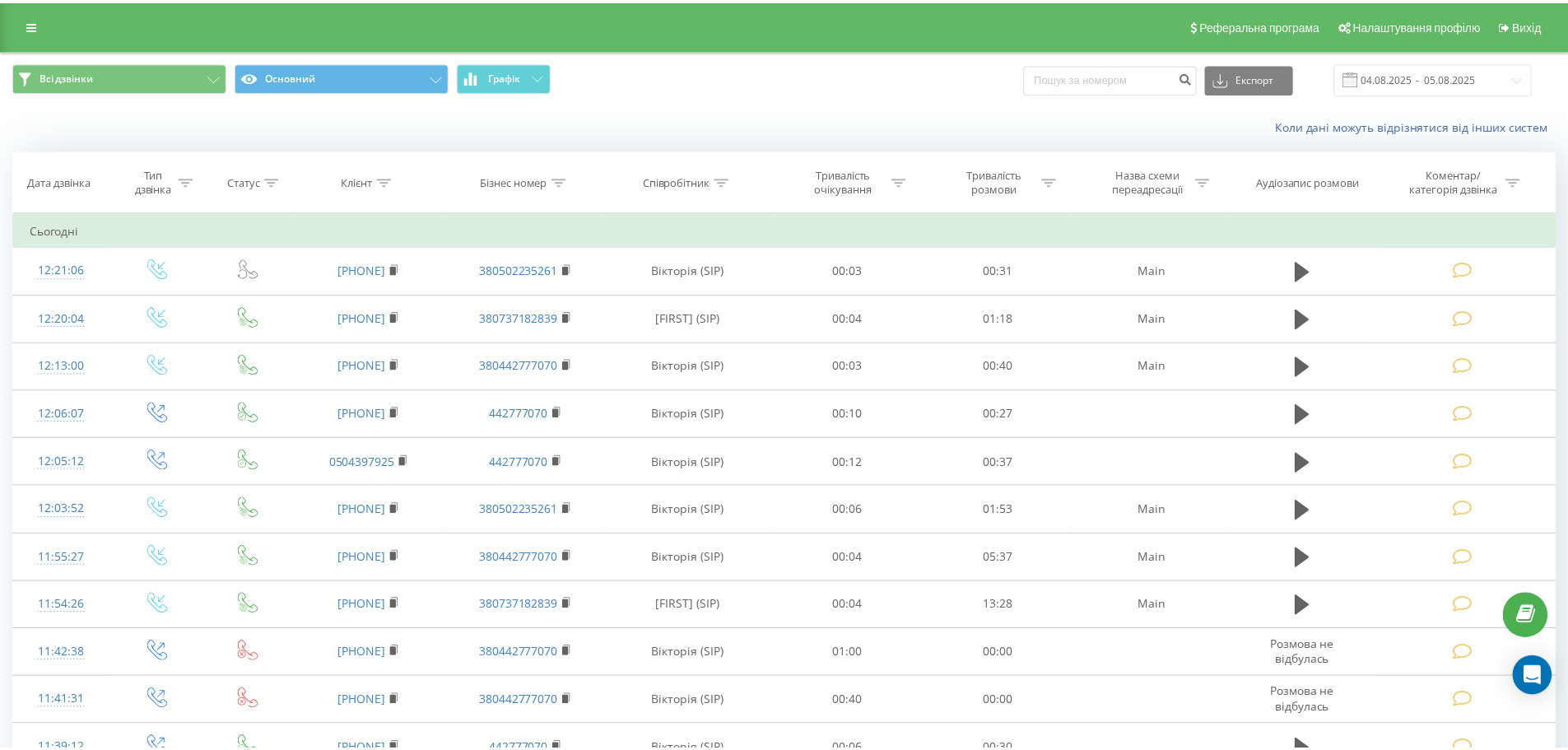 scroll, scrollTop: 0, scrollLeft: 0, axis: both 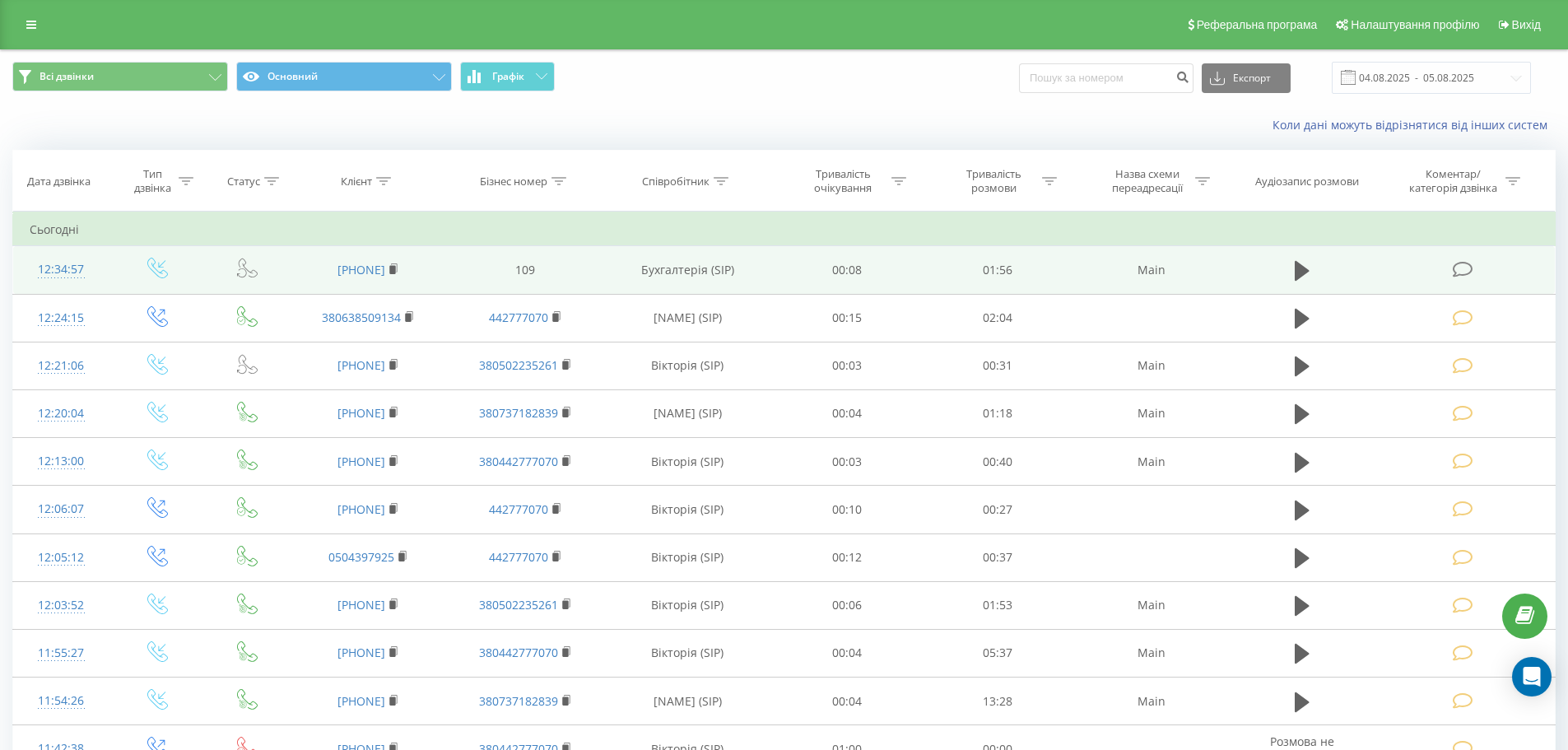 click at bounding box center [1464, 270] 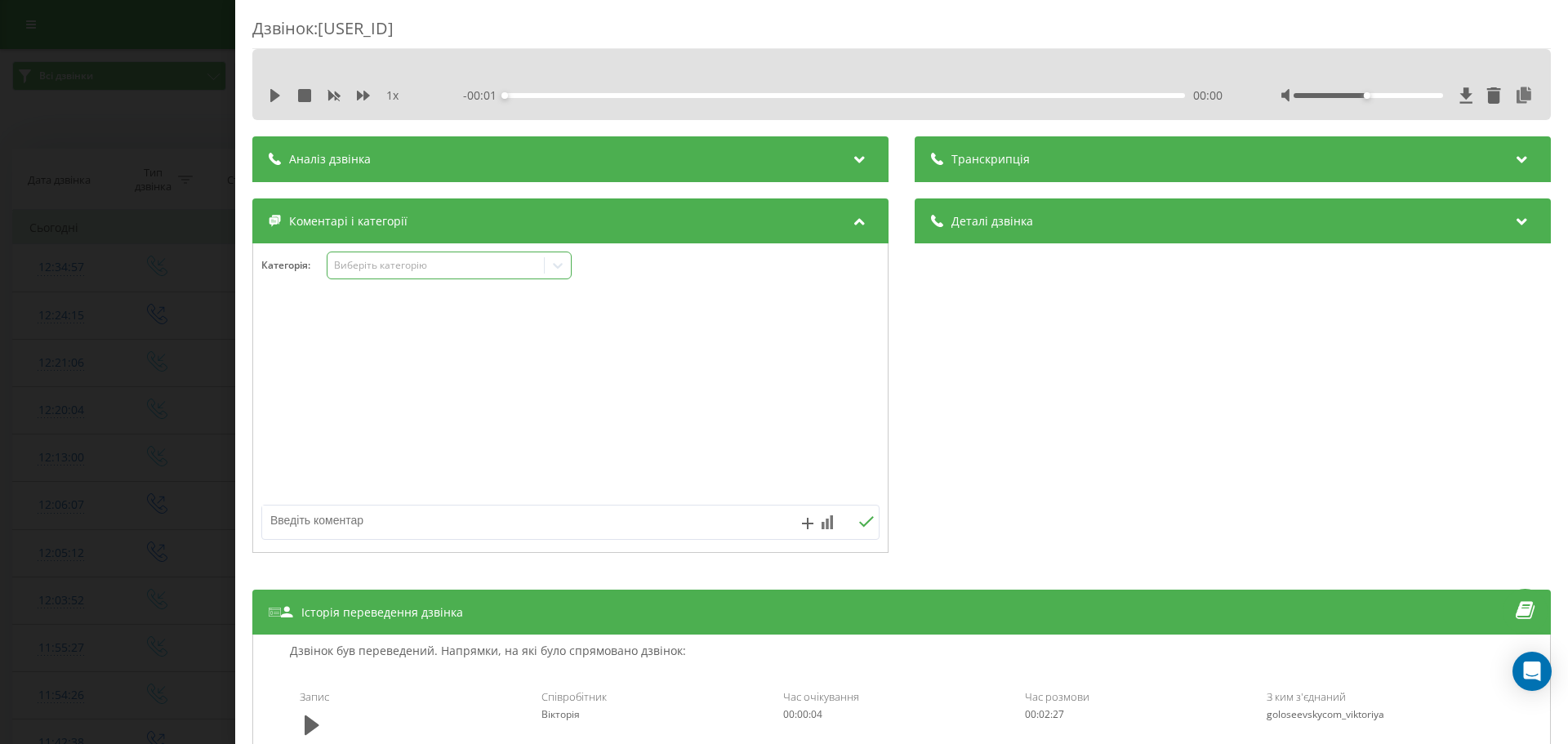 click on "Виберіть категорію" at bounding box center [436, 265] 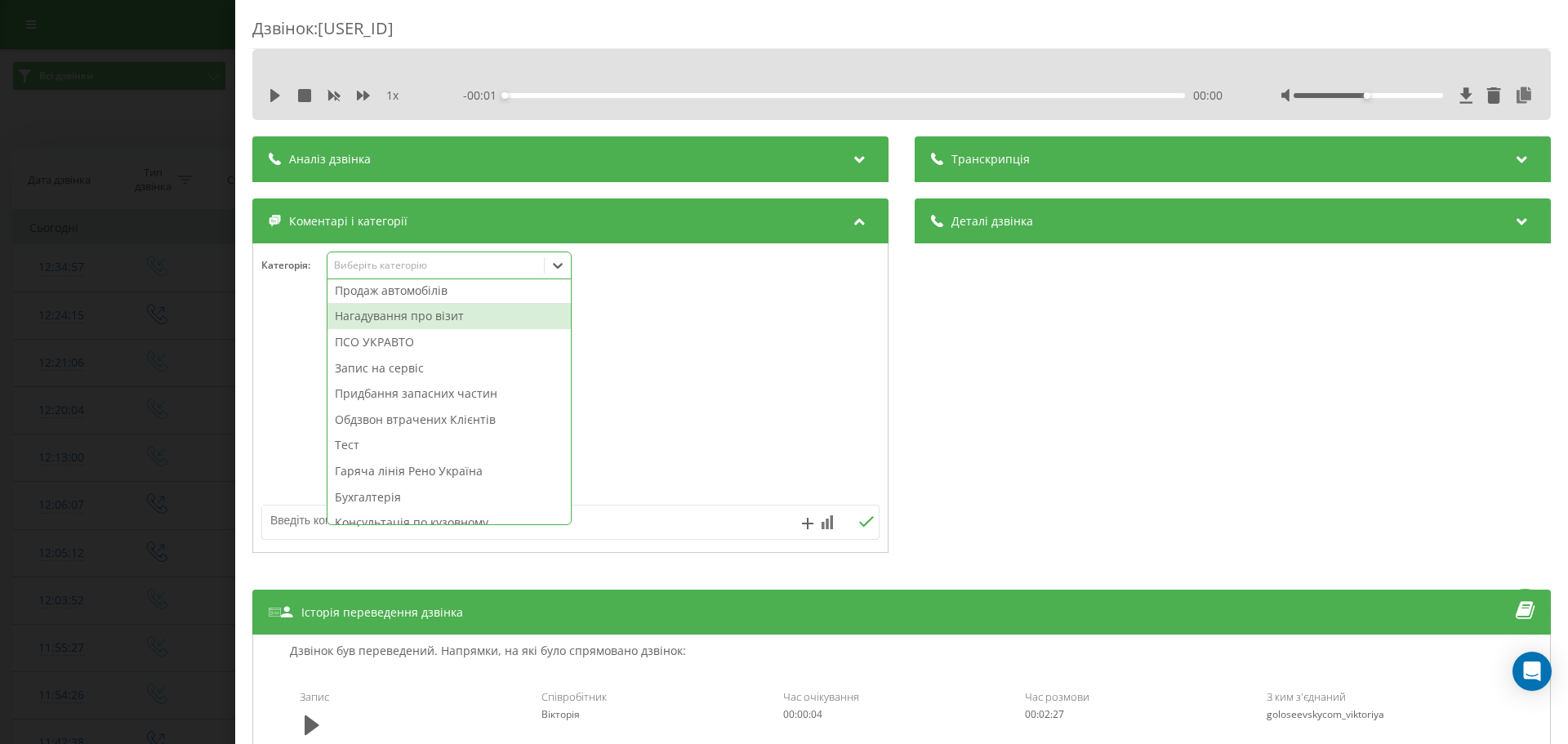 scroll, scrollTop: 195, scrollLeft: 0, axis: vertical 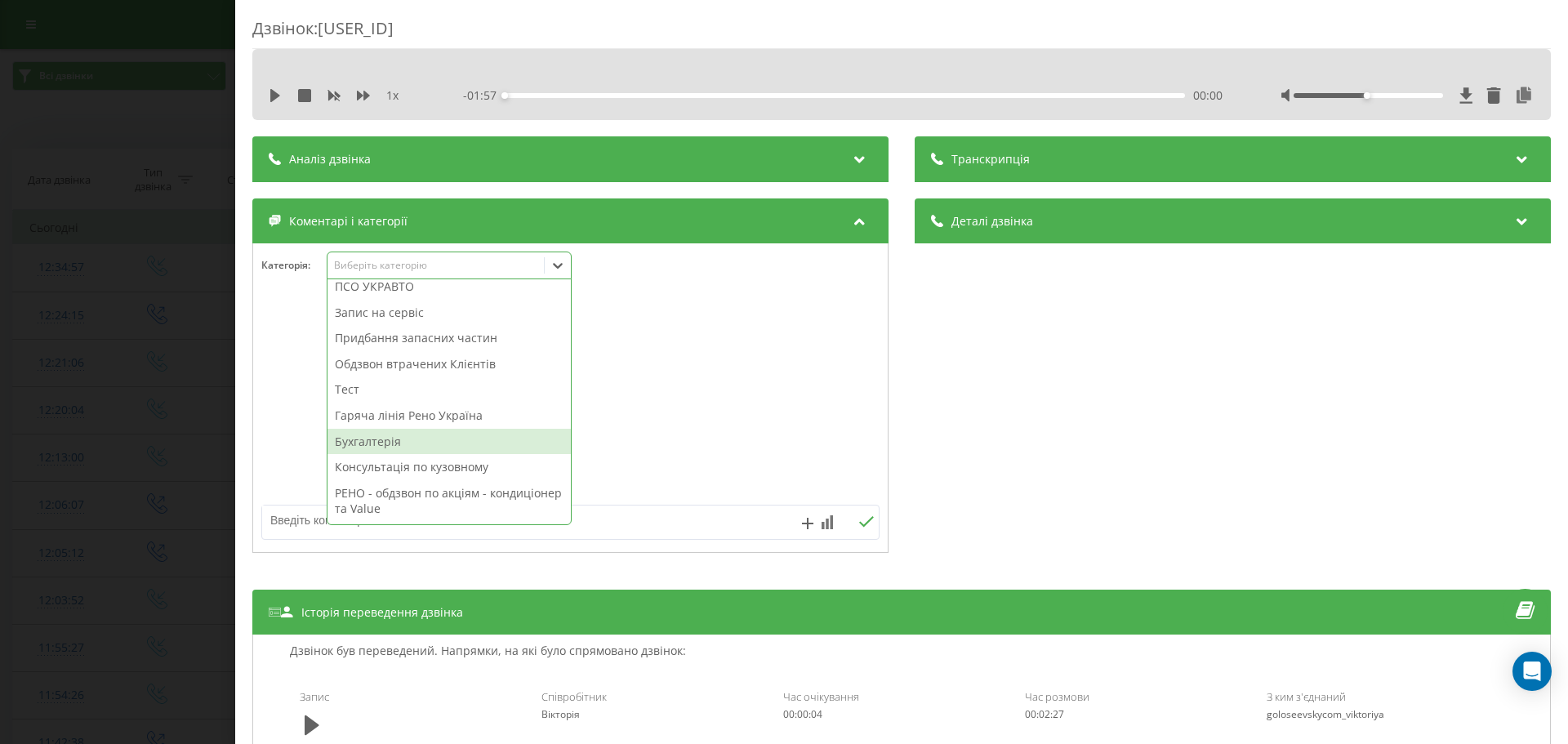 click on "Бухгалтерія" at bounding box center (449, 442) 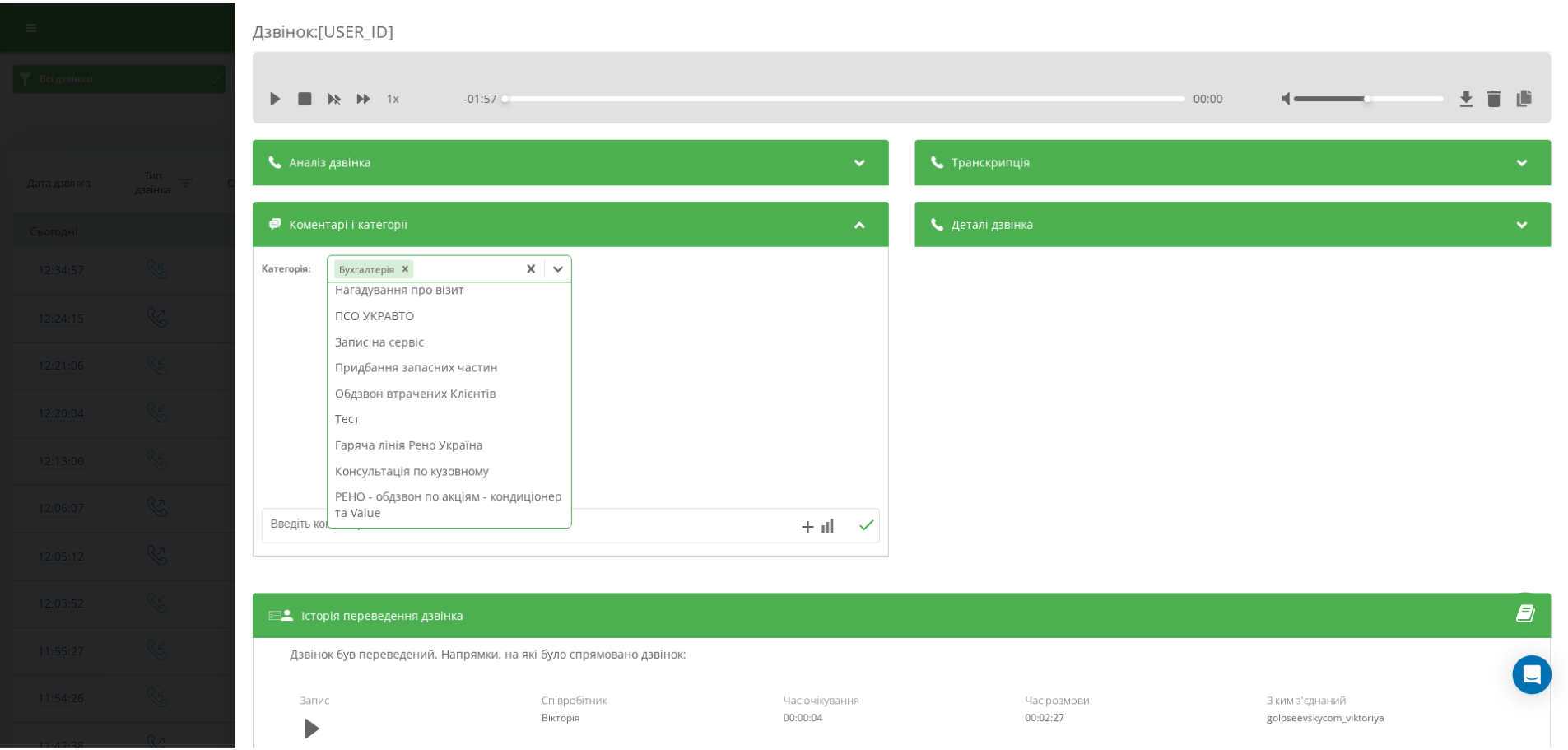 scroll, scrollTop: 170, scrollLeft: 0, axis: vertical 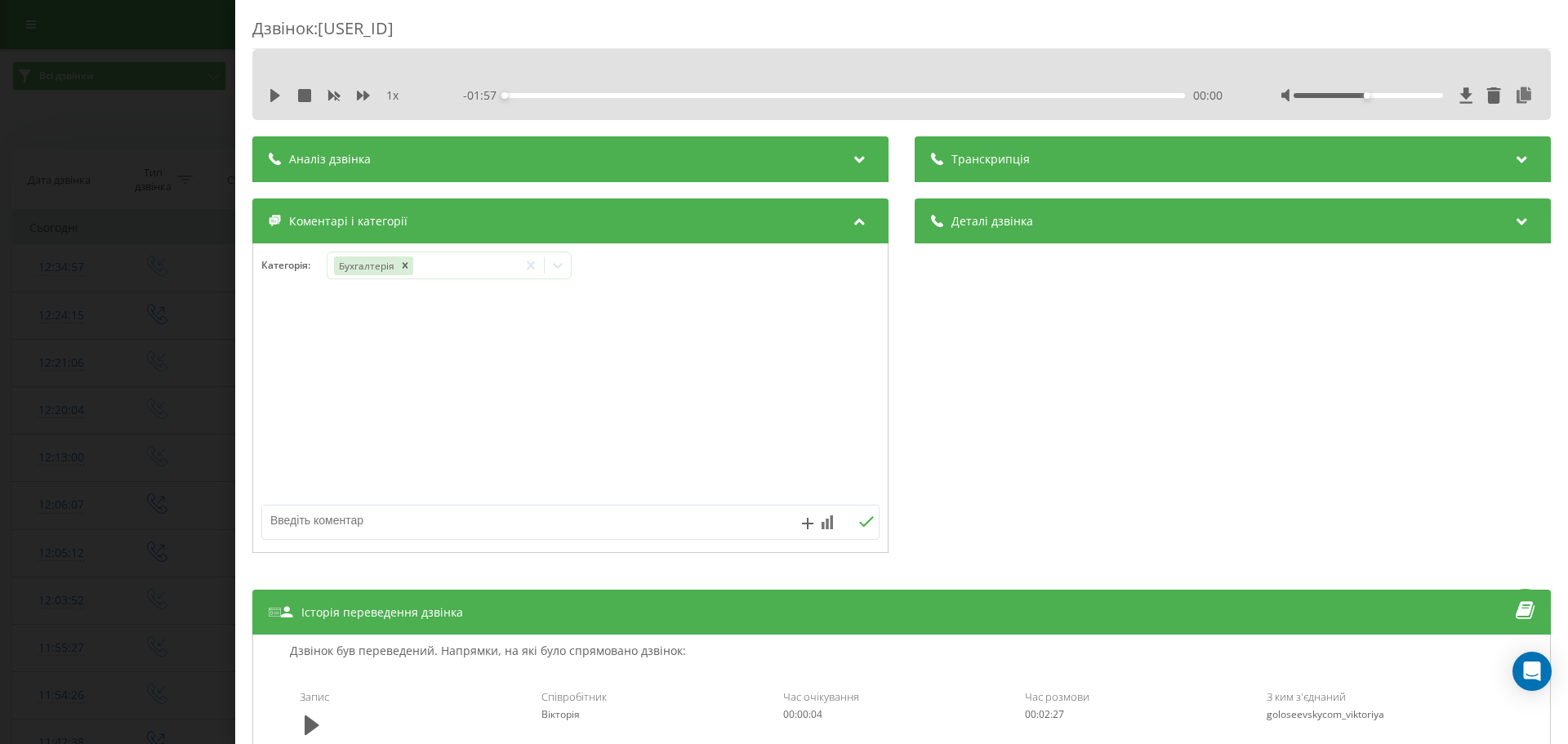 click on "Дзвінок :  ua2_-1754386471.59160   1 x  - 01:57 00:00   00:00   Транскрипція Для AI-аналізу майбутніх дзвінків  налаштуйте та активуйте профіль на сторінці . Якщо профіль вже є і дзвінок відповідає його умовам, оновіть сторінку через 10 хвилин - AI аналізує поточний дзвінок. Аналіз дзвінка Для AI-аналізу майбутніх дзвінків  налаштуйте та активуйте профіль на сторінці . Якщо профіль вже є і дзвінок відповідає його умовам, оновіть сторінку через 10 хвилин - AI аналізує поточний дзвінок. Деталі дзвінка Загальне Дата дзвінка 2025-08-05 12:34:57 Тип дзвінка Вхідний Статус дзвінка Повторний 380948212298 :" at bounding box center [784, 372] 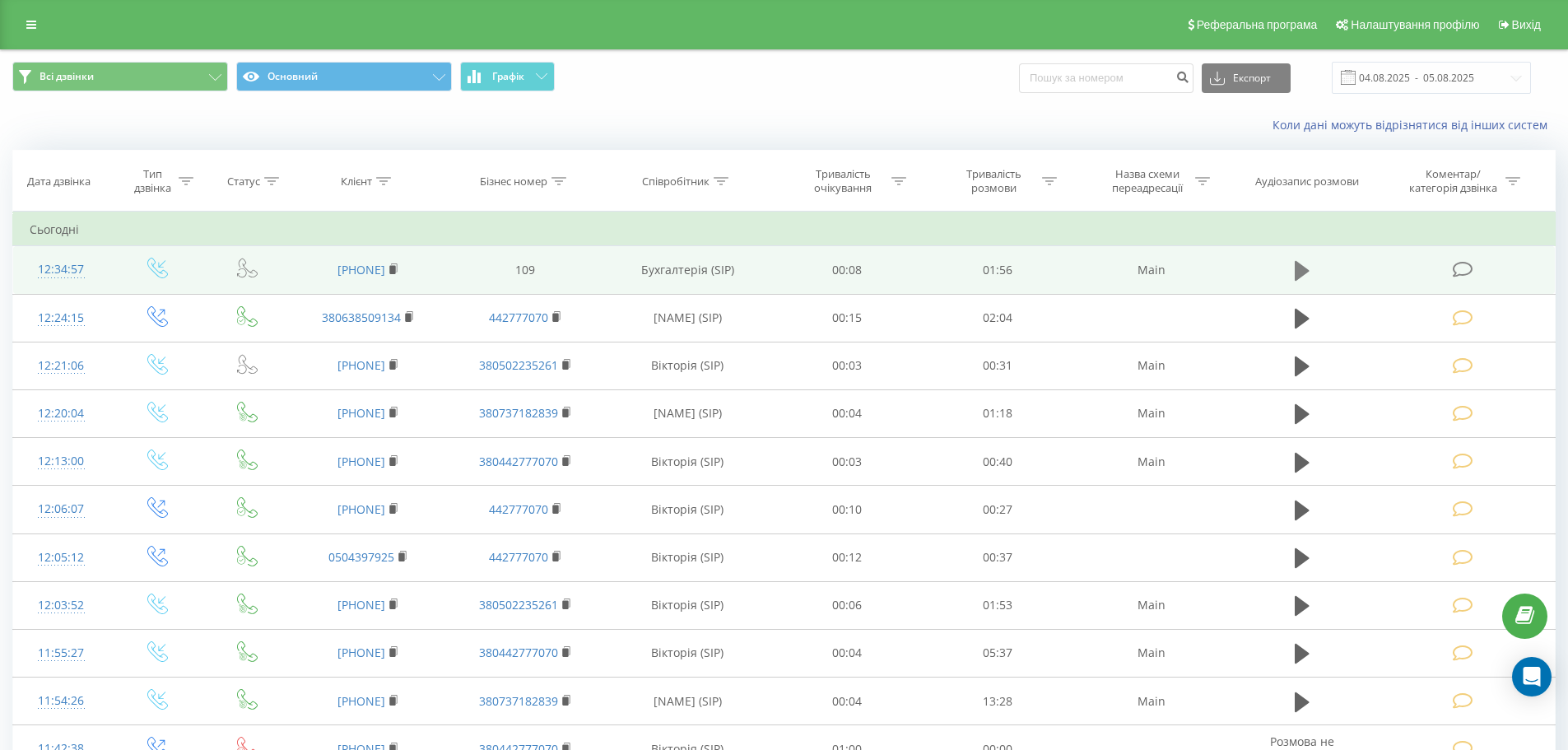 click 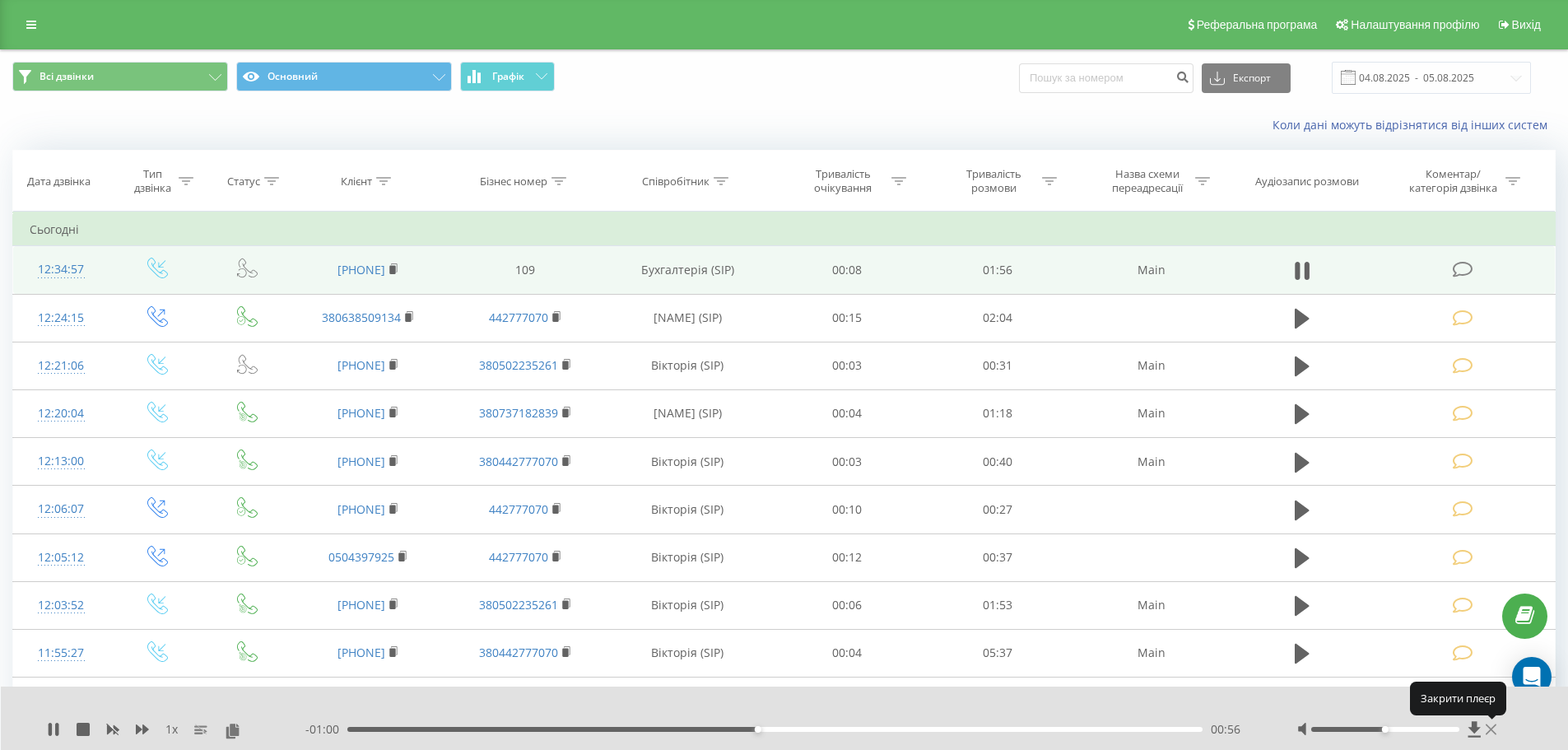 click 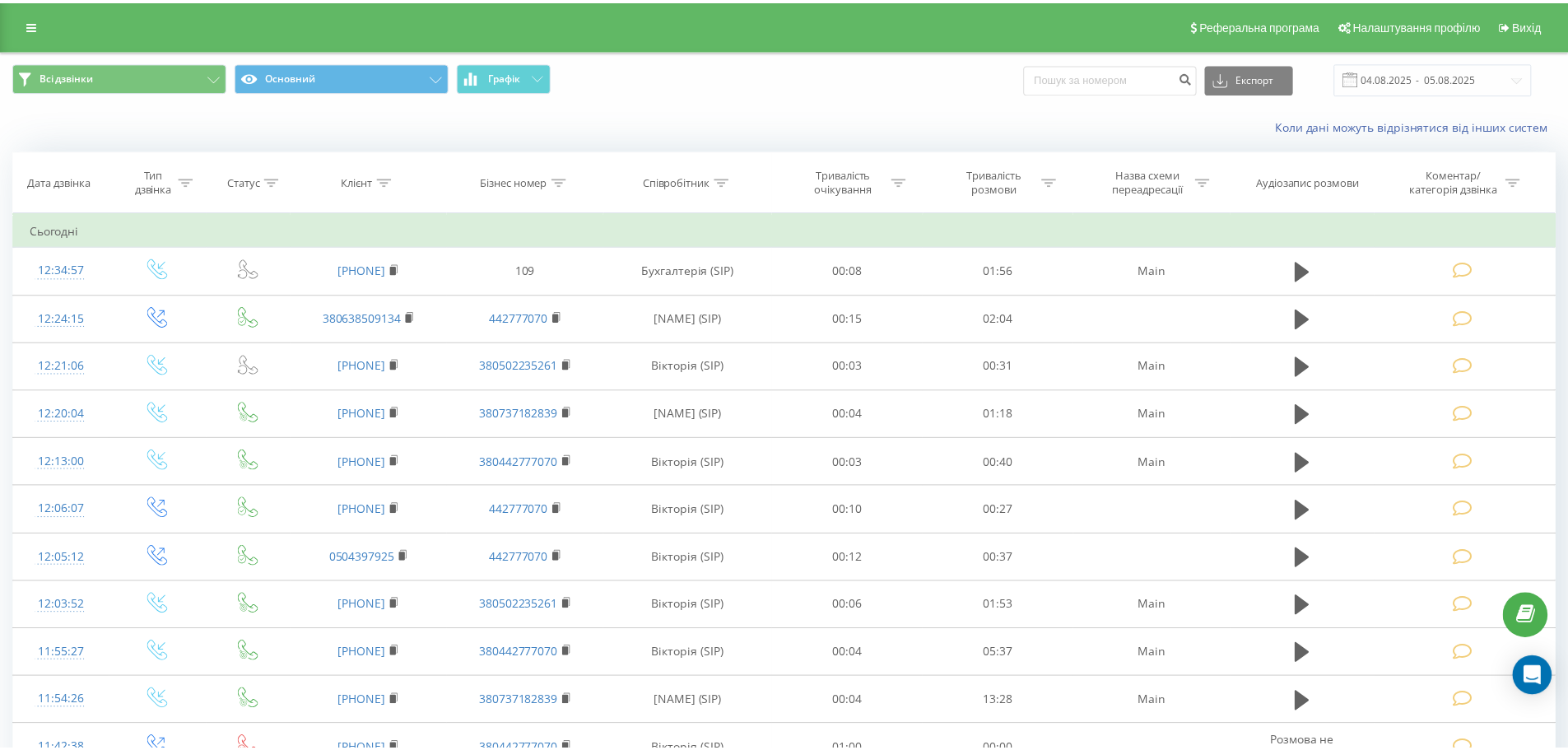 scroll, scrollTop: 0, scrollLeft: 0, axis: both 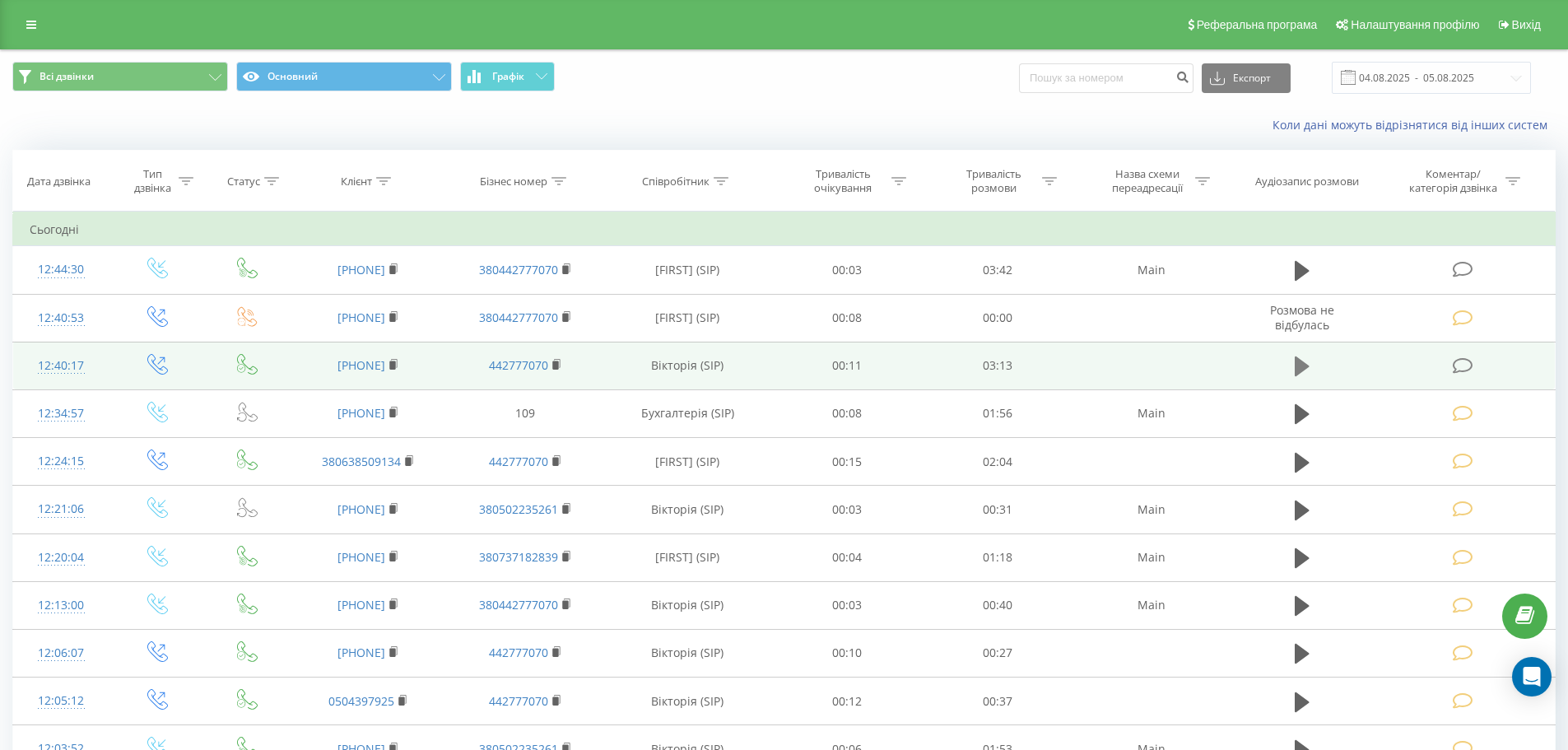 click 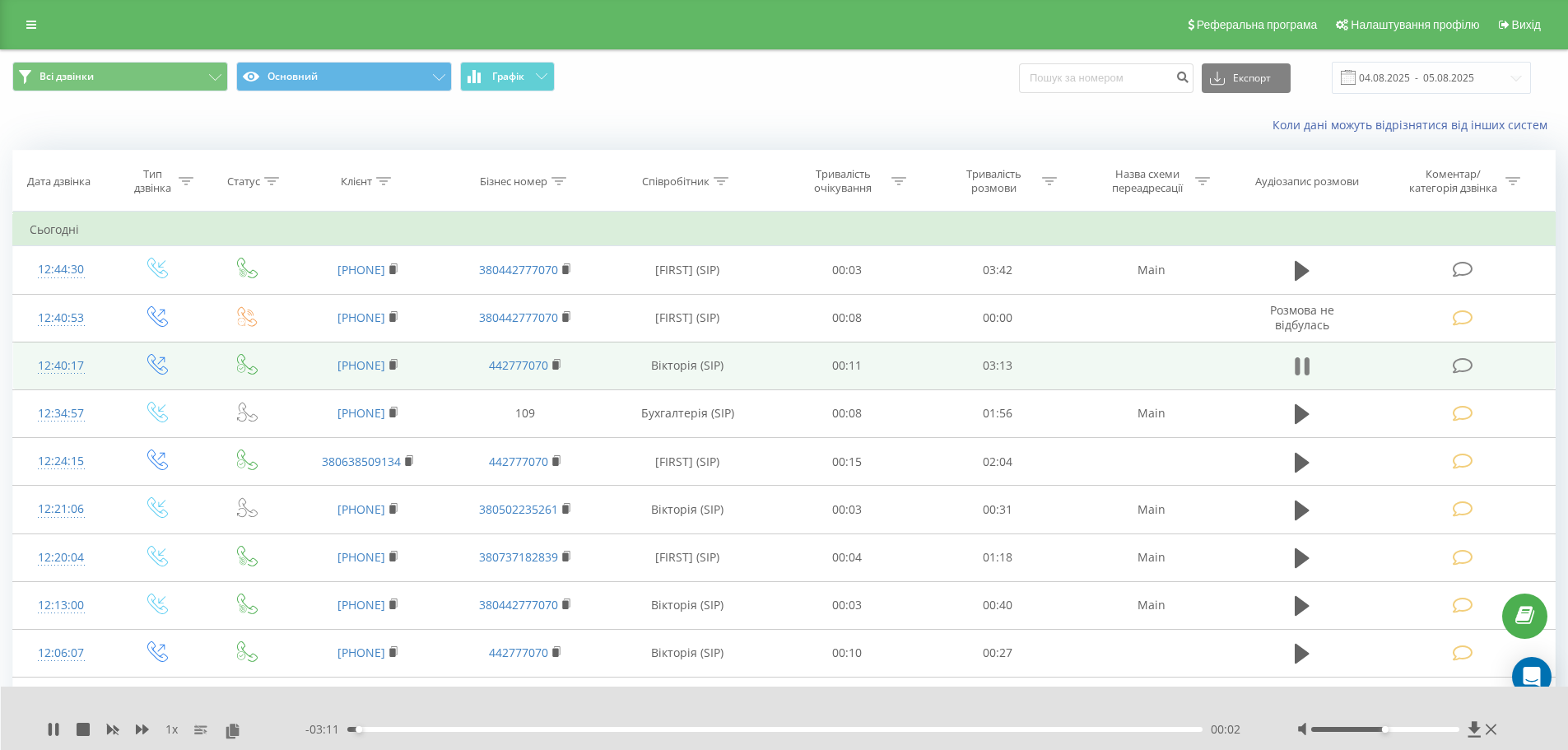 click 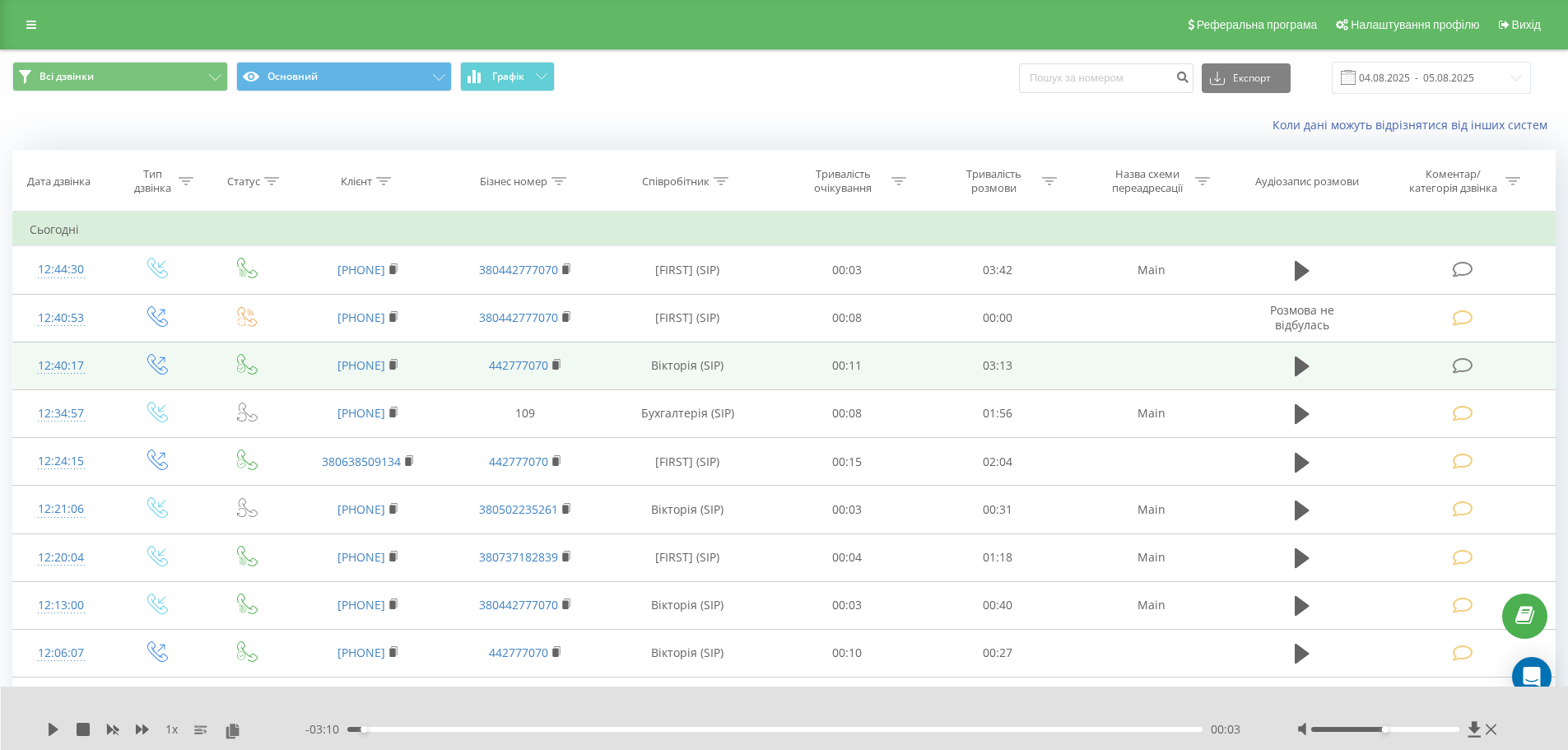 click at bounding box center (1463, 366) 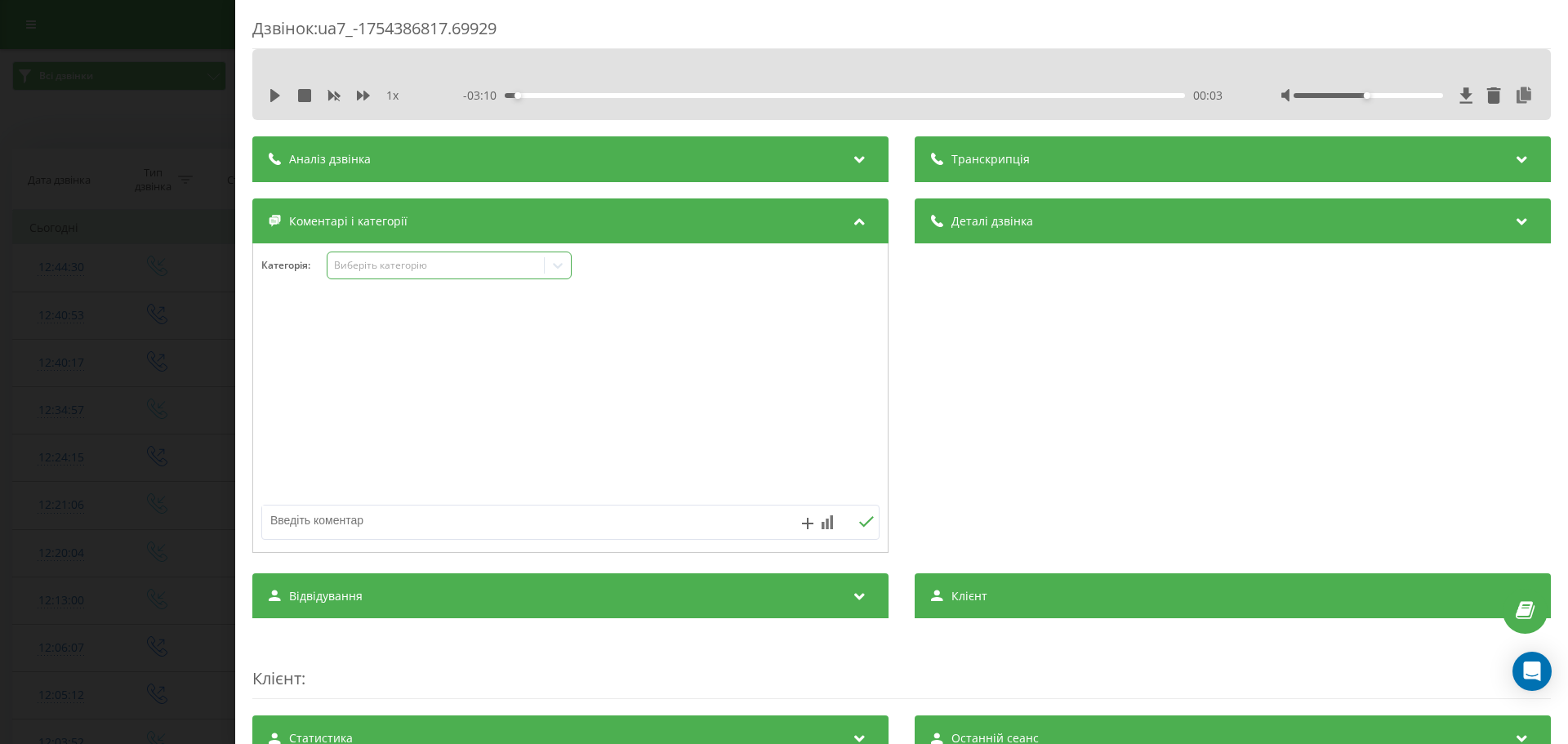 click on "Виберіть категорію" at bounding box center (436, 265) 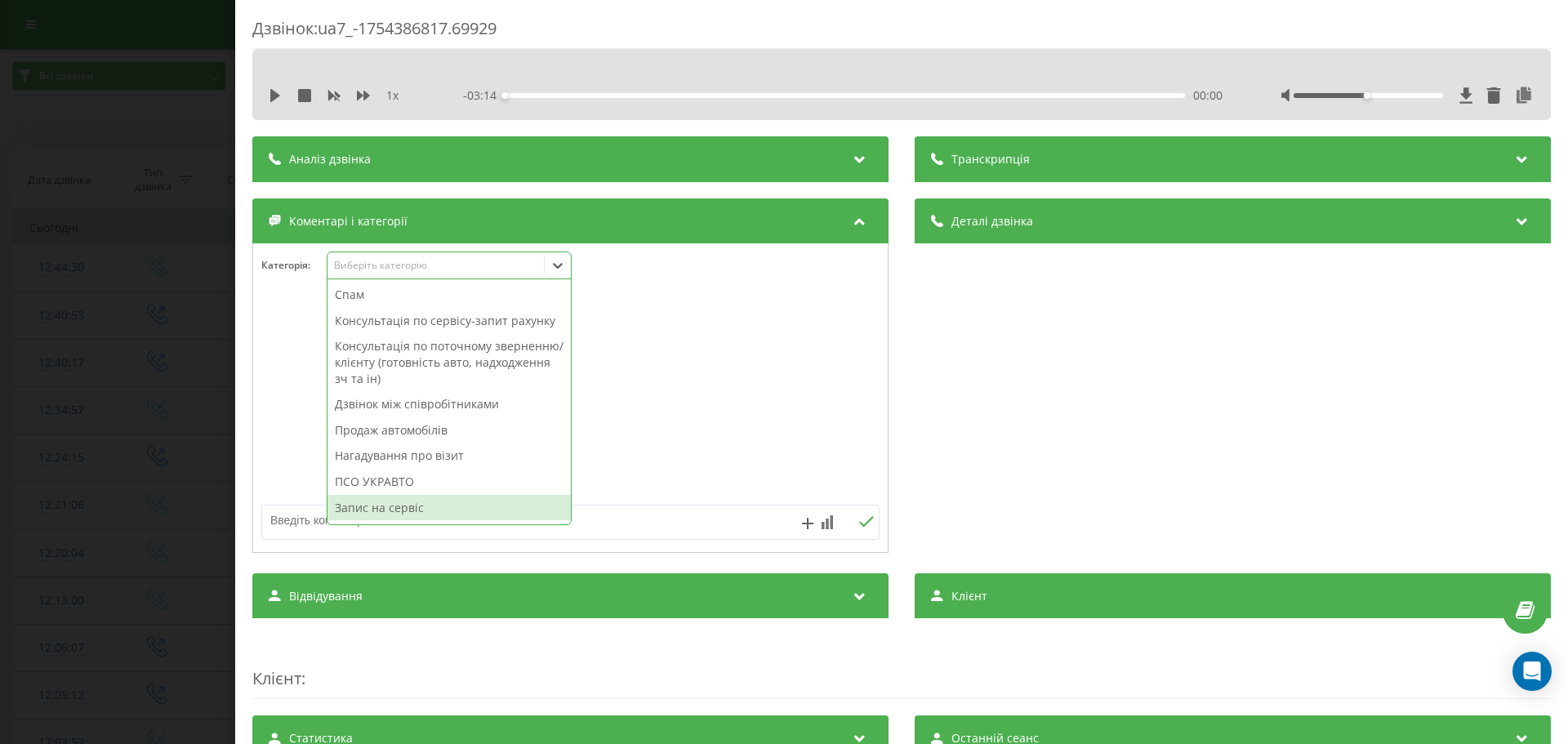 click on "Запис на сервіс" at bounding box center [449, 508] 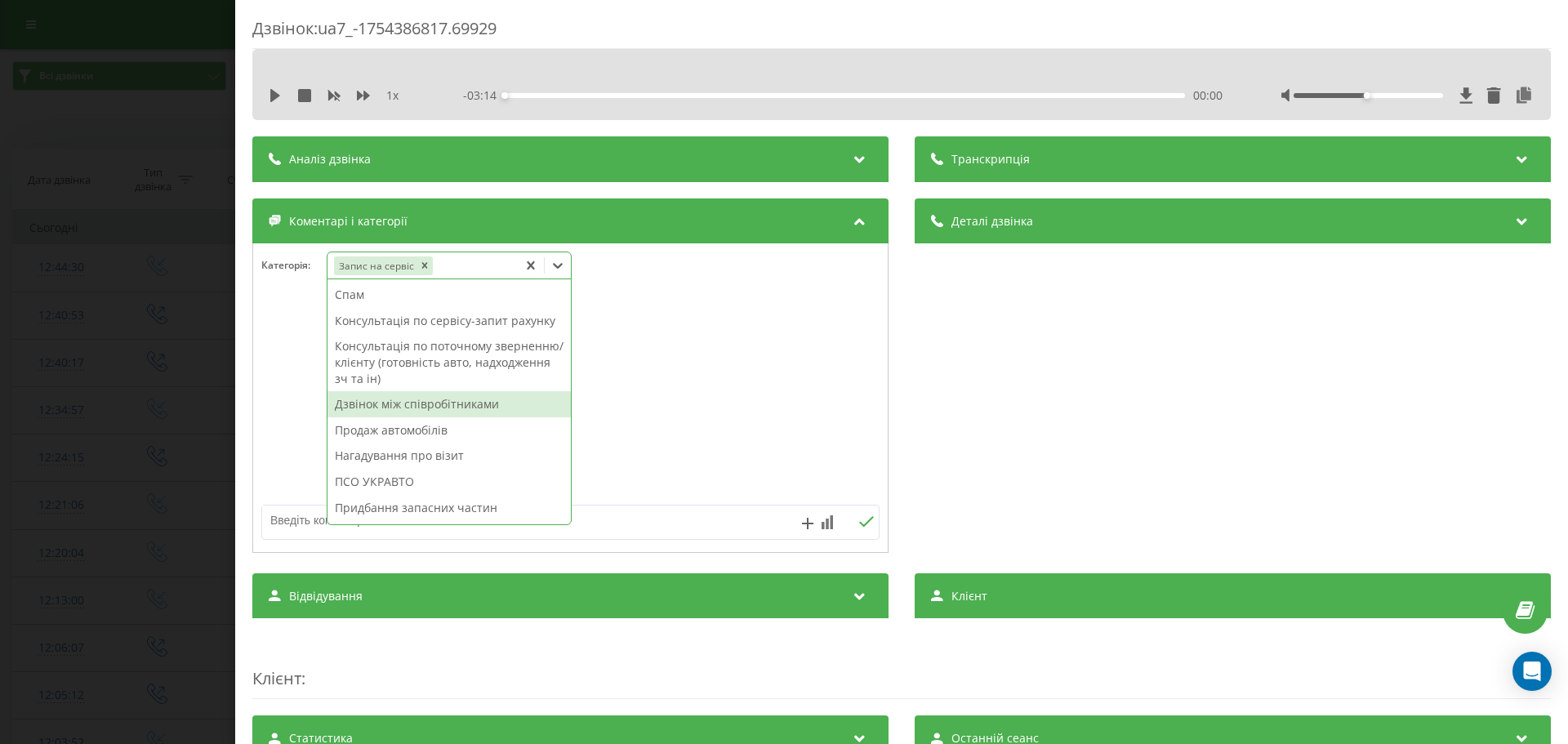 click at bounding box center (509, 522) 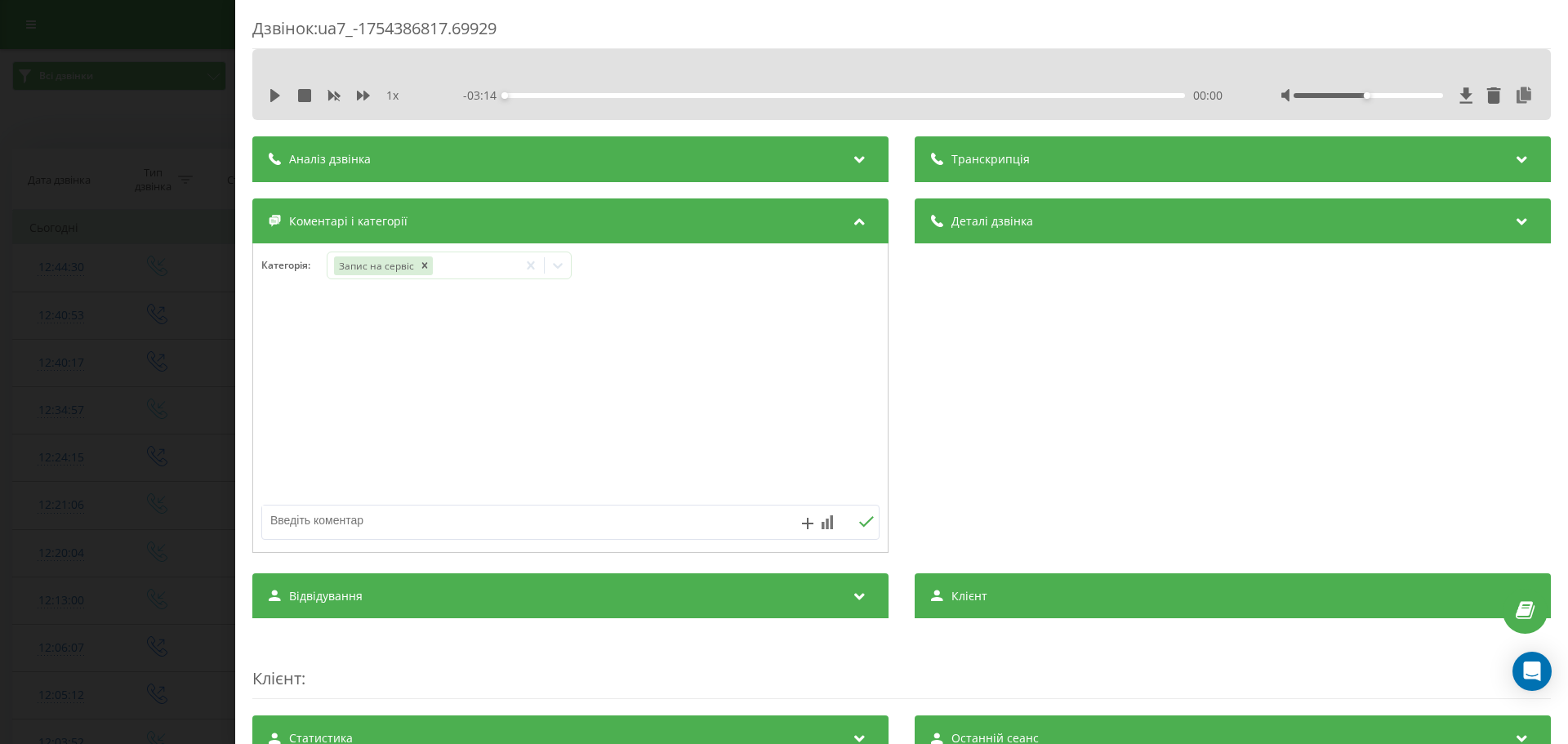 click at bounding box center (509, 520) 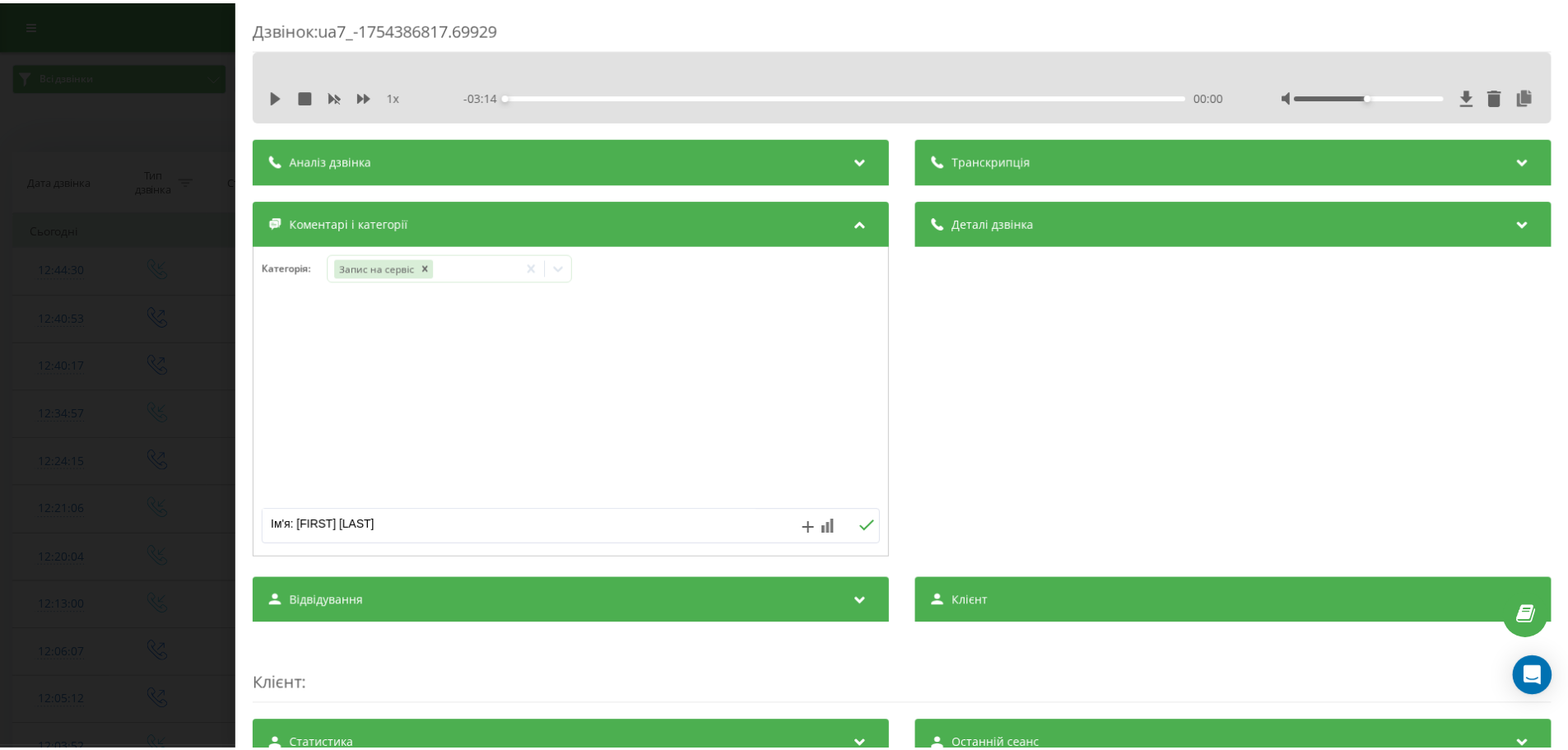 scroll, scrollTop: 231, scrollLeft: 0, axis: vertical 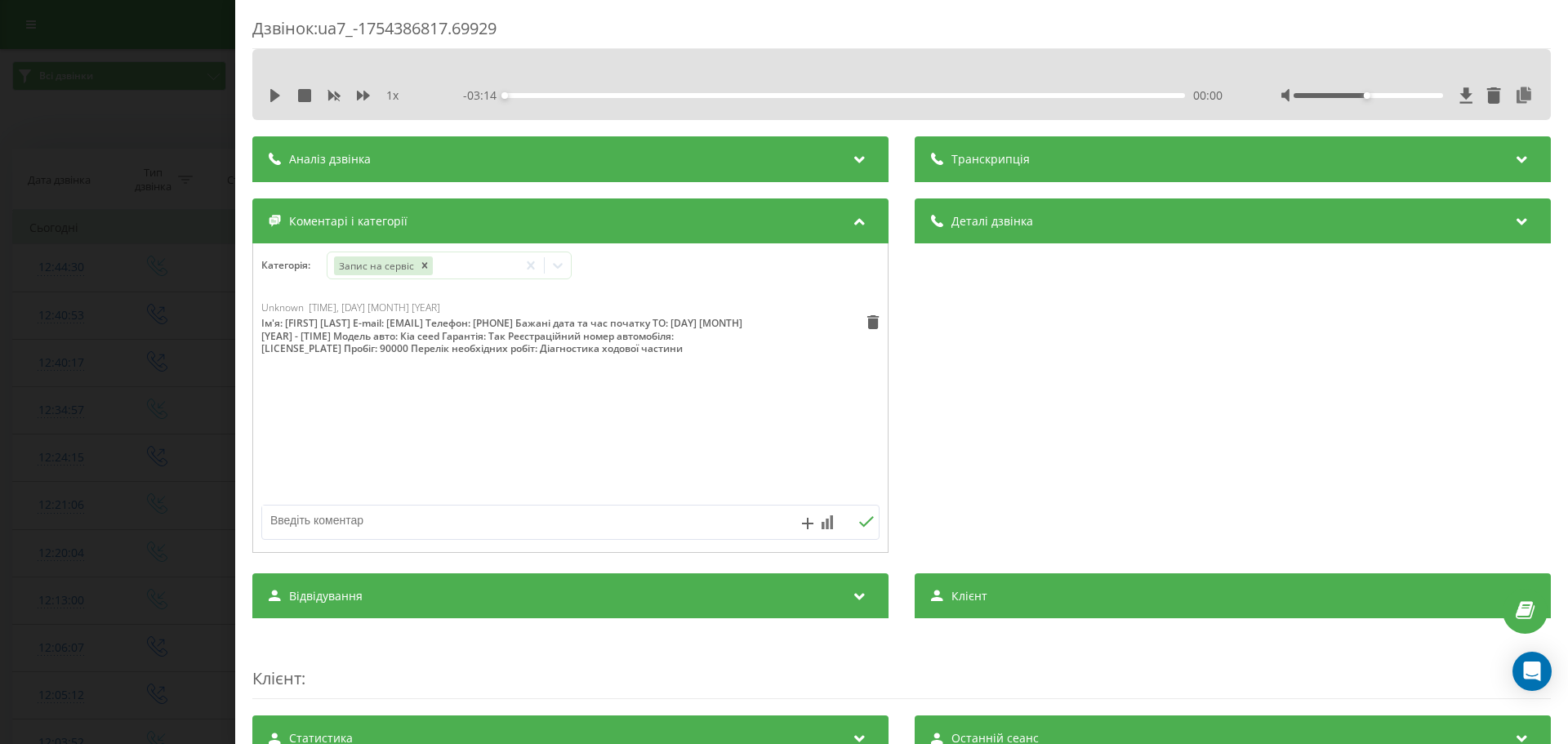 click at bounding box center (509, 520) 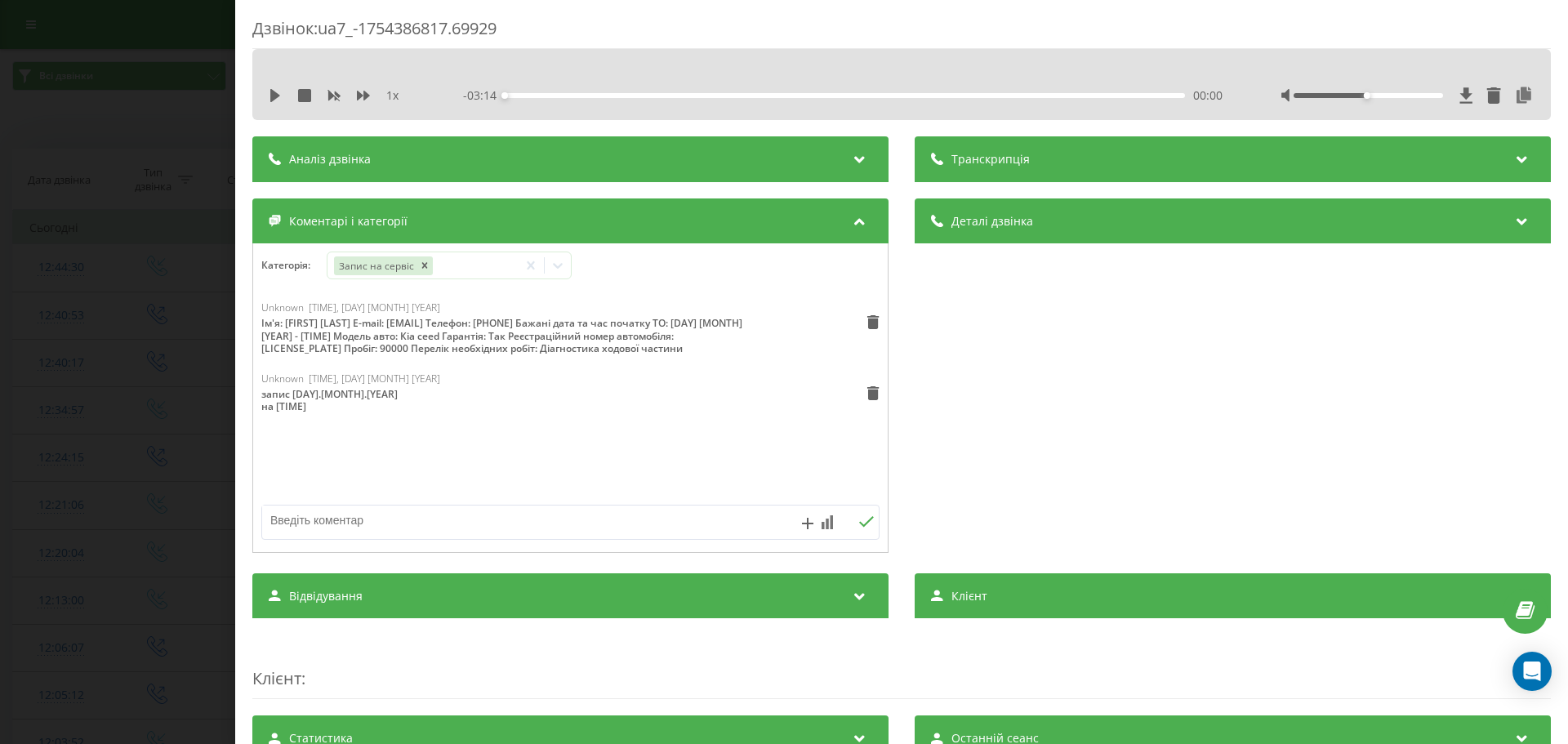click on "Дзвінок :  ua7_-1754386817.69929   1 x  - 03:14 00:00   00:00   Транскрипція Для AI-аналізу майбутніх дзвінків  налаштуйте та активуйте профіль на сторінці . Якщо профіль вже є і дзвінок відповідає його умовам, оновіть сторінку через 10 хвилин - AI аналізує поточний дзвінок. Аналіз дзвінка Для AI-аналізу майбутніх дзвінків  налаштуйте та активуйте профіль на сторінці . Якщо профіль вже є і дзвінок відповідає його умовам, оновіть сторінку через 10 хвилин - AI аналізує поточний дзвінок. Деталі дзвінка Загальне Дата дзвінка 2025-08-05 12:40:17 Тип дзвінка Вихідний Статус дзвінка Успішний 442777070 n/a :" at bounding box center [784, 372] 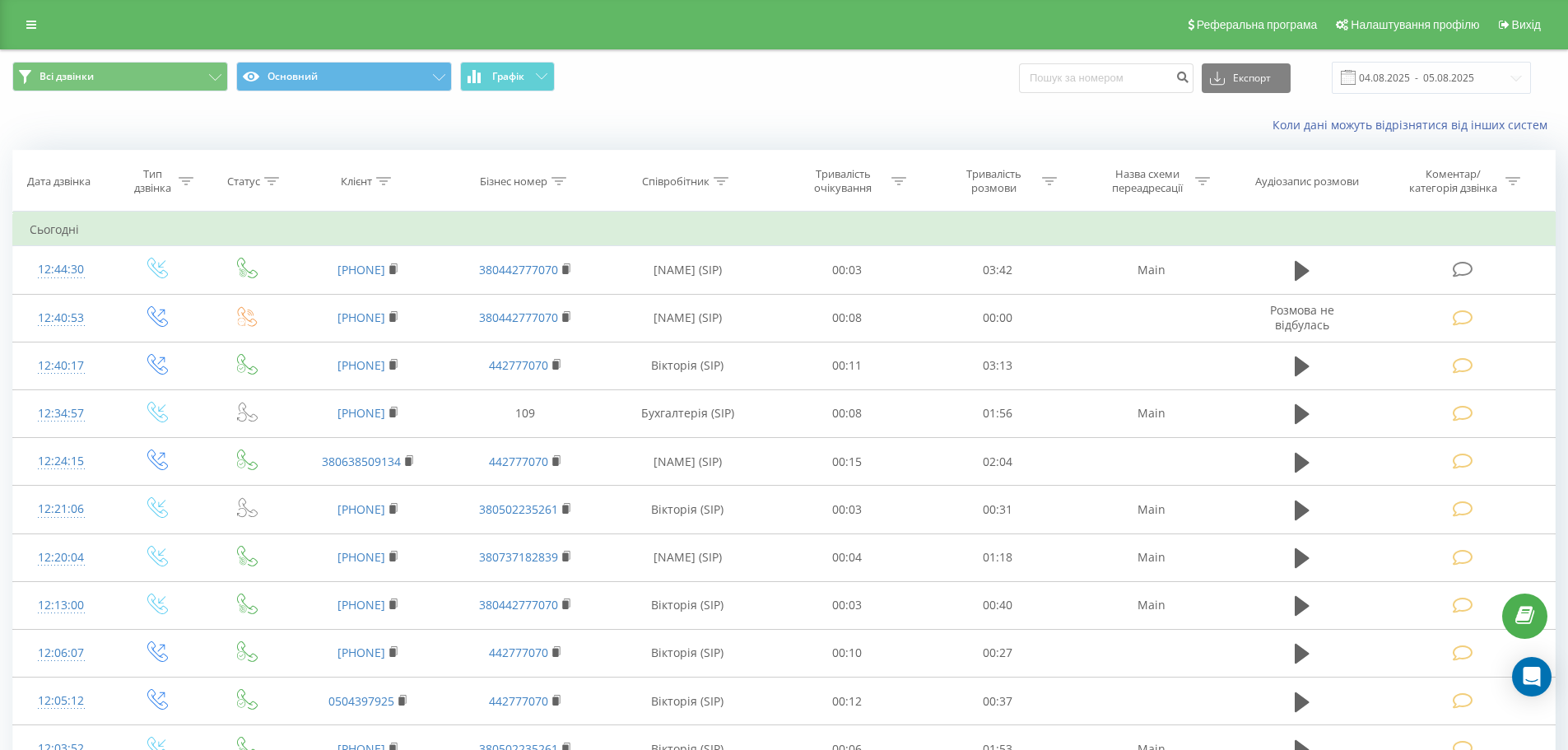 scroll, scrollTop: 0, scrollLeft: 0, axis: both 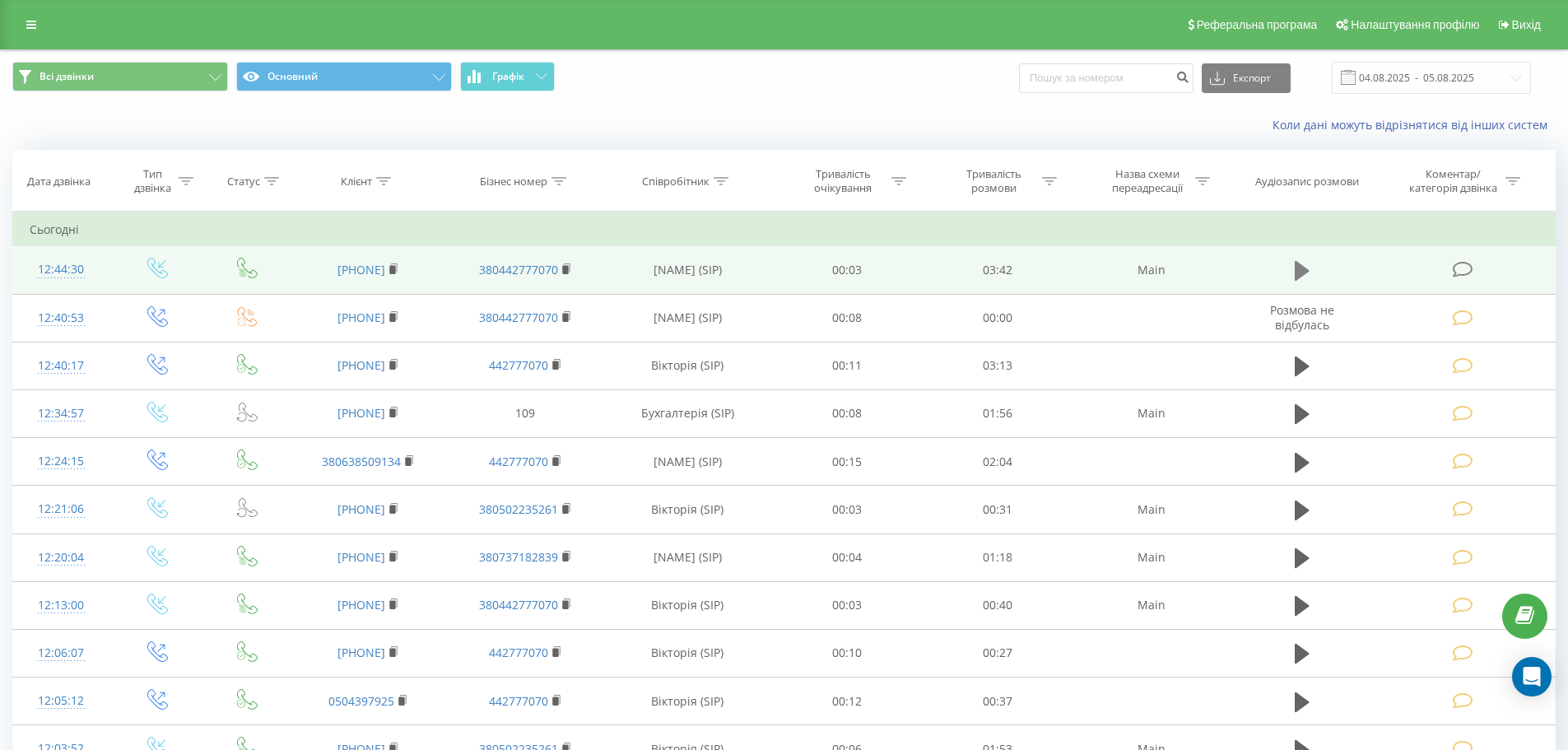 click 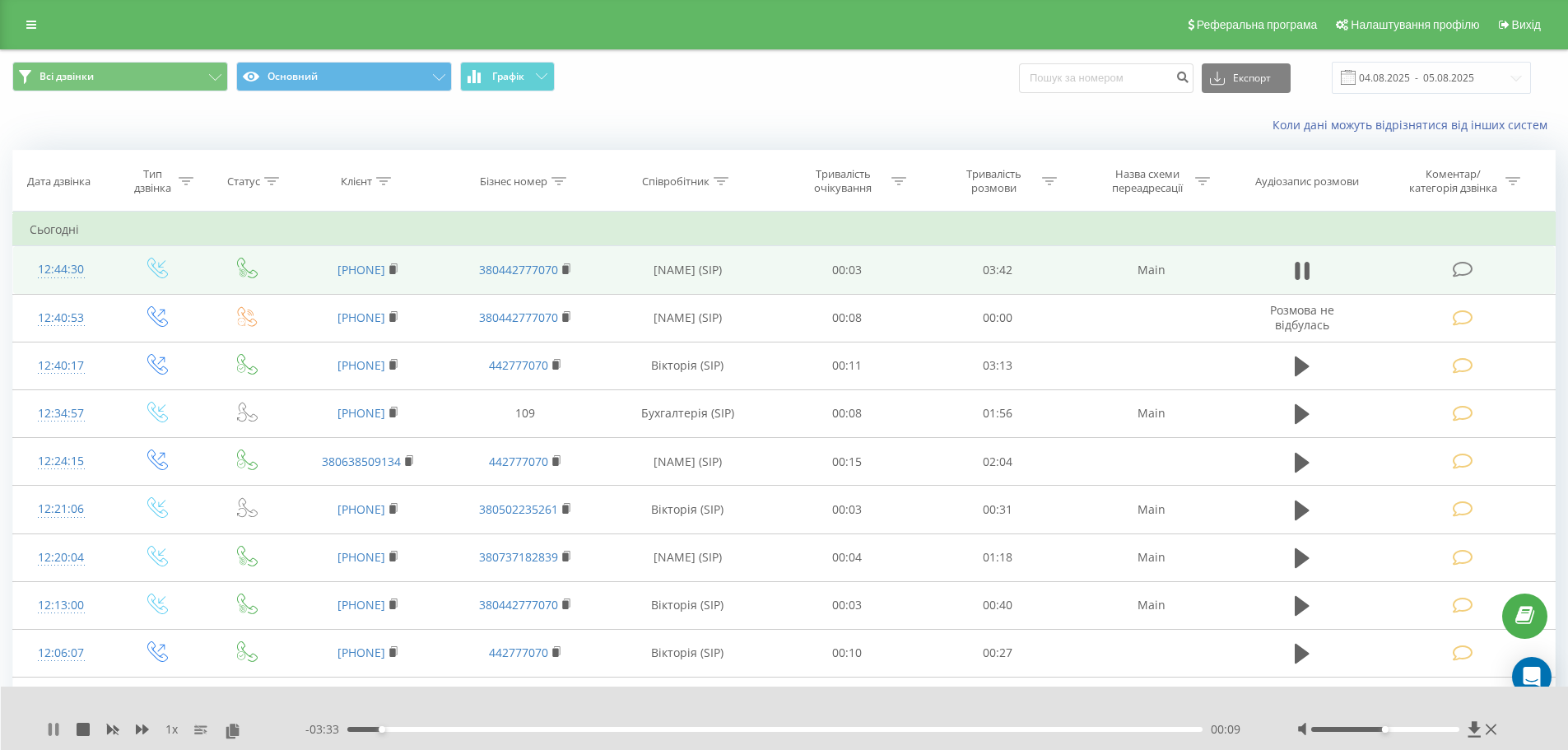 click 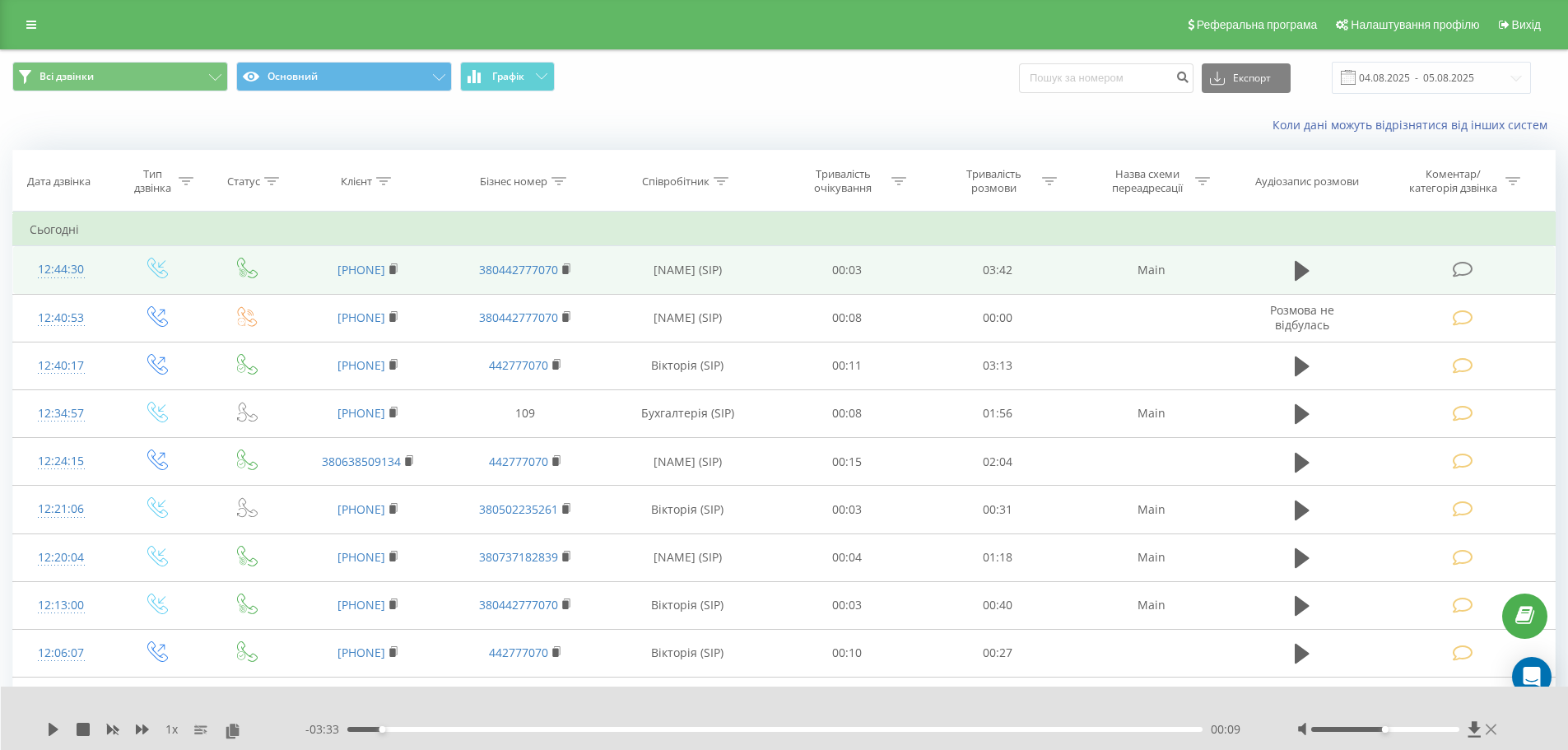 click 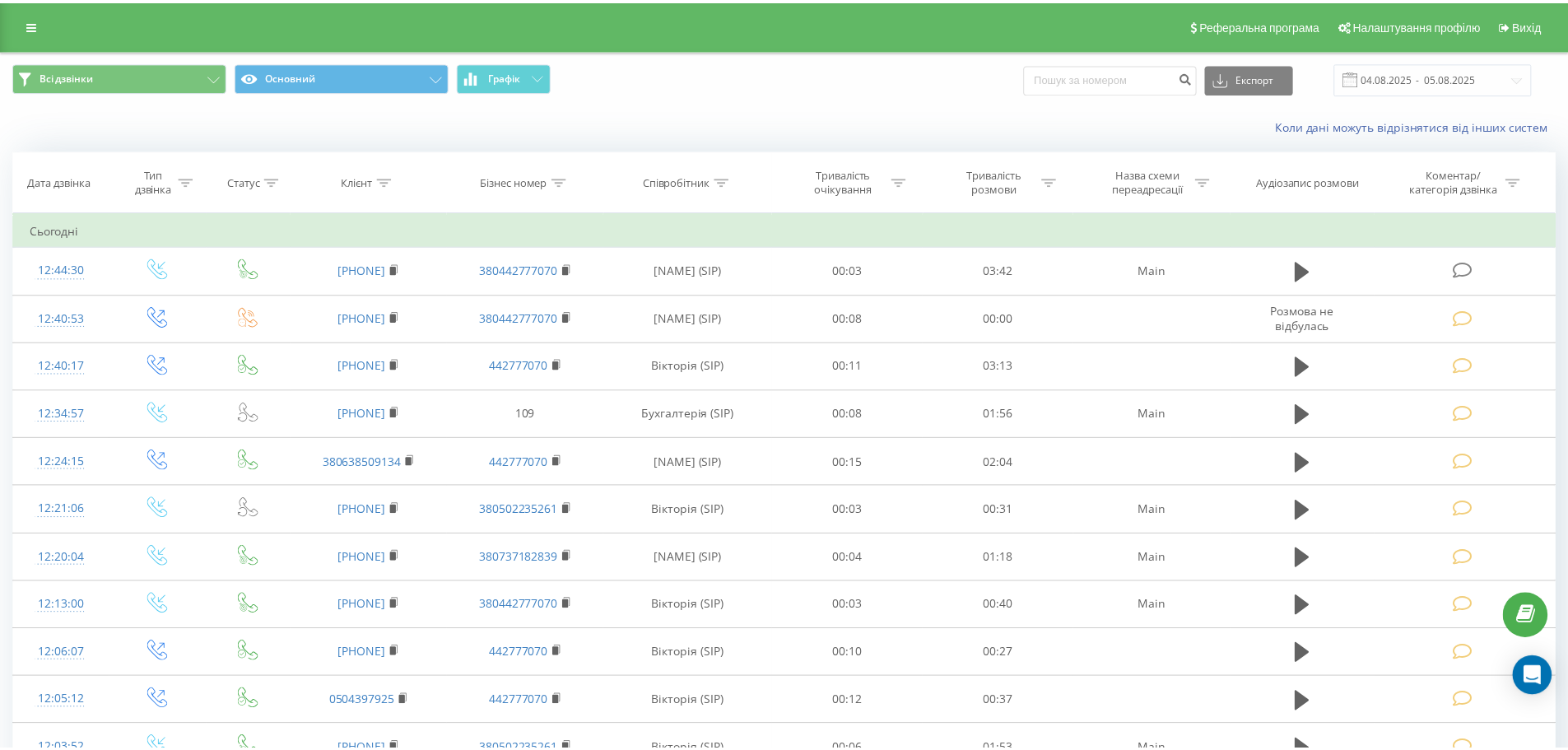 scroll, scrollTop: 0, scrollLeft: 0, axis: both 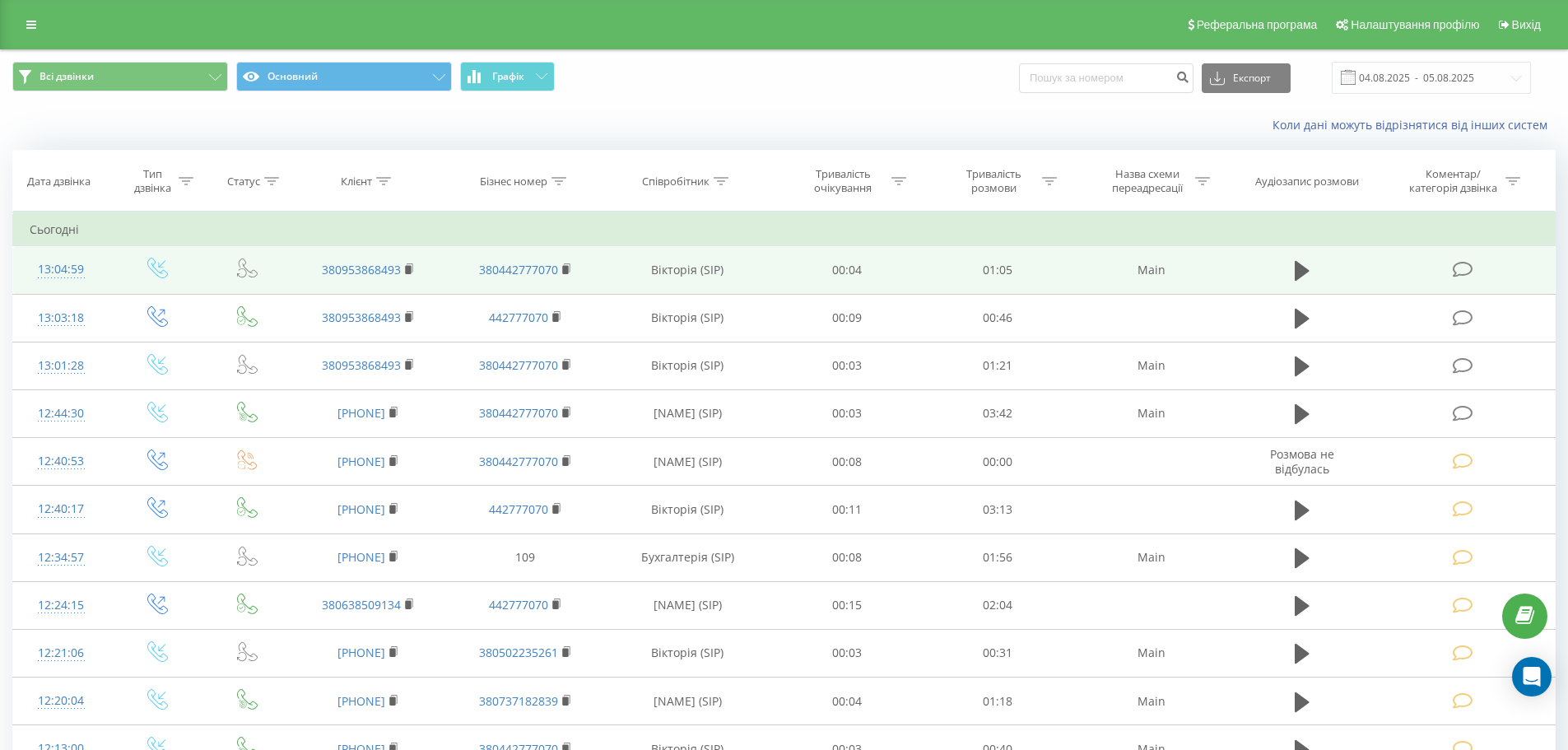 click at bounding box center [1463, 269] 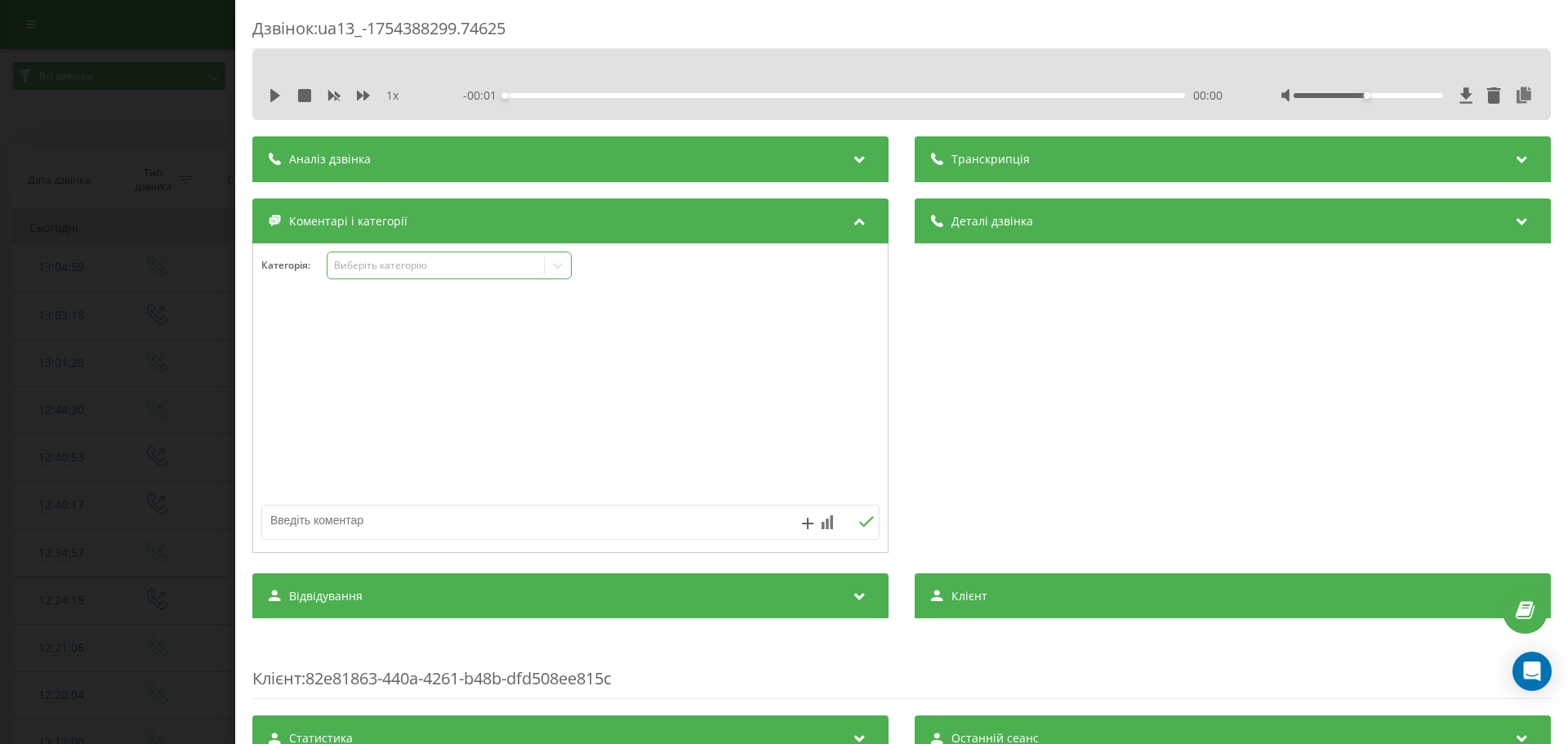 click on "Виберіть категорію" at bounding box center (436, 265) 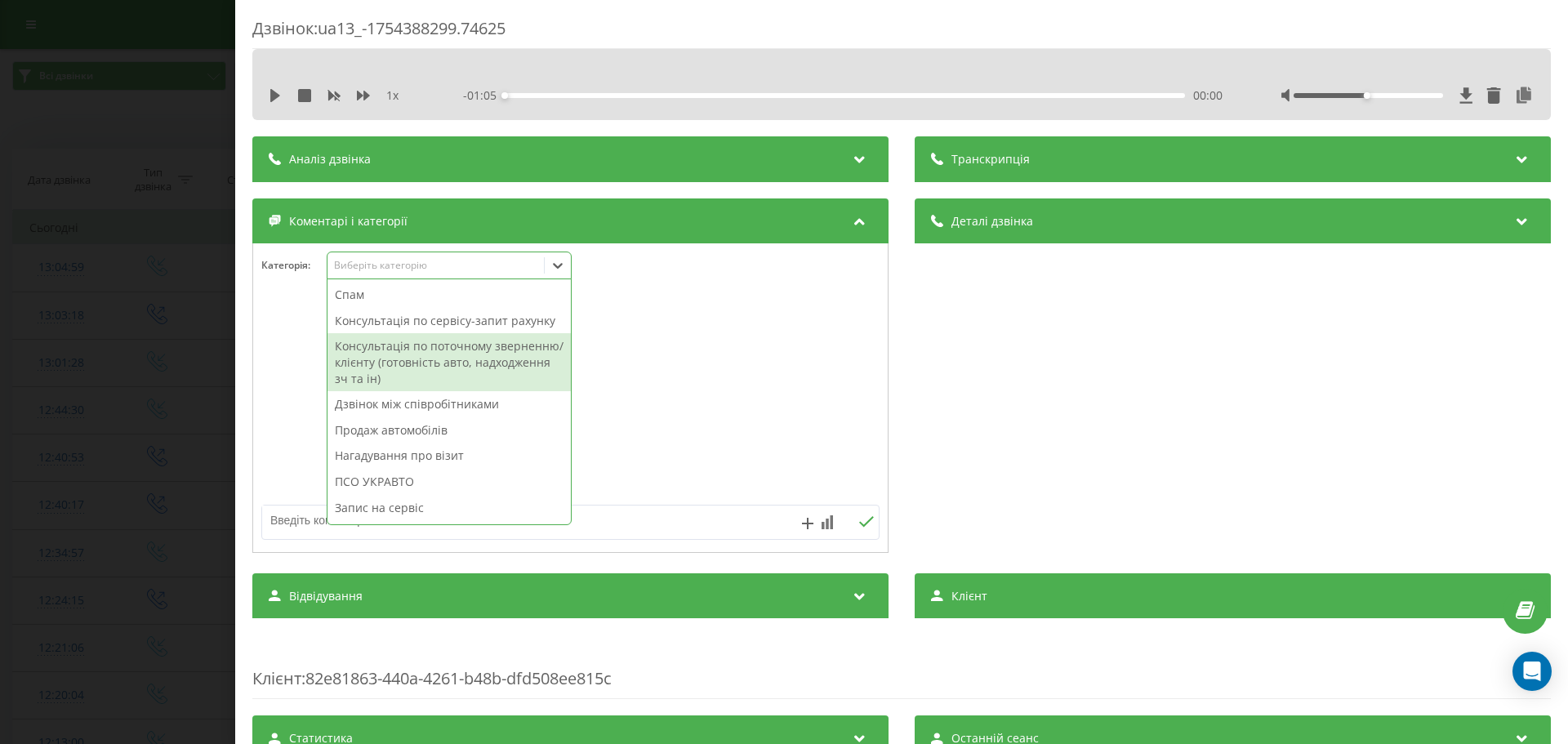click on "Консультація по поточному зверненню/клієнту (готовність авто, надходження зч та ін)" at bounding box center [449, 362] 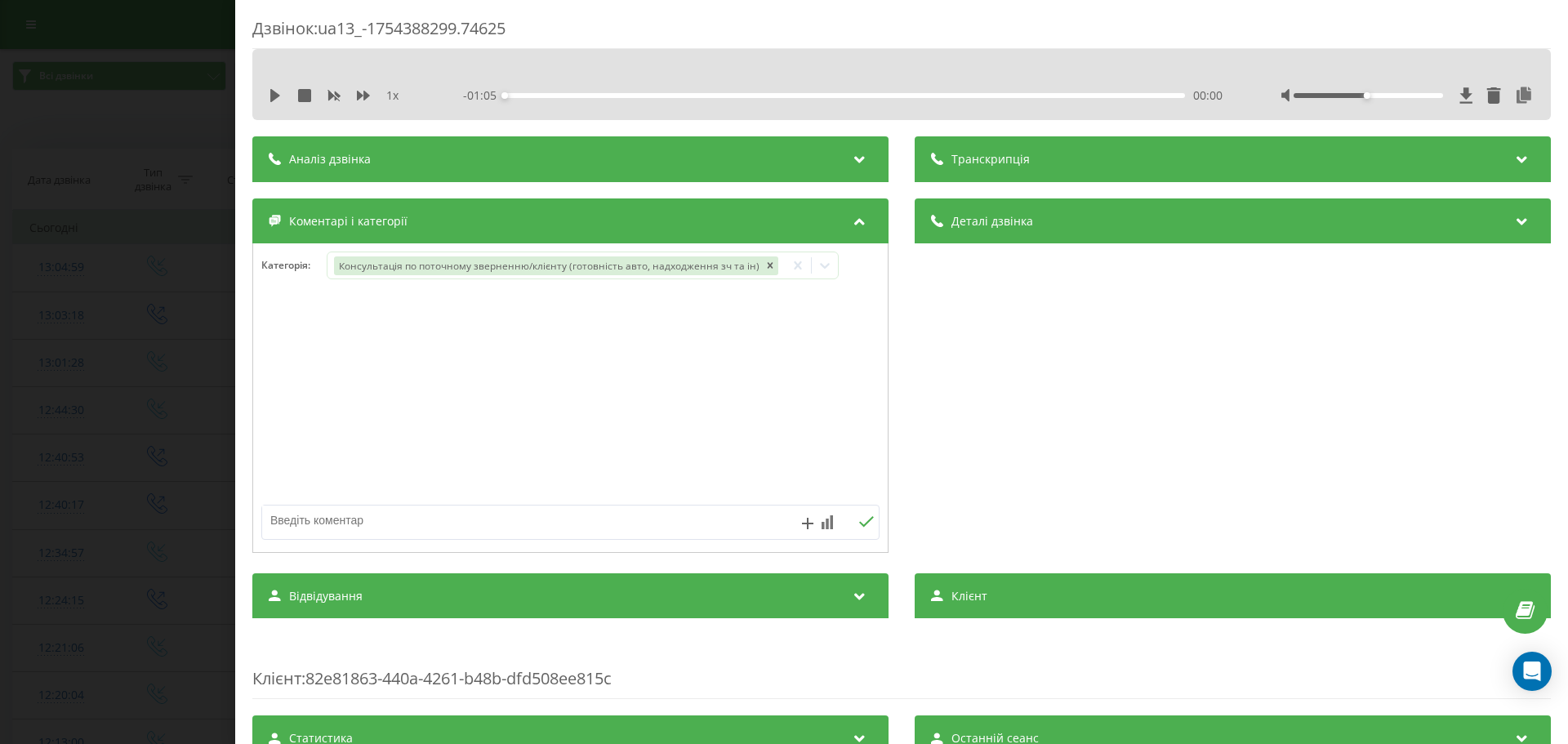 click at bounding box center (509, 520) 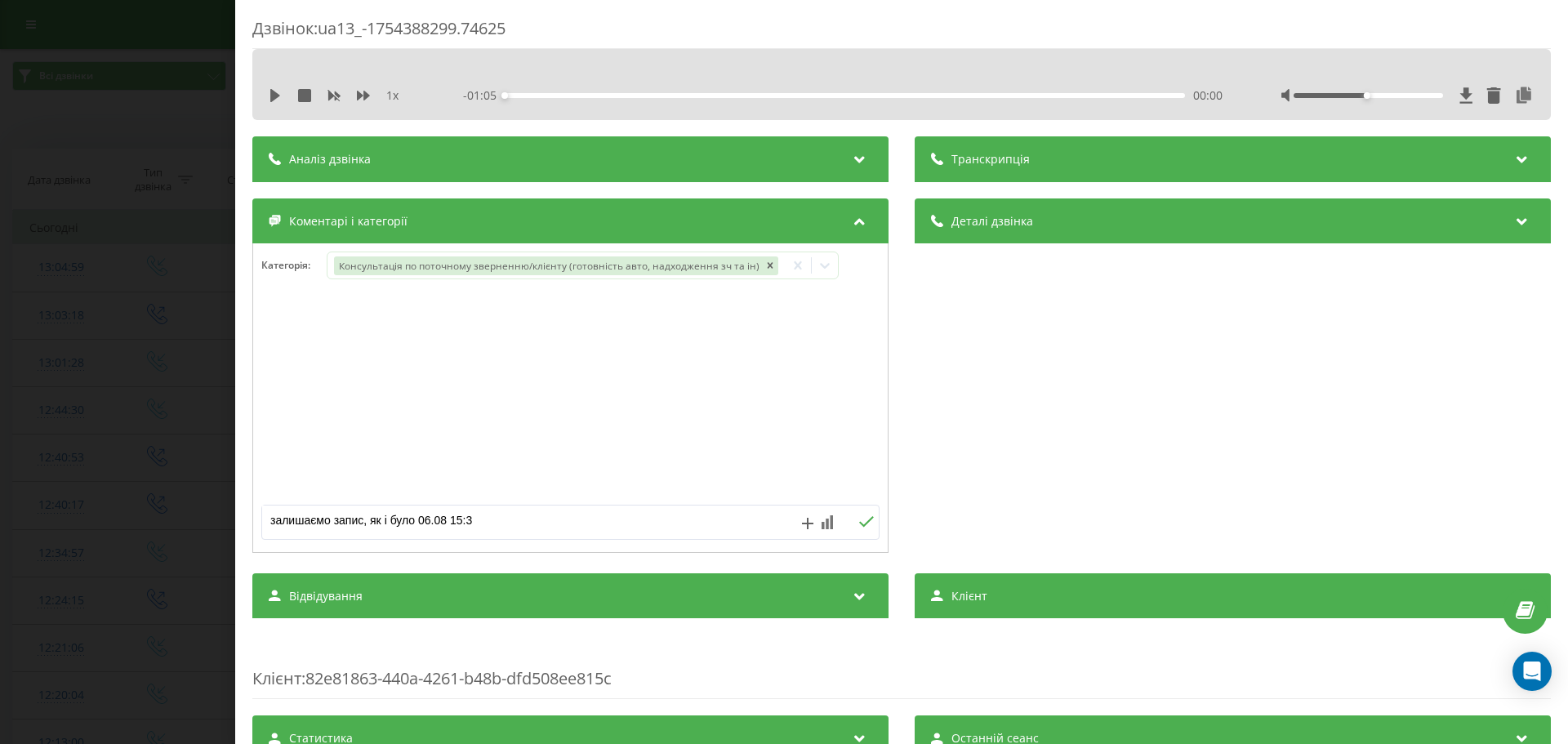 type on "залишаємо запис, як і було 06.08 15:30" 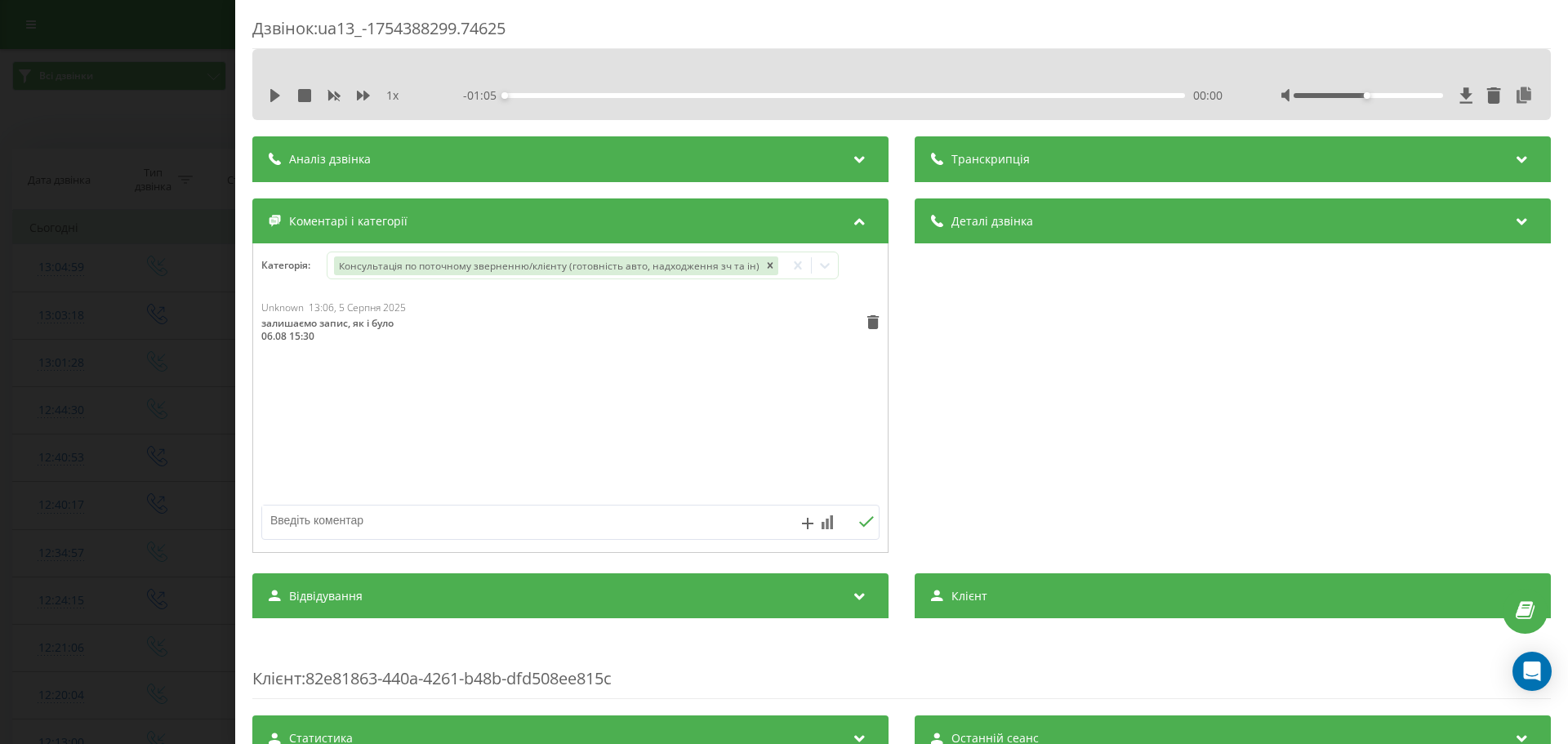 click on "Дзвінок :  ua13_-1754388299.74625   1 x  - 01:05 00:00   00:00   Транскрипція Для AI-аналізу майбутніх дзвінків  налаштуйте та активуйте профіль на сторінці . Якщо профіль вже є і дзвінок відповідає його умовам, оновіть сторінку через 10 хвилин - AI аналізує поточний дзвінок. Аналіз дзвінка Для AI-аналізу майбутніх дзвінків  налаштуйте та активуйте профіль на сторінці . Якщо профіль вже є і дзвінок відповідає його умовам, оновіть сторінку через 10 хвилин - AI аналізує поточний дзвінок. Деталі дзвінка Загальне Дата дзвінка 2025-08-05 13:04:59 Тип дзвінка Вхідний Статус дзвінка Повторний 380953868493 /" at bounding box center [784, 372] 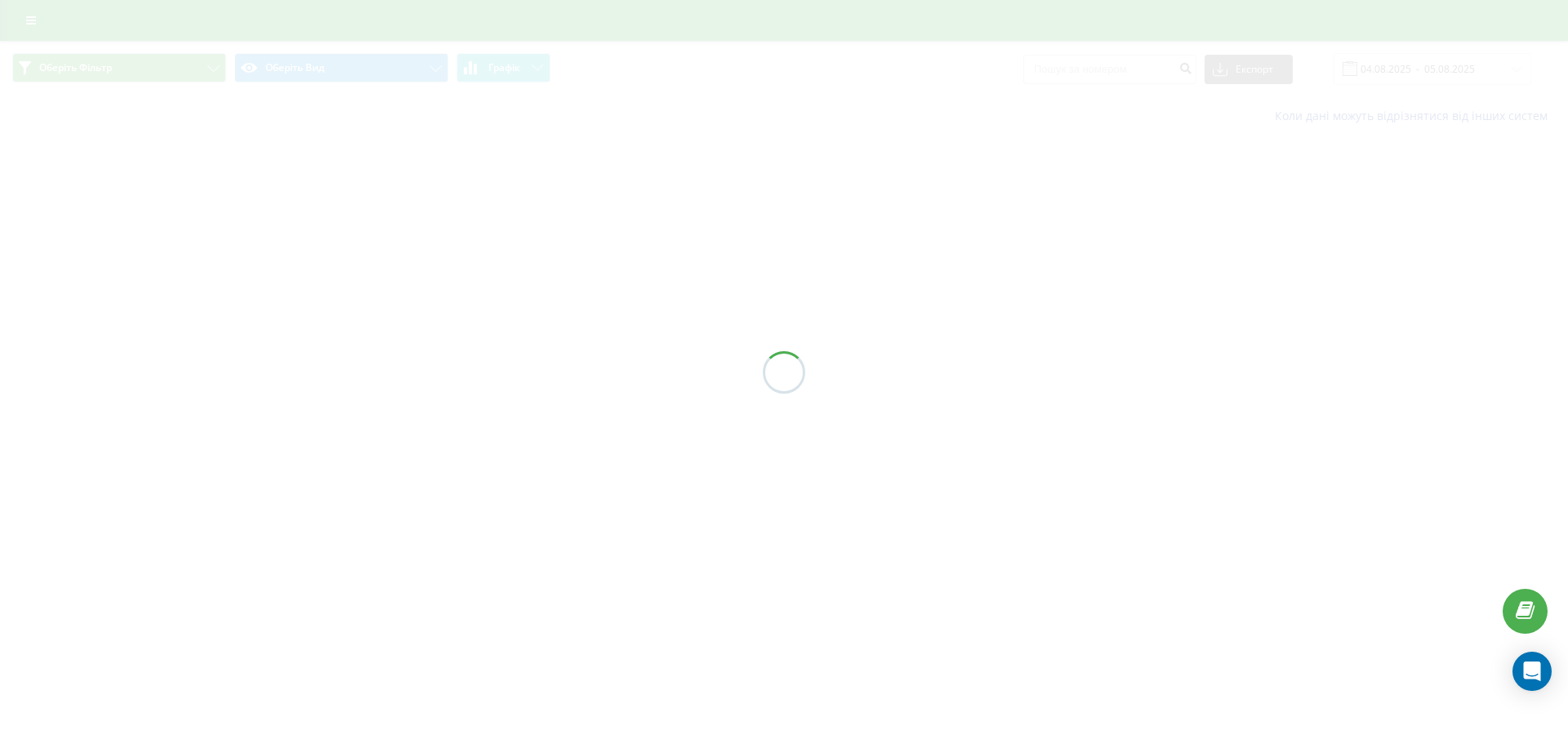 scroll, scrollTop: 0, scrollLeft: 0, axis: both 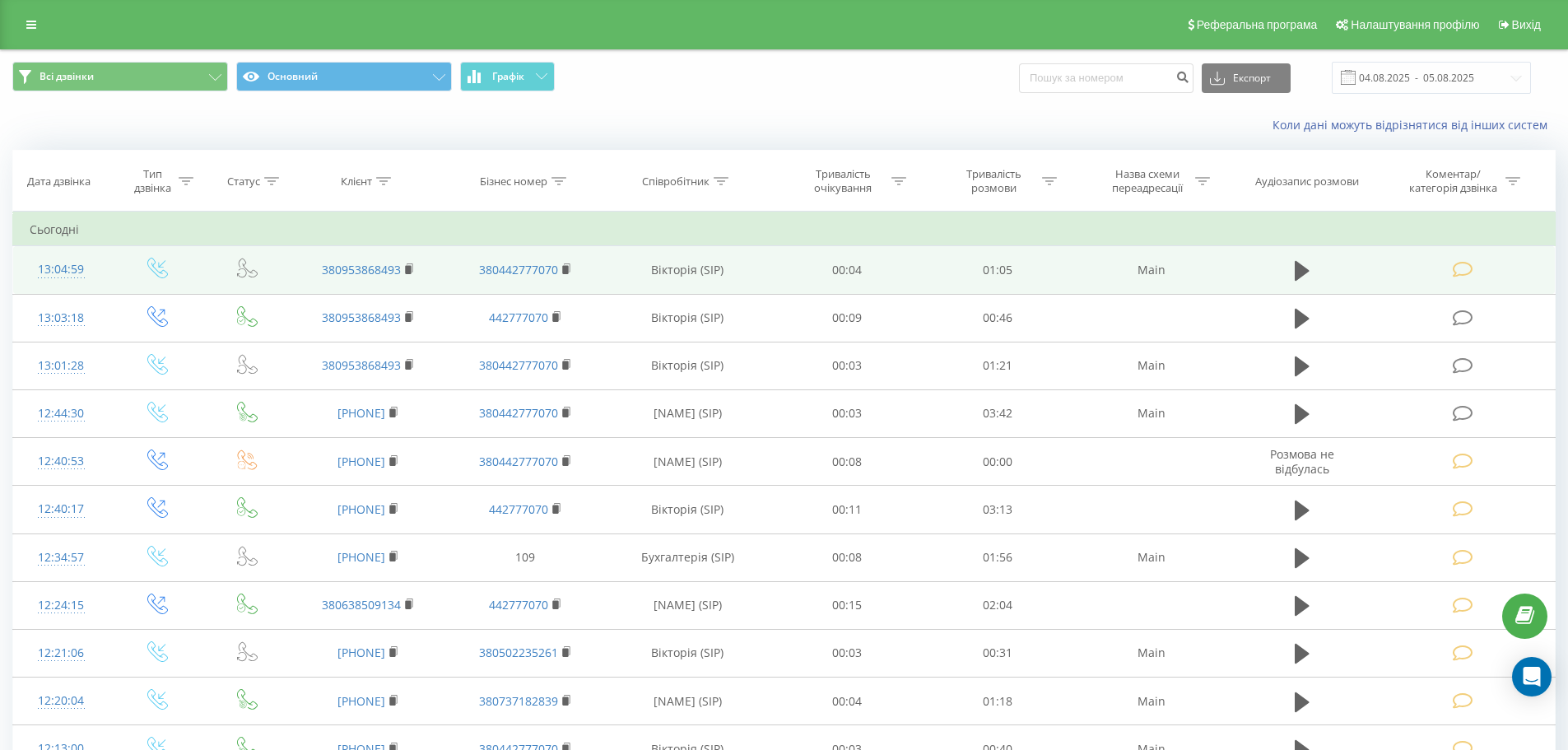 click at bounding box center [1464, 270] 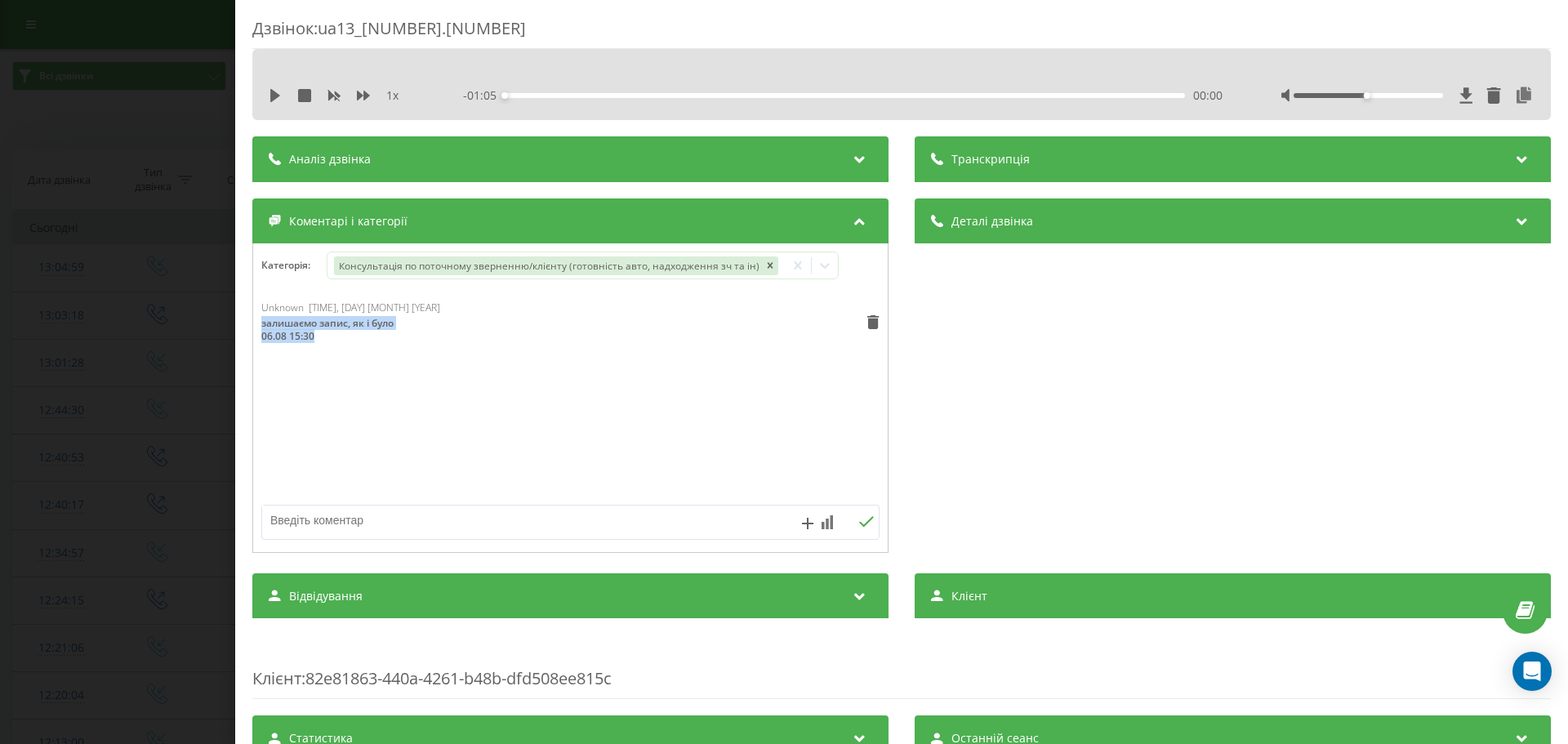drag, startPoint x: 327, startPoint y: 347, endPoint x: 255, endPoint y: 325, distance: 75.2861 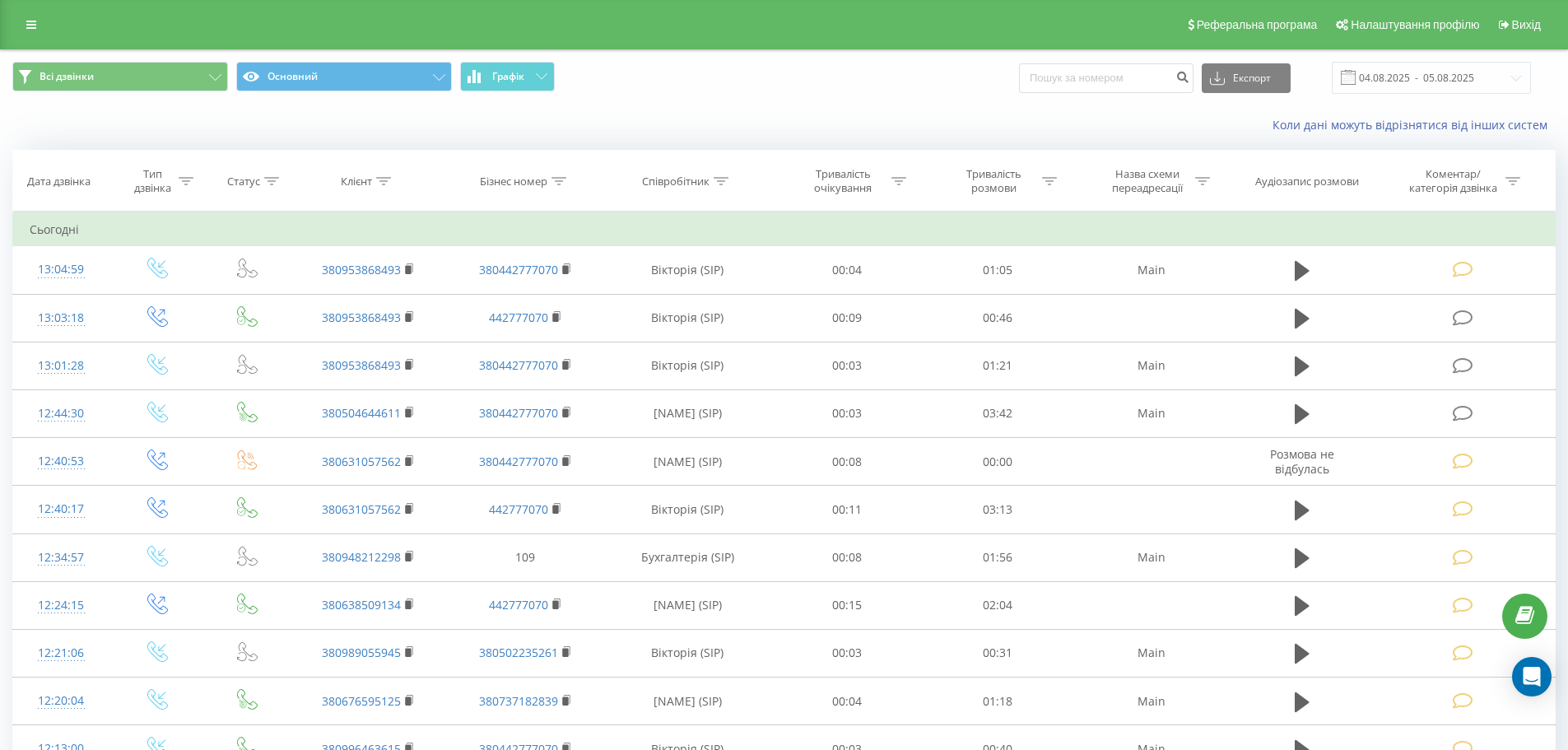 scroll, scrollTop: 0, scrollLeft: 0, axis: both 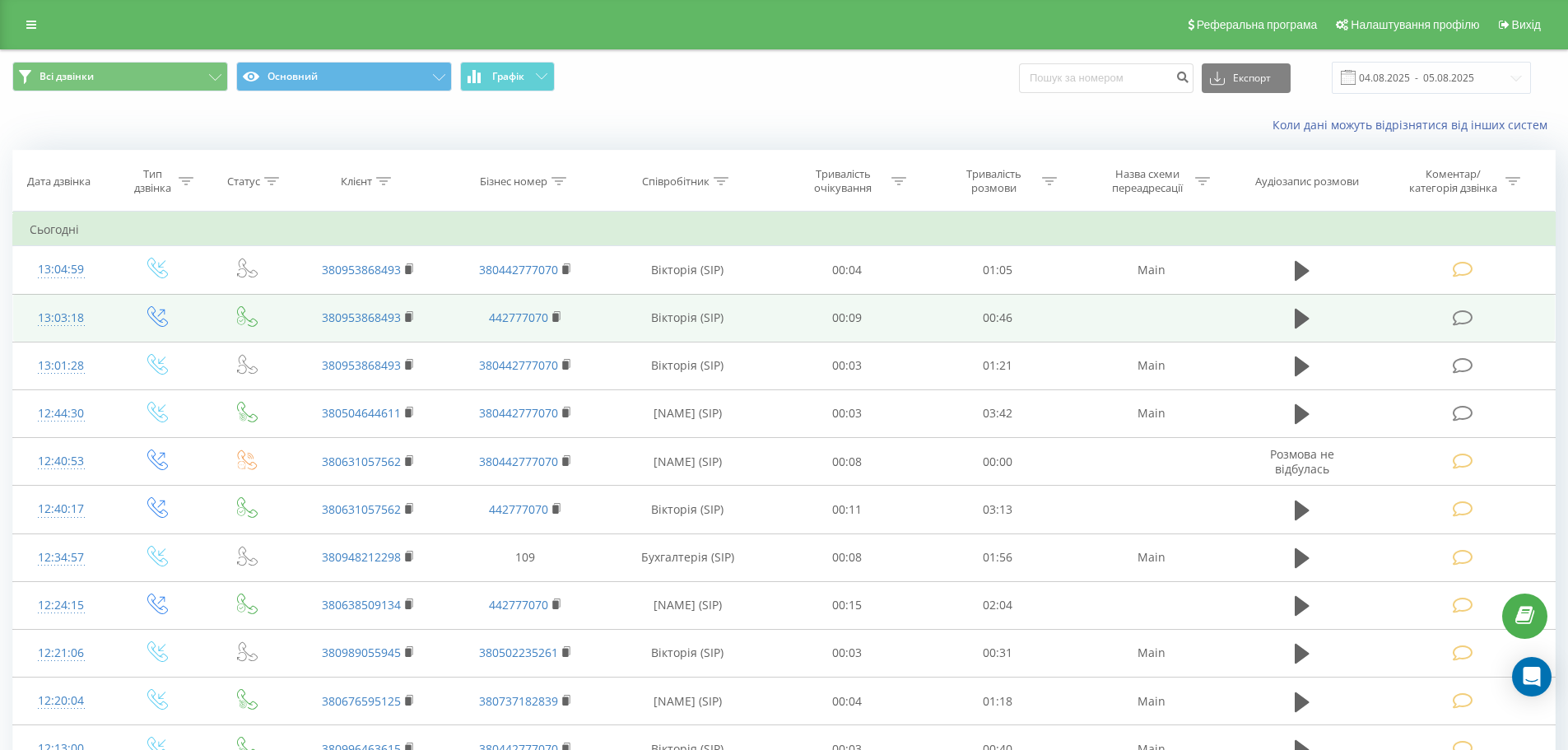 click at bounding box center [1463, 318] 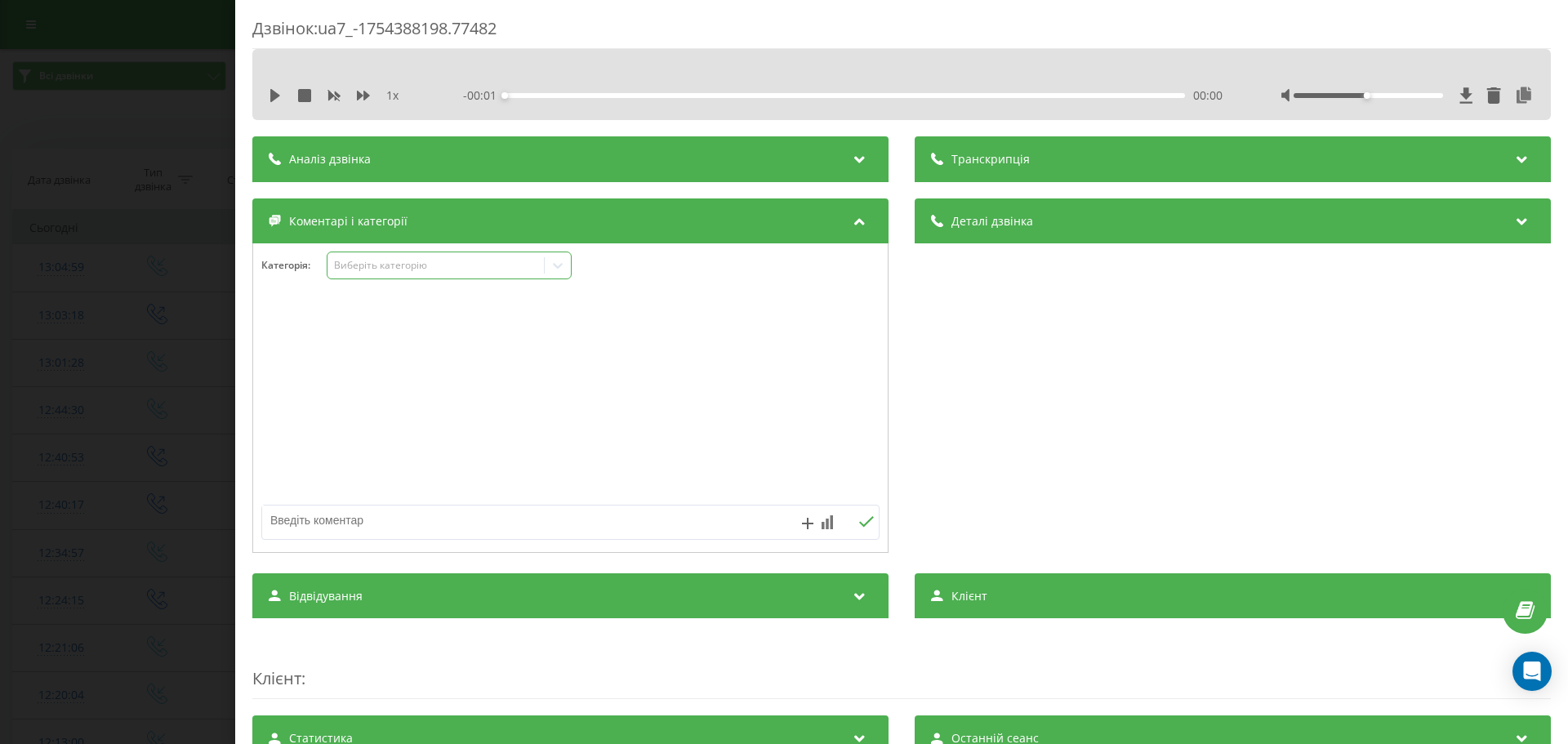 click on "Виберіть категорію" at bounding box center [436, 265] 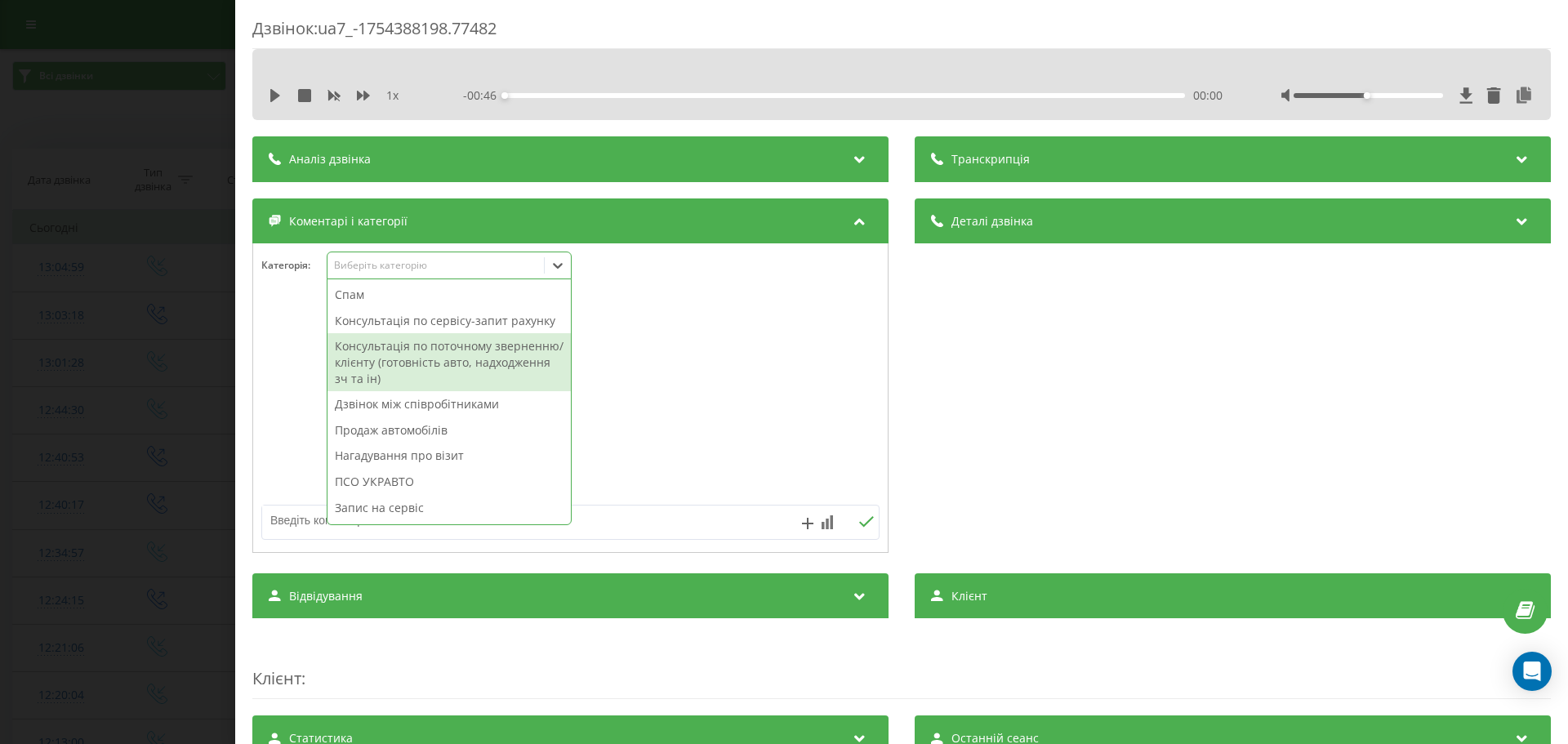 click on "Консультація по поточному зверненню/клієнту (готовність авто, надходження зч та ін)" at bounding box center (449, 362) 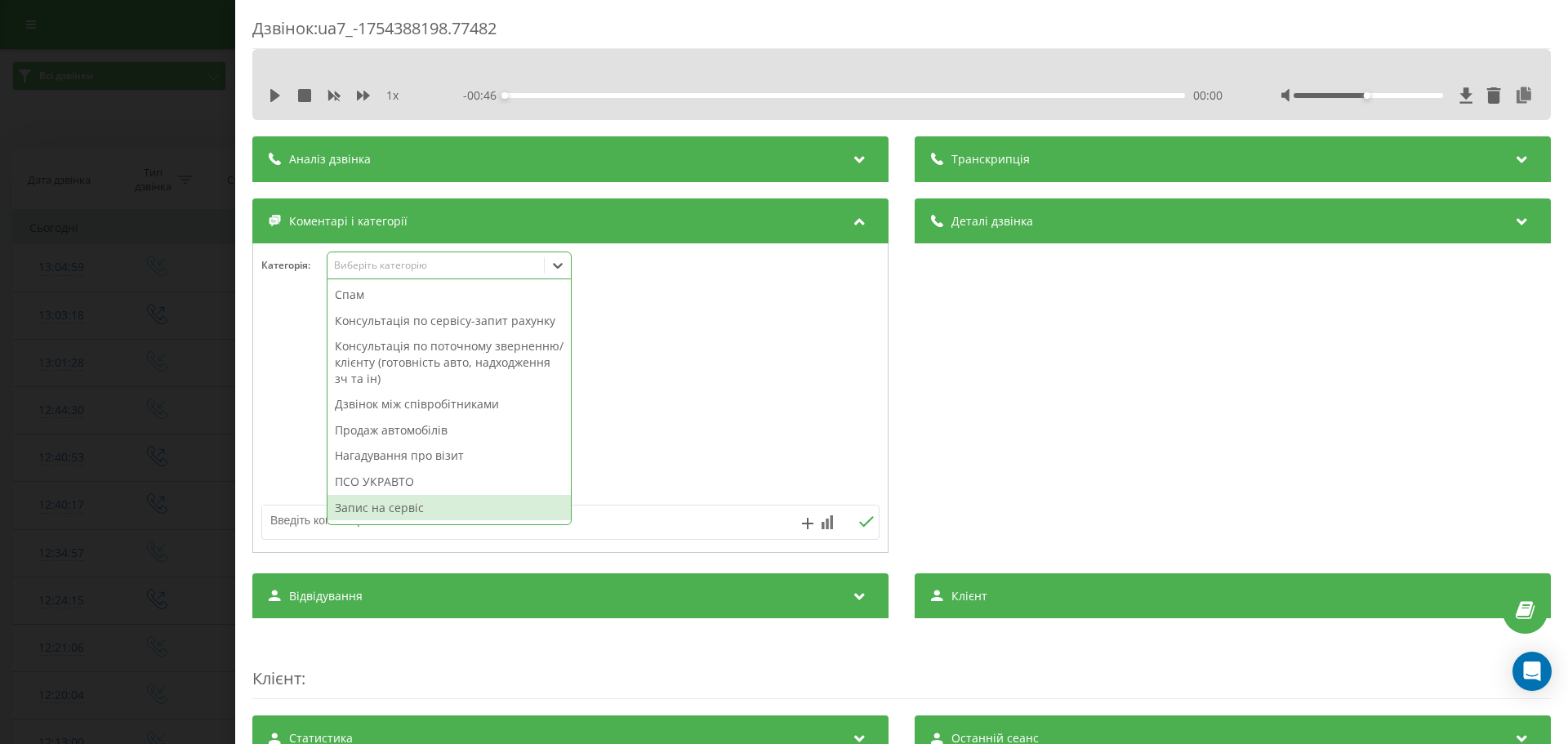 click at bounding box center (570, 424) 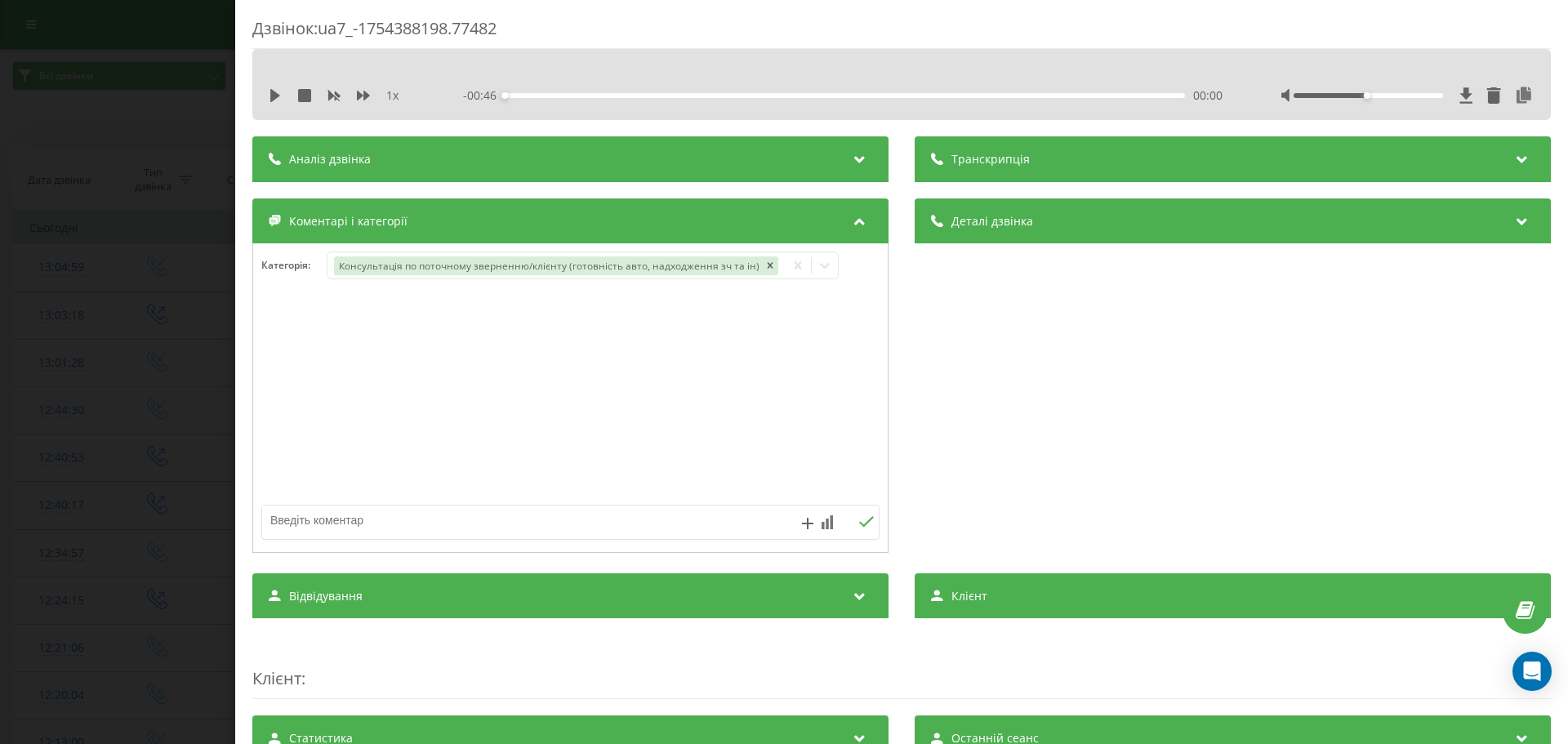 click at bounding box center [509, 520] 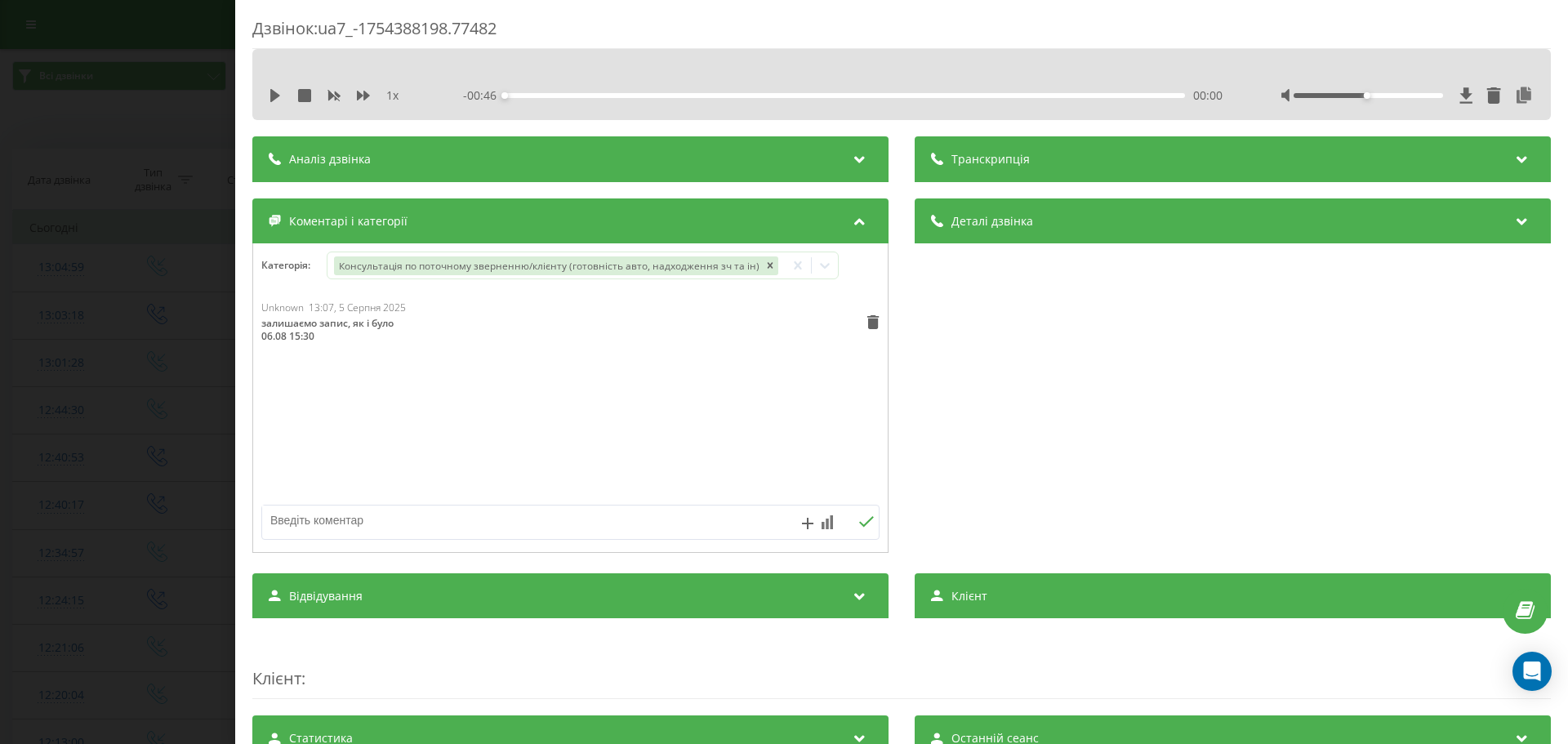 click on "Дзвінок : ua7_-1754388198.77482 1 x - 00:00 00:00 Транскрипція Для AI-аналізу майбутніх дзвінків налаштуйте та активуйте профіль на сторінці . Якщо профіль вже є і дзвінок відповідає його умовам, оновіть сторінку через 10 хвилин - AI аналізує поточний дзвінок. Аналіз дзвінка Для AI-аналізу майбутніх дзвінків налаштуйте та активуйте профіль на сторінці . Якщо профіль вже є і дзвінок відповідає його умовам, оновіть сторінку через 10 хвилин - AI аналізує поточний дзвінок. Деталі дзвінка Загальне Дата дзвінка 2025-08-05 13:03:18 Тип дзвінка Вихідний Статус дзвінка Успішний 442777070 n/a :" at bounding box center [784, 372] 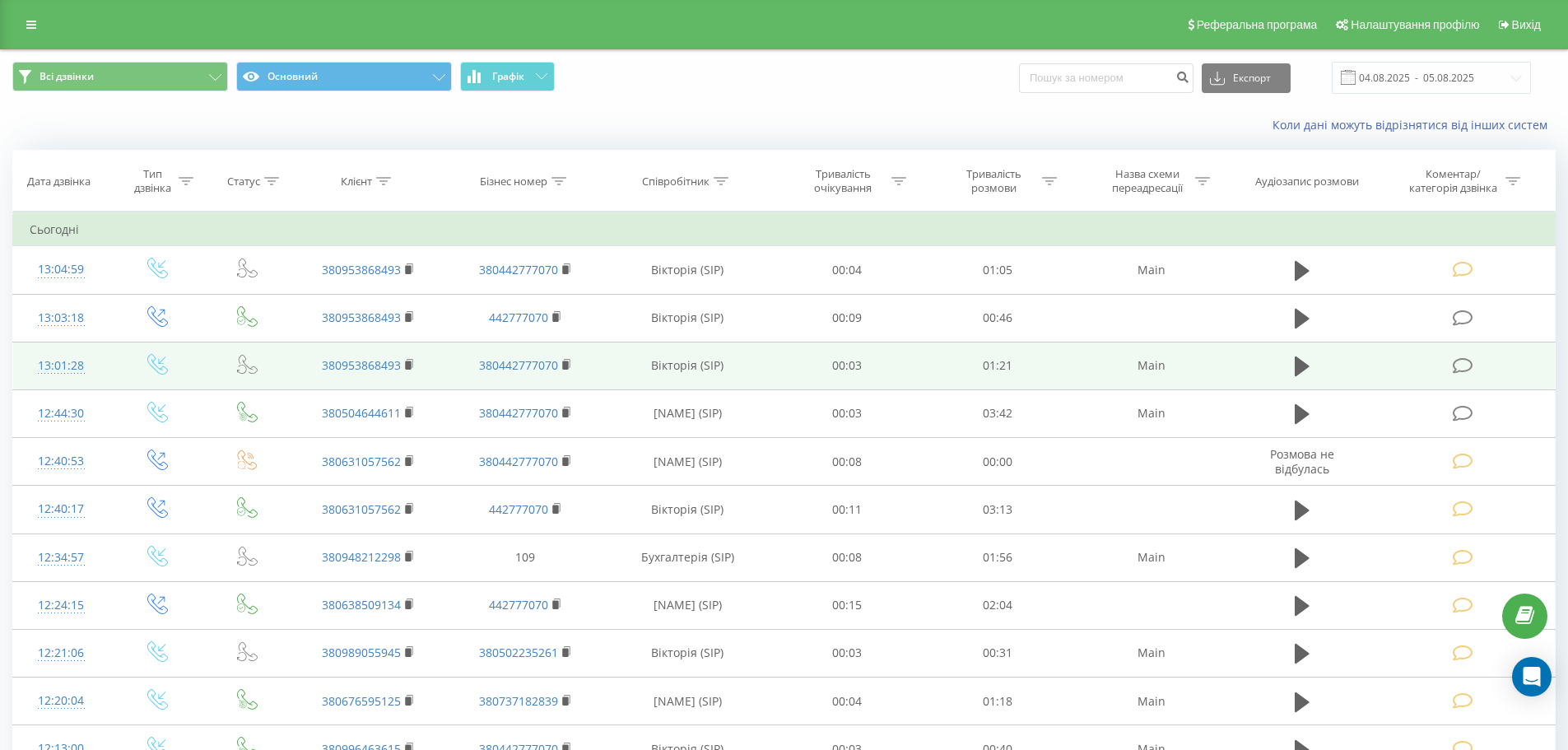 click at bounding box center [1464, 366] 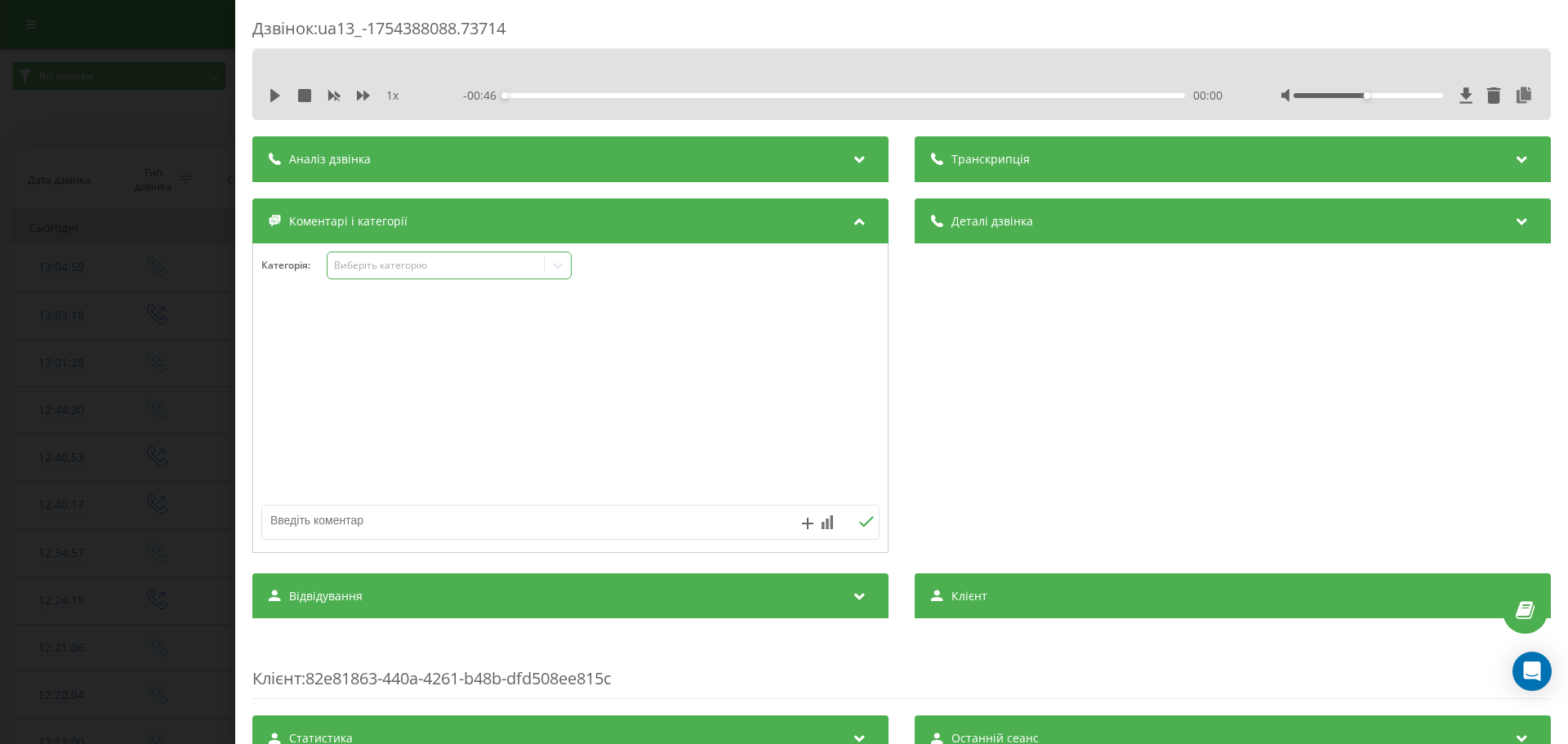 click on "Виберіть категорію" at bounding box center (436, 265) 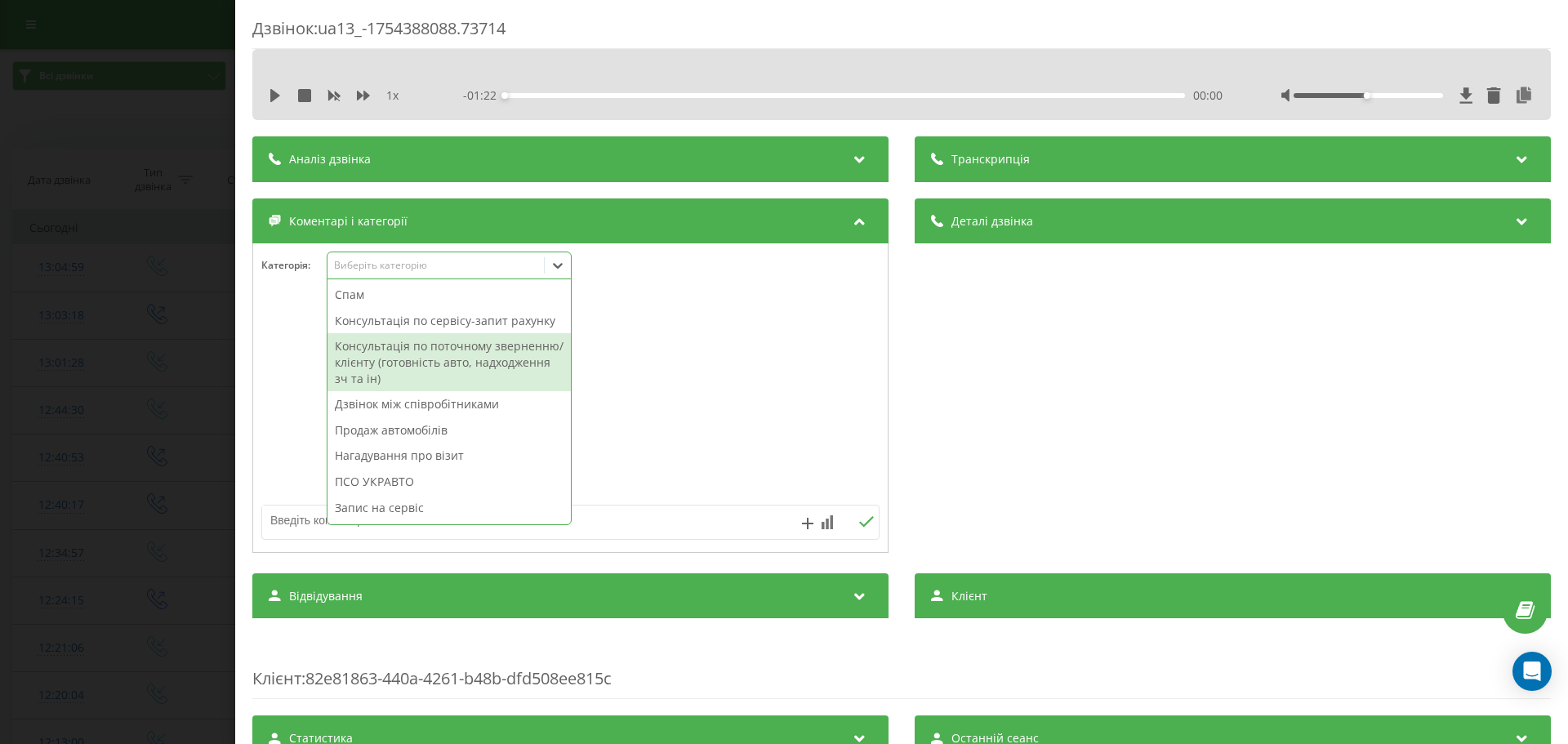 click on "Консультація по поточному зверненню/клієнту (готовність авто, надходження зч та ін)" at bounding box center [449, 362] 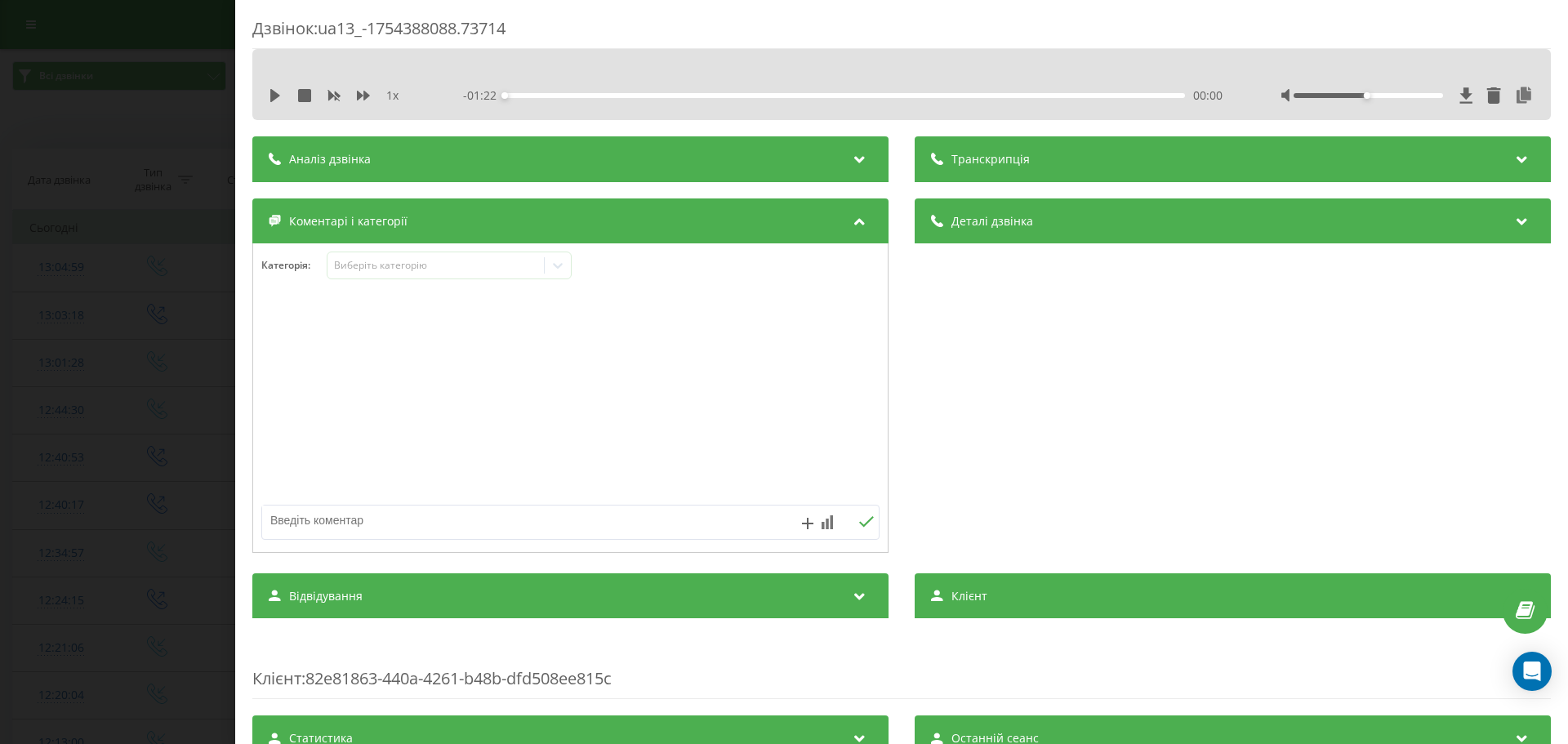 click at bounding box center (509, 520) 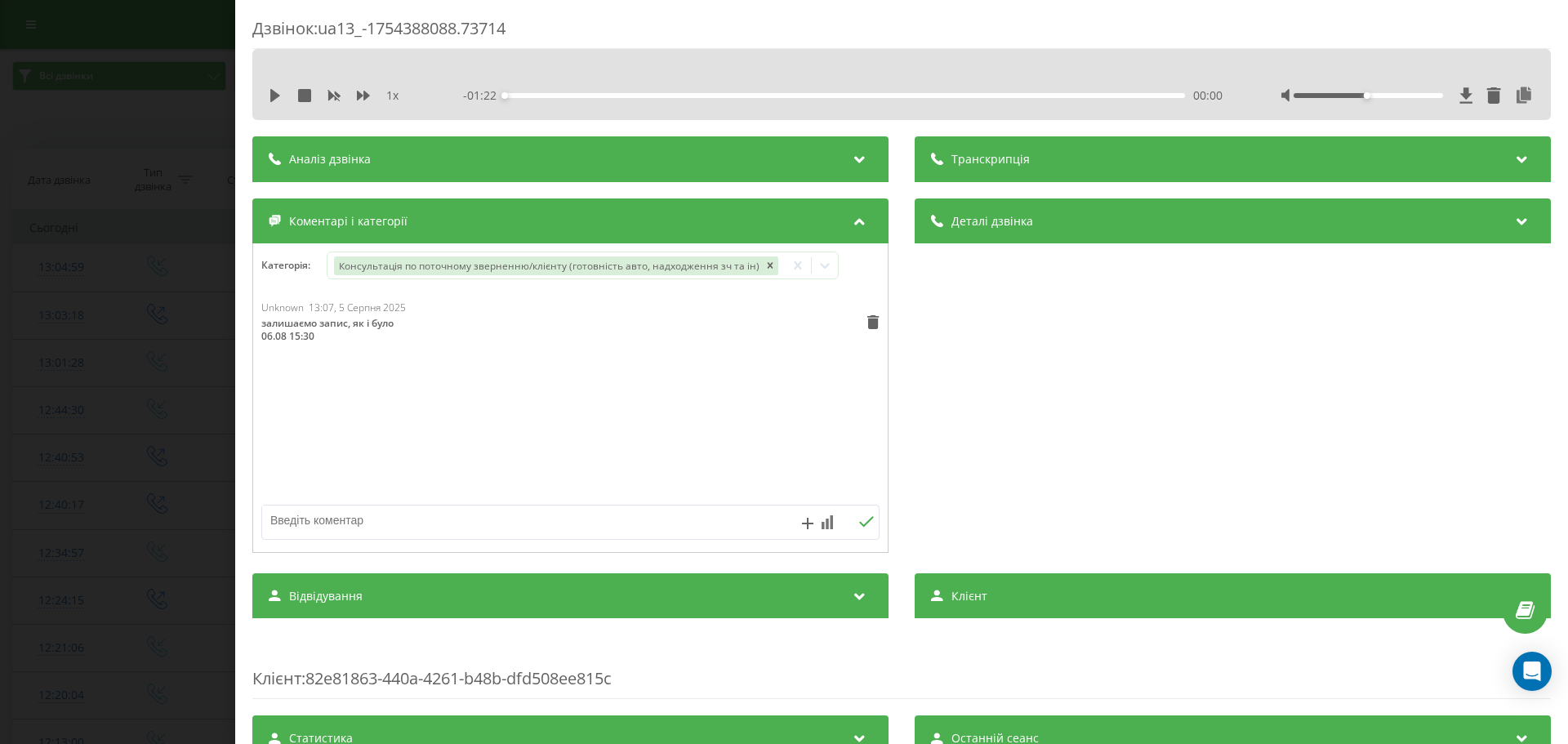 click on "Дзвінок : ua13_-1754388088.73714 1 x - 00:00 00:00 Транскрипція Для AI-аналізу майбутніх дзвінків налаштуйте та активуйте профіль на сторінці . Якщо профіль вже є і дзвінок відповідає його умовам, оновіть сторінку через 10 хвилин - AI аналізує поточний дзвінок. Аналіз дзвінка Для AI-аналізу майбутніх дзвінків налаштуйте та активуйте профіль на сторінці . Якщо профіль вже є і дзвінок відповідає його умовам, оновіть сторінку через 10 хвилин - AI аналізує поточний дзвінок. Деталі дзвінка Загальне Дата дзвінка 2025-08-05 13:01:28 Тип дзвінка Вхідний Статус дзвінка Повторний [PHONE] /" at bounding box center [784, 372] 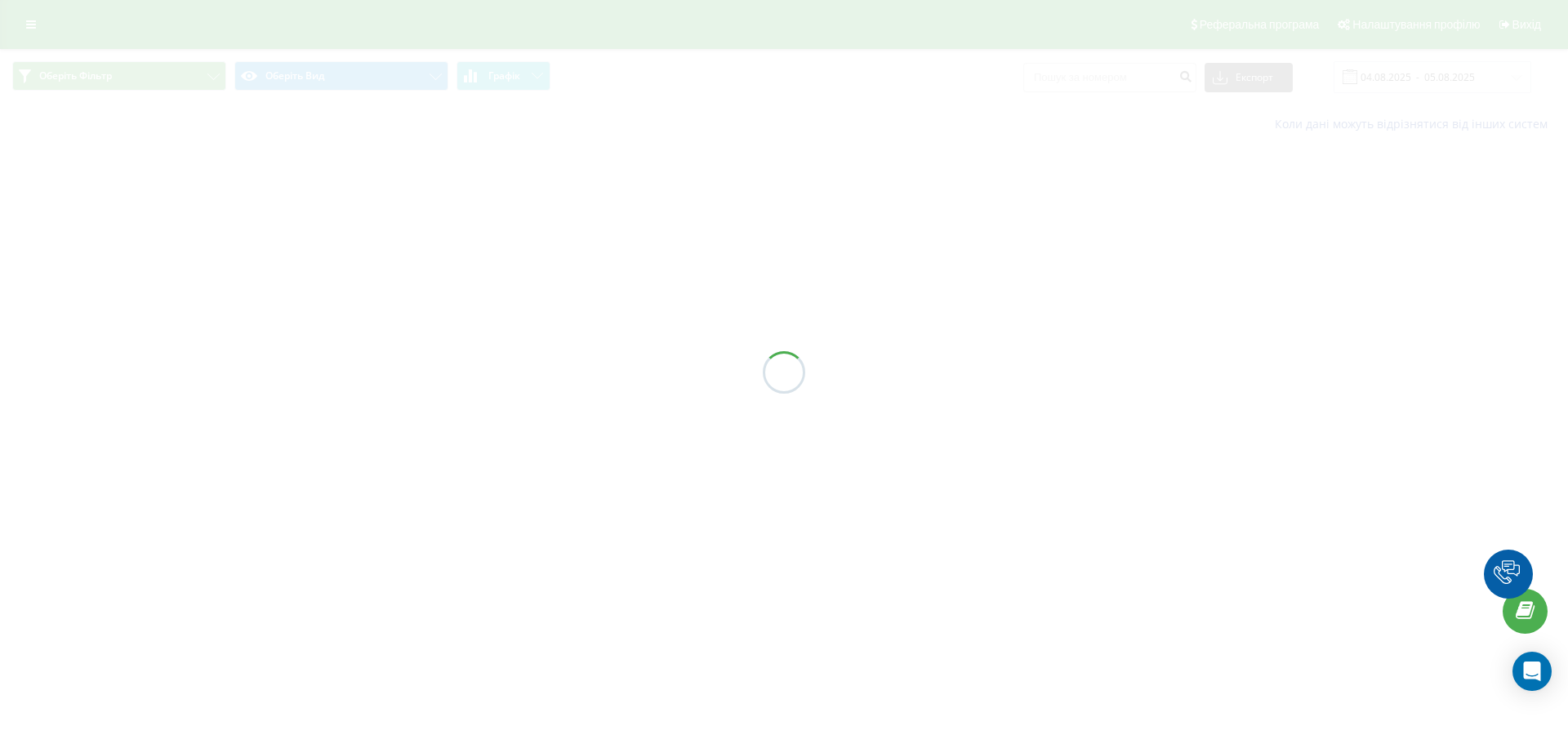 scroll, scrollTop: 0, scrollLeft: 0, axis: both 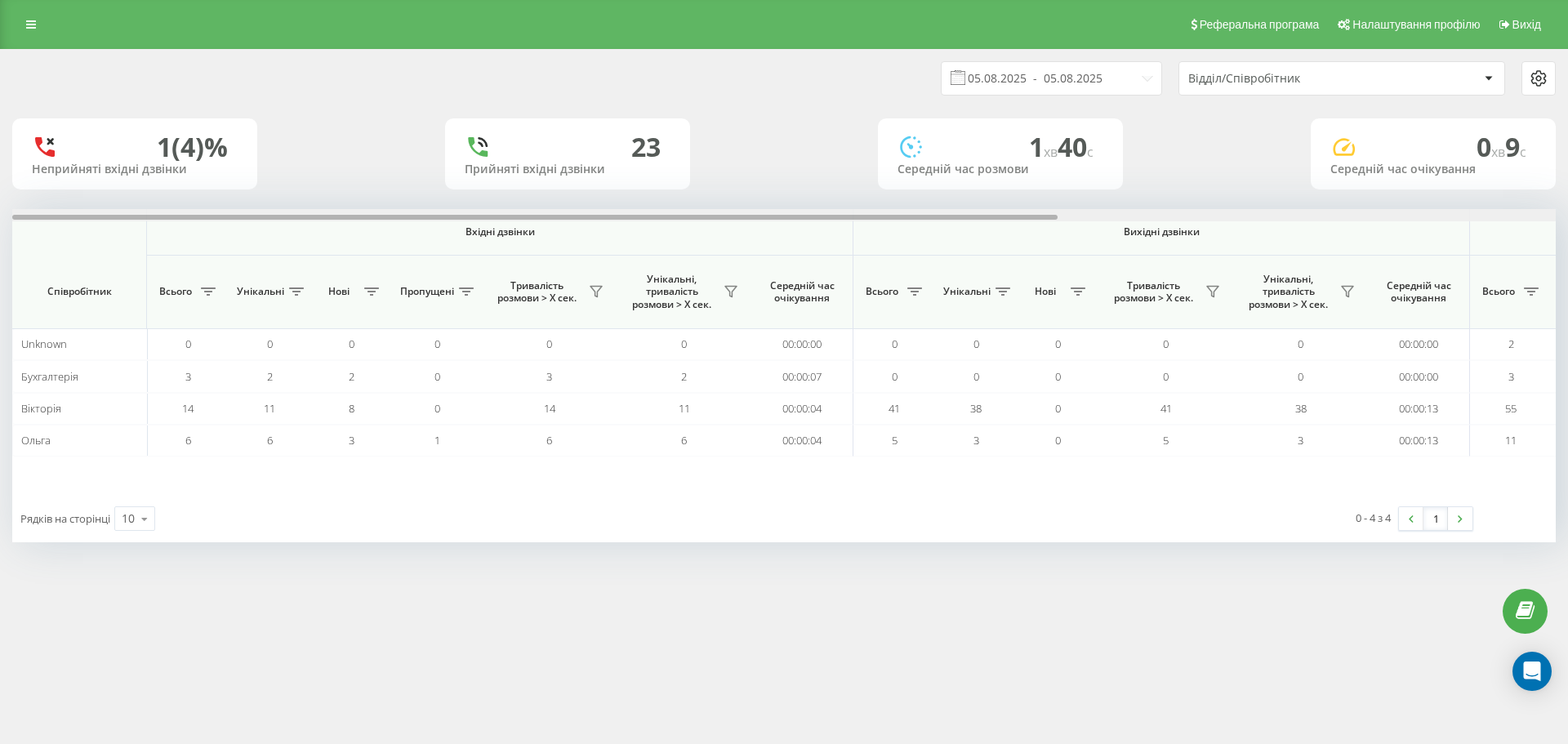 drag, startPoint x: 411, startPoint y: 217, endPoint x: 559, endPoint y: 213, distance: 148.05404 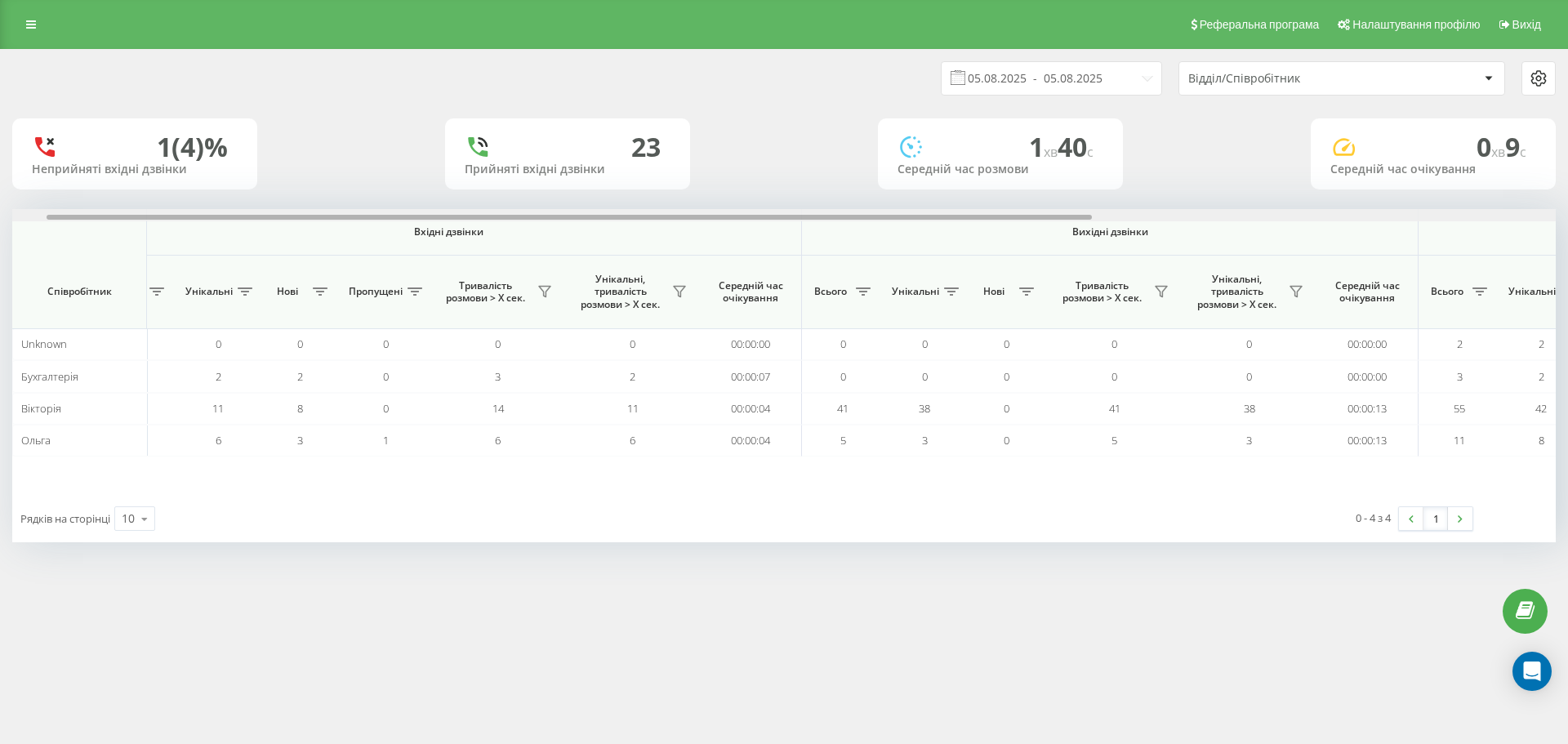 click at bounding box center (784, 215) 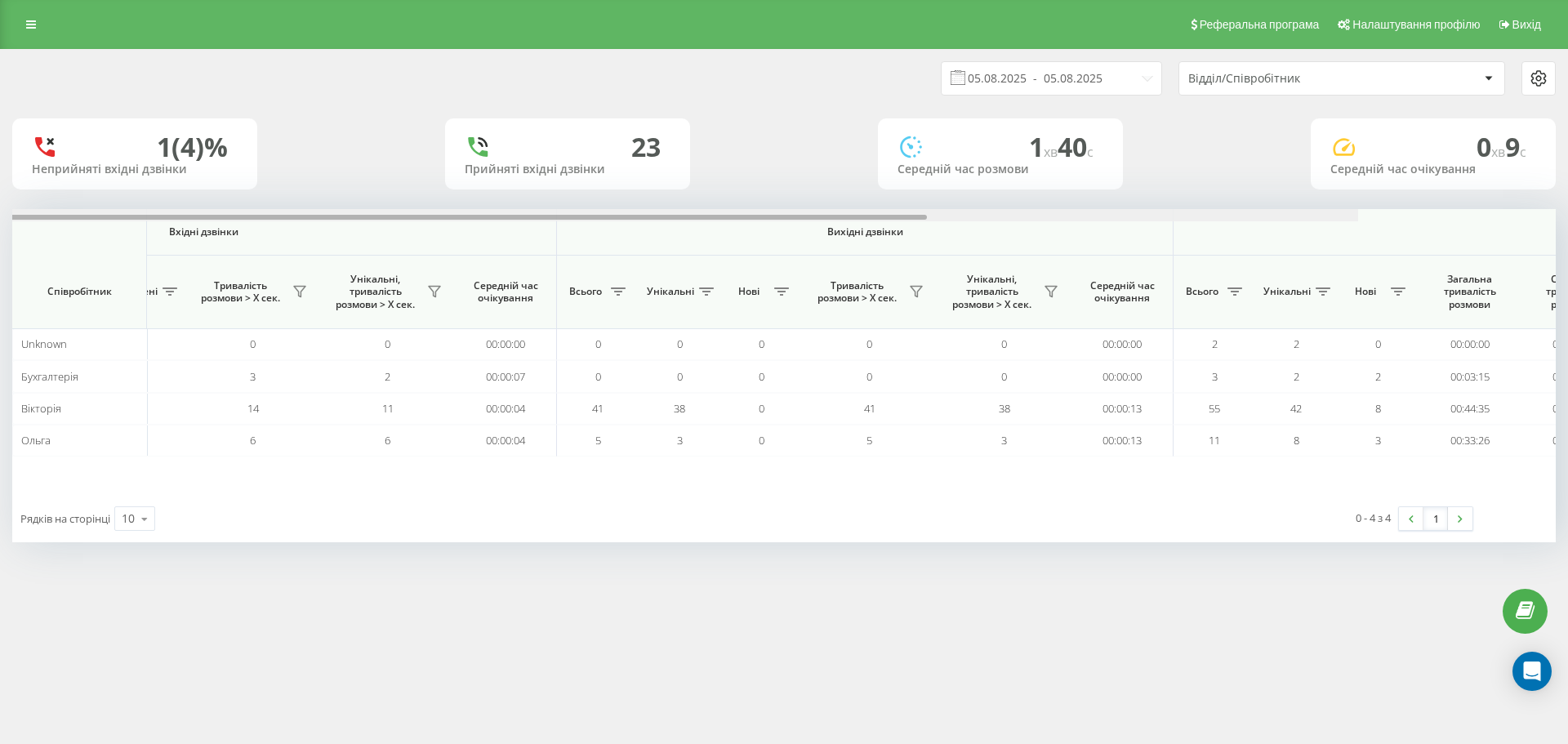 scroll, scrollTop: 0, scrollLeft: 1, axis: horizontal 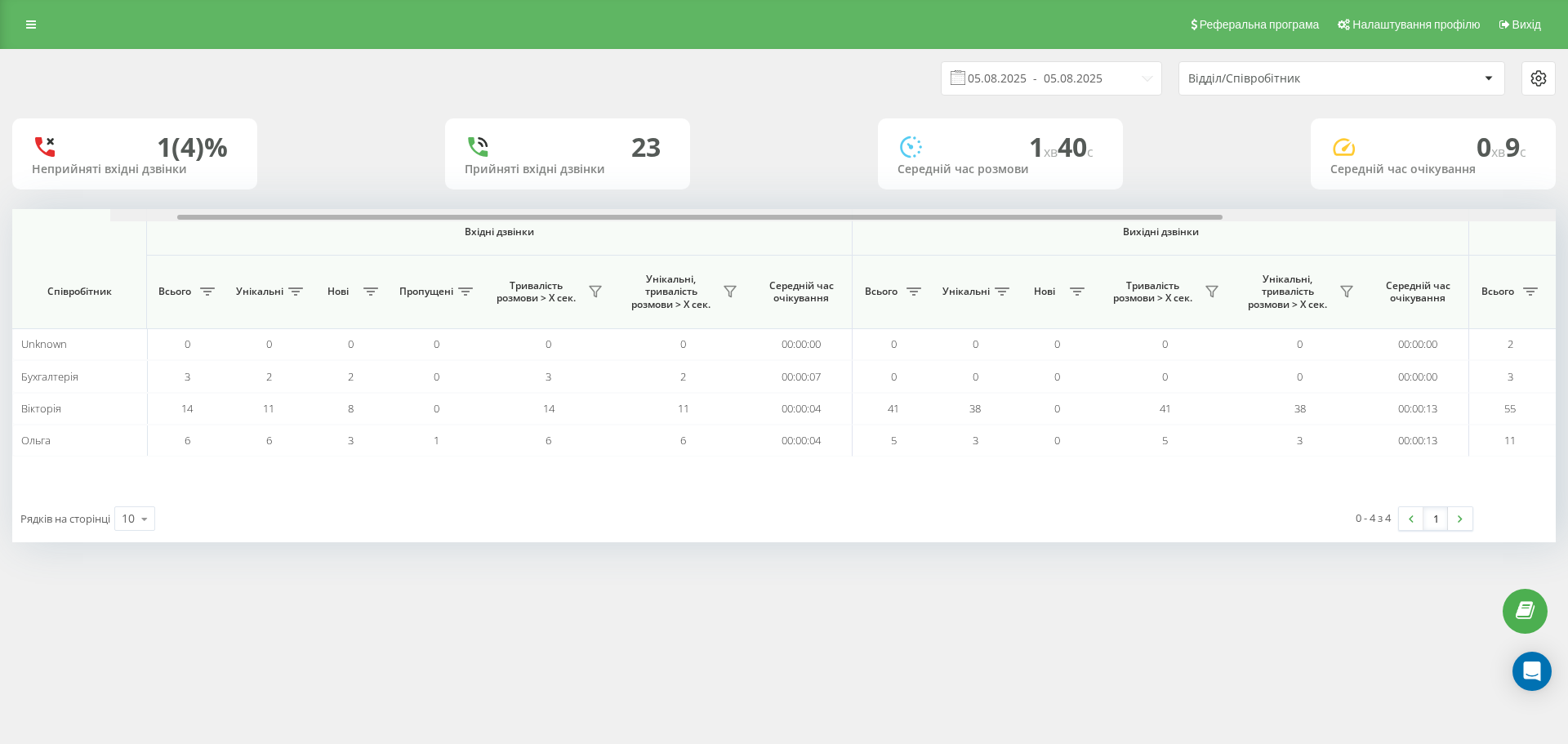 drag, startPoint x: 692, startPoint y: 216, endPoint x: 88, endPoint y: 223, distance: 604.0406 